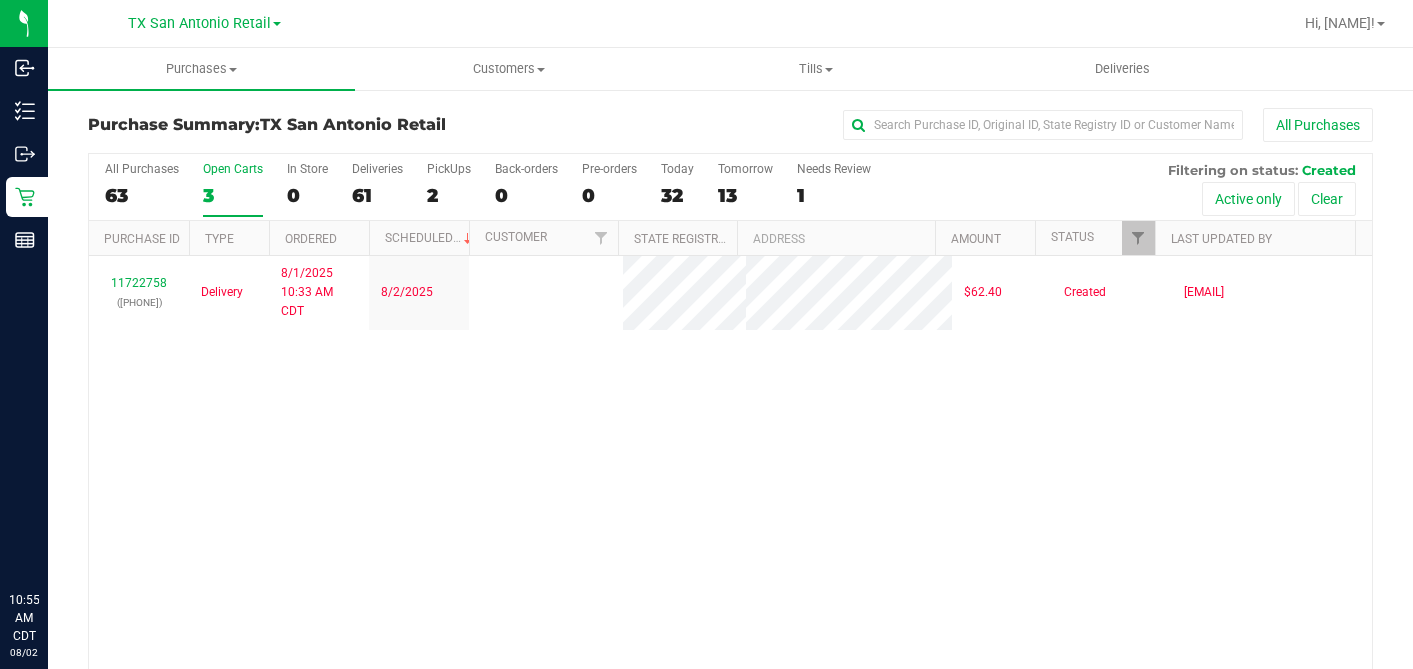 scroll, scrollTop: 0, scrollLeft: 0, axis: both 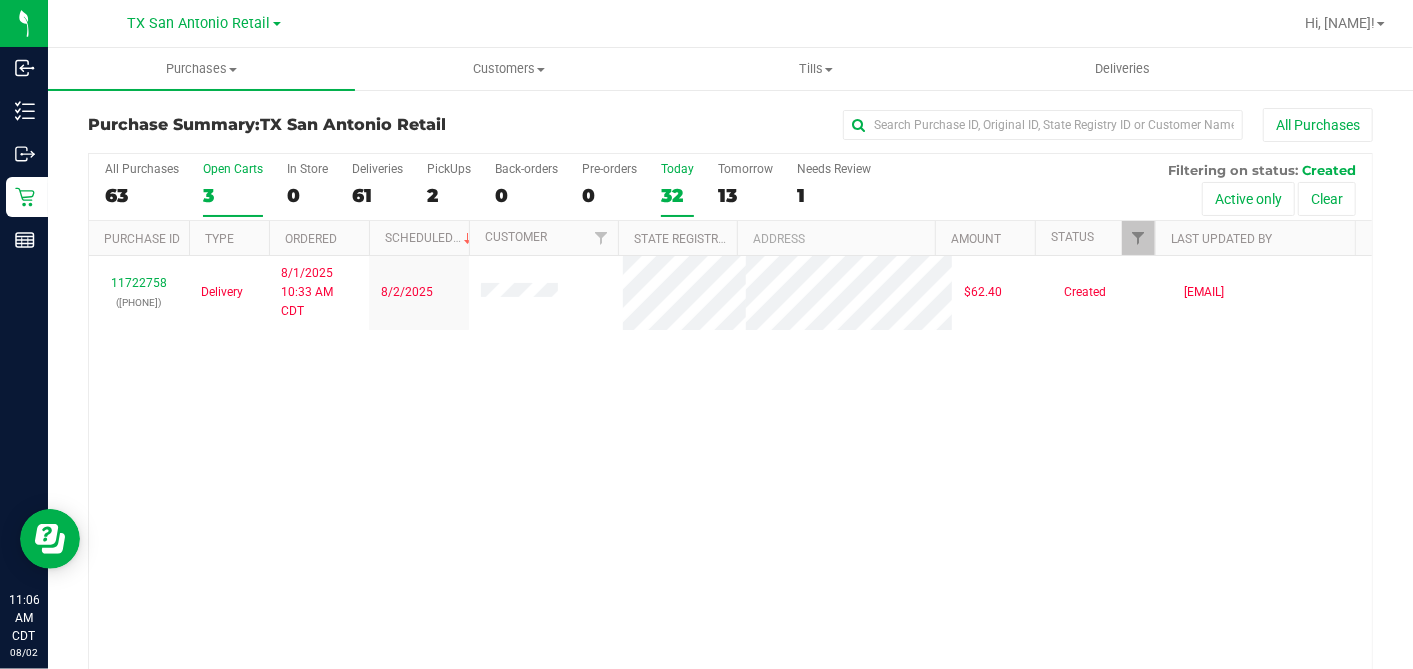 click on "32" at bounding box center (677, 195) 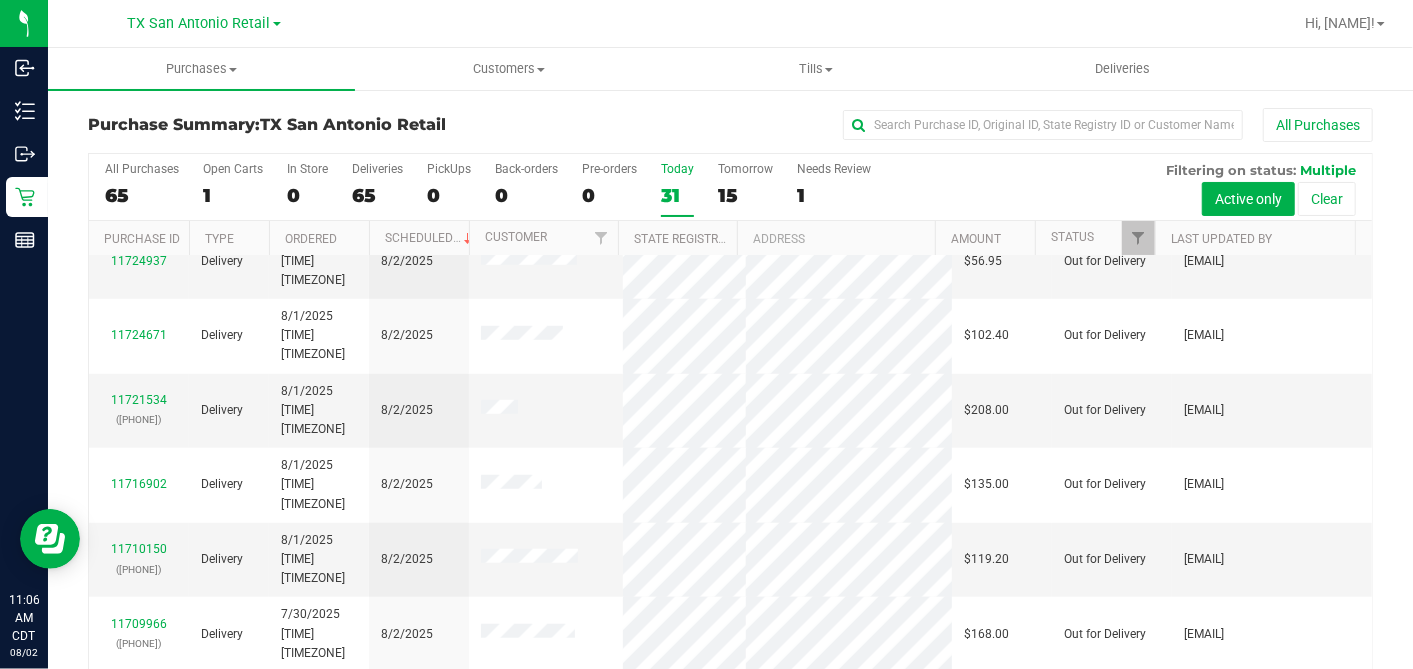 scroll, scrollTop: 0, scrollLeft: 0, axis: both 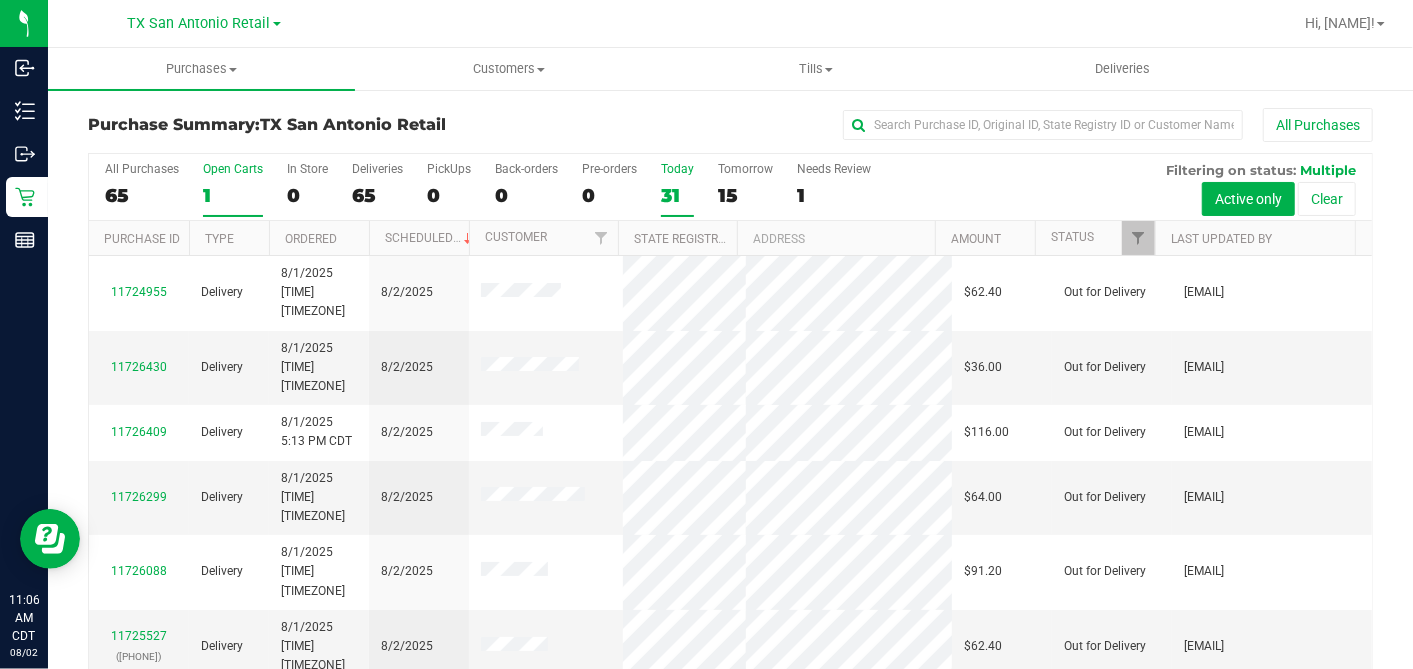 click on "1" at bounding box center [233, 195] 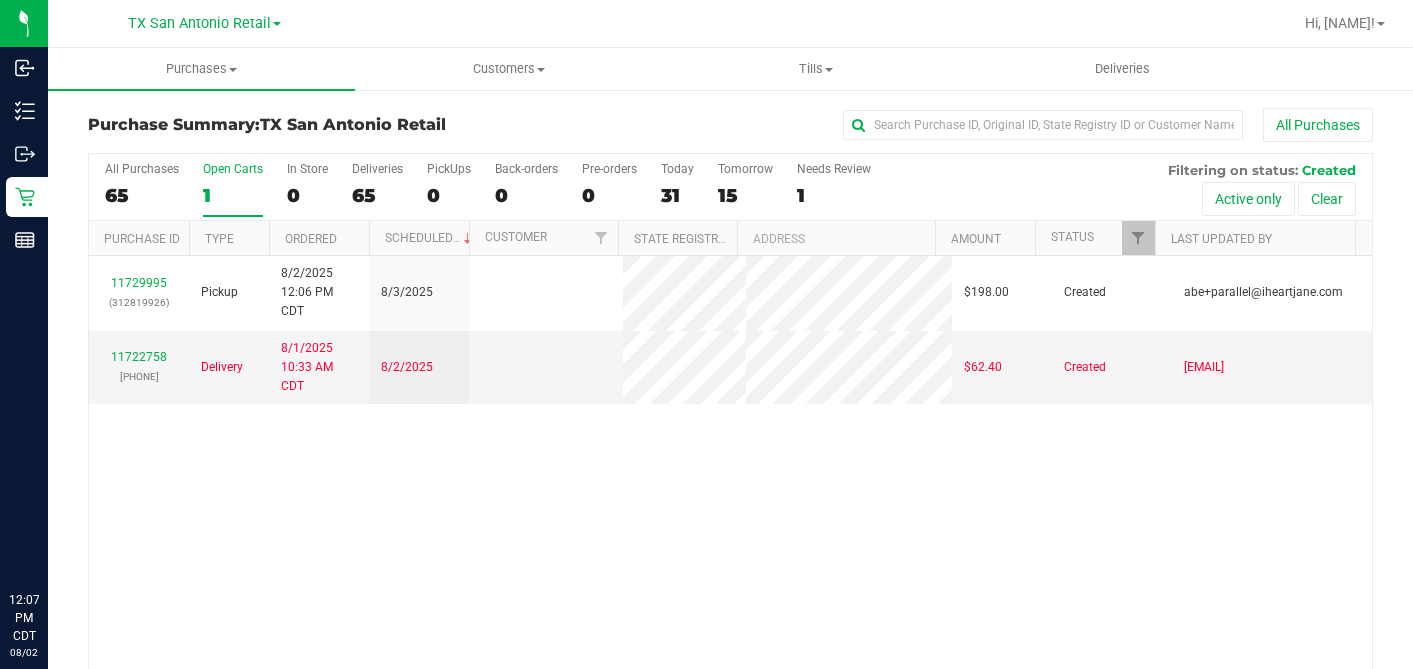 scroll, scrollTop: 0, scrollLeft: 0, axis: both 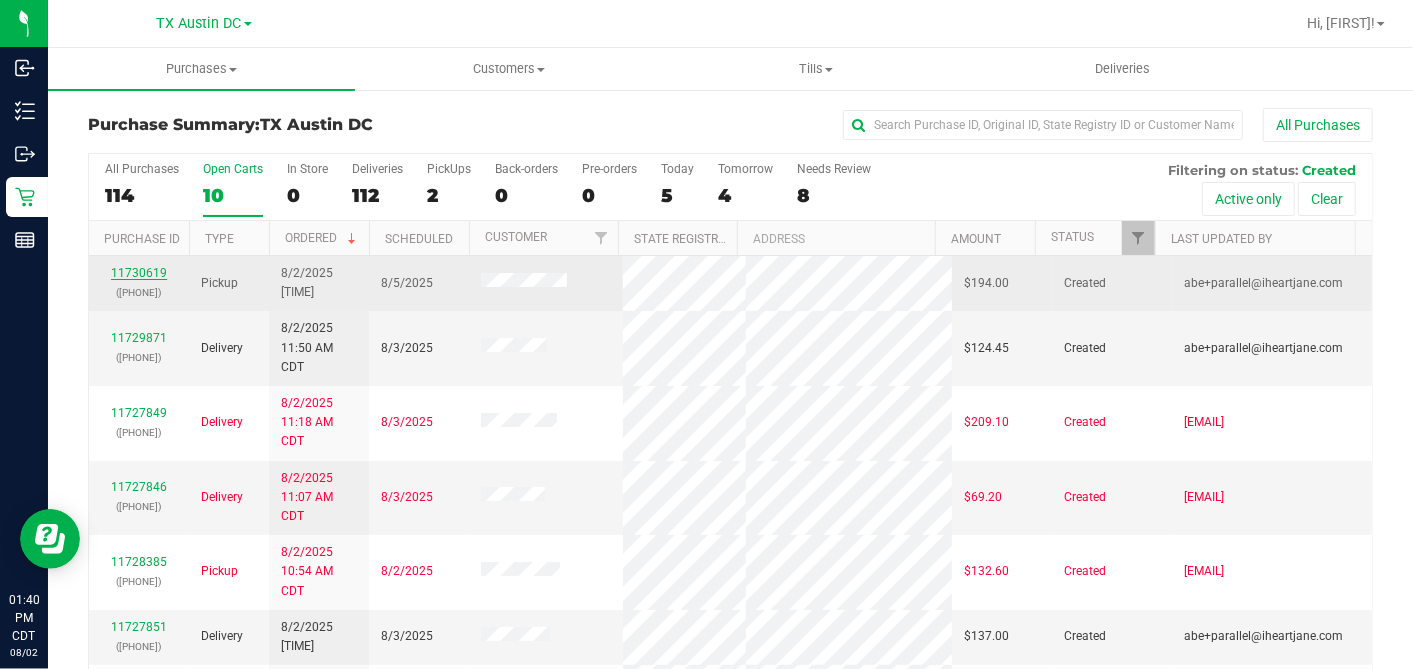 click on "11730619" at bounding box center (139, 273) 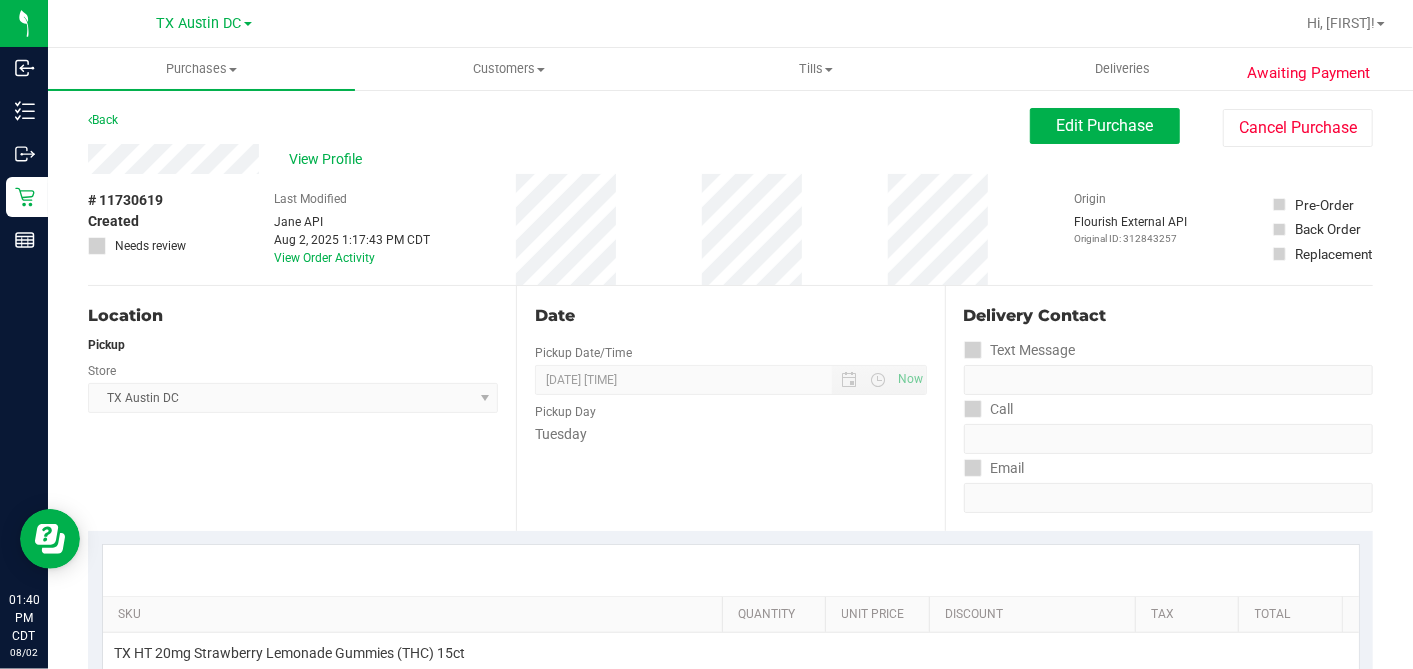 click on "# 11730619
Created
Needs review
Last Modified
Jane API
Aug 2, 2025 1:17:43 PM CDT
View Order Activity
Origin
Flourish External API
Original ID: 312843257
Pre-Order
Back Order" at bounding box center [730, 229] 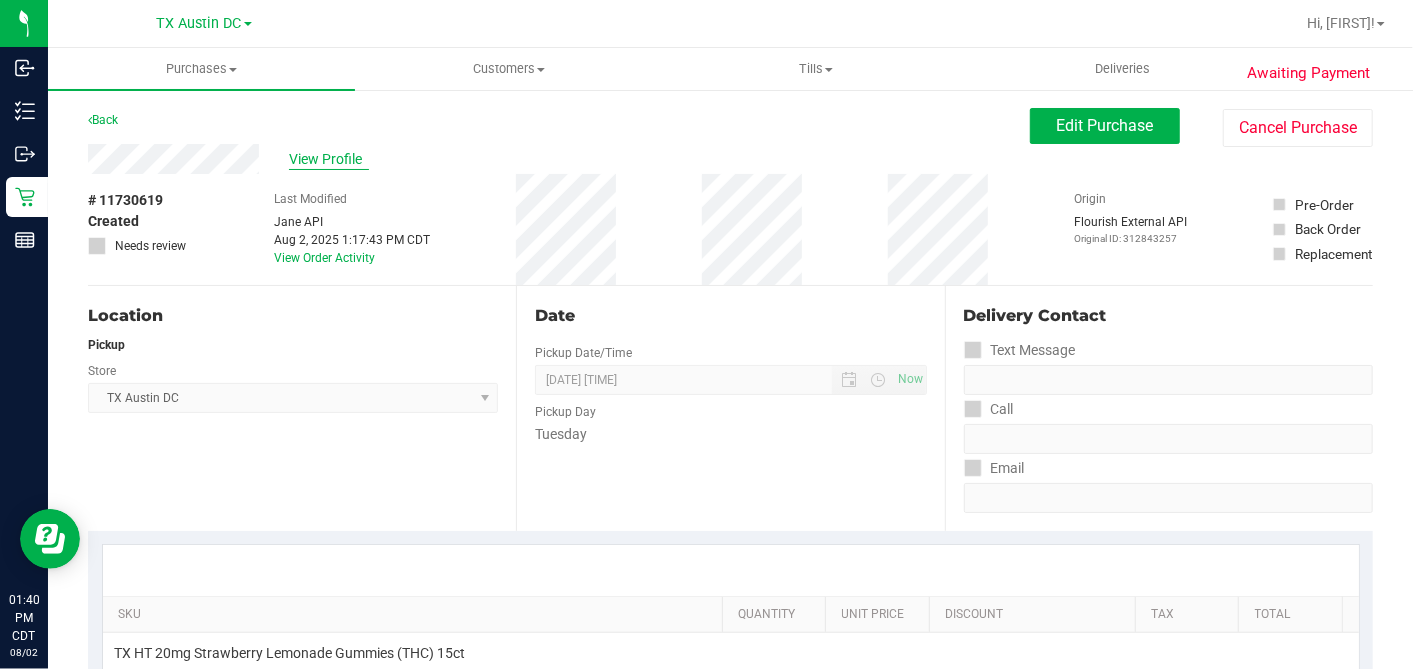 click on "View Profile" at bounding box center (329, 159) 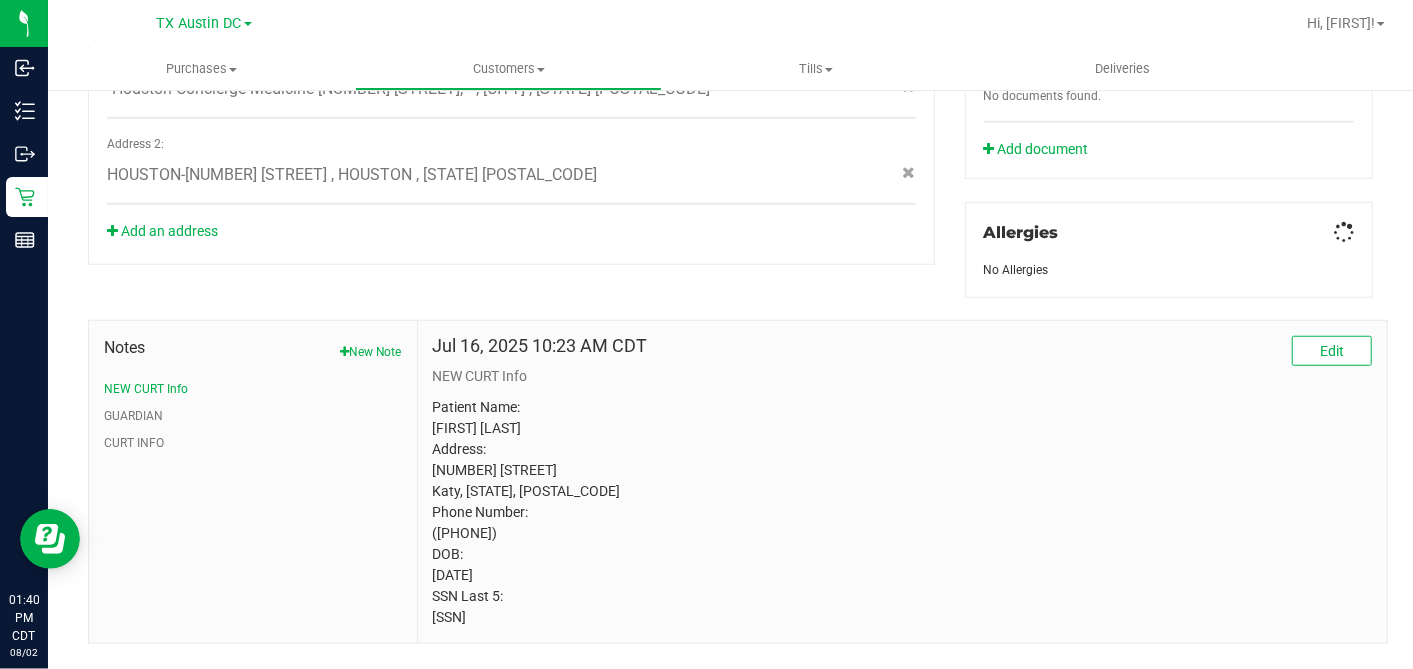 scroll, scrollTop: 826, scrollLeft: 0, axis: vertical 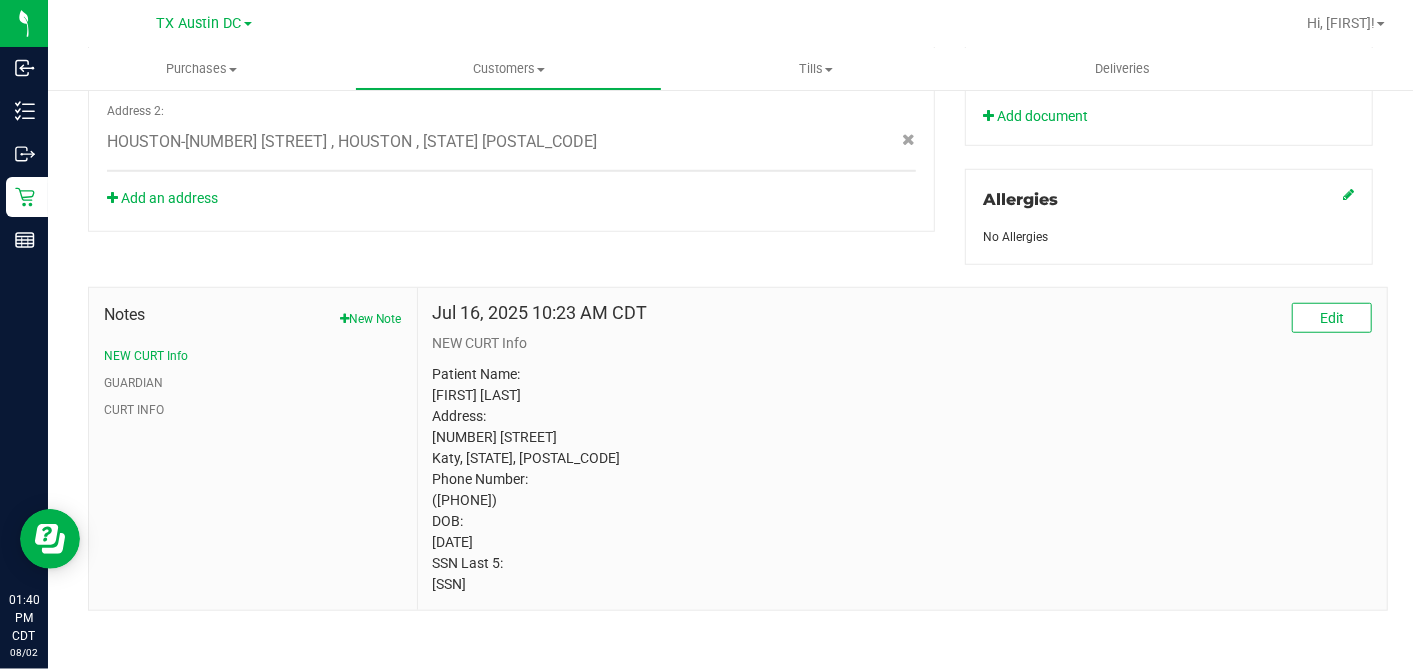 click on "Patient Name:
Lou Cooper
Address:
4830 SAND COLONY LANE
Katy, TX, 77449
Phone Number:
(832) 620-2076
DOB:
07/09/1962
SSN Last 5:
11111" at bounding box center [902, 479] 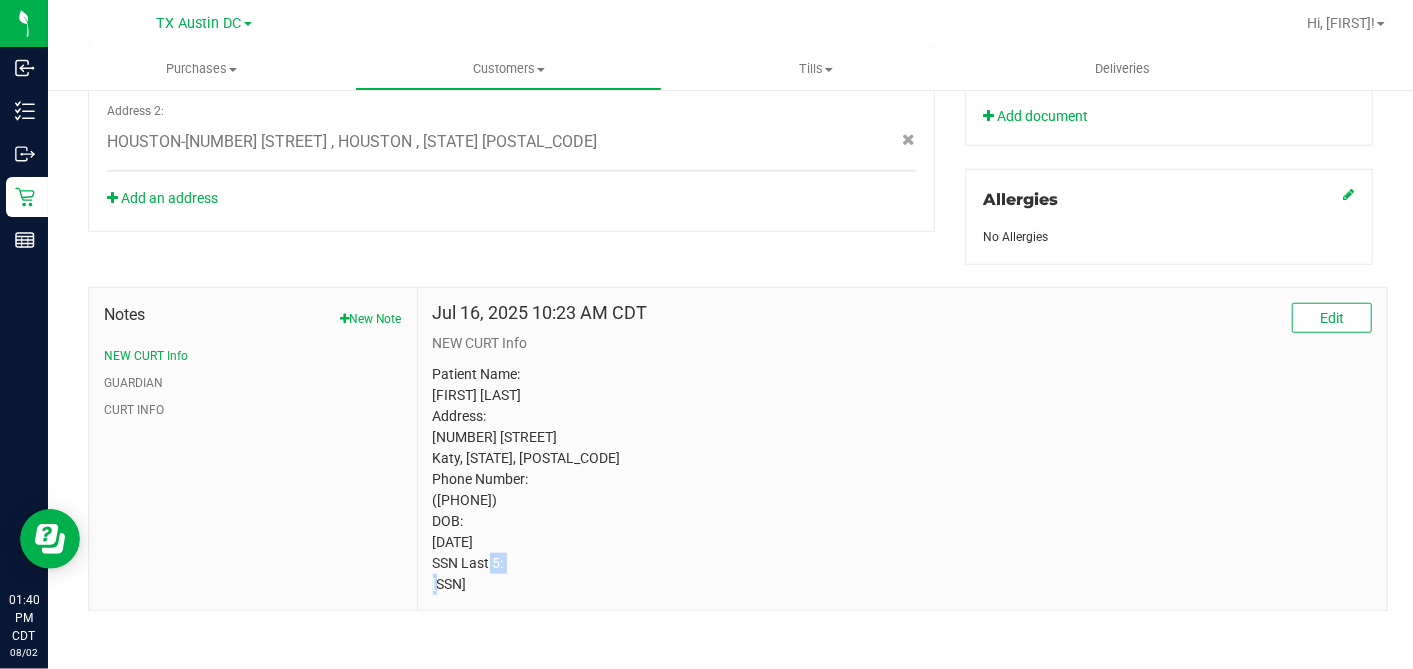 click on "Patient Name:
Lou Cooper
Address:
4830 SAND COLONY LANE
Katy, TX, 77449
Phone Number:
(832) 620-2076
DOB:
07/09/1962
SSN Last 5:
11111" at bounding box center (902, 479) 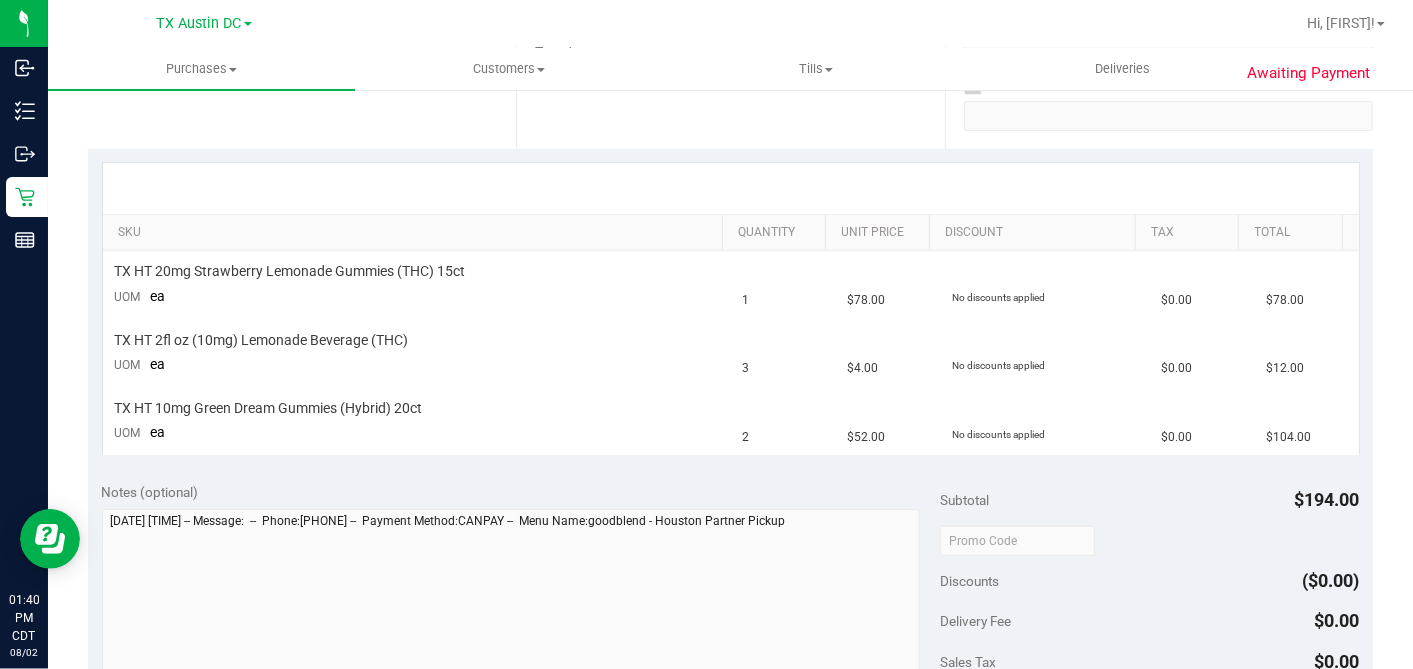 scroll, scrollTop: 0, scrollLeft: 0, axis: both 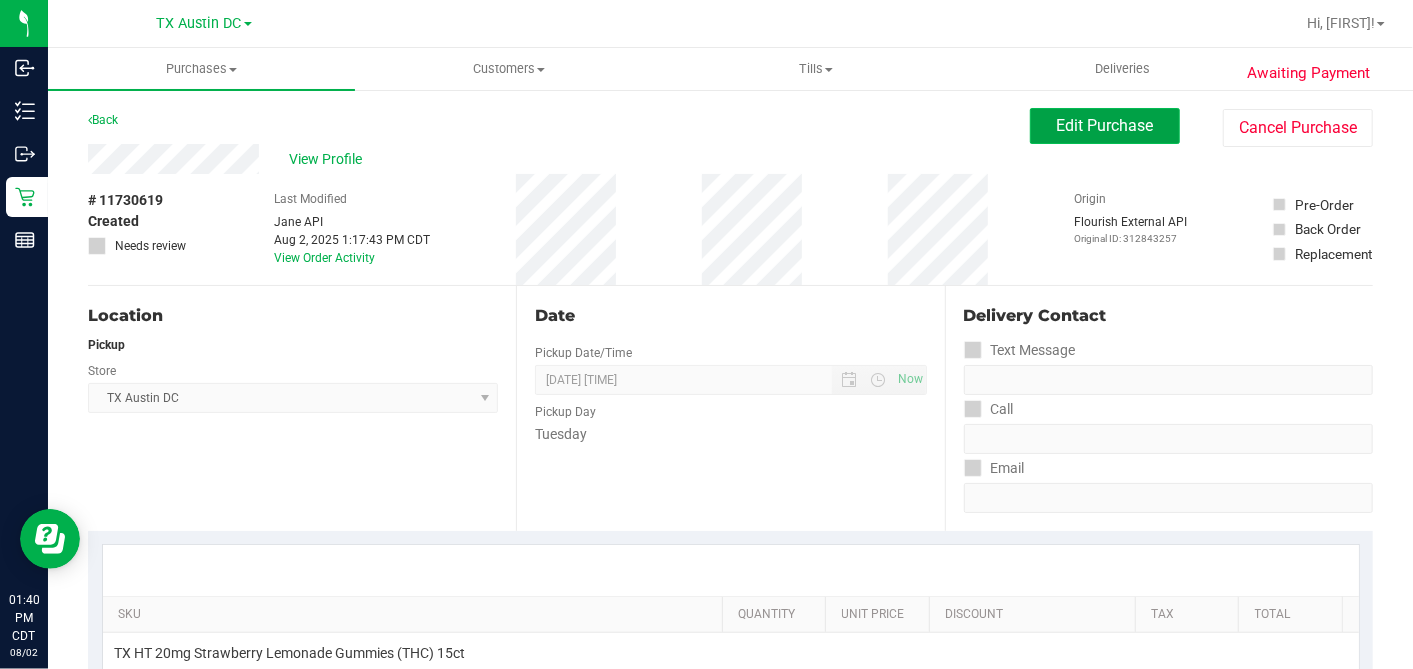 click on "Edit Purchase" at bounding box center [1105, 125] 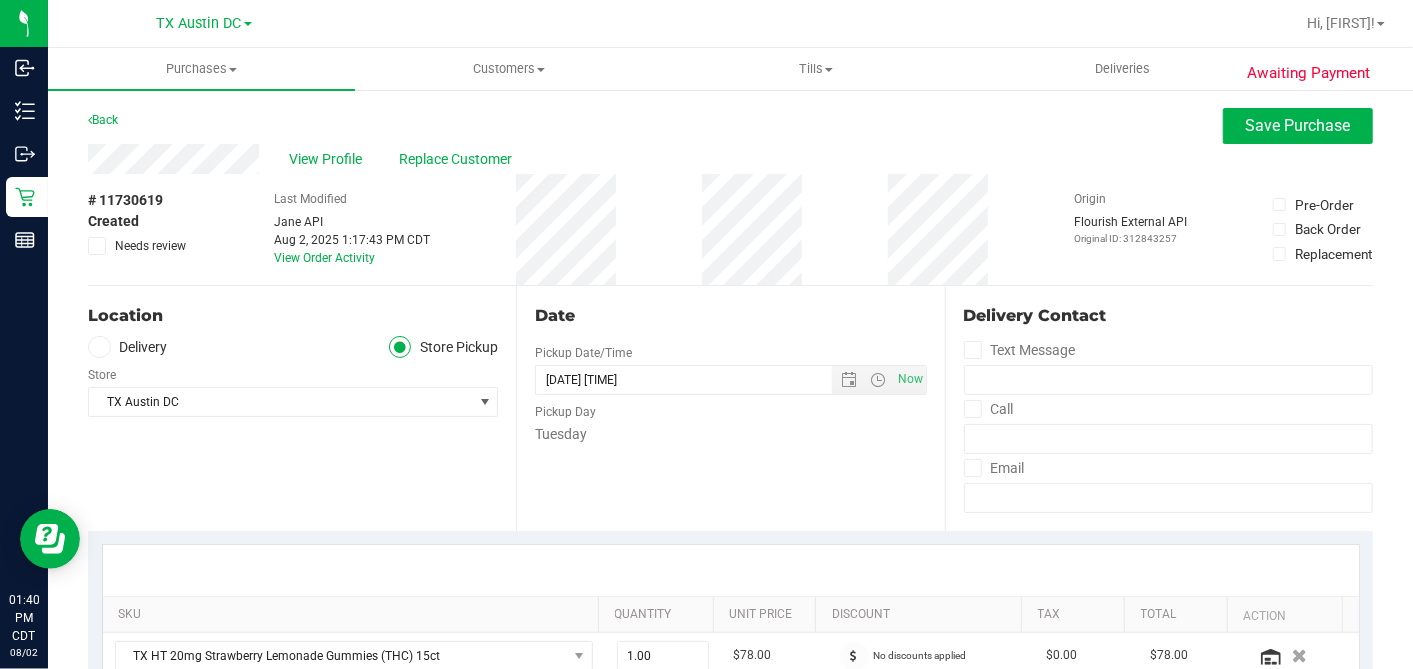 click on "Delivery" at bounding box center (128, 347) 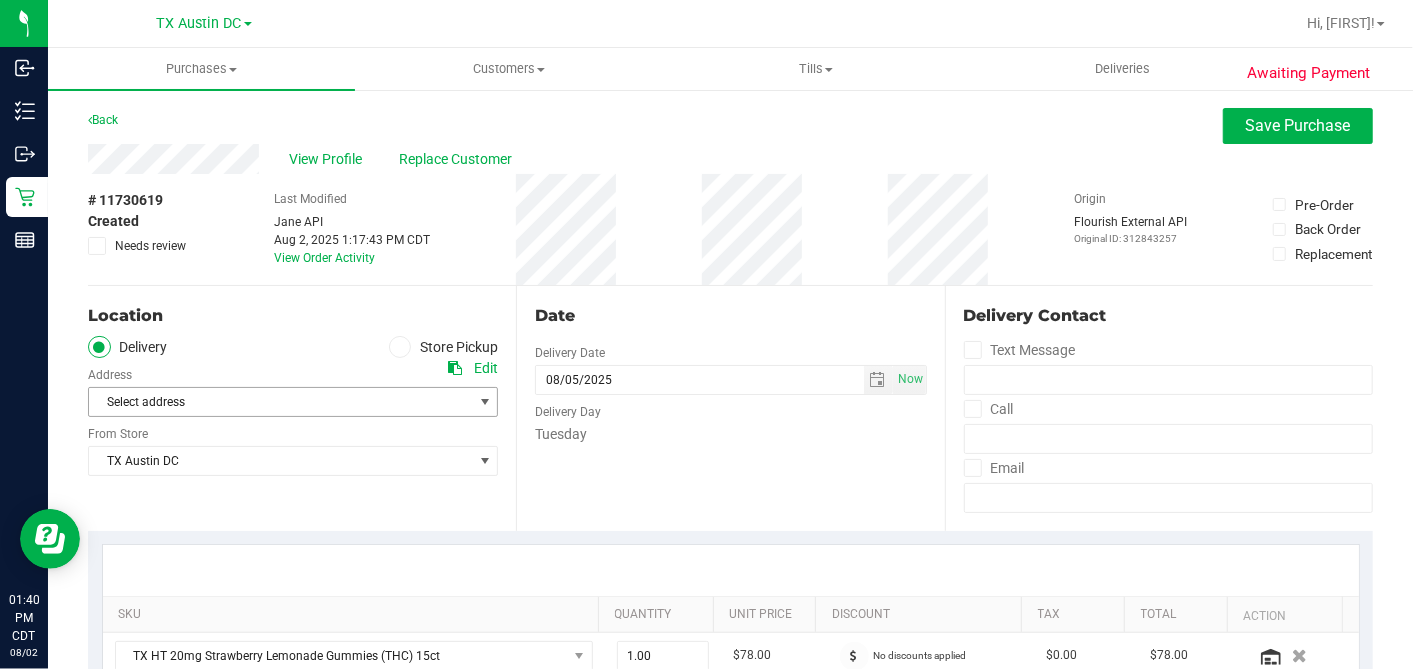 click on "Select address" at bounding box center [271, 402] 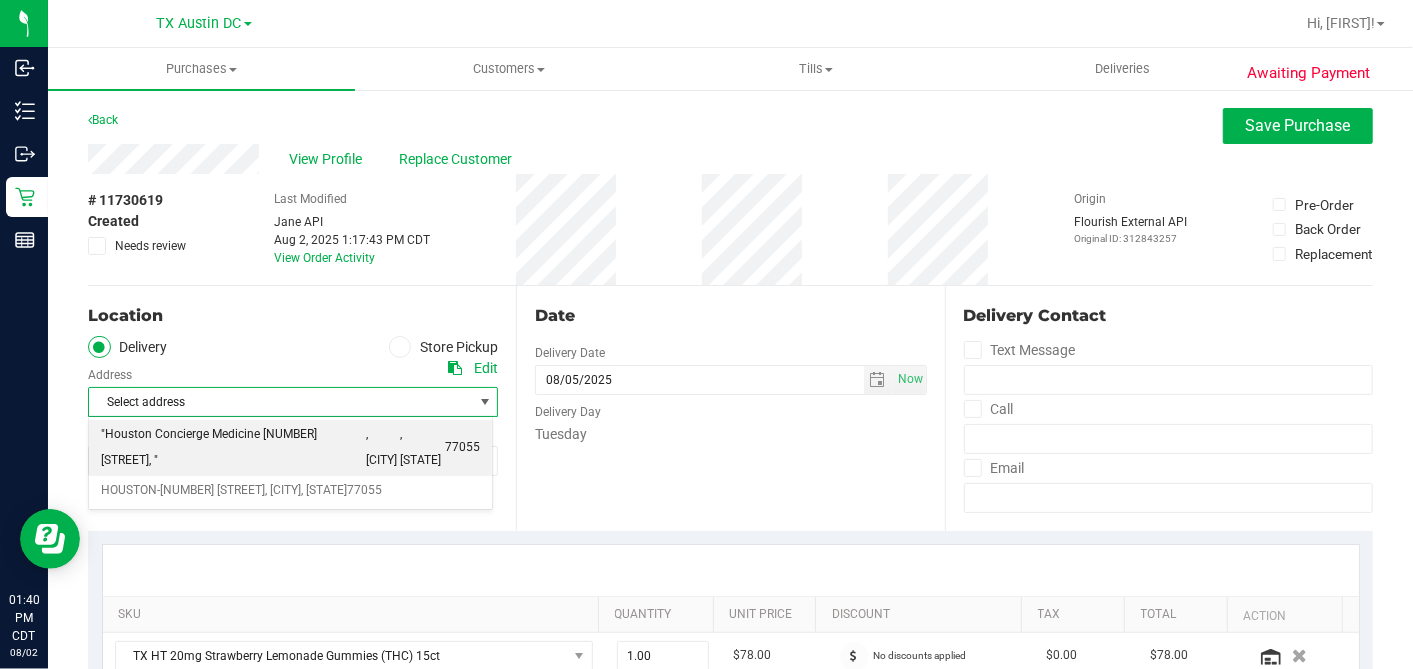 click on ""Houston Concierge Medicine  9432 Katy Fwy #400,  	 		 		 		 		 		 		"" at bounding box center [233, 447] 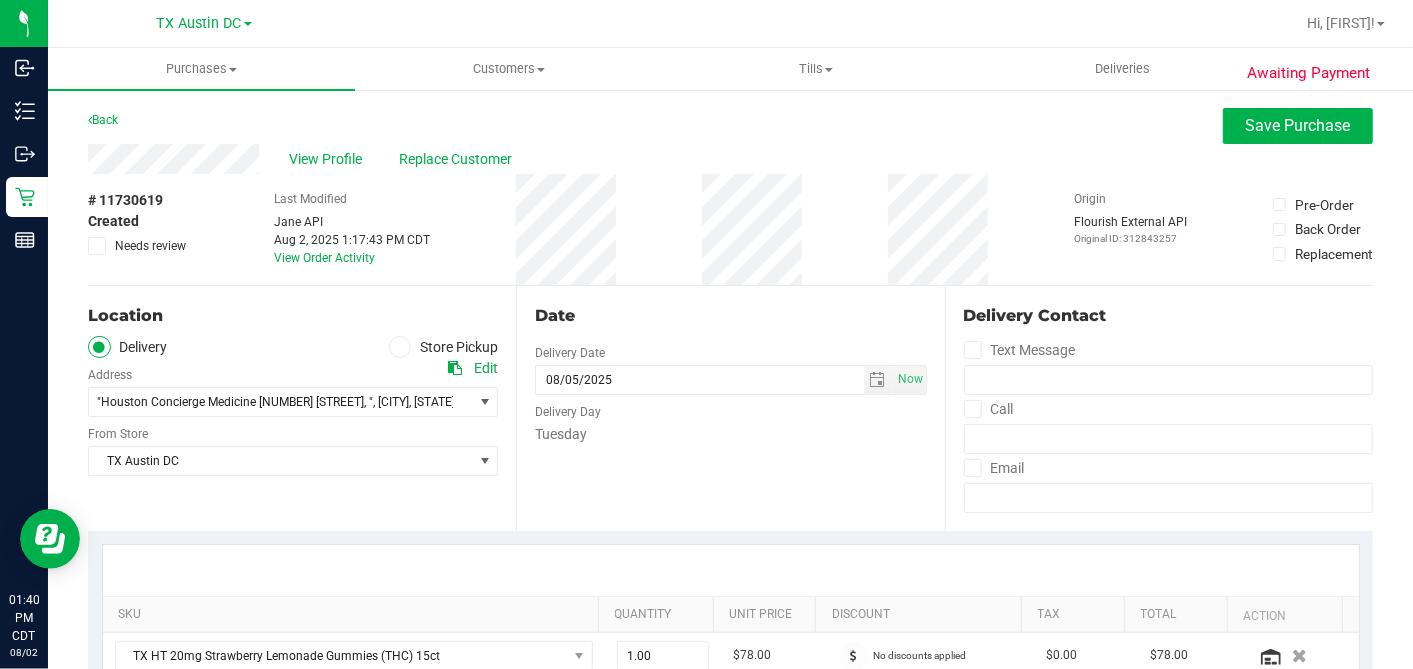 click on "Date
Delivery Date
08/05/2025
Now
08/05/2025 02:00 PM
Now
Delivery Day
Tuesday" at bounding box center (730, 408) 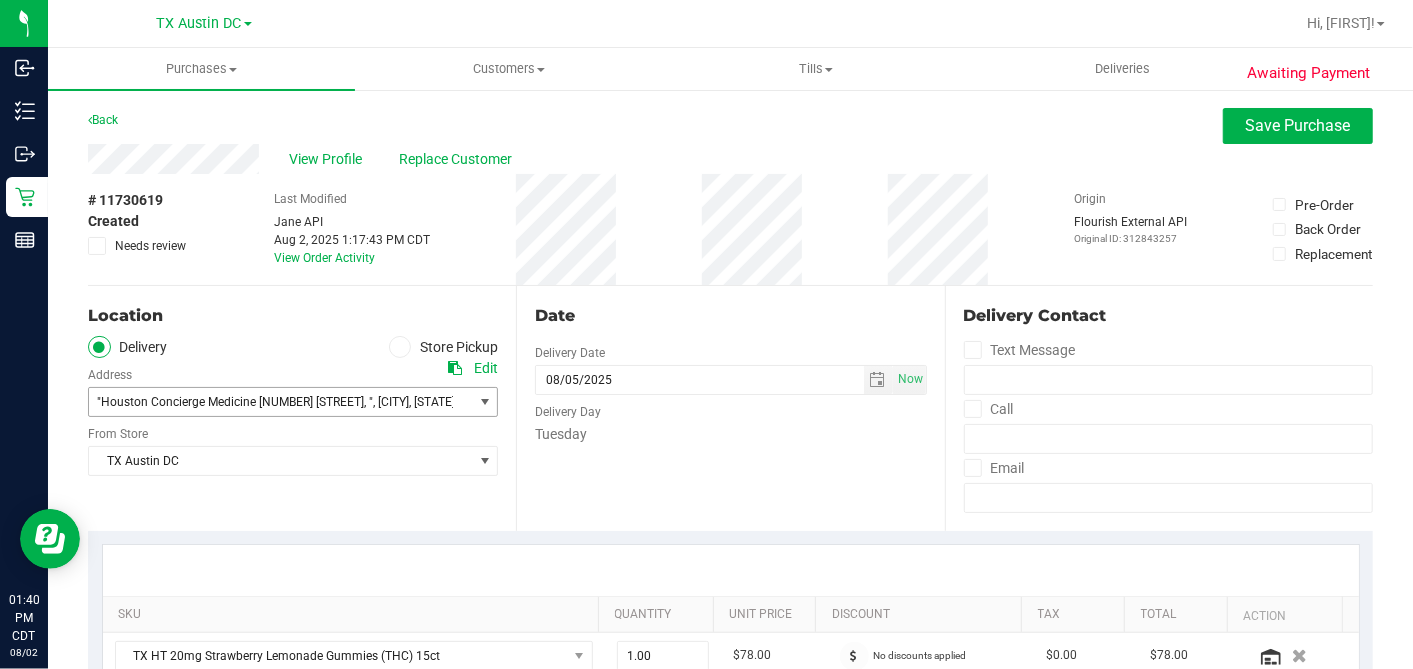 click on ", Houston" at bounding box center [391, 402] 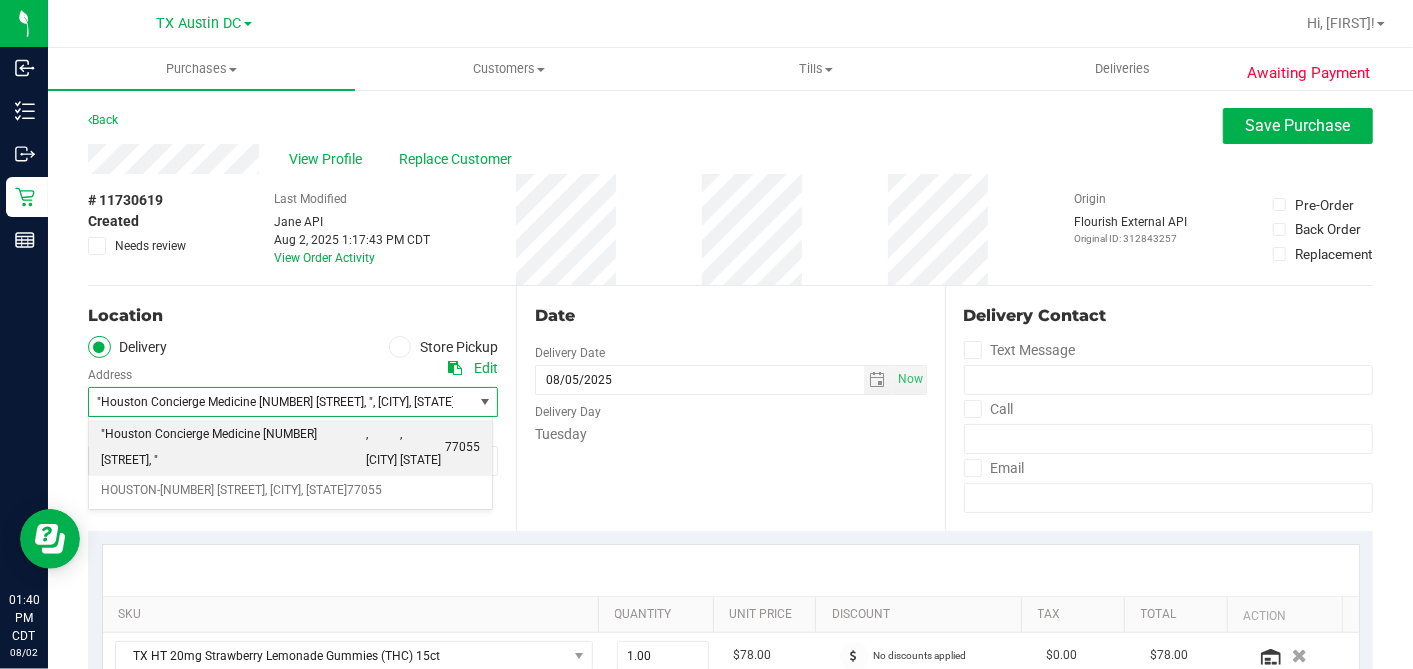 click on "Date
Delivery Date
08/05/2025
Now
08/05/2025 02:00 PM
Now
Delivery Day
Tuesday" at bounding box center (730, 408) 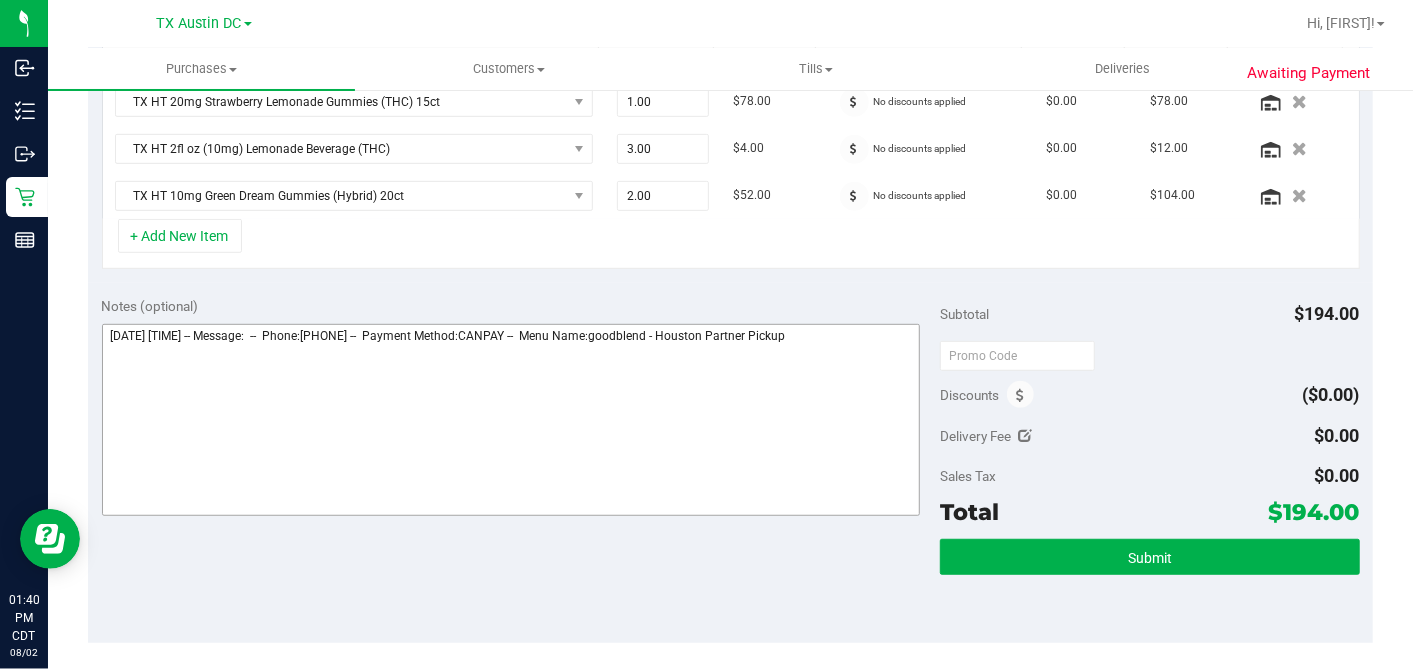 scroll, scrollTop: 555, scrollLeft: 0, axis: vertical 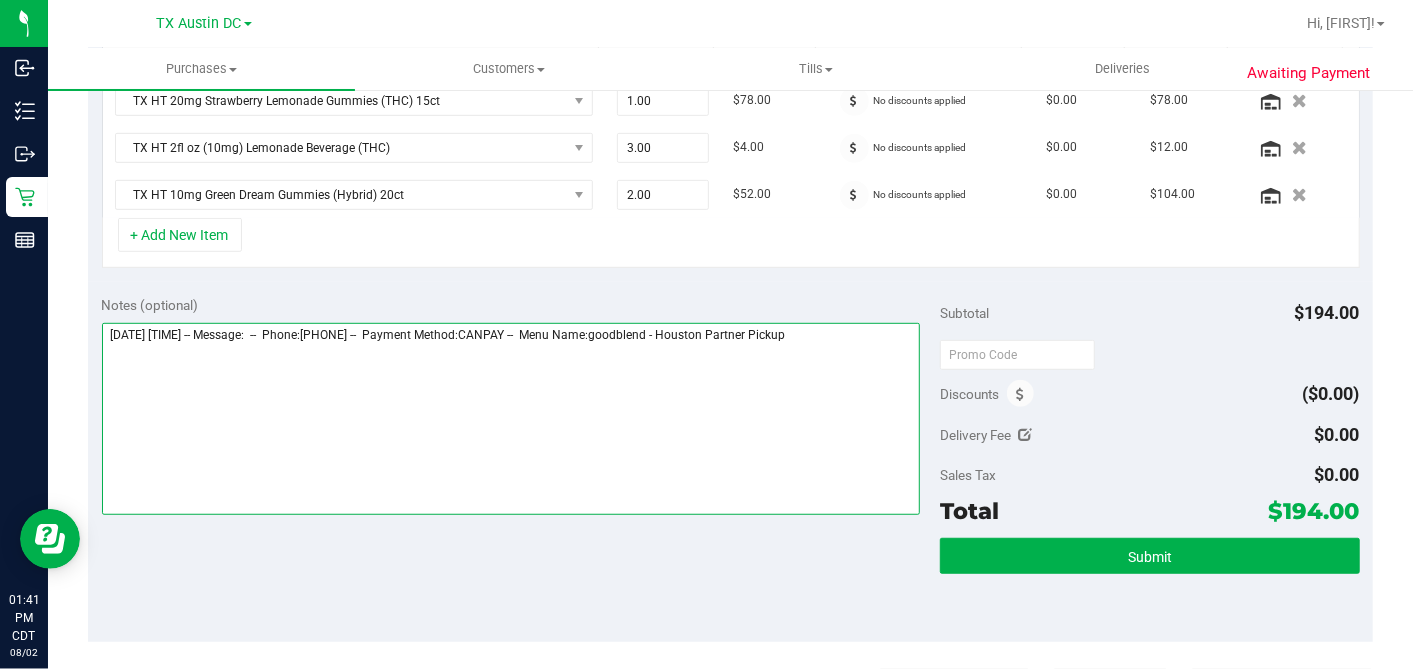 click at bounding box center (511, 419) 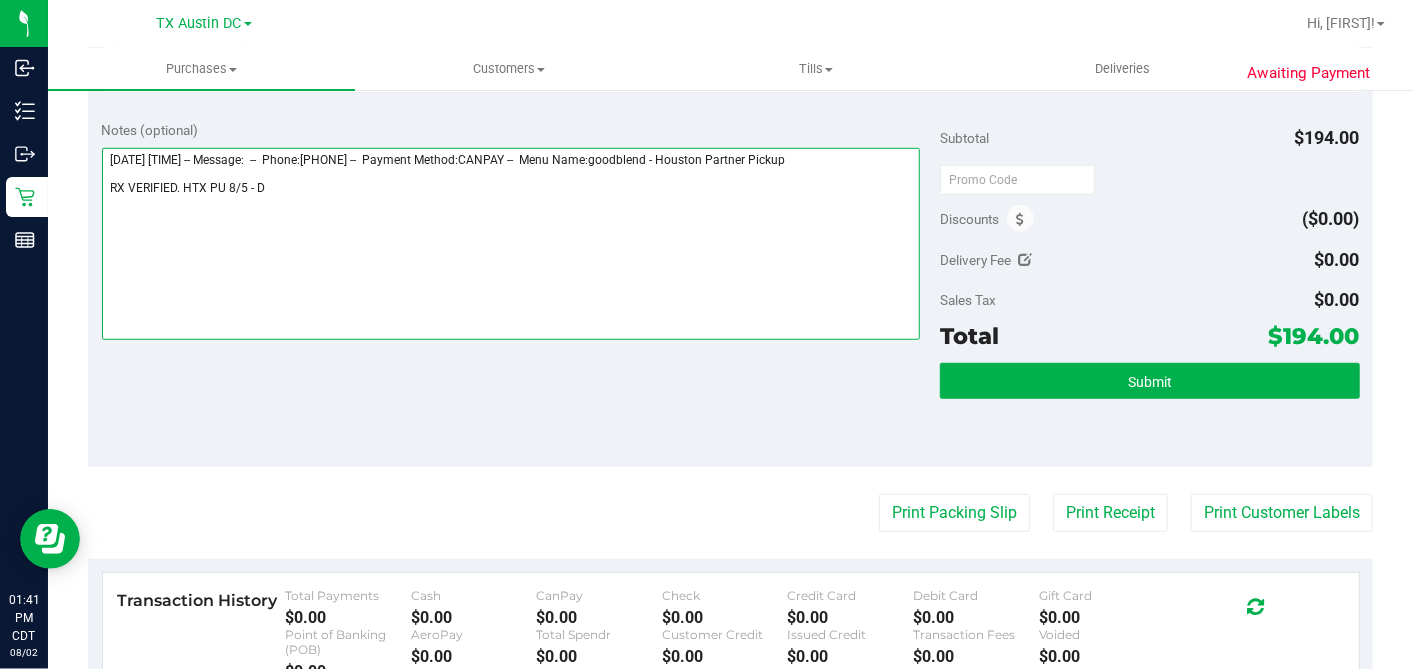 scroll, scrollTop: 1000, scrollLeft: 0, axis: vertical 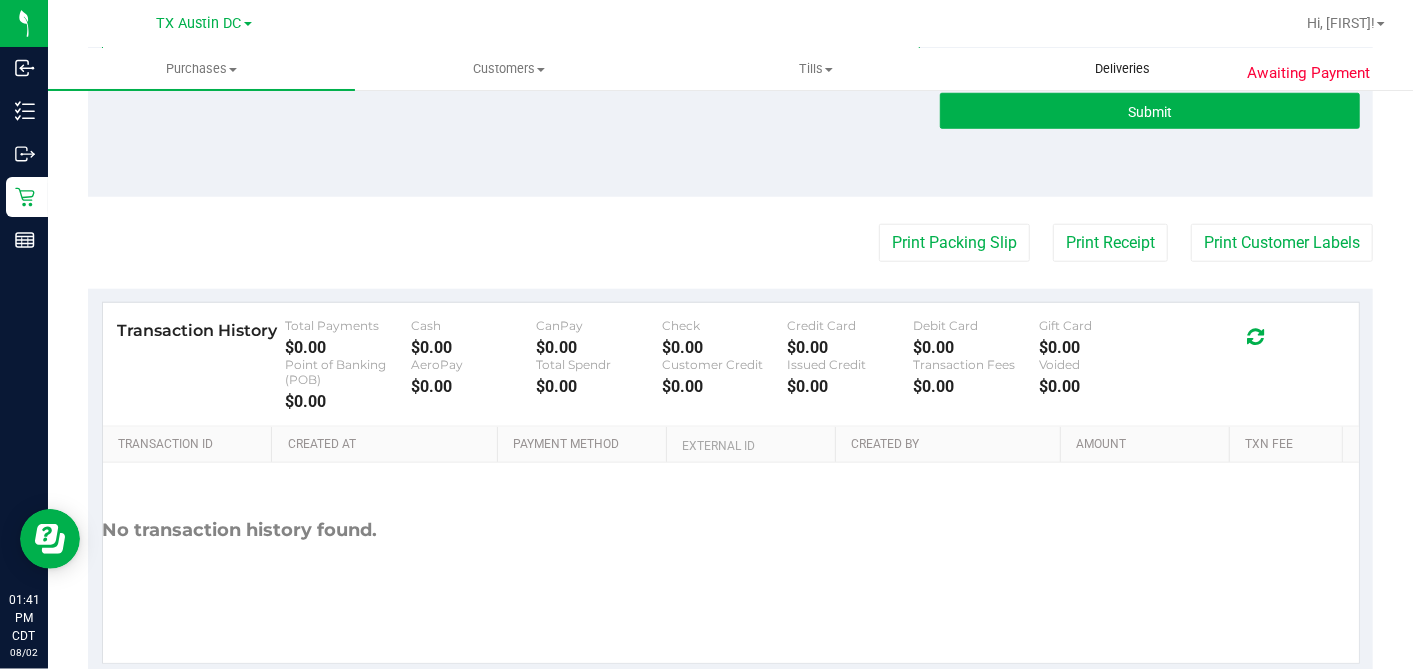 type on "Tuesday 08/05/2025 10:00-14:00 -- Message:  --  Phone:8326202076 --  Payment Method:CANPAY --  Menu Name:goodblend - Houston Partner Pickup
RX VERIFIED. HTX PU 8/5 - DH" 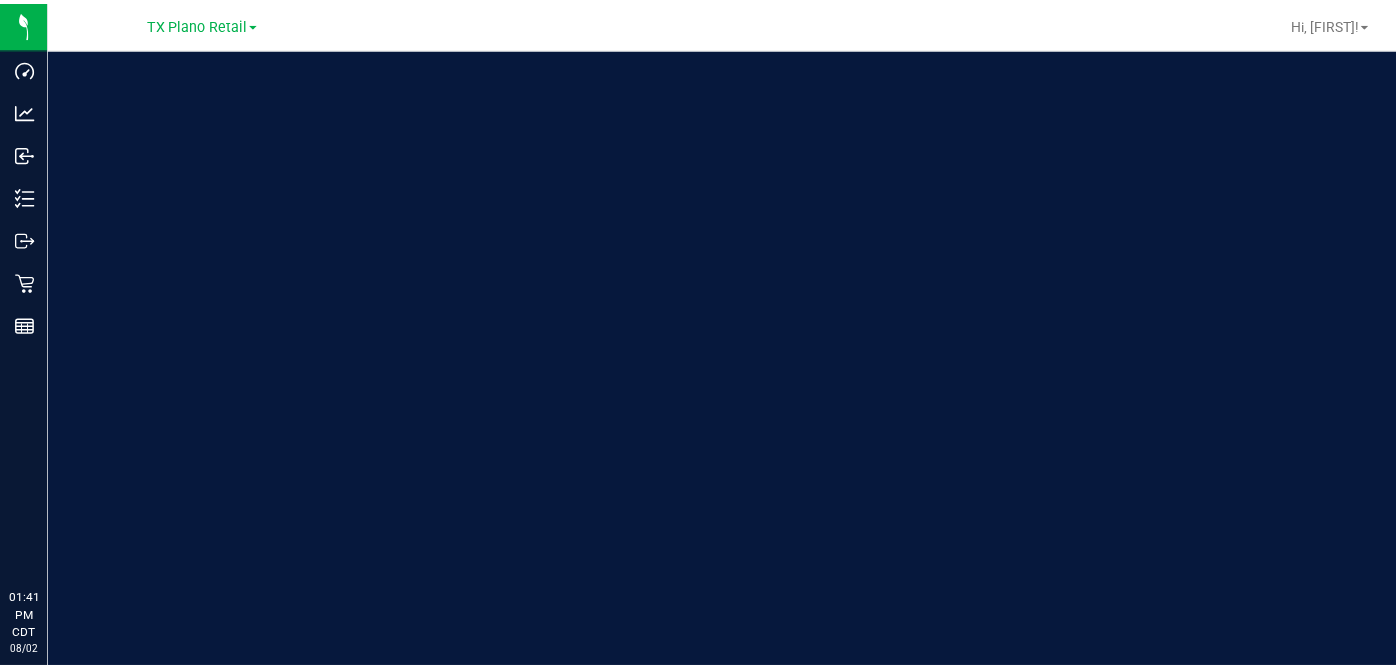 scroll, scrollTop: 0, scrollLeft: 0, axis: both 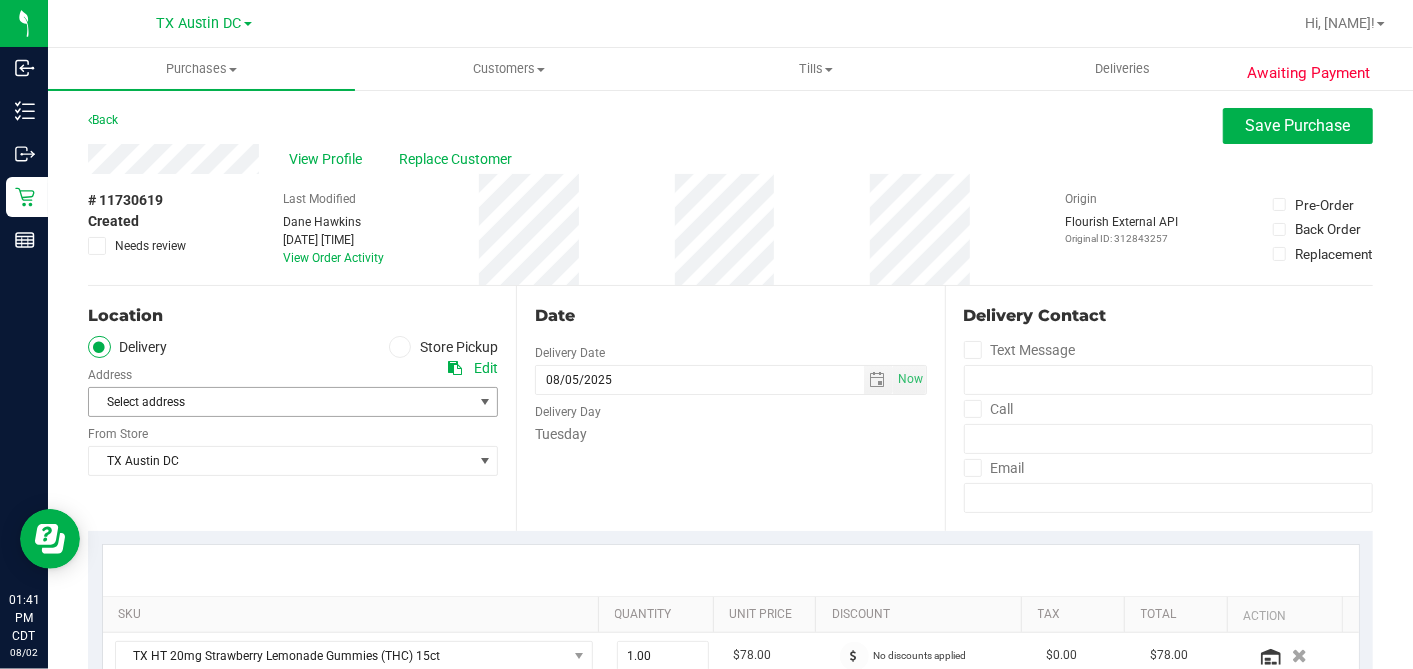 click on "Select address" at bounding box center [271, 402] 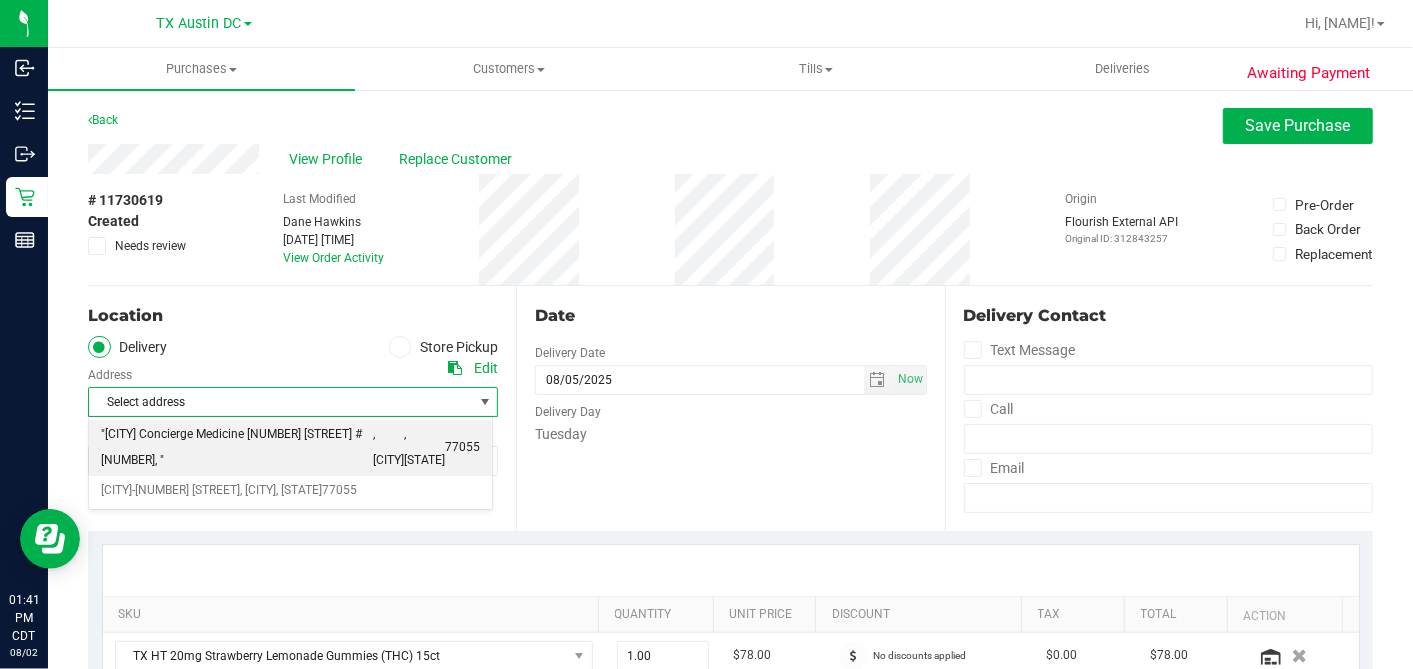 click on ""[CITY] Concierge Medicine  [NUMBER] [STREET] #[NUMBER],  	 		 		 		 		 		 		"" at bounding box center (237, 447) 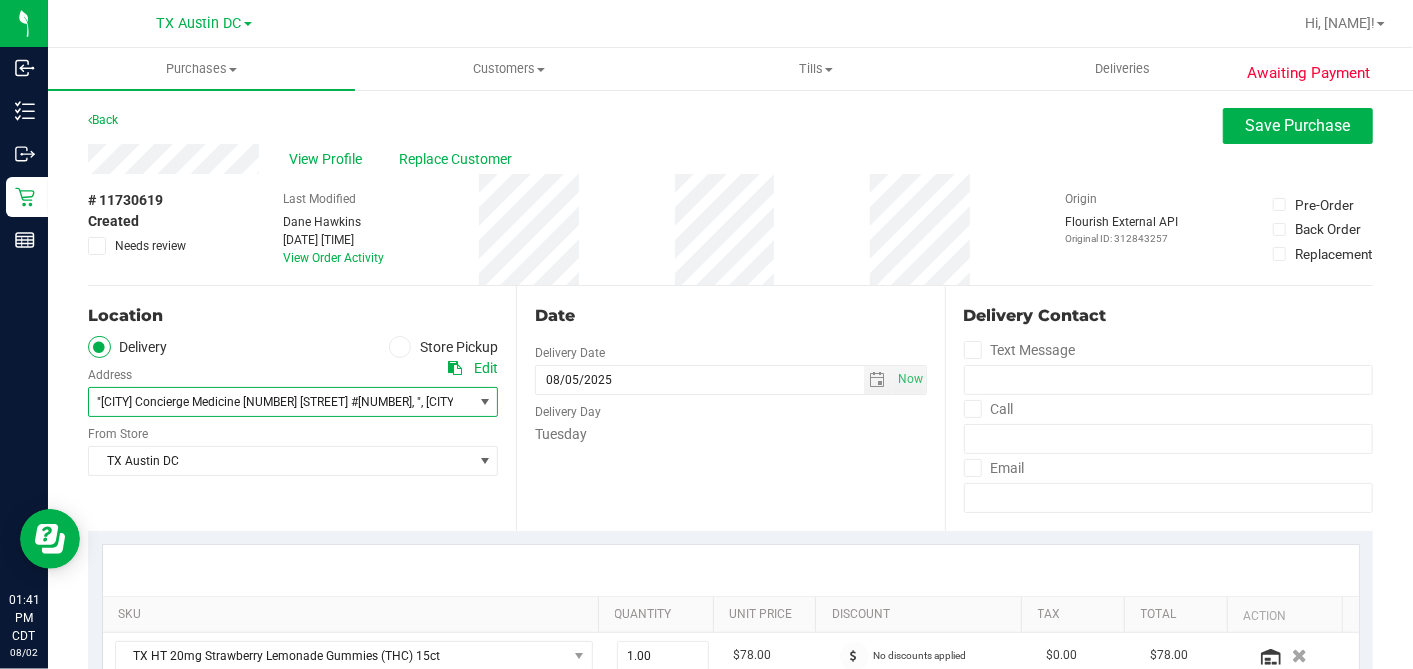click on "Date
Delivery Date
08/05/2025
Now
08/05/2025 07:00 AM
Now
Delivery Day
Tuesday" at bounding box center [730, 408] 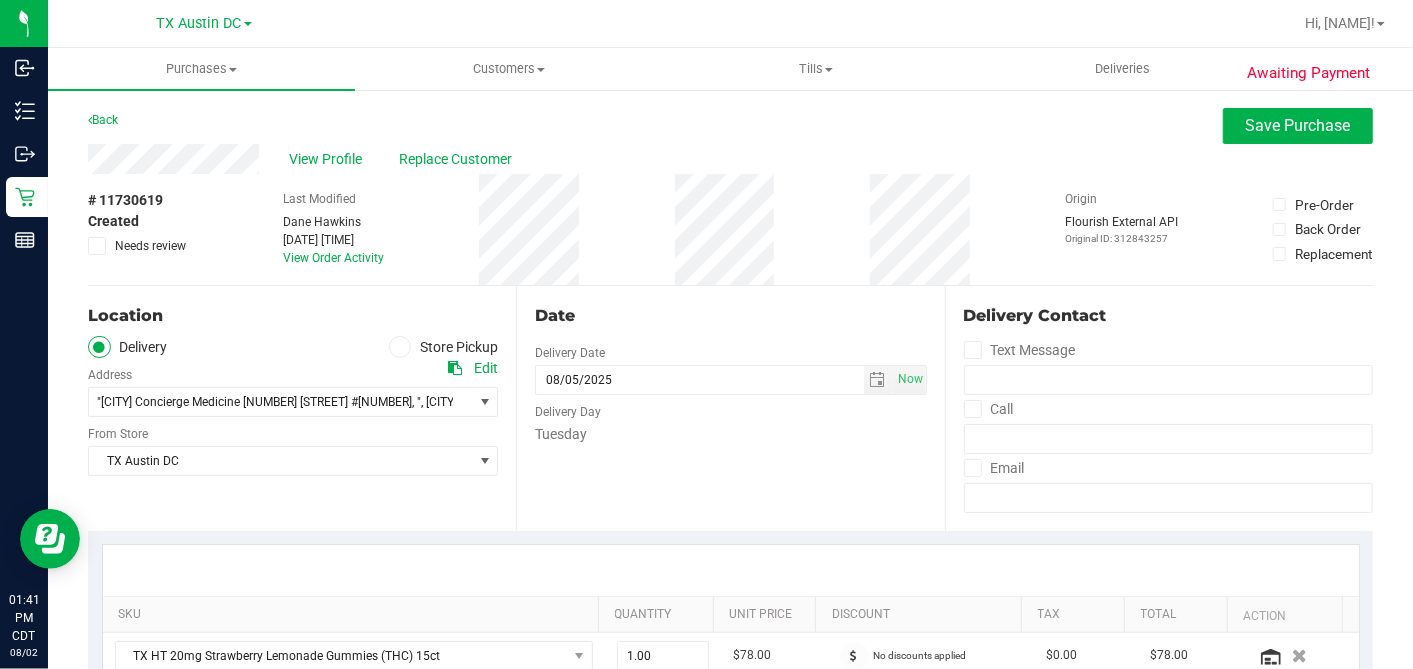 click on "Date
Delivery Date
08/05/2025
Now
08/05/2025 07:00 AM
Now
Delivery Day
Tuesday" at bounding box center (730, 408) 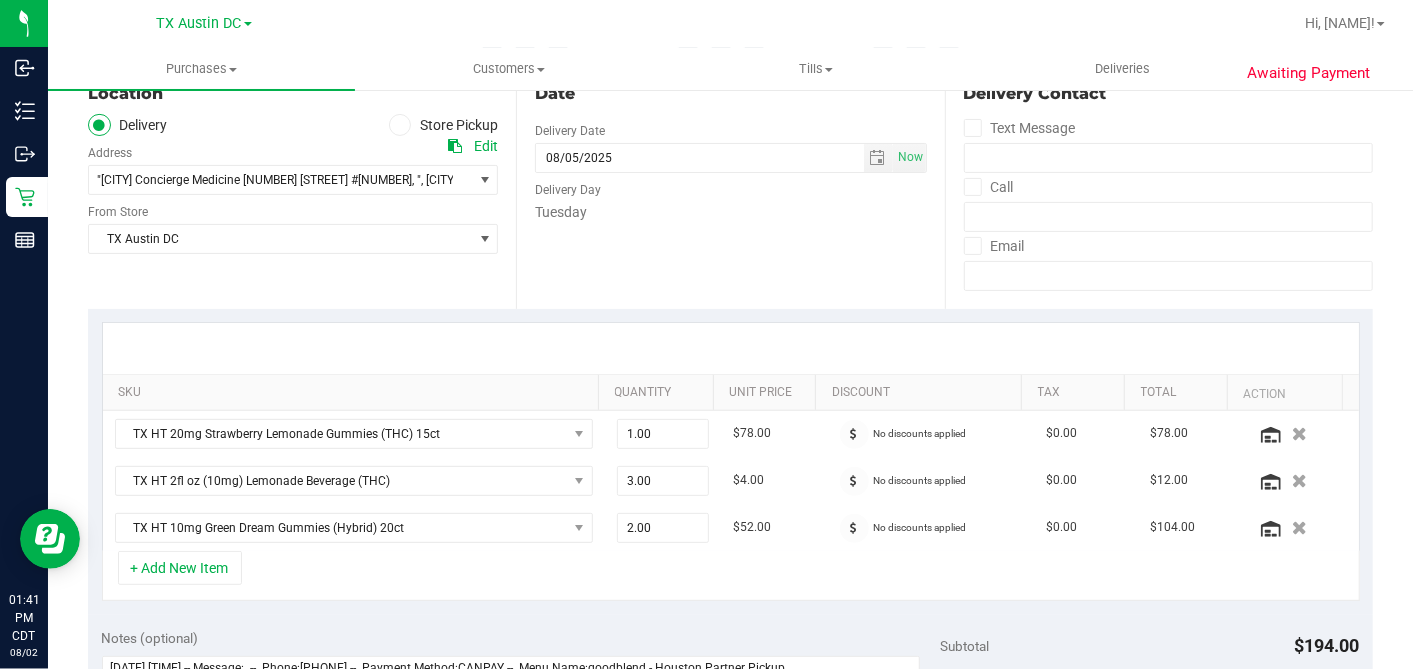 scroll, scrollTop: 555, scrollLeft: 0, axis: vertical 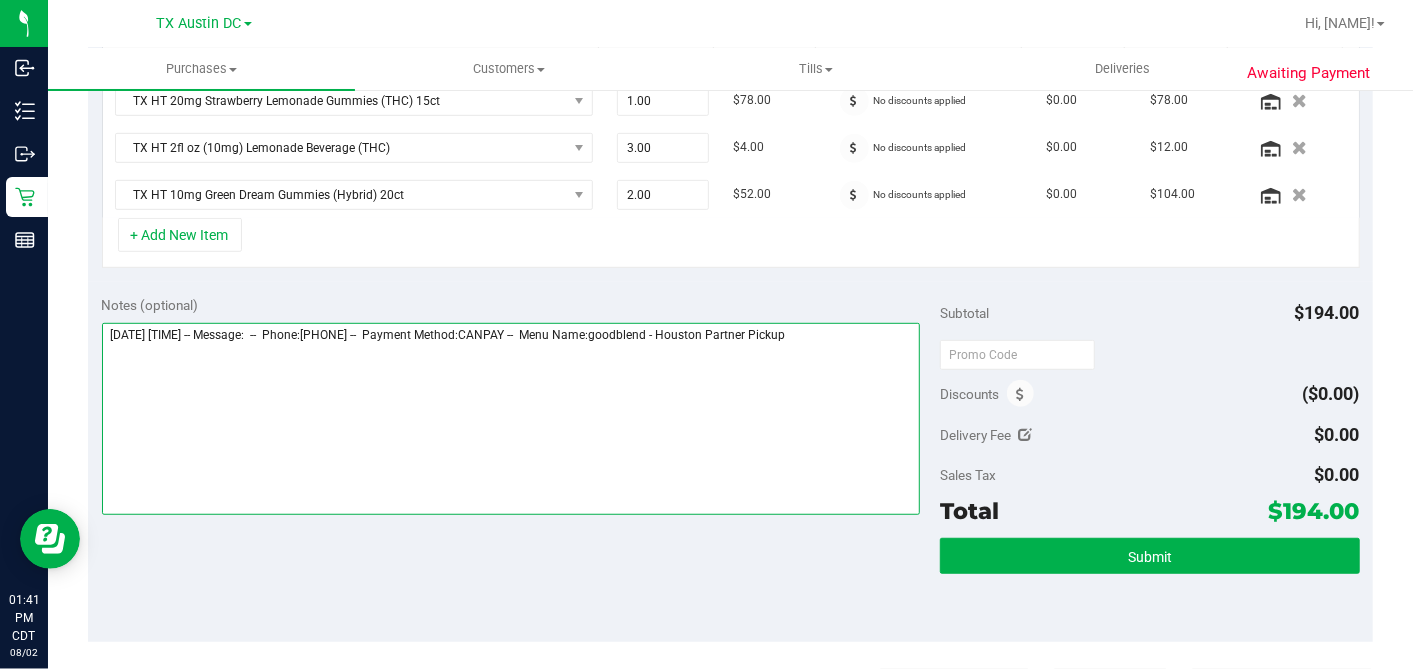 click at bounding box center (511, 419) 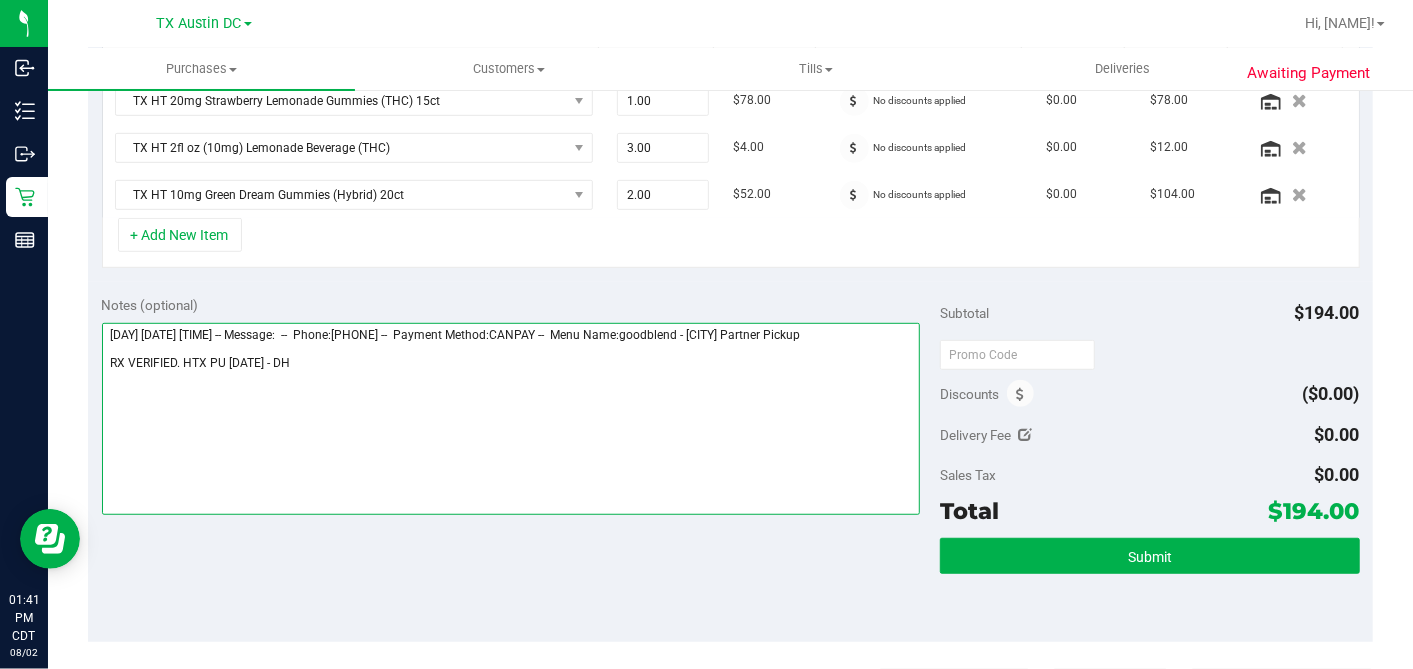 type on "Tuesday 08/05/2025 10:00-14:00 -- Message:  --  Phone:8326202076 --  Payment Method:CANPAY --  Menu Name:goodblend - Houston Partner Pickup
RX VERIFIED. HTX PU 8/5 - DH" 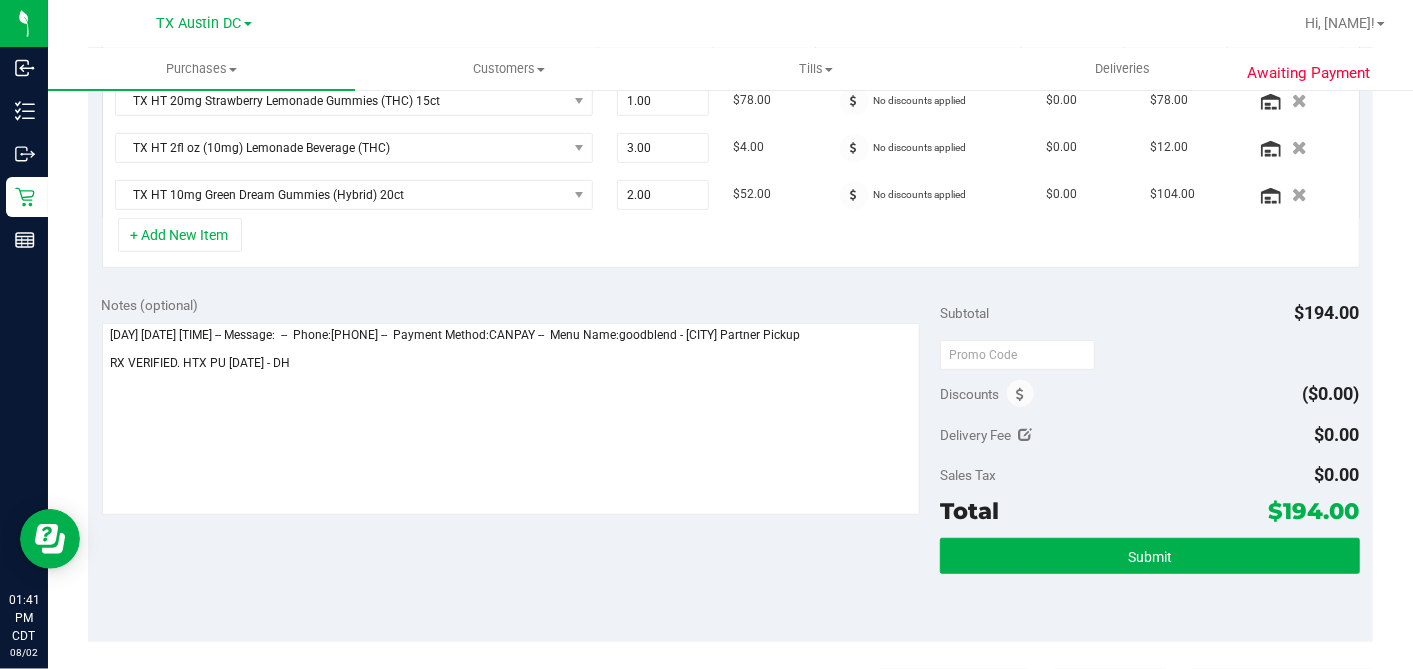click on "Submit" at bounding box center (1149, 583) 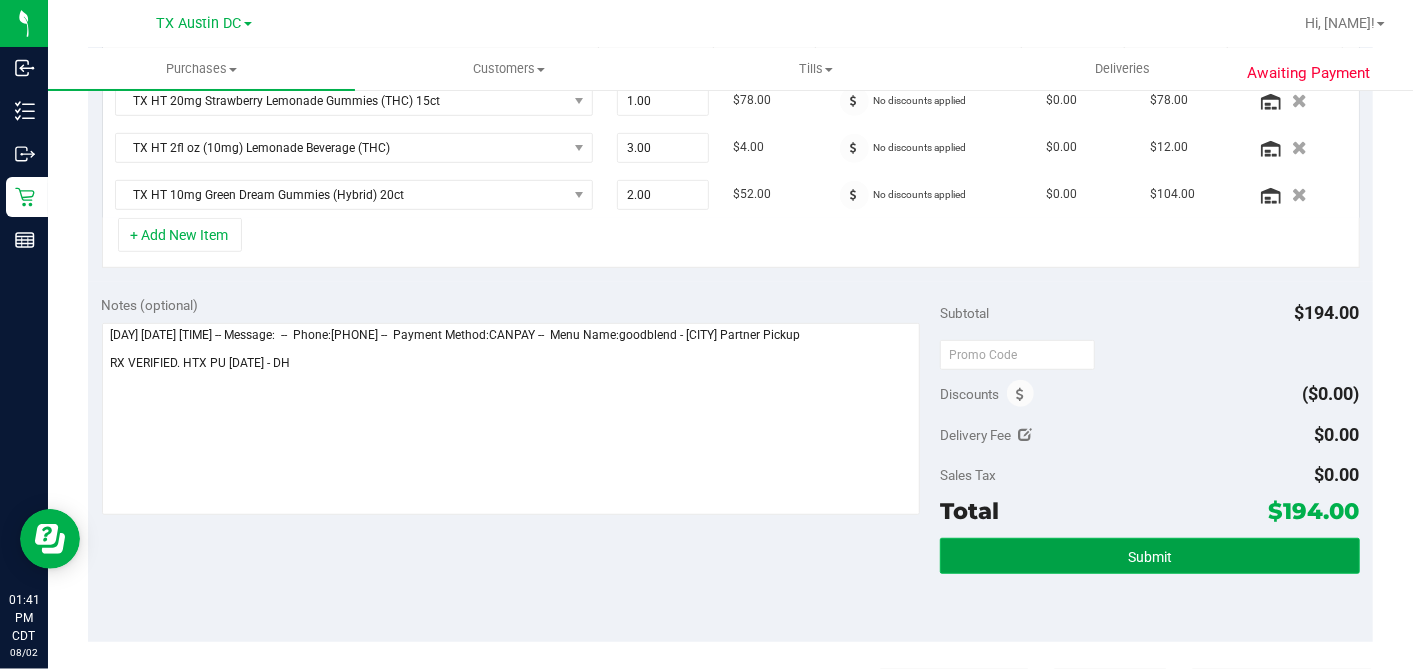click on "Submit" at bounding box center [1150, 557] 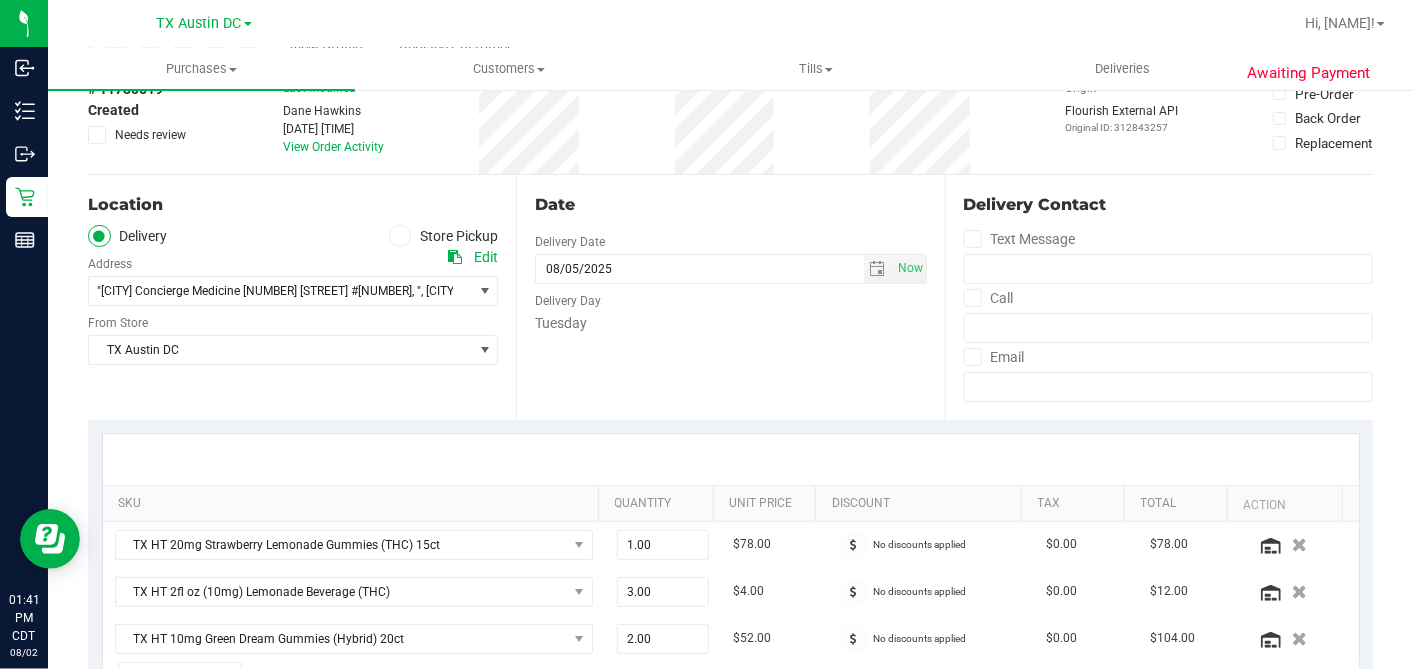 scroll, scrollTop: 0, scrollLeft: 0, axis: both 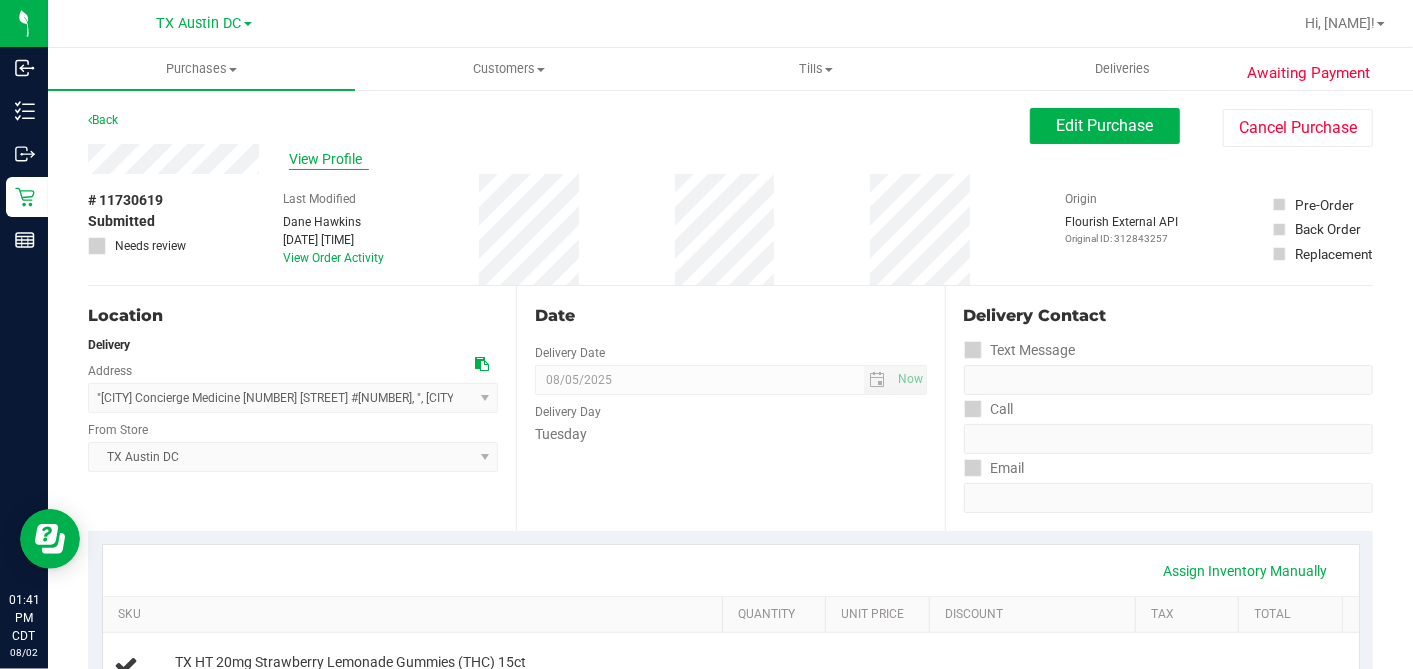 click on "View Profile" at bounding box center (329, 159) 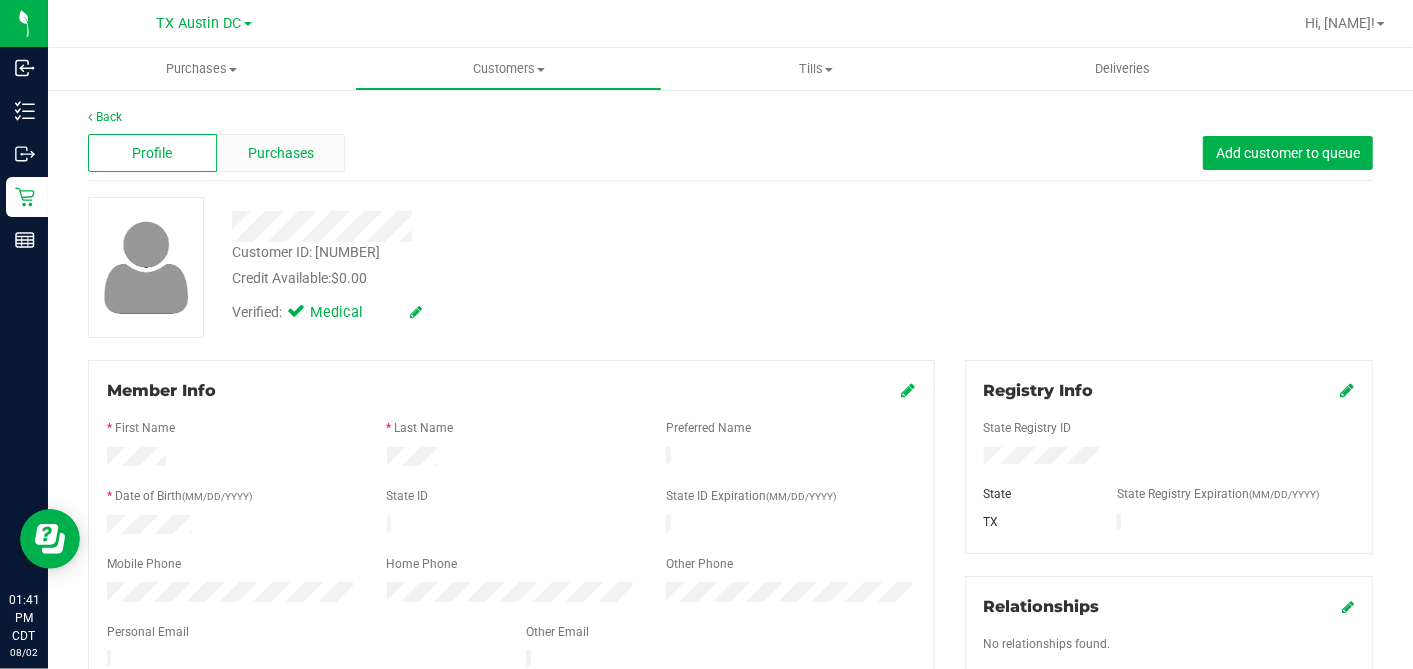 click on "Purchases" at bounding box center (281, 153) 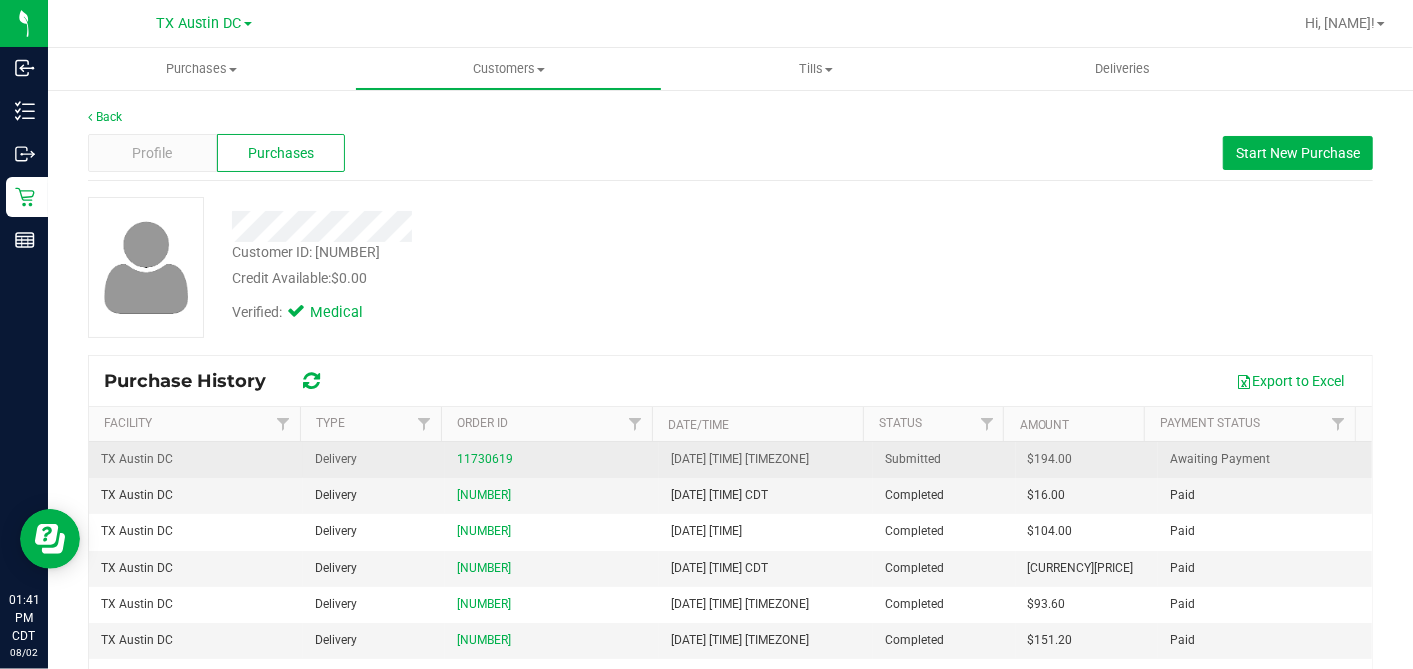 click on "$194.00" at bounding box center (1050, 459) 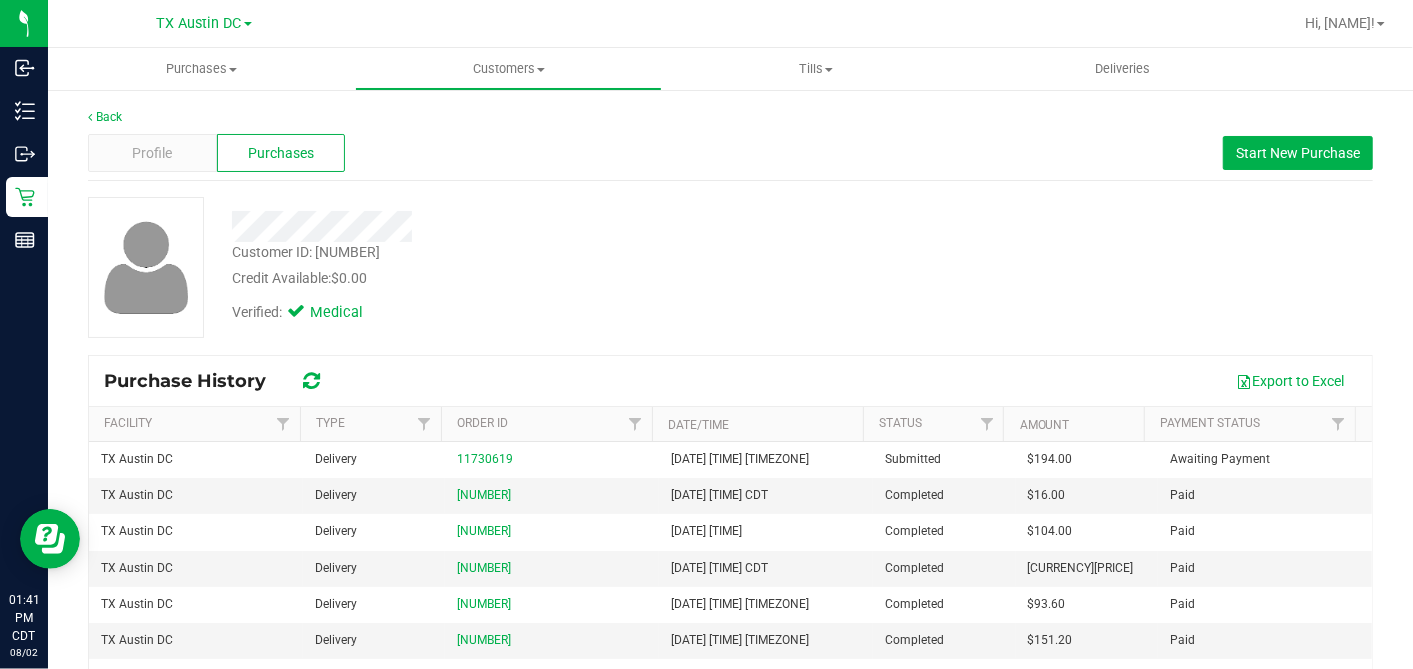 copy on "194.00" 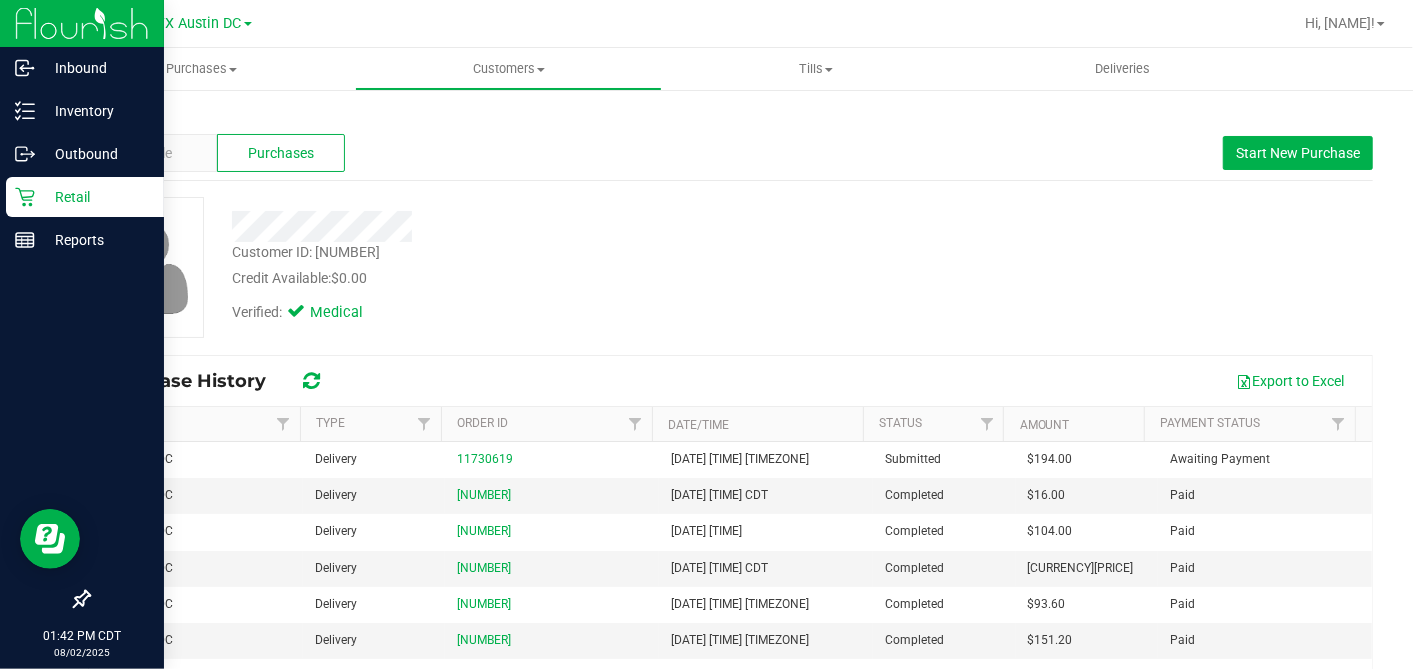 drag, startPoint x: 29, startPoint y: 198, endPoint x: 143, endPoint y: 211, distance: 114.73883 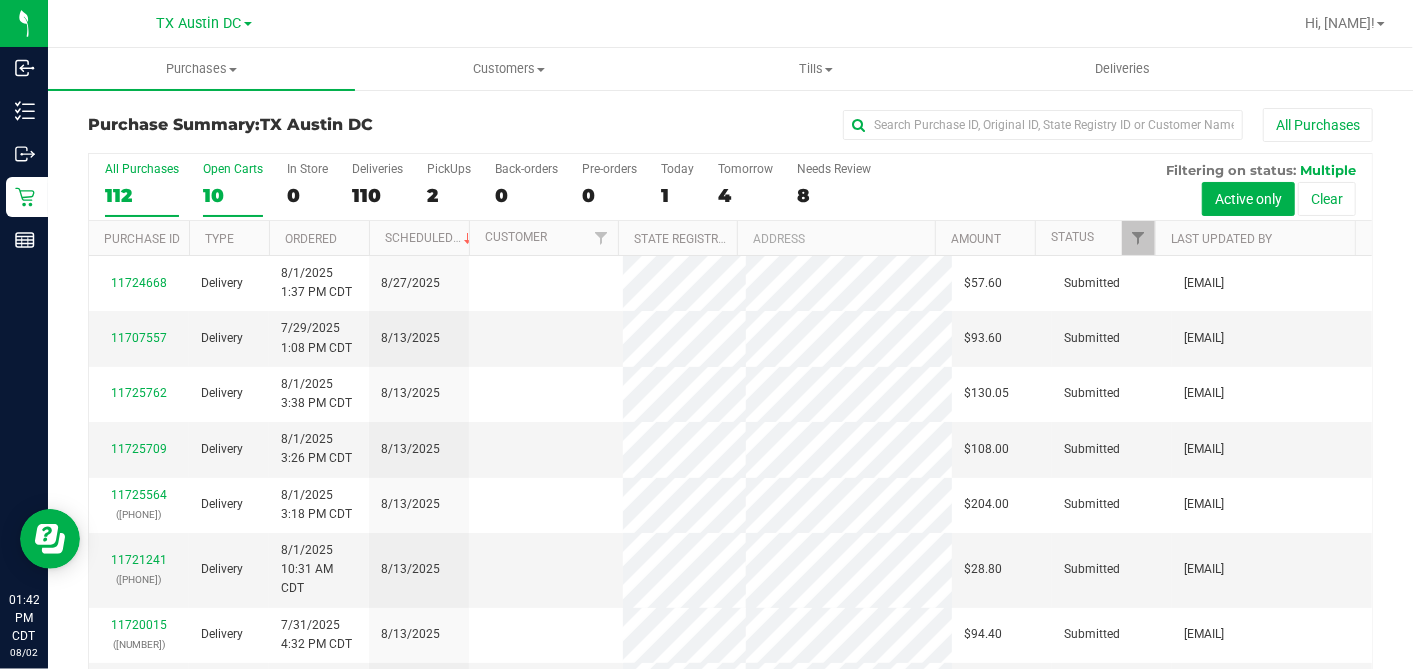 click on "10" at bounding box center (233, 195) 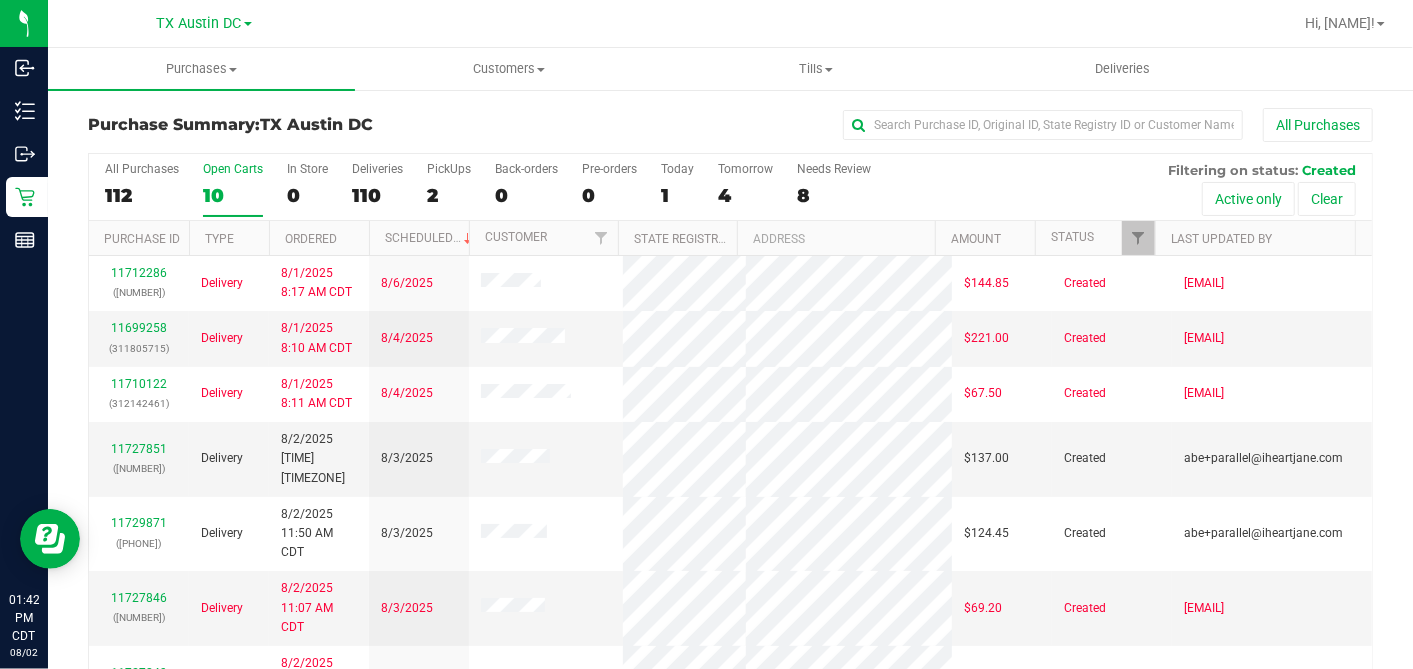 click on "Ordered" at bounding box center [319, 238] 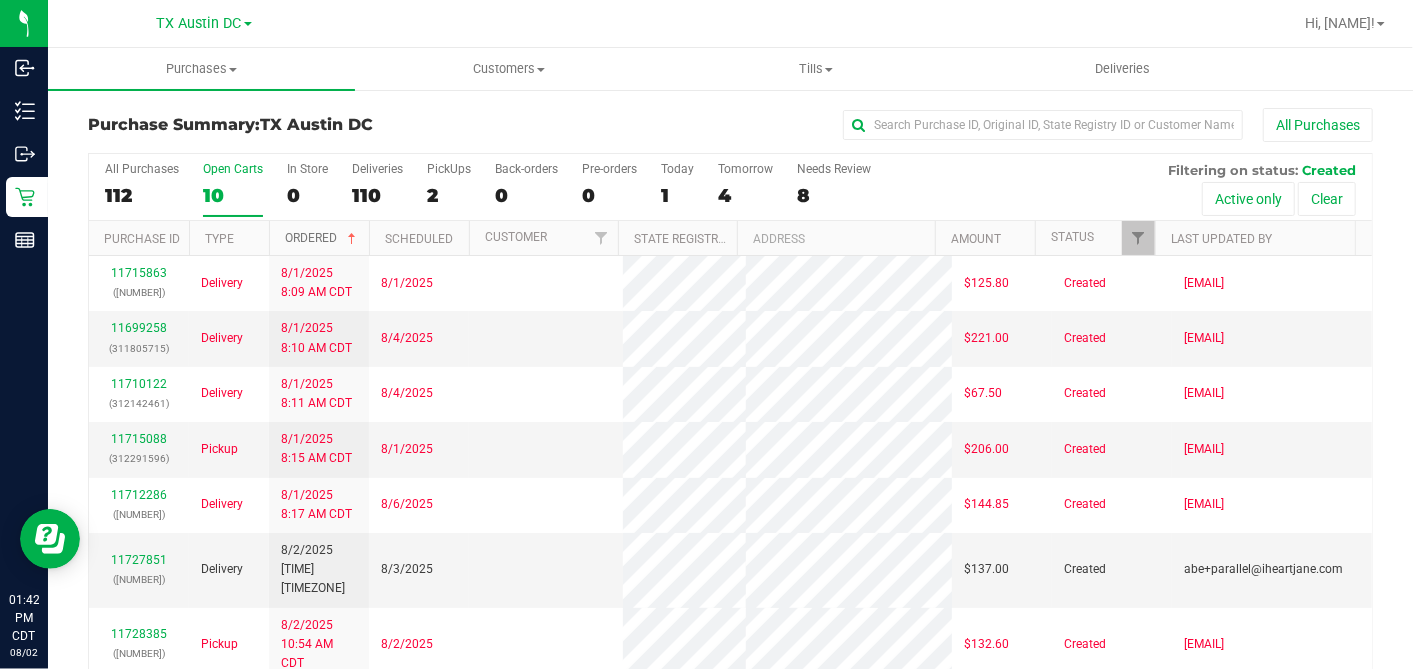click at bounding box center (352, 239) 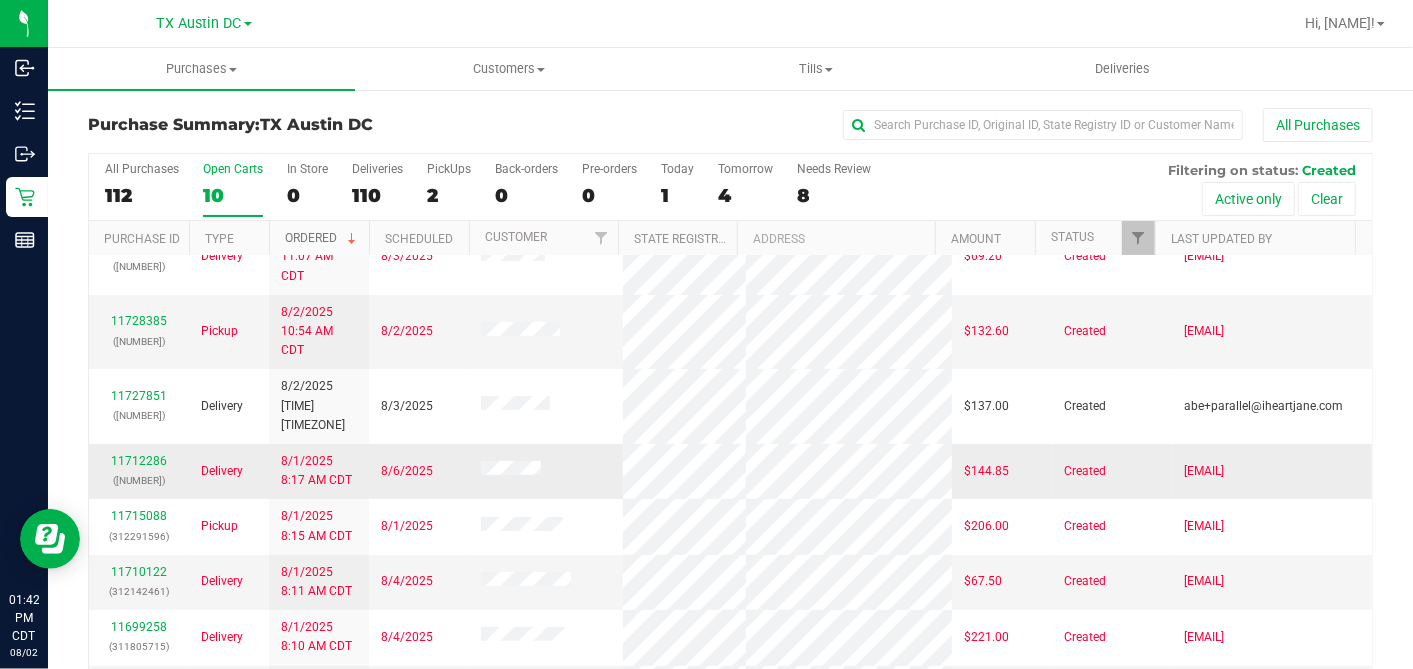 scroll, scrollTop: 205, scrollLeft: 0, axis: vertical 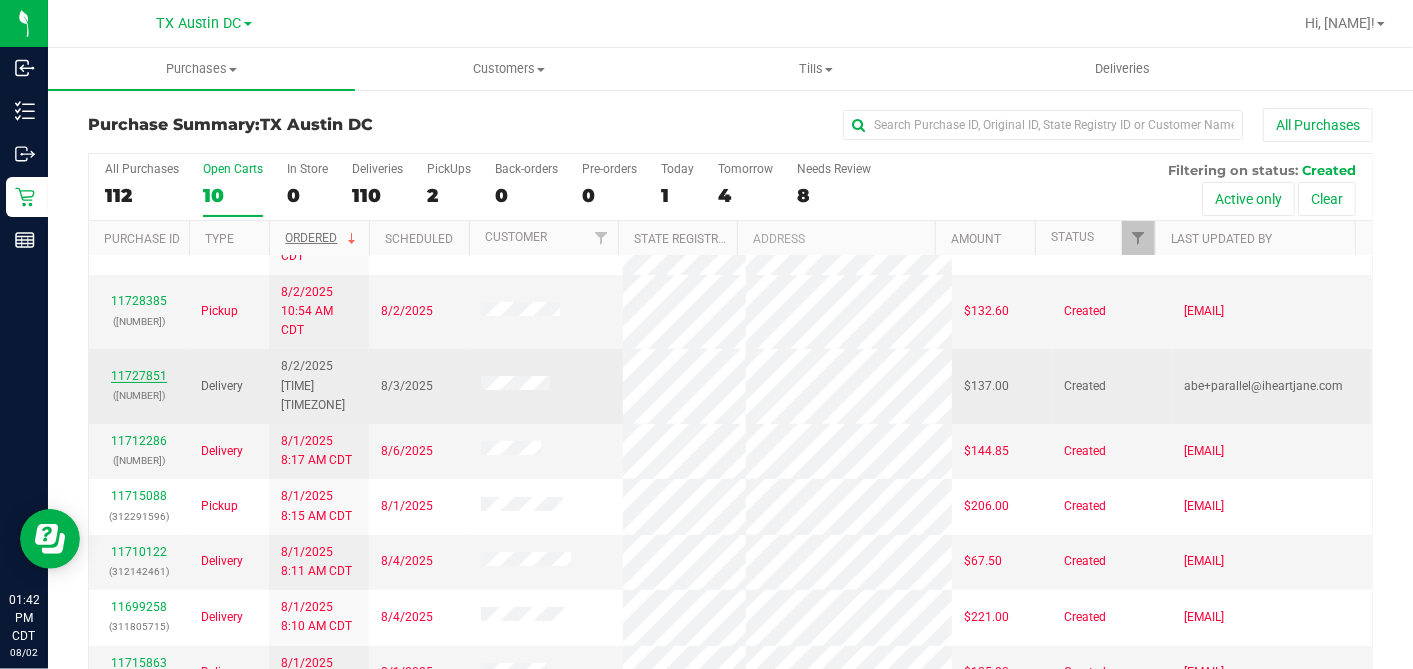 click on "11727851" at bounding box center [139, 376] 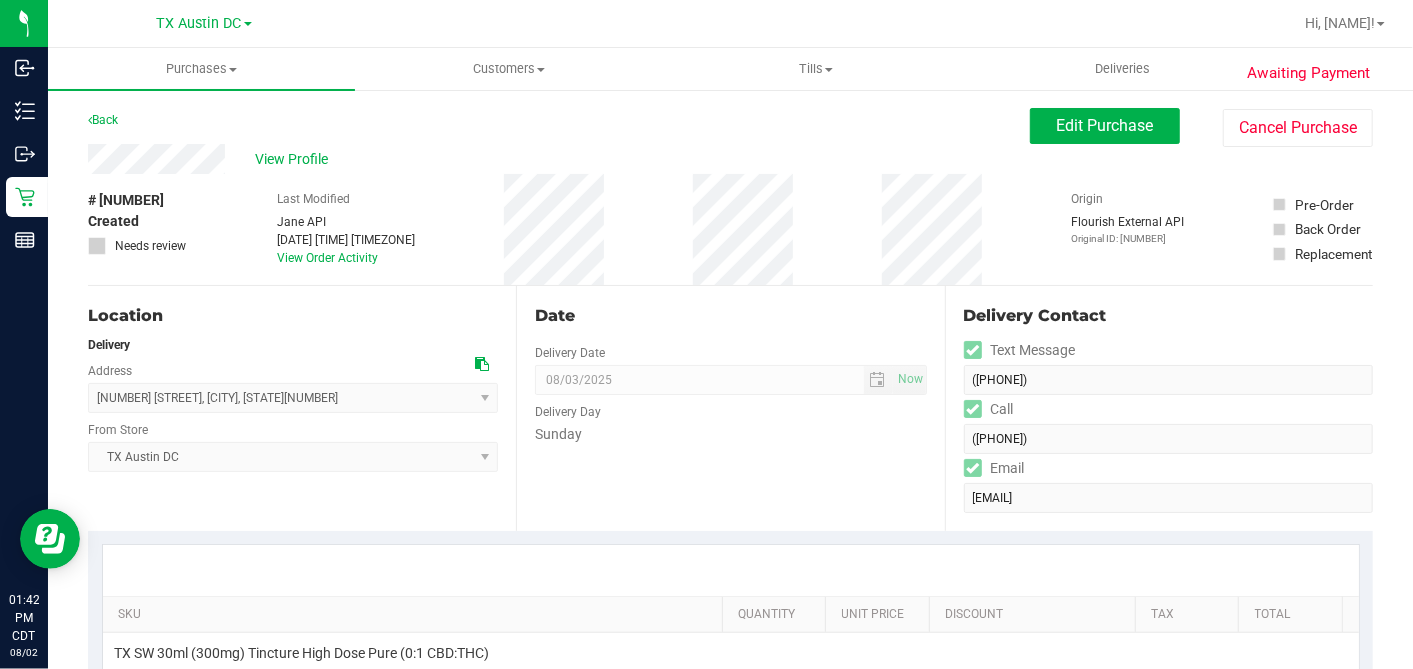 click on "# 11727851
Created
Needs review
Last Modified
Jane API
Aug 2, 2025 2:26:45 AM CDT
View Order Activity
Origin
Flourish External API
Original ID: 312765842
Pre-Order
Back Order" at bounding box center [730, 229] 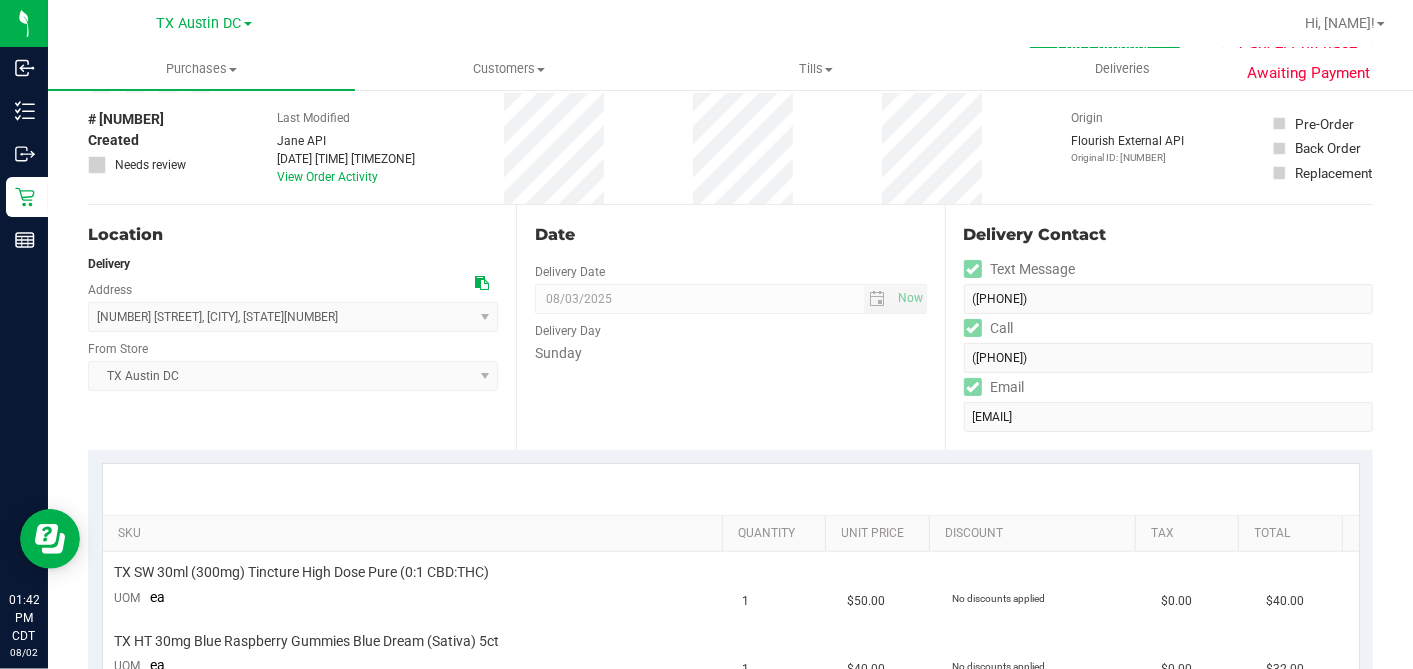 scroll, scrollTop: 0, scrollLeft: 0, axis: both 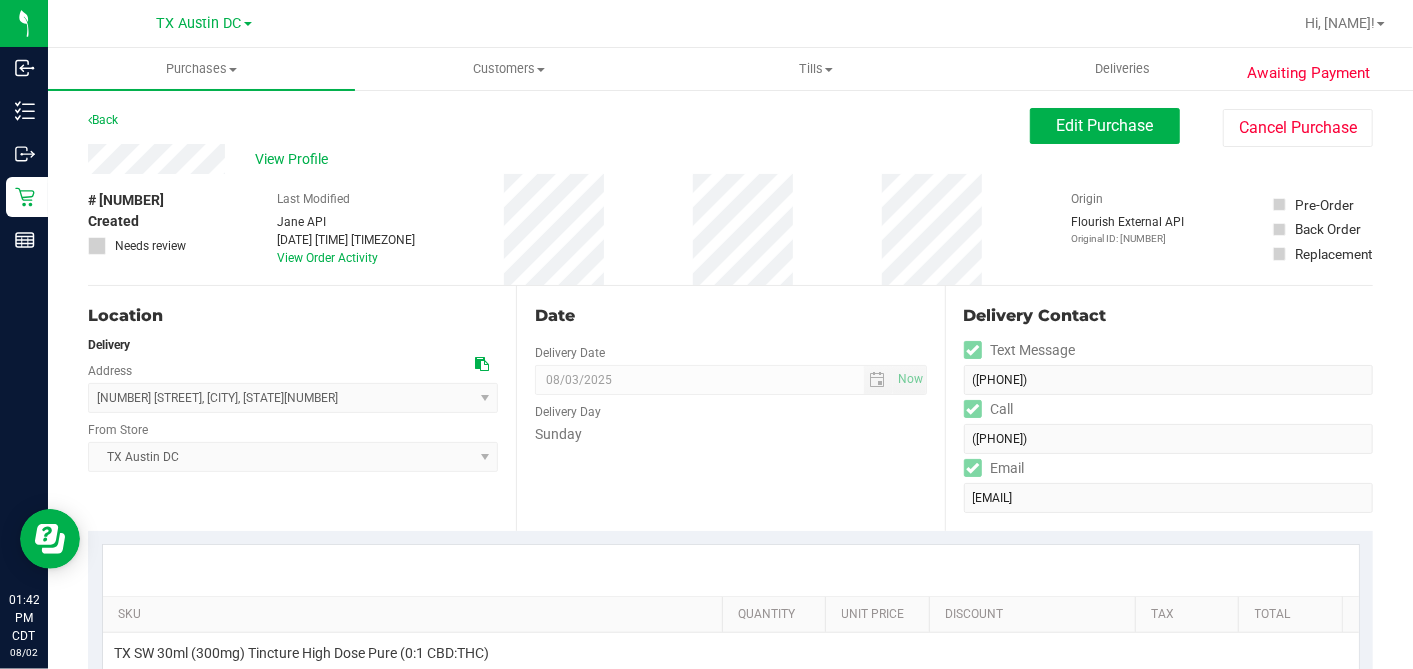 click at bounding box center (482, 364) 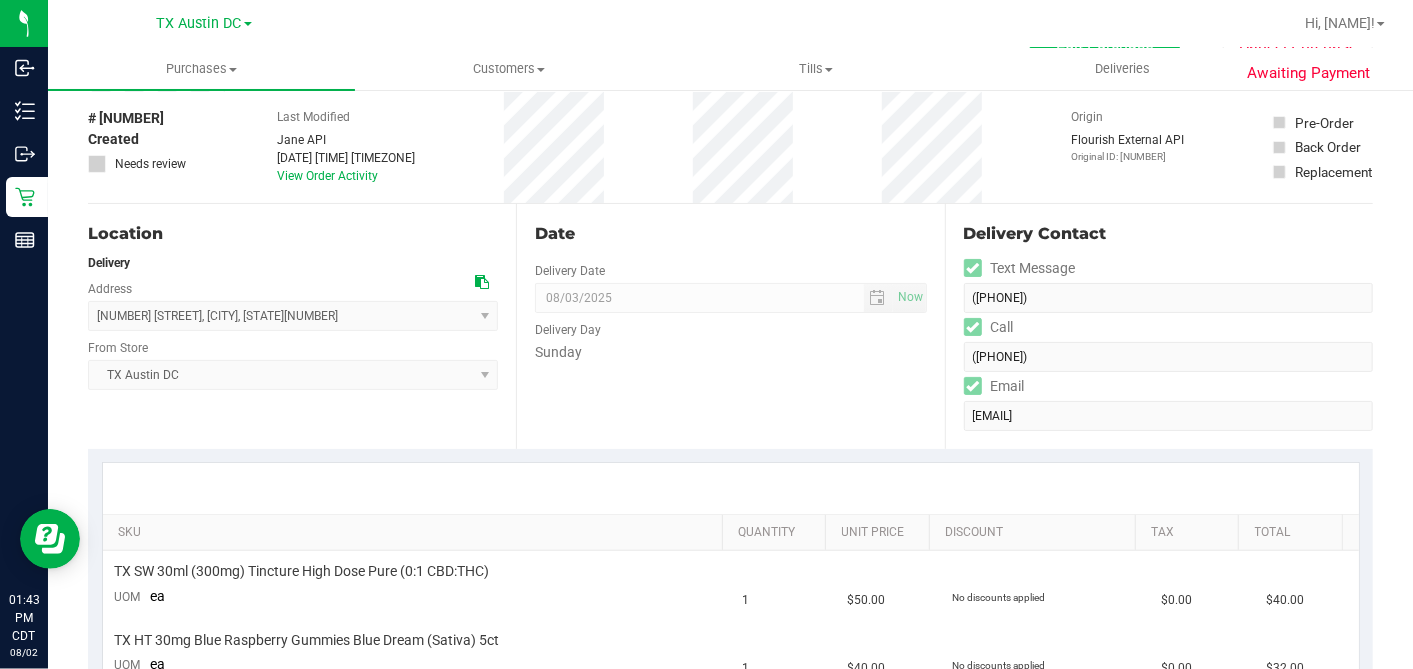 scroll, scrollTop: 0, scrollLeft: 0, axis: both 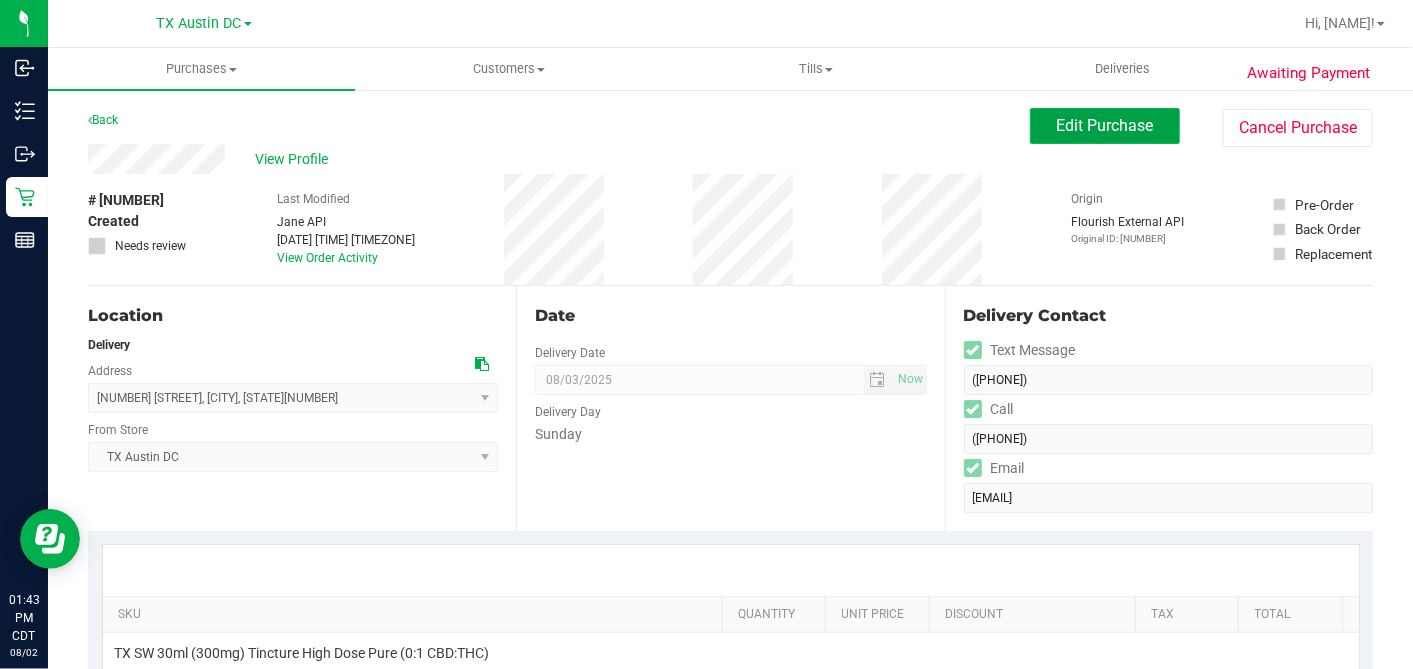 click on "Edit Purchase" at bounding box center (1105, 125) 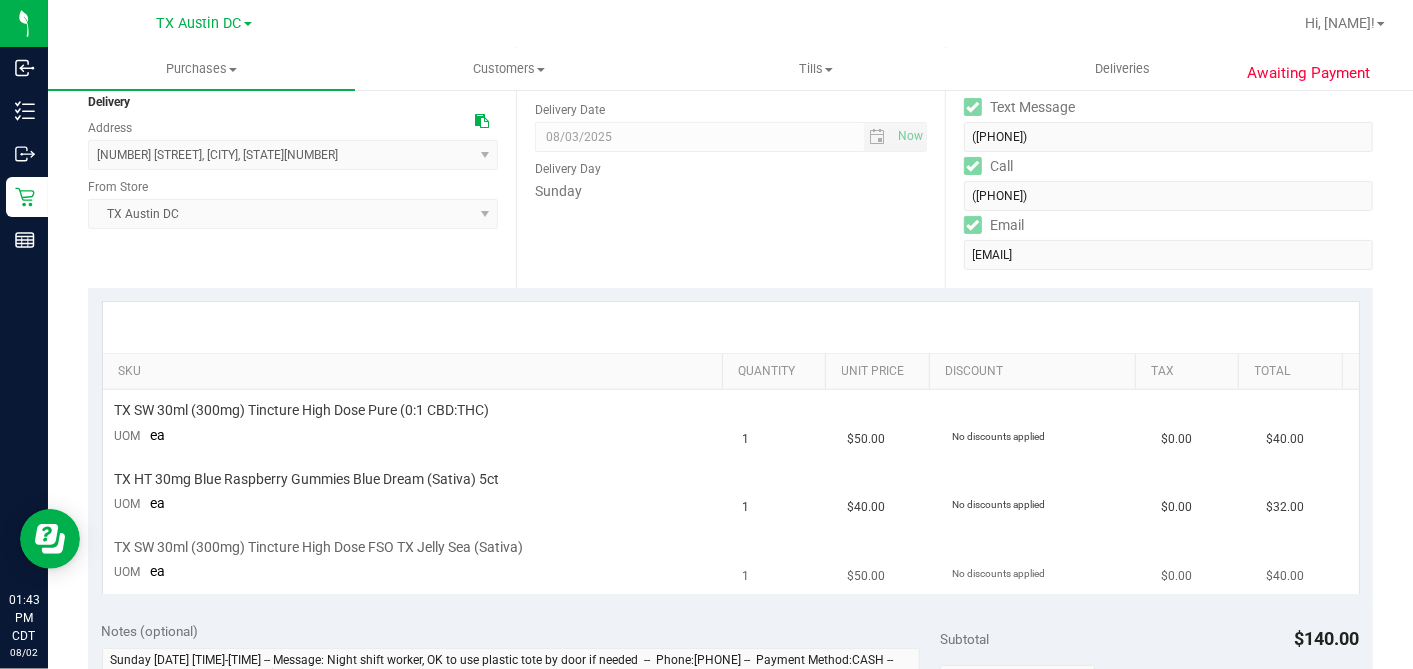 scroll, scrollTop: 444, scrollLeft: 0, axis: vertical 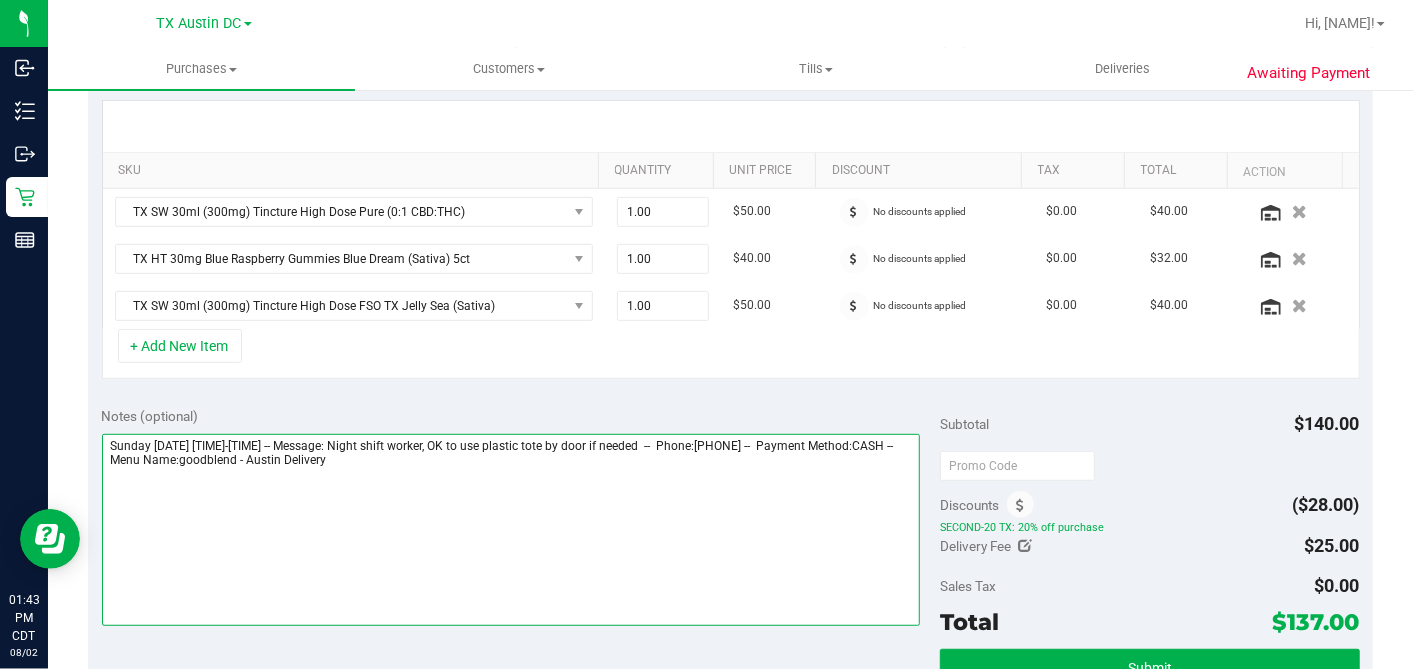 click at bounding box center (511, 530) 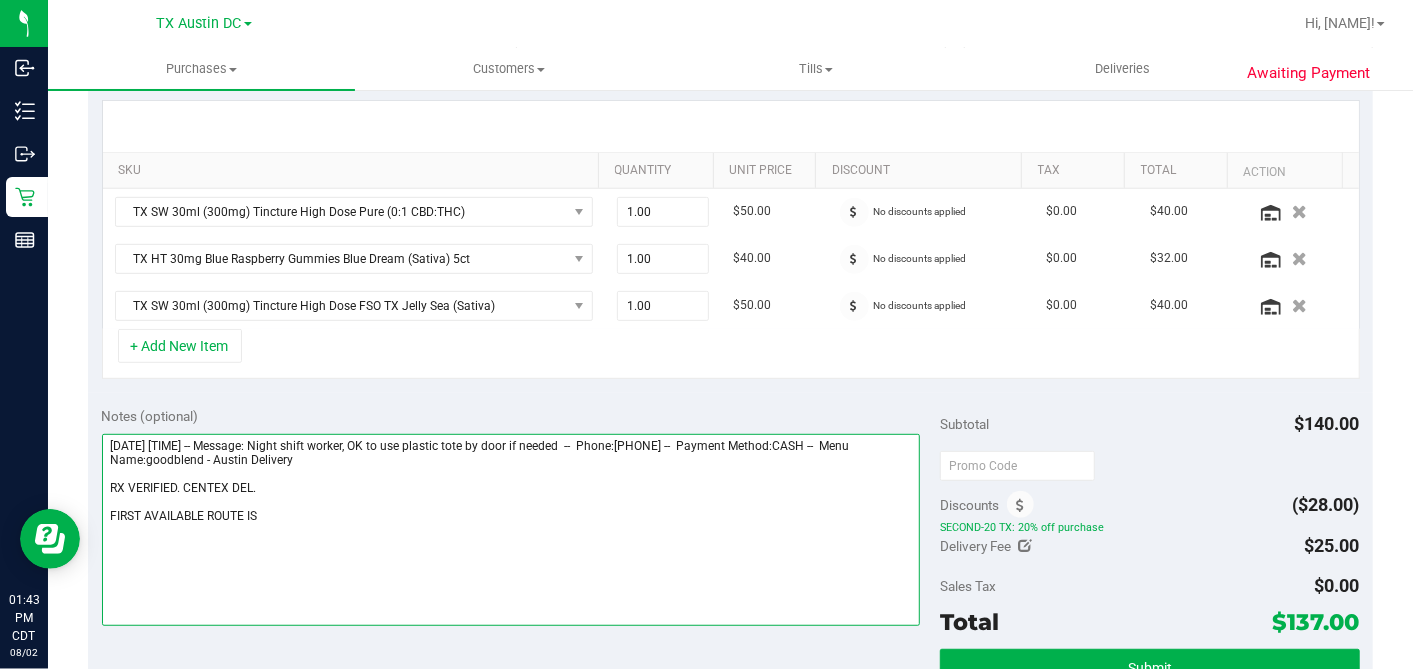 click at bounding box center [511, 530] 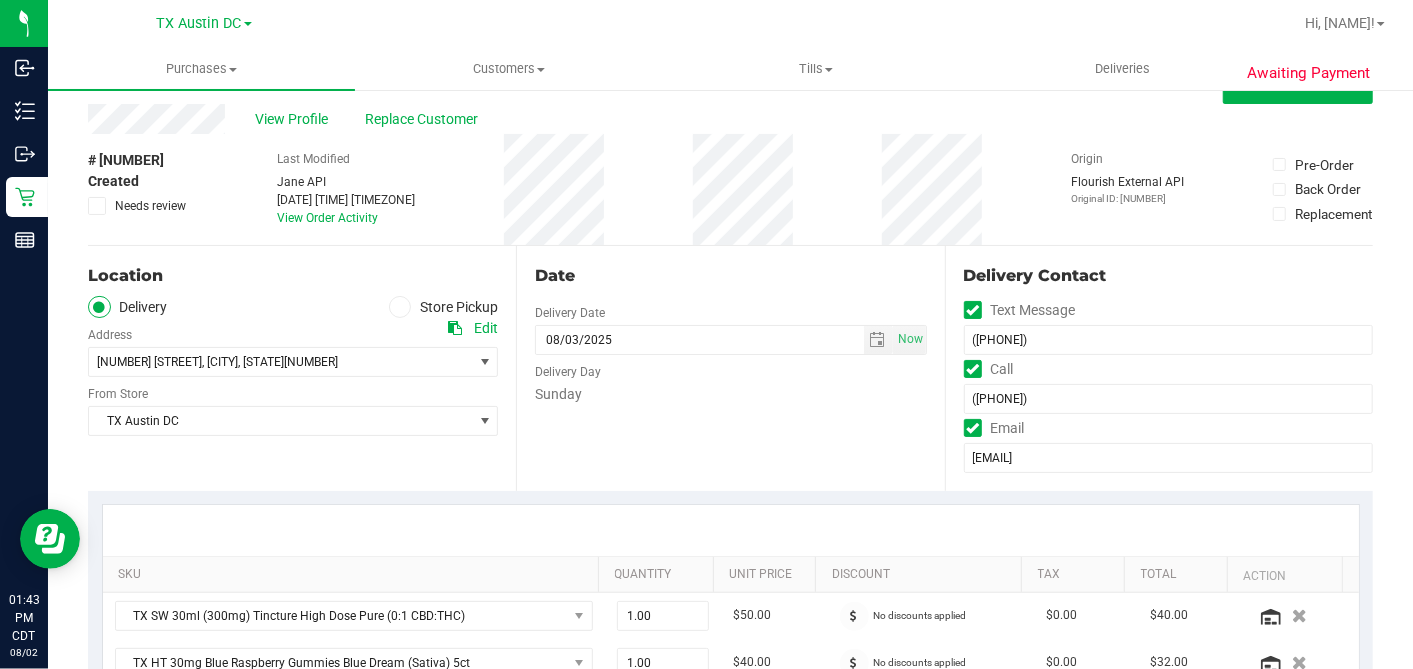 scroll, scrollTop: 0, scrollLeft: 0, axis: both 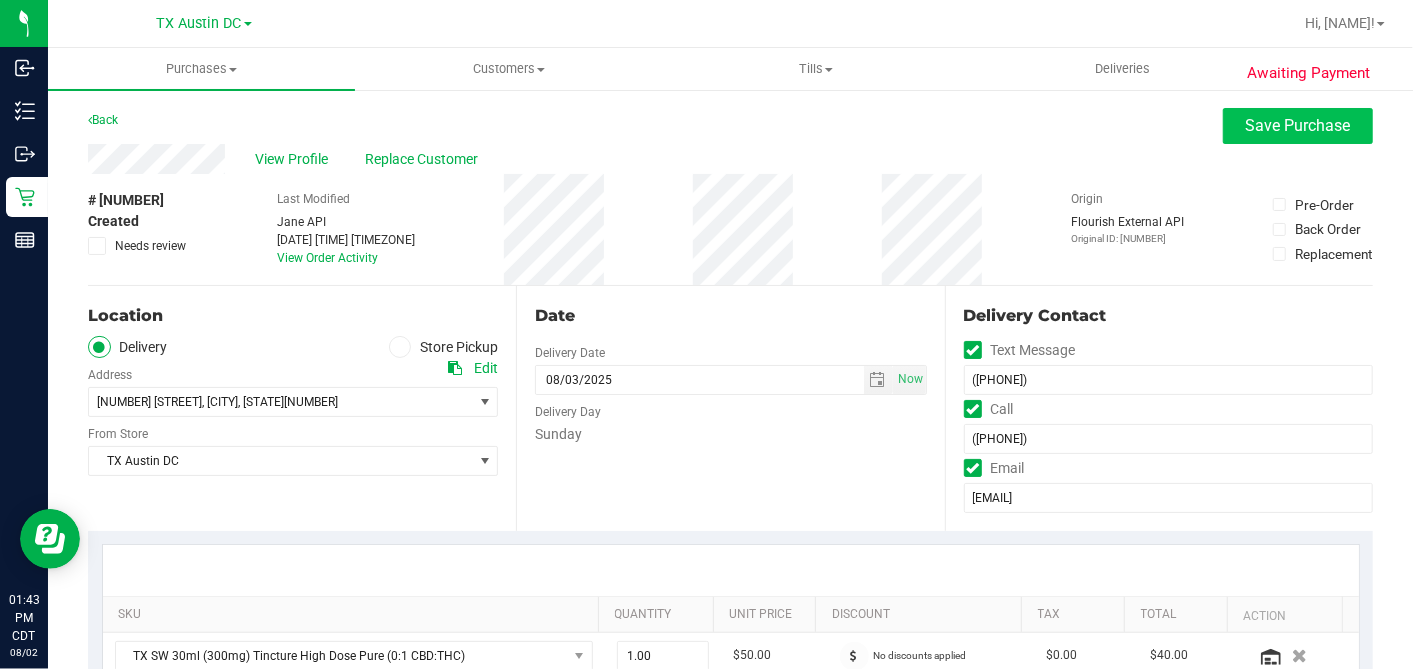 type on "Sunday 08/03/2025 10:00-16:00 -- Message: Night shift worker, OK to use plastic tote by door if needed  --  Phone:2547681353 --  Payment Method:CASH --  Menu Name:goodblend - Austin Delivery
RX VERIFIED. CENTEX DEL.
FIRST AVAILABLE ROUTE IS TUE 8/5. CALLING PT TO REVIEW/RESCHEDULE - DH" 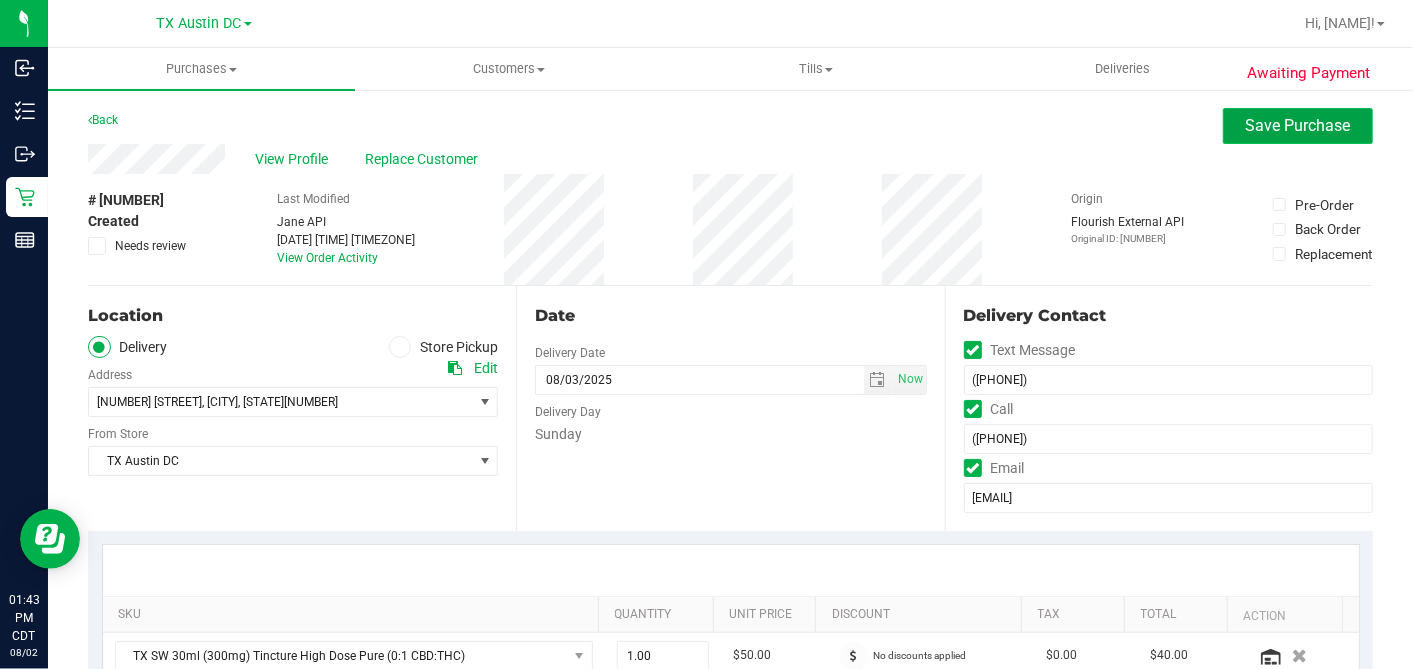 click on "Save Purchase" at bounding box center (1298, 125) 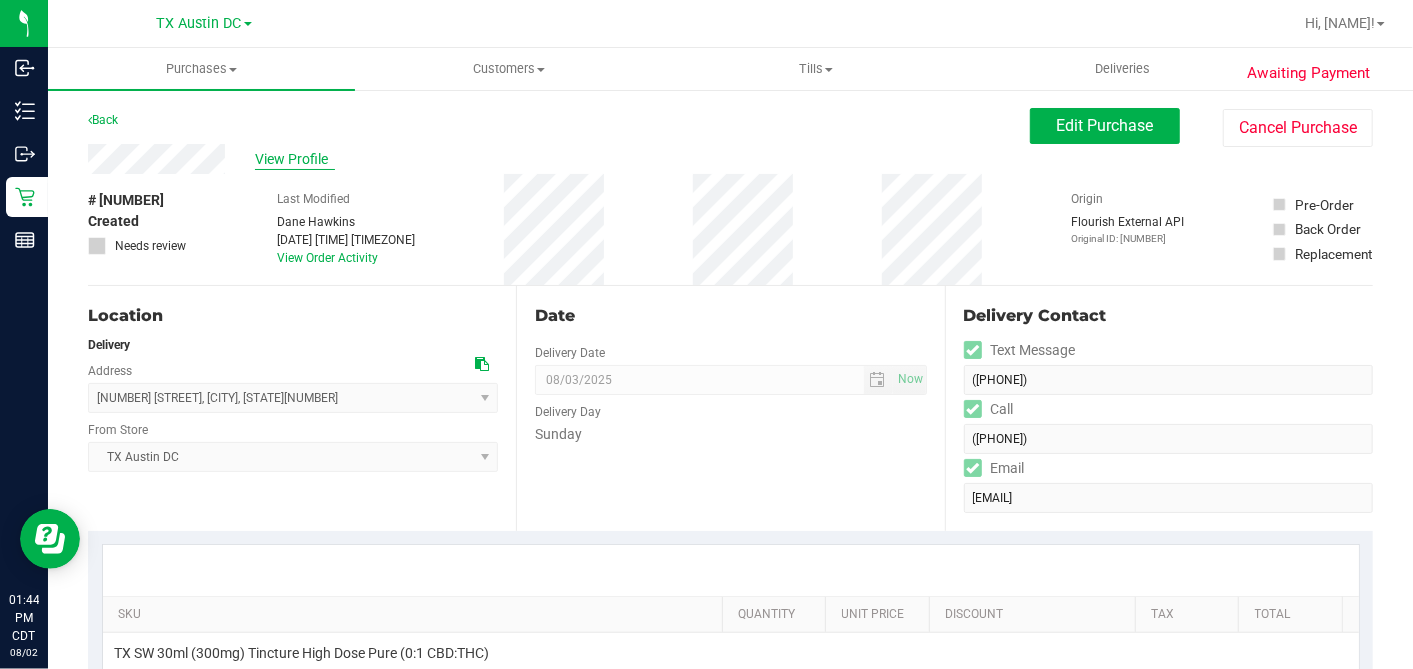 click on "View Profile" at bounding box center (295, 159) 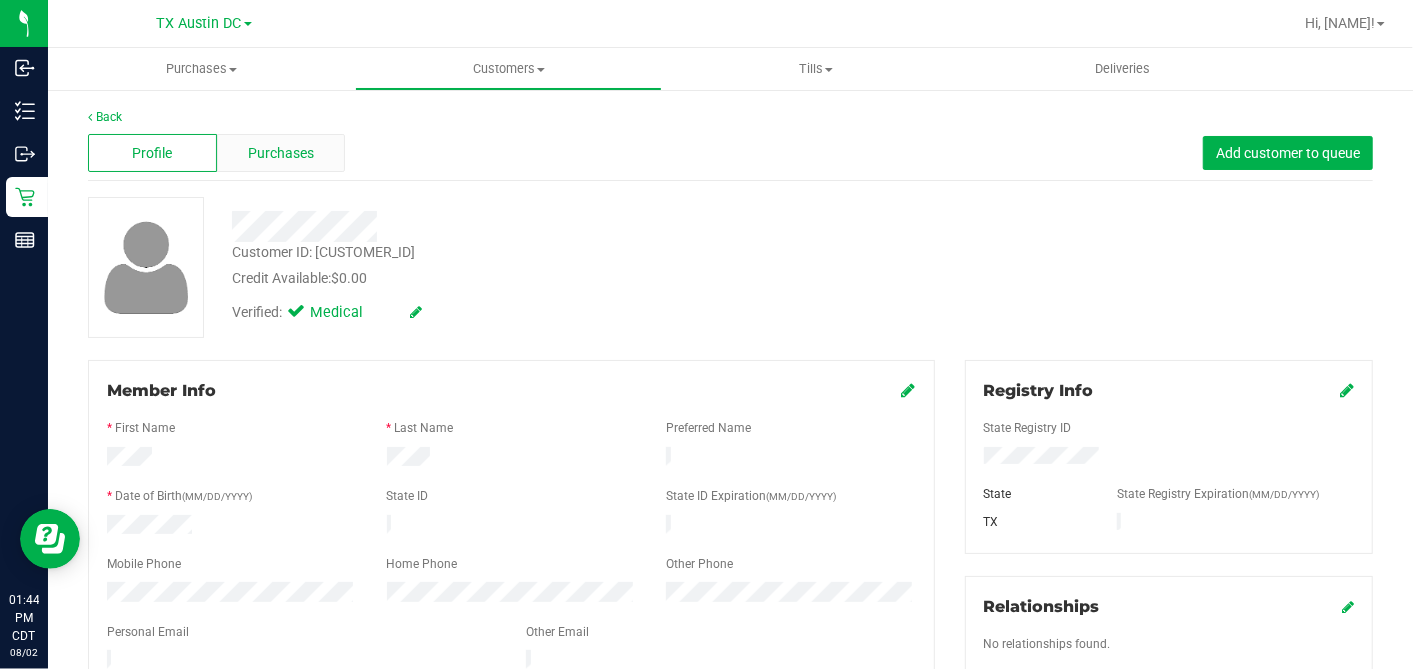 click on "Purchases" at bounding box center (281, 153) 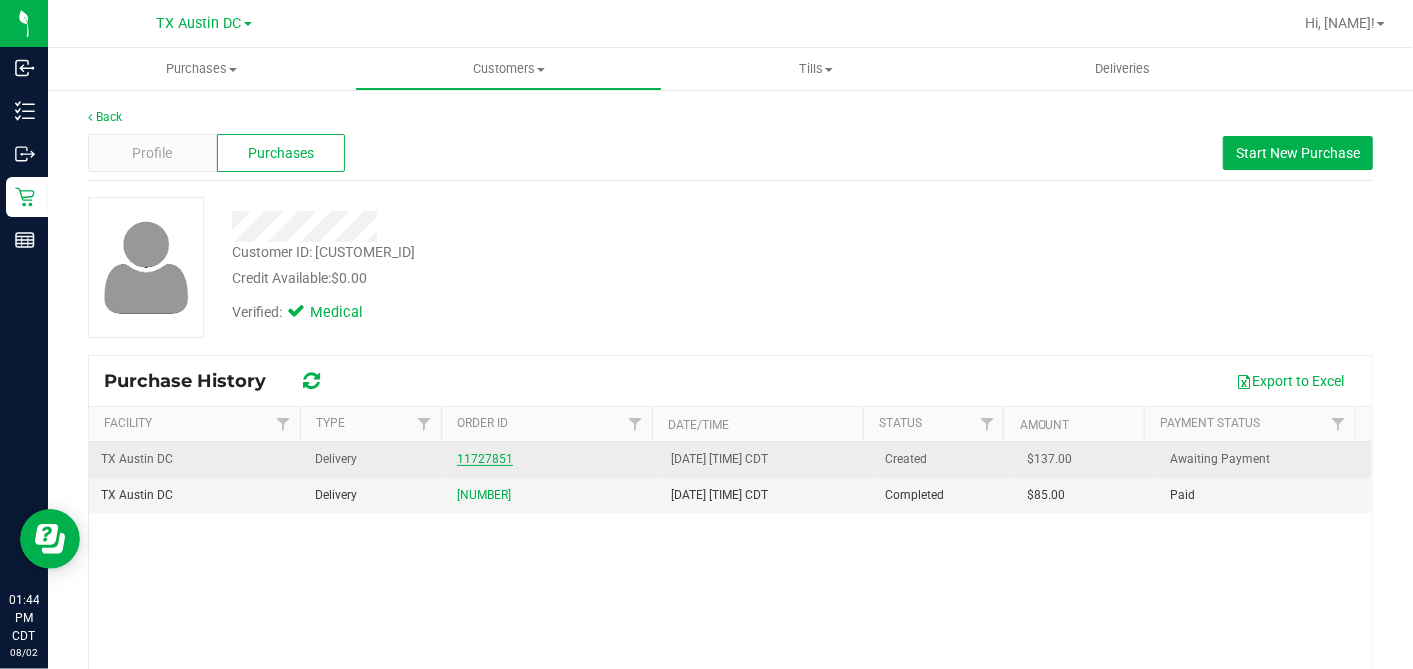 click on "11727851" at bounding box center [485, 459] 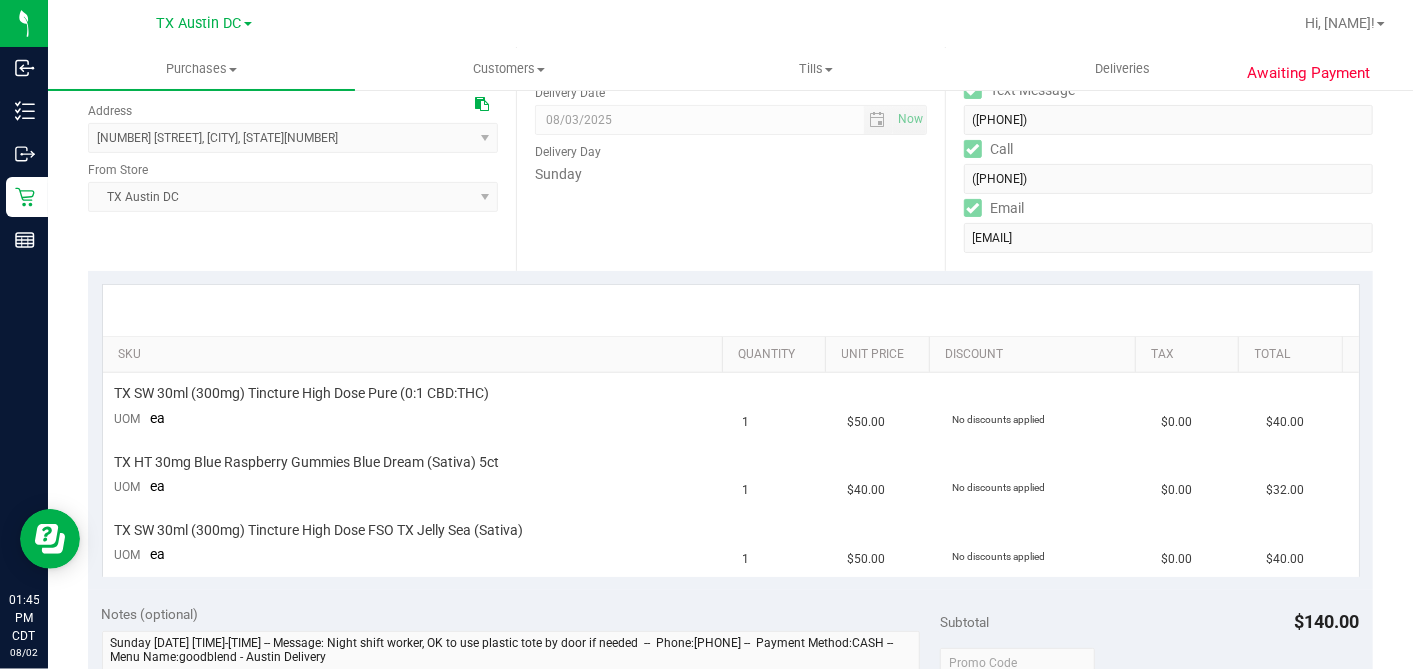 scroll, scrollTop: 0, scrollLeft: 0, axis: both 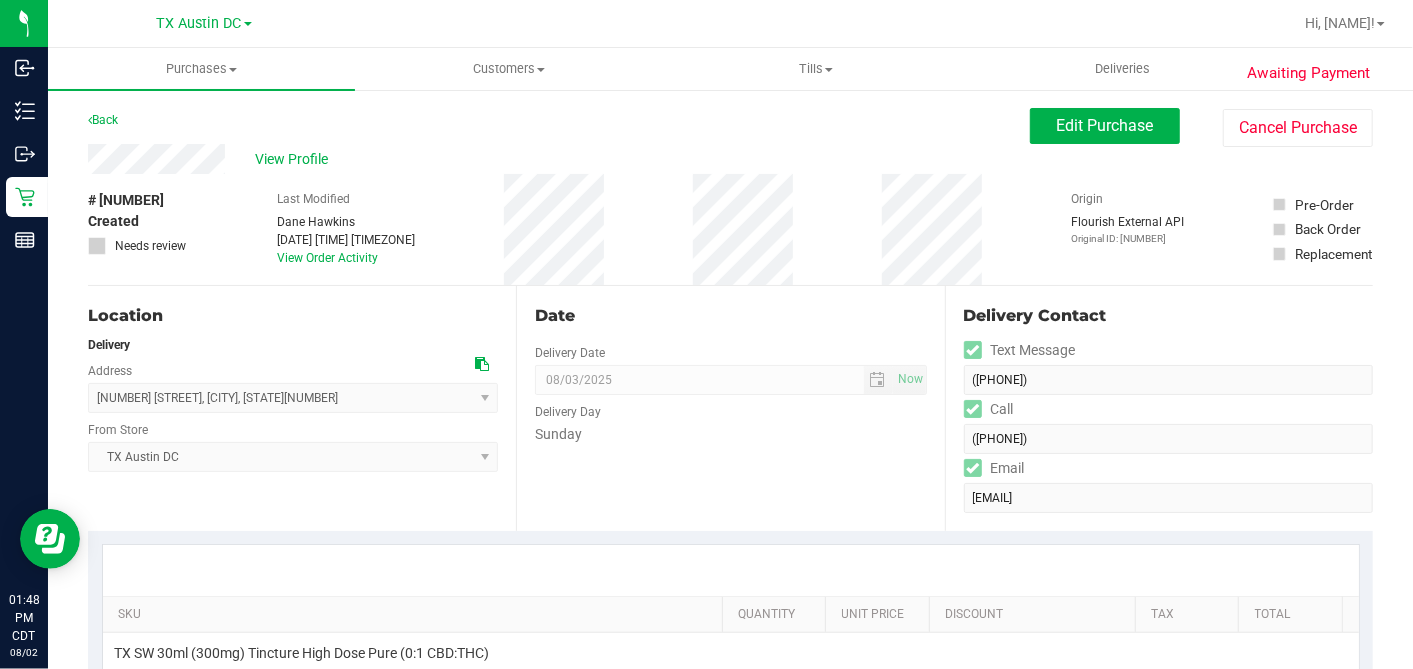 click on "Sunday" at bounding box center (730, 434) 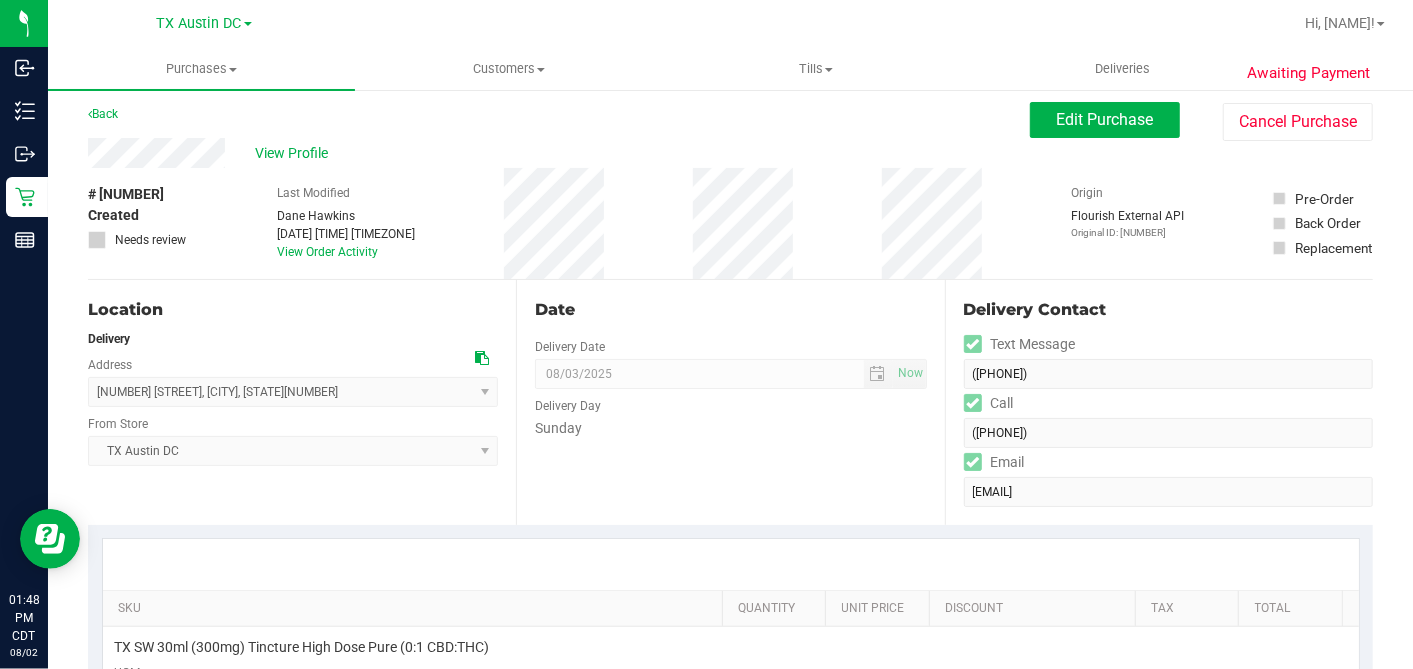 scroll, scrollTop: 0, scrollLeft: 0, axis: both 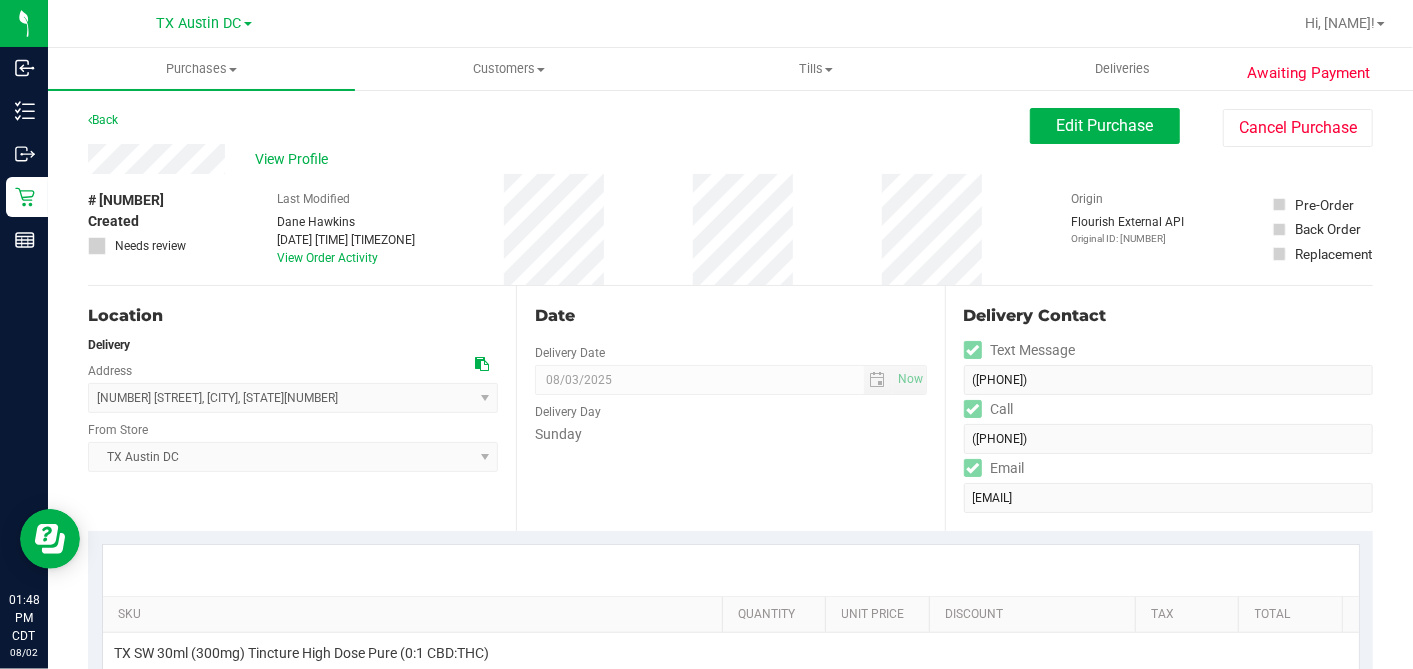 click on "Delivery Day" at bounding box center (730, 409) 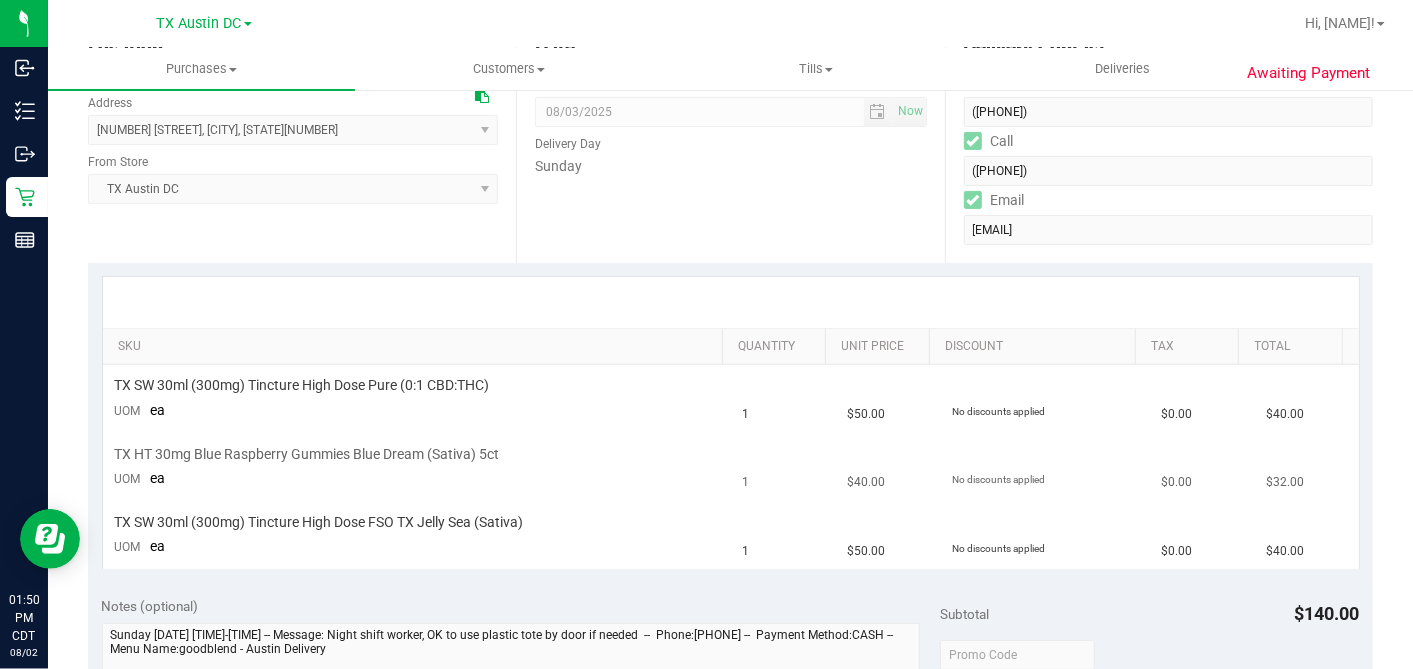 scroll, scrollTop: 222, scrollLeft: 0, axis: vertical 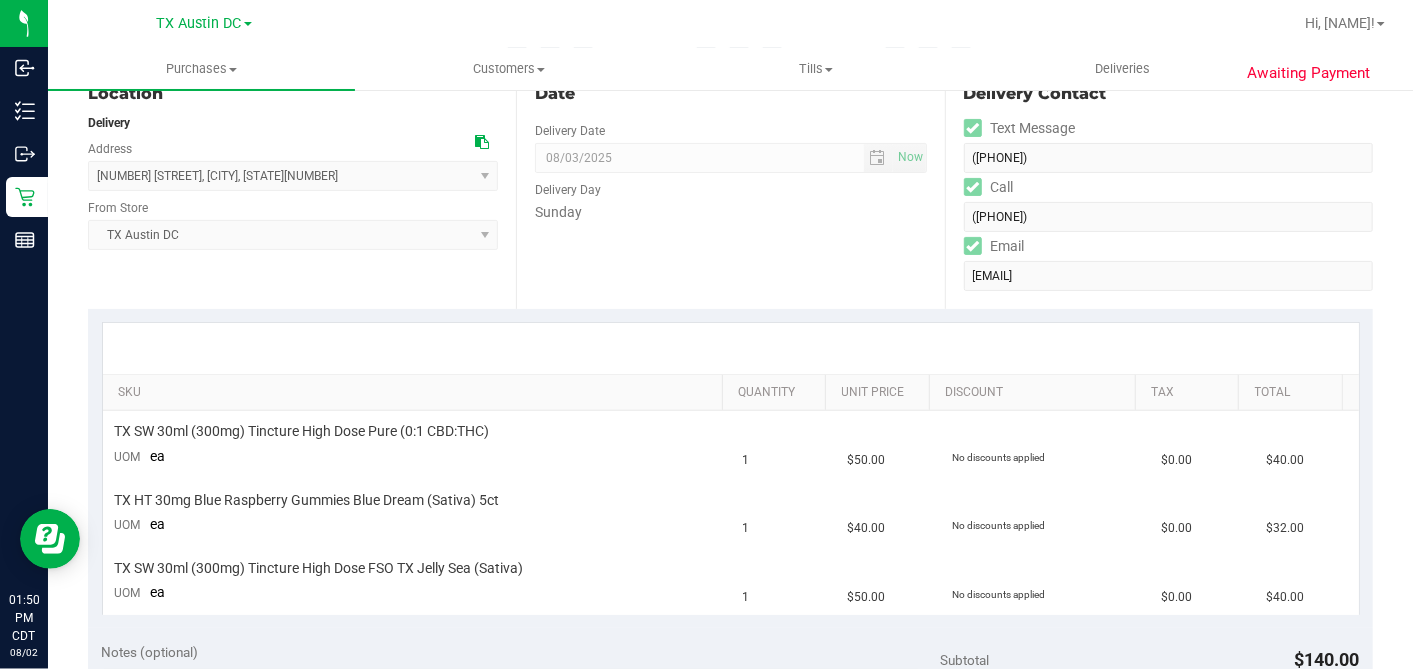 click at bounding box center [731, 348] 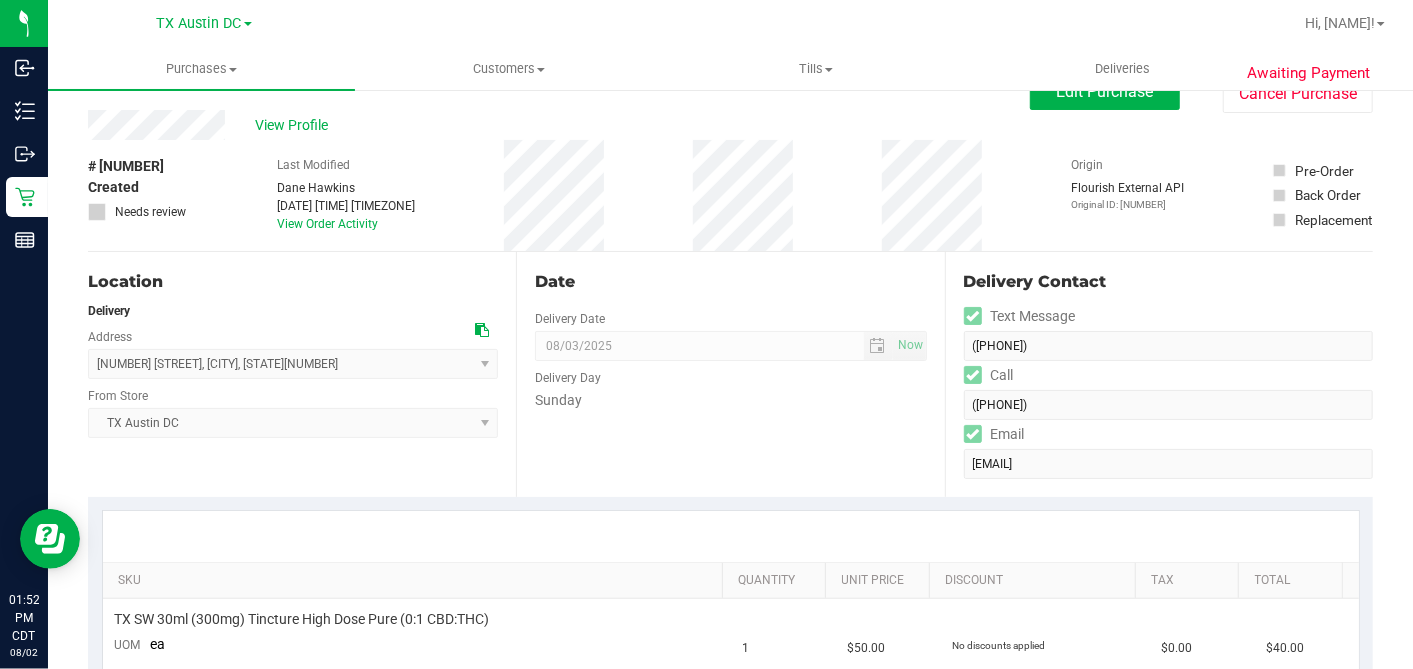 scroll, scrollTop: 0, scrollLeft: 0, axis: both 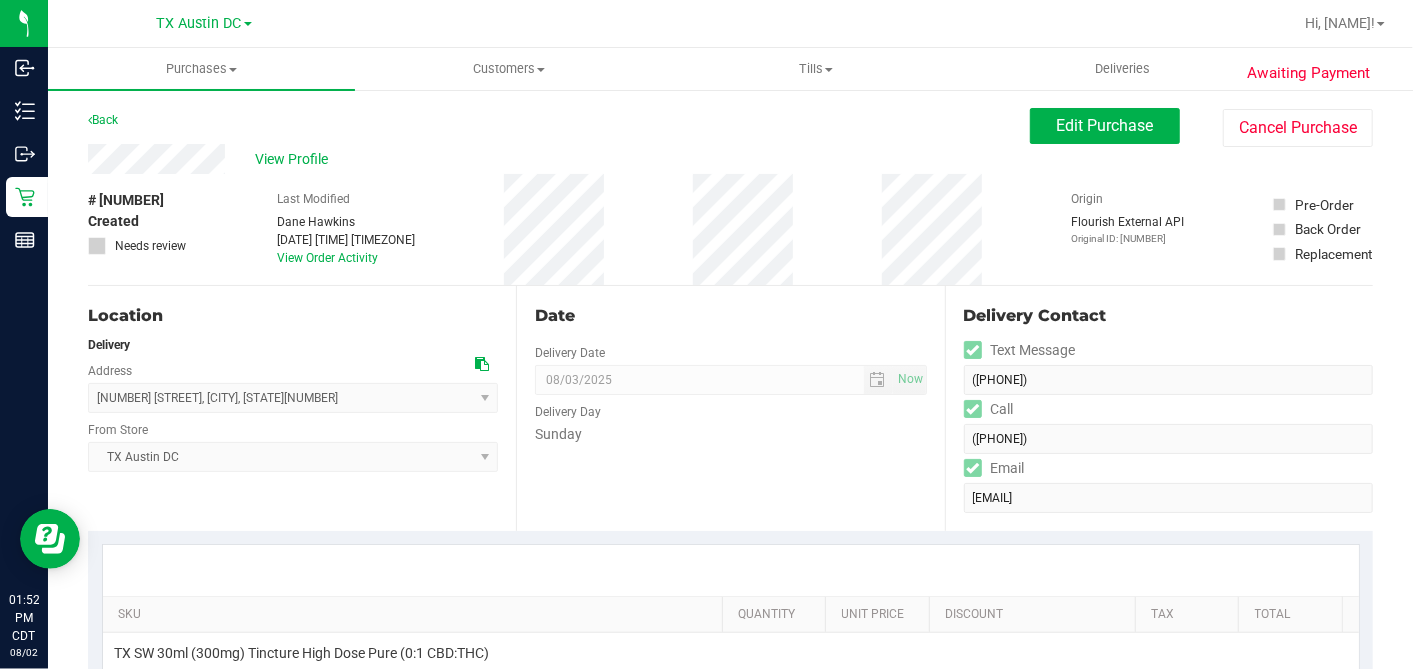 drag, startPoint x: 271, startPoint y: 161, endPoint x: 251, endPoint y: 184, distance: 30.479502 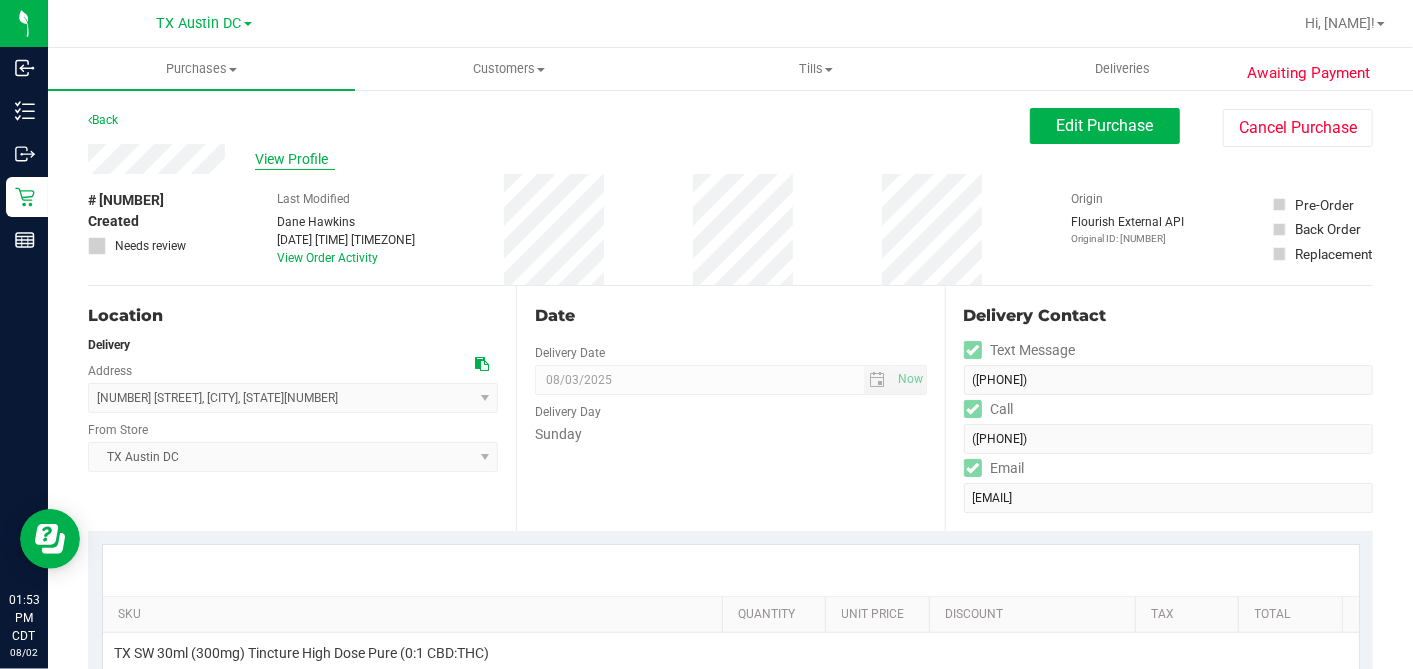 click on "View Profile" at bounding box center (295, 159) 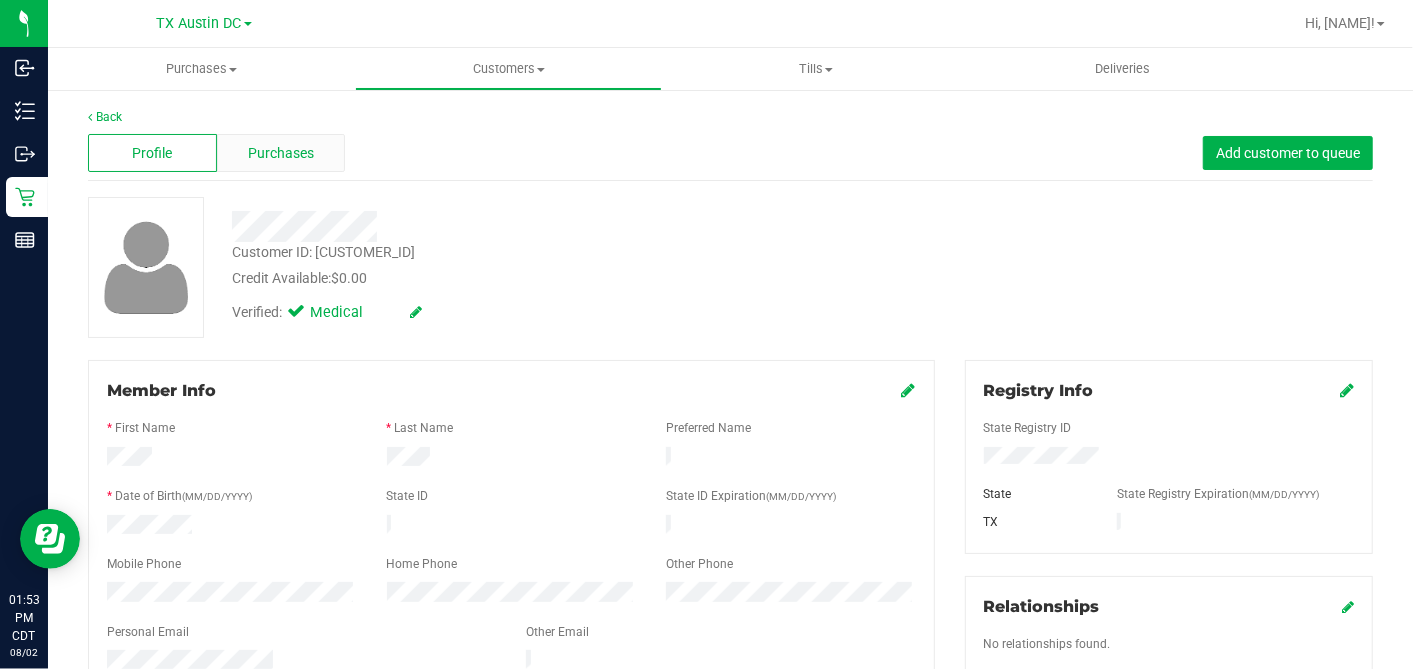 click on "Purchases" at bounding box center (281, 153) 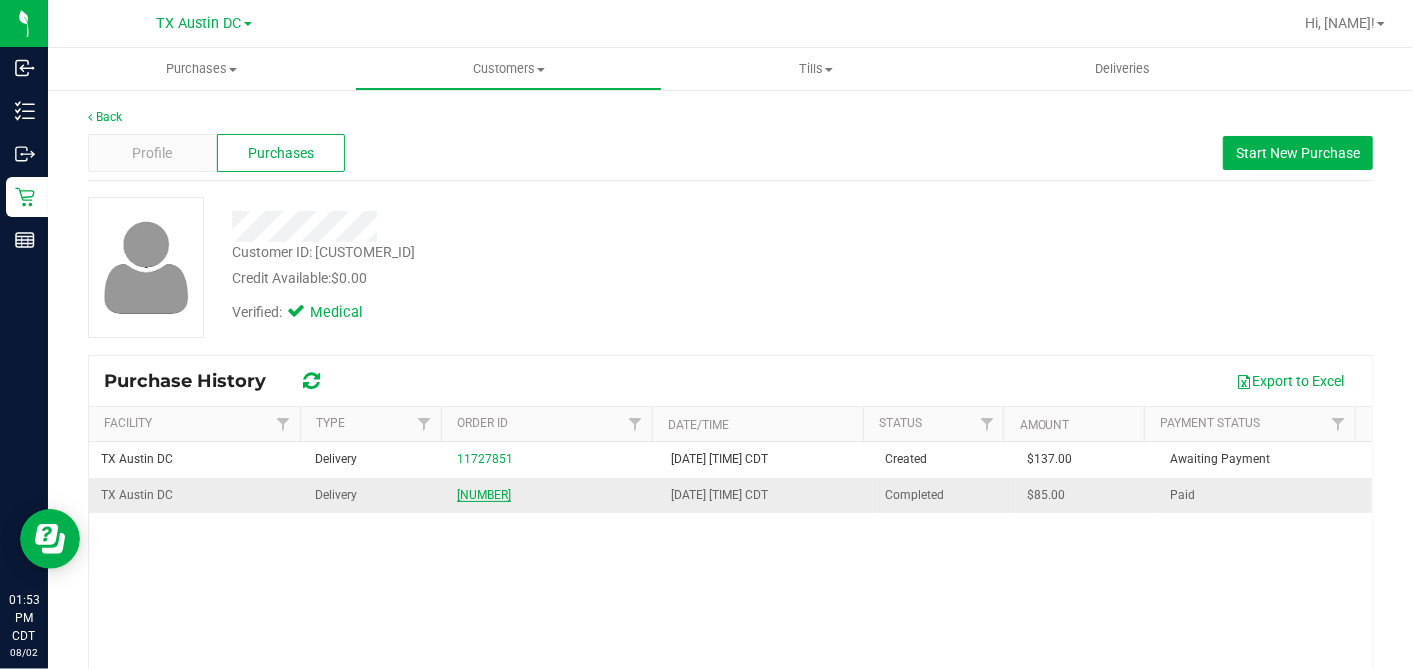 click on "[NUMBER]" at bounding box center (484, 495) 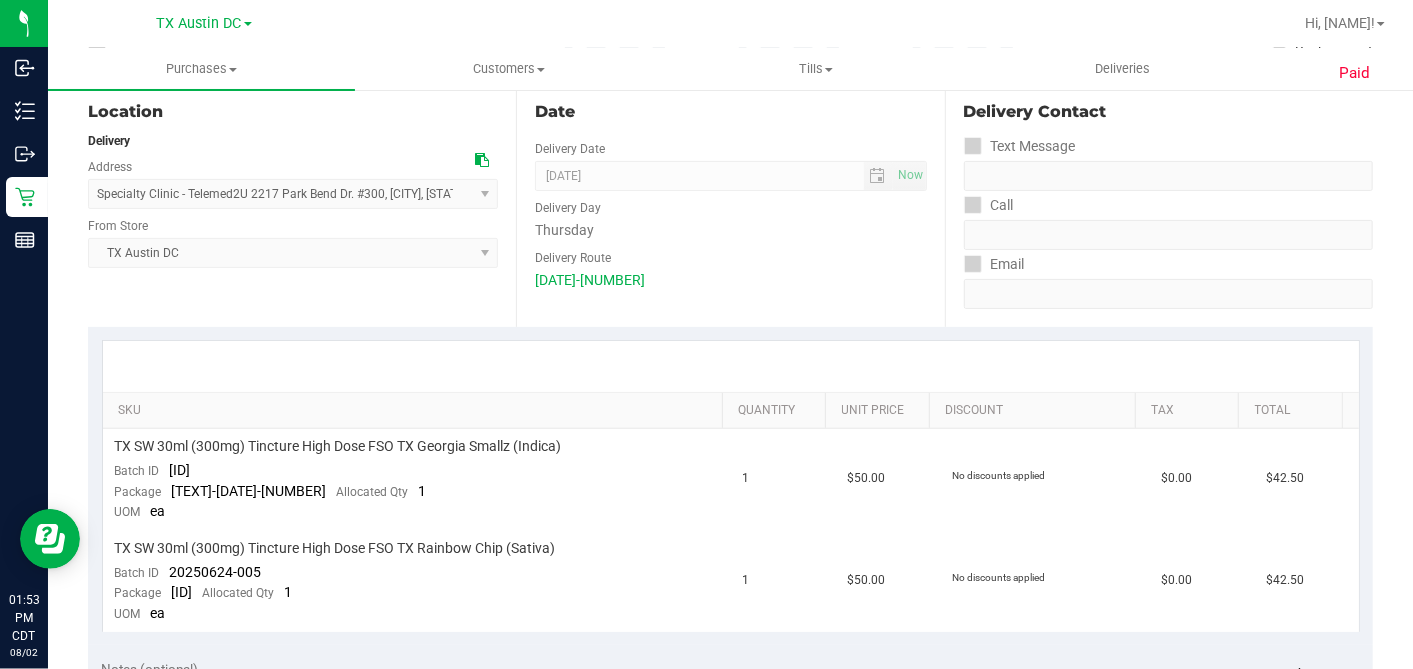 scroll, scrollTop: 0, scrollLeft: 0, axis: both 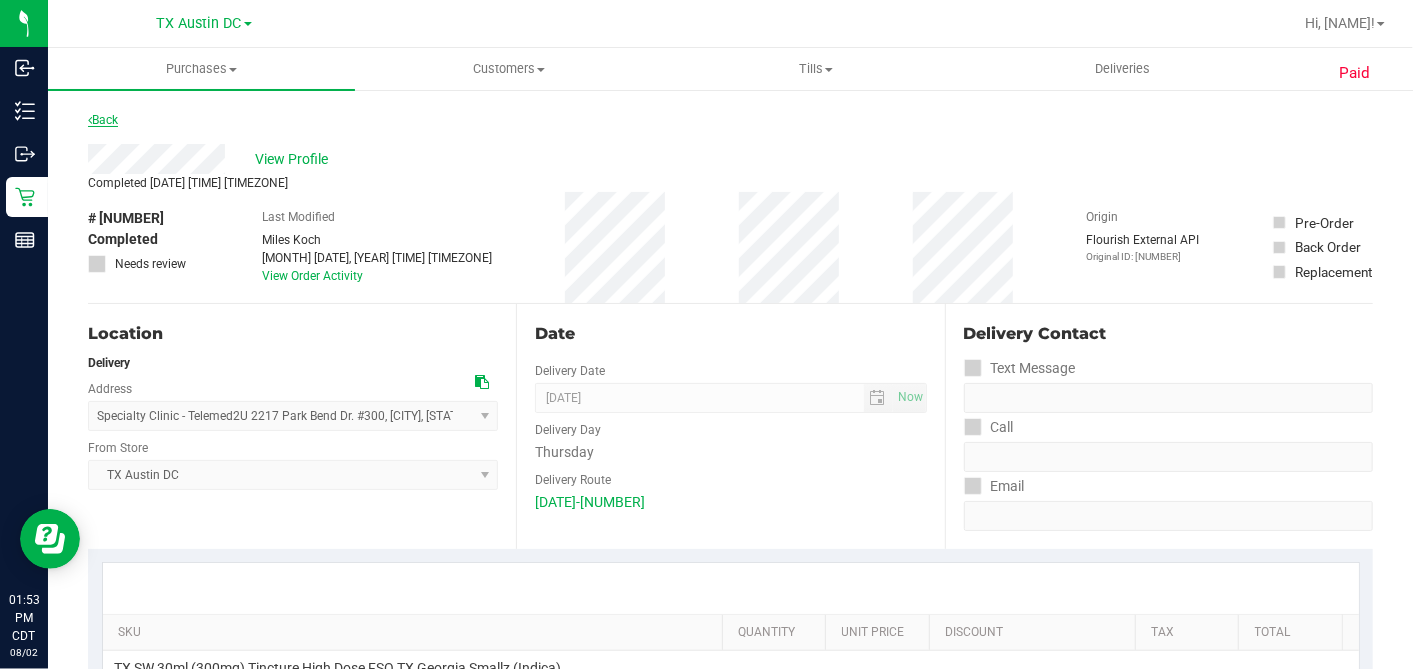 click on "Back" at bounding box center (103, 120) 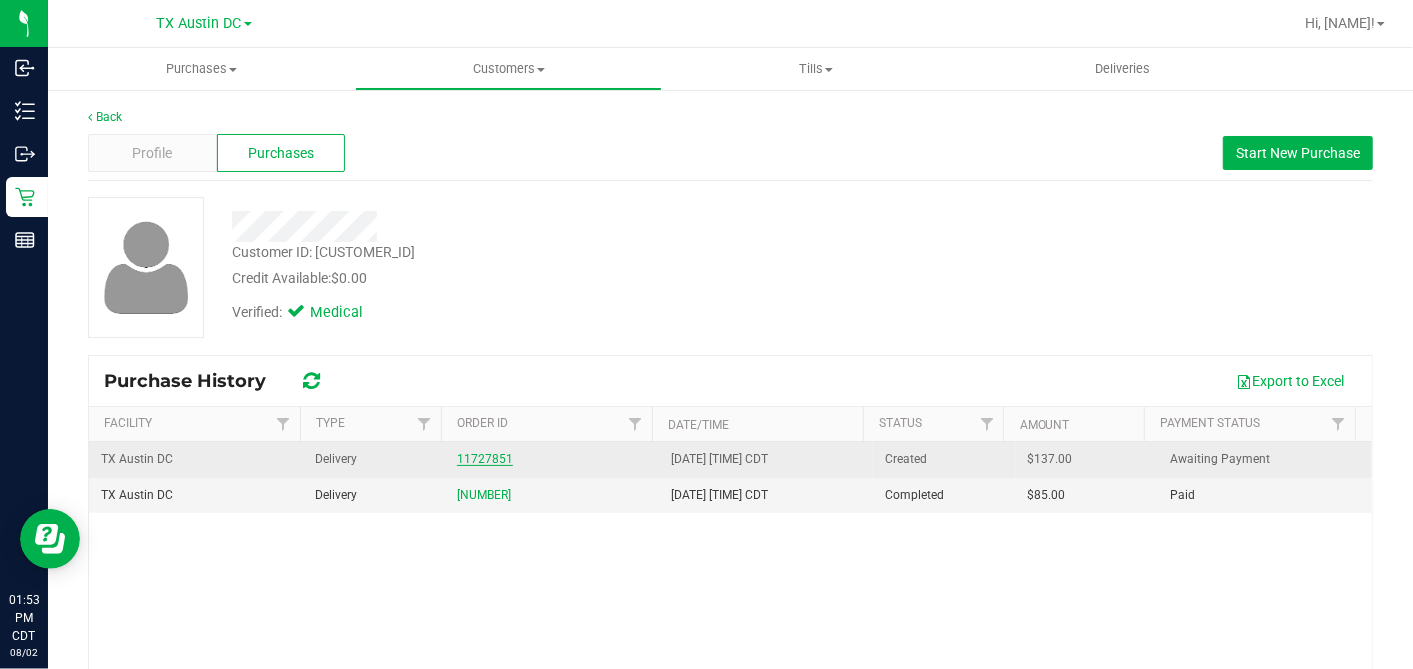 click on "11727851" at bounding box center [485, 459] 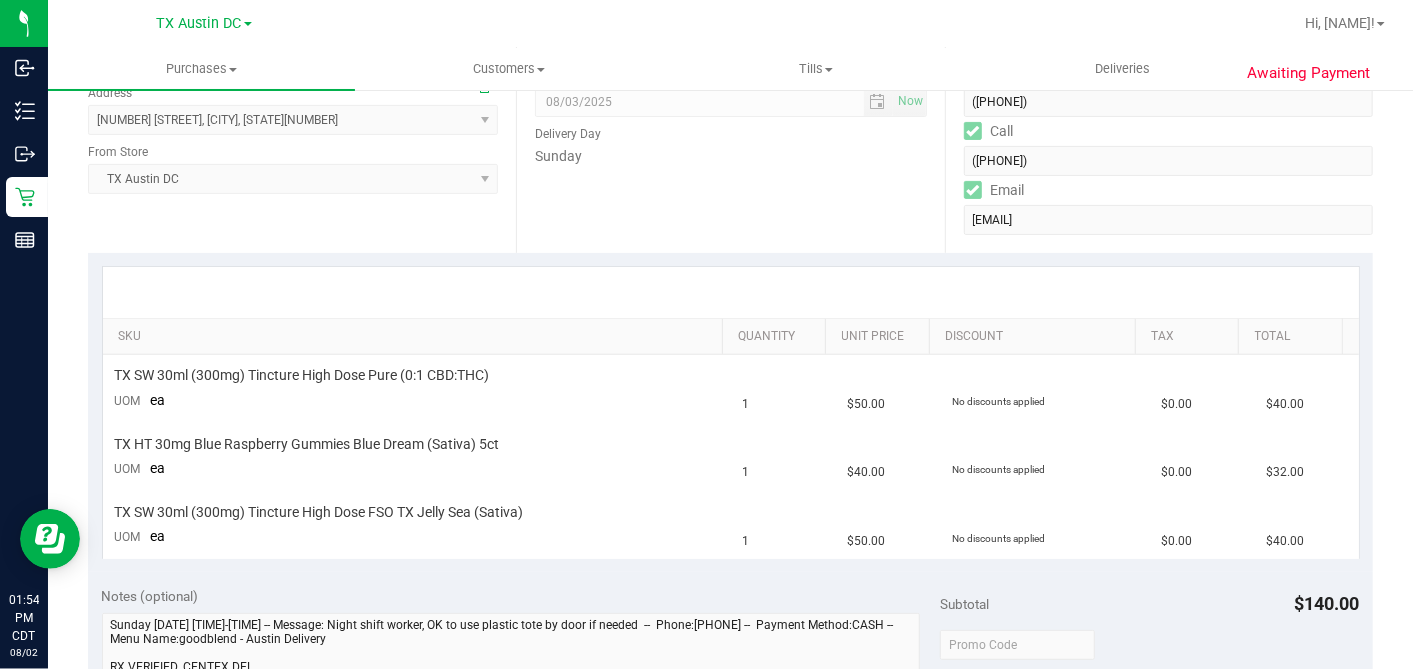 scroll, scrollTop: 0, scrollLeft: 0, axis: both 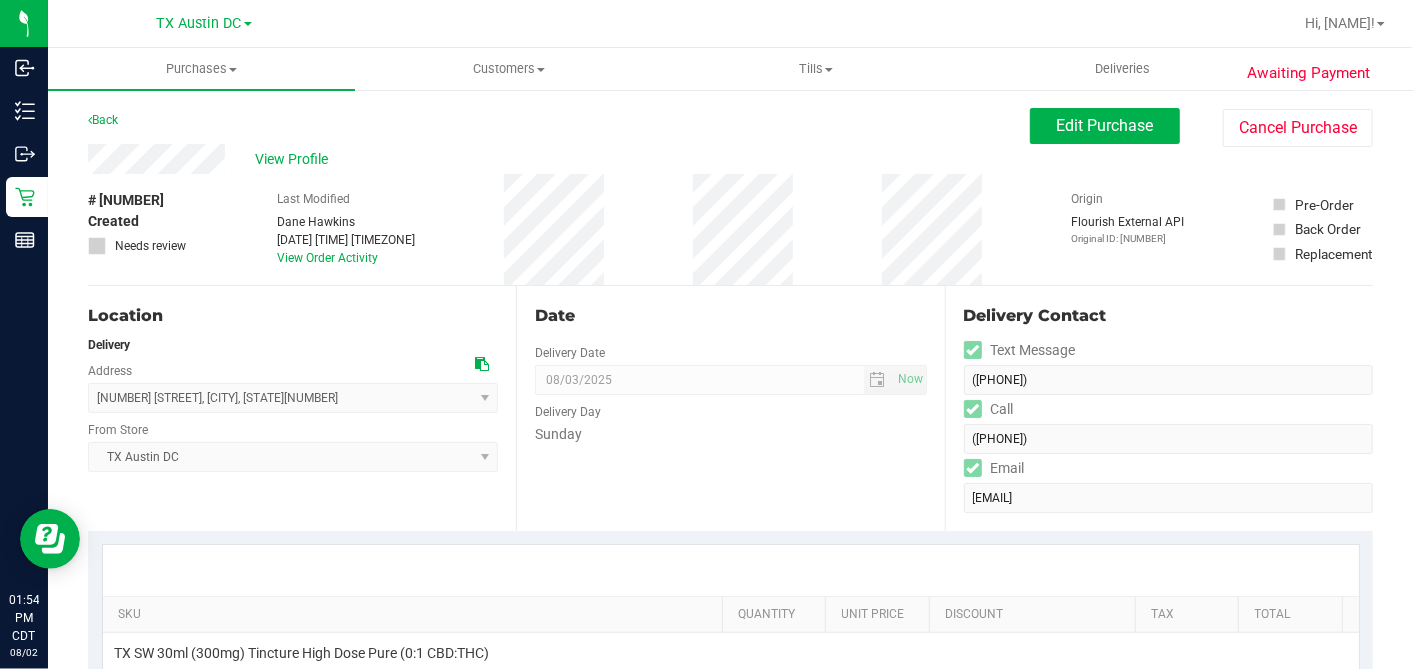 click on "Date" at bounding box center (730, 316) 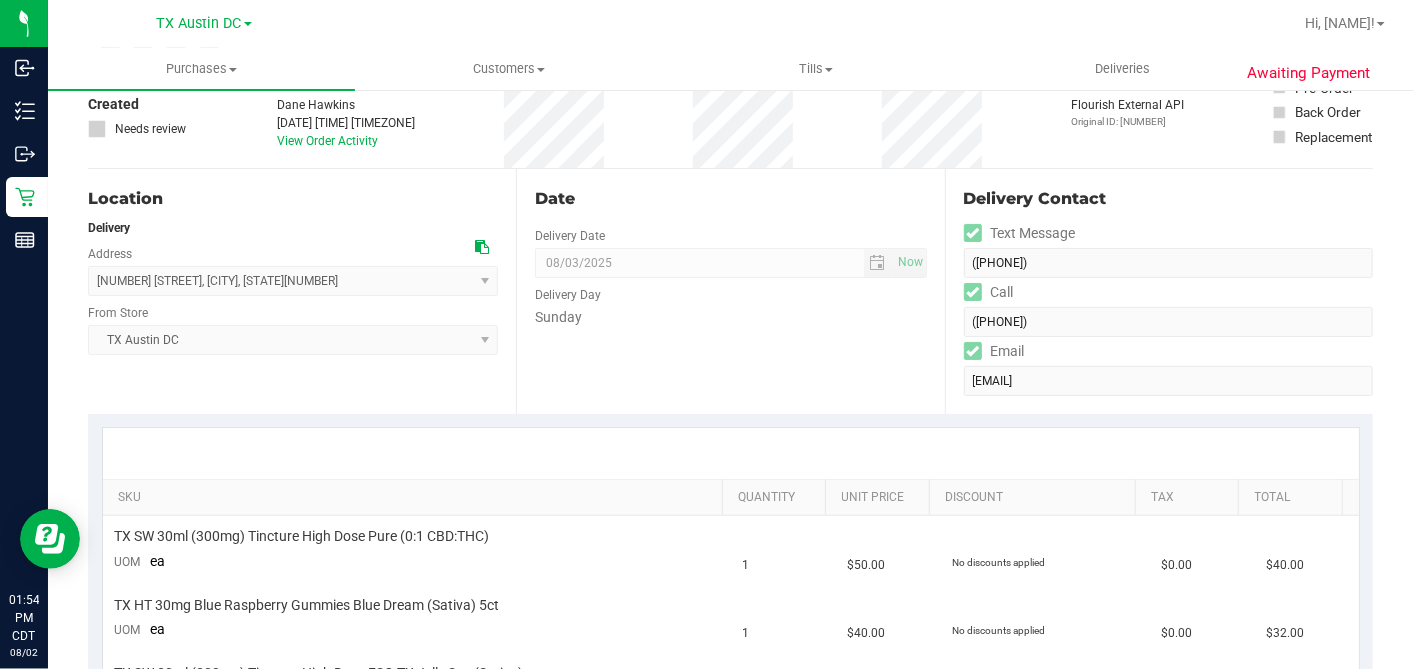 scroll, scrollTop: 0, scrollLeft: 0, axis: both 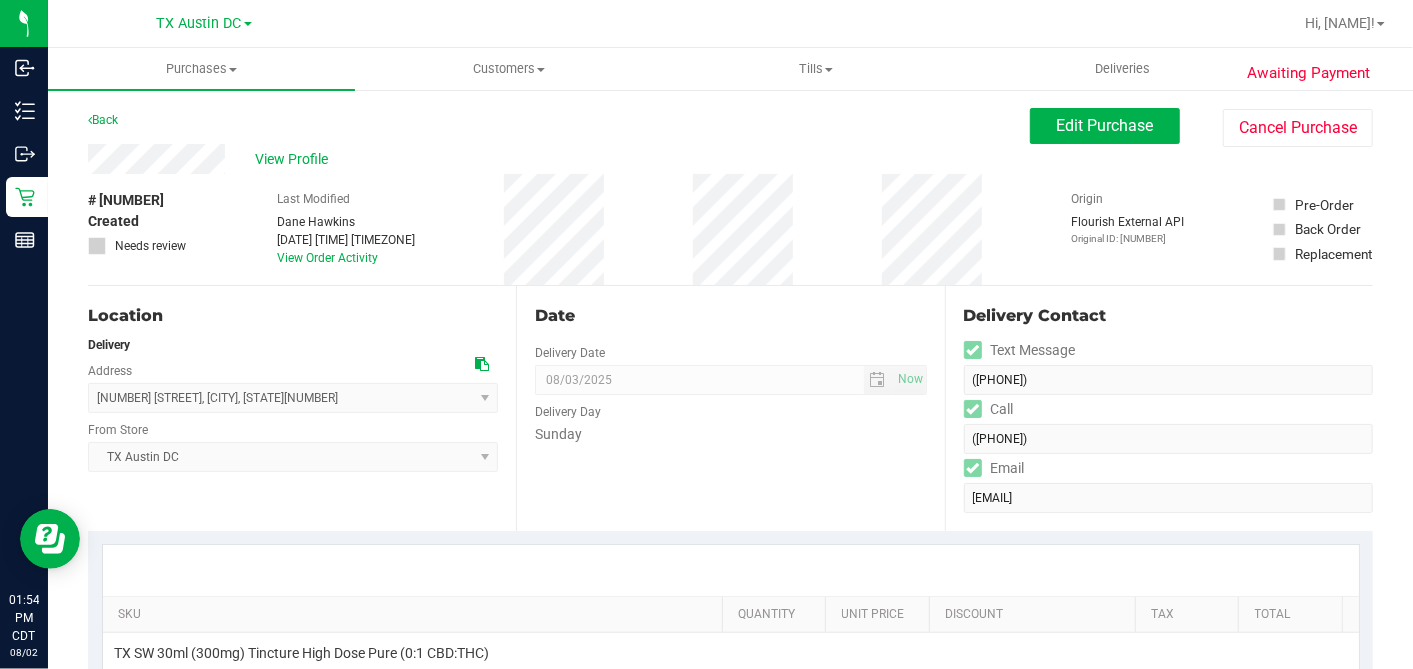 click on "Date
Delivery Date
08/03/2025
Now
08/03/2025 07:00 AM
Now
Delivery Day
Sunday" at bounding box center [730, 408] 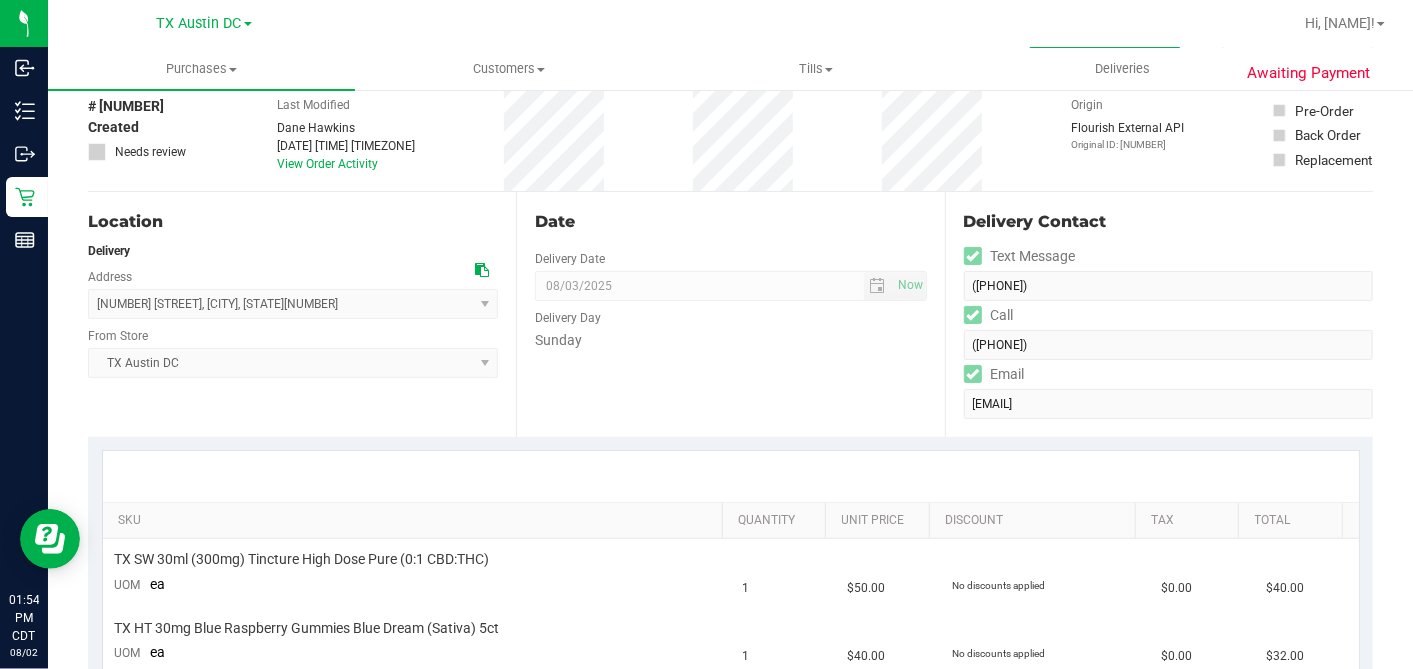 scroll, scrollTop: 0, scrollLeft: 0, axis: both 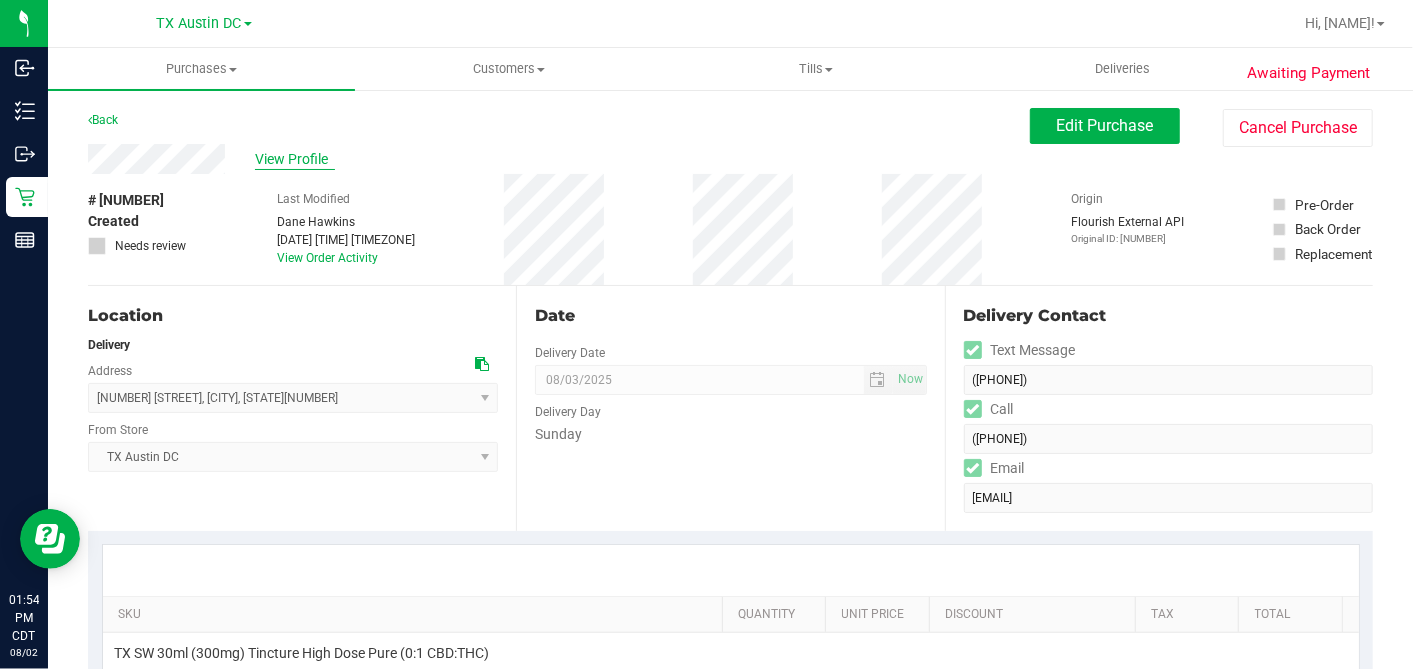 click on "View Profile" at bounding box center [295, 159] 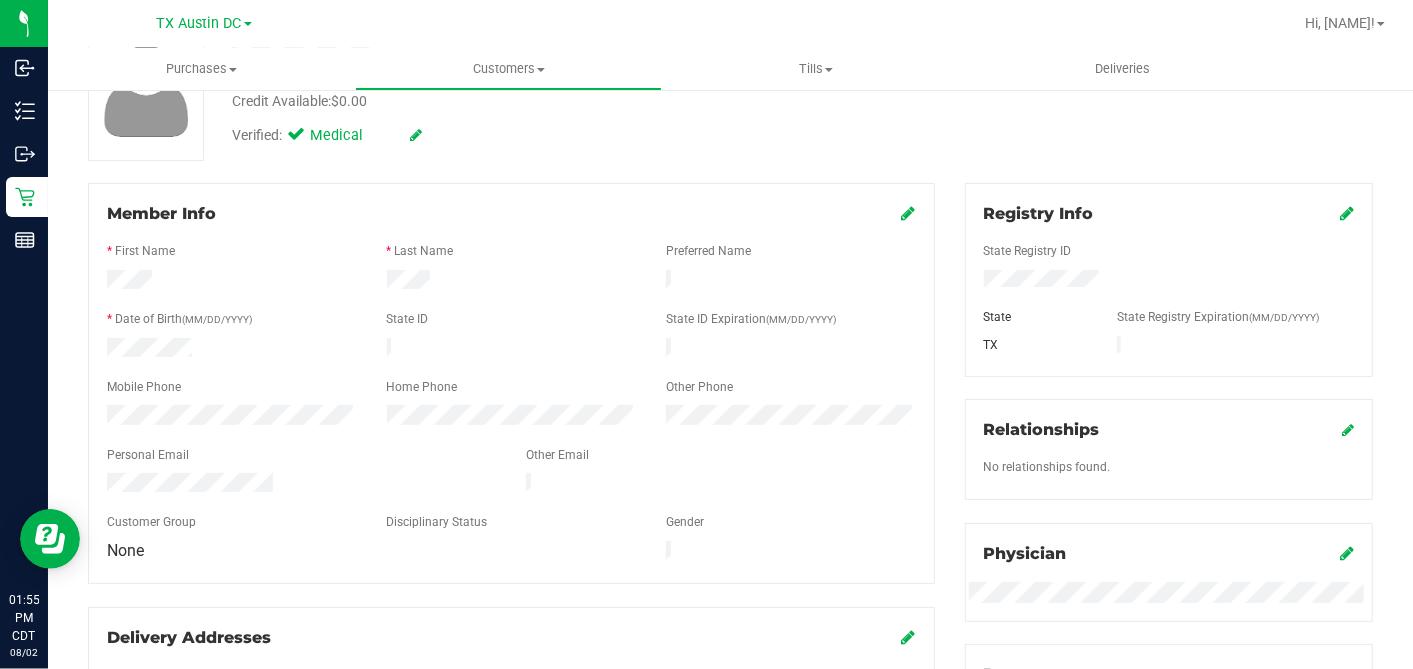 scroll, scrollTop: 0, scrollLeft: 0, axis: both 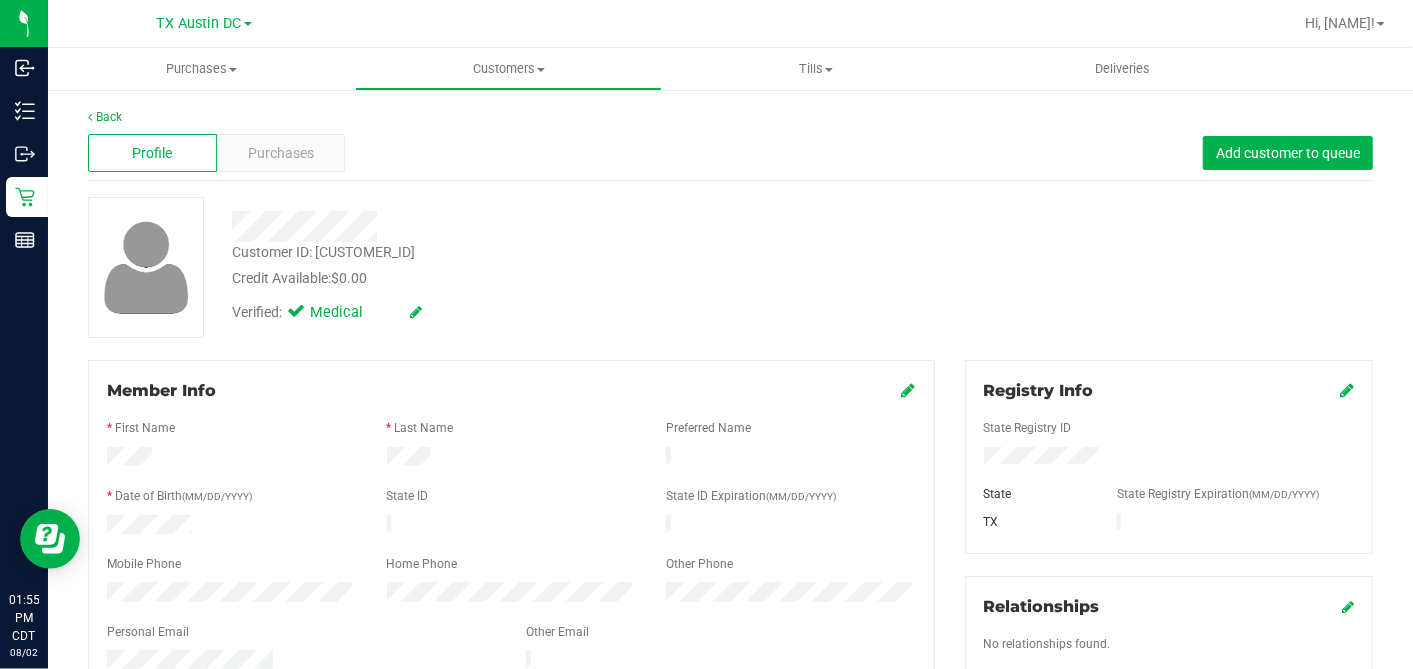 click on "Credit Available:
$0.00" at bounding box center [546, 278] 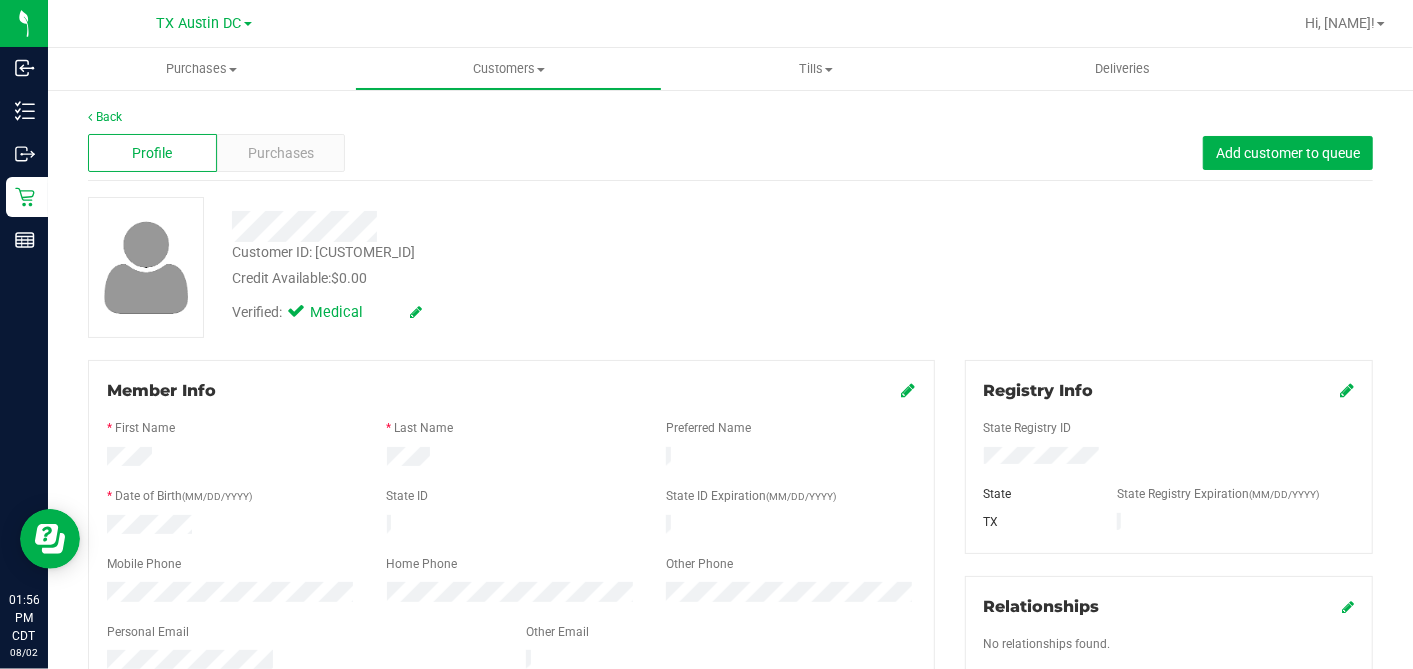 click on "Credit Available:
$0.00" at bounding box center (546, 278) 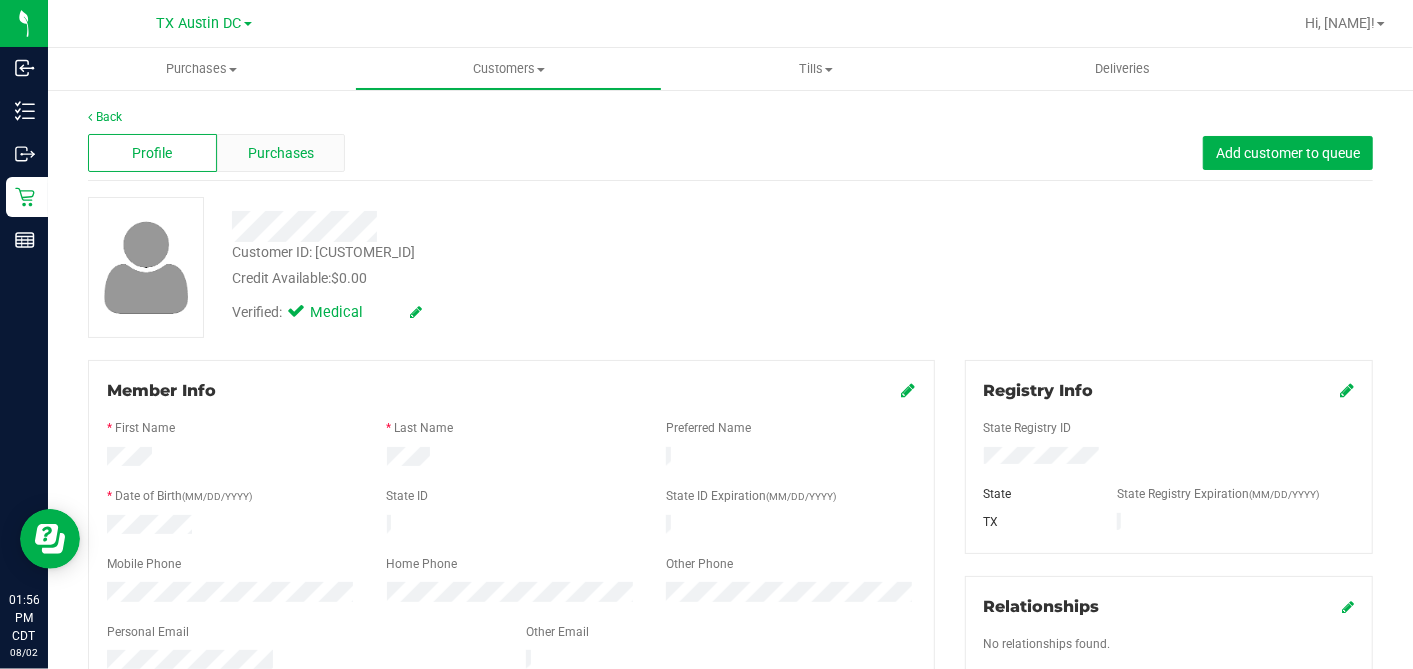 click on "Purchases" at bounding box center (281, 153) 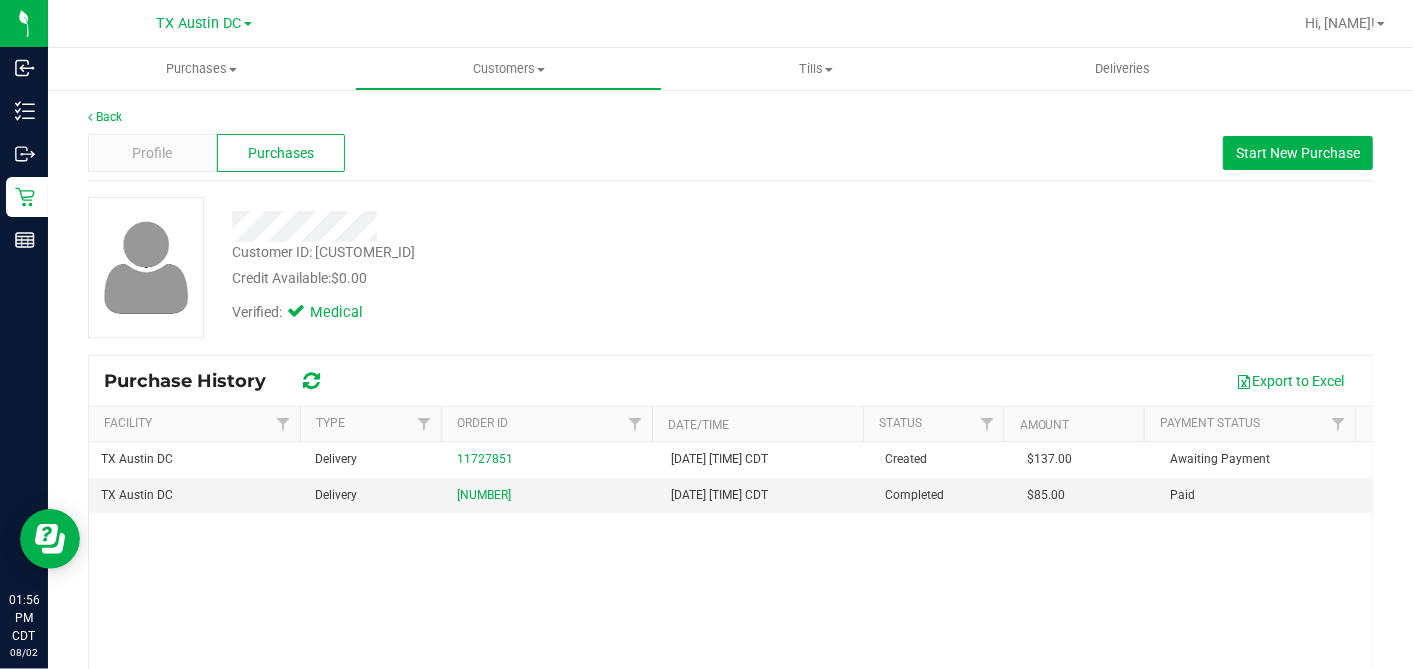 click on "Verified:
Medical" at bounding box center [546, 311] 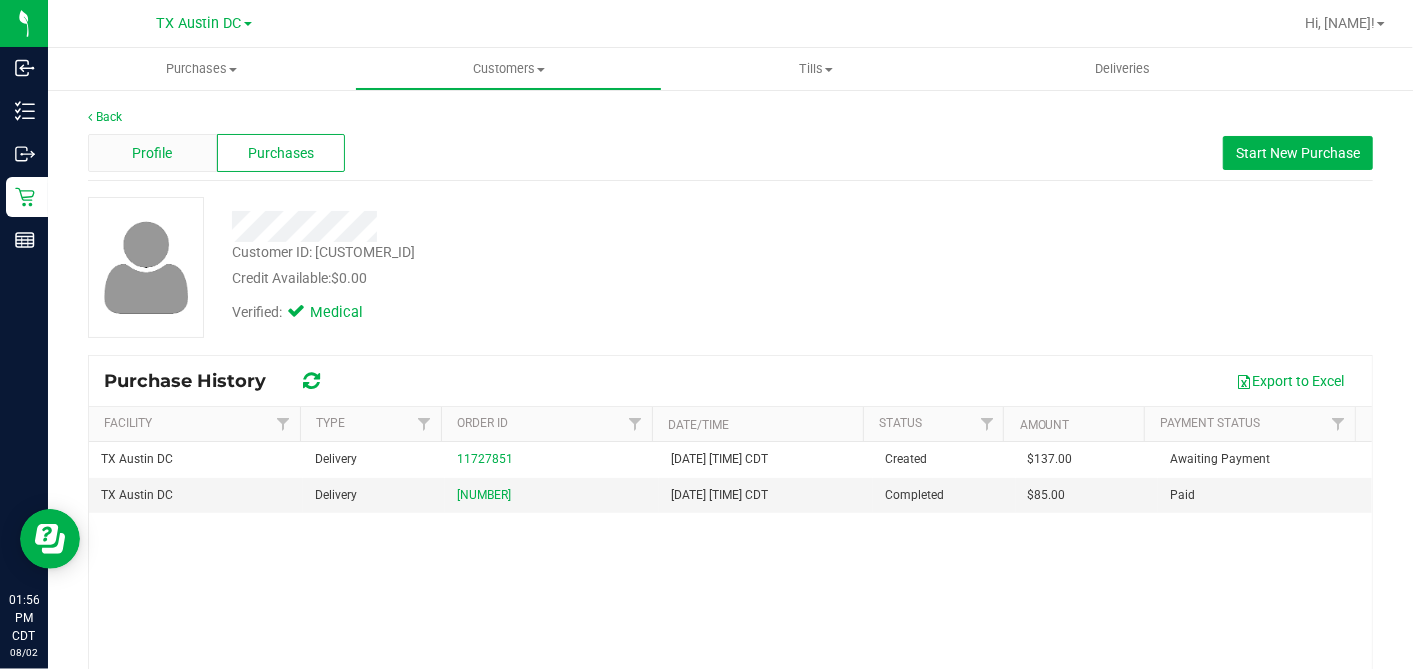 click on "Profile" at bounding box center (152, 153) 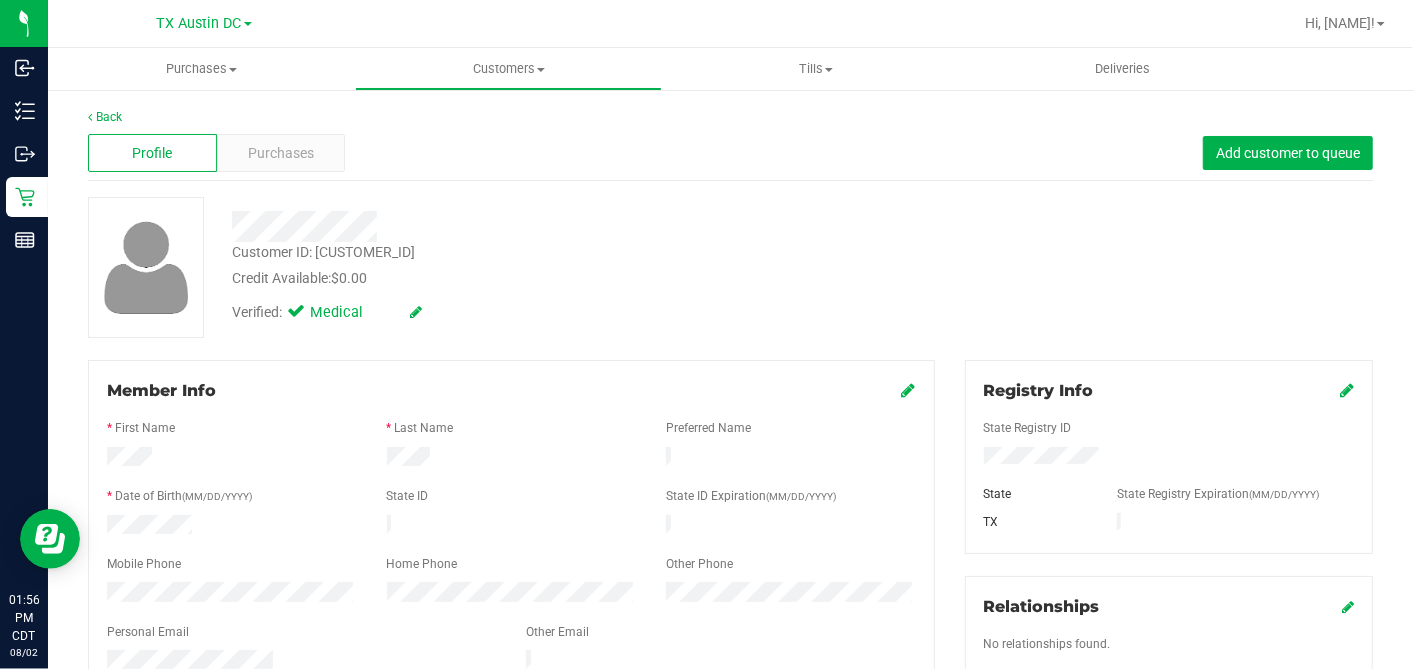 click on "Credit Available:
$0.00" at bounding box center (546, 278) 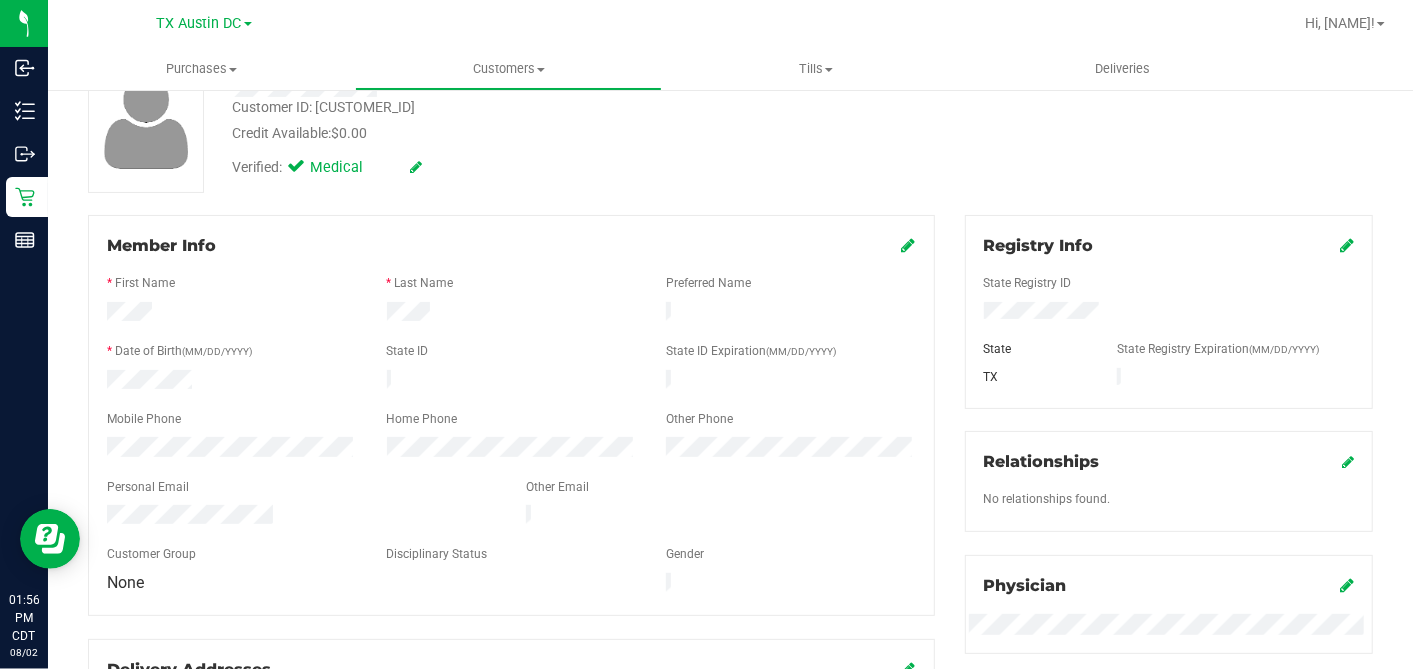 scroll, scrollTop: 111, scrollLeft: 0, axis: vertical 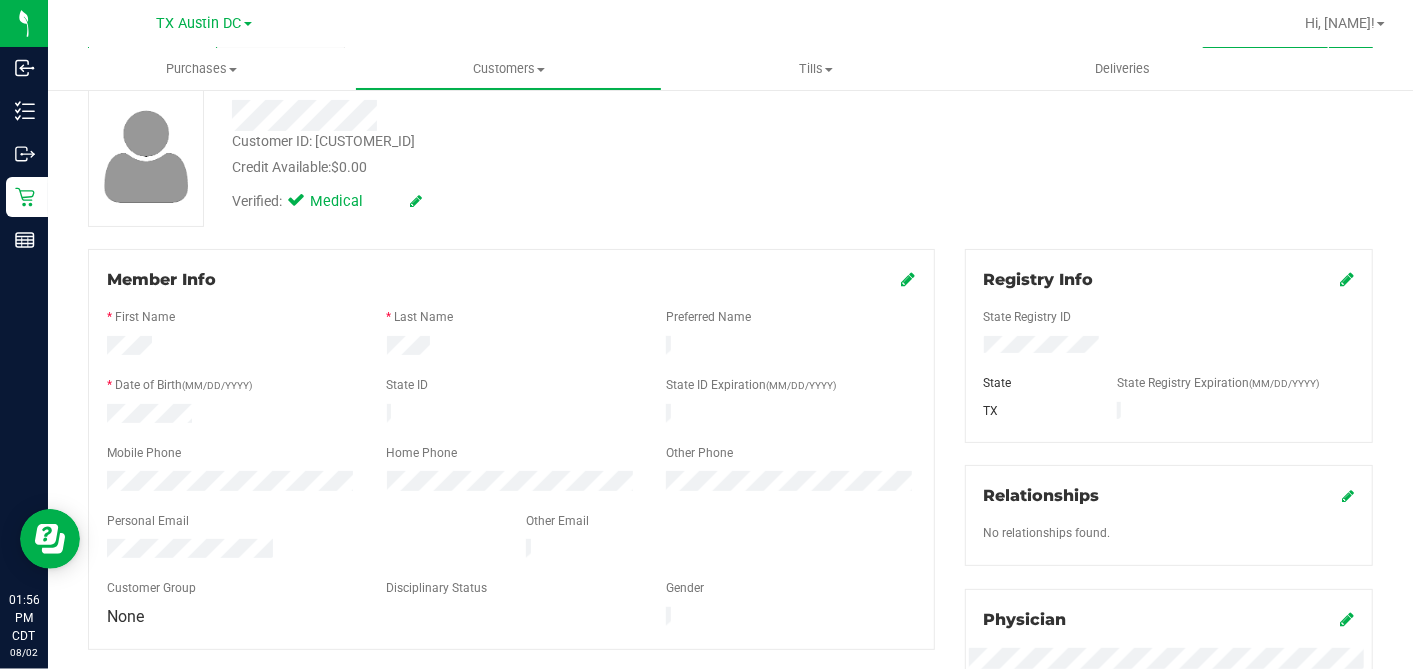 click on "Back
Profile
Purchases
Add customer to queue
Customer ID: 1613234
Credit Available:
$0.00
Verified:
Medical" at bounding box center [730, 661] 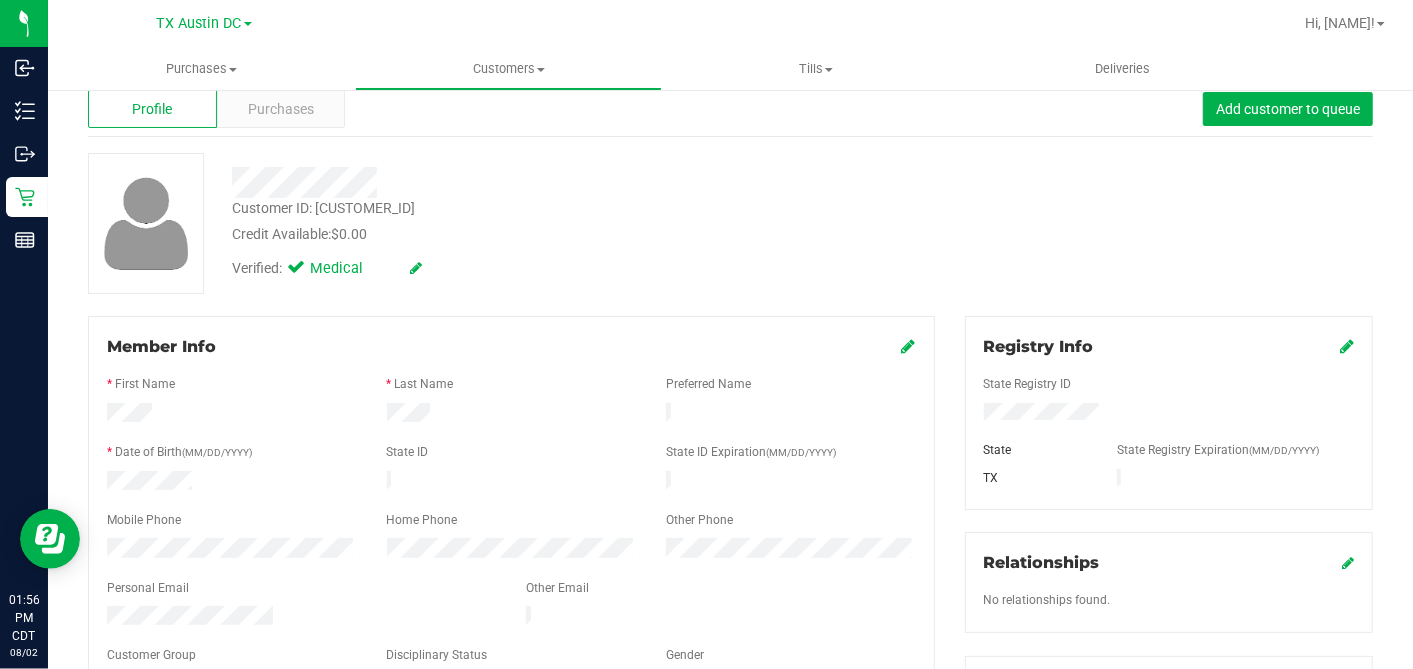 scroll, scrollTop: 0, scrollLeft: 0, axis: both 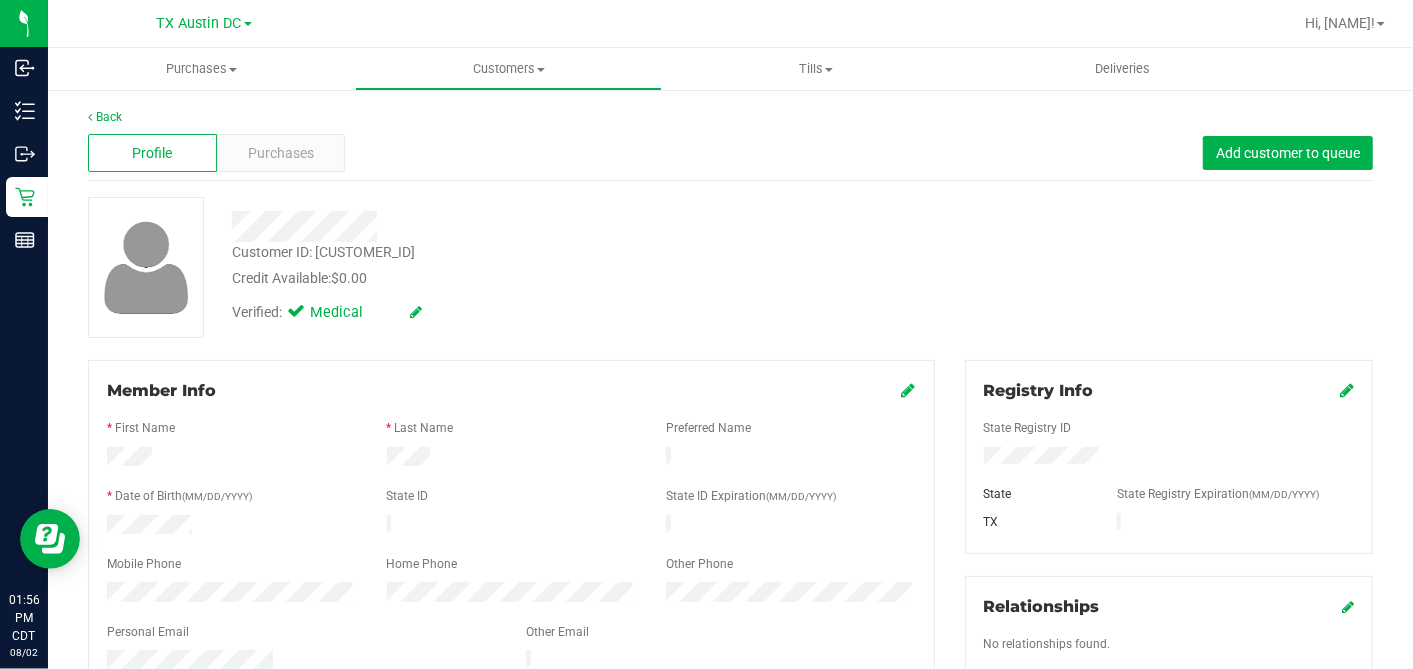 click on "Customer ID: 1613234
Credit Available:
$0.00
Verified:
Medical" at bounding box center [730, 267] 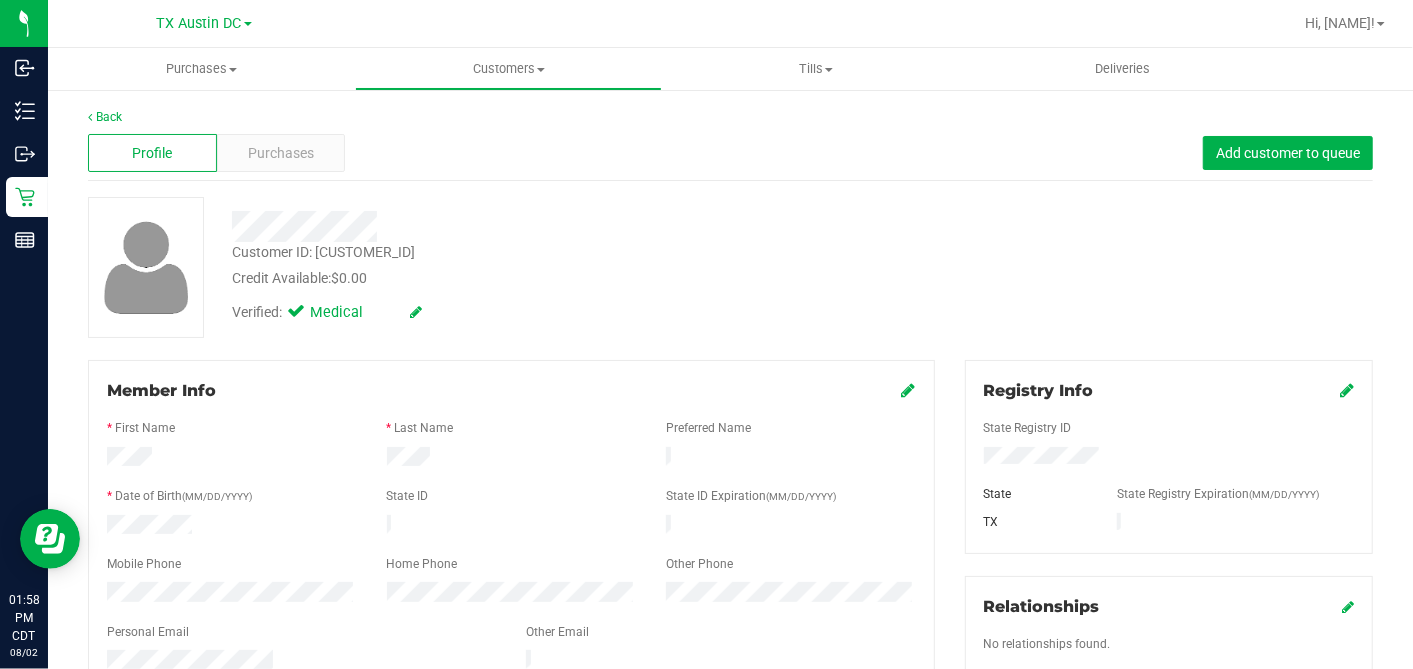 click on "Customer ID: 1613234
Credit Available:
$0.00" at bounding box center [546, 265] 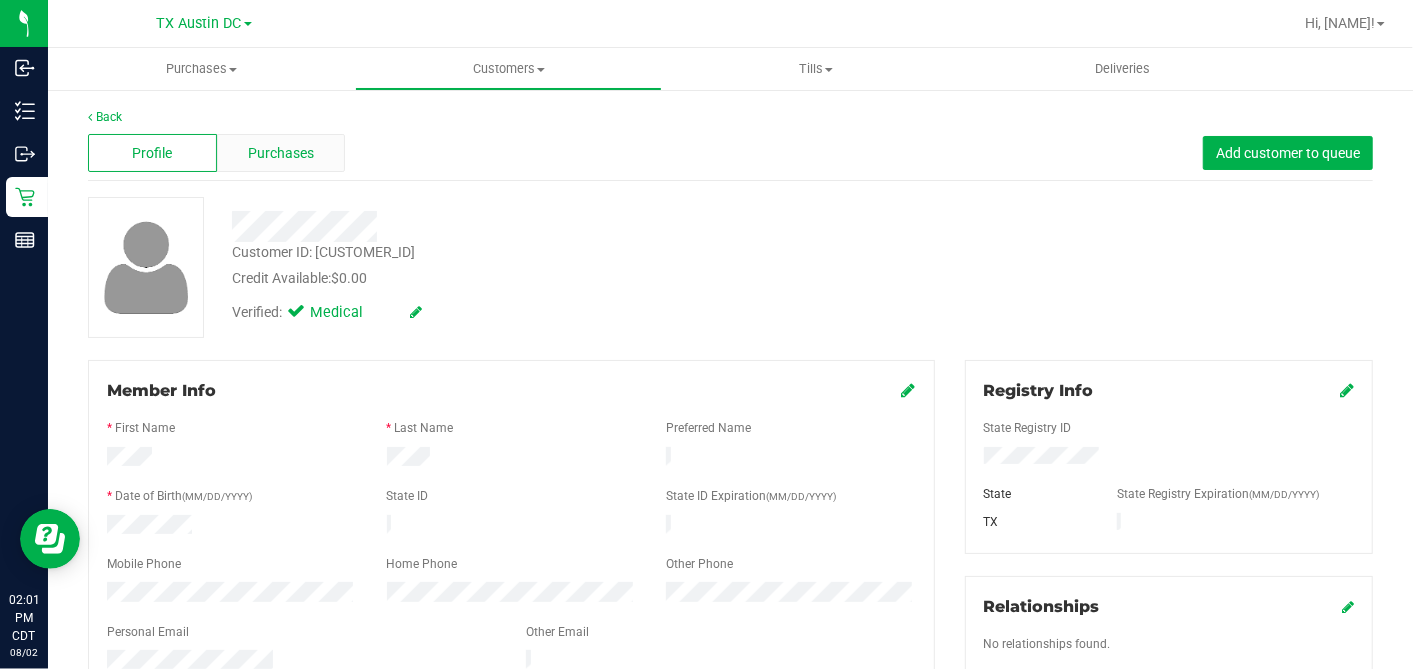 click on "Purchases" at bounding box center (281, 153) 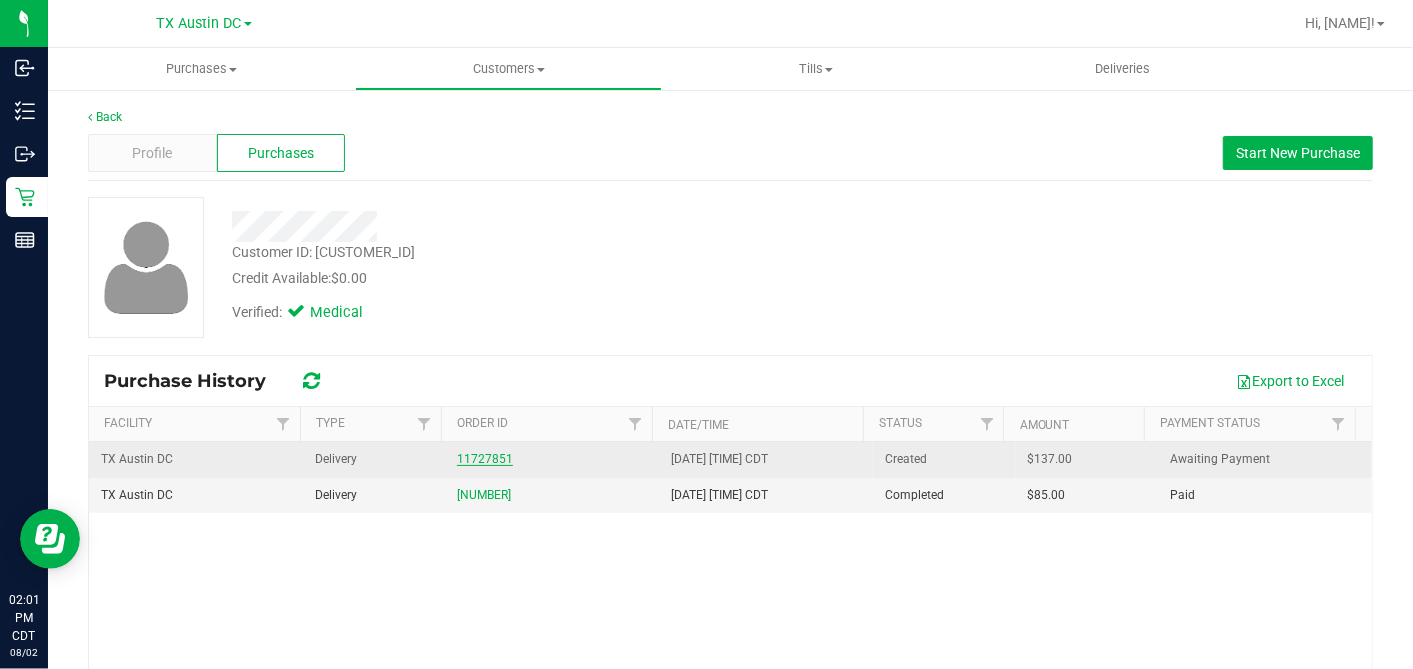 click on "11727851" at bounding box center [485, 459] 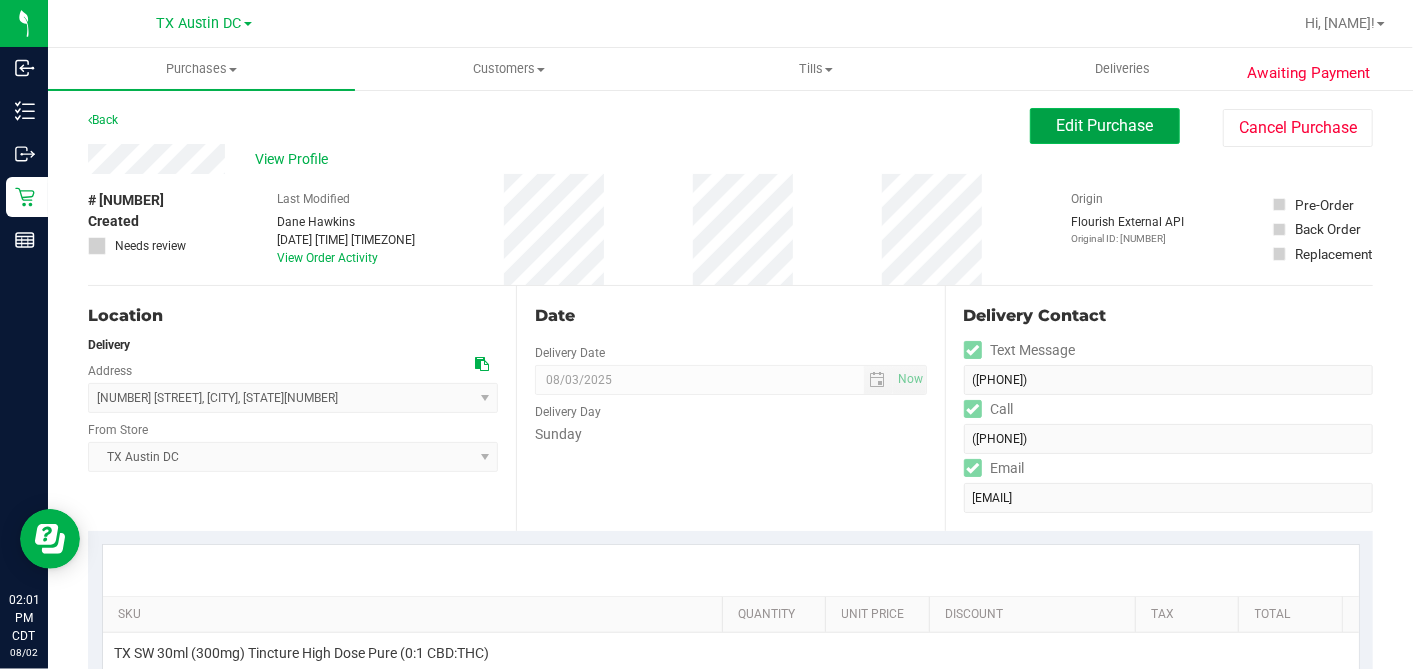 click on "Edit Purchase" at bounding box center (1105, 126) 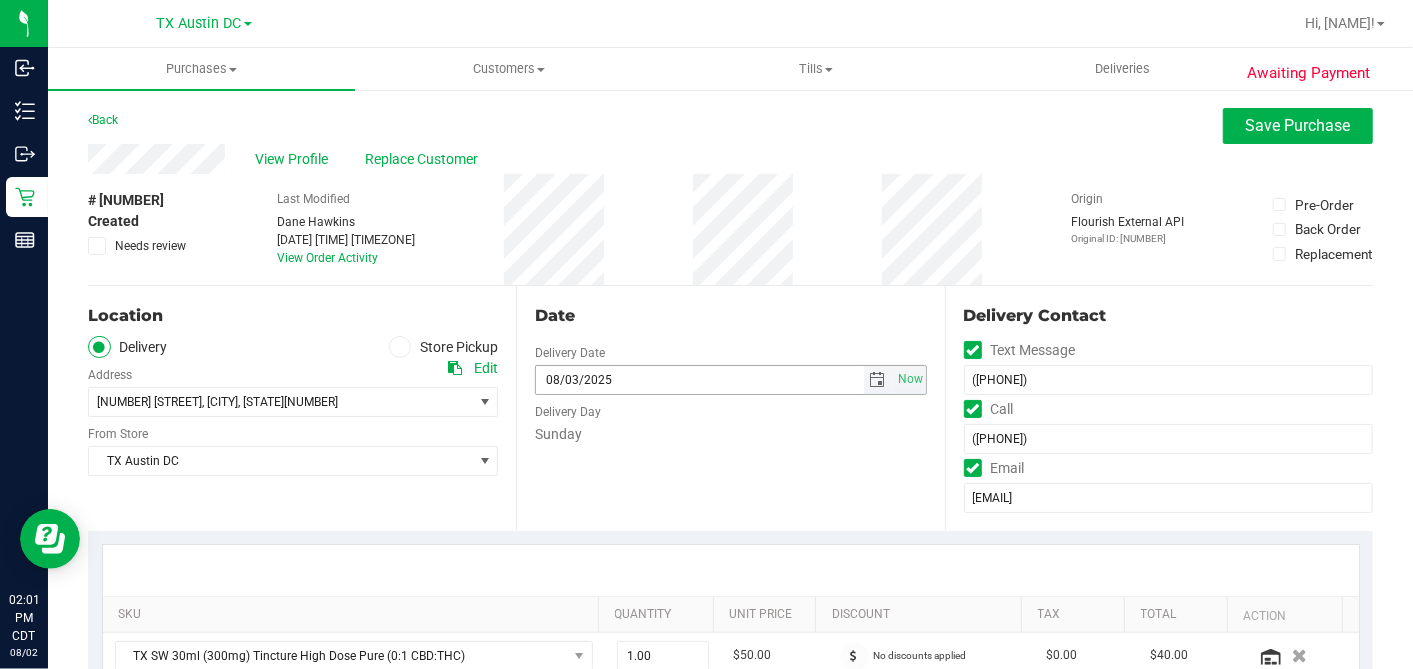 click at bounding box center [878, 380] 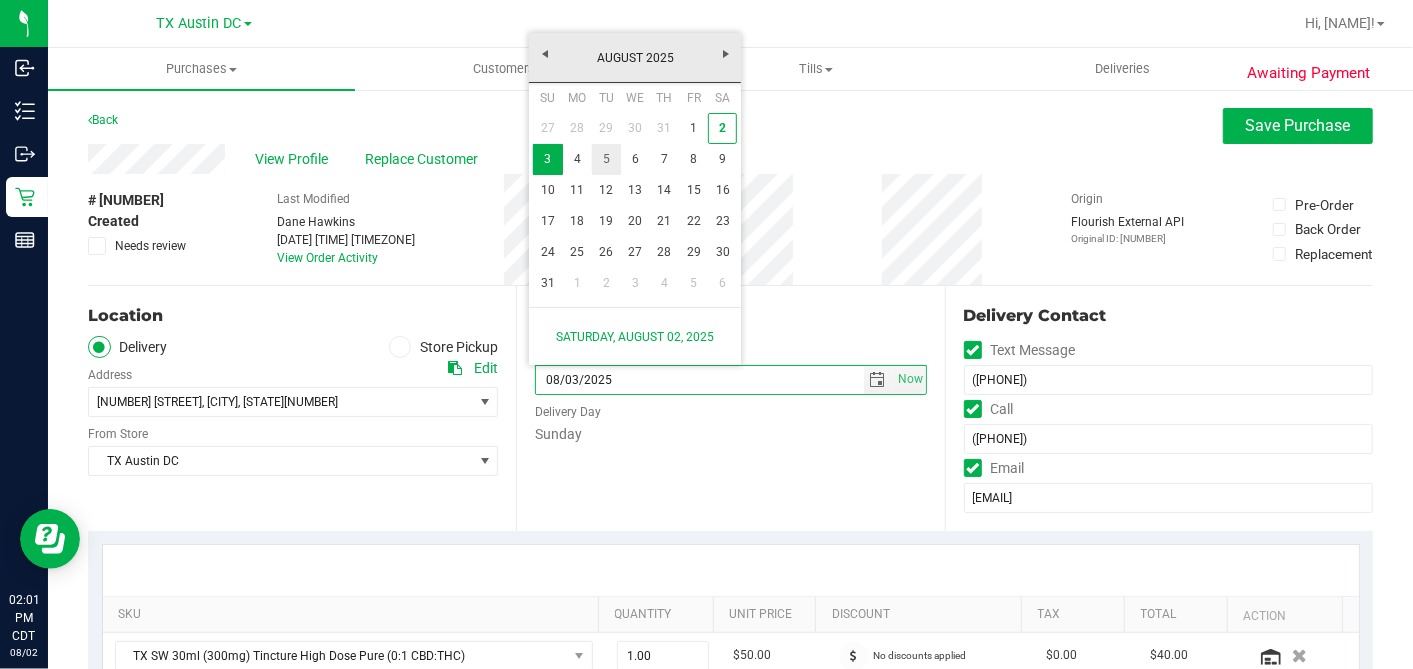 click on "5" at bounding box center (606, 159) 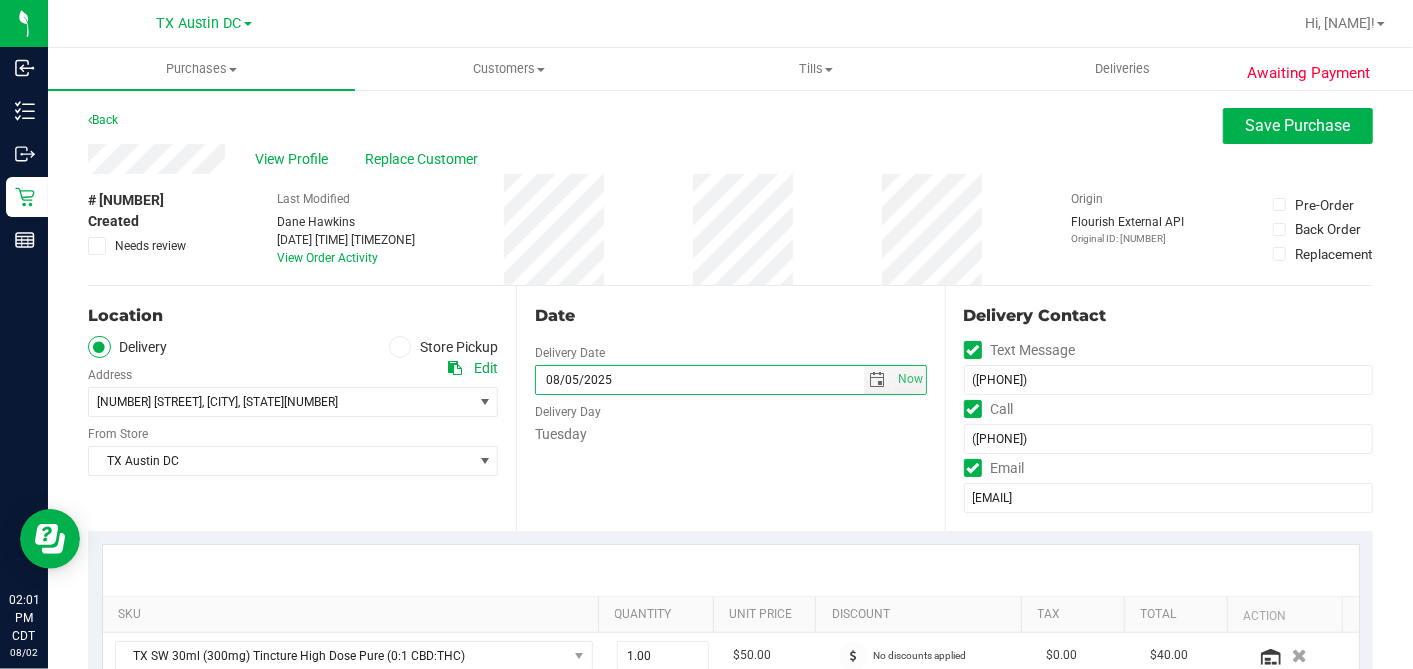 click on "Tuesday" at bounding box center (730, 434) 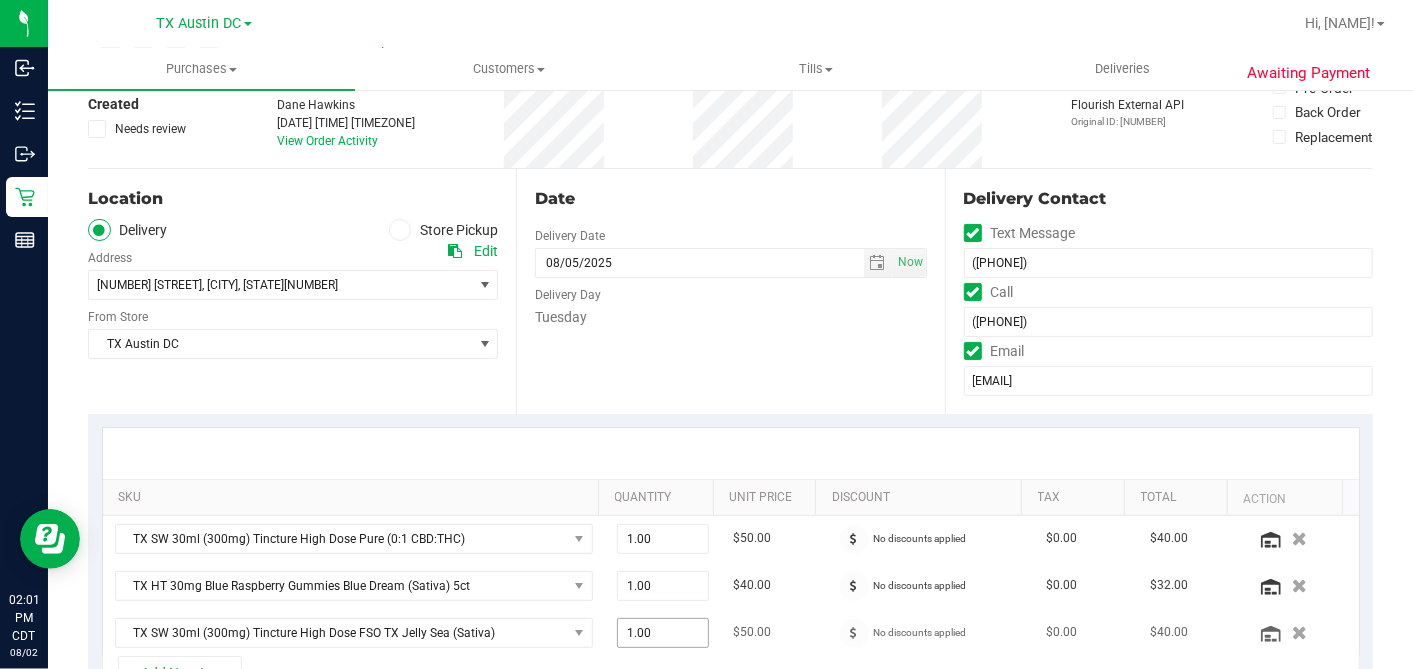 scroll, scrollTop: 333, scrollLeft: 0, axis: vertical 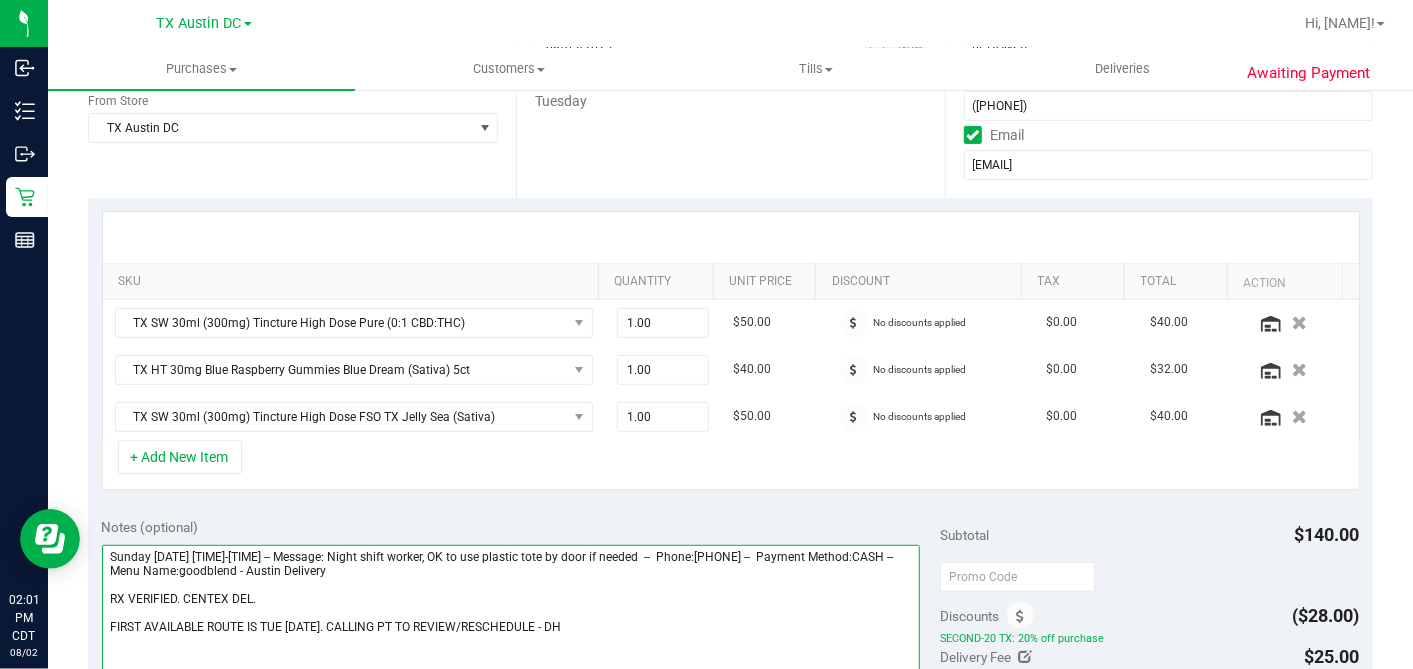 click at bounding box center [511, 641] 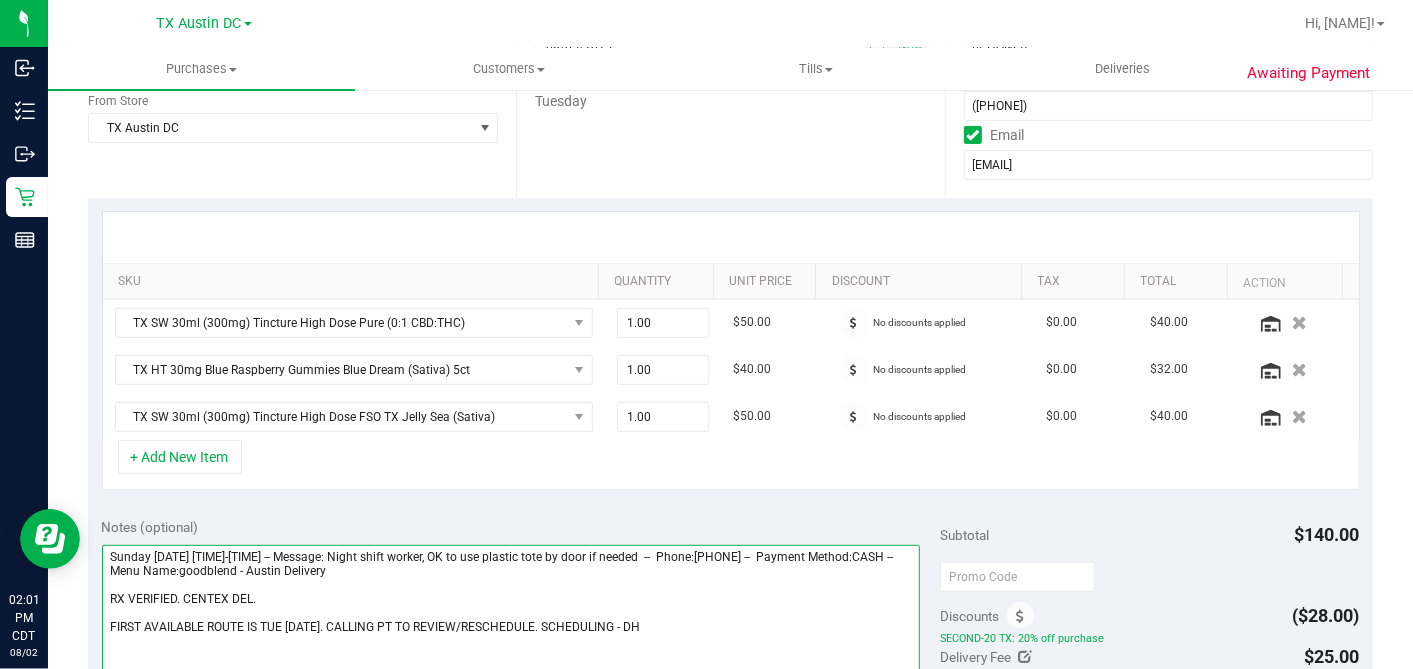 click at bounding box center (511, 641) 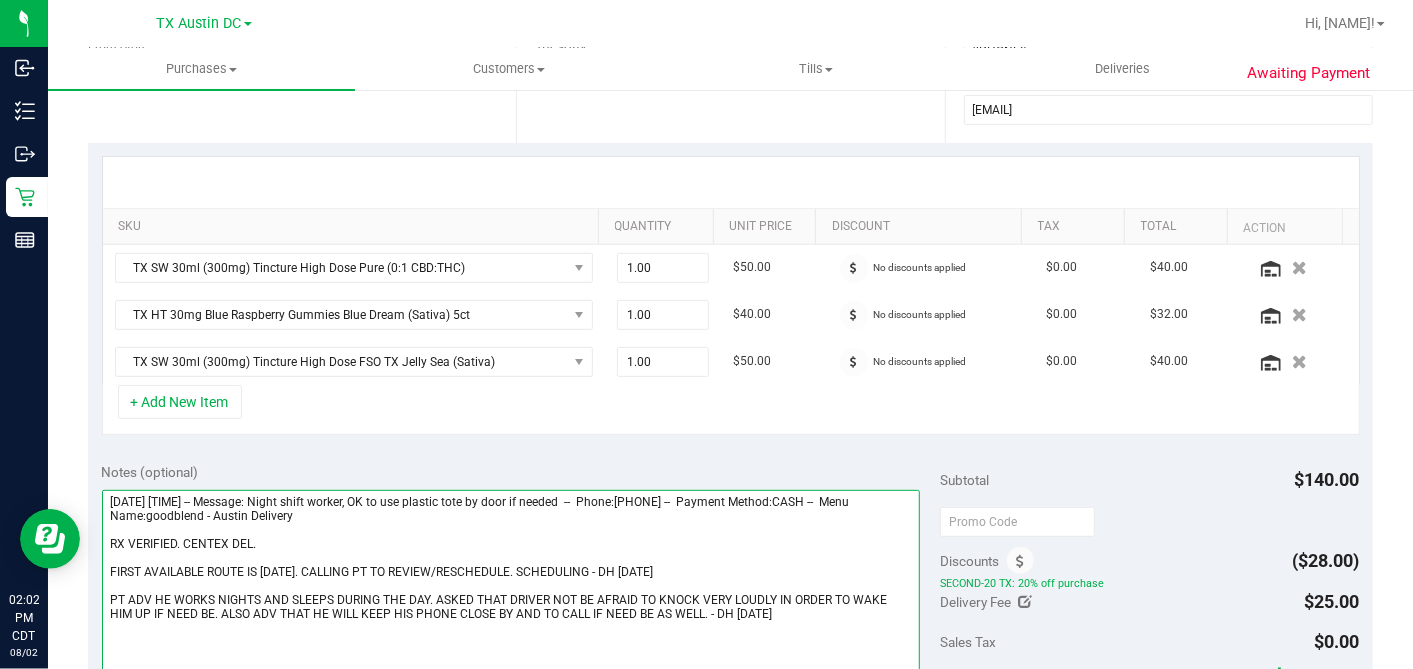 scroll, scrollTop: 336, scrollLeft: 0, axis: vertical 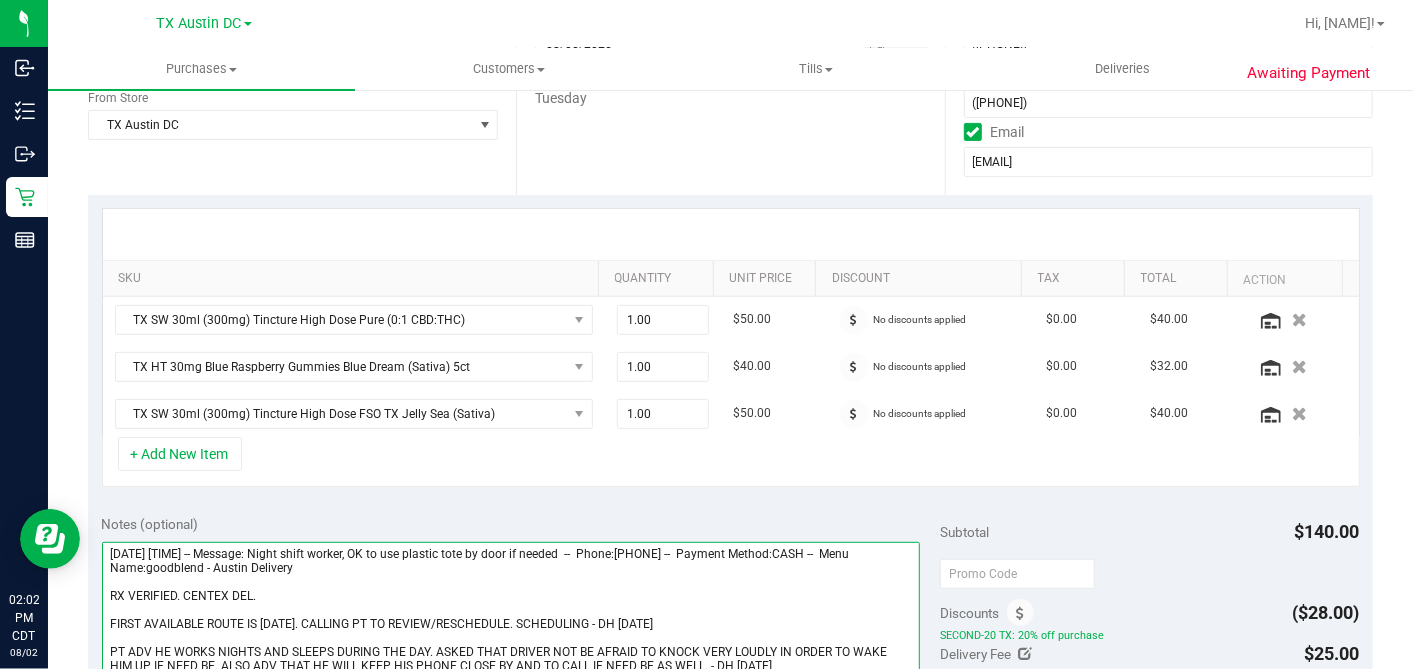 click at bounding box center (511, 638) 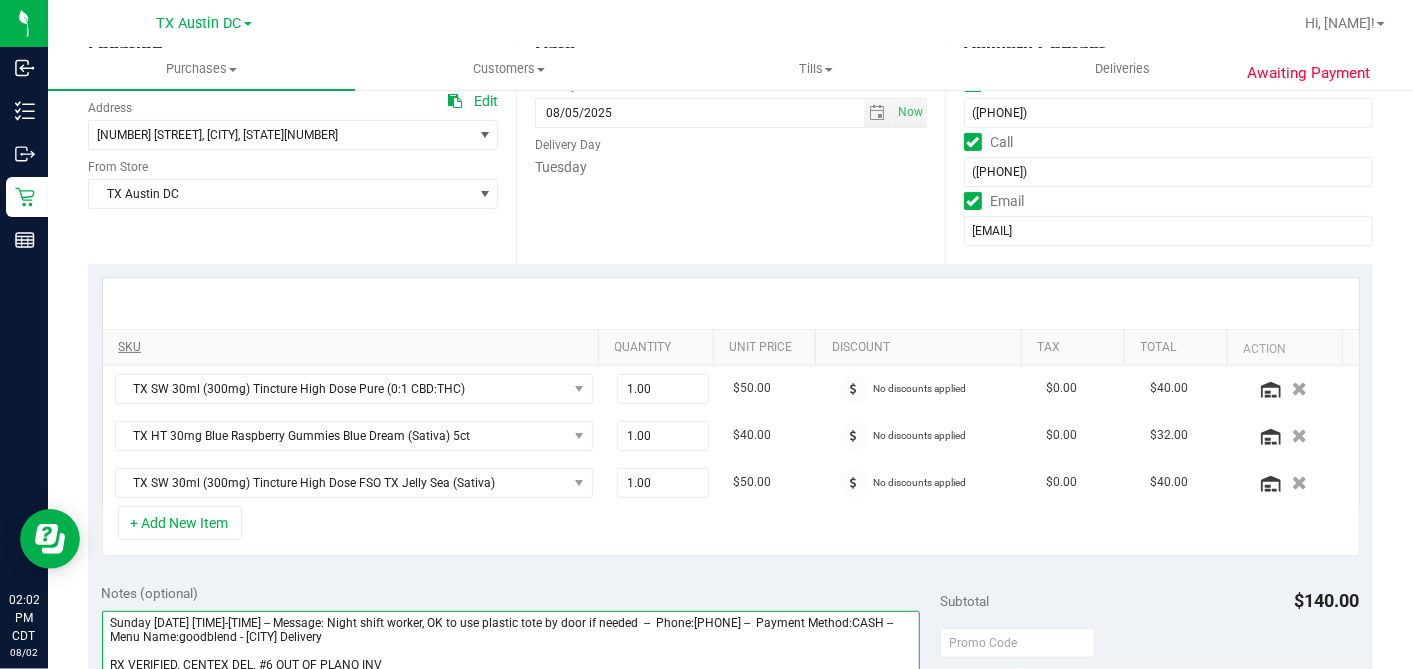scroll, scrollTop: 114, scrollLeft: 0, axis: vertical 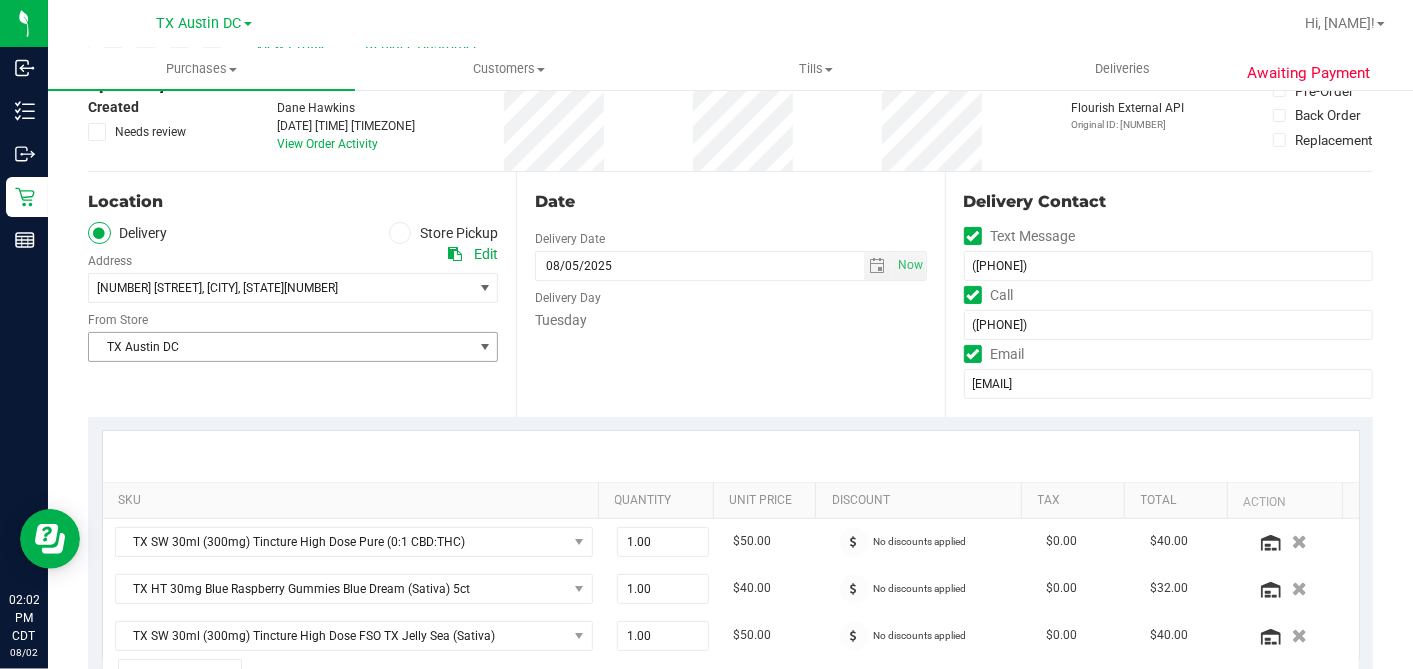 type on "Sunday 08/03/2025 10:00-16:00 -- Message: Night shift worker, OK to use plastic tote by door if needed  --  Phone:2547681353 --  Payment Method:CASH --  Menu Name:goodblend - Austin Delivery
RX VERIFIED. CENTEX DEL. #6 OUT OF PLANO INV
FIRST AVAILABLE ROUTE IS TUE 8/5. CALLING PT TO REVIEW/RESCHEDULE. SCHEDULING - DH 8/2
PT ADV HE WORKS NIGHTS AND SLEEPS DURING THE DAY. ASKED THAT DRIVER NOT BE AFRAID TO KNOCK VERY LOUDLY IN ORDER TO WAKE HIM UP IF NEED BE. ALSO ADV THAT HE WILL KEEP HIS PHONE CLOSE BY AND TO CALL IF NEED BE AS WELL. - DH 8/2" 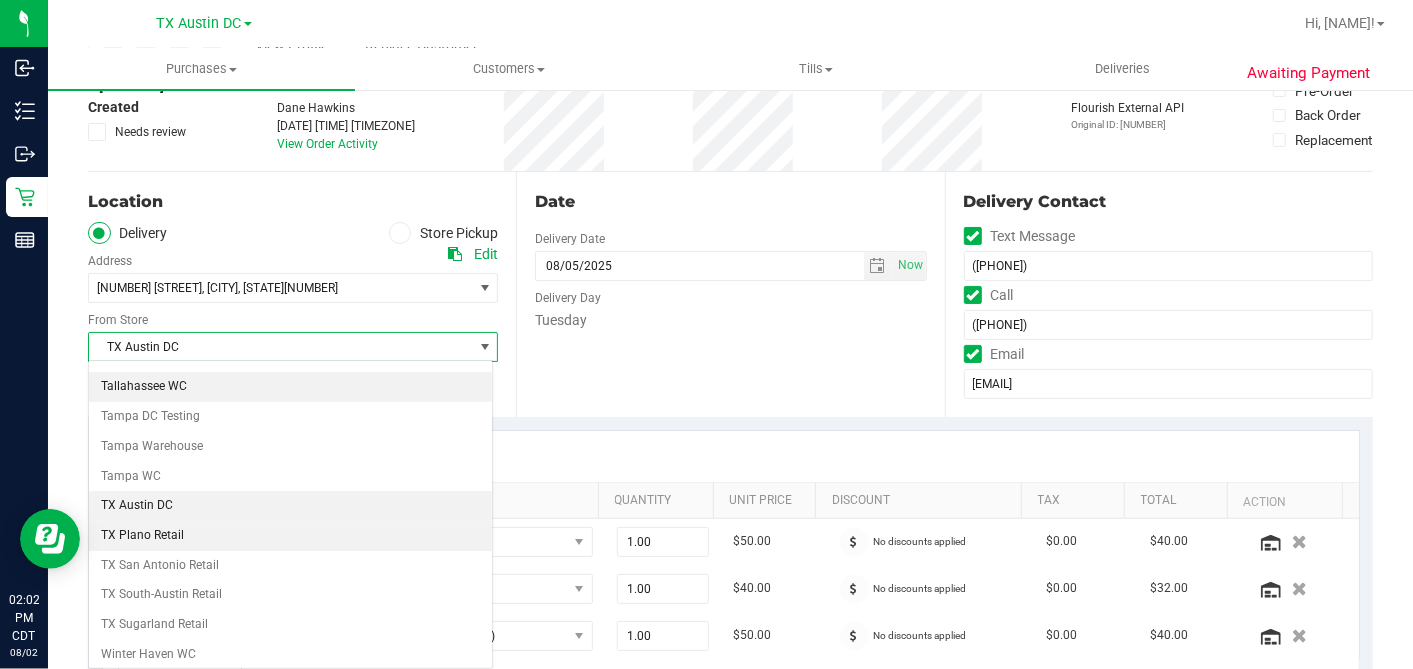 scroll, scrollTop: 1422, scrollLeft: 0, axis: vertical 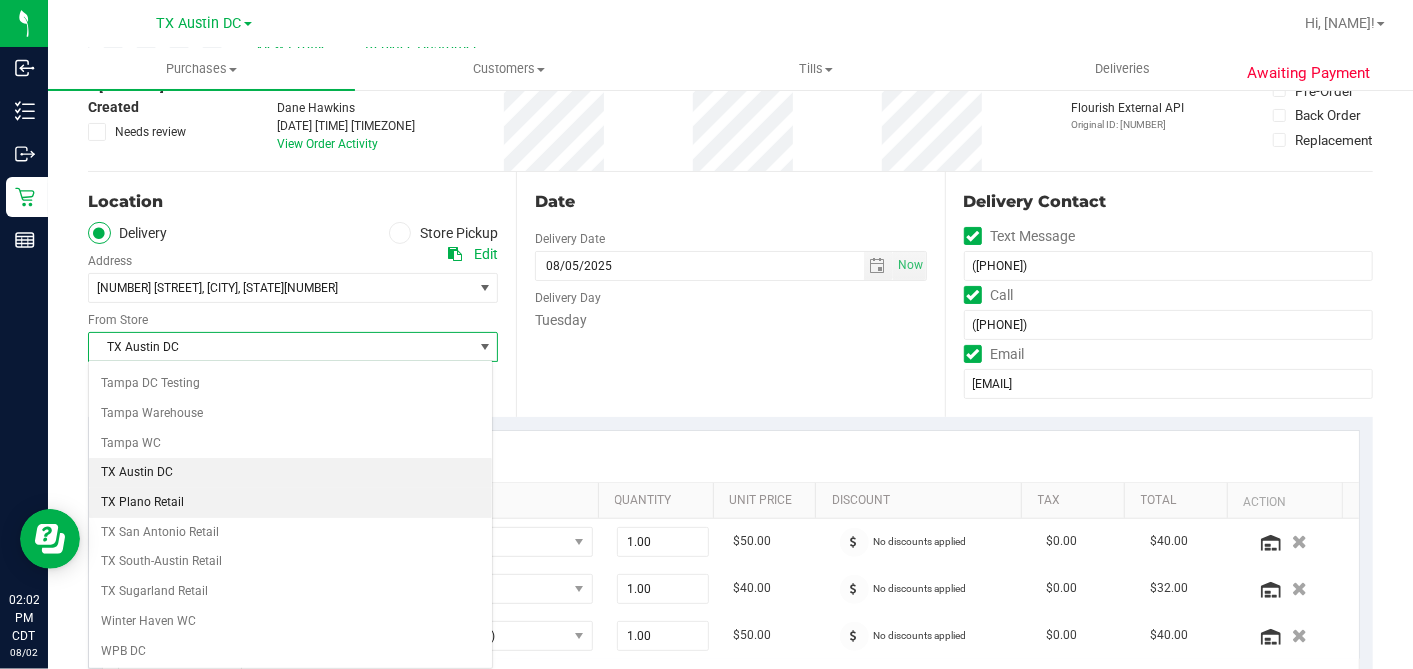 click on "TX Plano Retail" at bounding box center [290, 503] 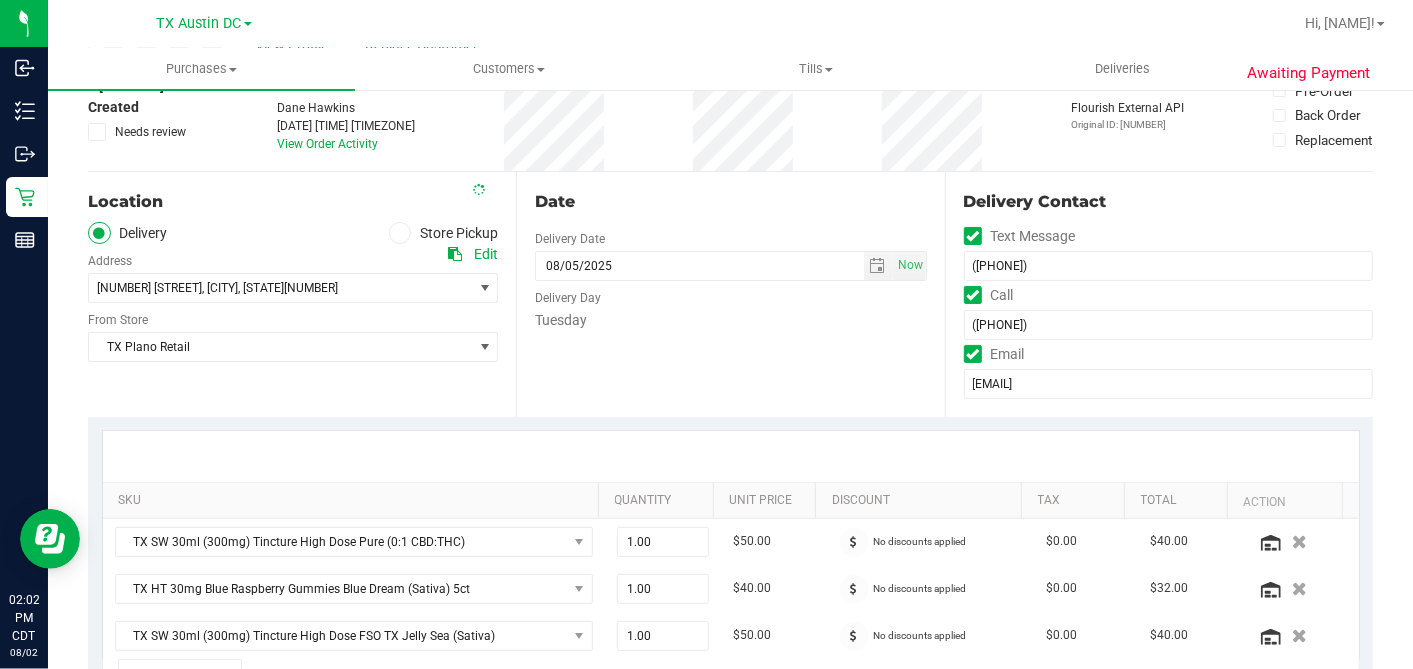 click on "Date
Delivery Date
08/05/2025
Now
08/05/2025 07:00 AM
Now
Delivery Day
Tuesday" at bounding box center (730, 294) 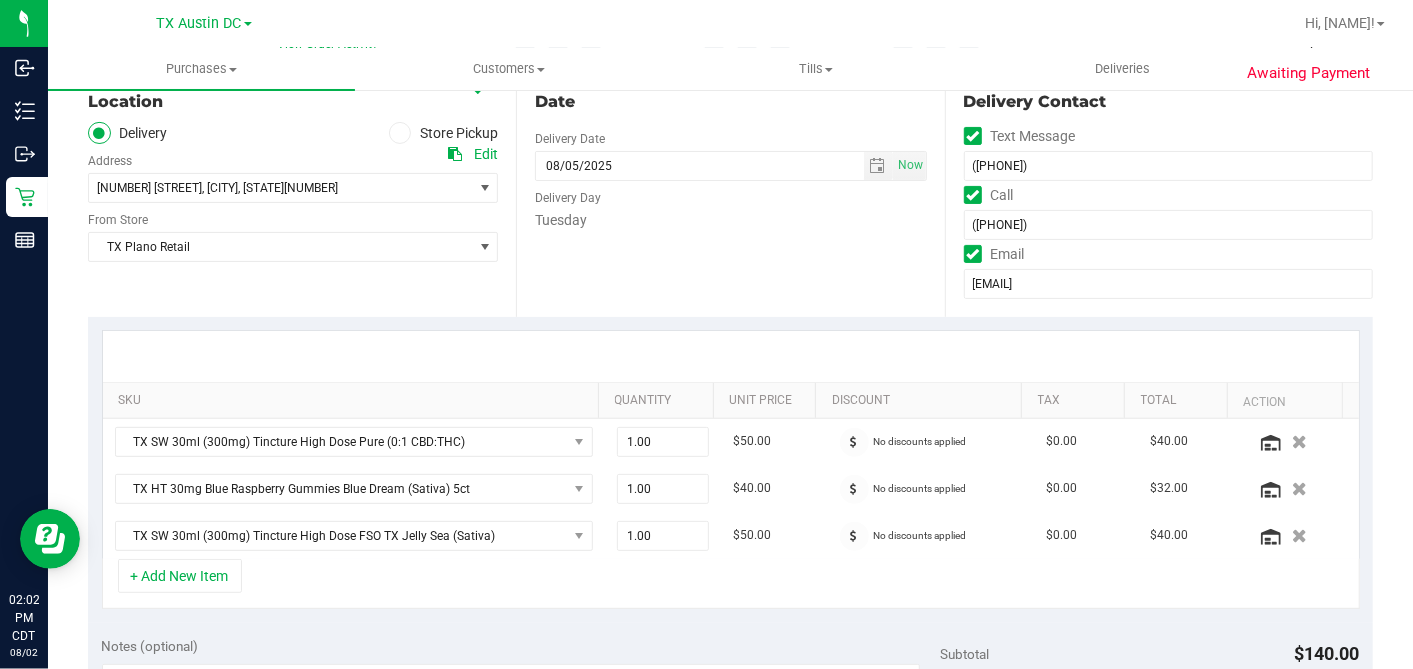 scroll, scrollTop: 447, scrollLeft: 0, axis: vertical 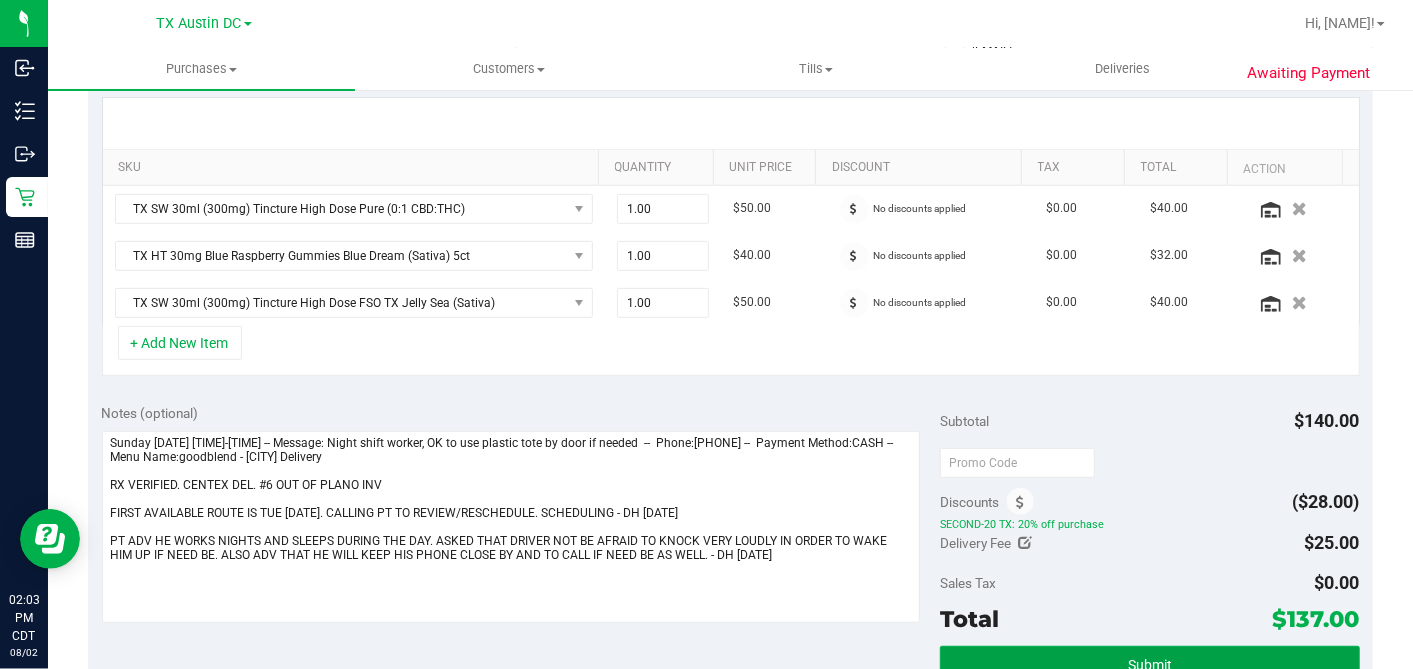 drag, startPoint x: 1134, startPoint y: 645, endPoint x: 1347, endPoint y: 647, distance: 213.00938 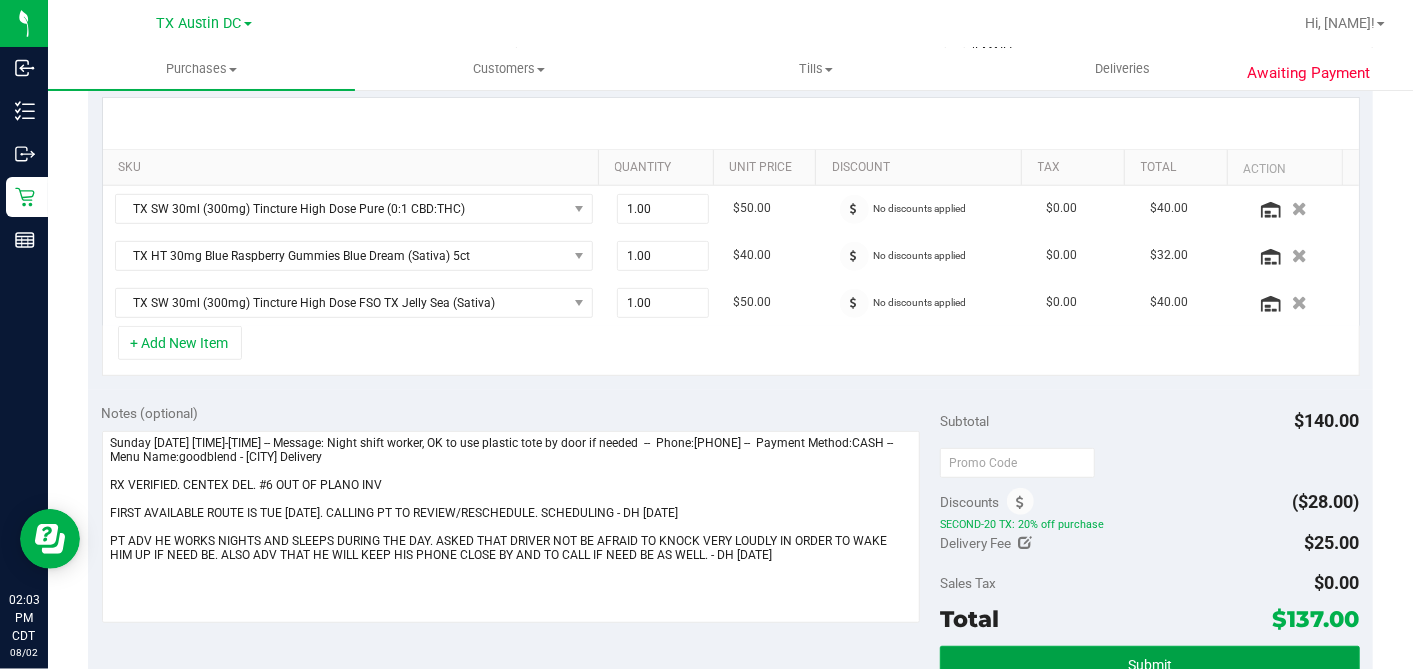 click on "Submit" at bounding box center [1149, 664] 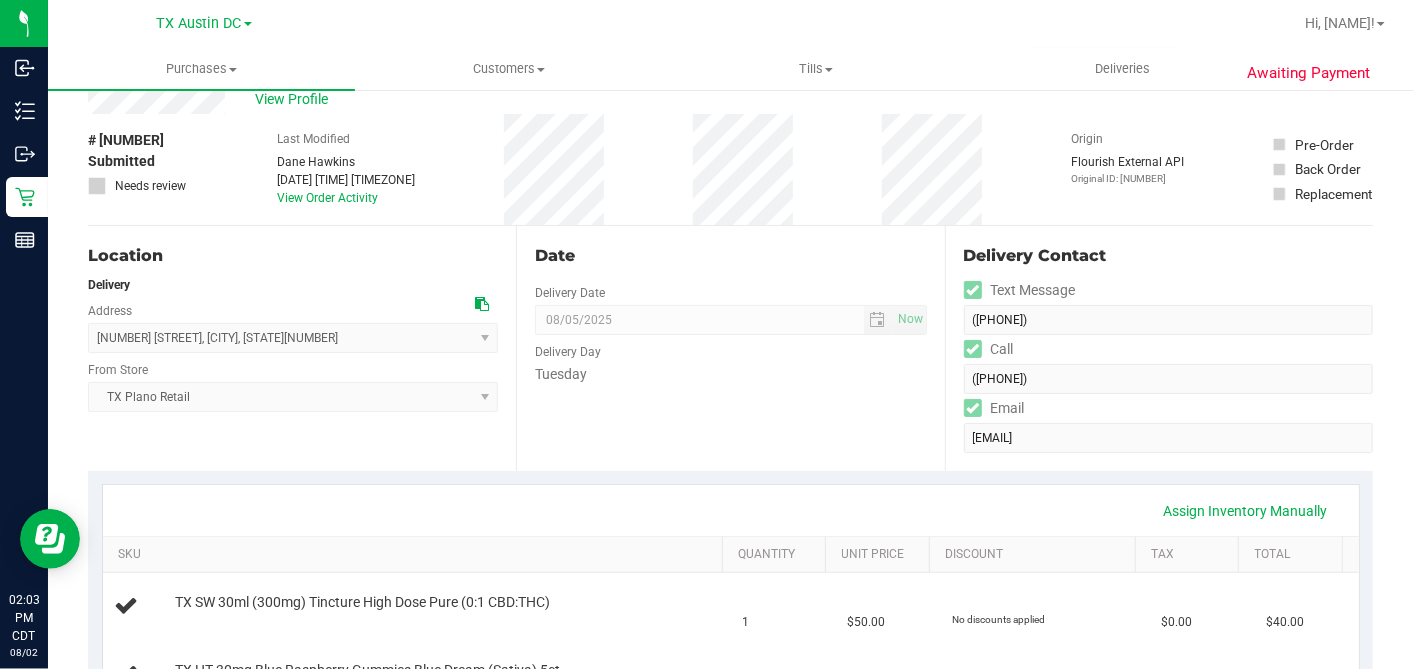 scroll, scrollTop: 0, scrollLeft: 0, axis: both 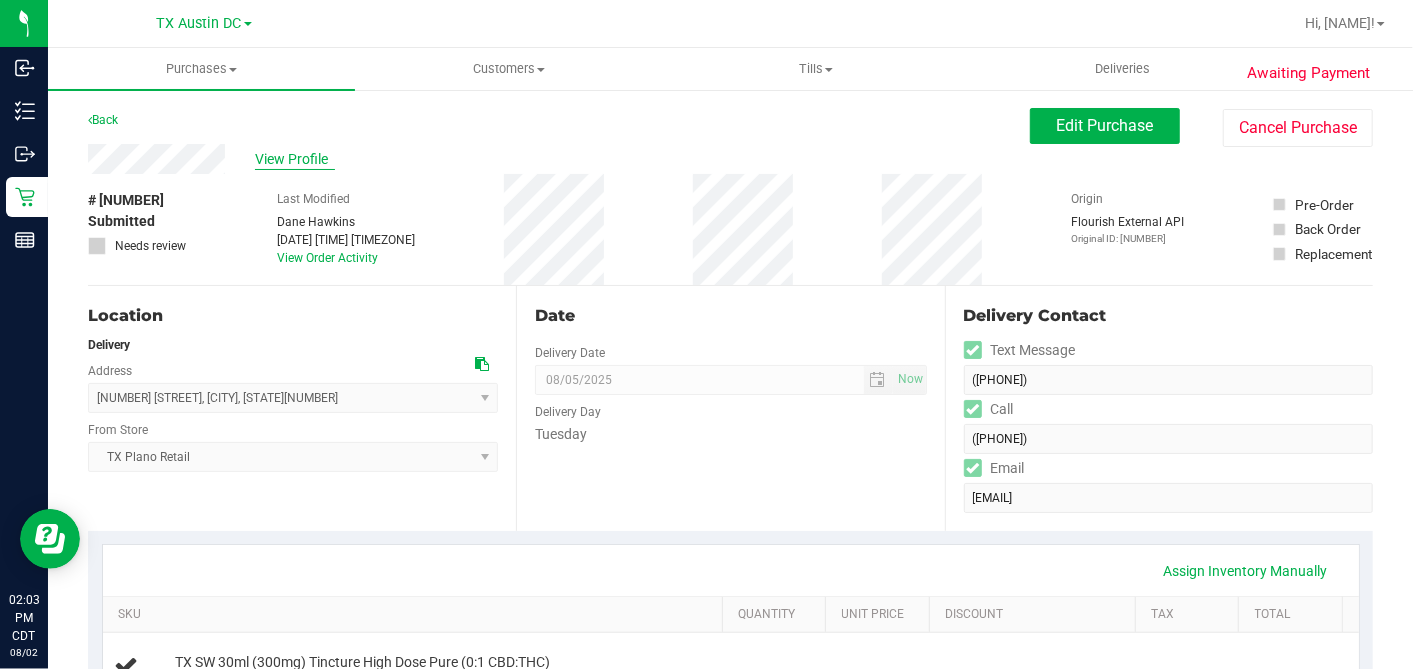 click on "View Profile" at bounding box center [295, 159] 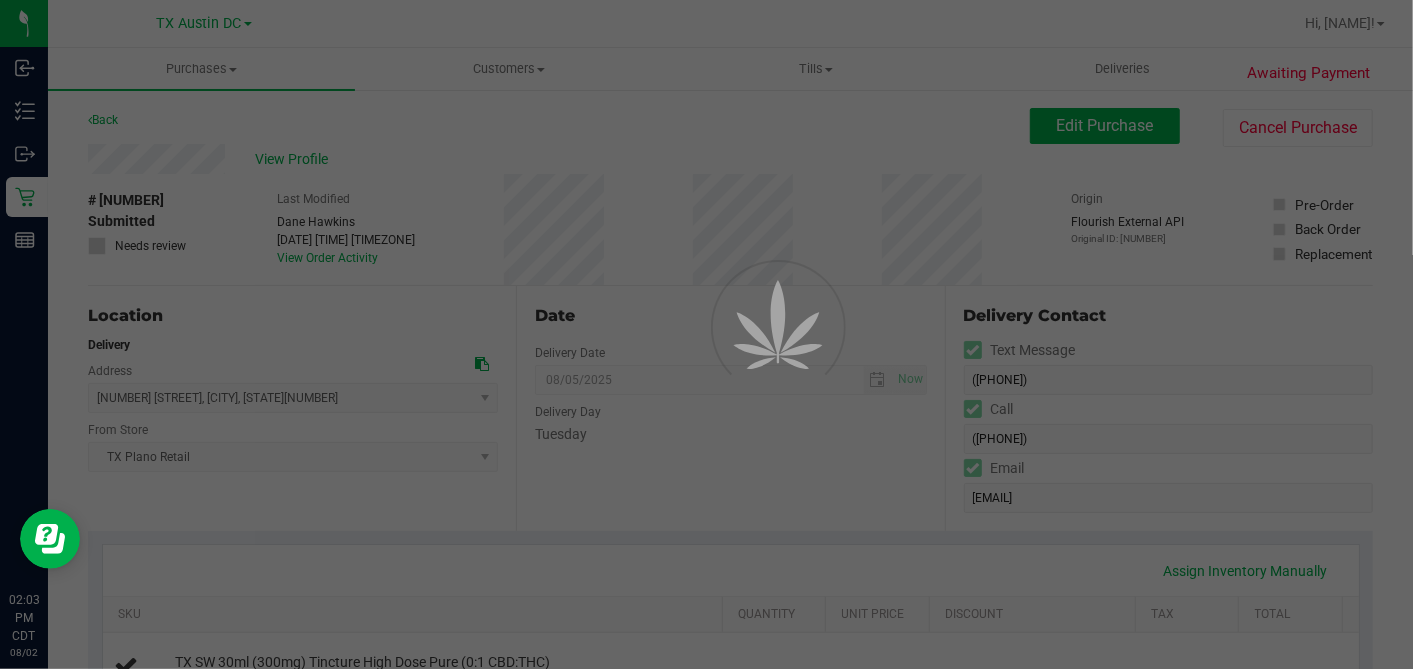 click at bounding box center [706, 334] 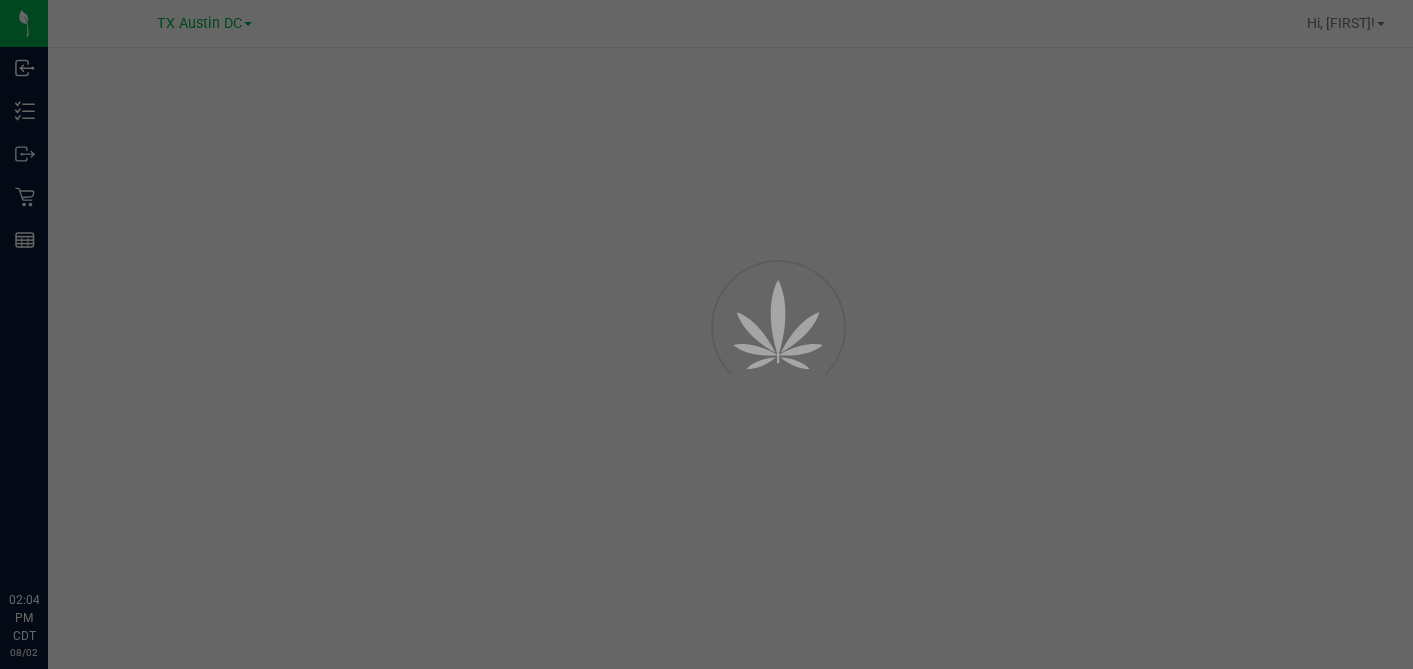 scroll, scrollTop: 0, scrollLeft: 0, axis: both 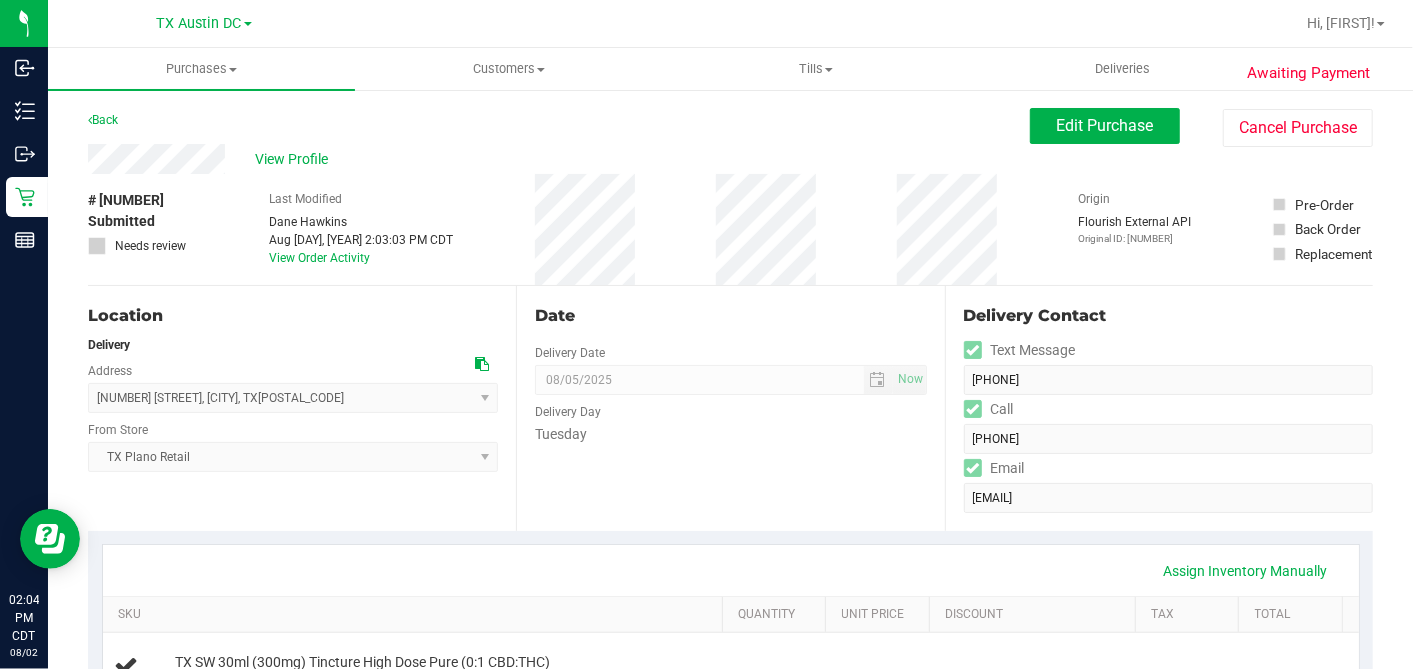 click on "View Profile" at bounding box center [559, 159] 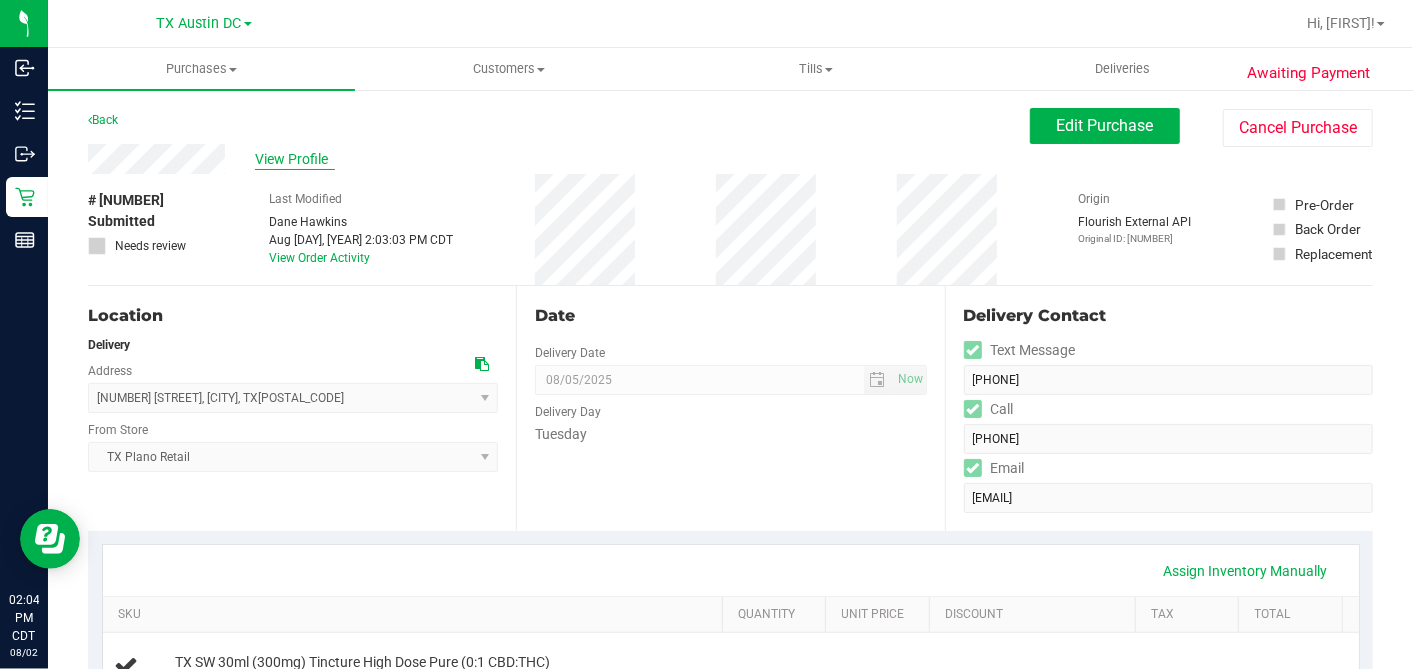 click on "View Profile" at bounding box center [295, 159] 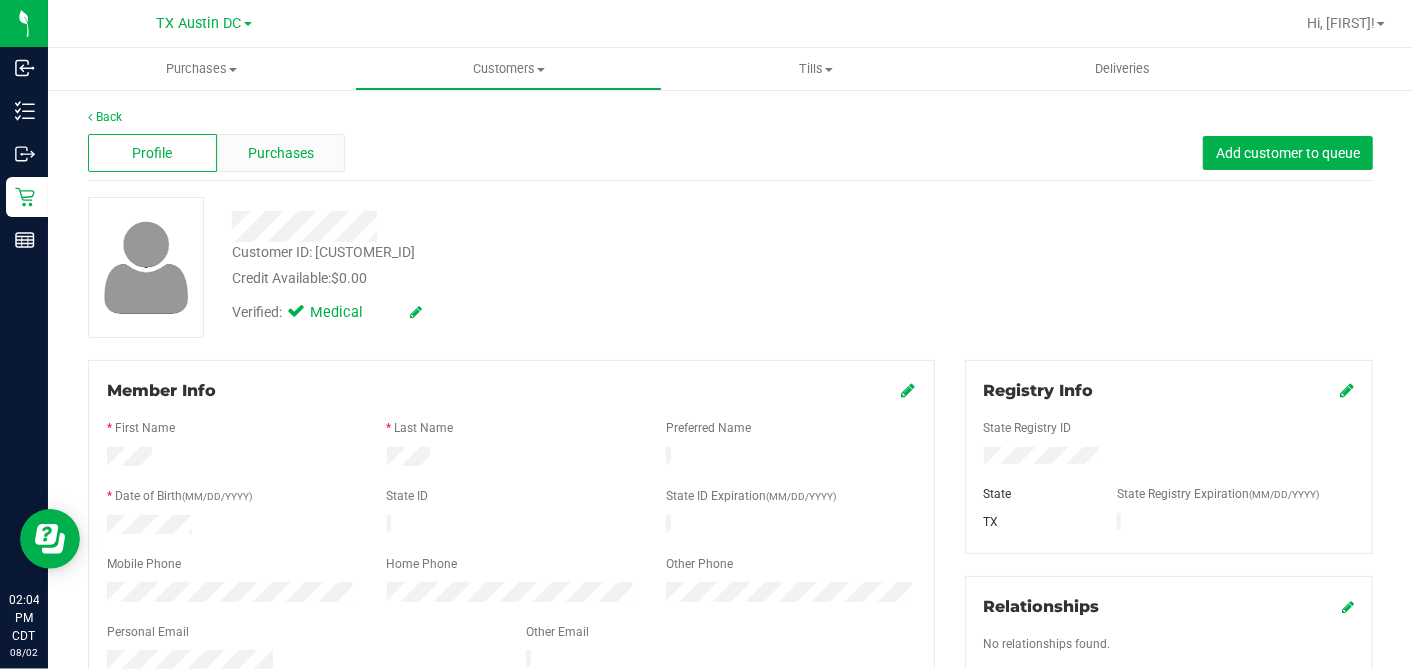 click on "Purchases" at bounding box center (281, 153) 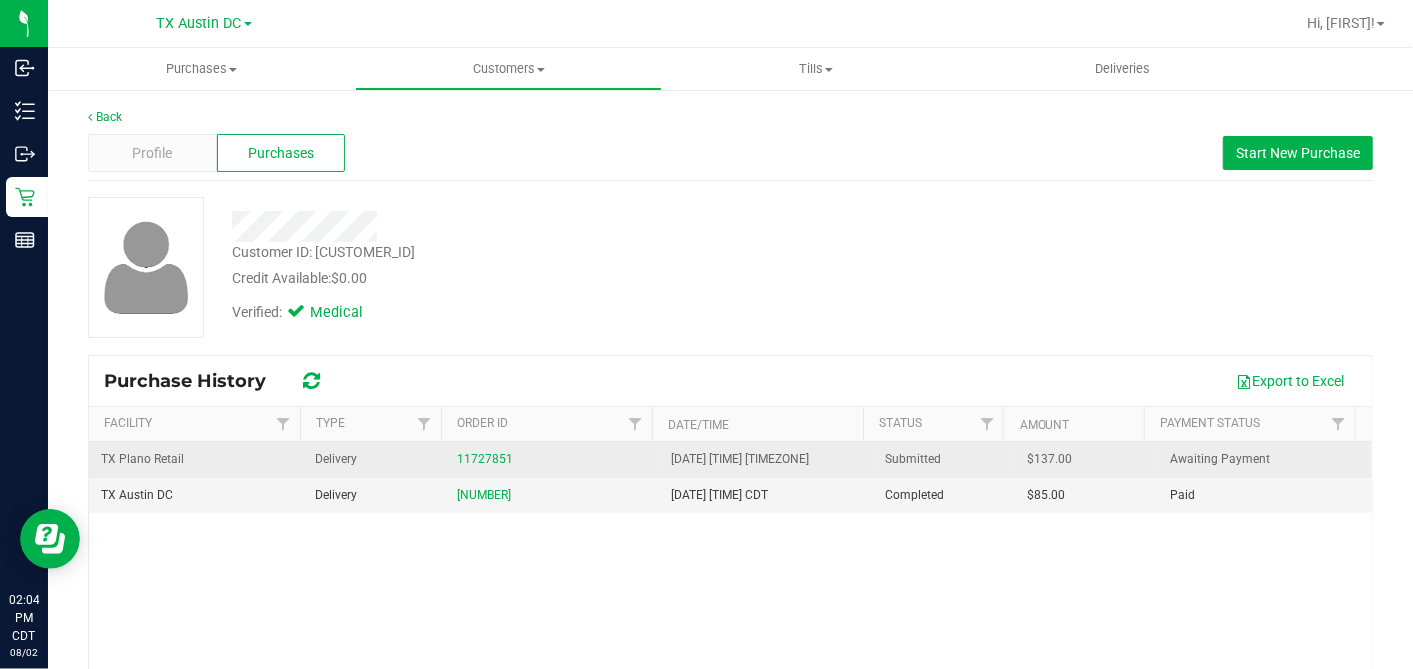 click on "$137.00" at bounding box center (1050, 459) 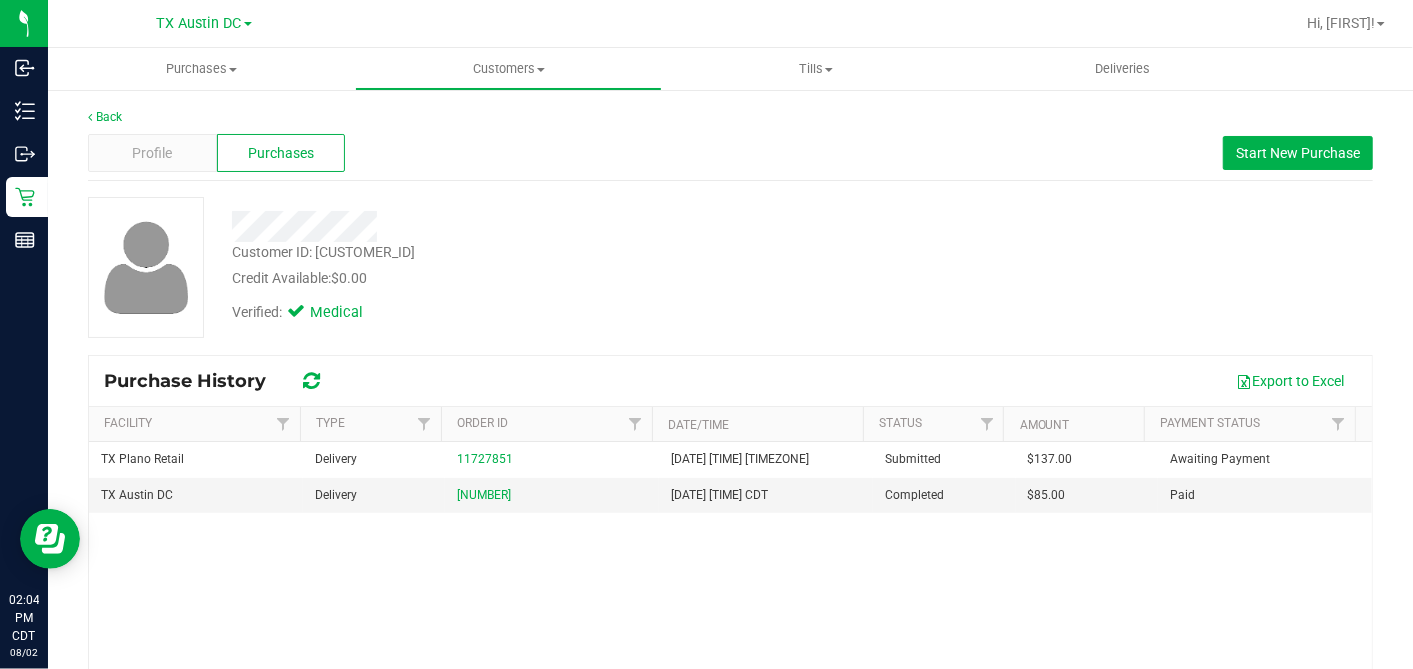 copy on "137.00" 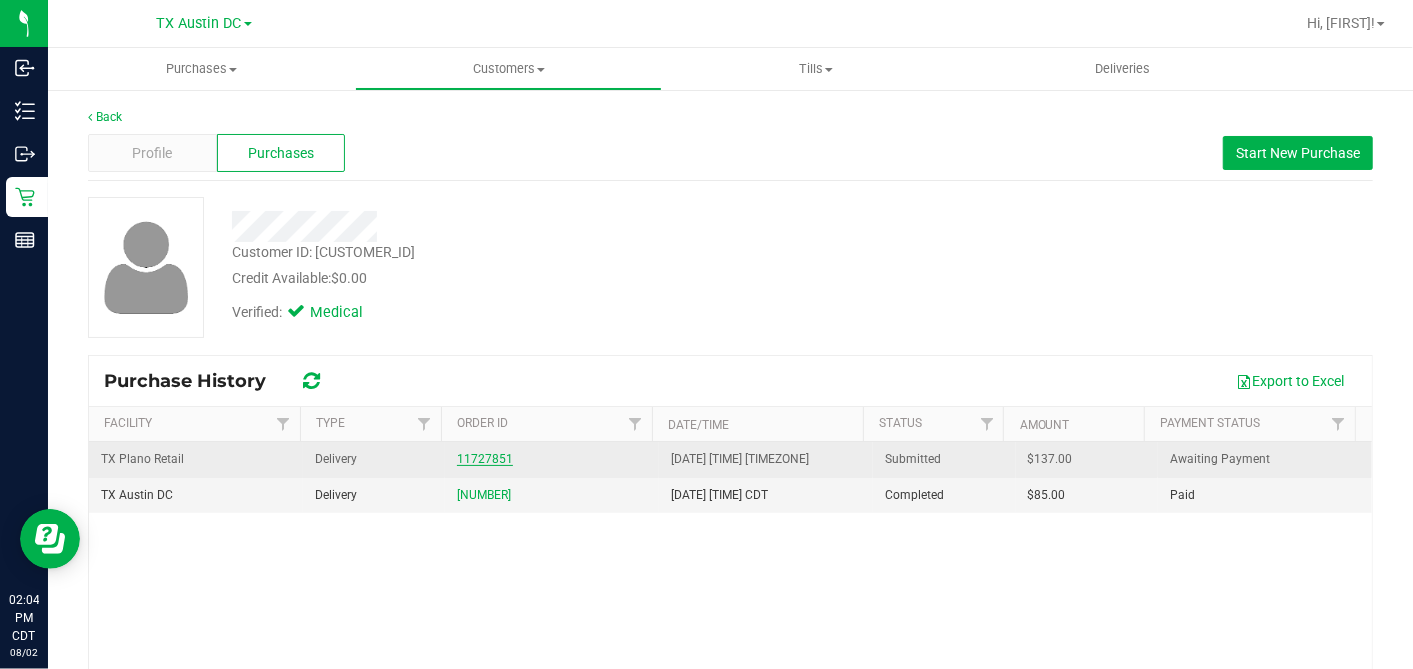 click on "11727851" at bounding box center (485, 459) 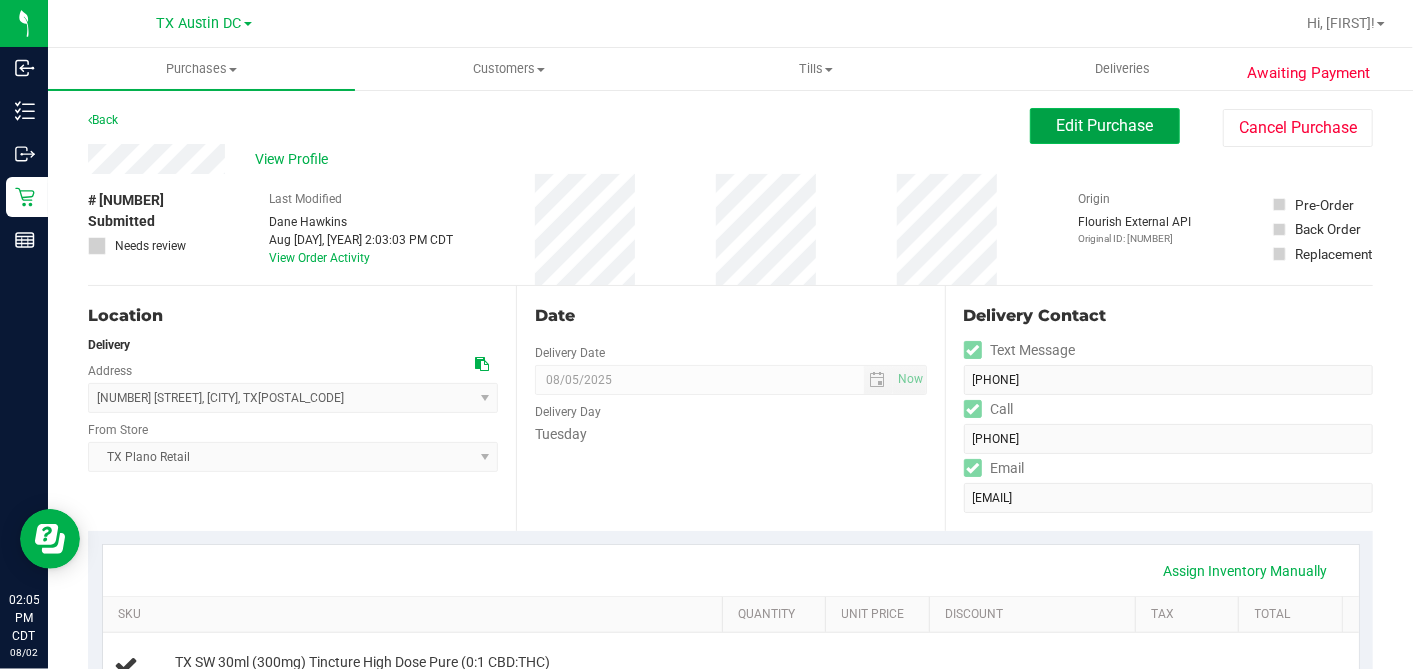 click on "Edit Purchase" at bounding box center (1105, 126) 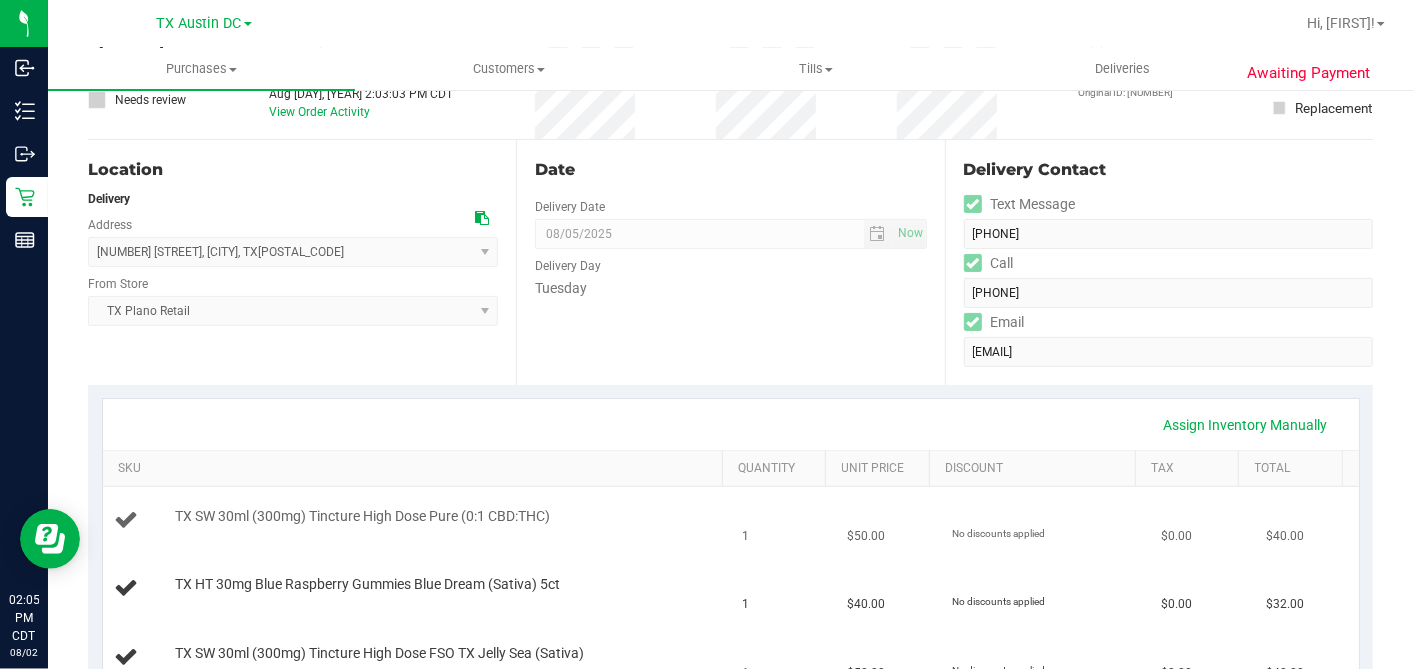 scroll, scrollTop: 333, scrollLeft: 0, axis: vertical 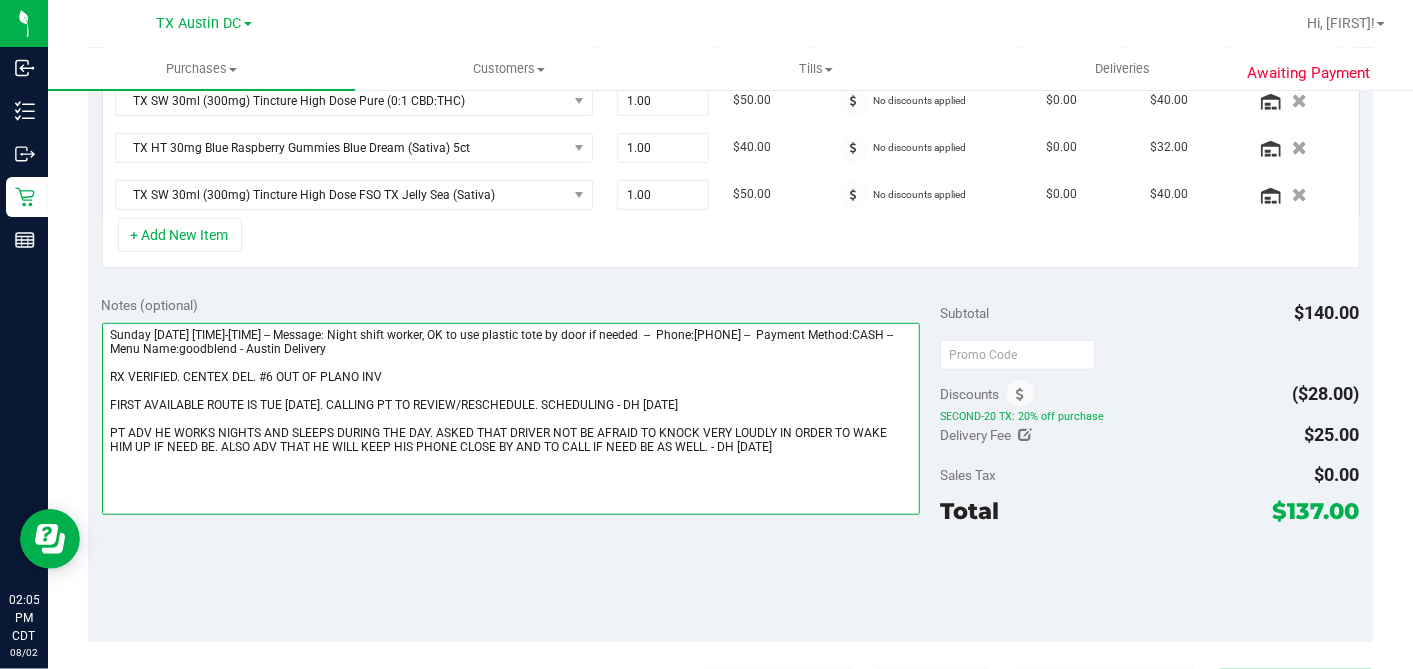 click at bounding box center [511, 419] 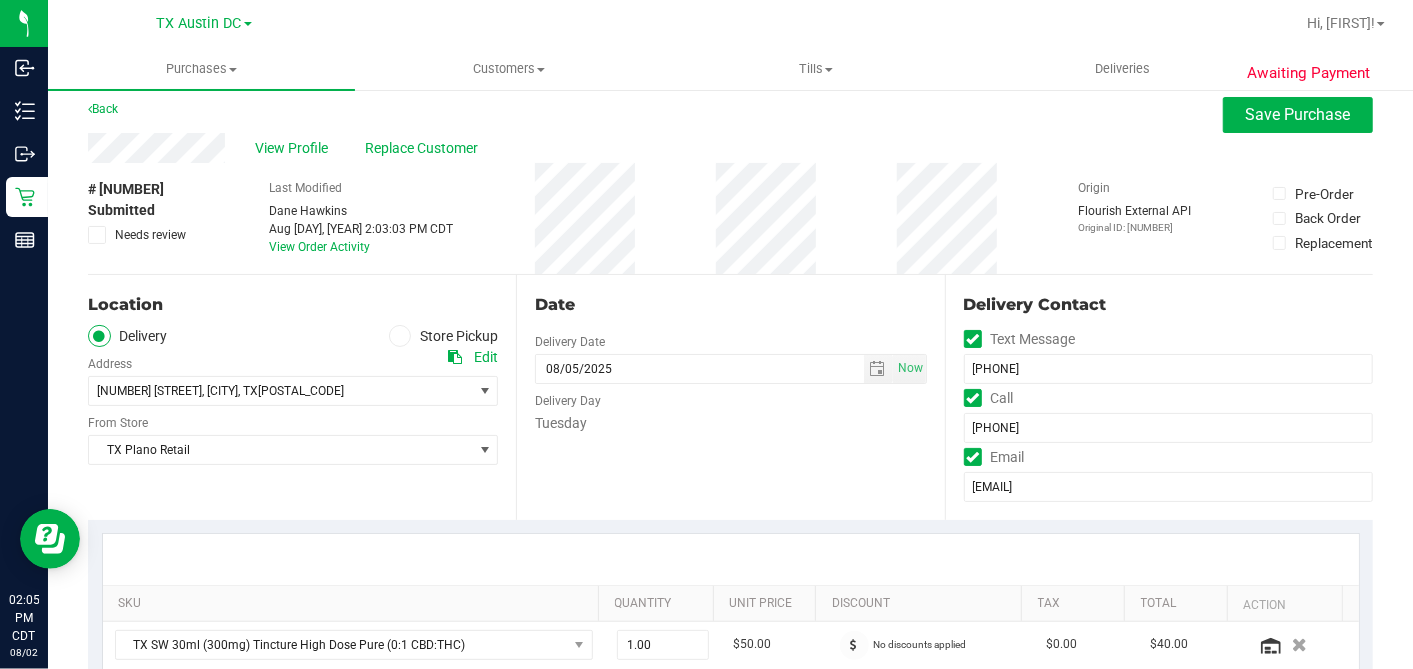 scroll, scrollTop: 0, scrollLeft: 0, axis: both 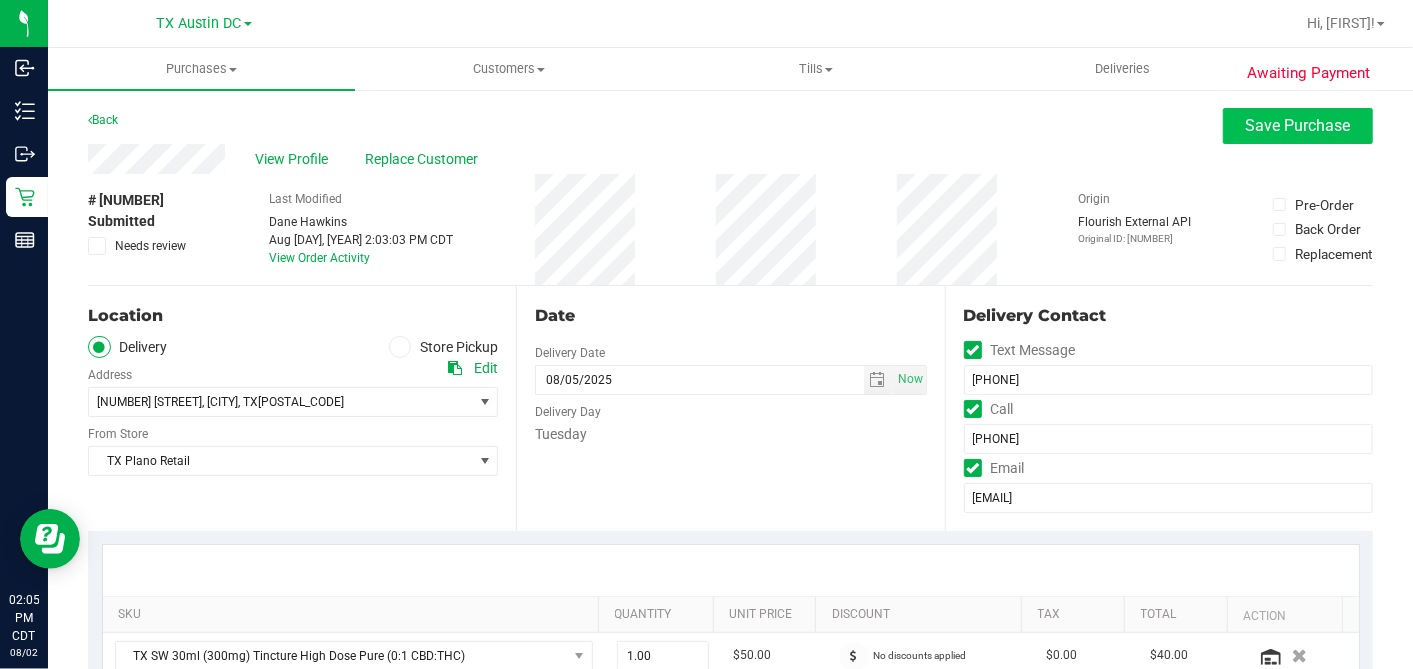 type on "Sunday 08/03/2025 10:00-16:00 -- Message: Night shift worker, OK to use plastic tote by door if needed  --  Phone:2547681353 --  Payment Method:CASH --  Menu Name:goodblend - Austin Delivery
RX VERIFIED. CENTEX DEL. #6 OUT OF PLANO INV
FIRST AVAILABLE ROUTE IS TUE 8/5. CALLING PT TO REVIEW/RESCHEDULE. SCHEDULING - DH 8/2
PT ADV HE WORKS NIGHTS AND SLEEPS DURING THE DAY. ASKED THAT DRIVER NOT BE AFRAID TO KNOCK VERY LOUDLY IN ORDER TO WAKE HIM UP IF NEED BE. ALSO ADV THAT HE WILL KEEP HIS PHONE CLOSE BY AND TO CALL IF NEED BE AS WELL. PT ALSO ADV OF VETERAN STATUS. ADV PT THAT HE CAN JUST SHOW THAT ID TO DRIVER AT DELIVERY AND THEY CAN GET THE ADDITIONAL DISCOUNT ADDED TO THE ORDER. PT UNDERSTOOD - DH 8/2" 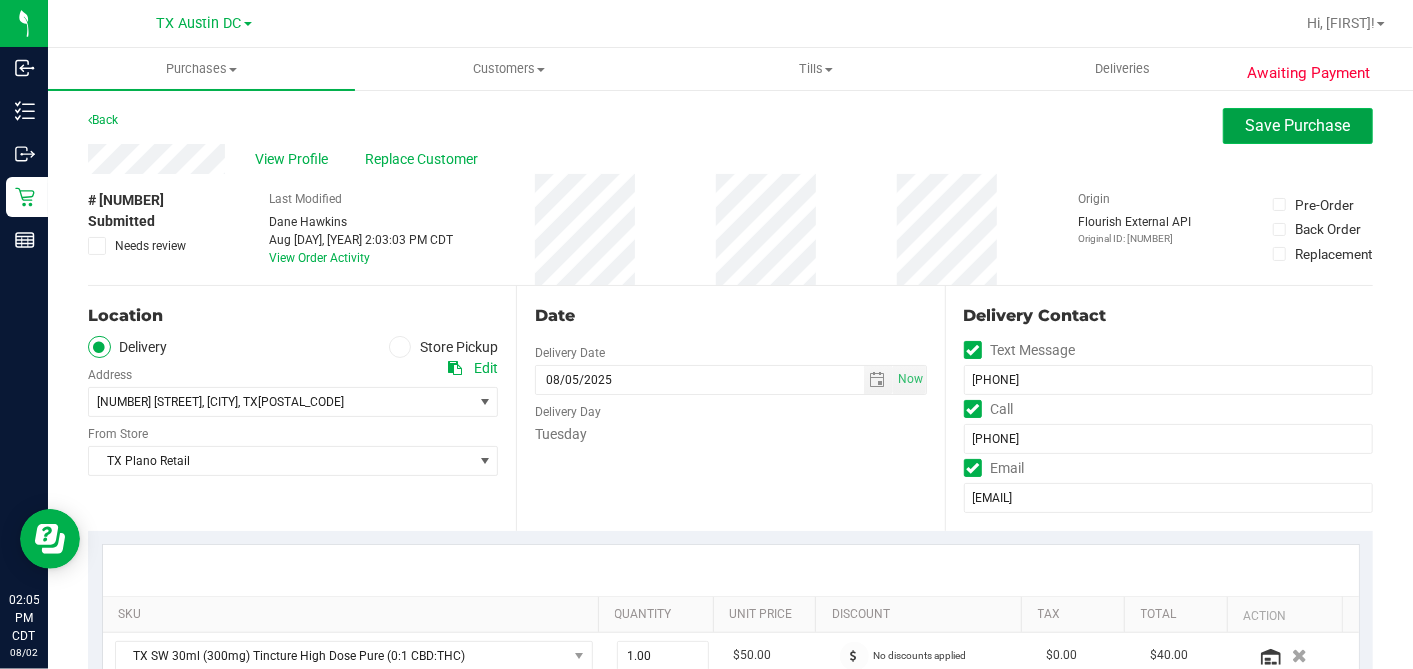 click on "Save Purchase" at bounding box center [1298, 125] 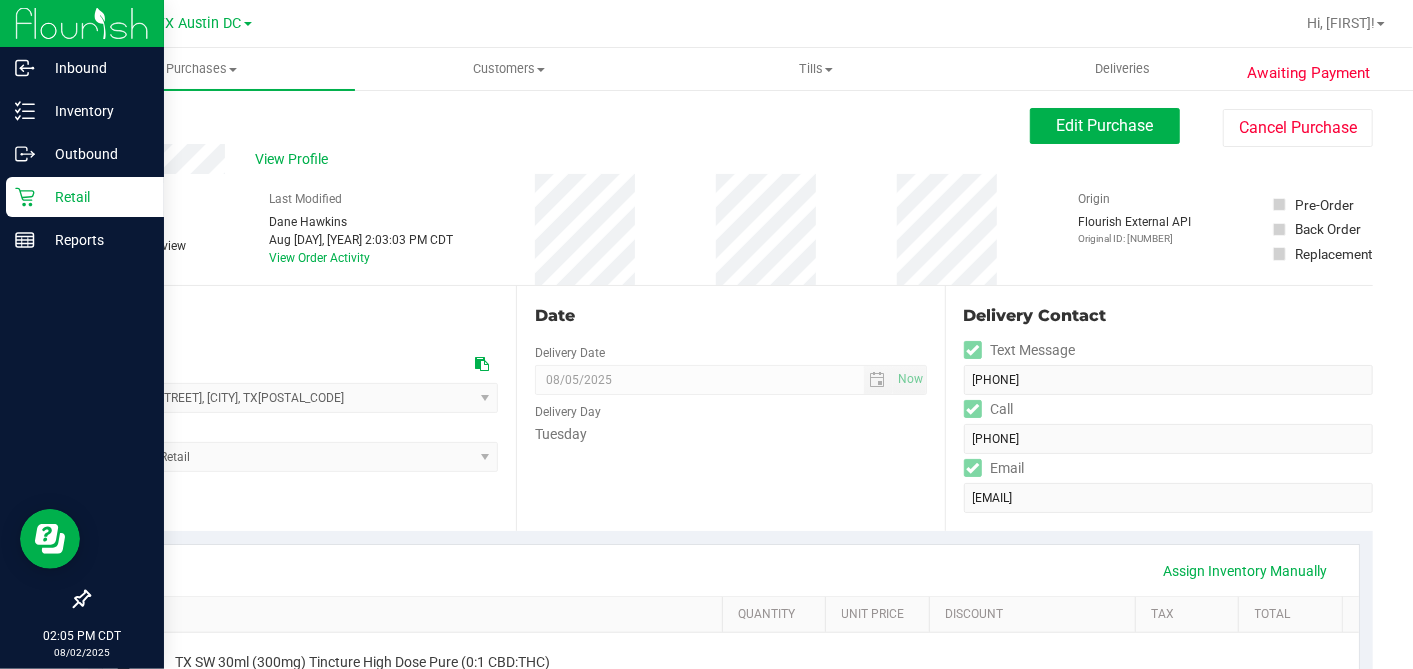click on "Retail" at bounding box center (95, 197) 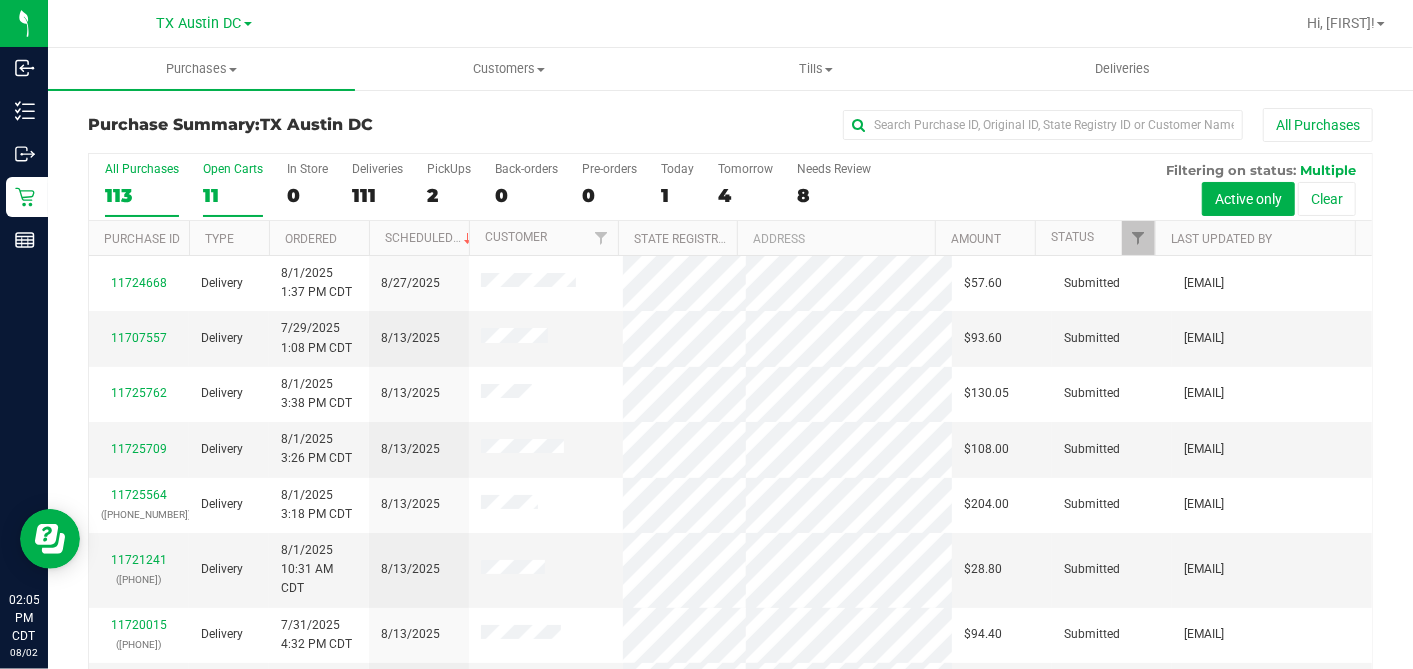 click on "11" at bounding box center [233, 195] 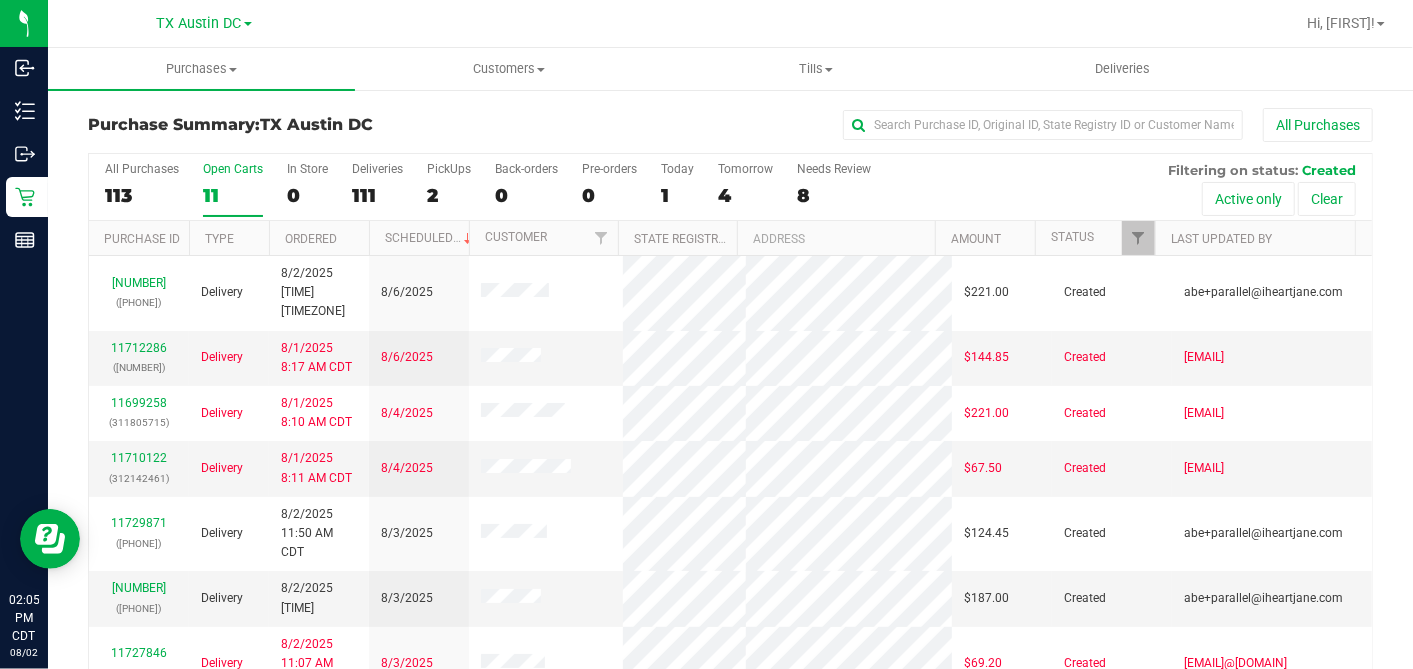 click on "Ordered" at bounding box center (319, 238) 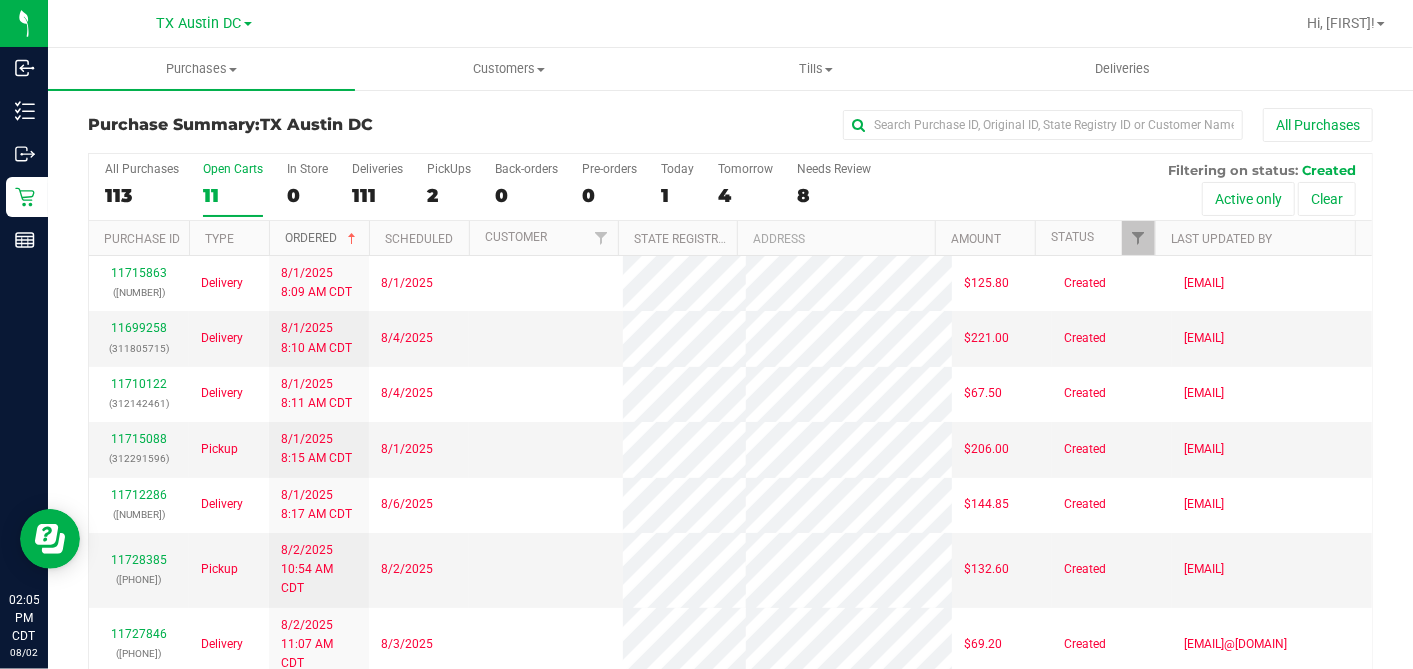 click at bounding box center (352, 239) 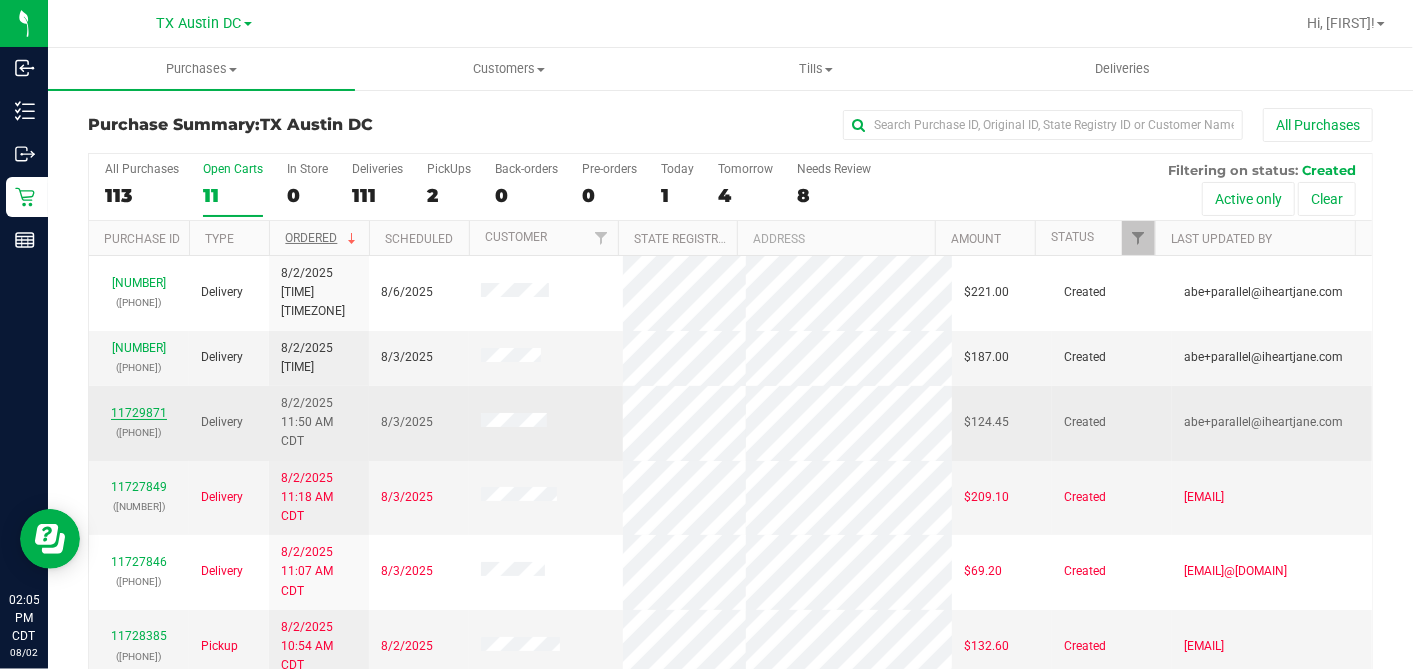 click on "11729871" at bounding box center (139, 413) 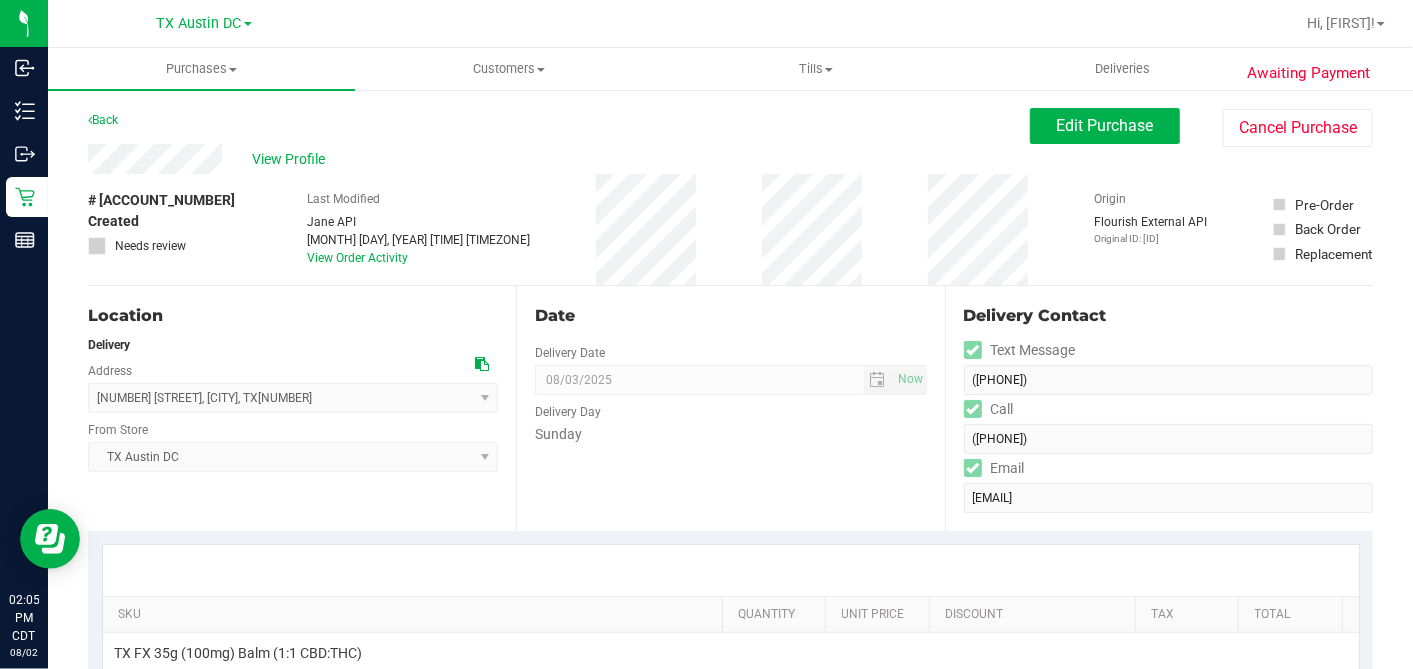 click on "# 11729871
Created
Needs review
Last Modified
Jane API
Aug 2, 2025 11:51:00 AM CDT
View Order Activity
Origin
Flourish External API
Original ID: 312822204
Pre-Order
Back Order" at bounding box center (730, 229) 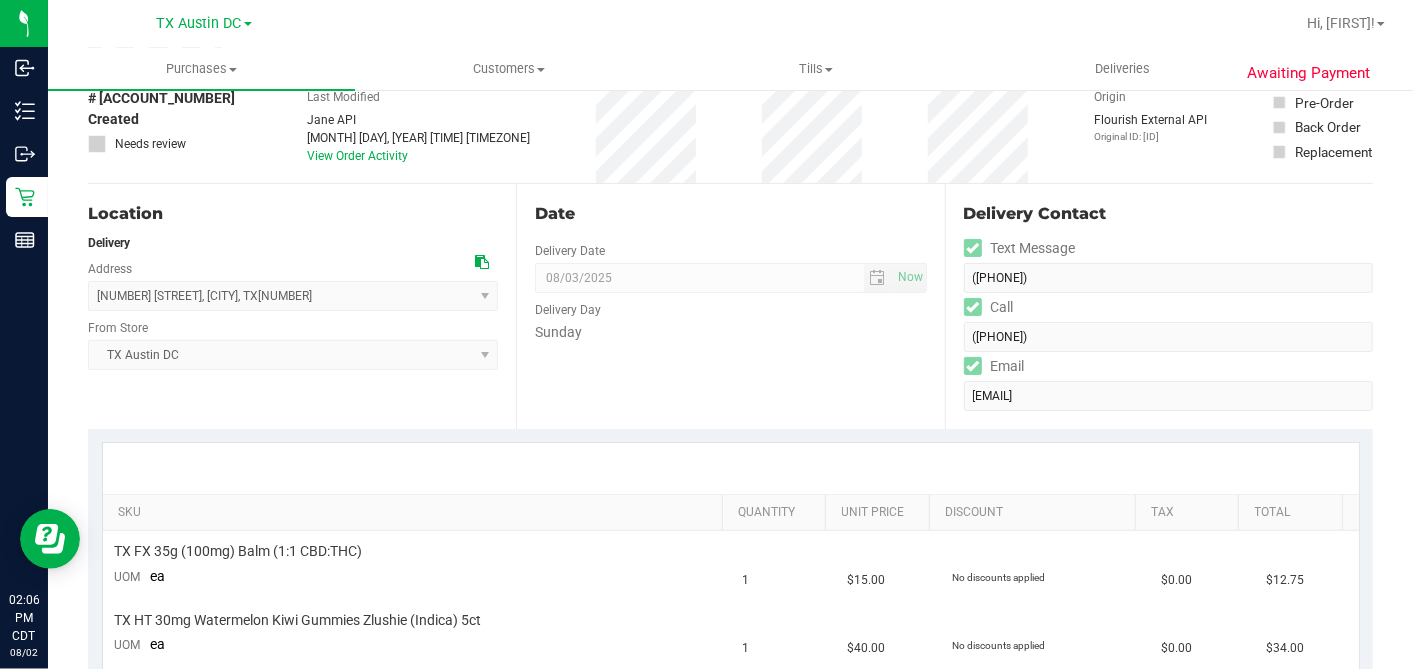 scroll, scrollTop: 0, scrollLeft: 0, axis: both 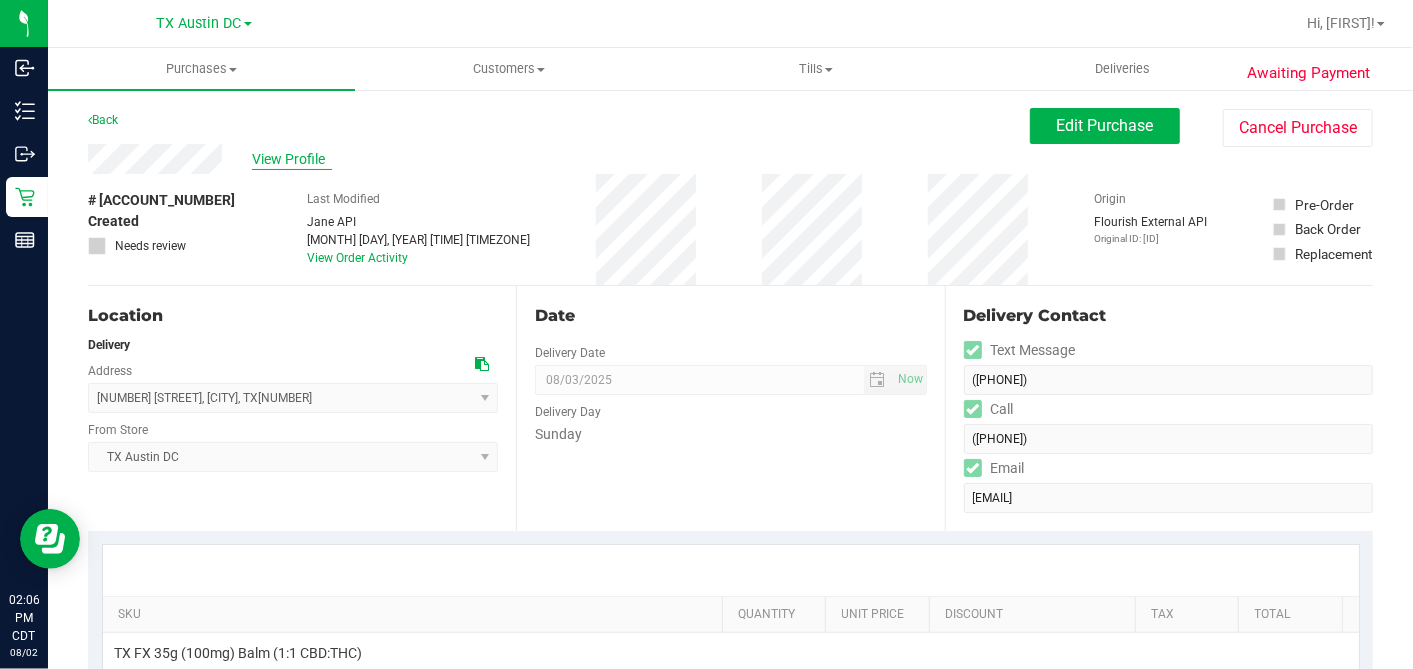 click on "View Profile" at bounding box center [292, 159] 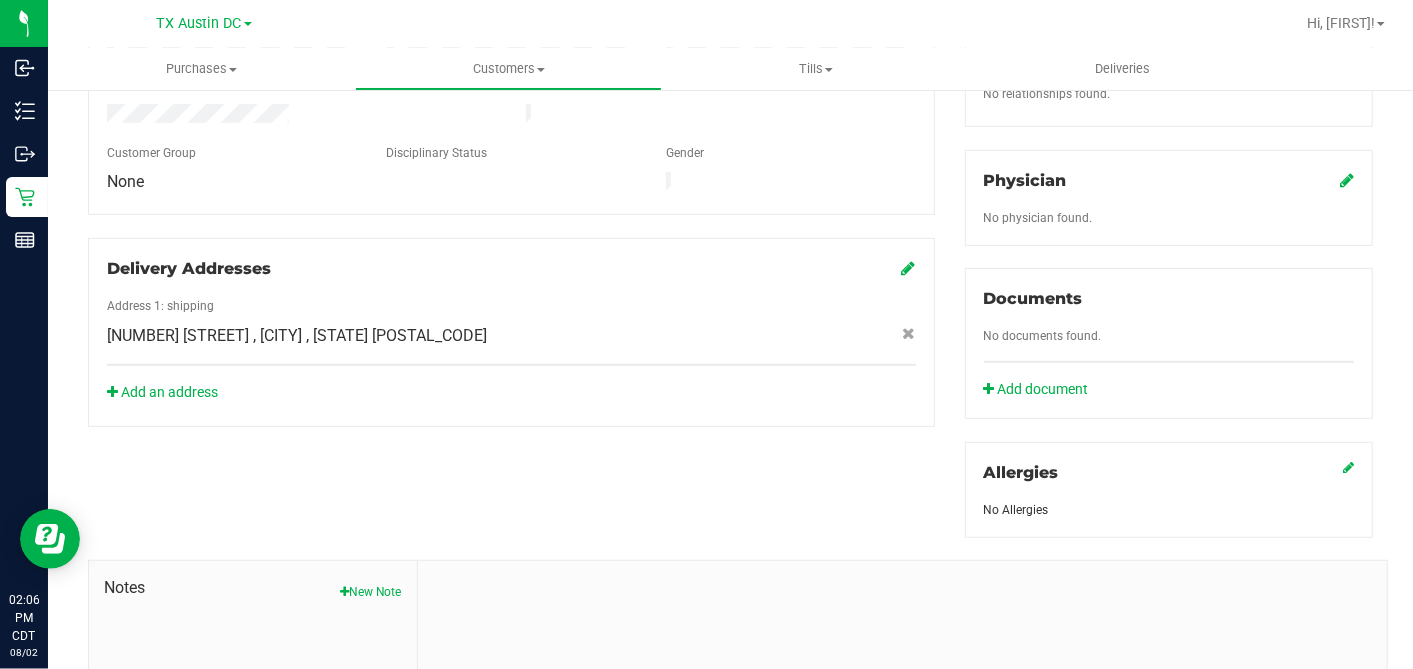 scroll, scrollTop: 750, scrollLeft: 0, axis: vertical 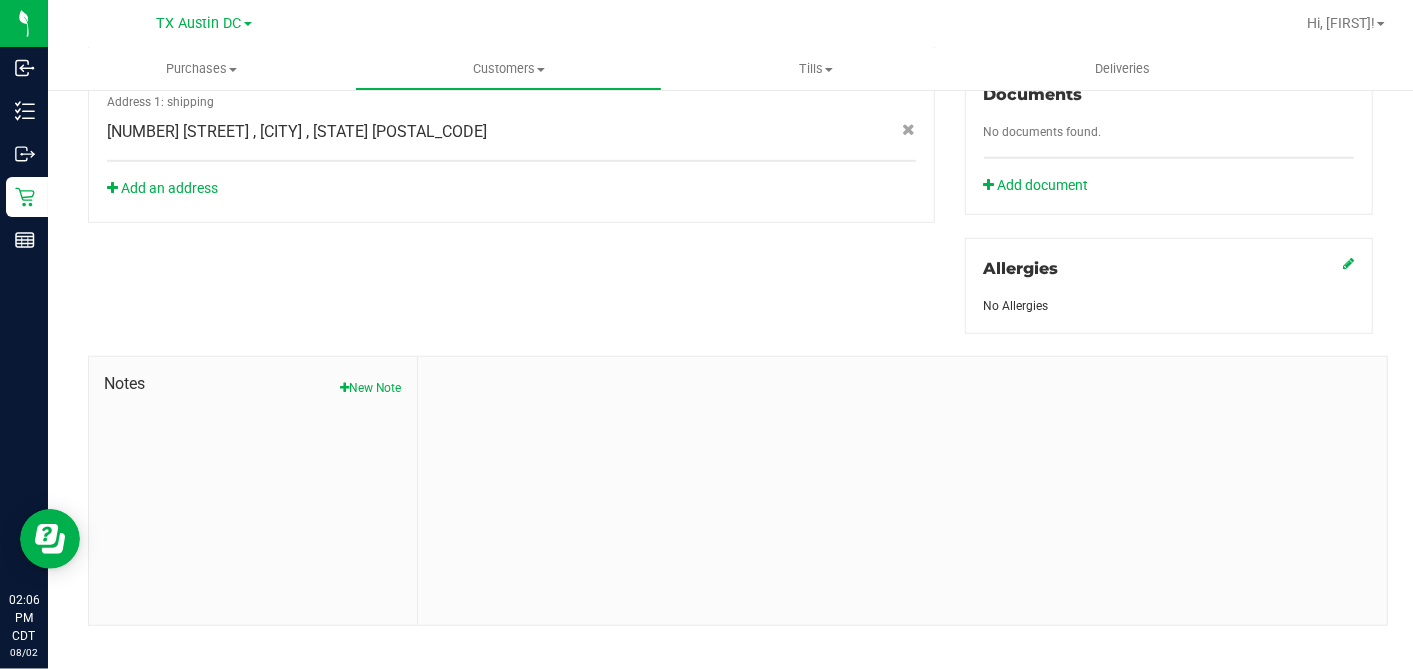drag, startPoint x: 592, startPoint y: 340, endPoint x: 350, endPoint y: 418, distance: 254.2597 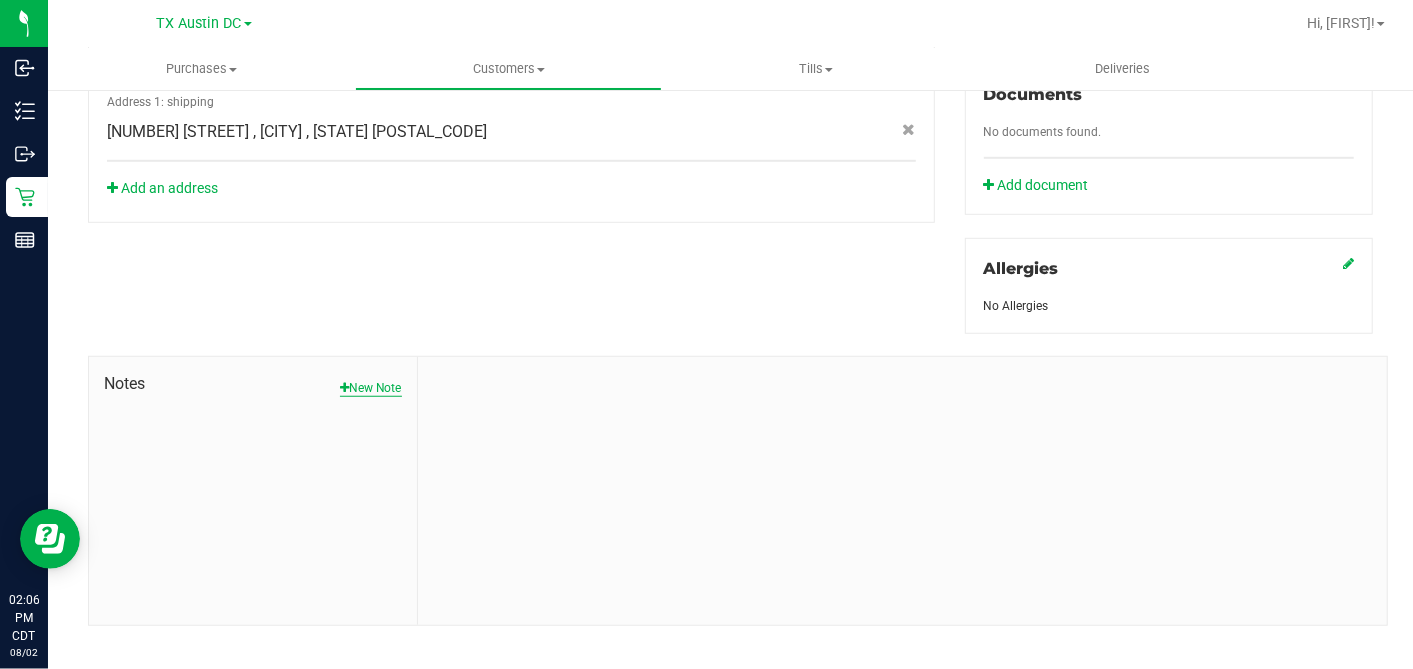 click on "New Note" at bounding box center (371, 388) 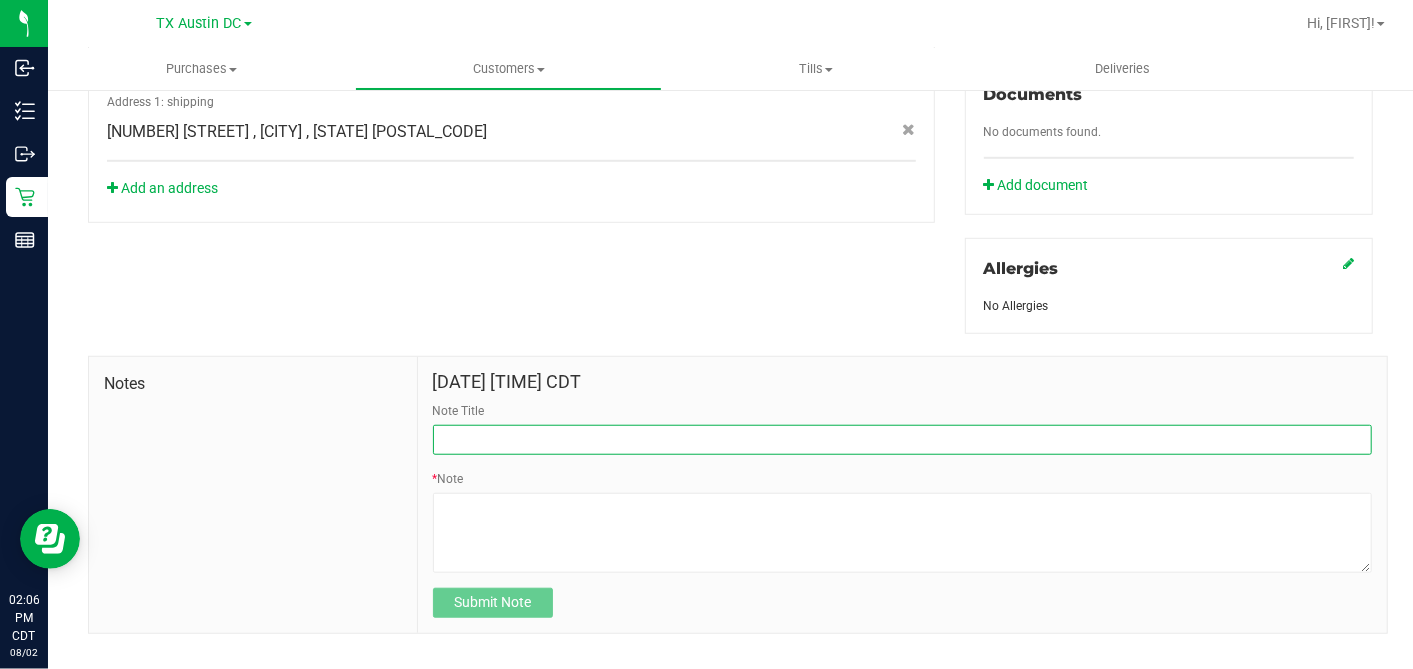 click on "Note Title" at bounding box center (902, 440) 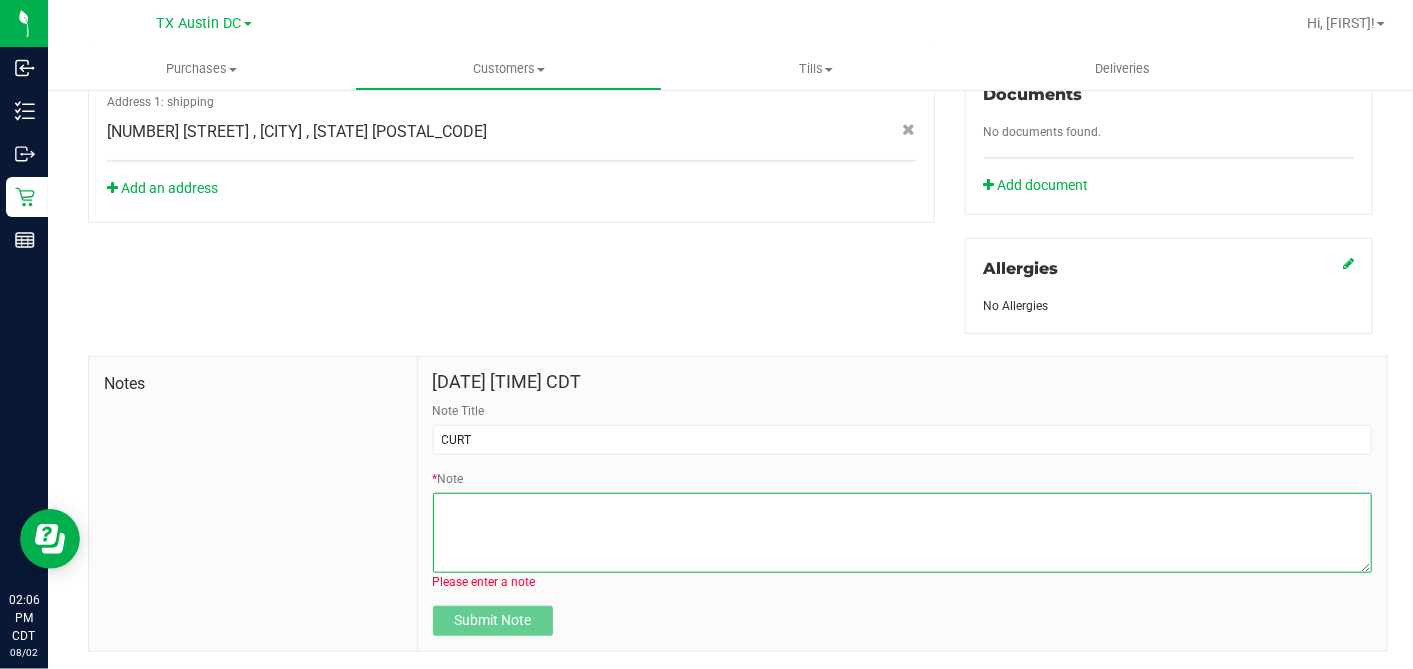 click on "*
Note" at bounding box center (902, 533) 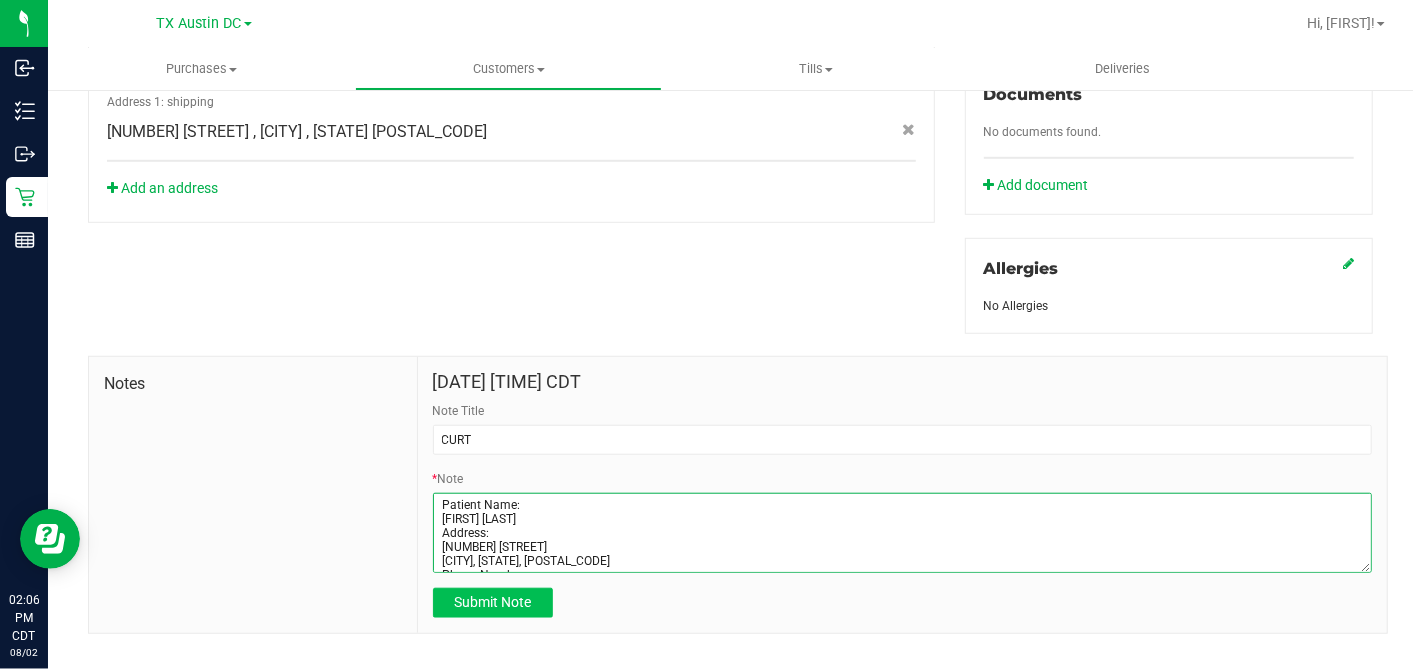 scroll, scrollTop: 80, scrollLeft: 0, axis: vertical 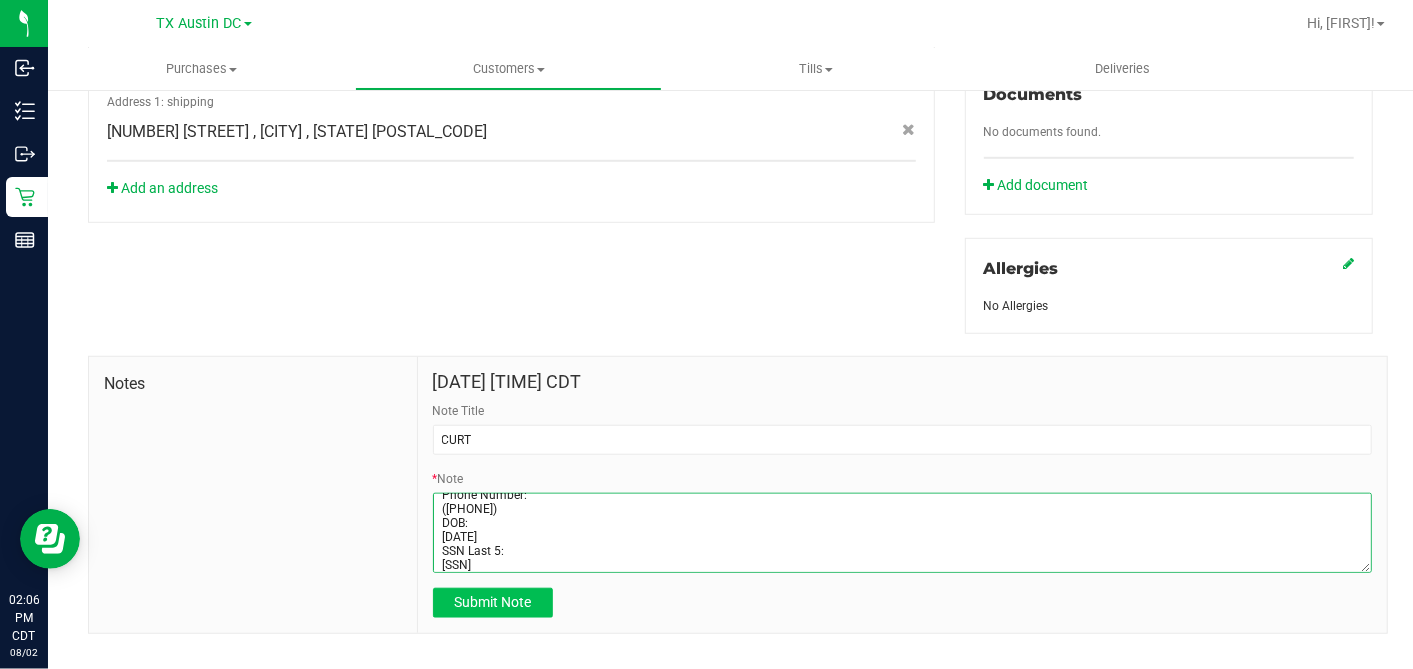 type on "Patient Name:
Linda Stoker
Address:
16974 LEXINGTON DRIVE
CONROE, TX, 77385
Phone Number:
(832) 488-6314
DOB:
09/07/1972
SSN Last 5:
11111" 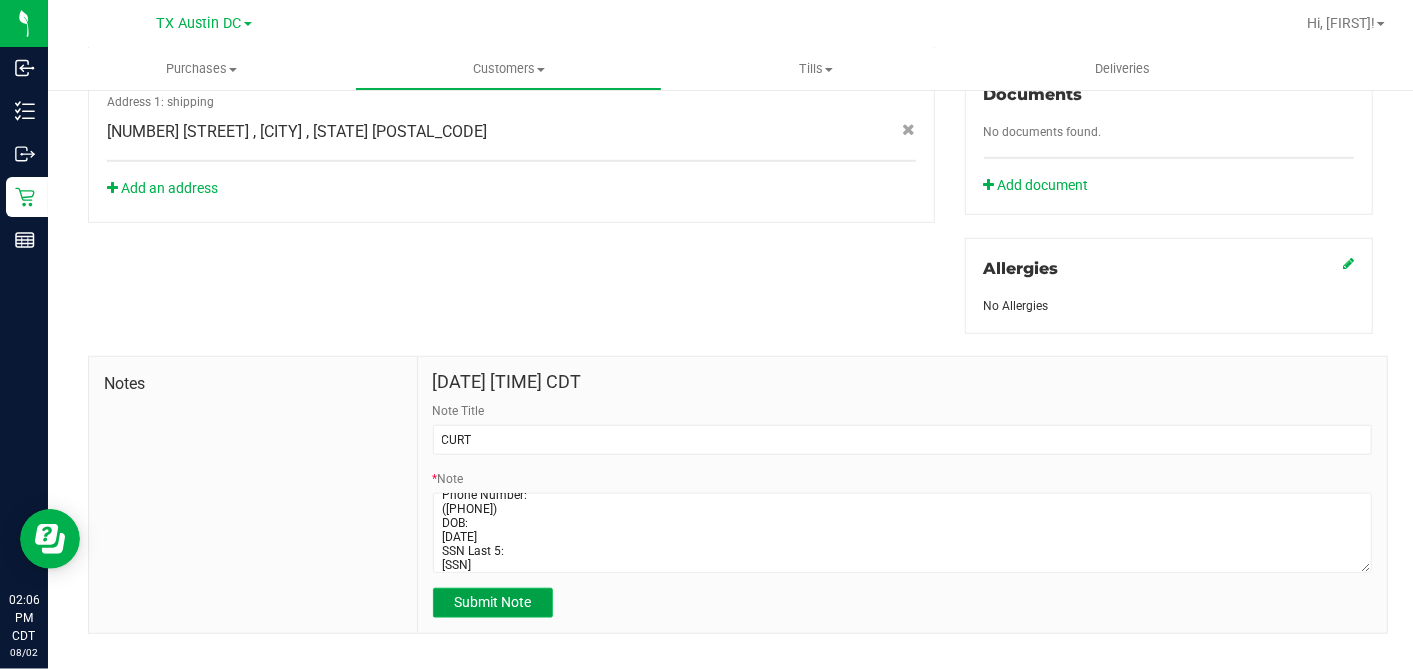 click on "Submit Note" at bounding box center [492, 602] 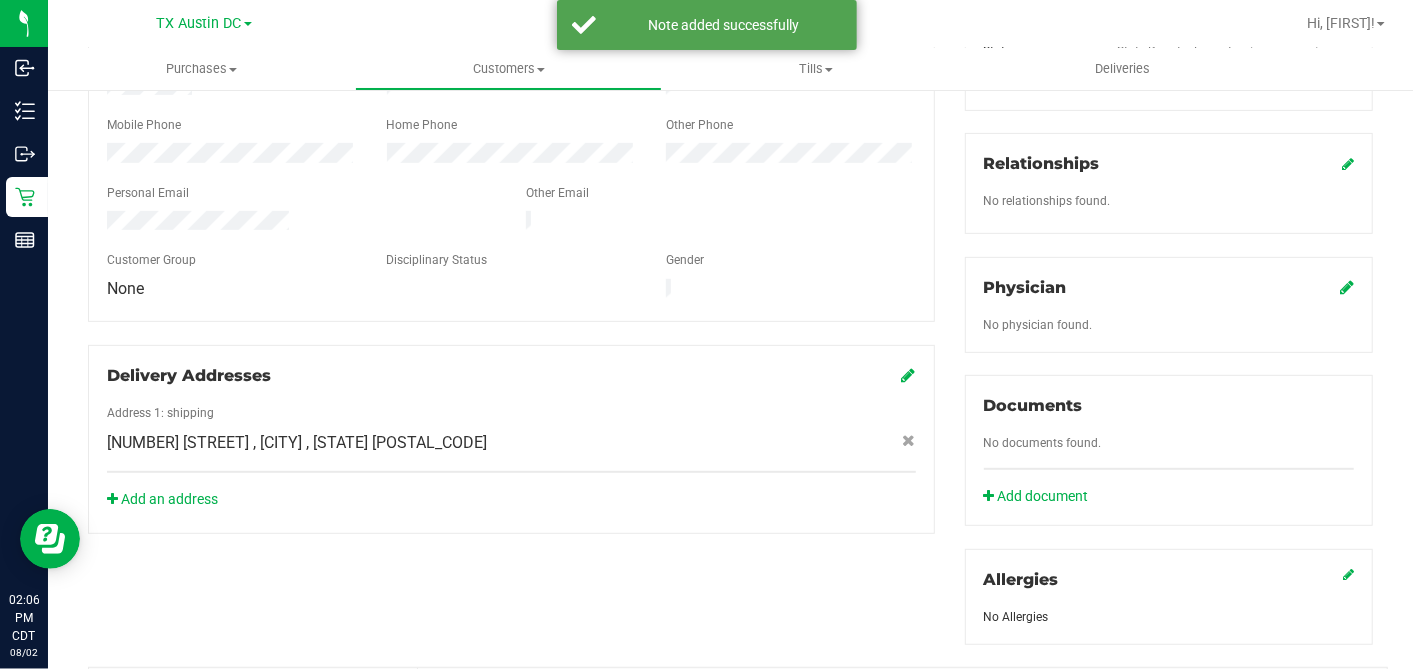 scroll, scrollTop: 417, scrollLeft: 0, axis: vertical 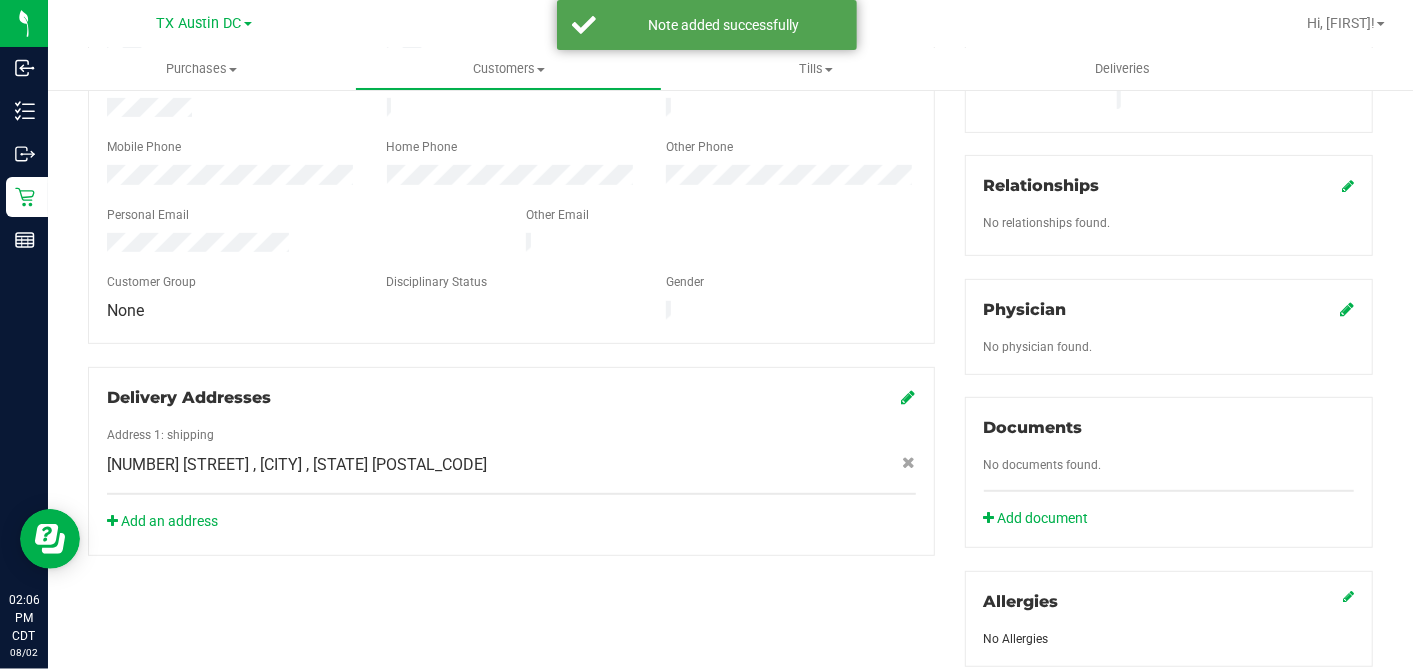 click 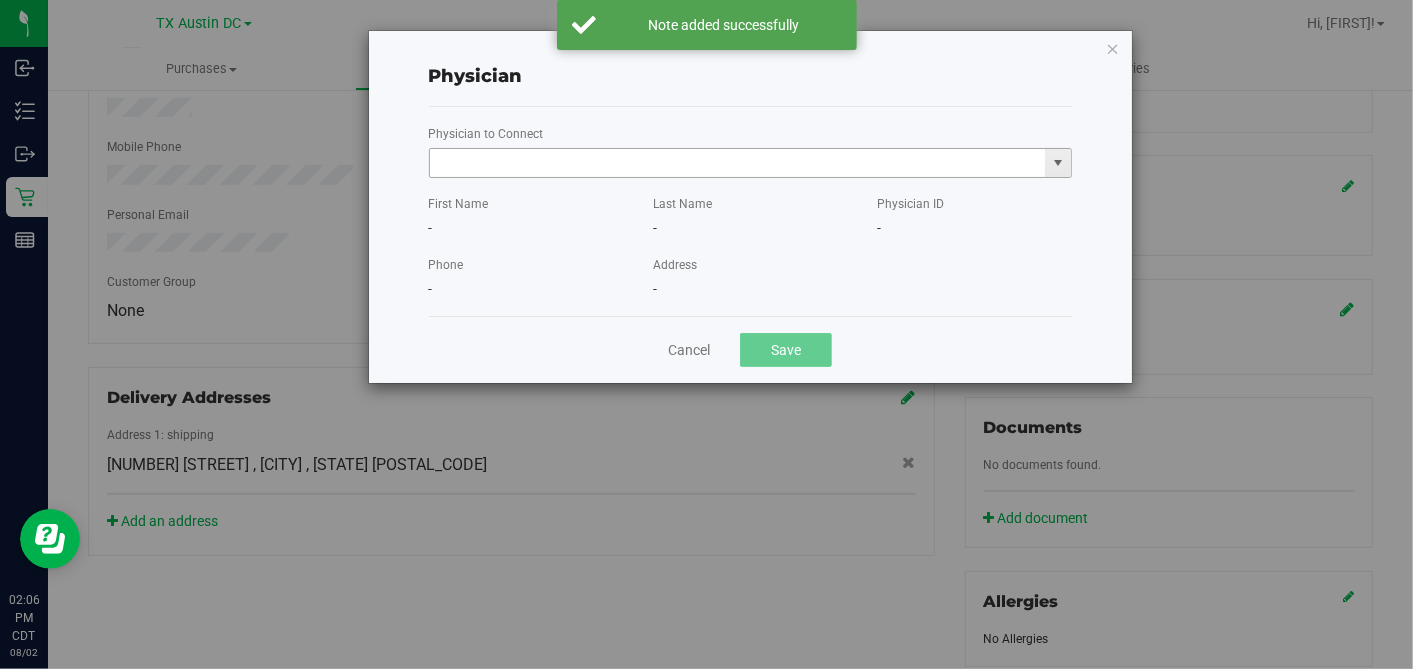 click at bounding box center [738, 163] 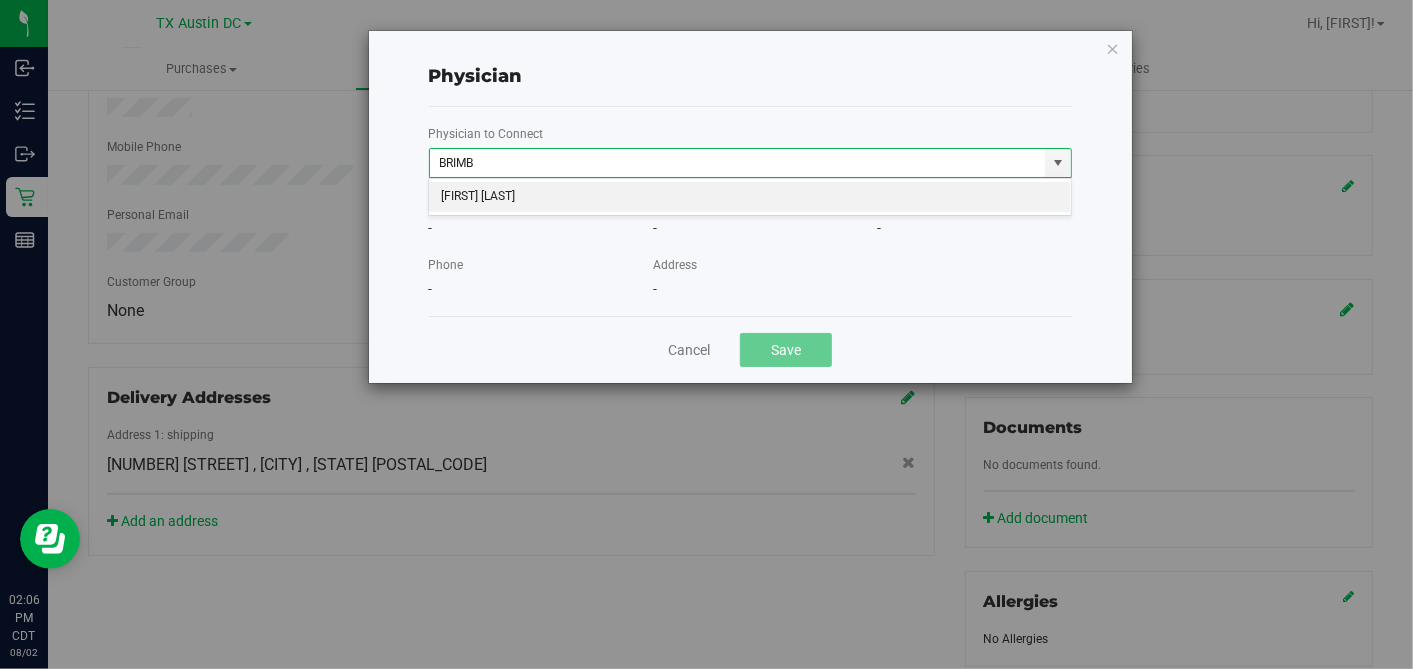 drag, startPoint x: 771, startPoint y: 200, endPoint x: 775, endPoint y: 213, distance: 13.601471 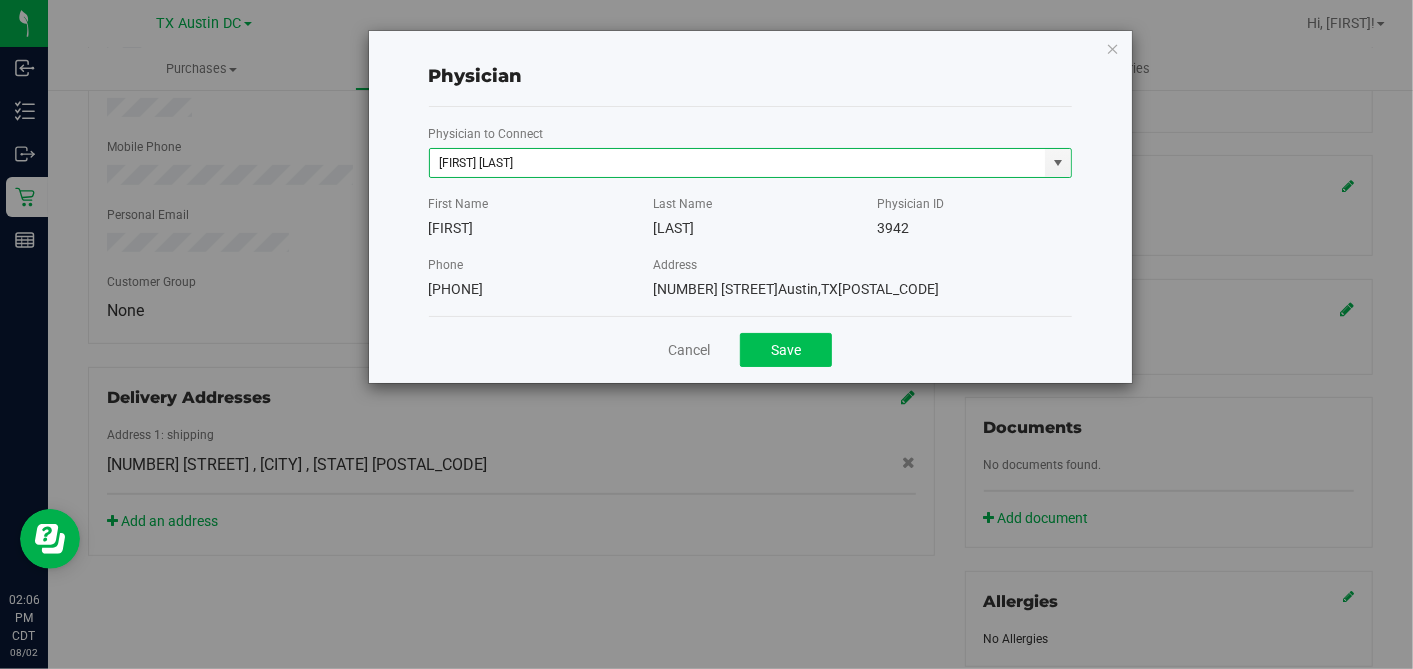 type on "Matthew Brimberry" 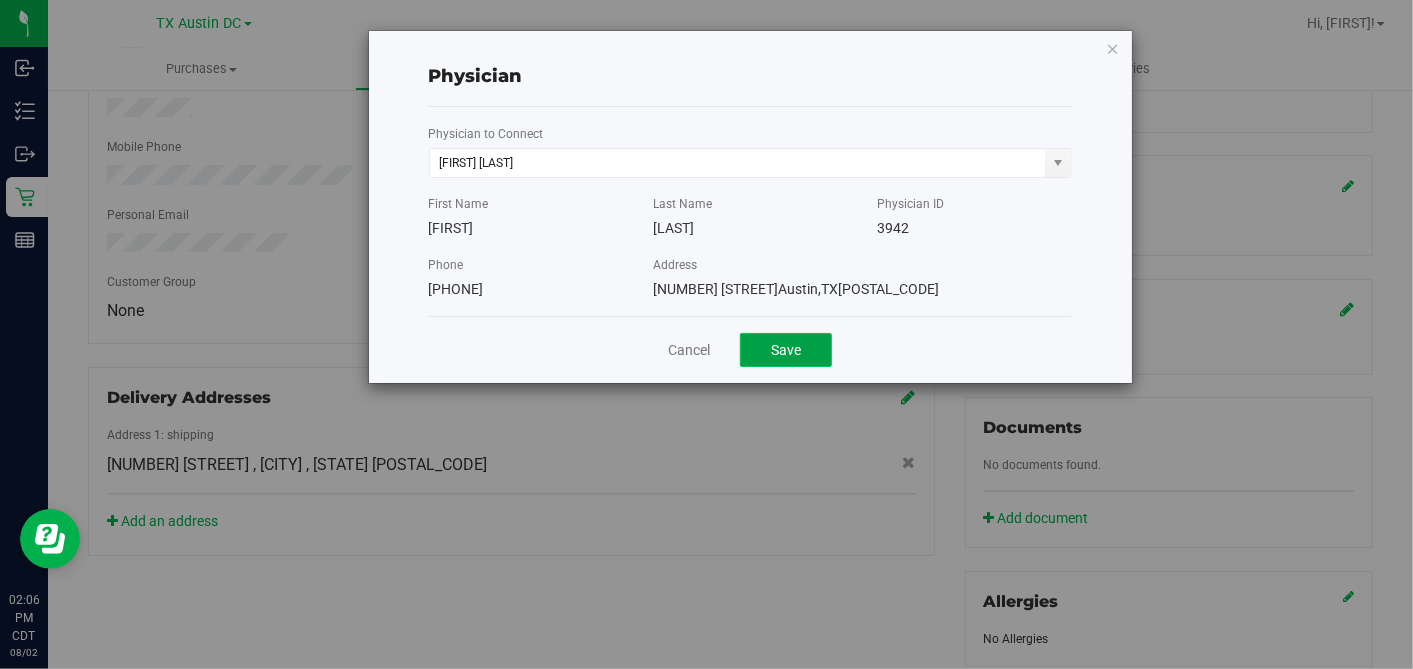 click on "Save" at bounding box center (786, 350) 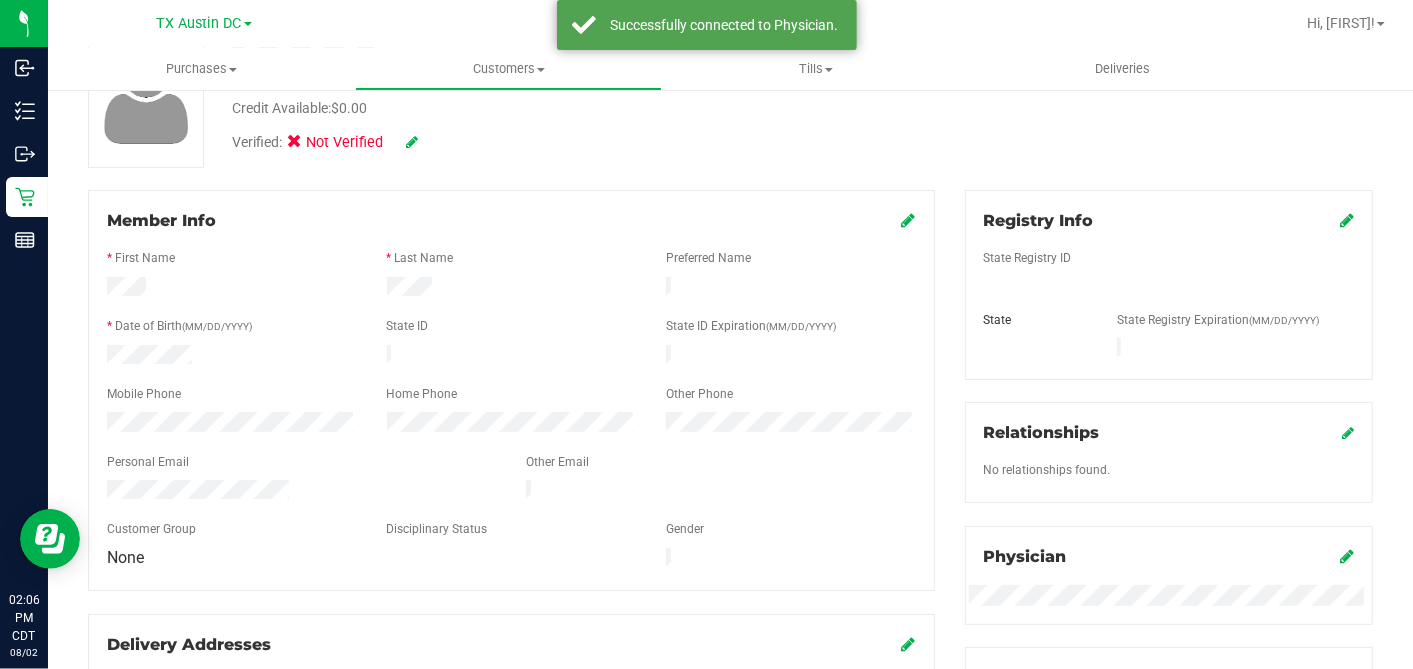 scroll, scrollTop: 83, scrollLeft: 0, axis: vertical 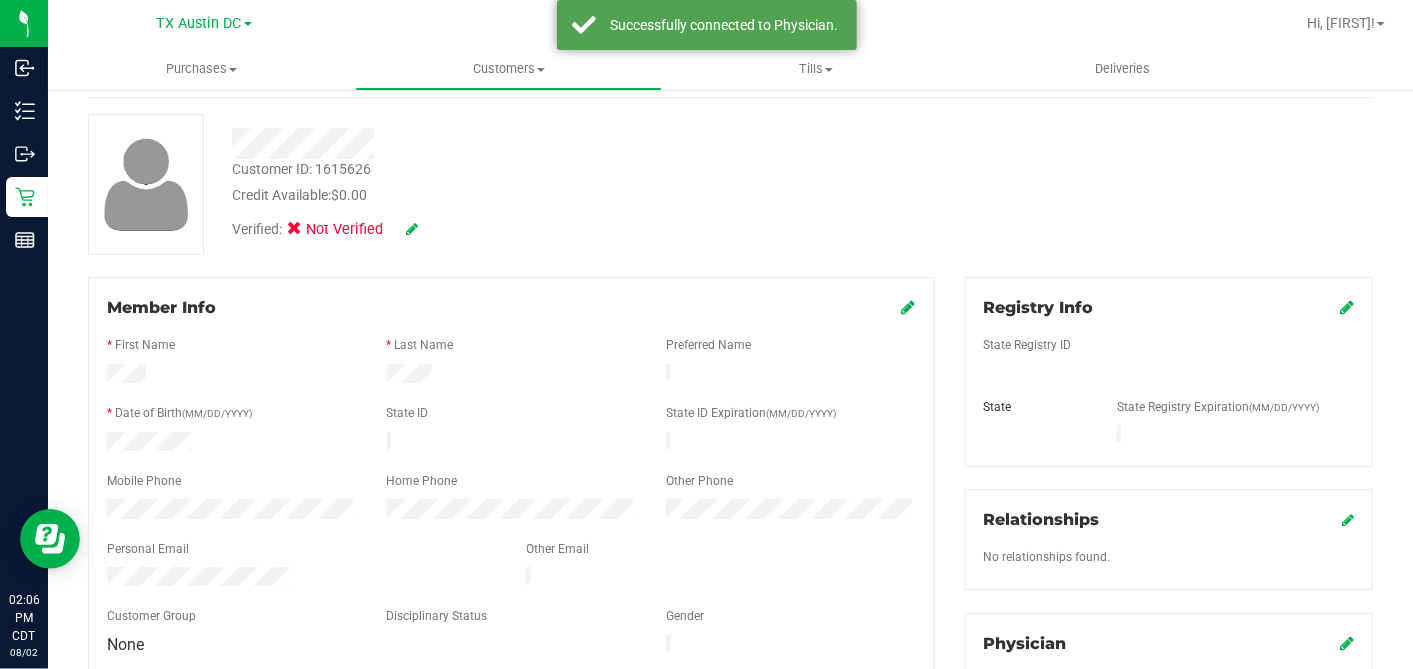 click at bounding box center (1347, 307) 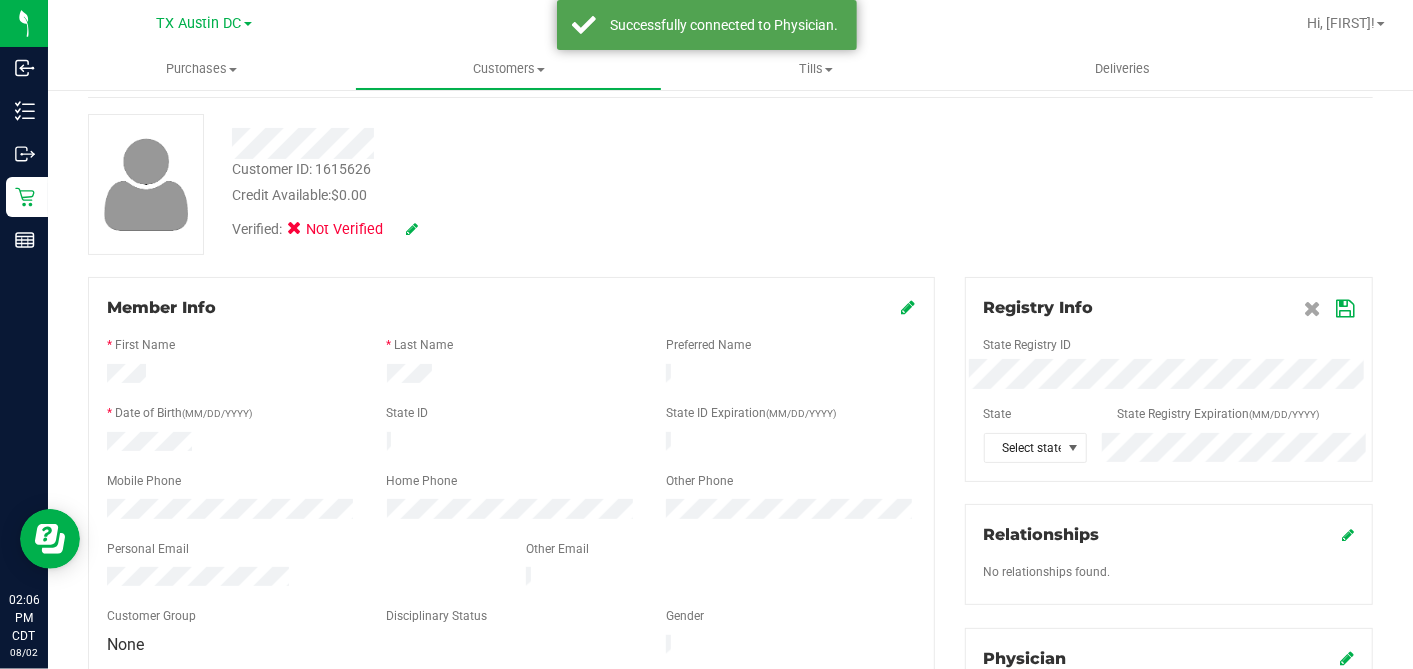 click at bounding box center (1169, 397) 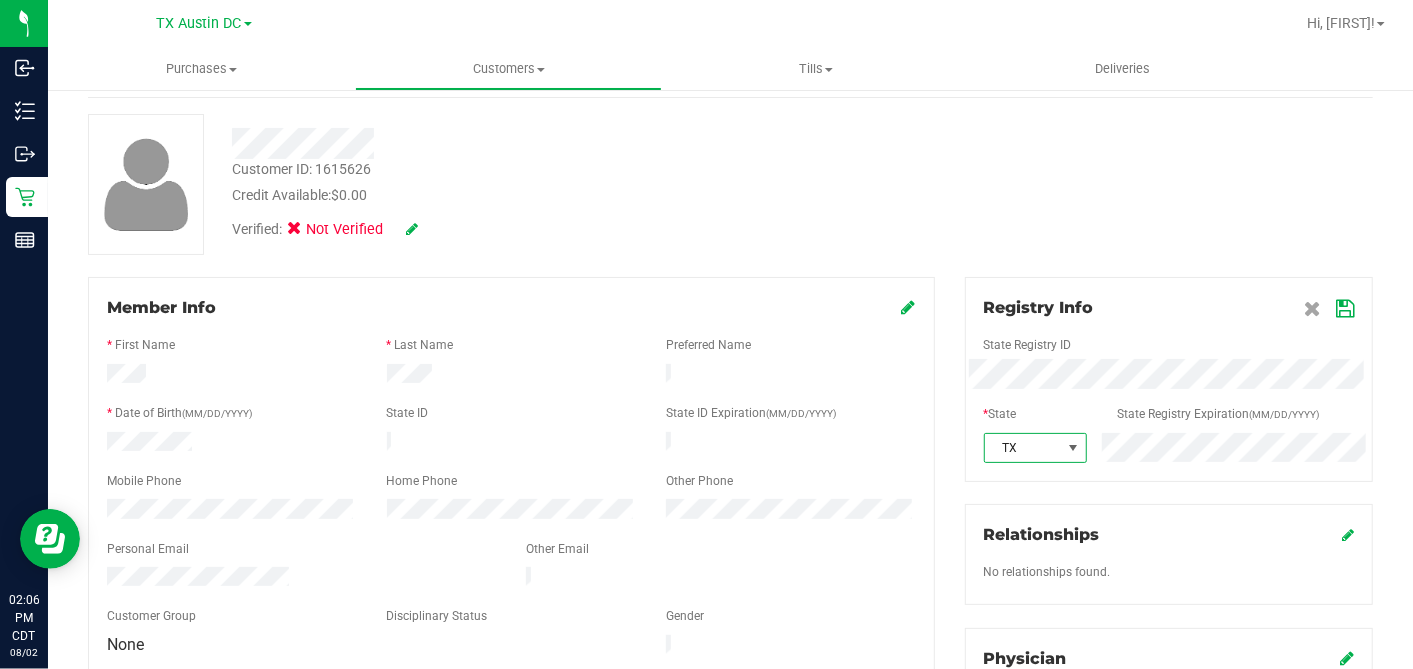click at bounding box center [1345, 309] 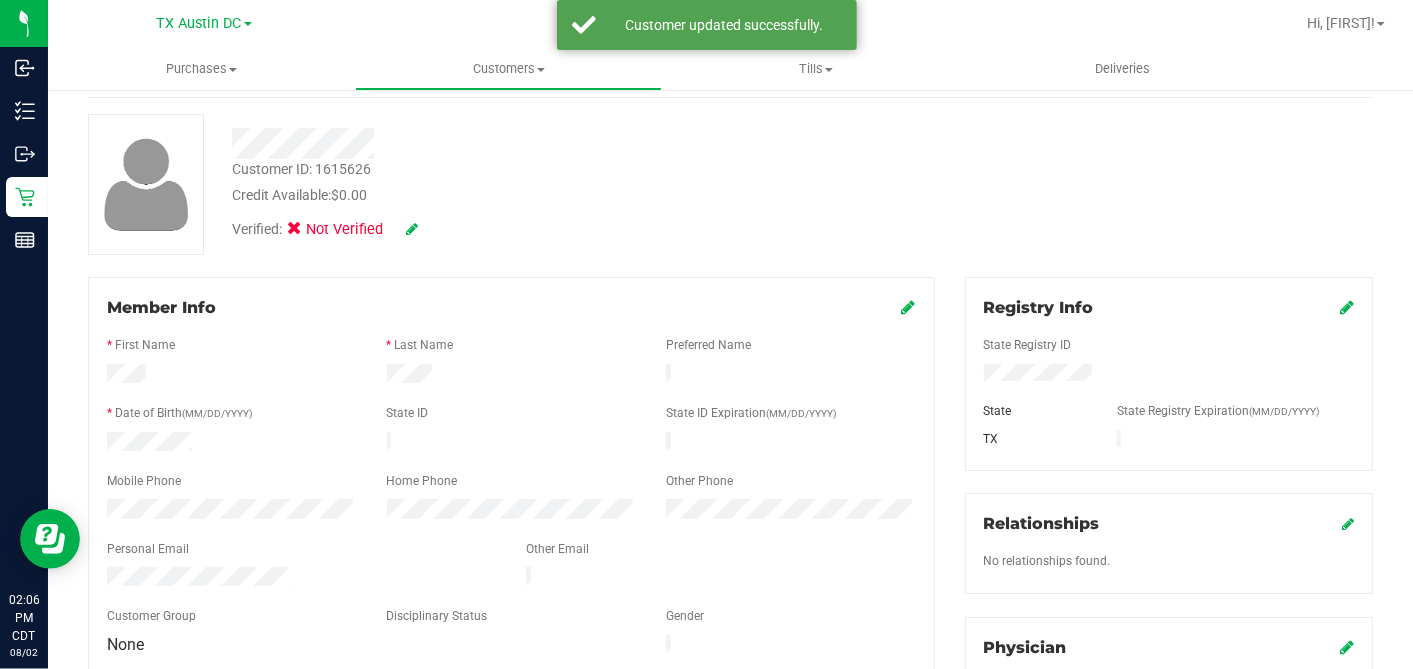 click at bounding box center [412, 229] 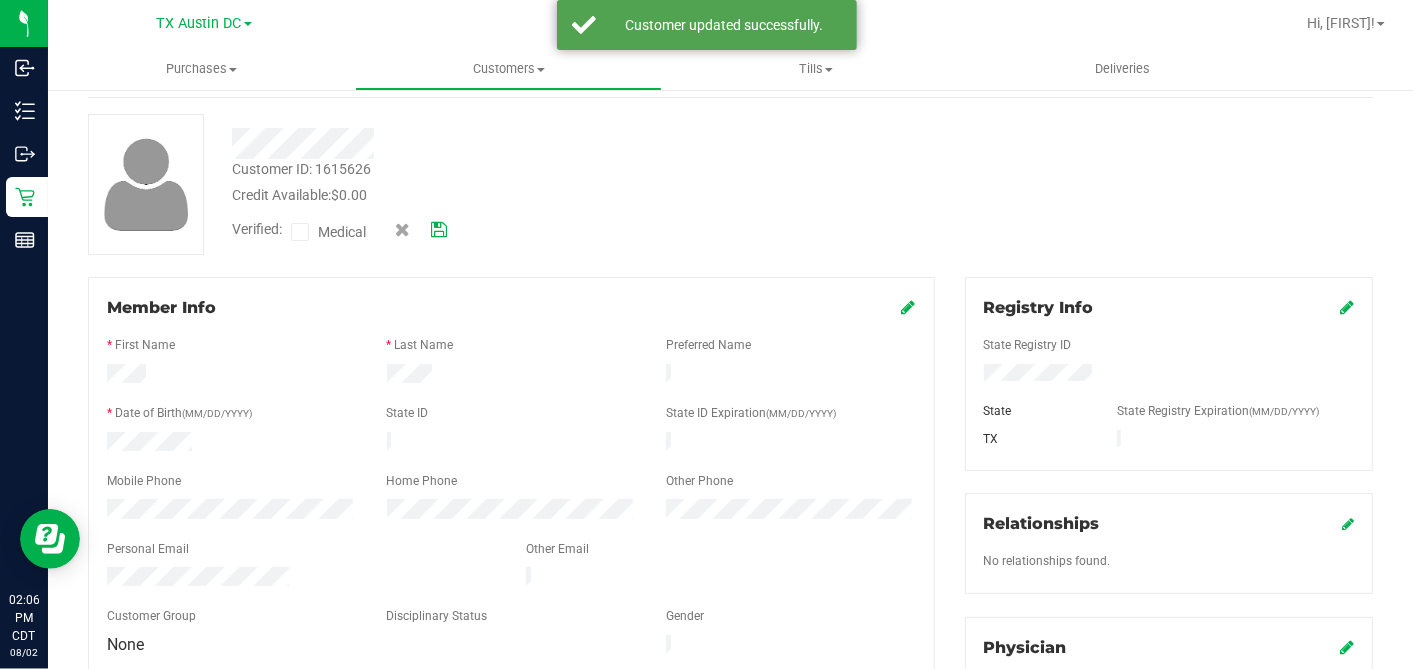 drag, startPoint x: 302, startPoint y: 222, endPoint x: 346, endPoint y: 228, distance: 44.407207 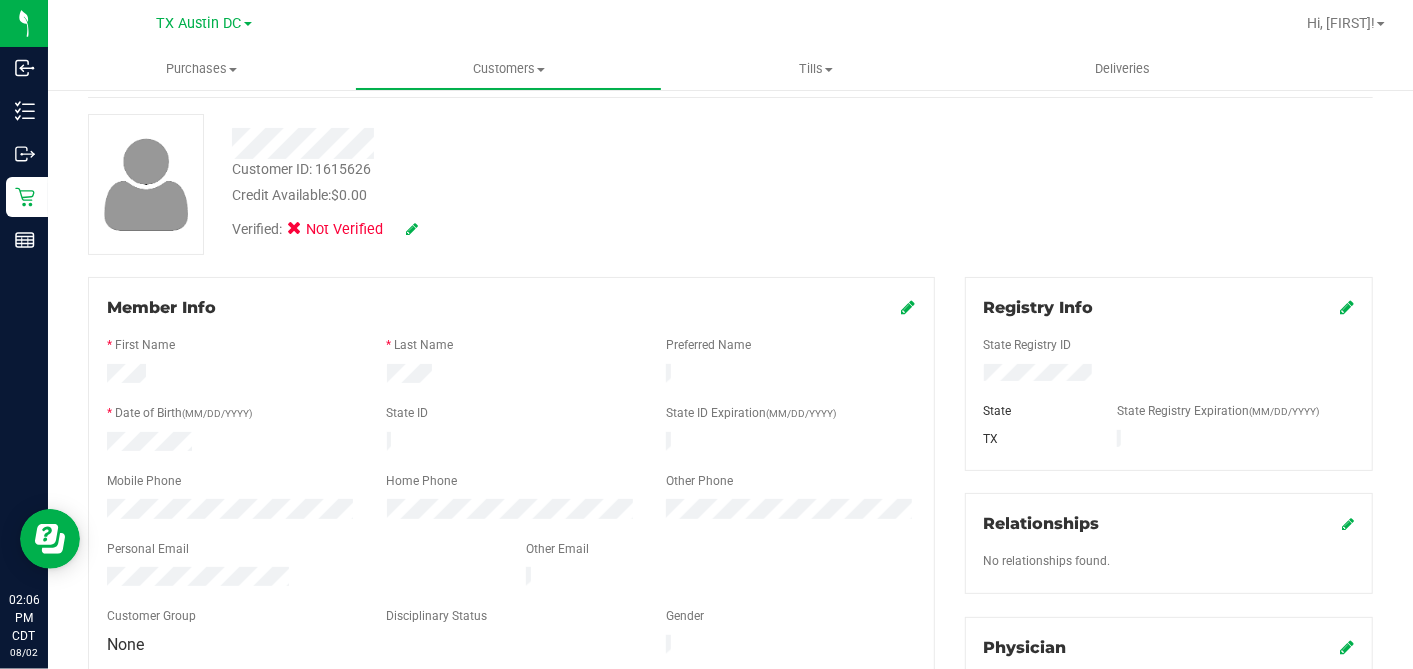 click on "Verified:
Not Verified" at bounding box center (325, 230) 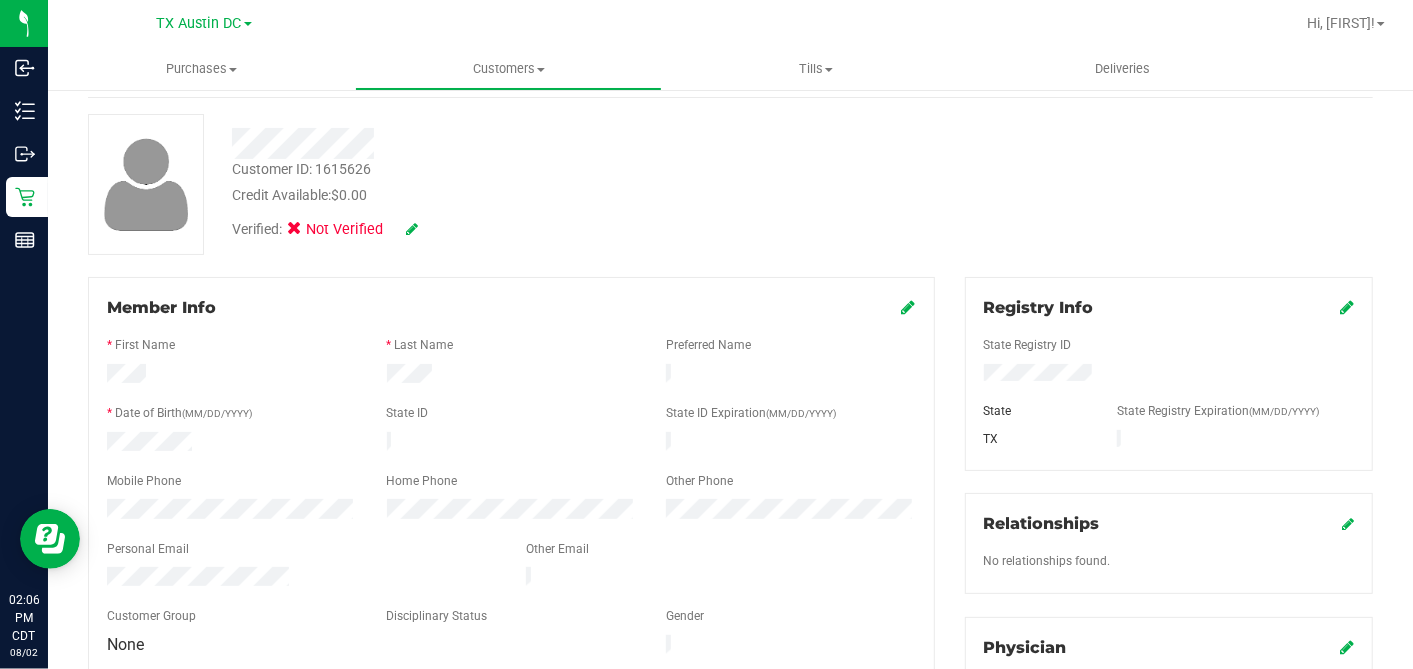 click on "Verified:
Not Verified" at bounding box center (326, 230) 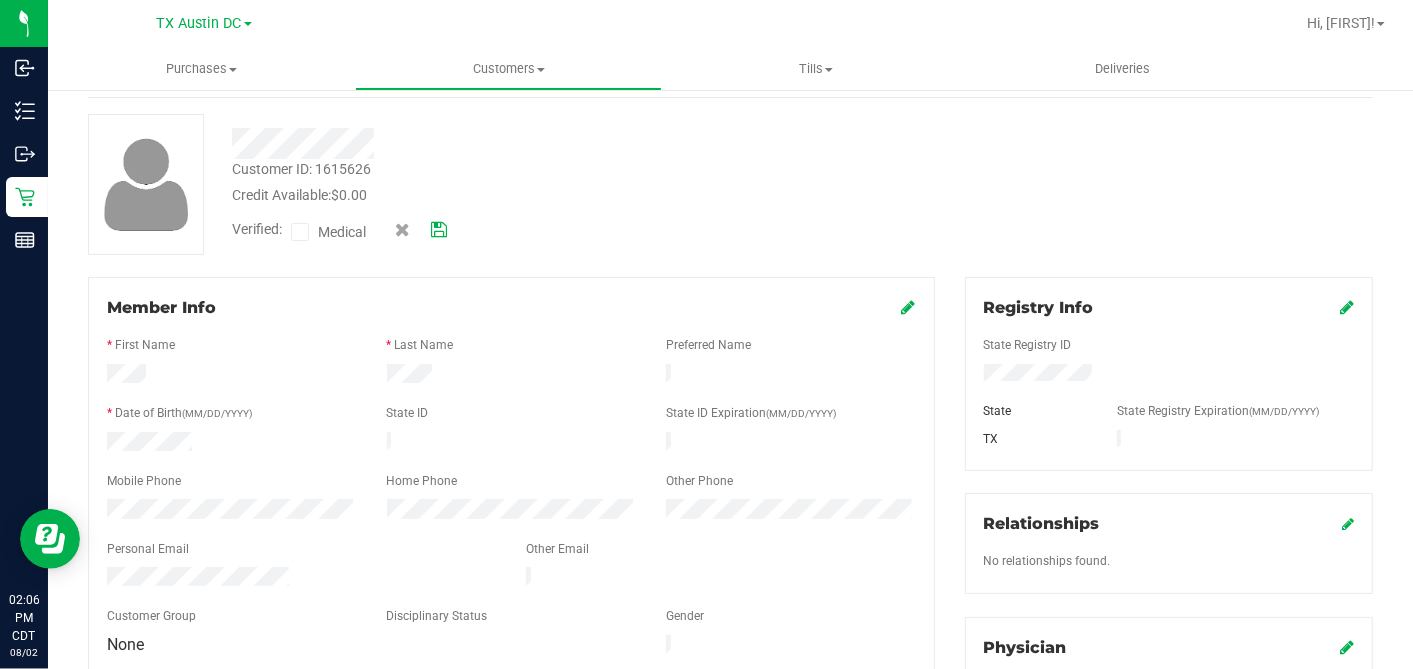 drag, startPoint x: 303, startPoint y: 225, endPoint x: 345, endPoint y: 236, distance: 43.416588 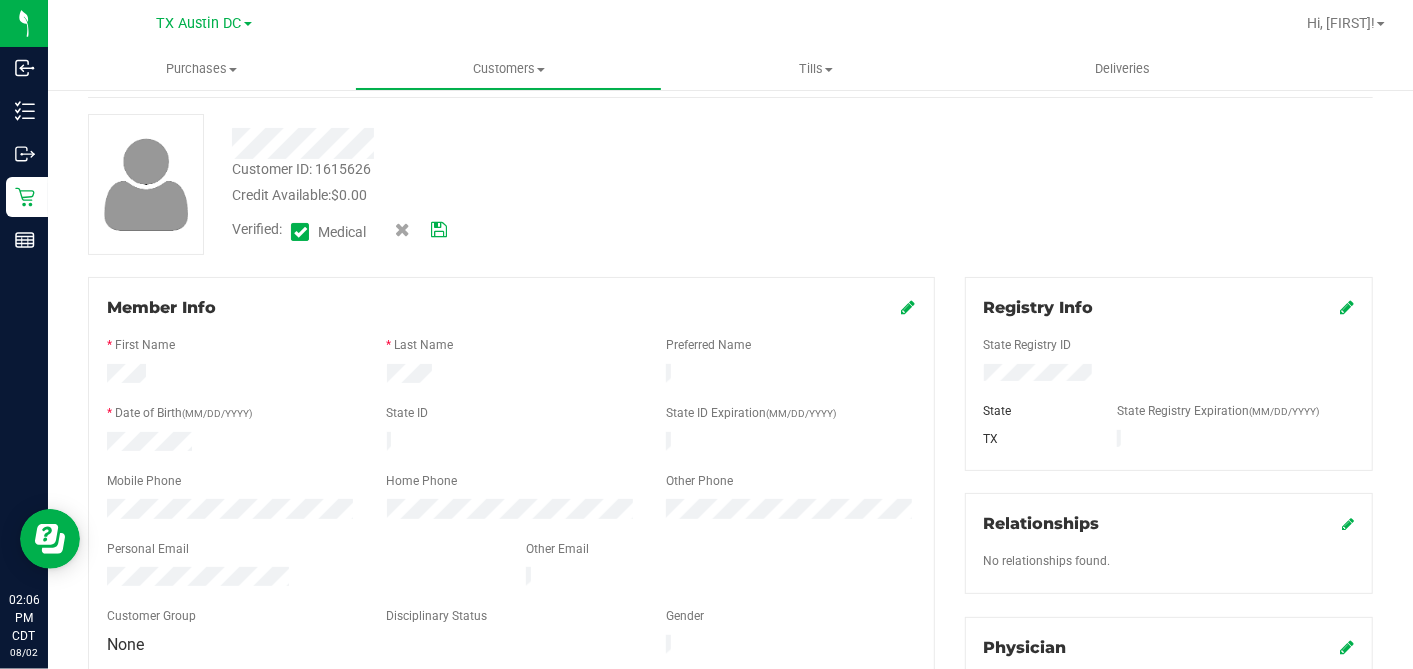 click at bounding box center [439, 230] 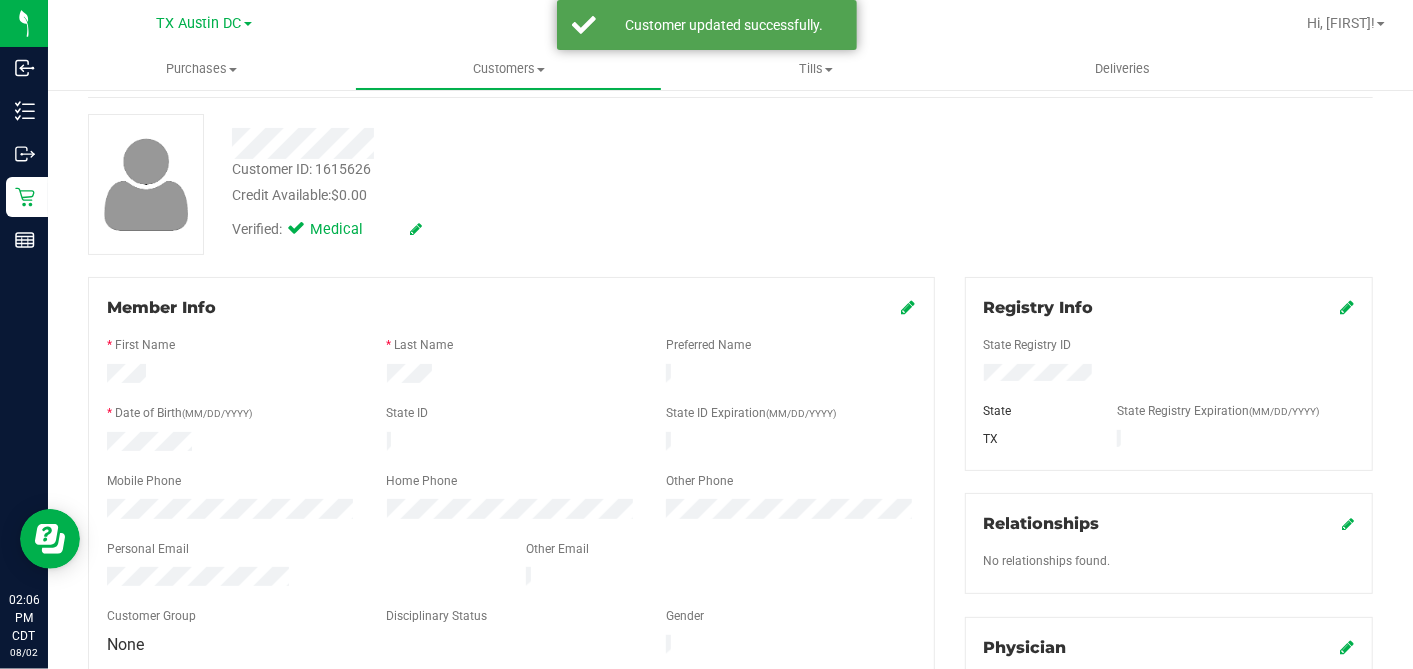 click on "Credit Available:
$0.00" at bounding box center (546, 195) 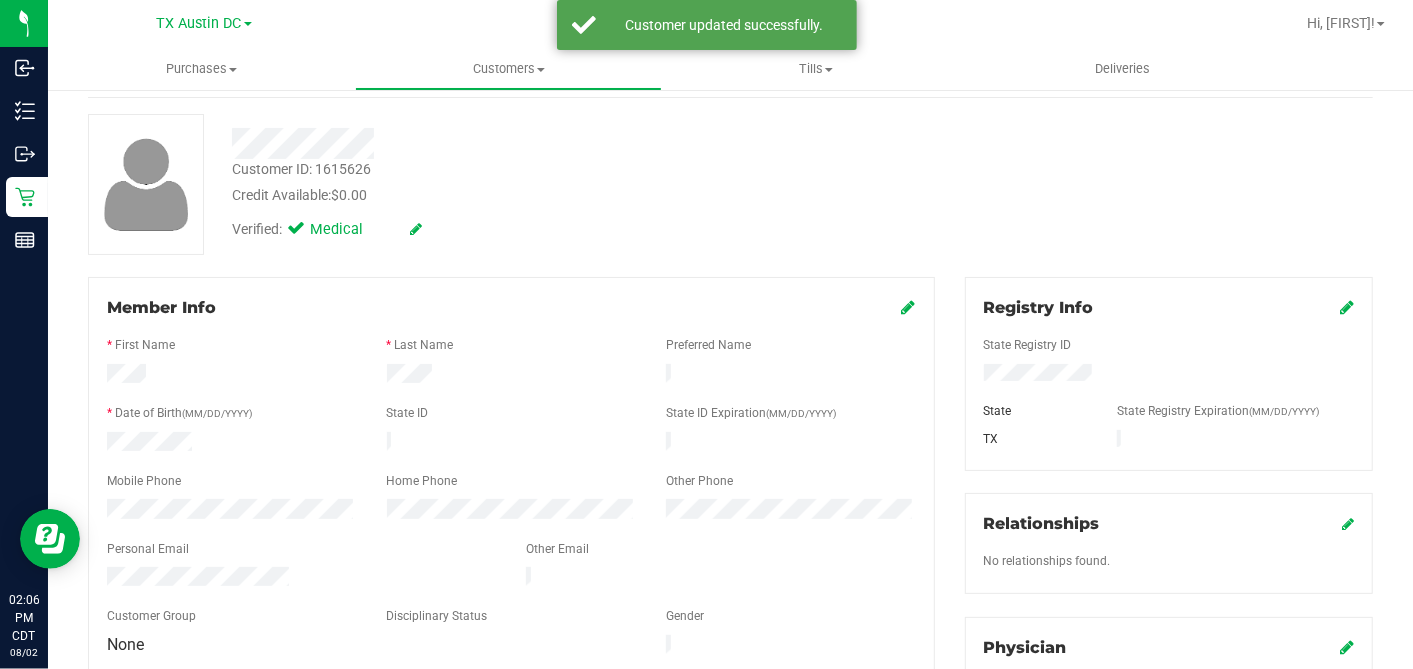click at bounding box center [909, 307] 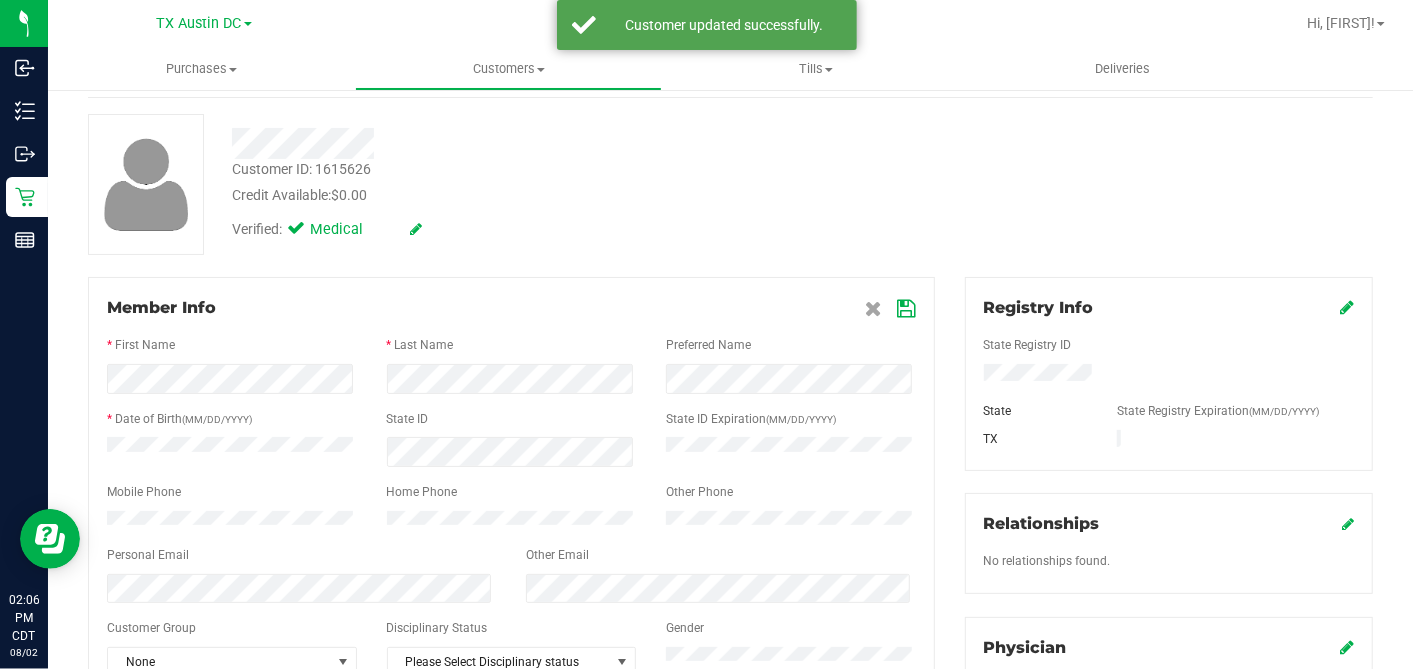 click at bounding box center (907, 309) 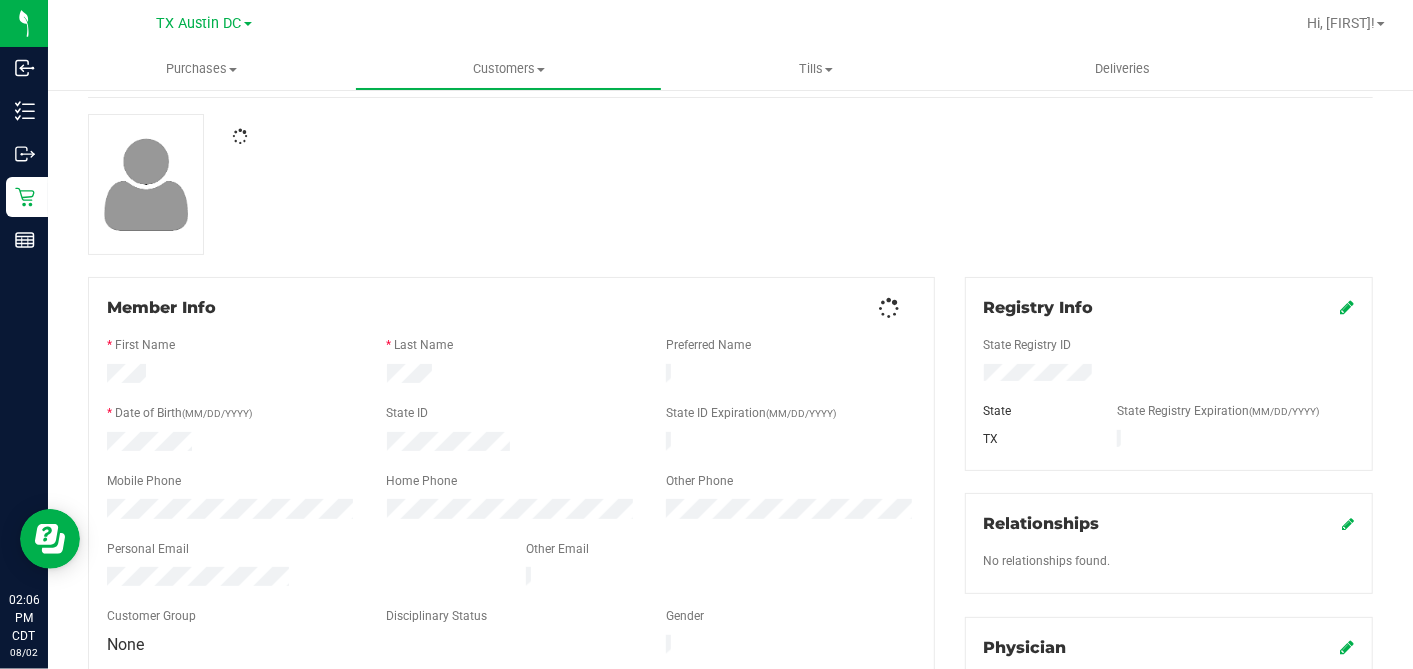 click at bounding box center (730, 184) 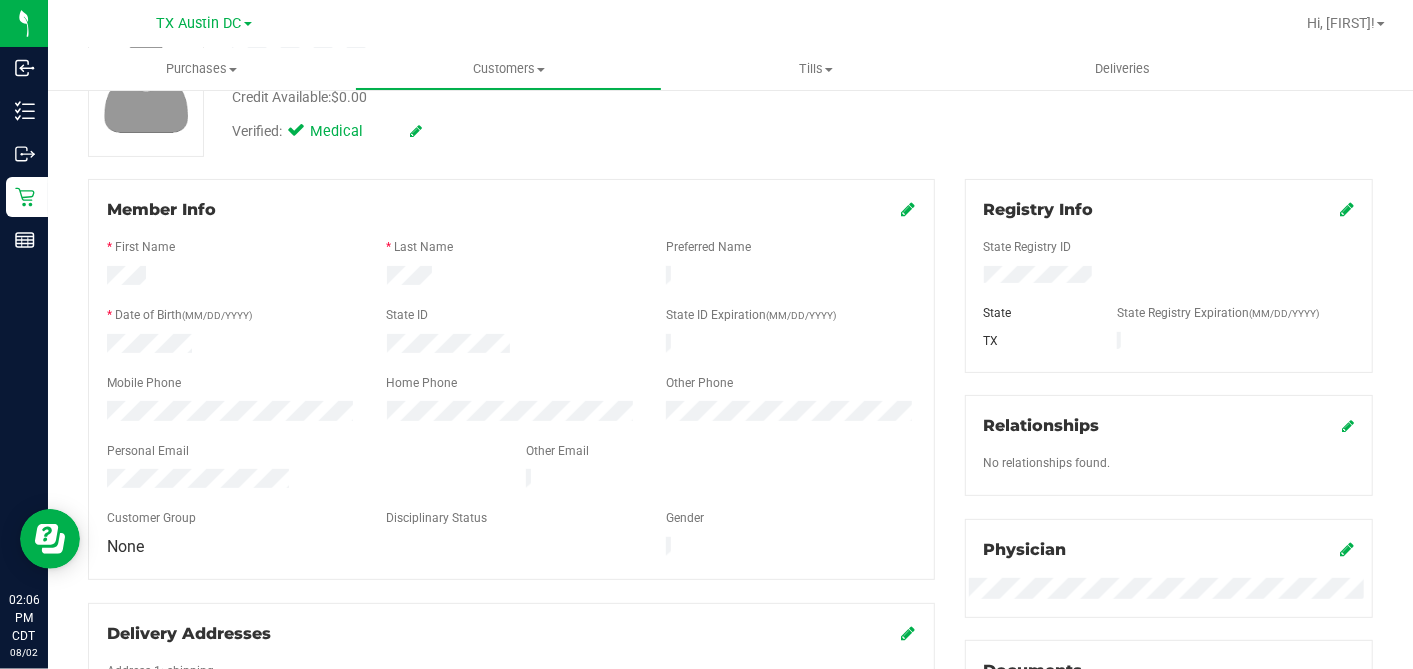 scroll, scrollTop: 0, scrollLeft: 0, axis: both 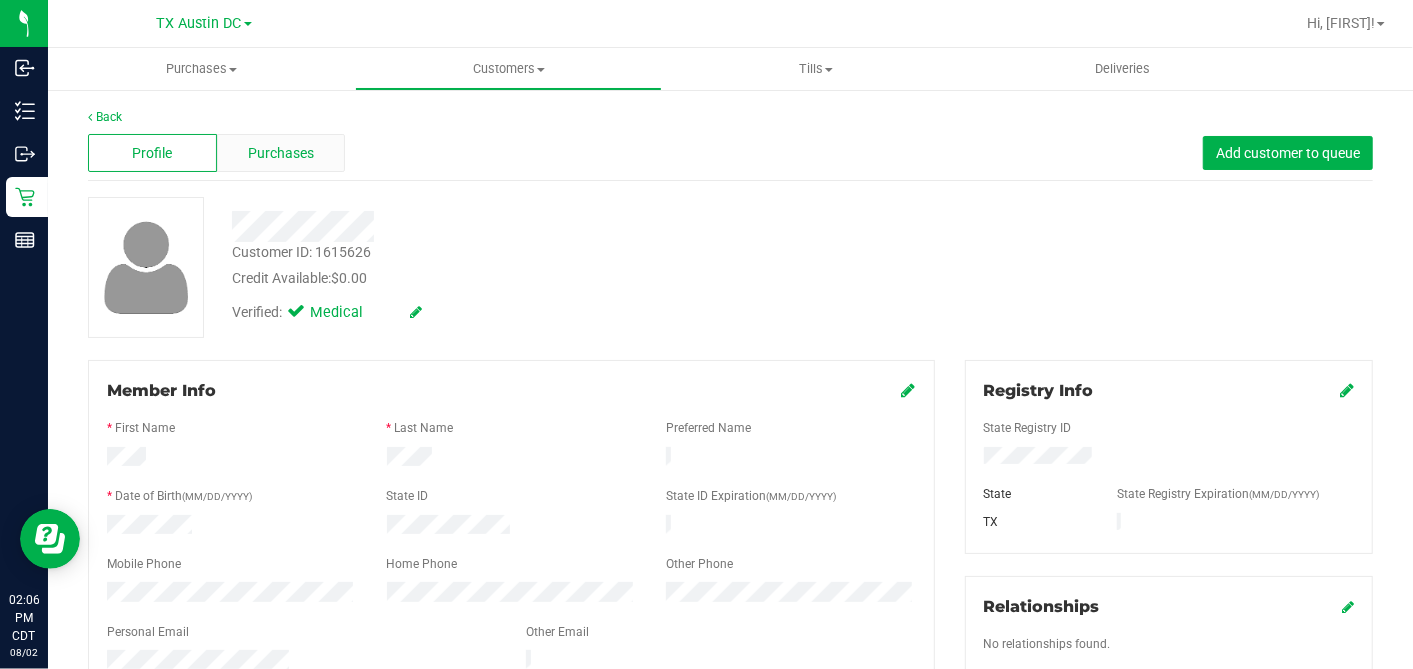 click on "Purchases" at bounding box center [281, 153] 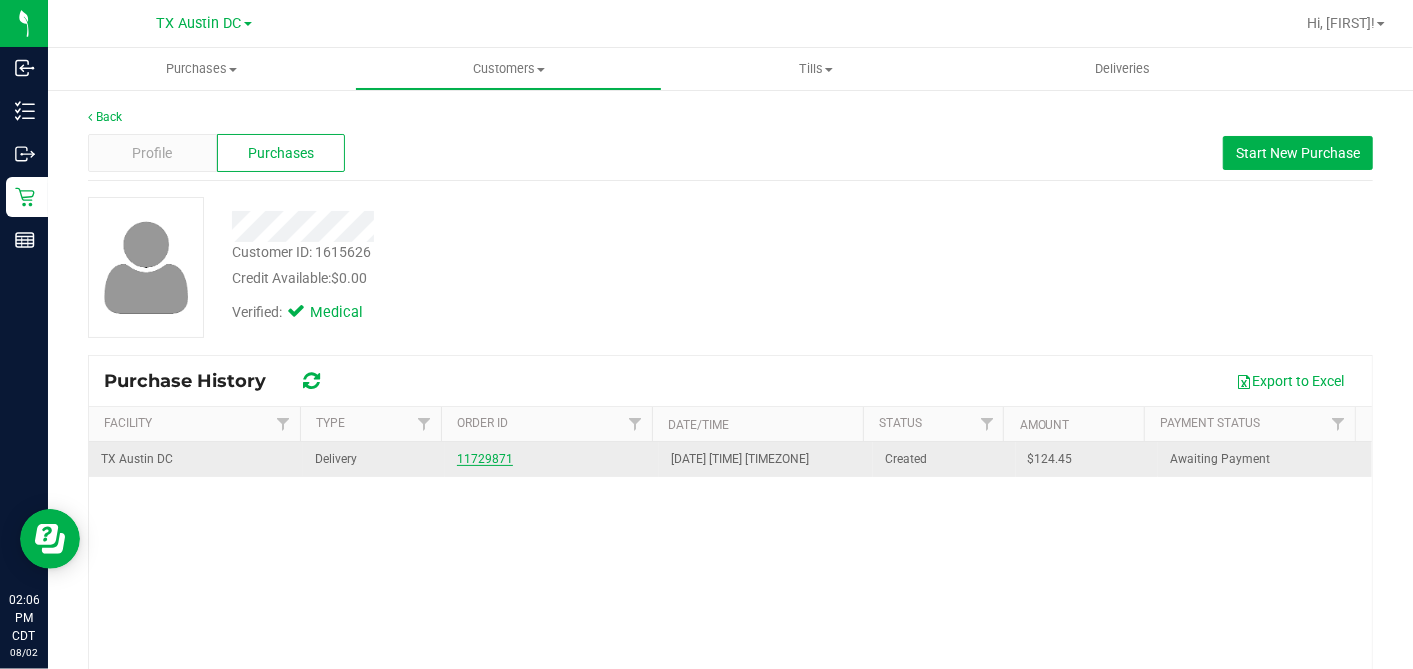 click on "11729871" at bounding box center [485, 459] 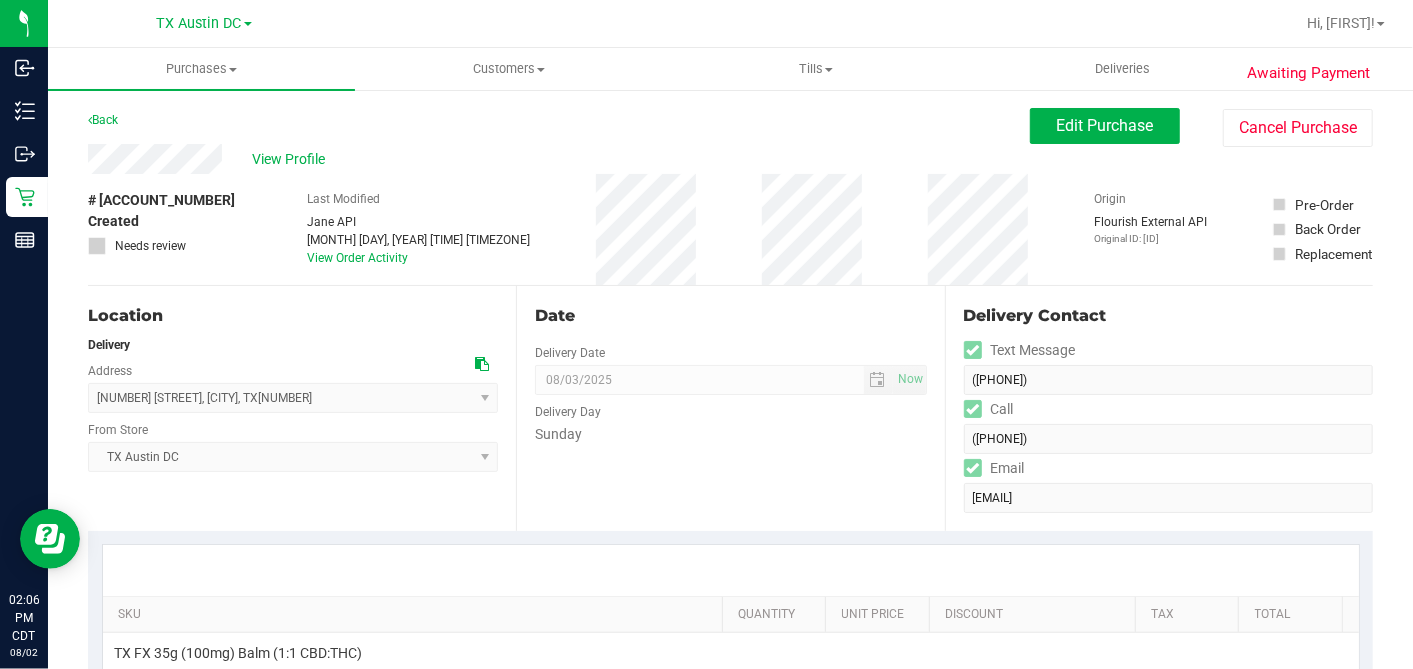 click at bounding box center (482, 364) 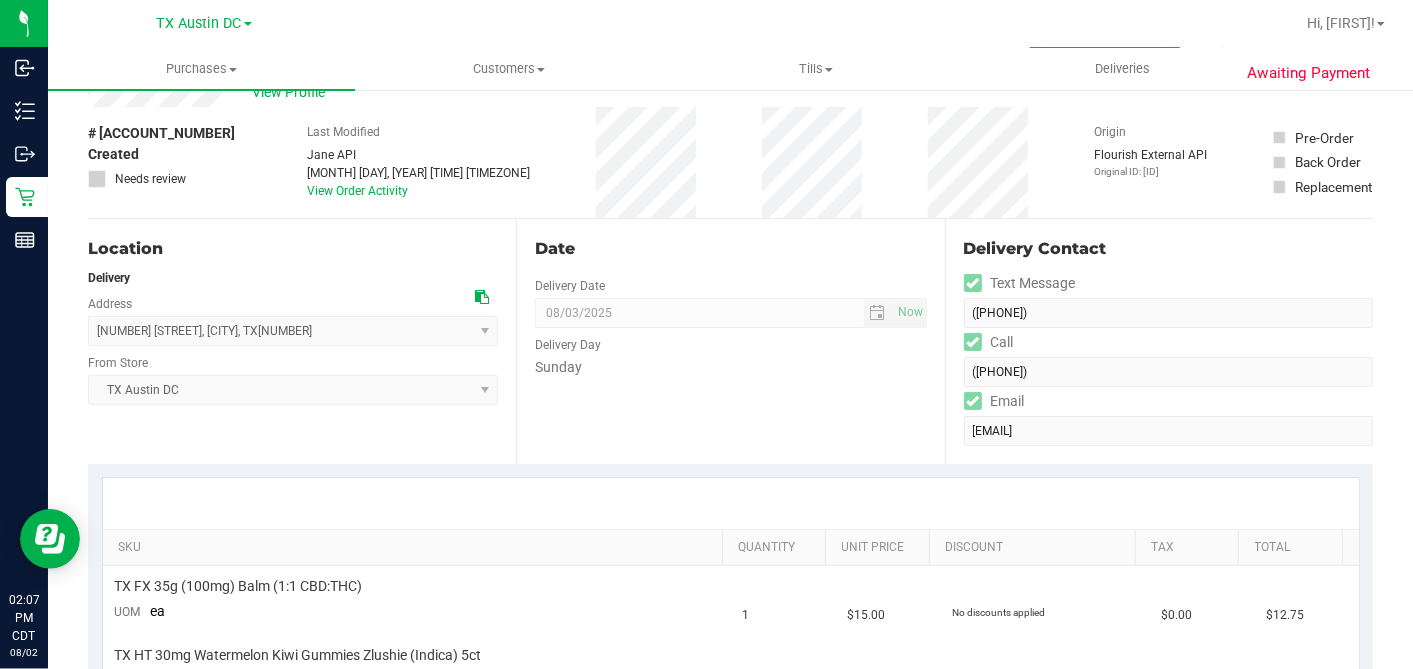 scroll, scrollTop: 0, scrollLeft: 0, axis: both 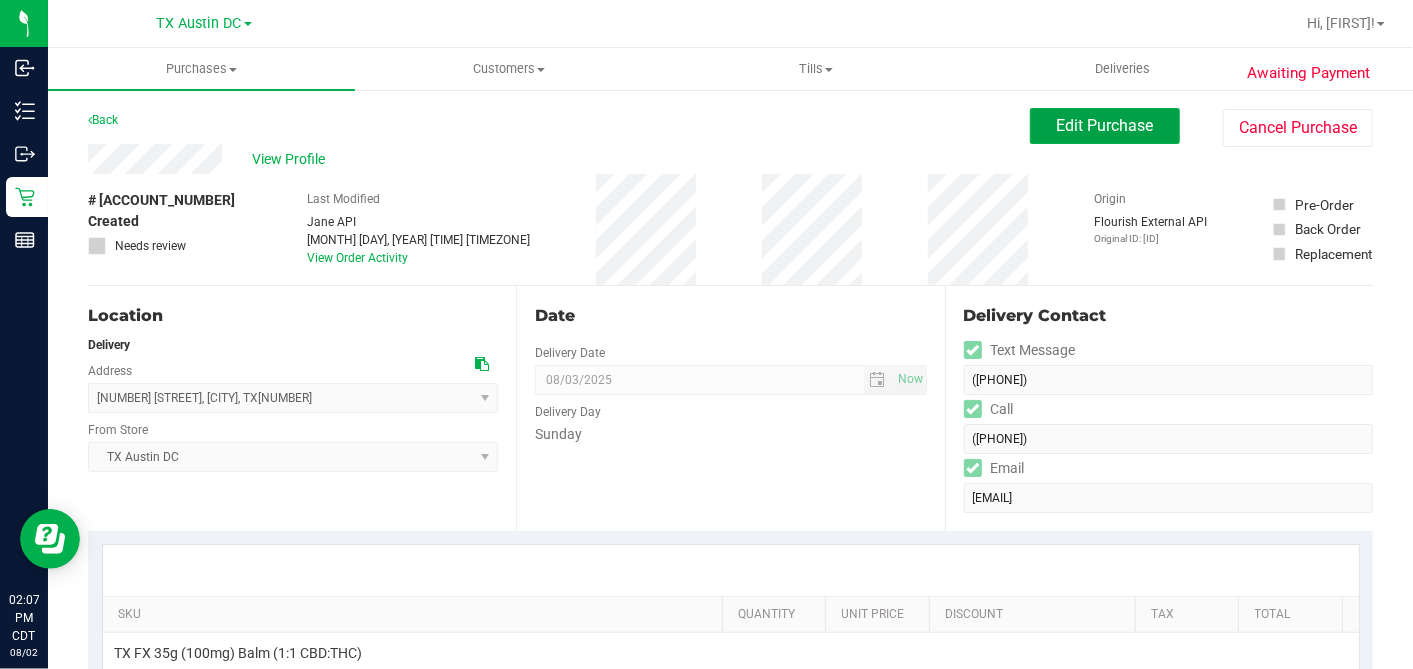 drag, startPoint x: 1096, startPoint y: 131, endPoint x: 1120, endPoint y: 151, distance: 31.241 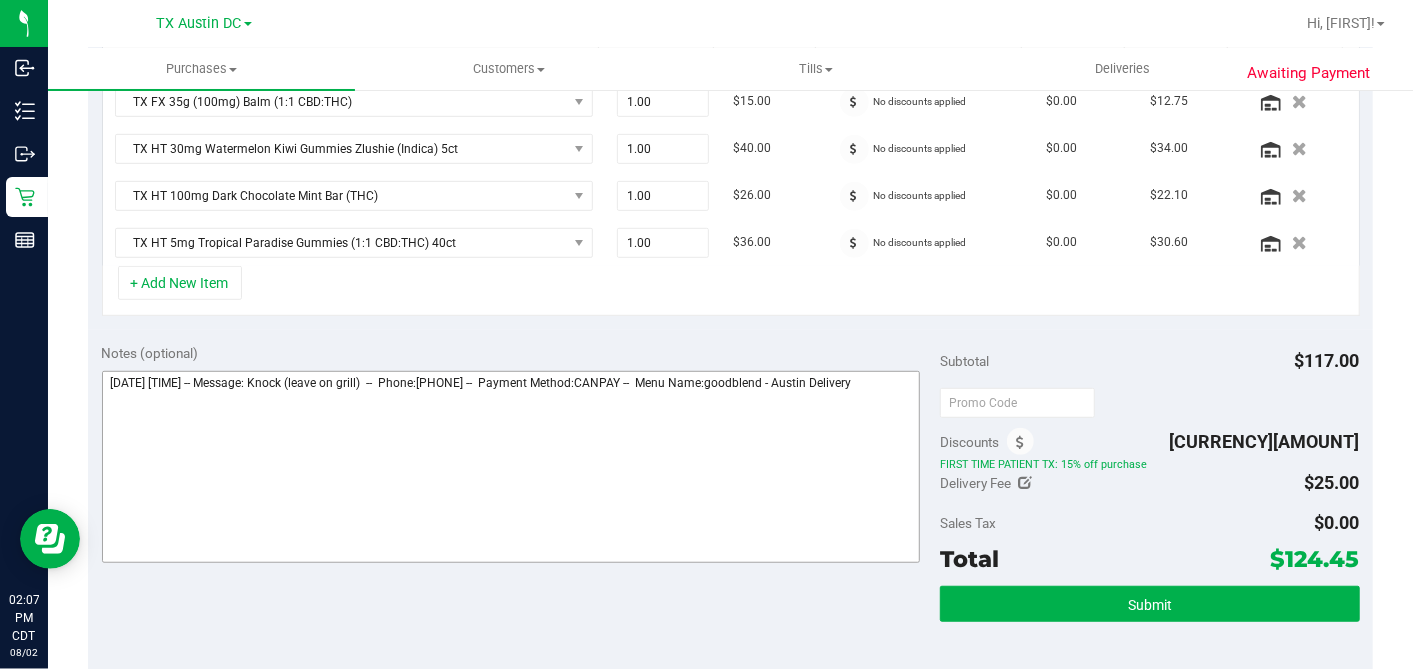 scroll, scrollTop: 555, scrollLeft: 0, axis: vertical 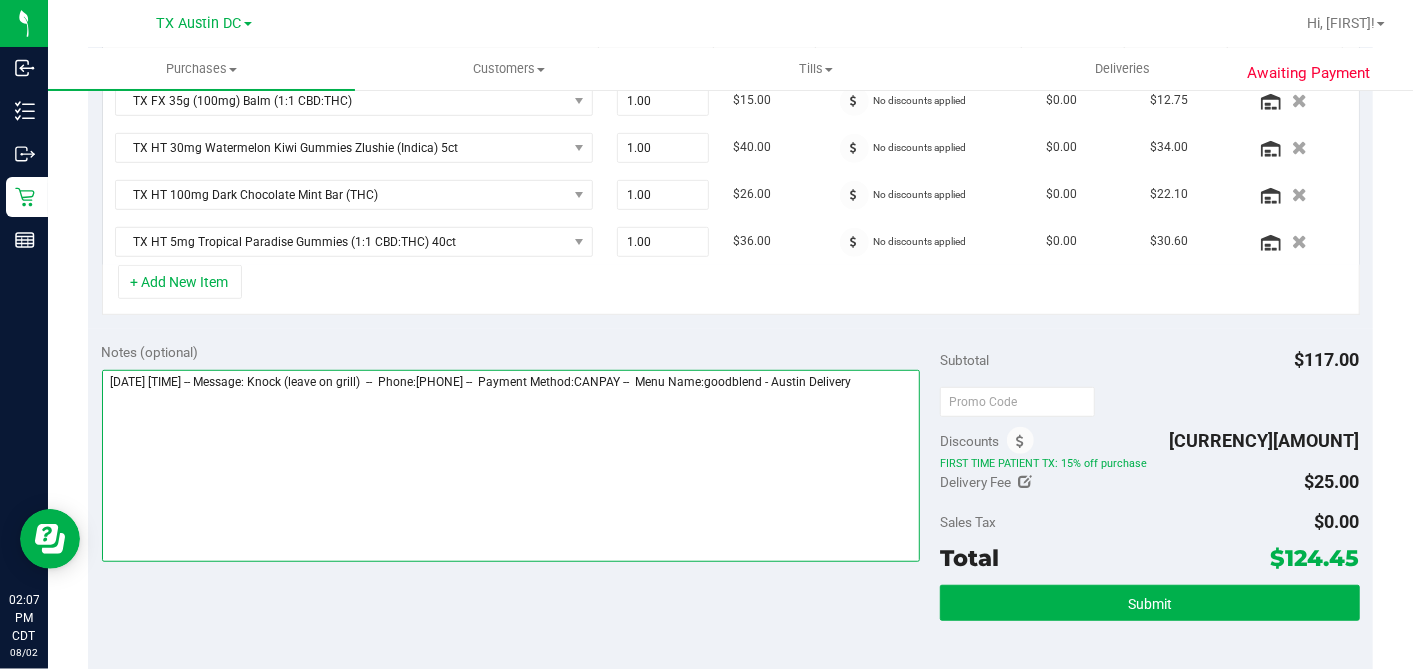 click at bounding box center [511, 466] 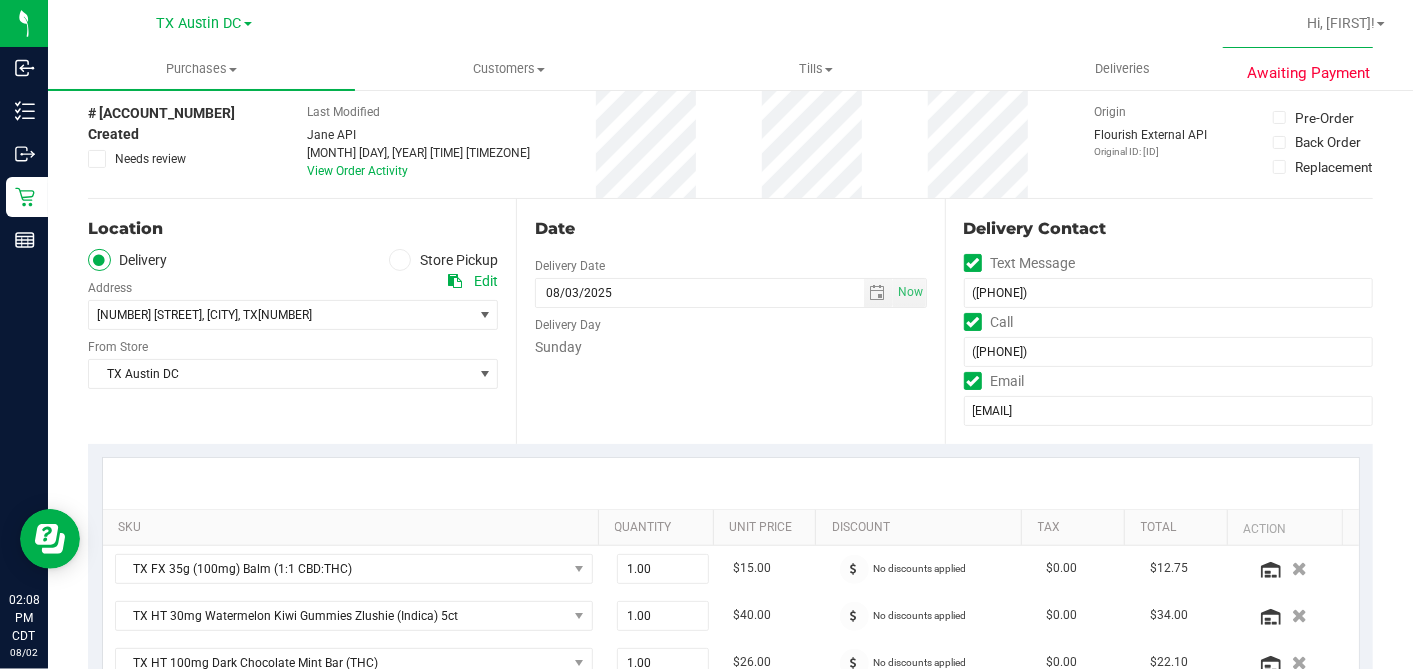 scroll, scrollTop: 0, scrollLeft: 0, axis: both 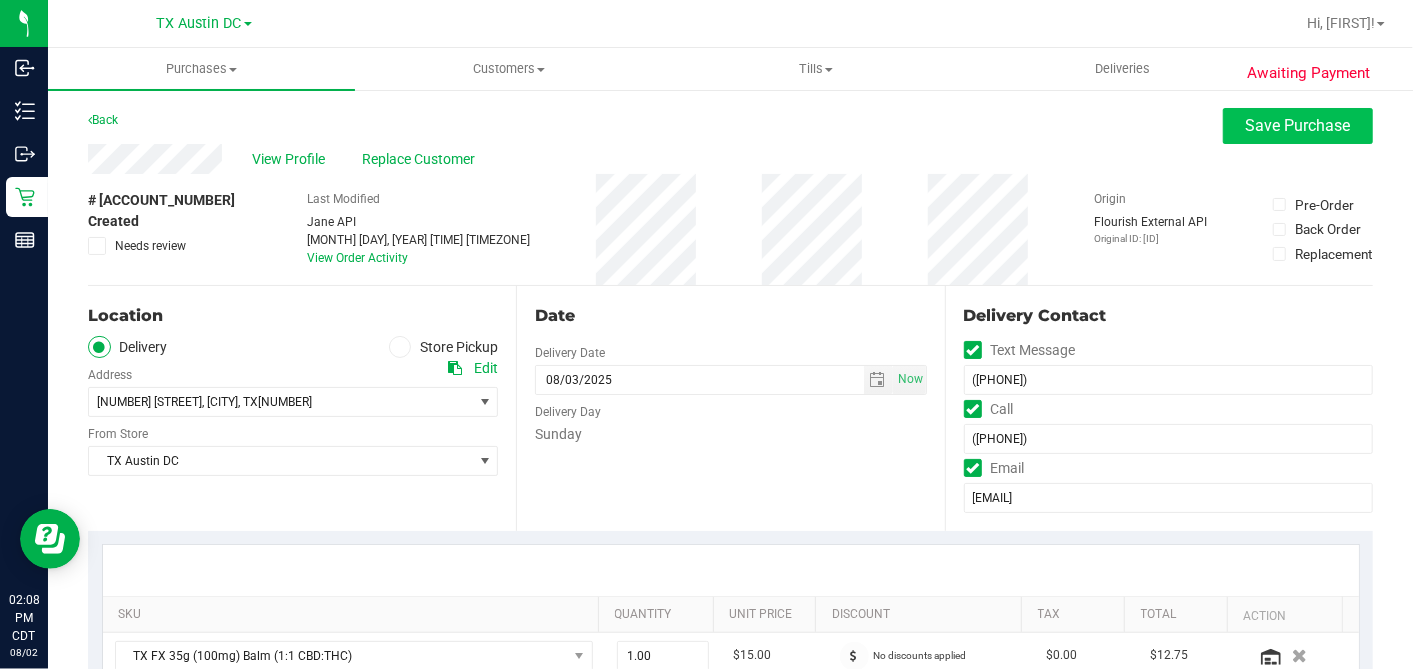 type on "Sunday 08/03/2025 10:00-16:00 -- Message: Knock (leave on grill)  --  Phone:8324886314 --  Payment Method:CANPAY --  Menu Name:goodblend - Austin Delivery
RX VERIFIED. HTX CORE DEL.
FIRST AVAILABLE ROUTE IS WED 8/6. CALLING PT TO REVIEW/RESCHEDULE - DH" 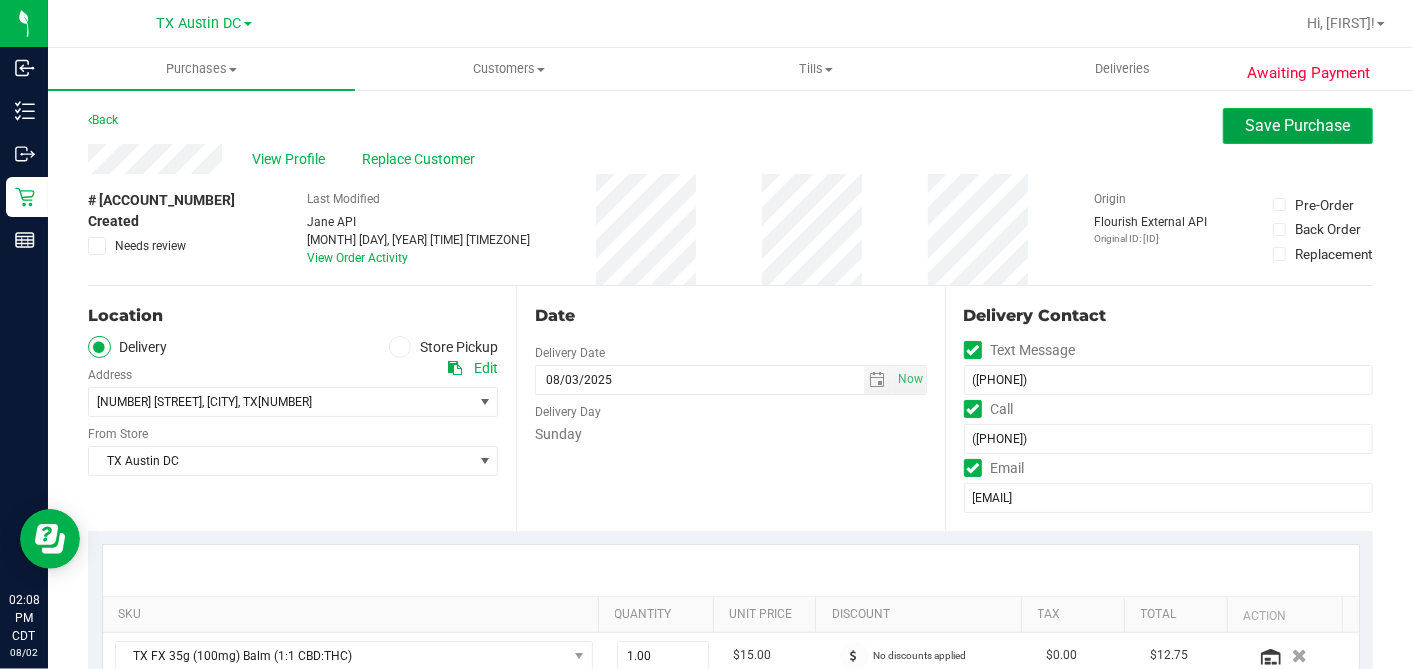 click on "Save Purchase" at bounding box center [1298, 125] 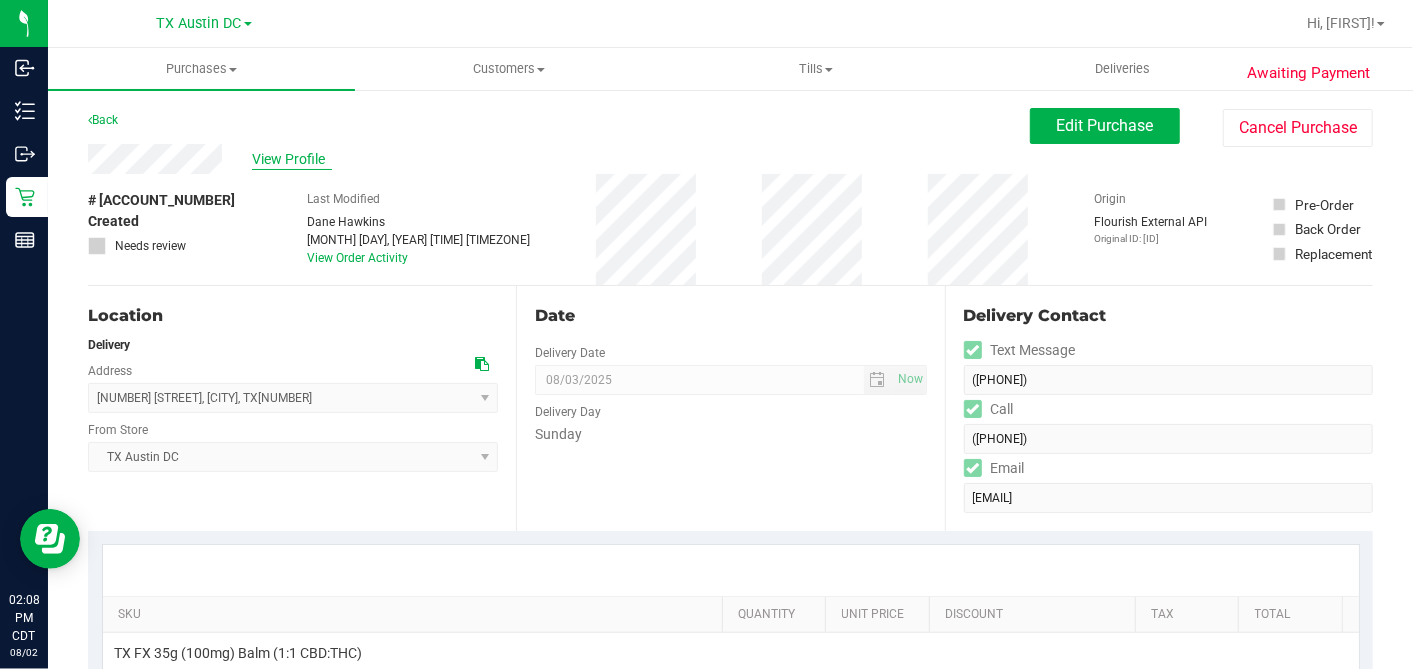 click on "View Profile" at bounding box center [292, 159] 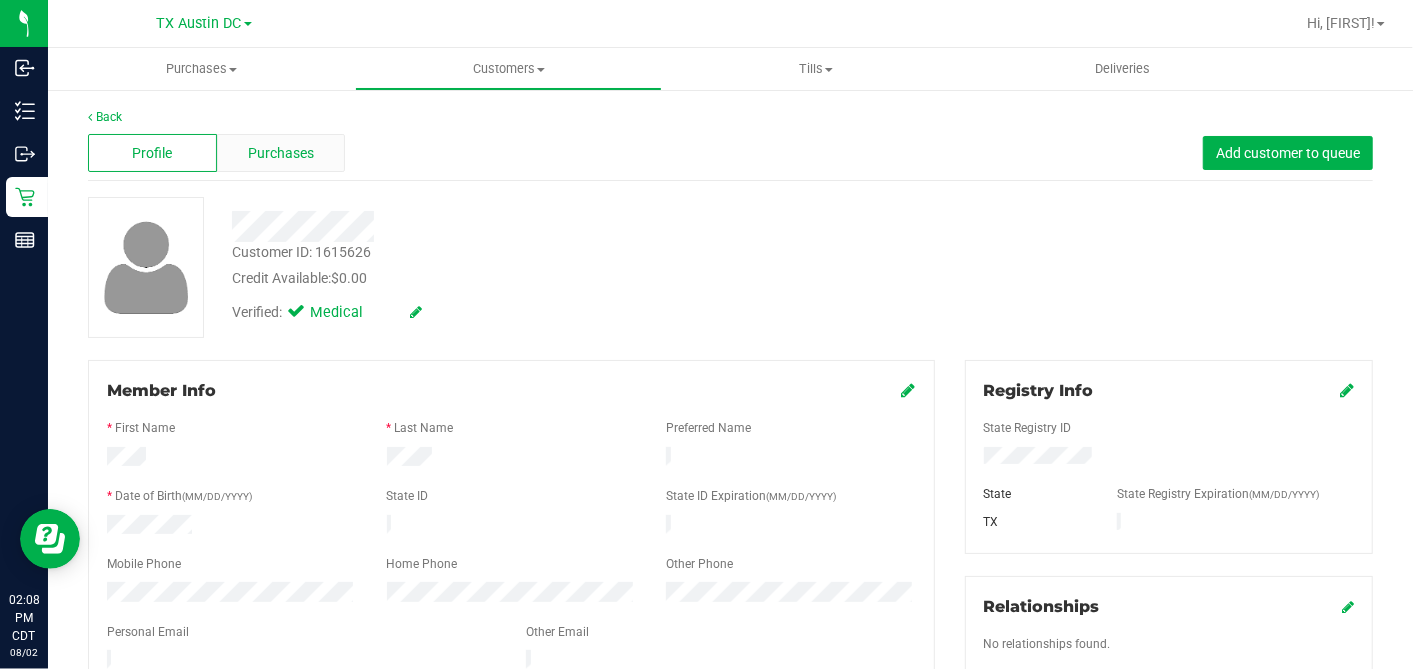 click on "Purchases" at bounding box center [281, 153] 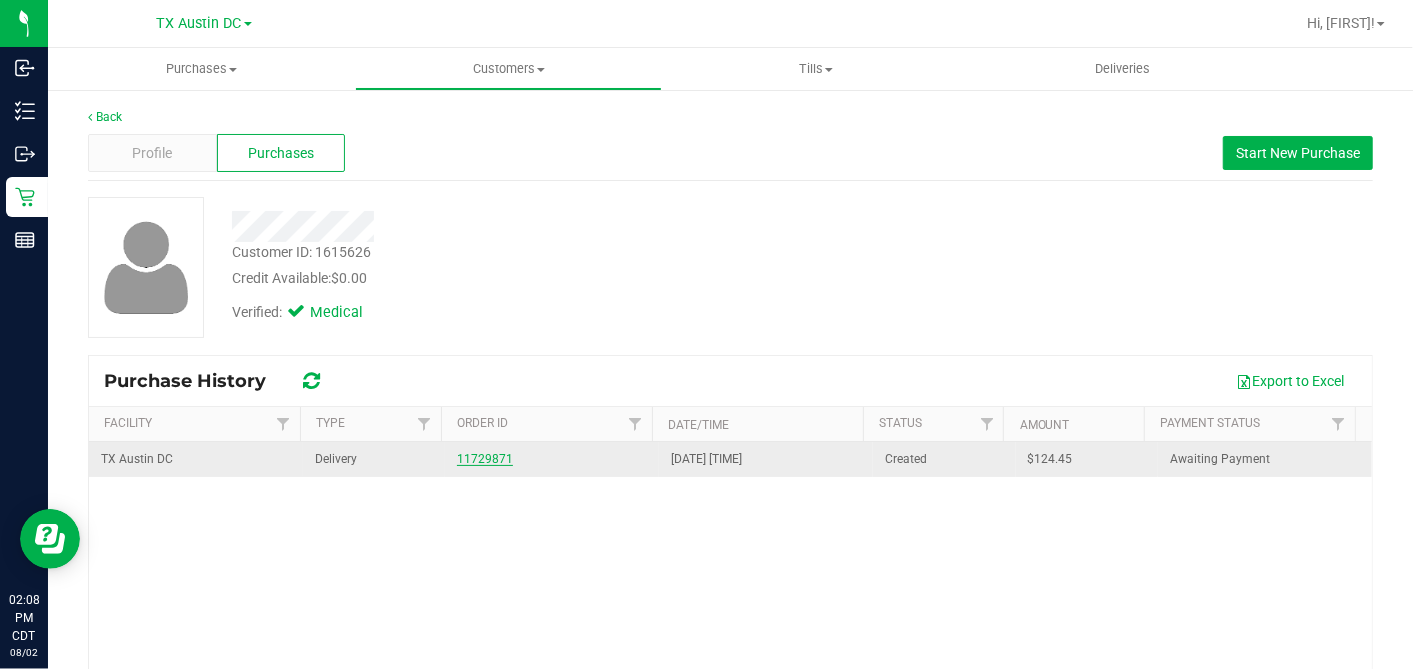 click on "11729871" at bounding box center (485, 459) 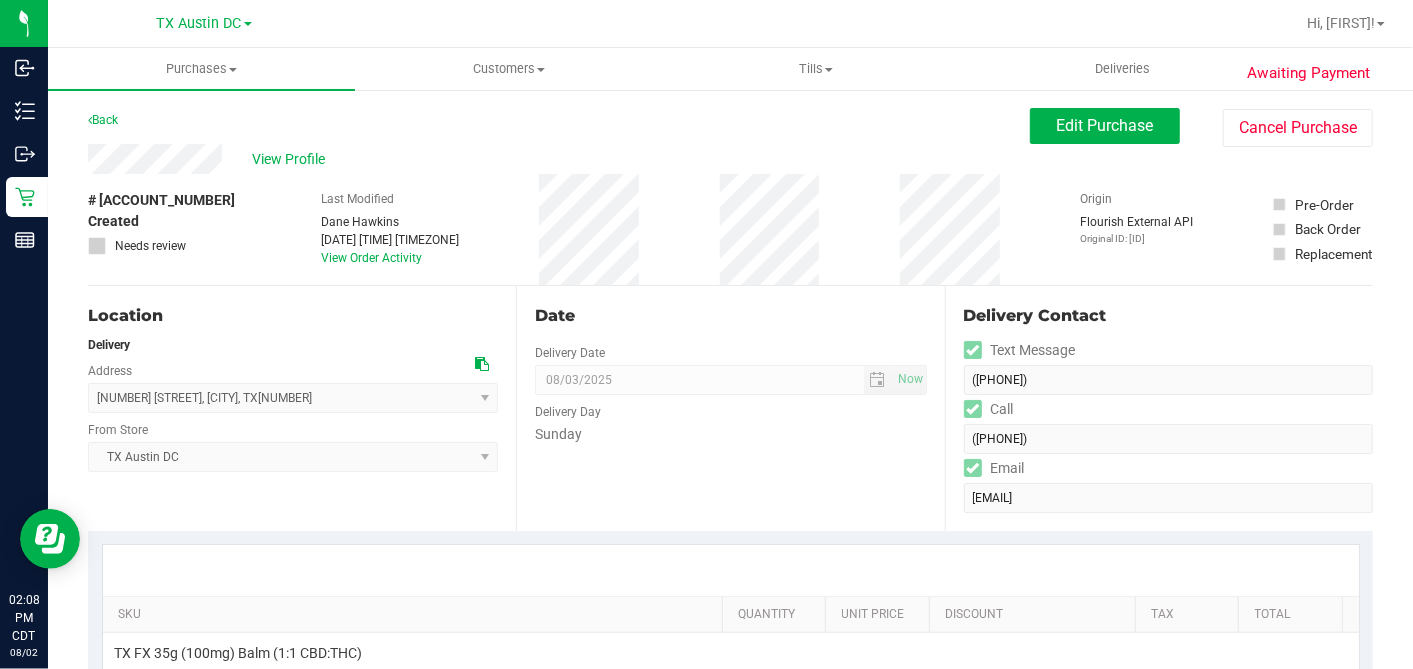 click on "# 11729871
Created
Needs review
Last Modified
Dane Hawkins
Aug 2, 2025 2:08:11 PM CDT
View Order Activity
Origin
Flourish External API
Original ID: 312822204
Pre-Order
Back Order" at bounding box center (730, 229) 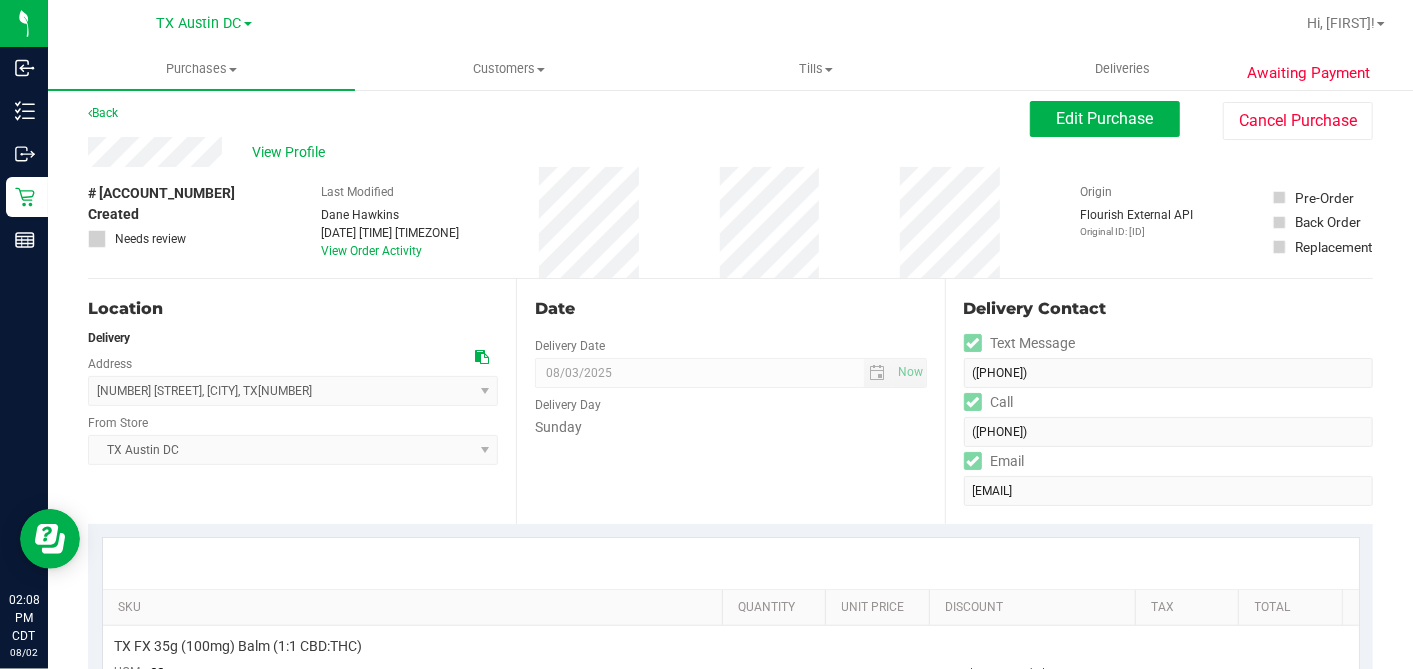 scroll, scrollTop: 0, scrollLeft: 0, axis: both 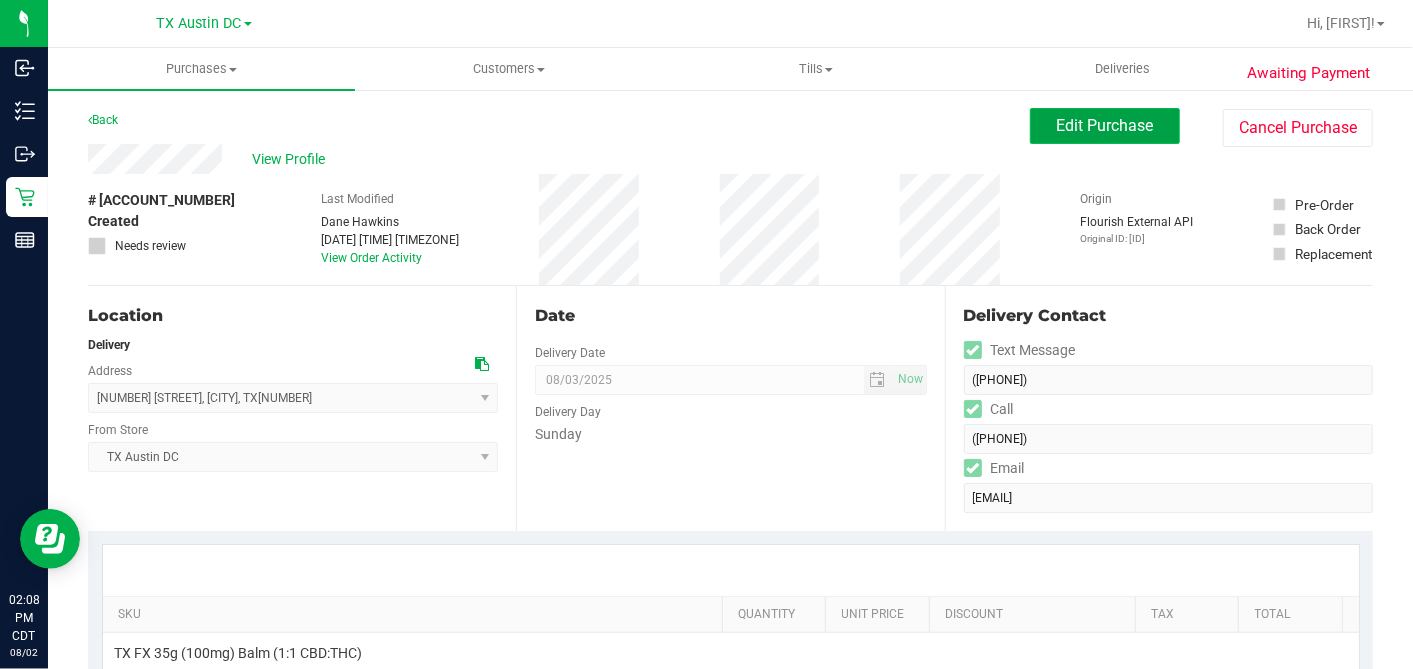 click on "Edit Purchase" at bounding box center (1105, 125) 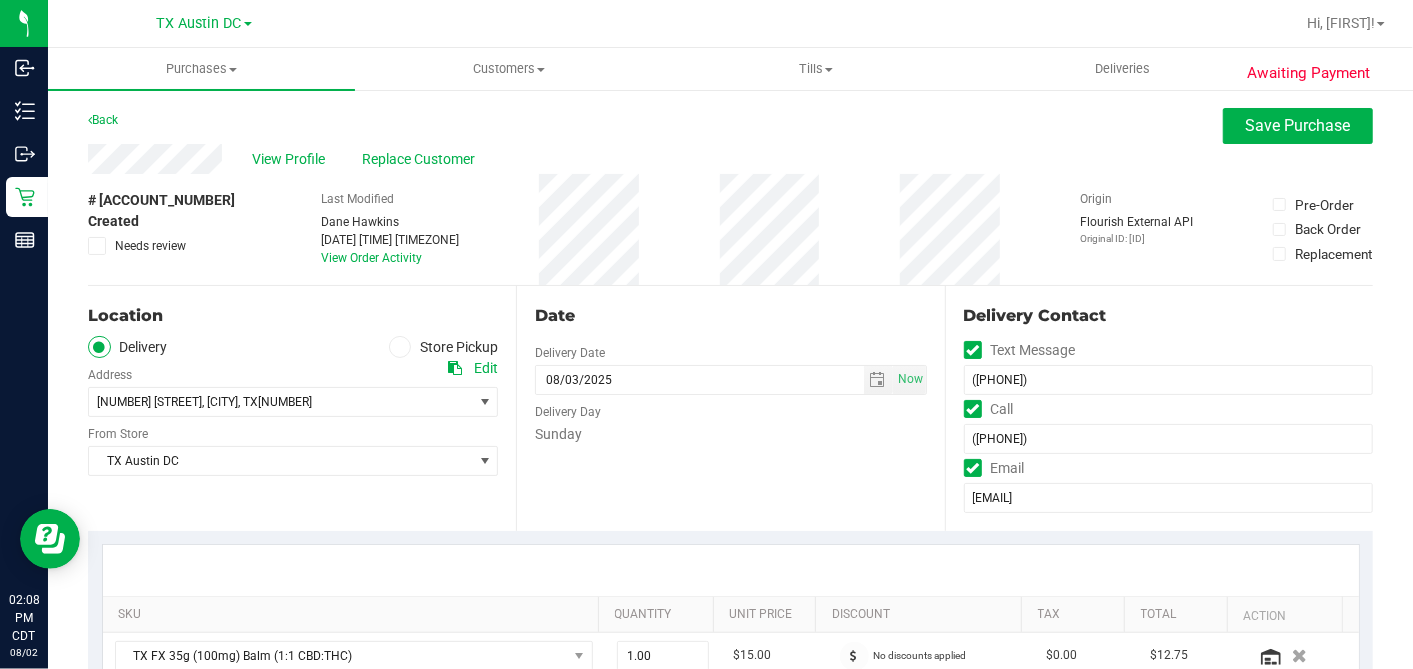 click at bounding box center (97, 246) 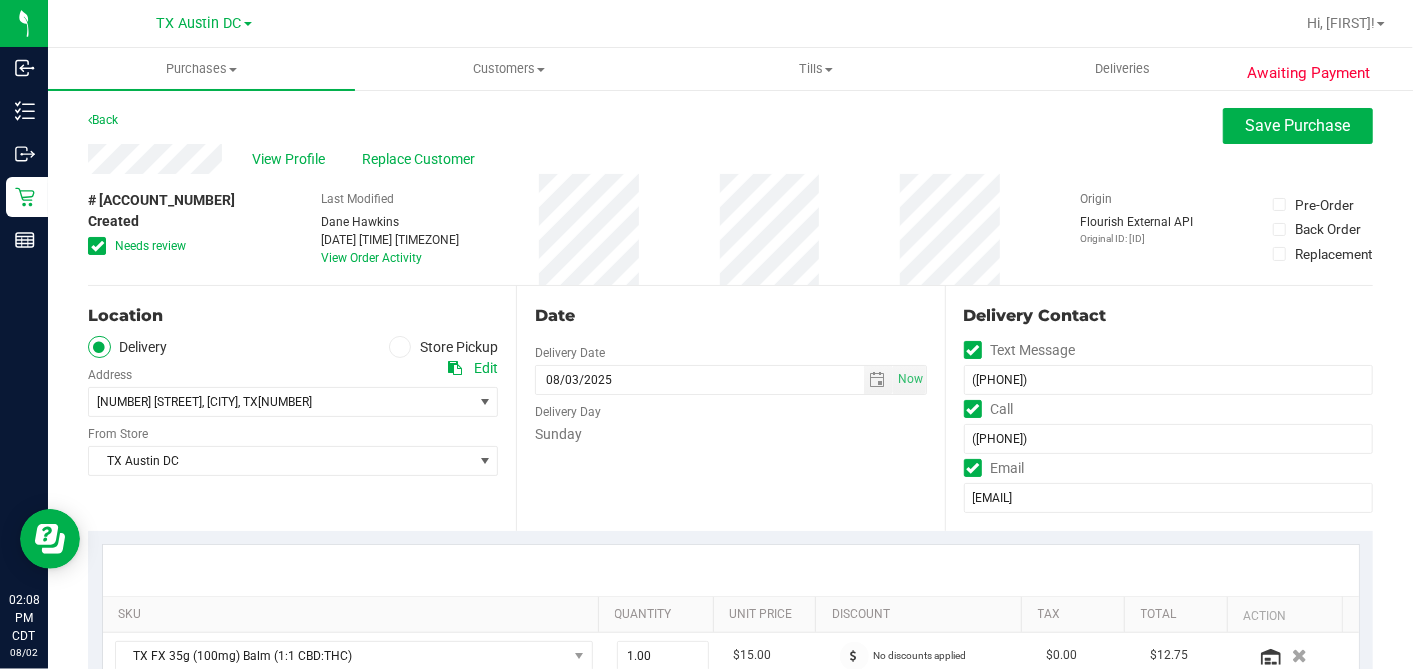 scroll, scrollTop: 444, scrollLeft: 0, axis: vertical 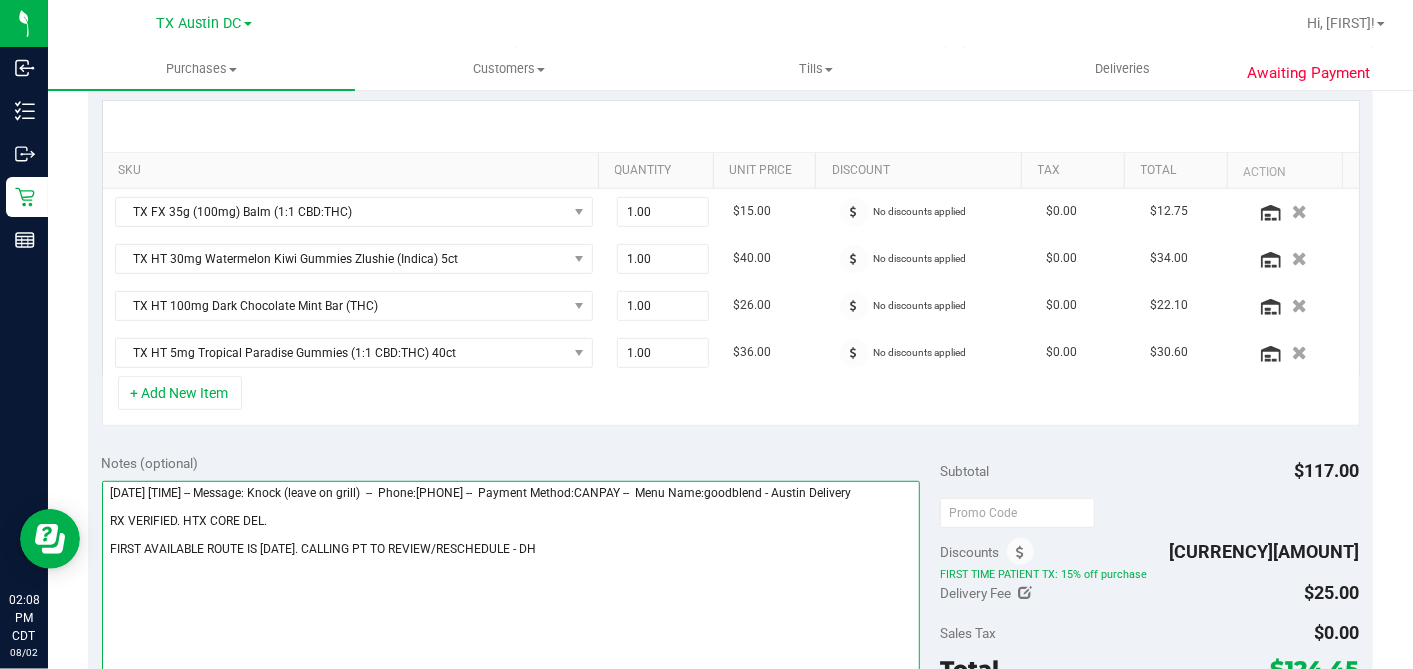 click at bounding box center [511, 577] 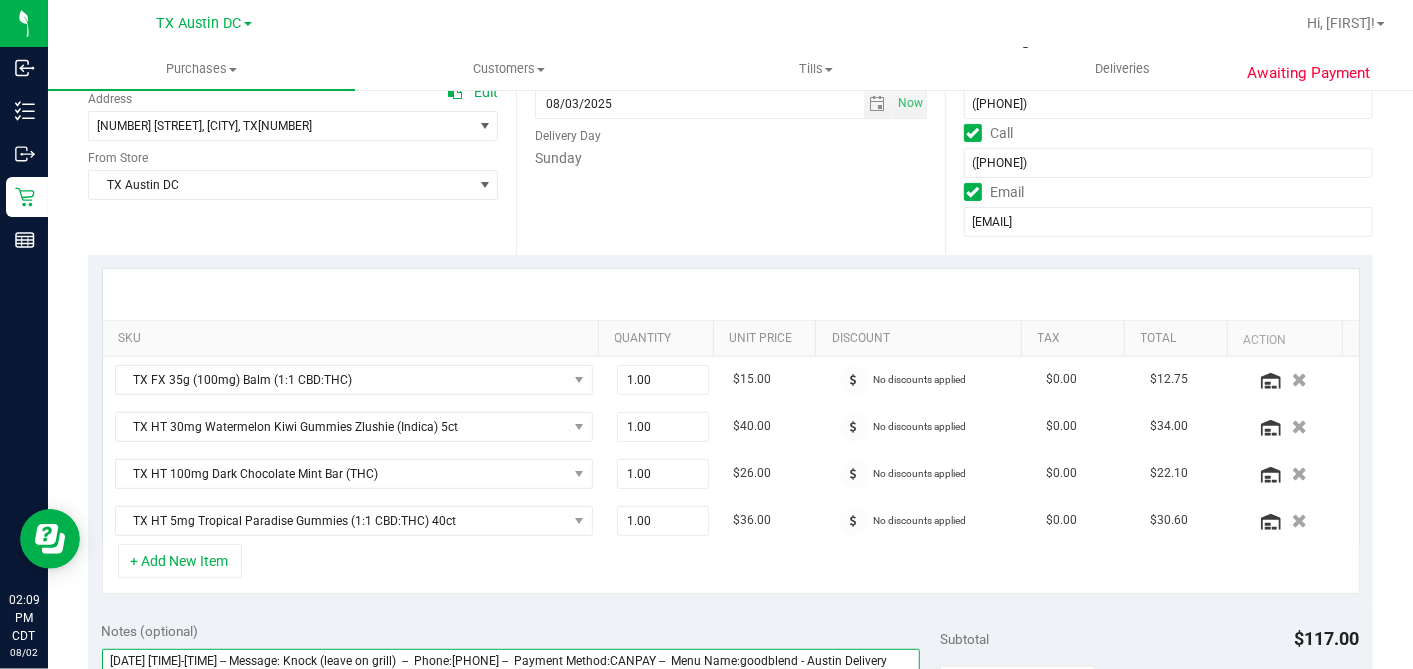scroll, scrollTop: 555, scrollLeft: 0, axis: vertical 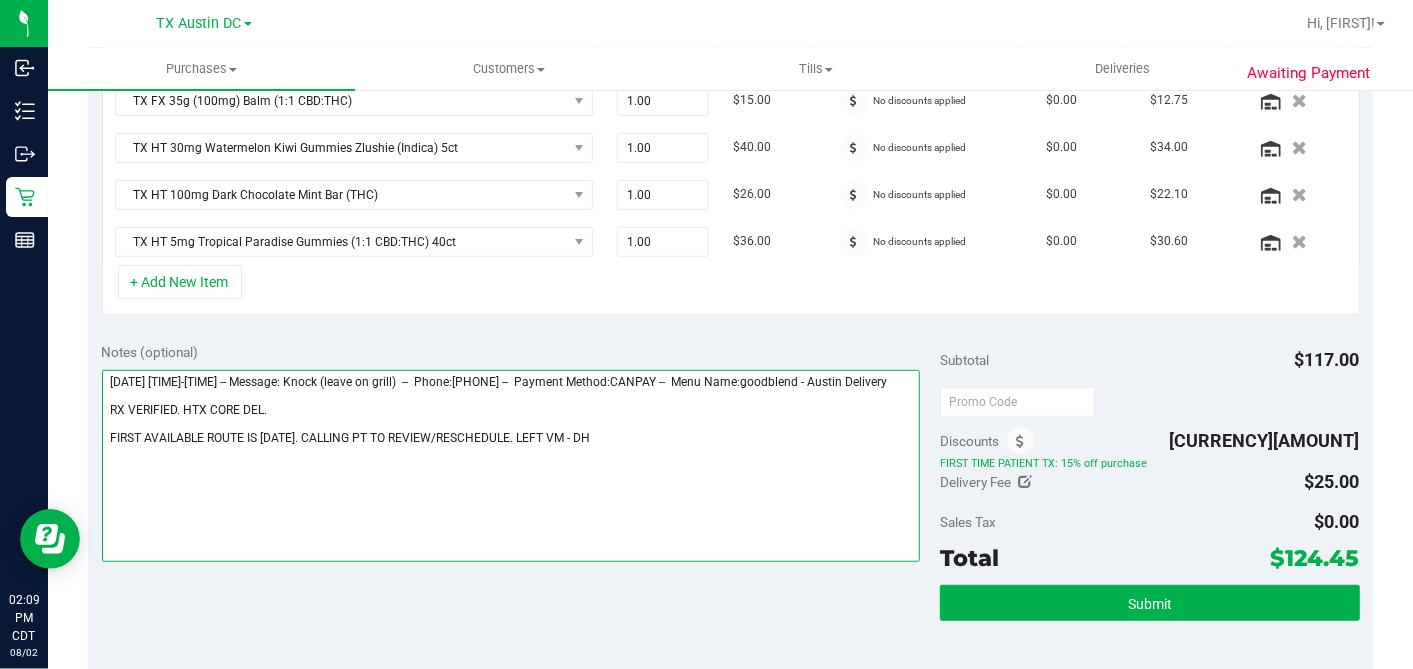 click at bounding box center [511, 466] 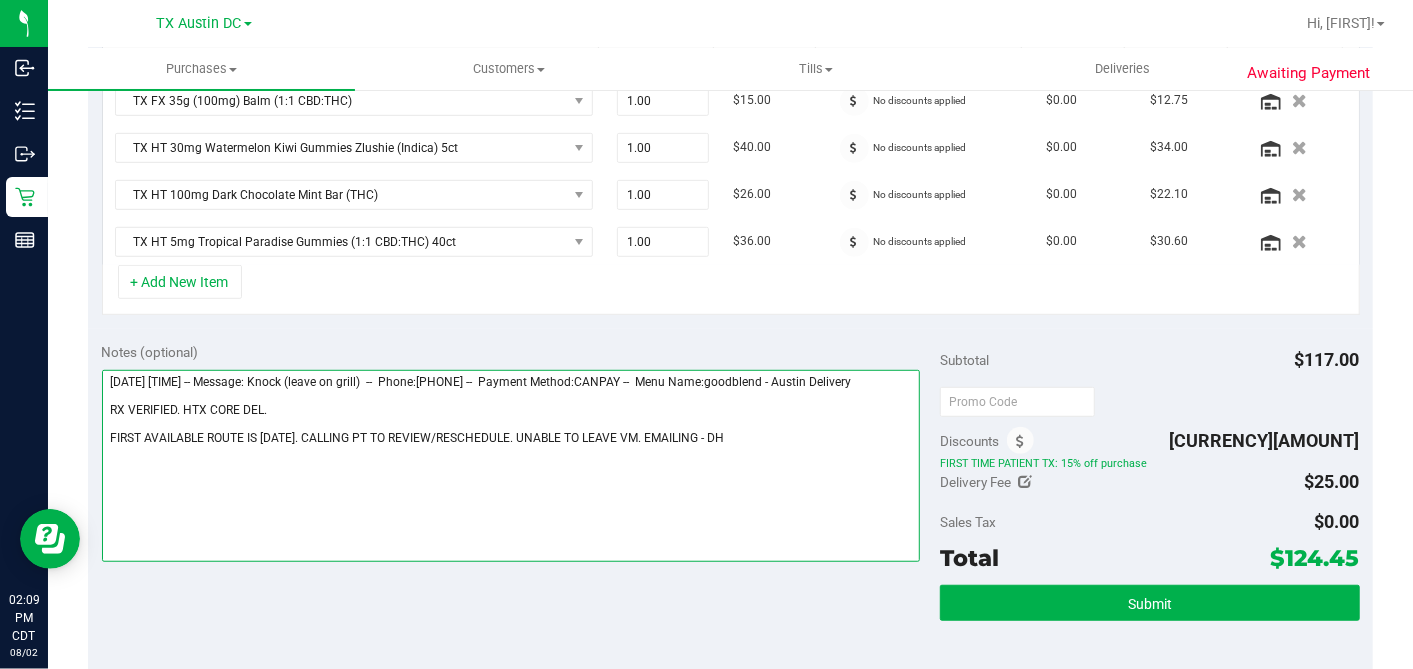 click at bounding box center [511, 466] 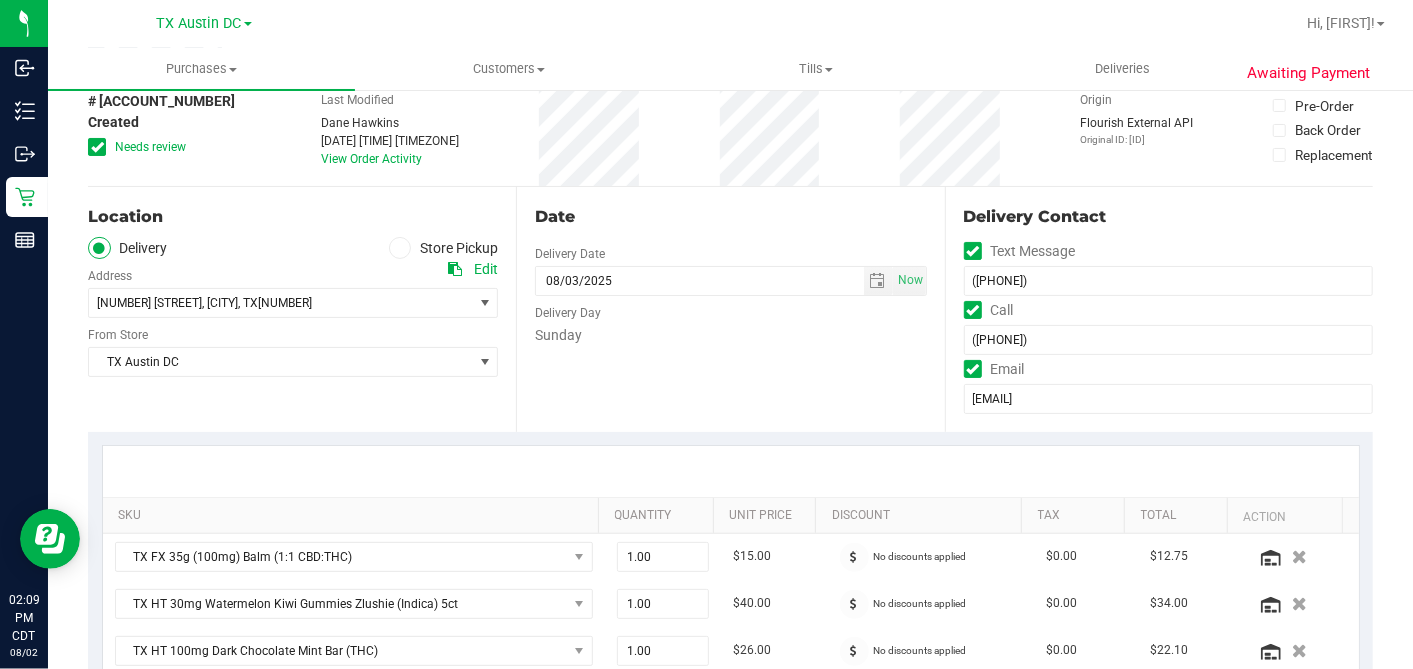 scroll, scrollTop: 0, scrollLeft: 0, axis: both 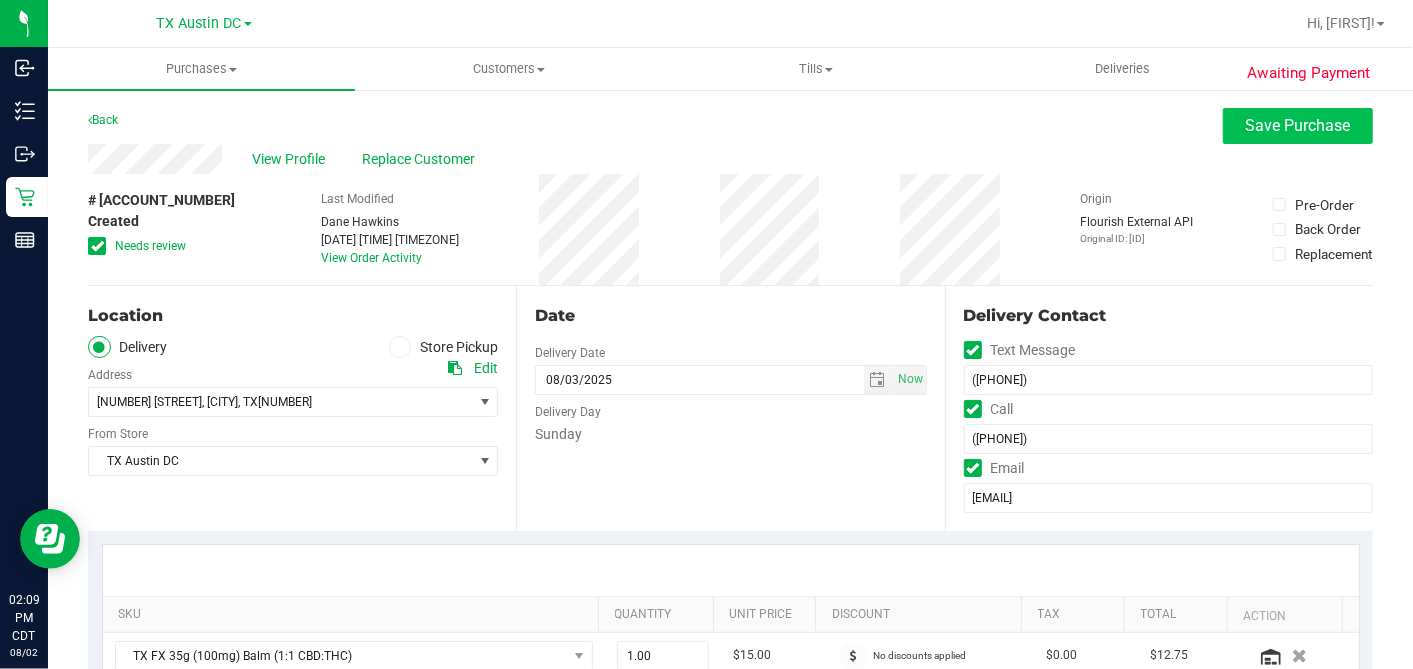 type on "Sunday 08/03/2025 10:00-16:00 -- Message: Knock (leave on grill)  --  Phone:8324886314 --  Payment Method:CANPAY --  Menu Name:goodblend - Austin Delivery
RX VERIFIED. HTX CORE DEL.
FIRST AVAILABLE ROUTE IS WED 8/6. CALLING PT TO REVIEW/RESCHEDULE (NOT ABLE TO LEAVE BAG ON GRILL). UNABLE TO LEAVE VM. EMAILING - DH" 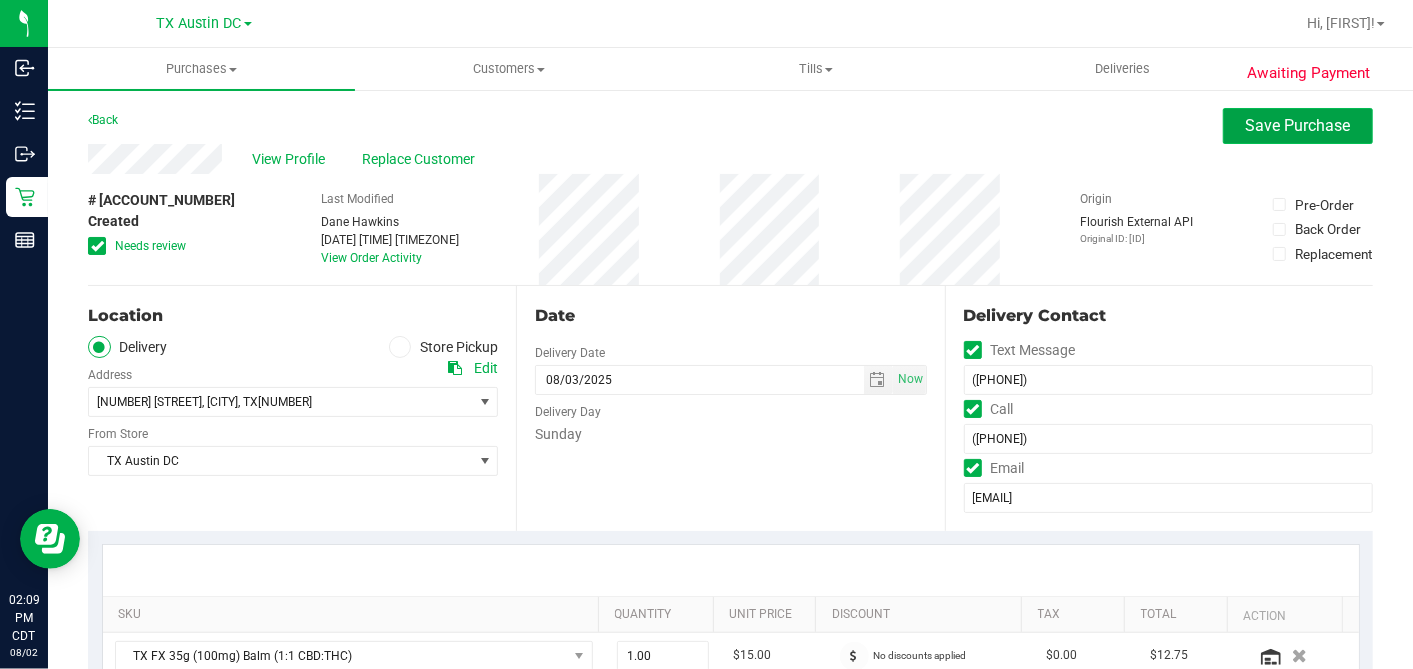click on "Save Purchase" at bounding box center (1298, 126) 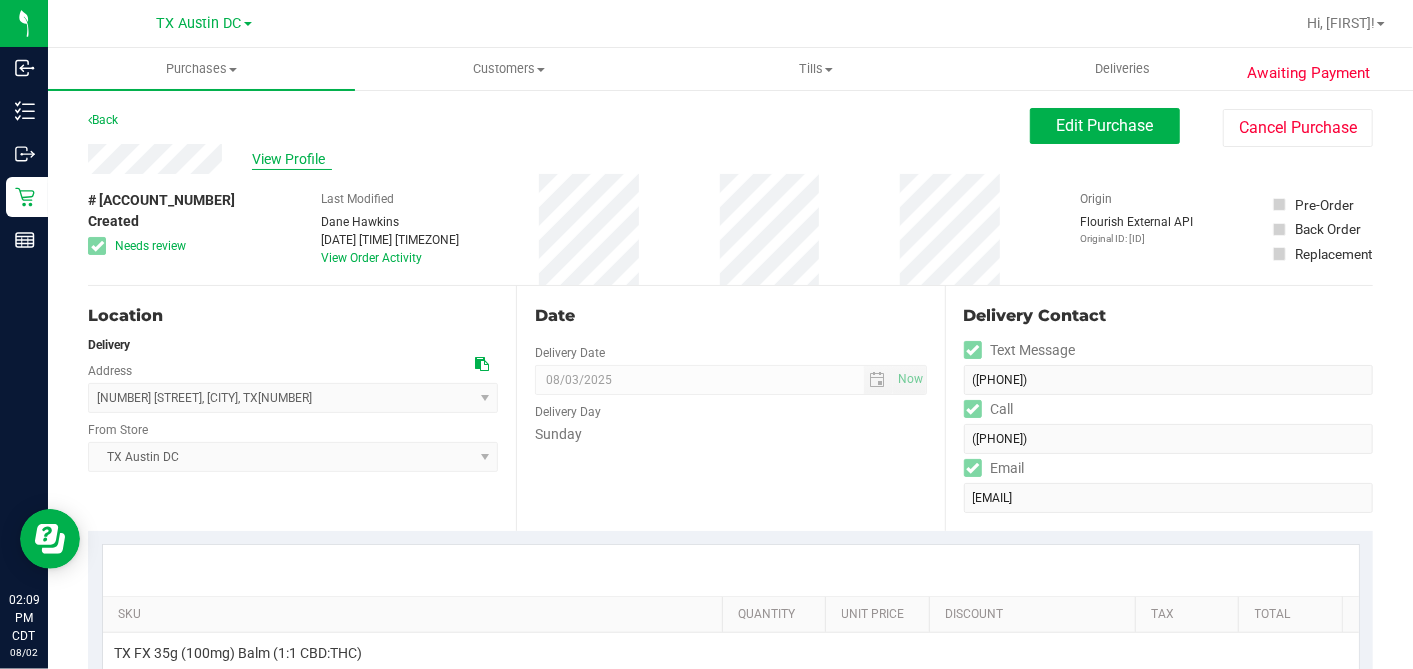 click on "View Profile" at bounding box center (292, 159) 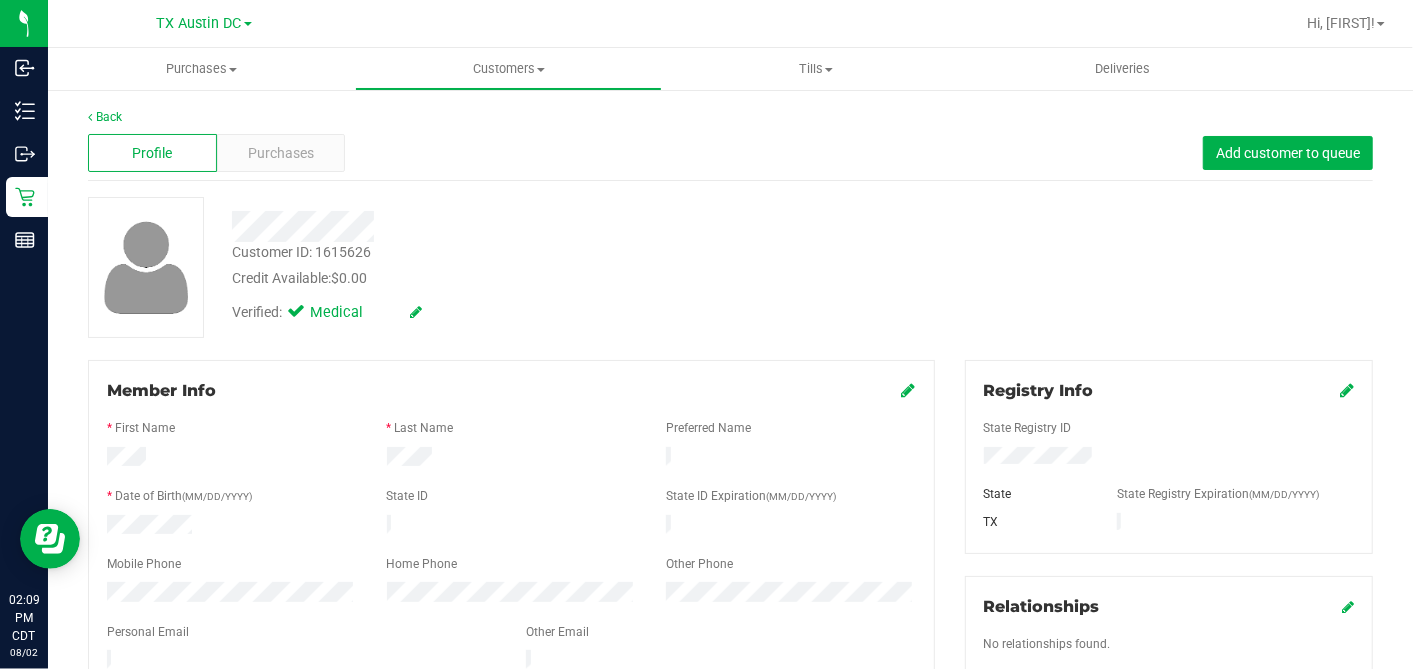 click at bounding box center (511, 648) 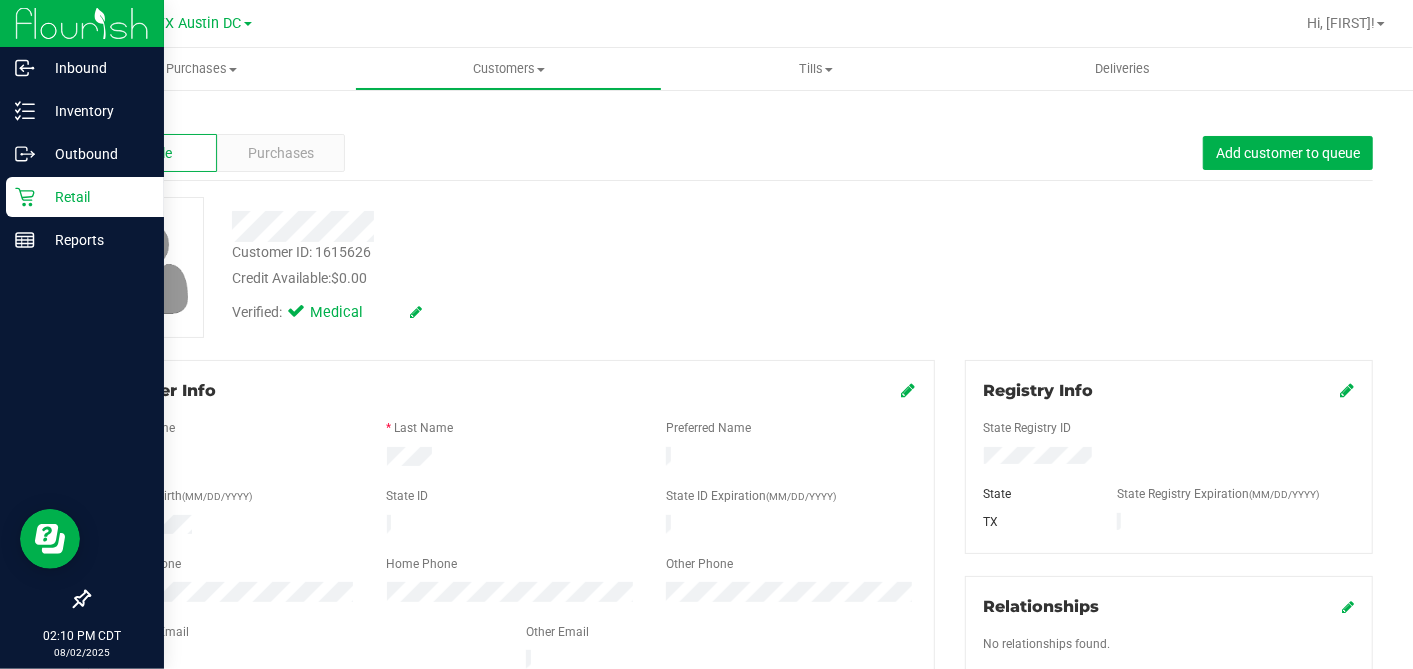 click 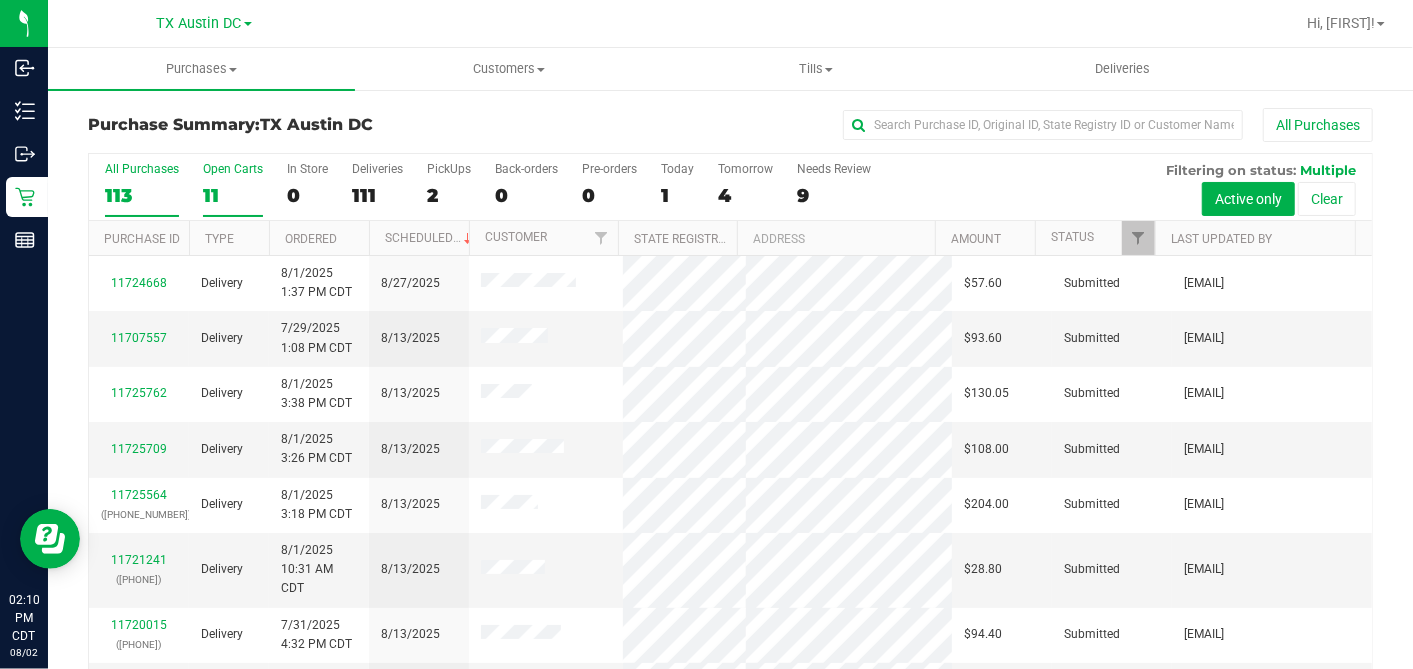 click on "11" at bounding box center [233, 195] 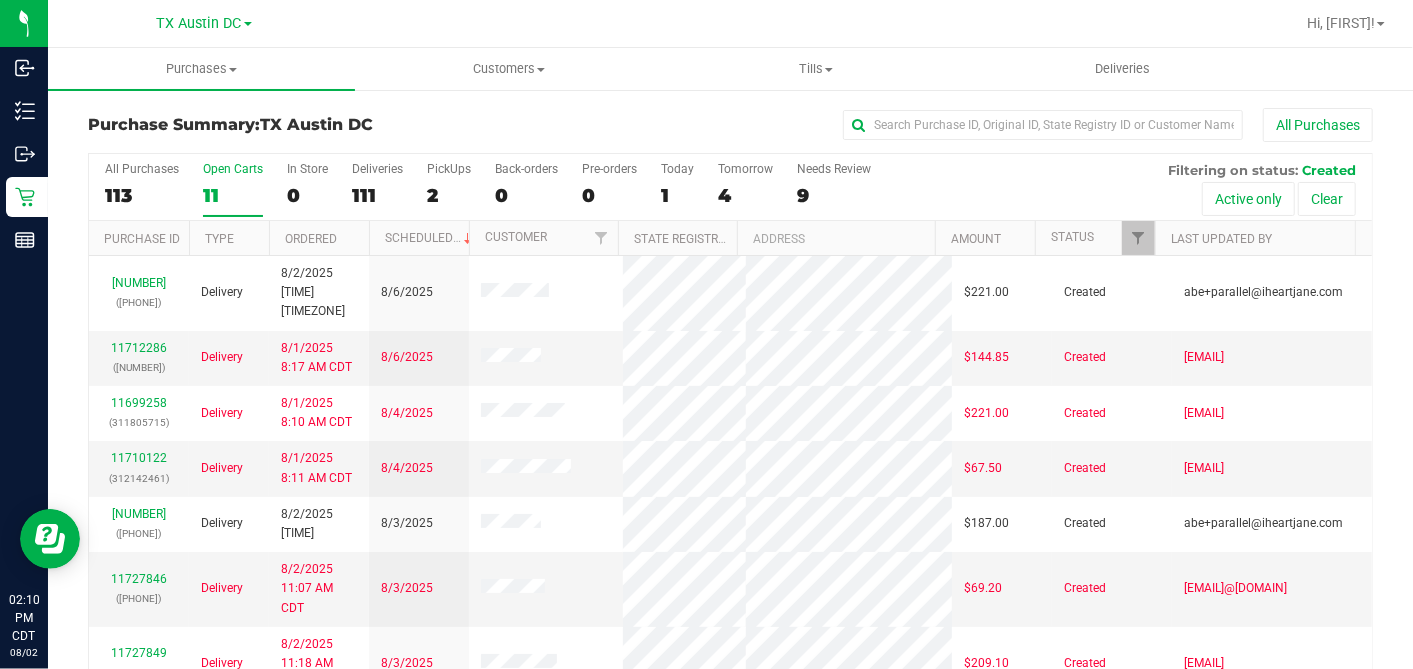 click on "Ordered" at bounding box center (319, 238) 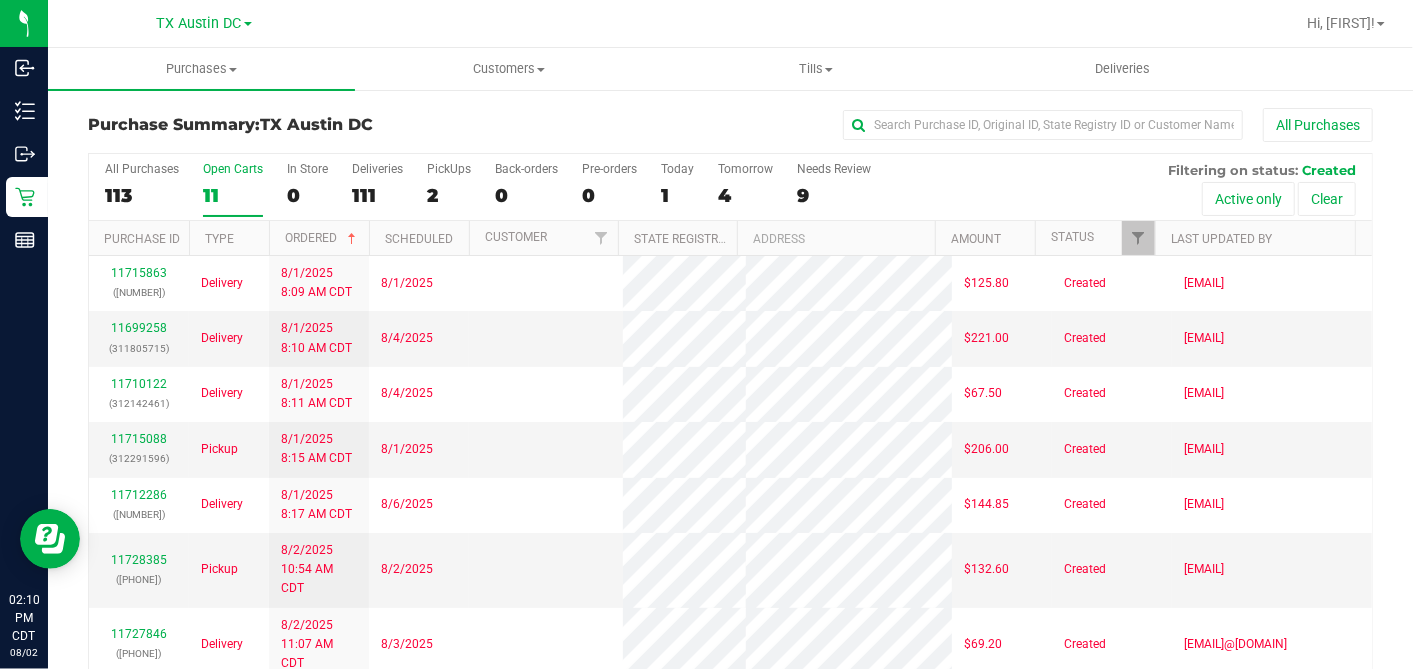 click on "Ordered" at bounding box center [319, 238] 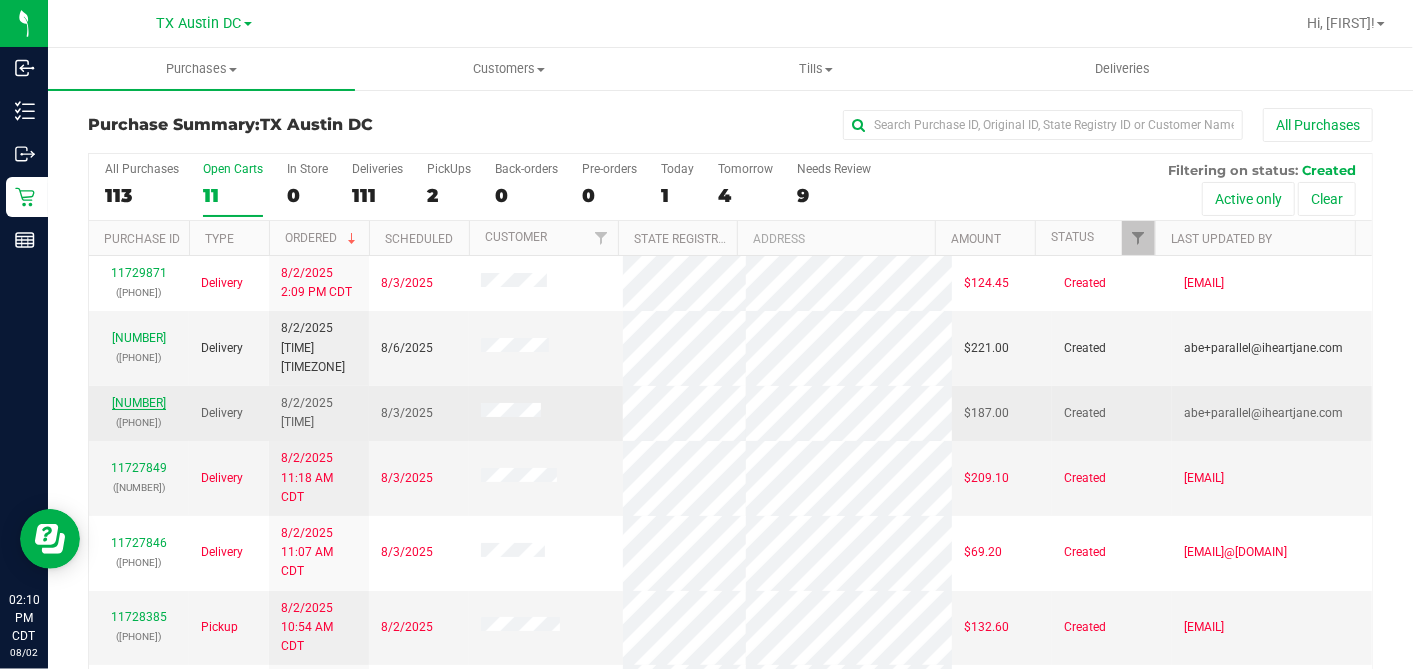 click on "11730919" at bounding box center [139, 403] 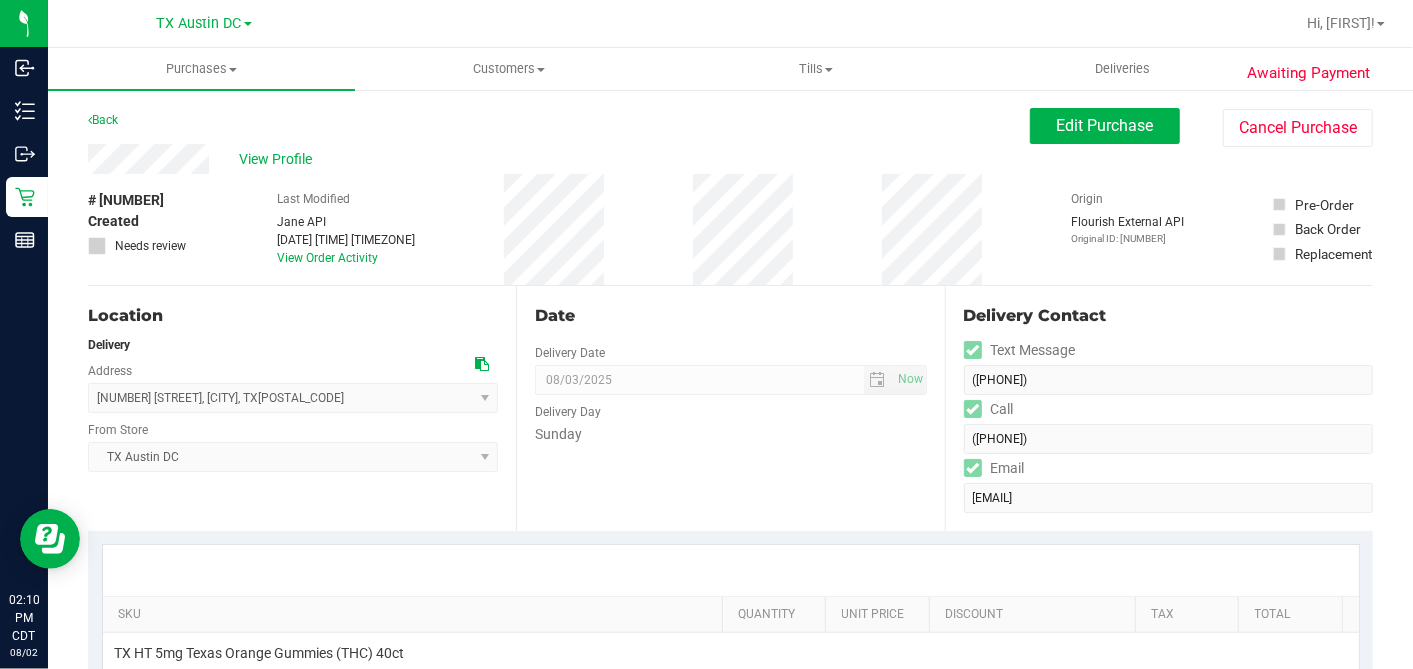 drag, startPoint x: 216, startPoint y: 207, endPoint x: 201, endPoint y: 177, distance: 33.54102 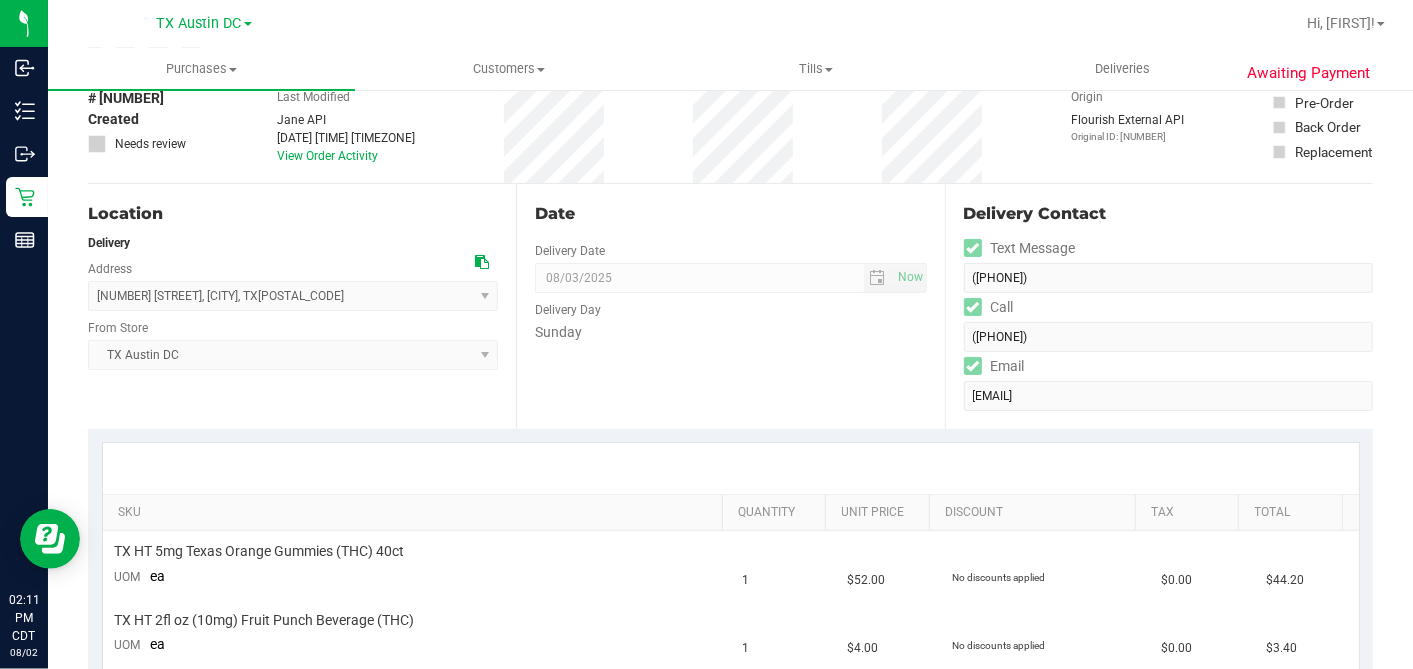 scroll, scrollTop: 0, scrollLeft: 0, axis: both 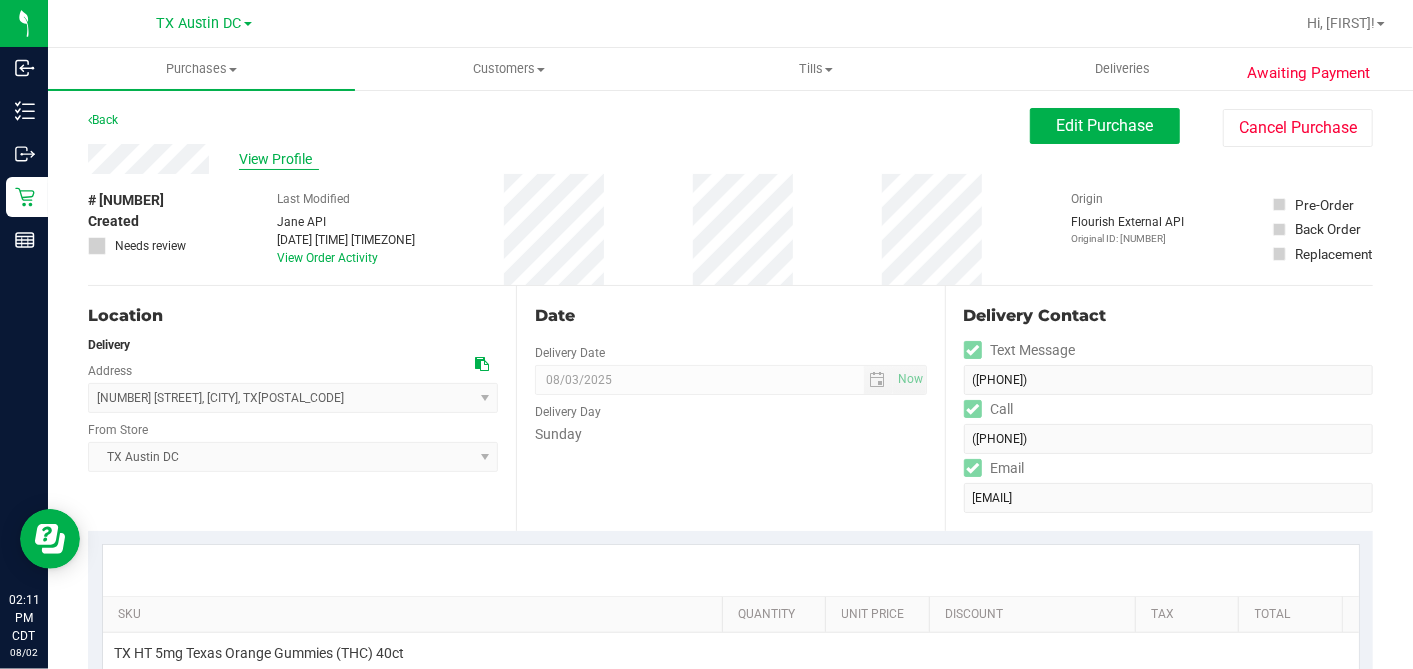 click on "View Profile" at bounding box center (279, 159) 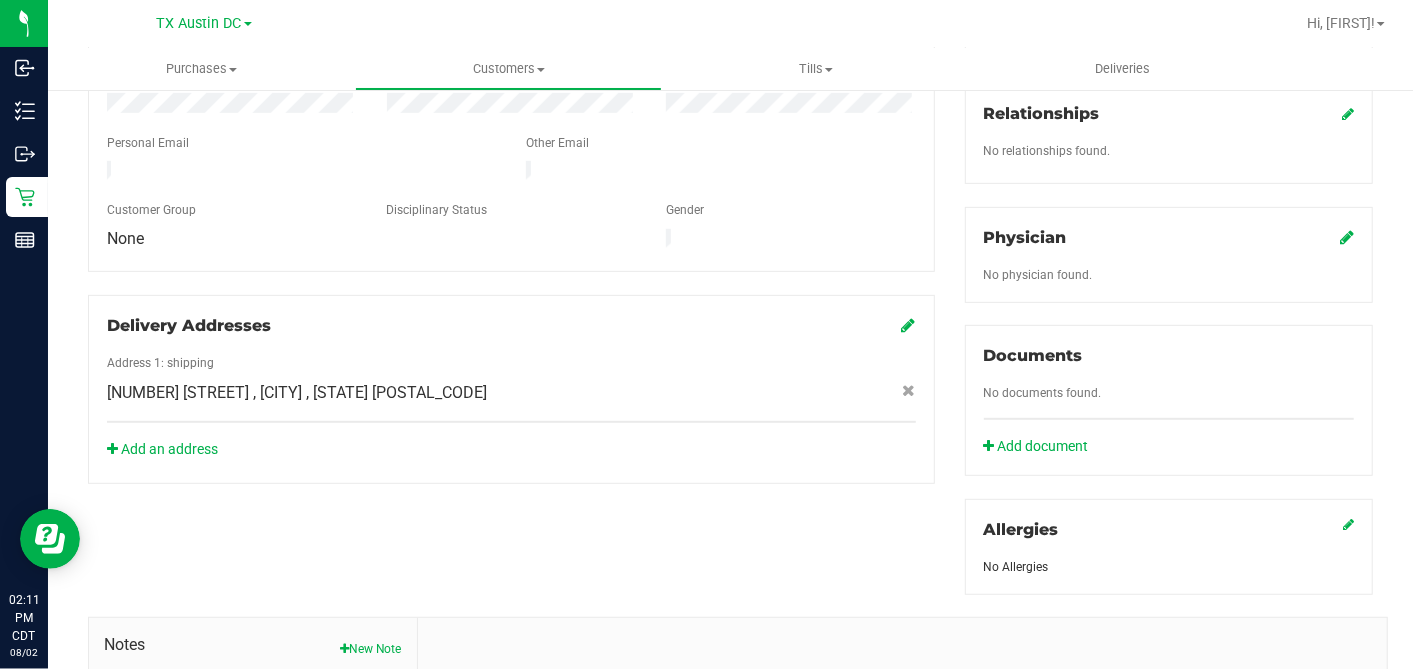 scroll, scrollTop: 750, scrollLeft: 0, axis: vertical 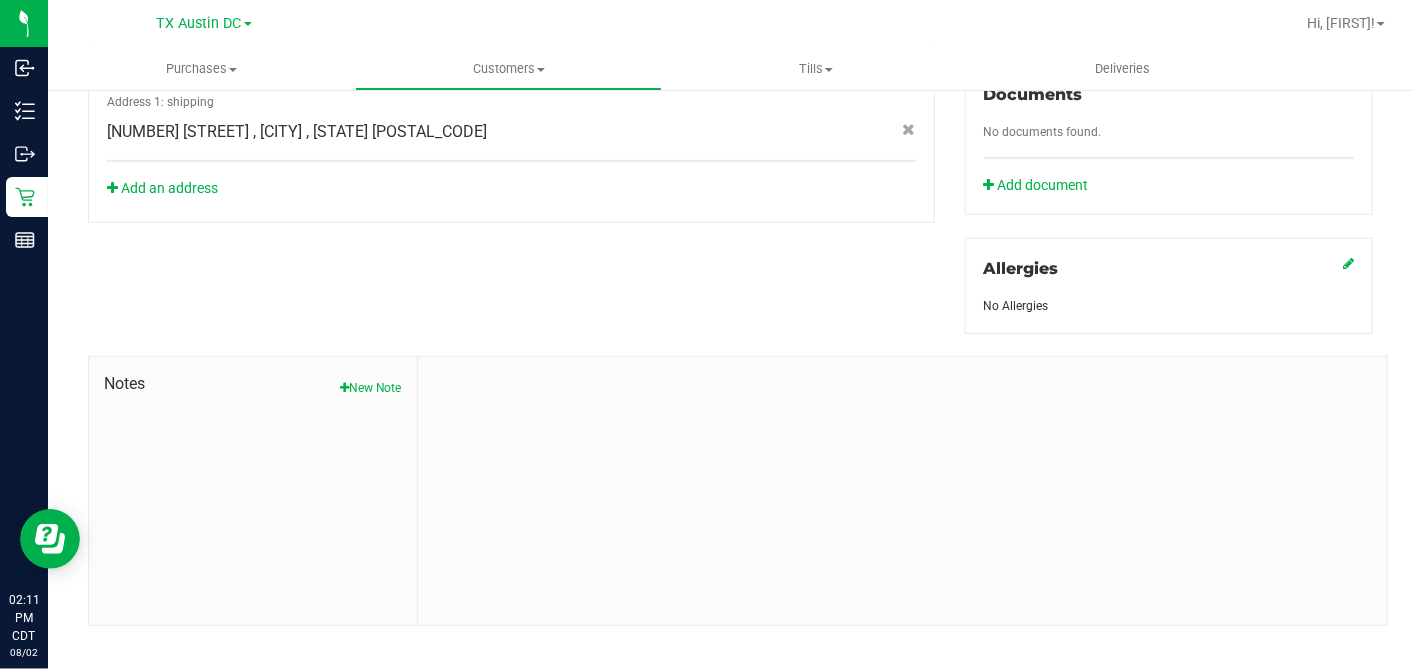 click on "Notes
New Note" at bounding box center (253, 491) 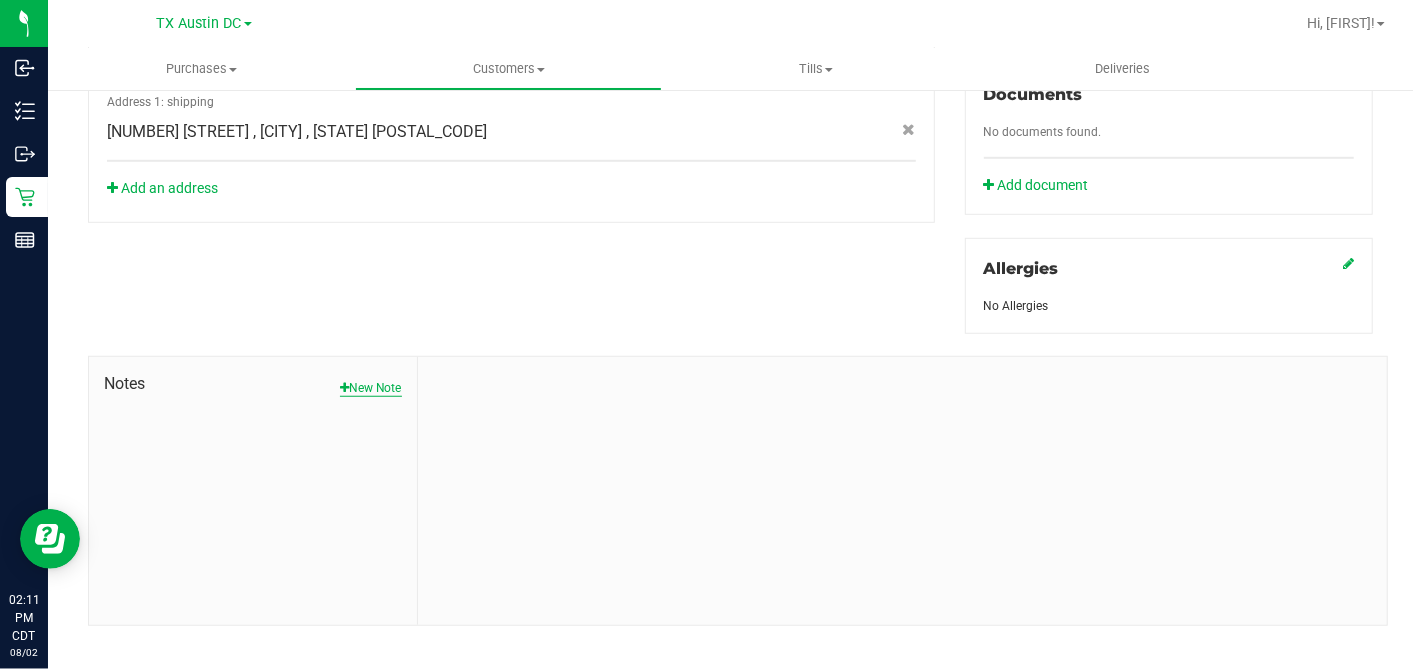 click on "New Note" at bounding box center [371, 388] 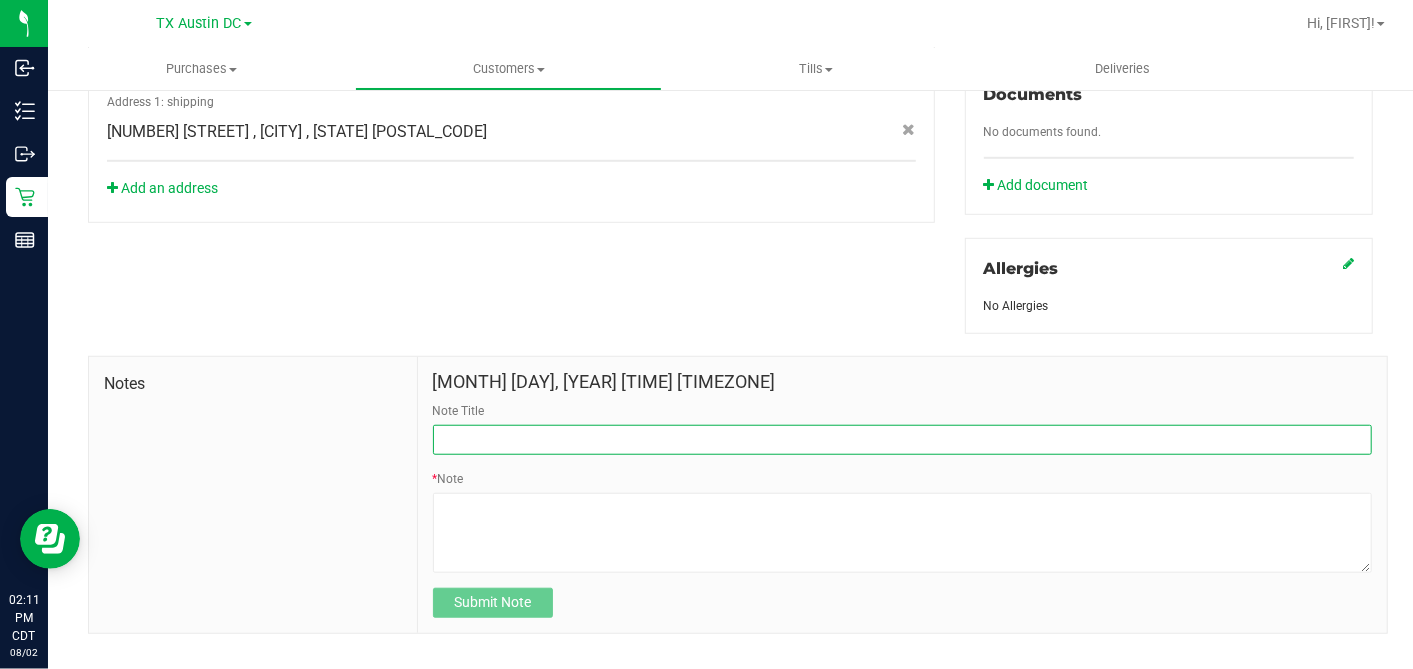 click on "Note Title" at bounding box center (902, 440) 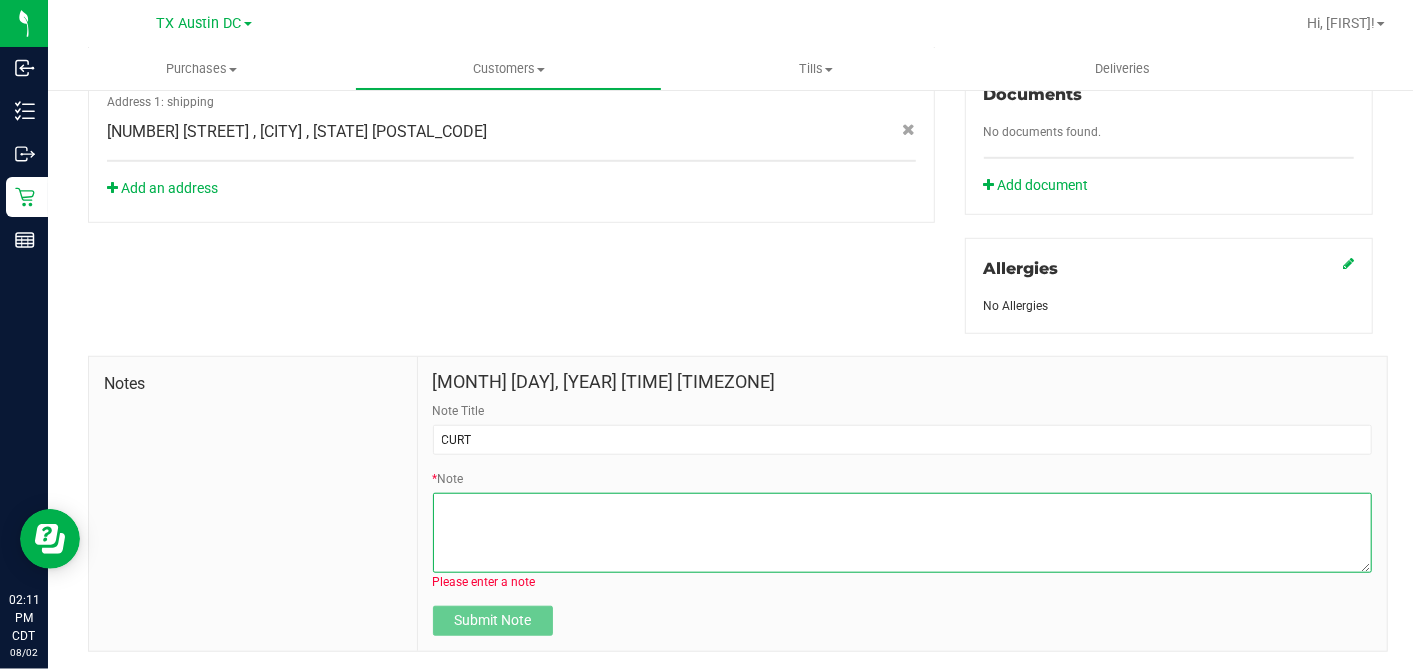 click on "*
Note" at bounding box center [902, 533] 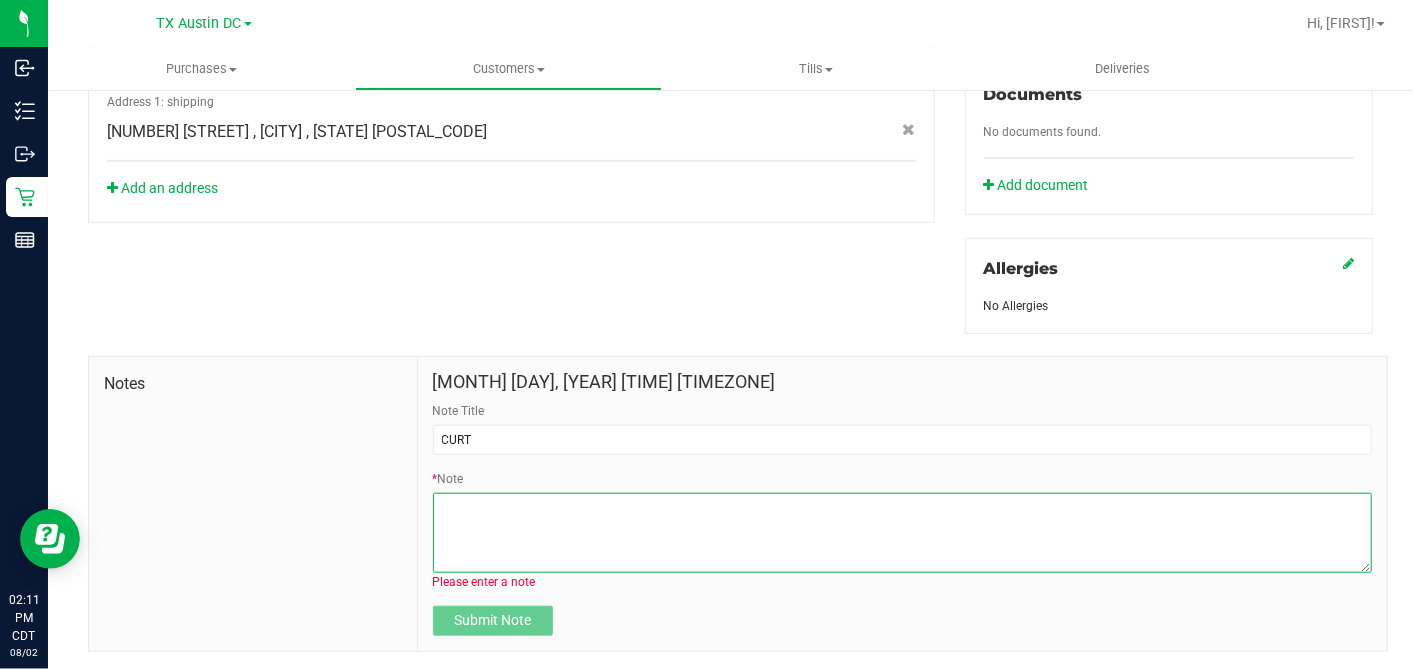 paste on "Patient Name:
Ashley Lott
Address:
1816 Spring Valley Rd
Wiley, TX, 75098
Phone Number:
(713) 376-7855
DOB:
09/21/1982
SSN Last 5:
78266" 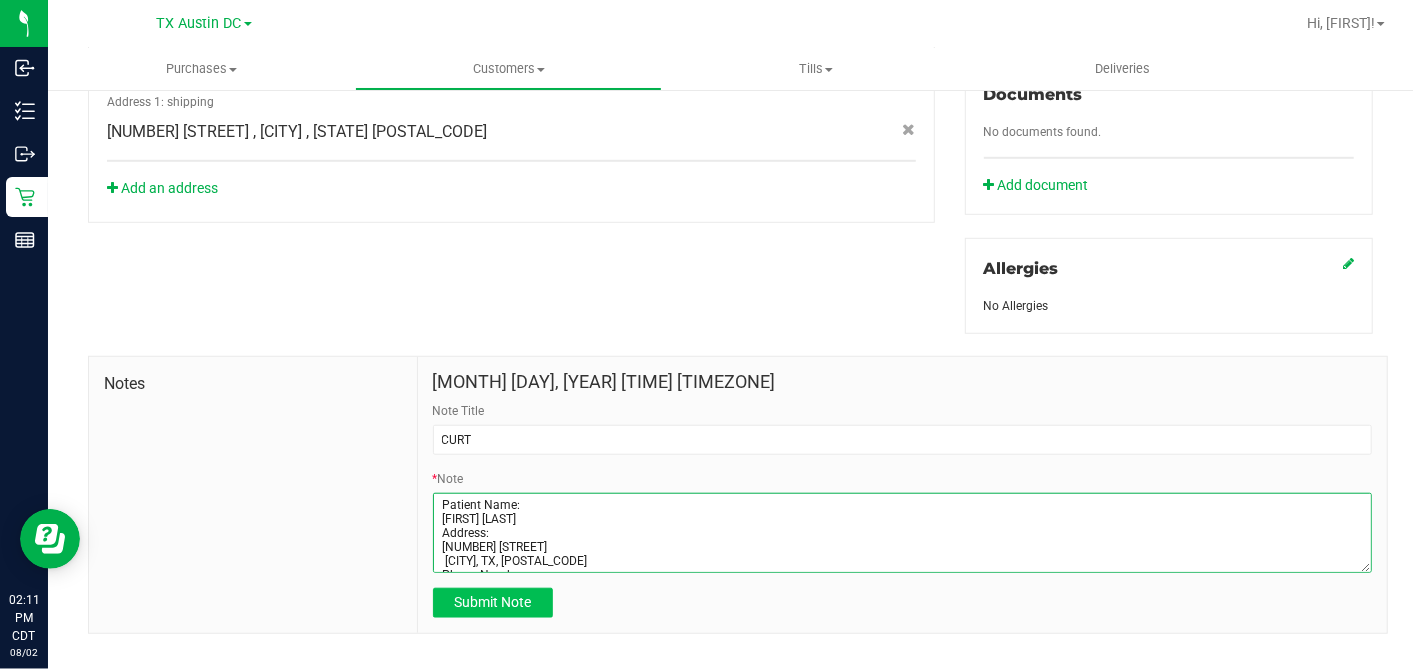 scroll, scrollTop: 80, scrollLeft: 0, axis: vertical 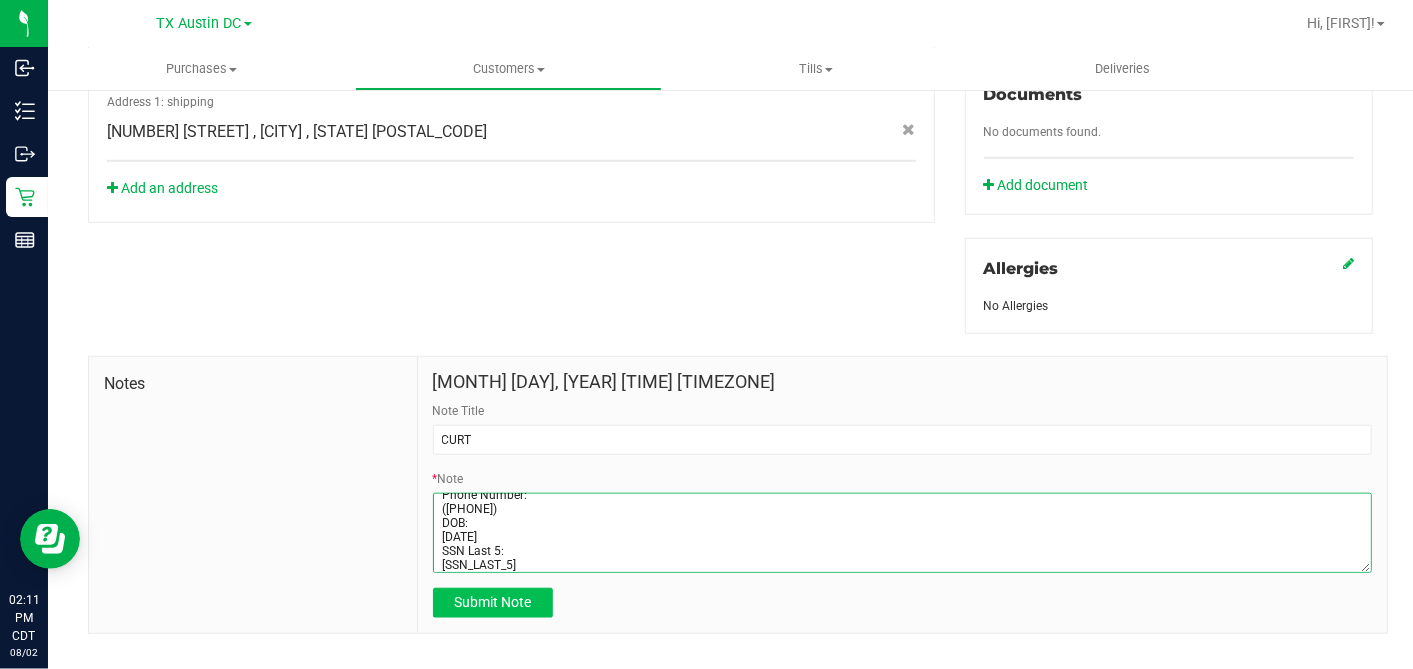 type on "Patient Name:
Ashley Lott
Address:
1816 Spring Valley Rd
Wiley, TX, 75098
Phone Number:
(713) 376-7855
DOB:
09/21/1982
SSN Last 5:
78266" 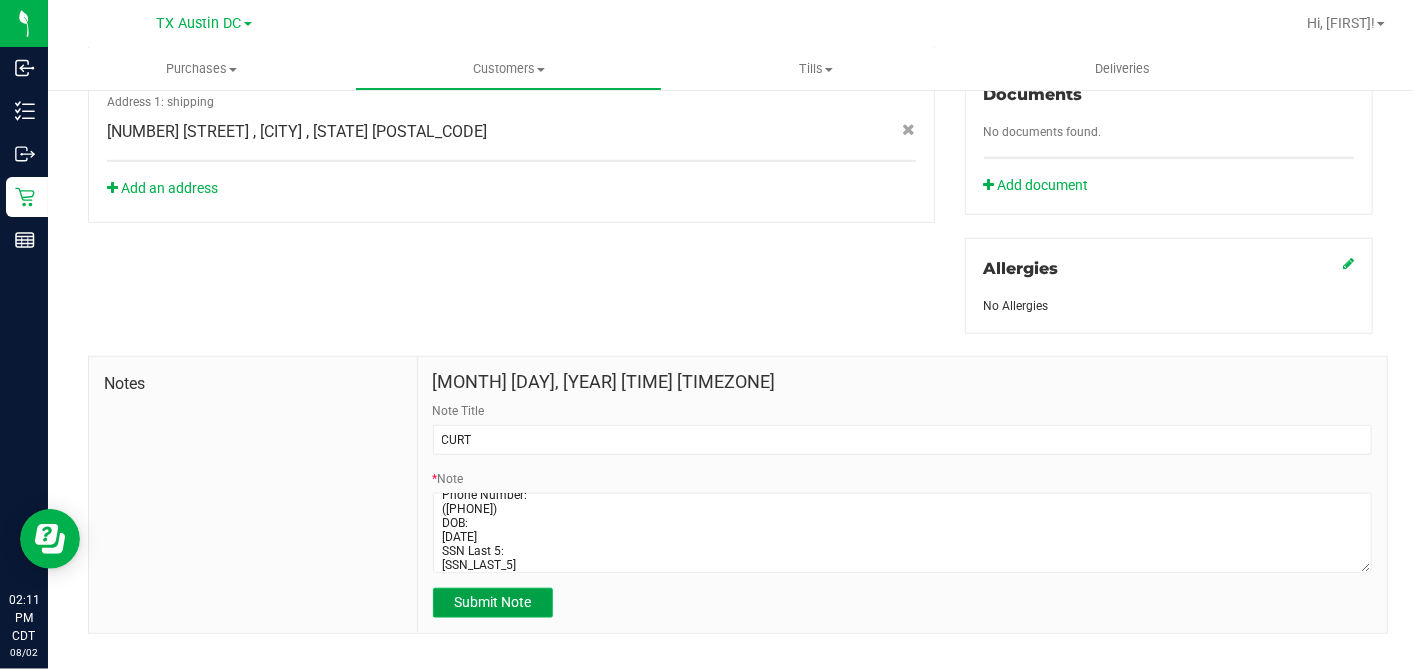 click on "Submit Note" at bounding box center (493, 603) 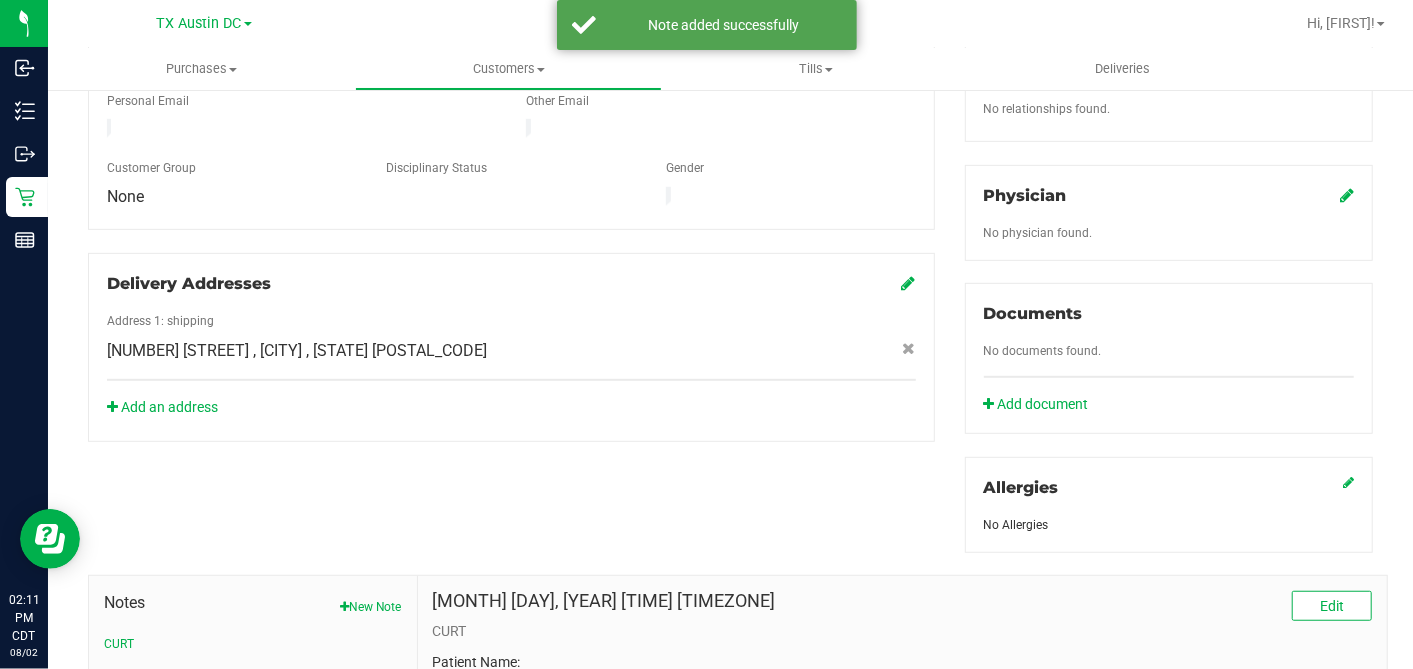 scroll, scrollTop: 528, scrollLeft: 0, axis: vertical 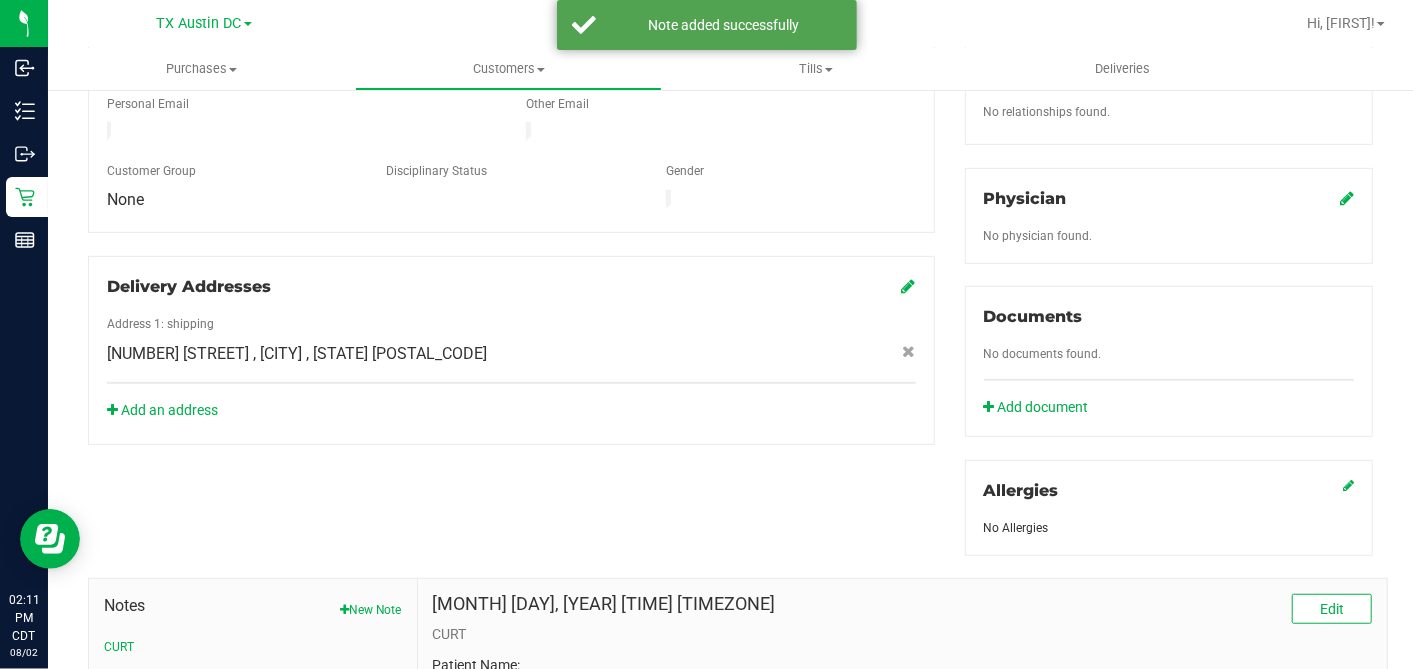 click 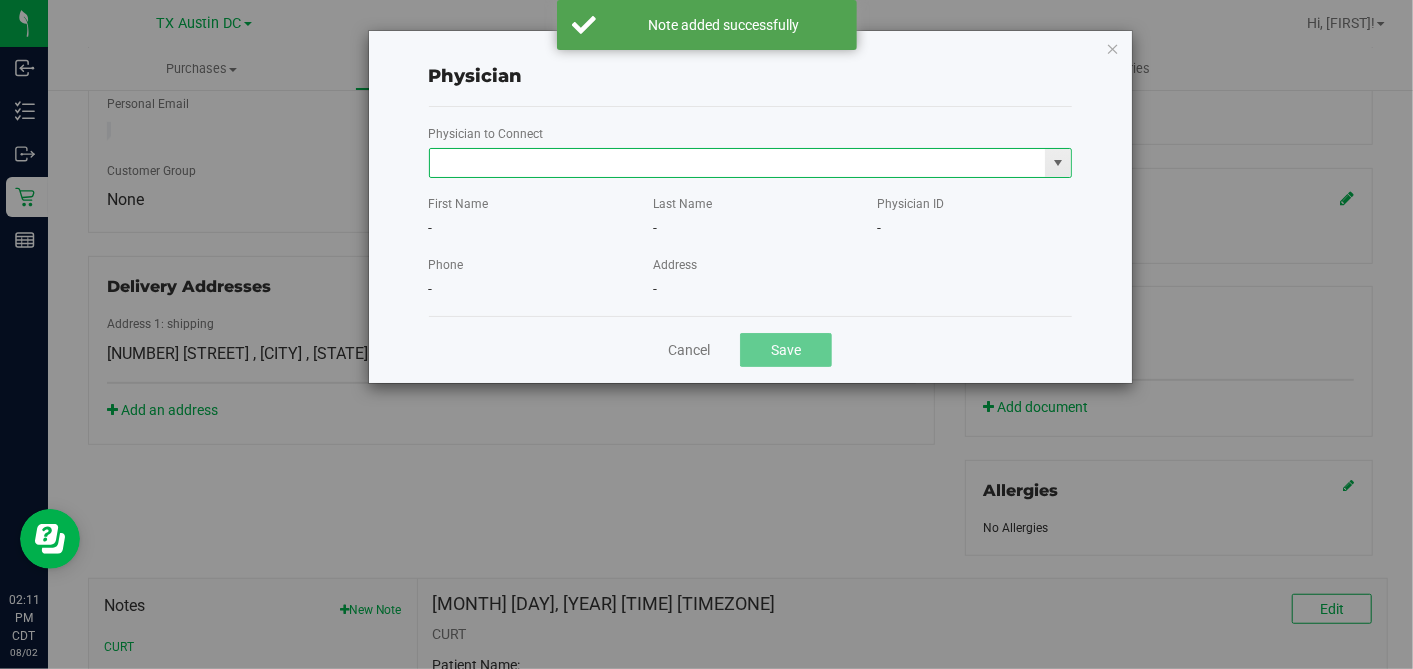 click at bounding box center (738, 163) 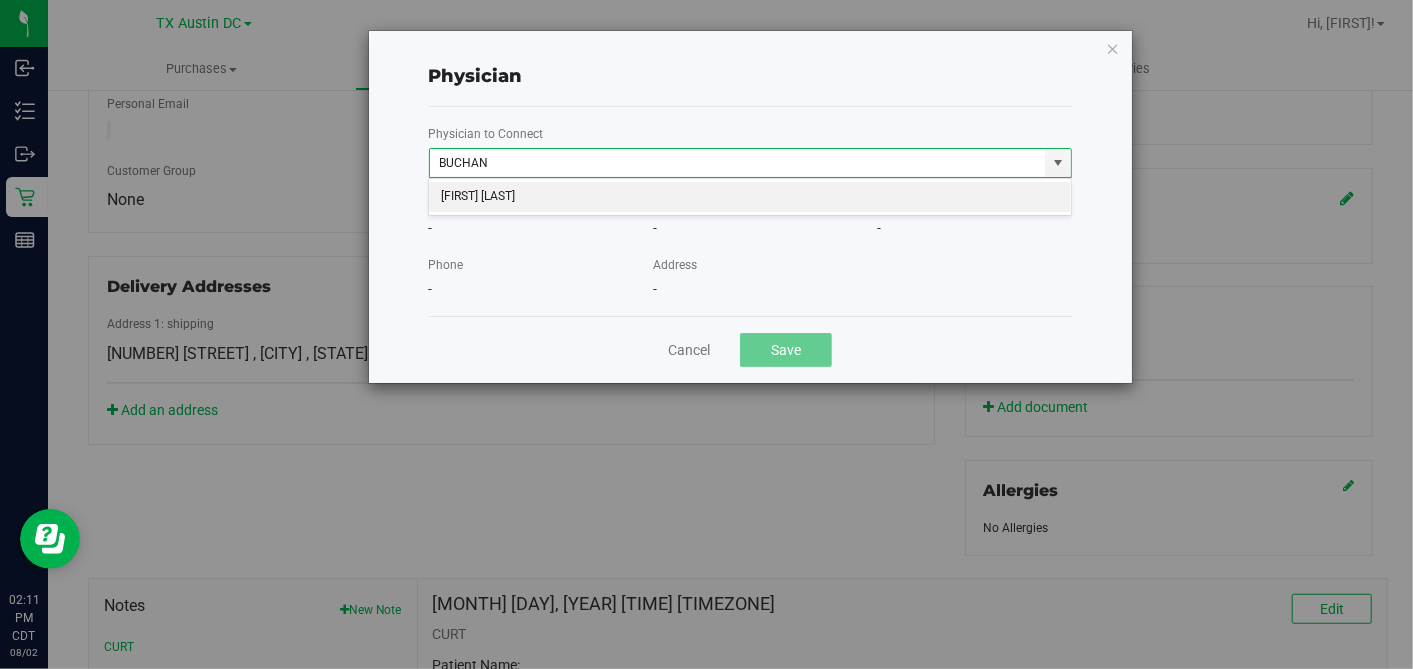 click on "Lynn Buchanan" at bounding box center (750, 197) 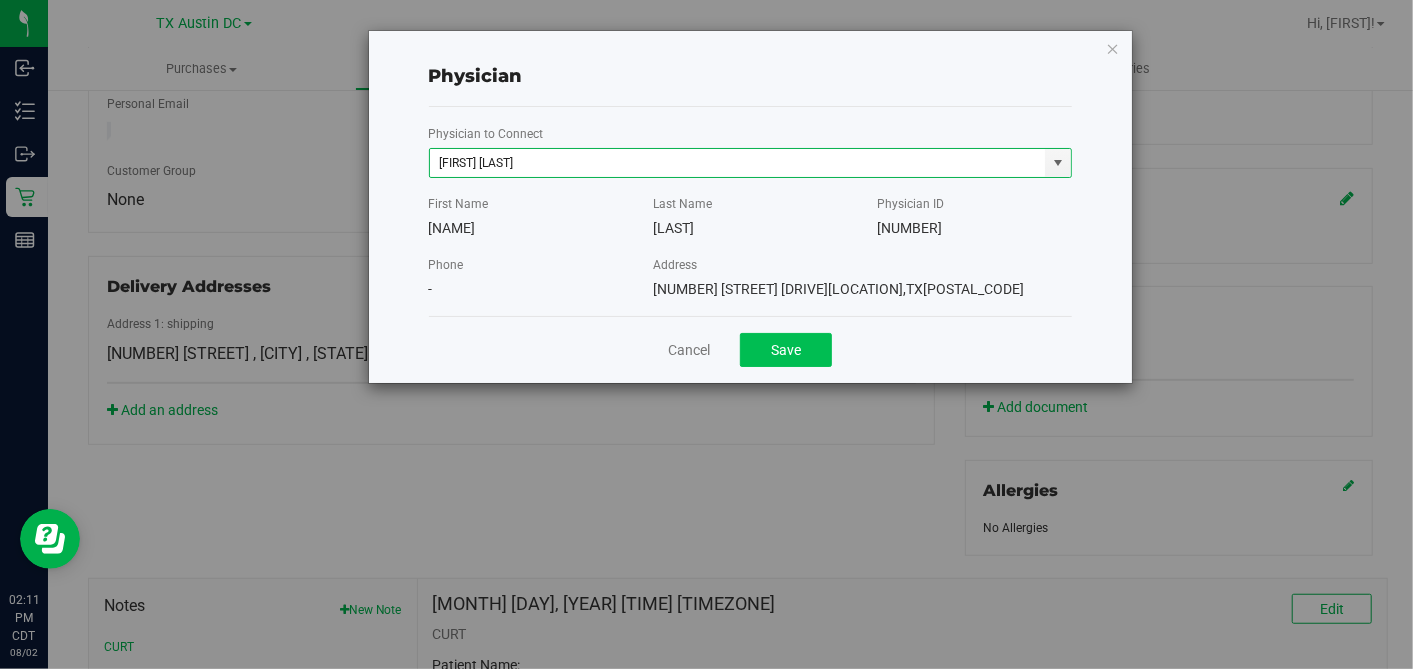 type on "Lynn Buchanan" 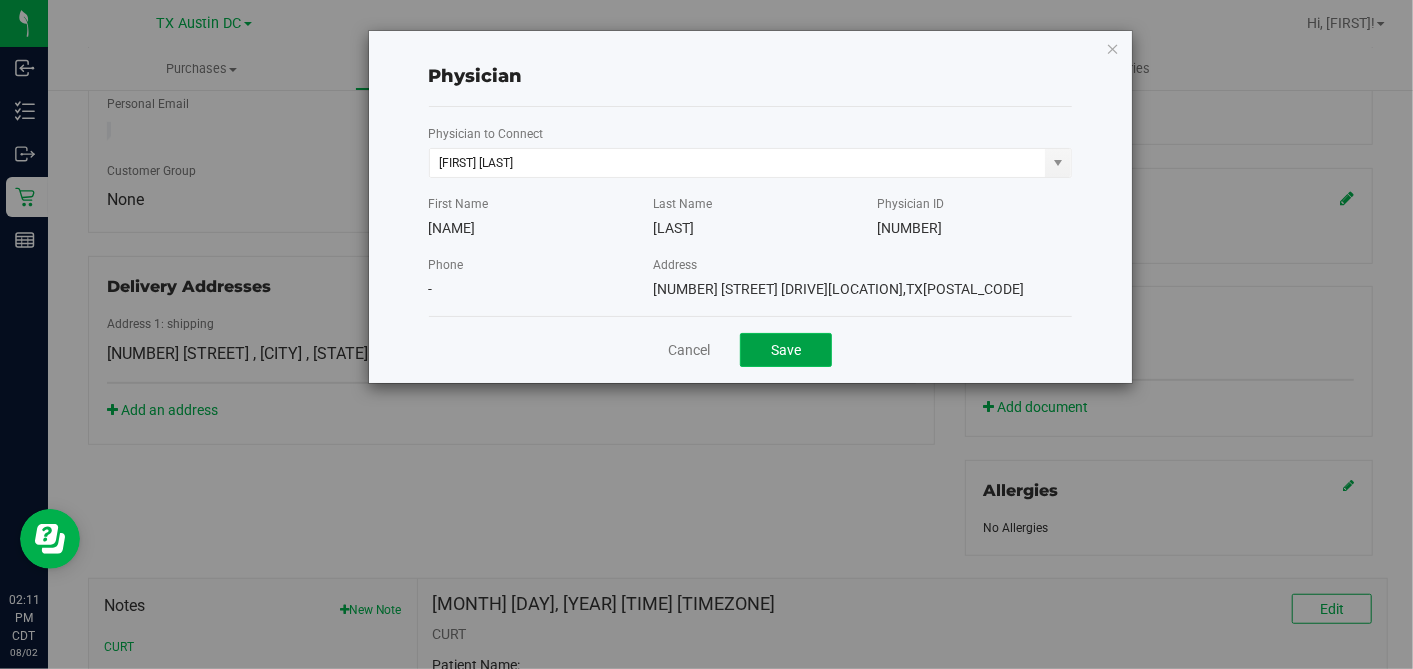 click on "Save" at bounding box center [786, 350] 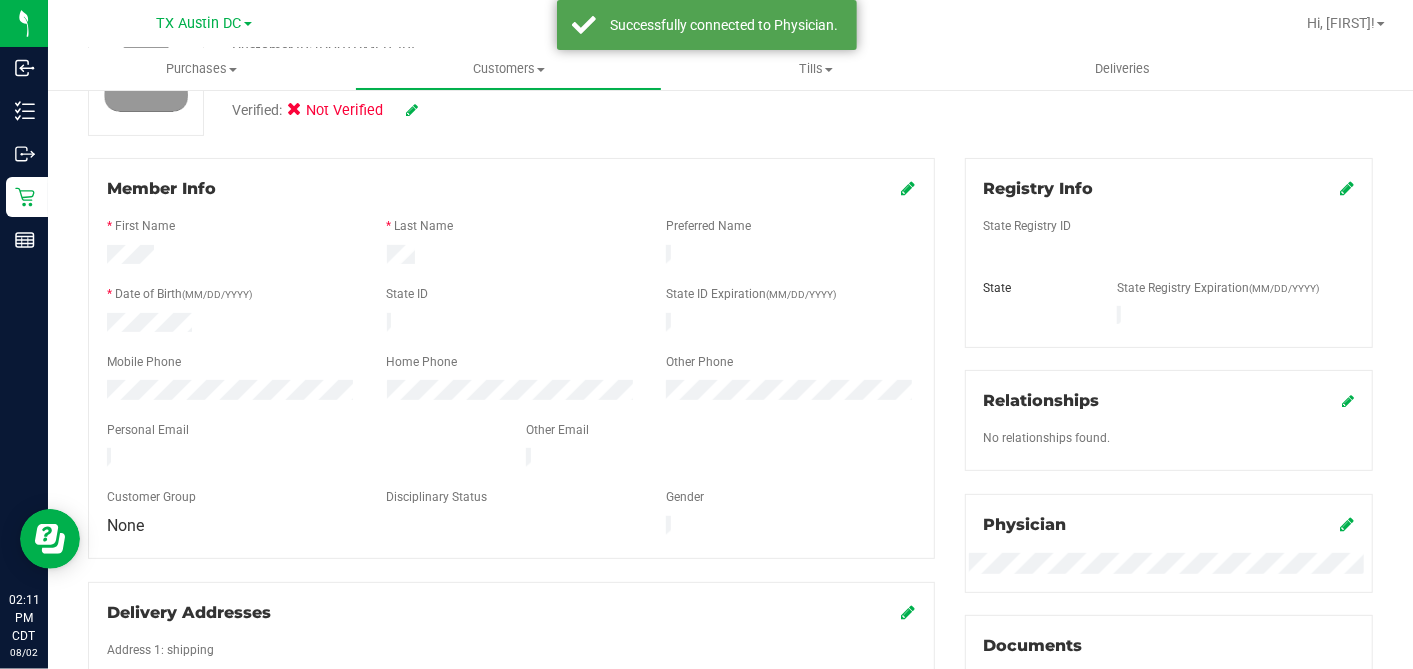 scroll, scrollTop: 194, scrollLeft: 0, axis: vertical 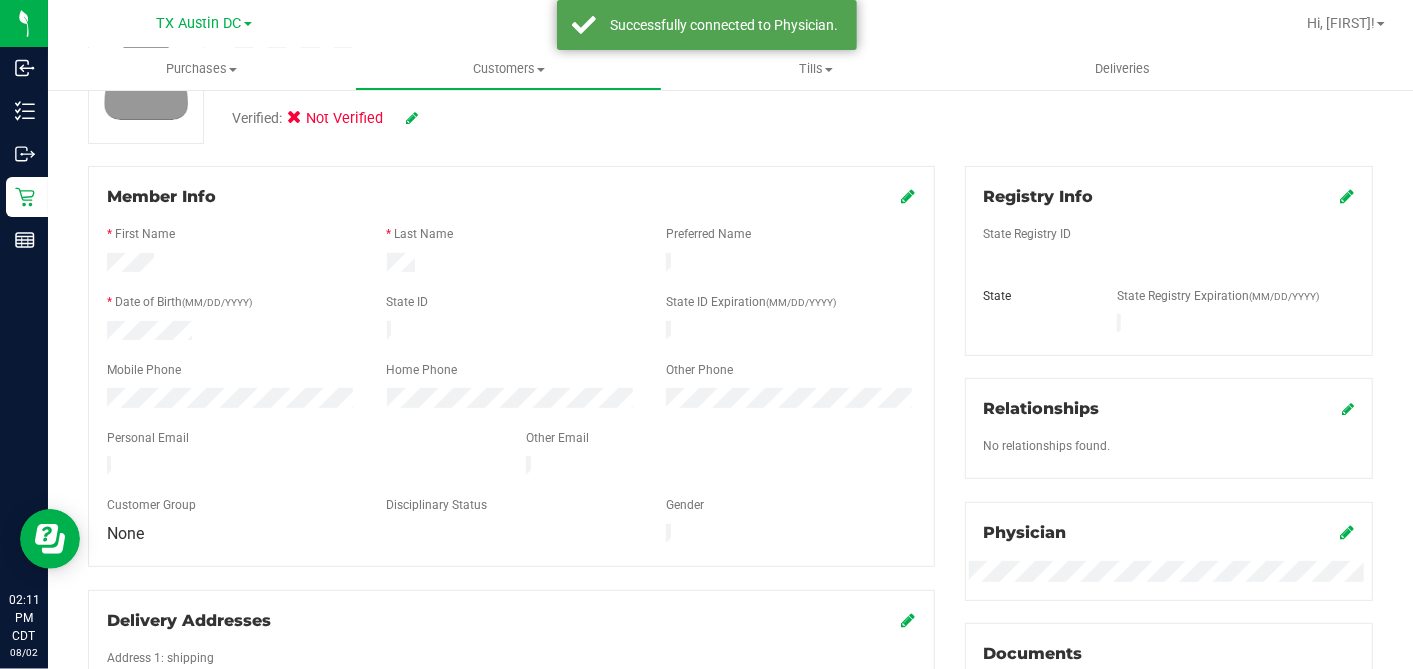 click at bounding box center (1347, 196) 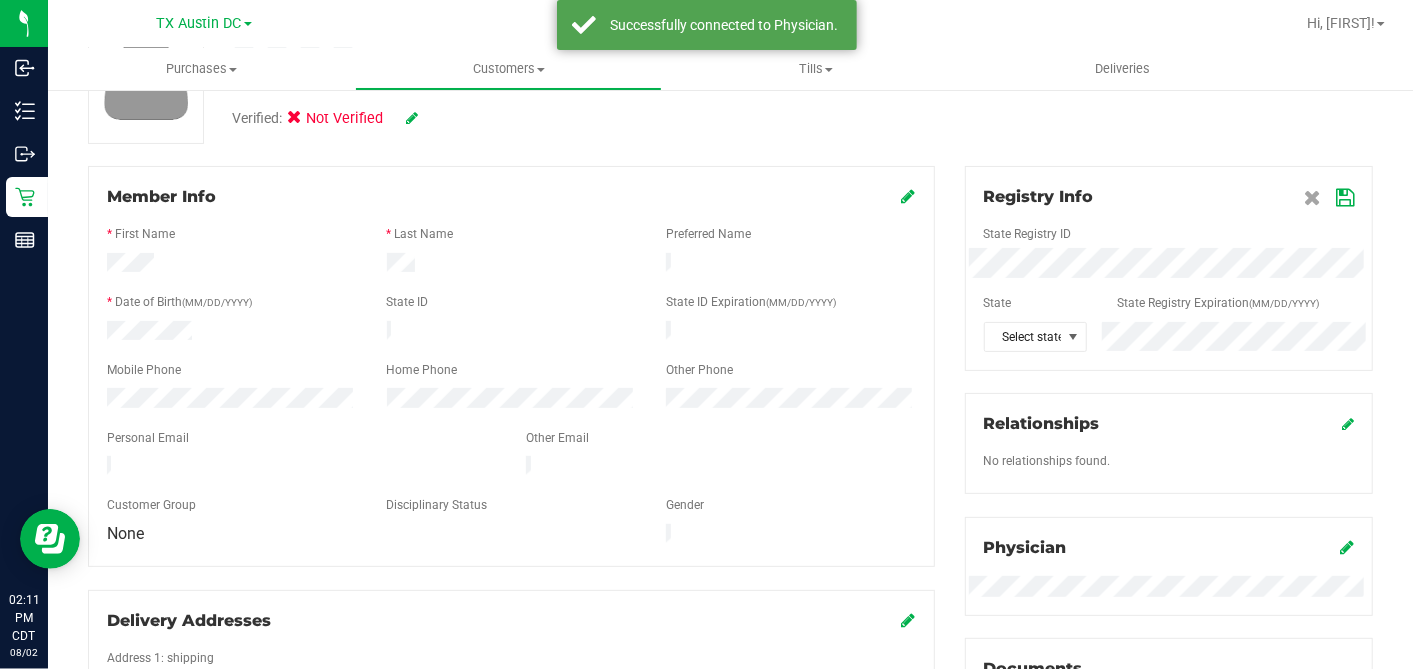 click on "State Registry ID" at bounding box center [1028, 234] 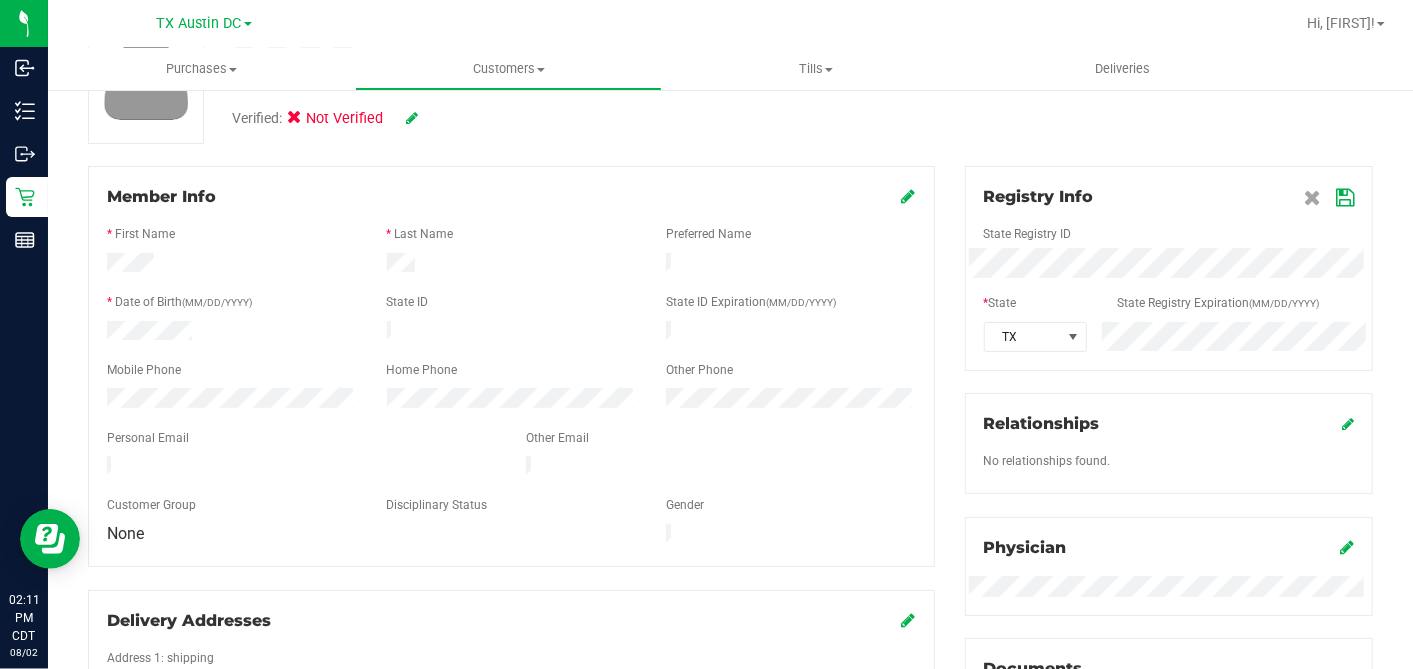 click at bounding box center (1345, 198) 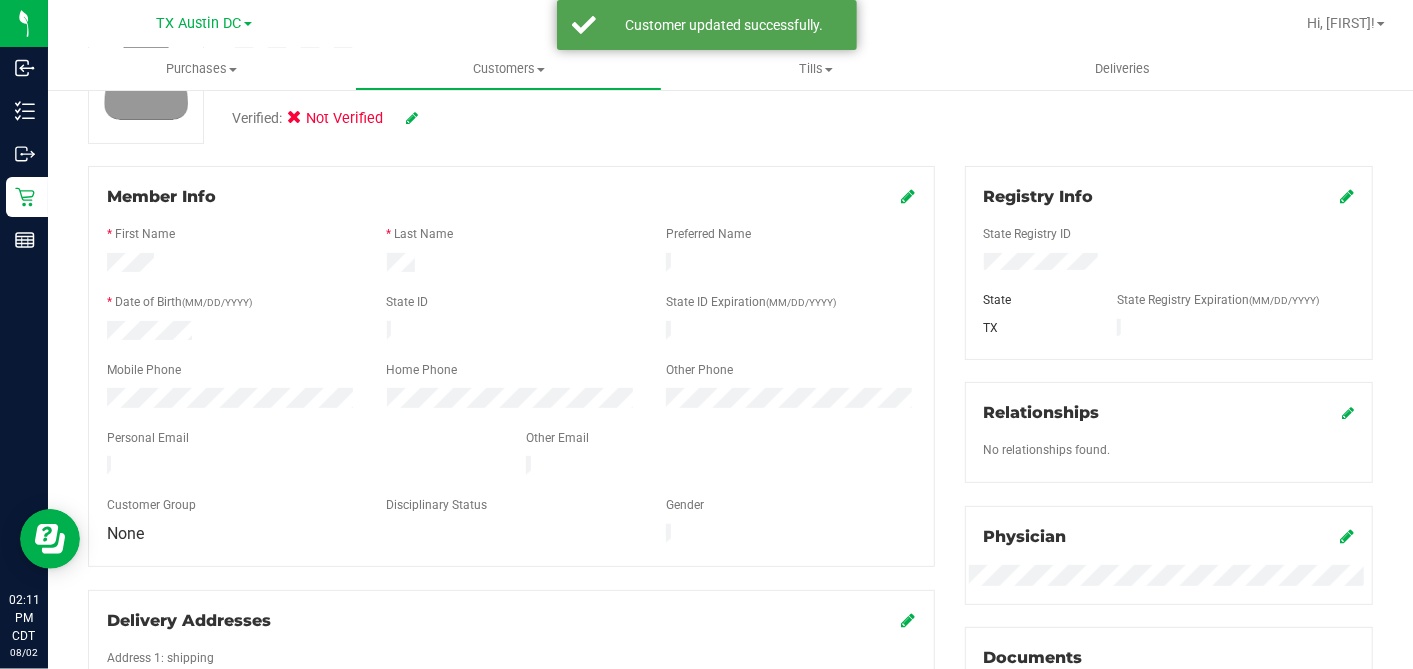 click at bounding box center (412, 118) 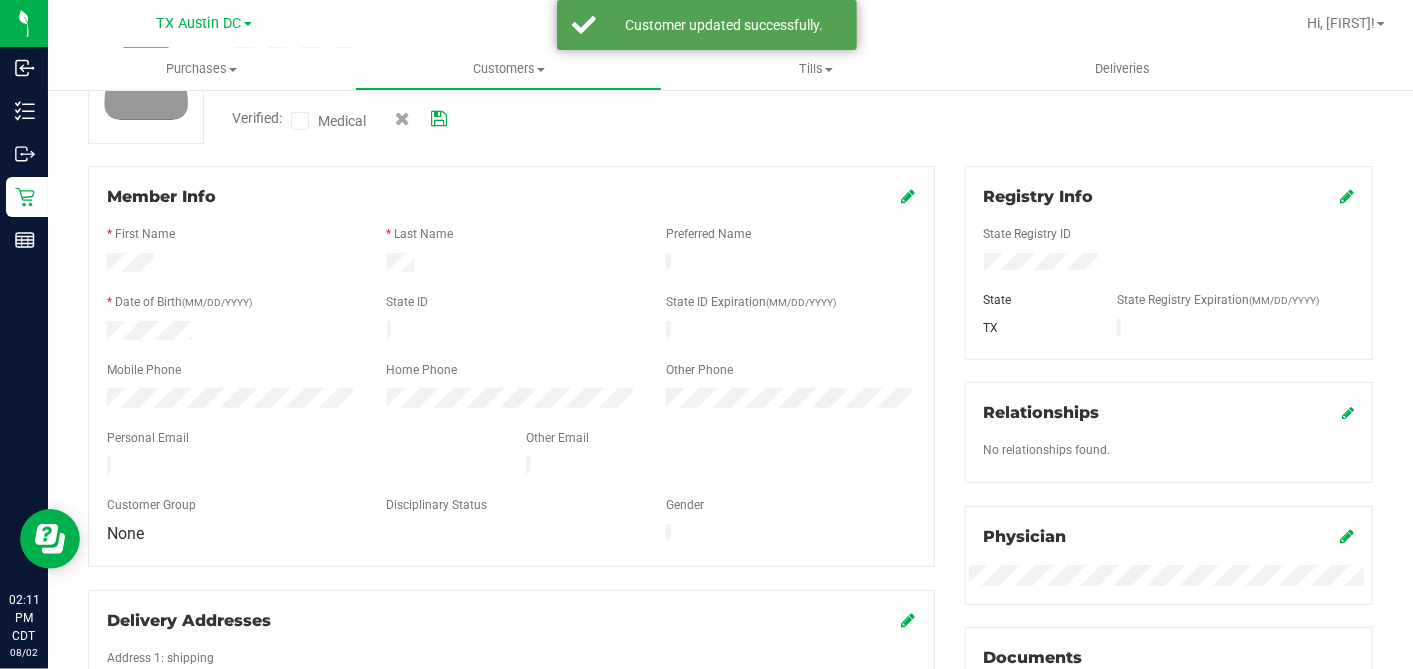 click on "Medical" at bounding box center (333, 121) 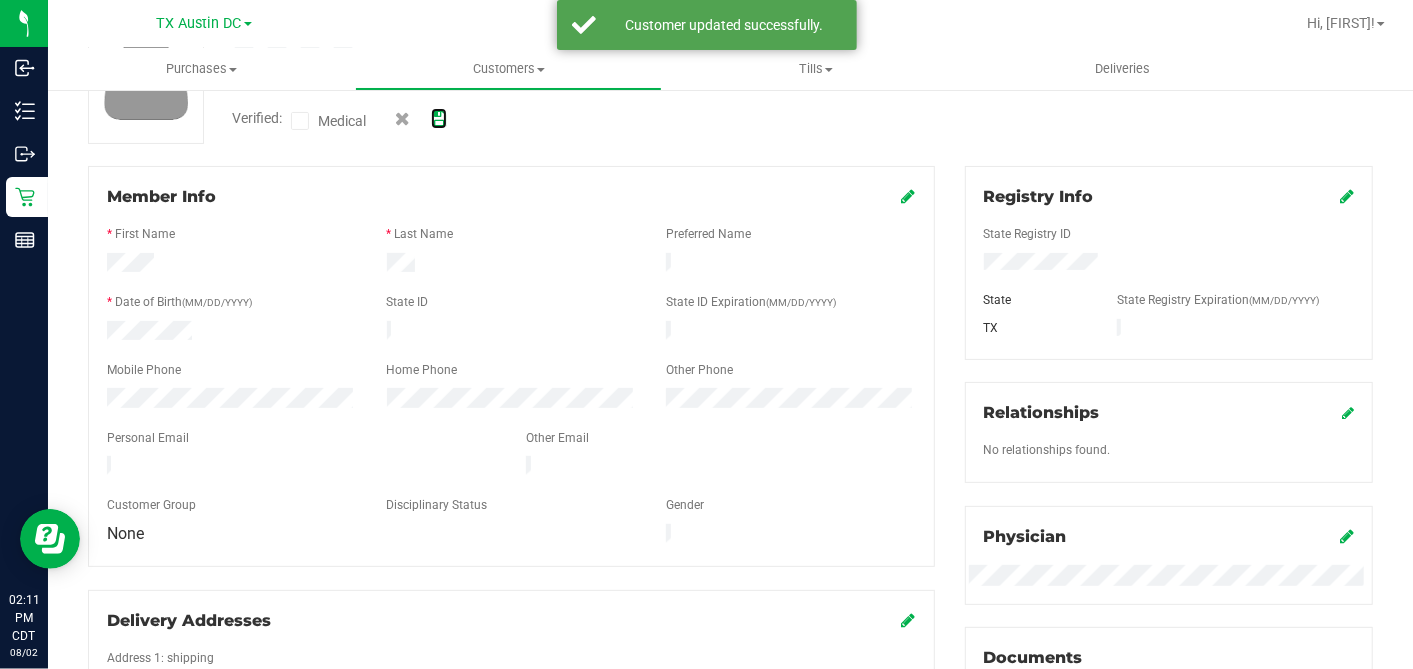 click at bounding box center (439, 119) 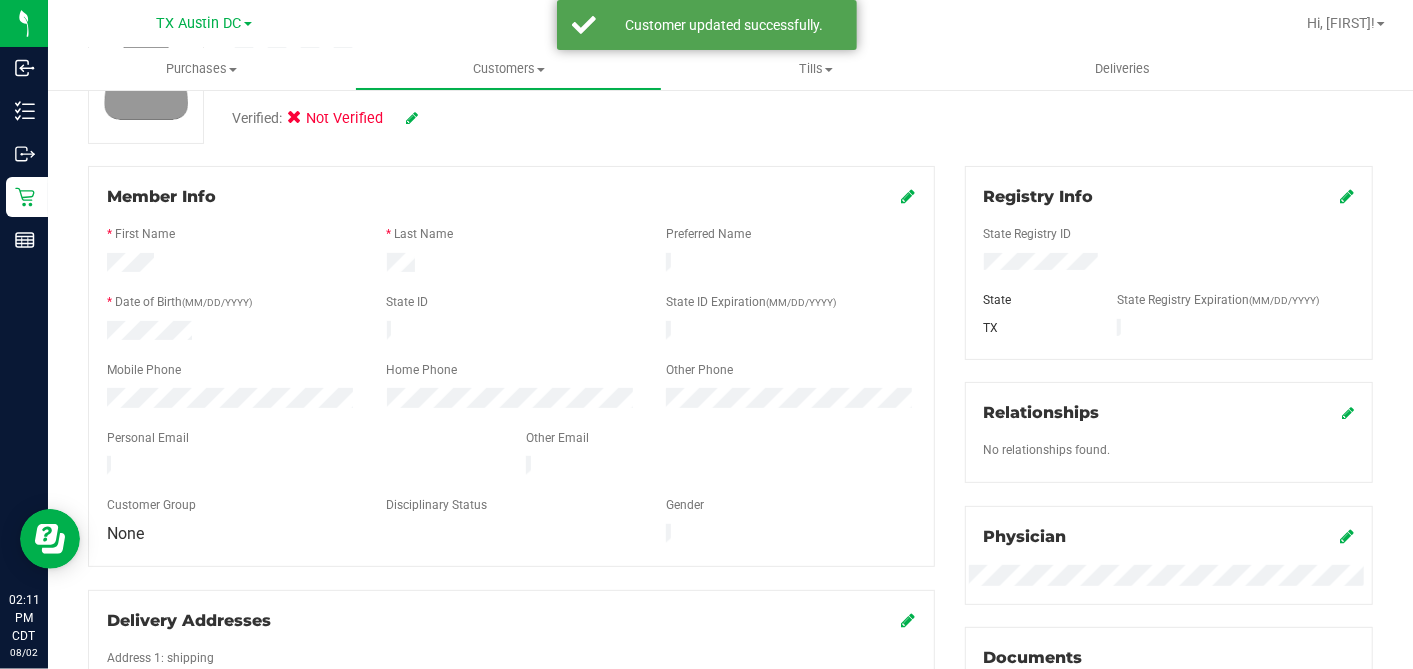 drag, startPoint x: 294, startPoint y: 112, endPoint x: 313, endPoint y: 112, distance: 19 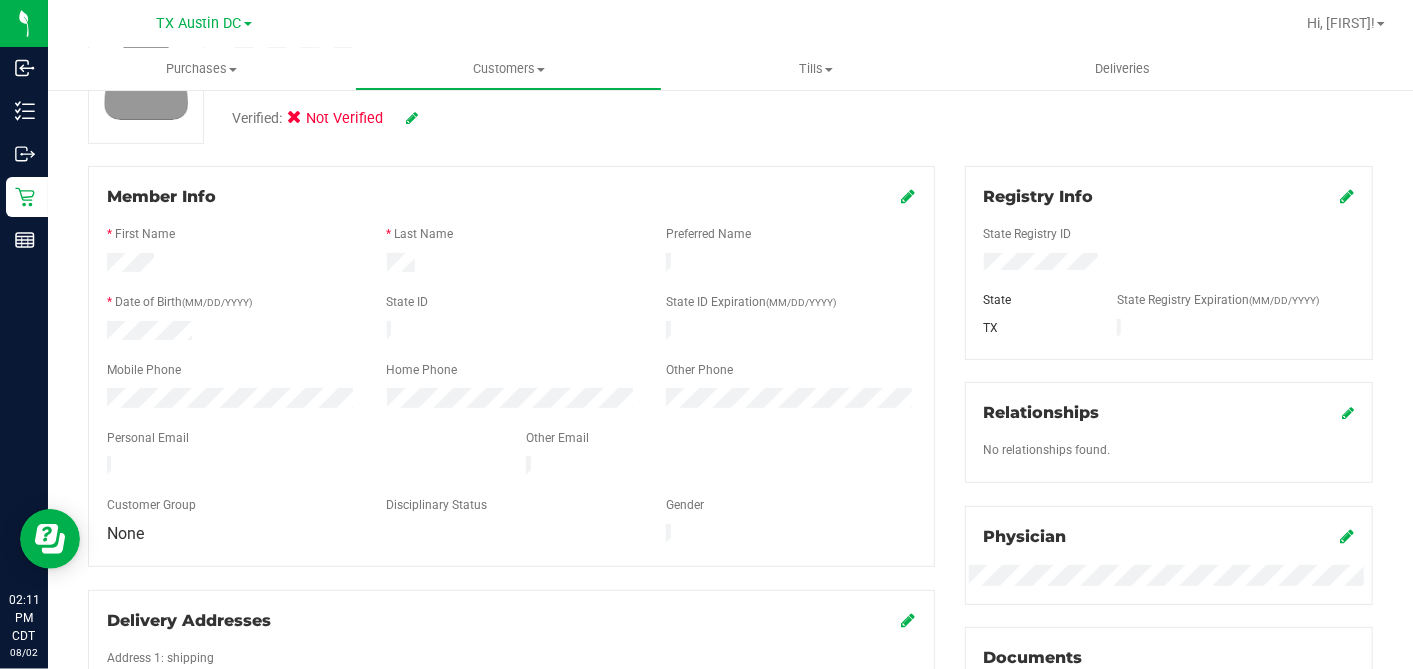 click at bounding box center [412, 118] 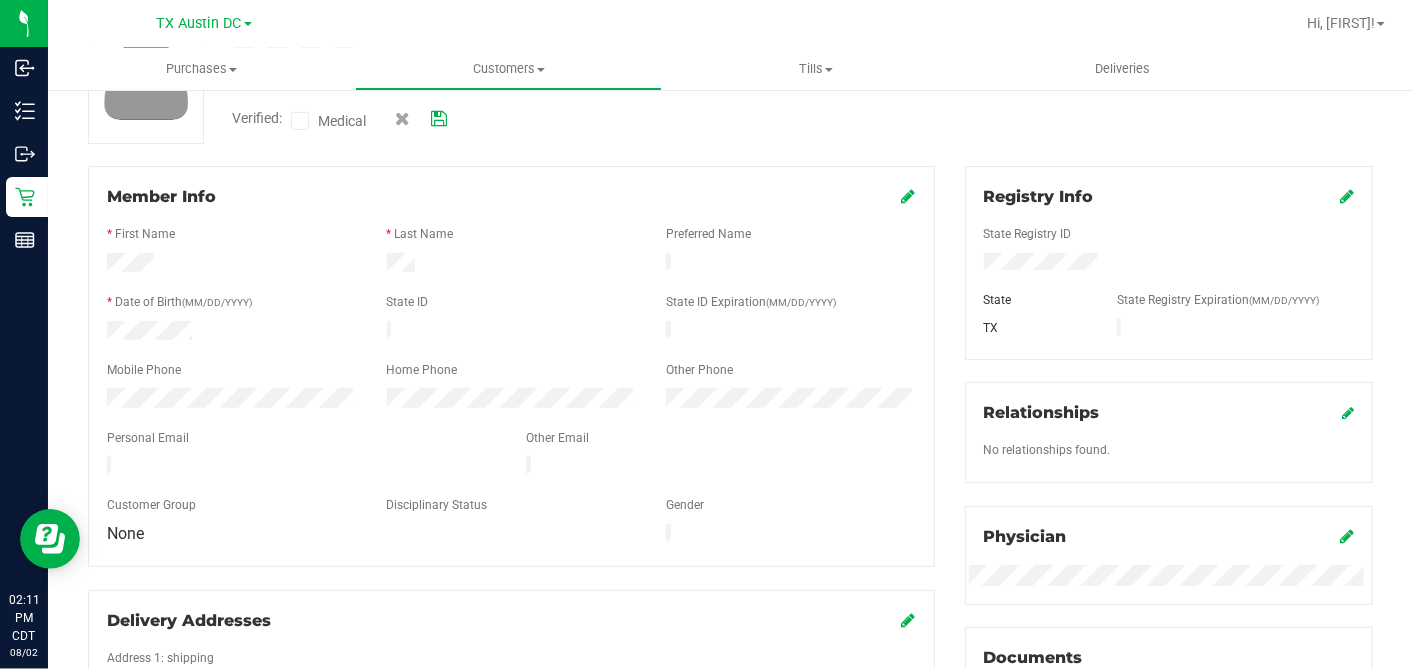 drag, startPoint x: 303, startPoint y: 117, endPoint x: 317, endPoint y: 118, distance: 14.035668 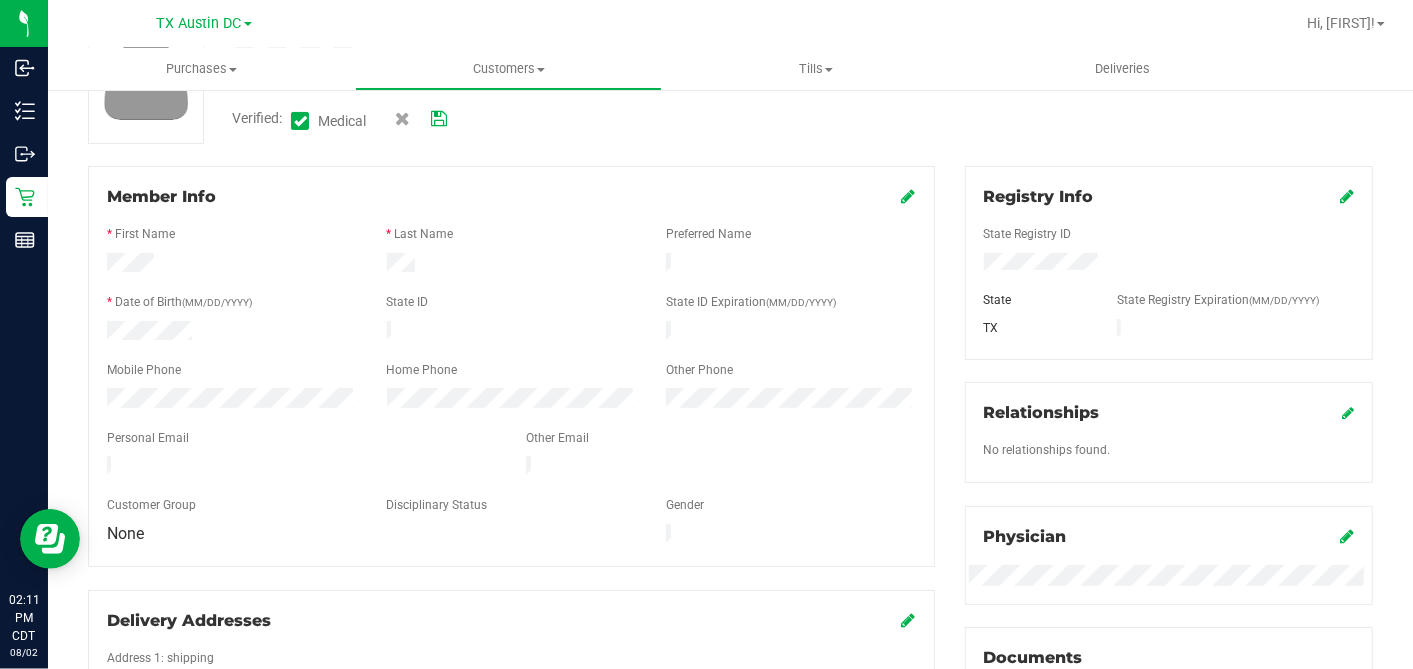 click at bounding box center (439, 119) 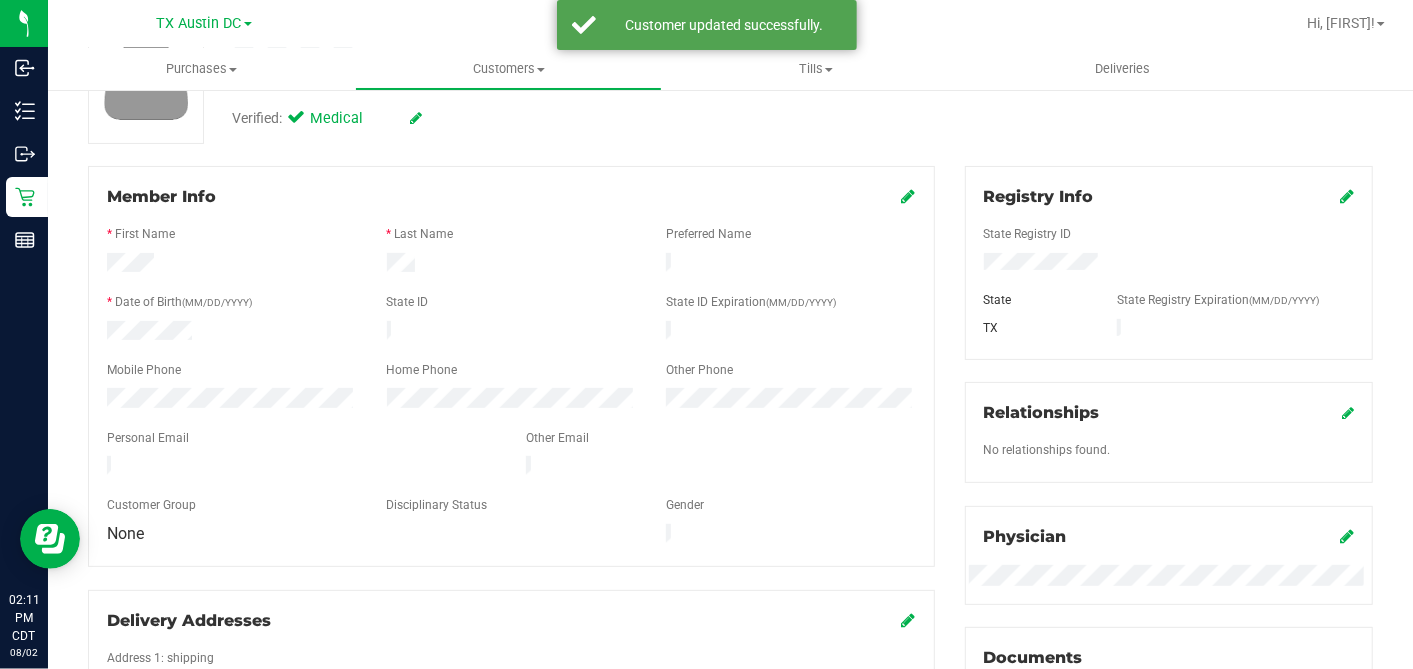 drag, startPoint x: 897, startPoint y: 195, endPoint x: 877, endPoint y: 211, distance: 25.612497 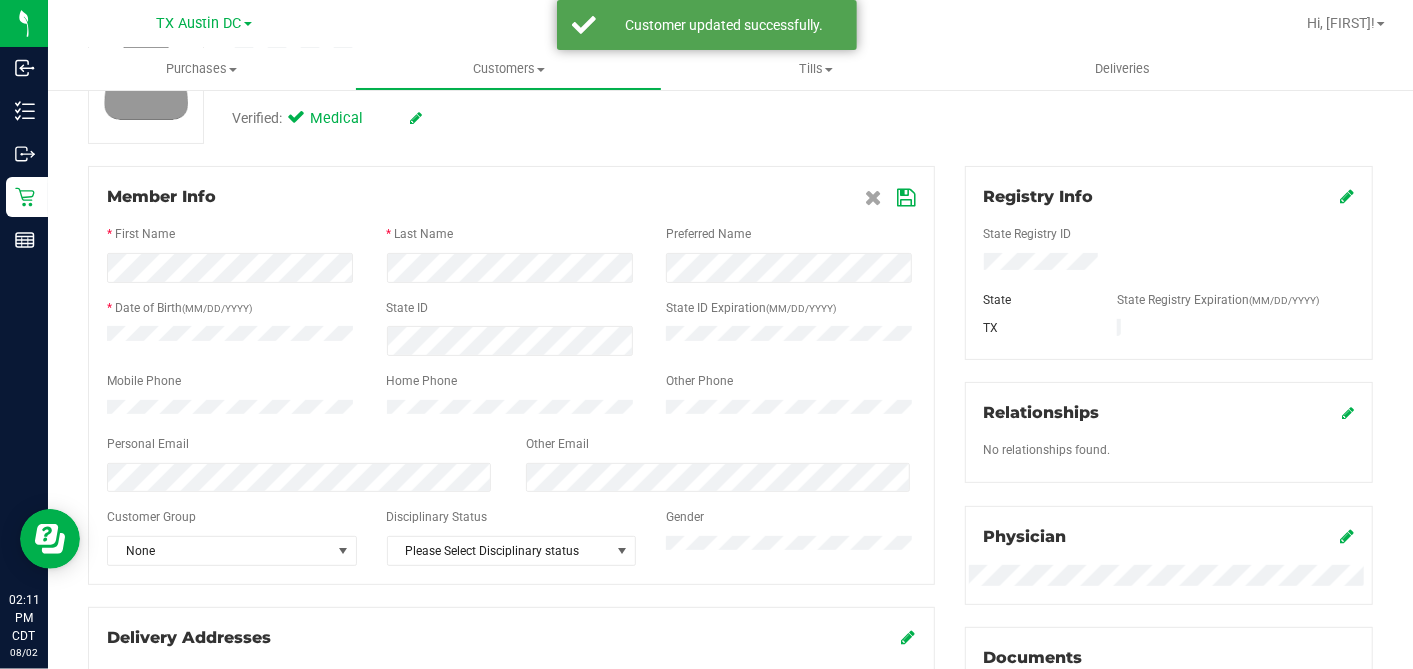 click at bounding box center [907, 198] 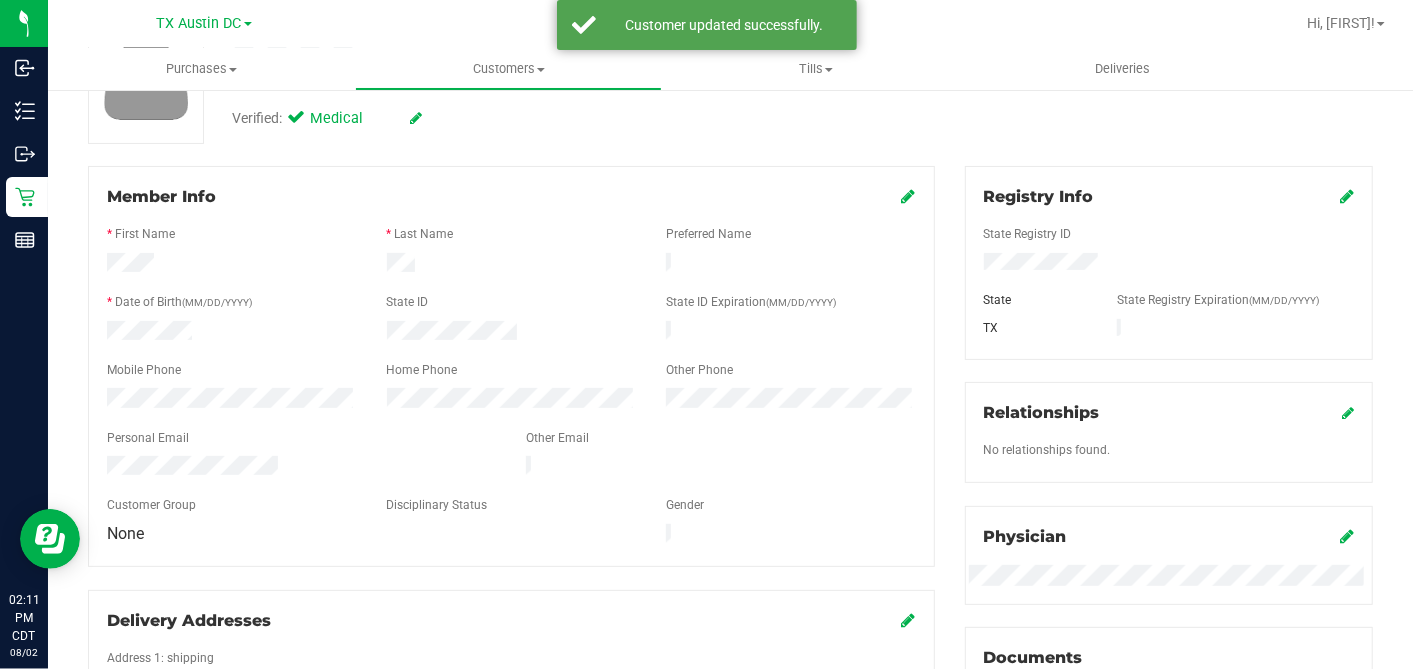 click on "Registry Info
State Registry ID
State
State Registry Expiration
(MM/DD/YYYY)
TX" at bounding box center [1169, 262] 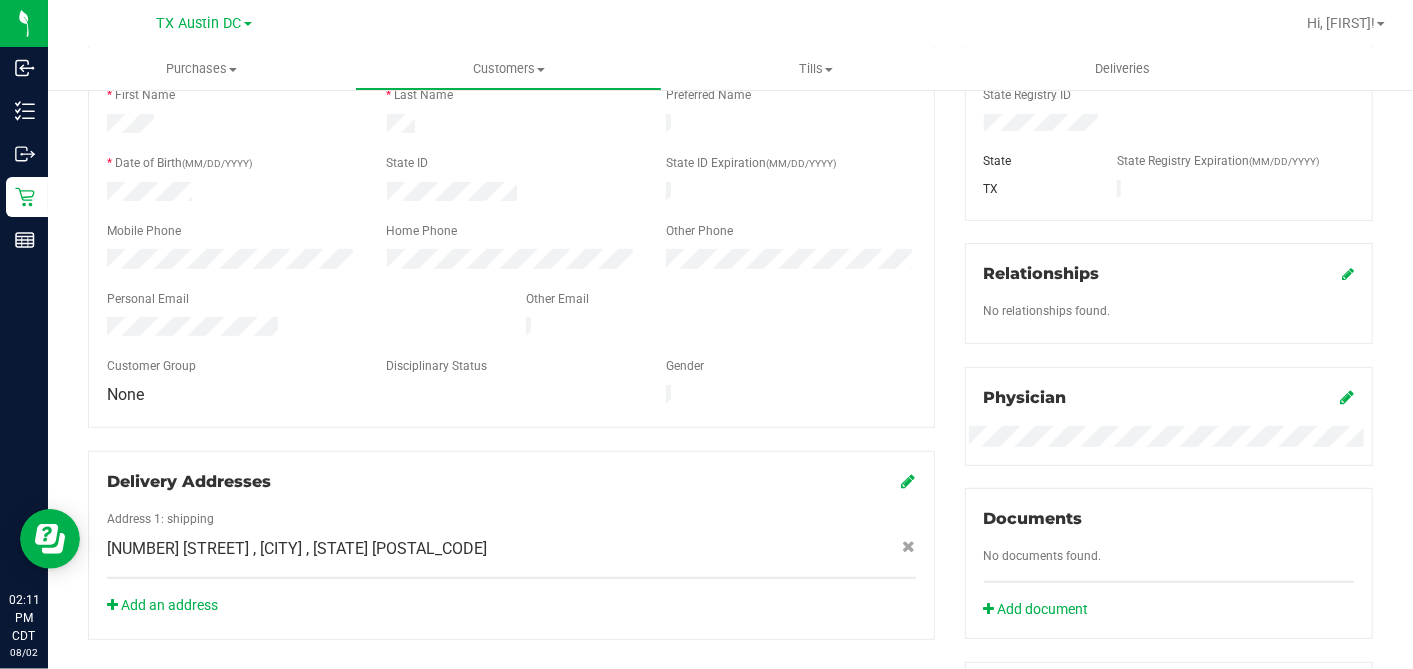 scroll, scrollTop: 0, scrollLeft: 0, axis: both 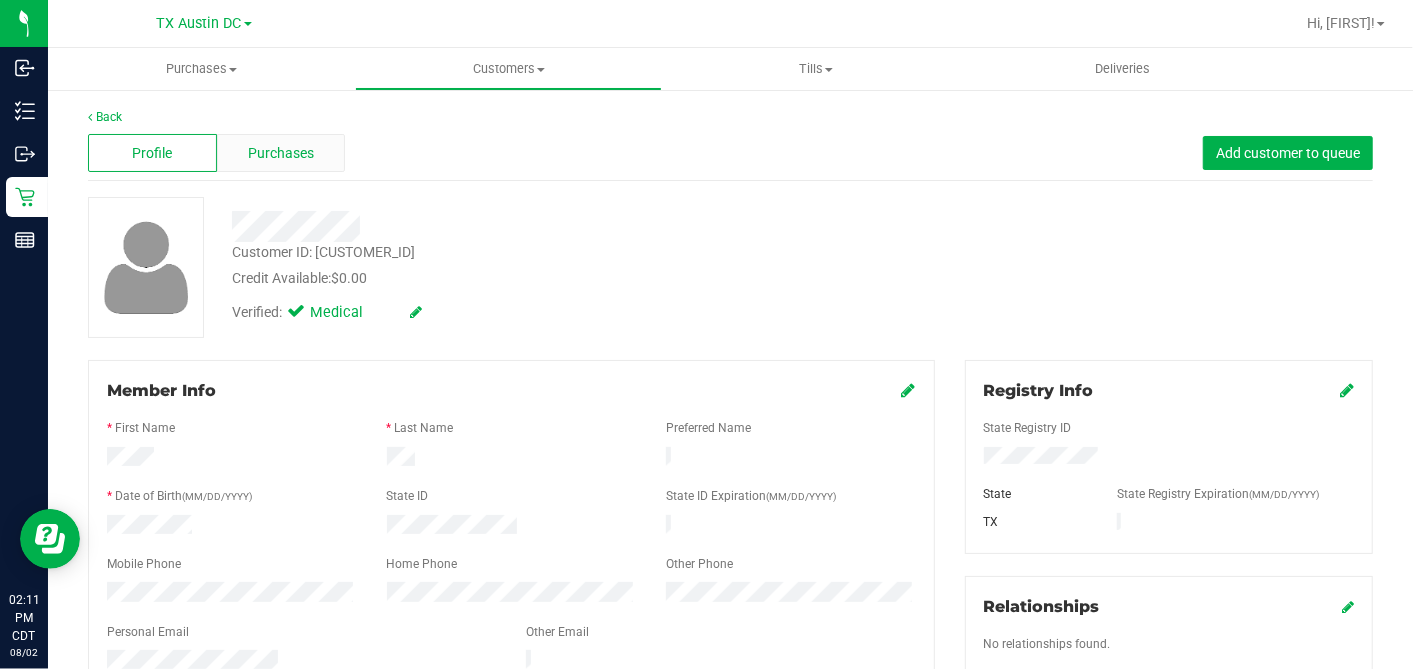 click on "Purchases" at bounding box center [281, 153] 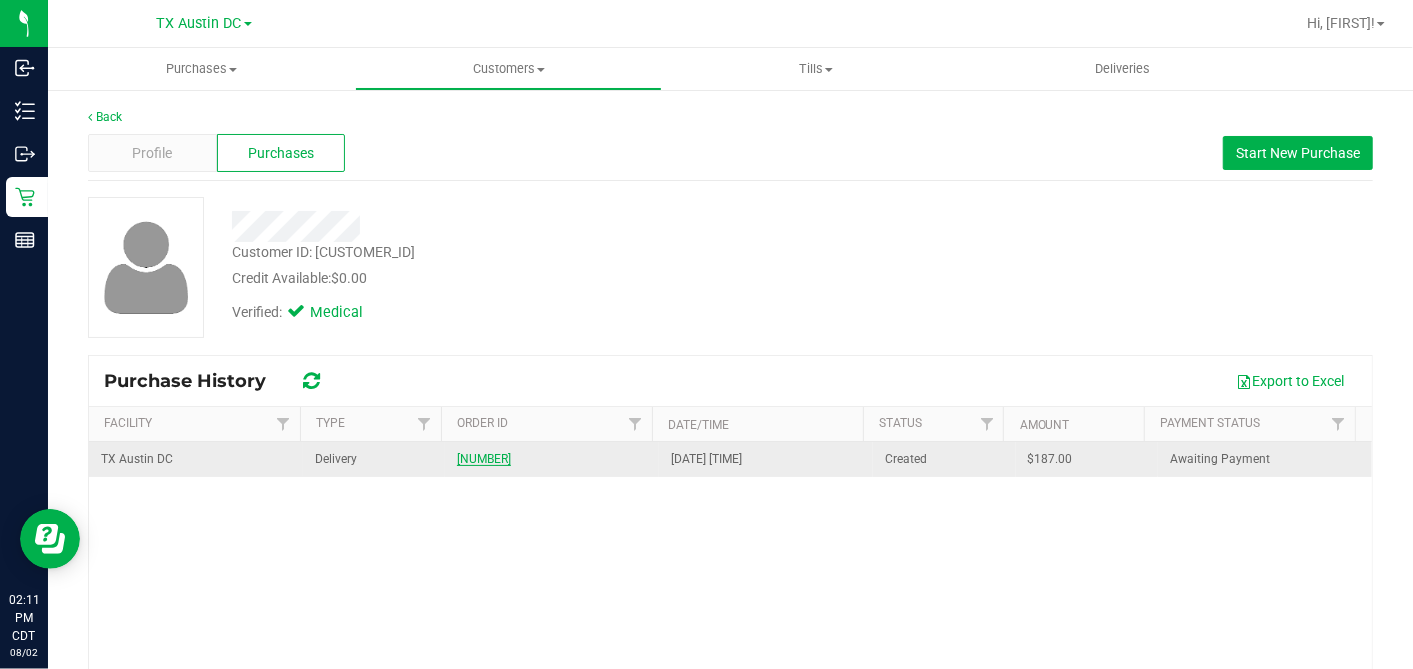 click on "11730919" at bounding box center (484, 459) 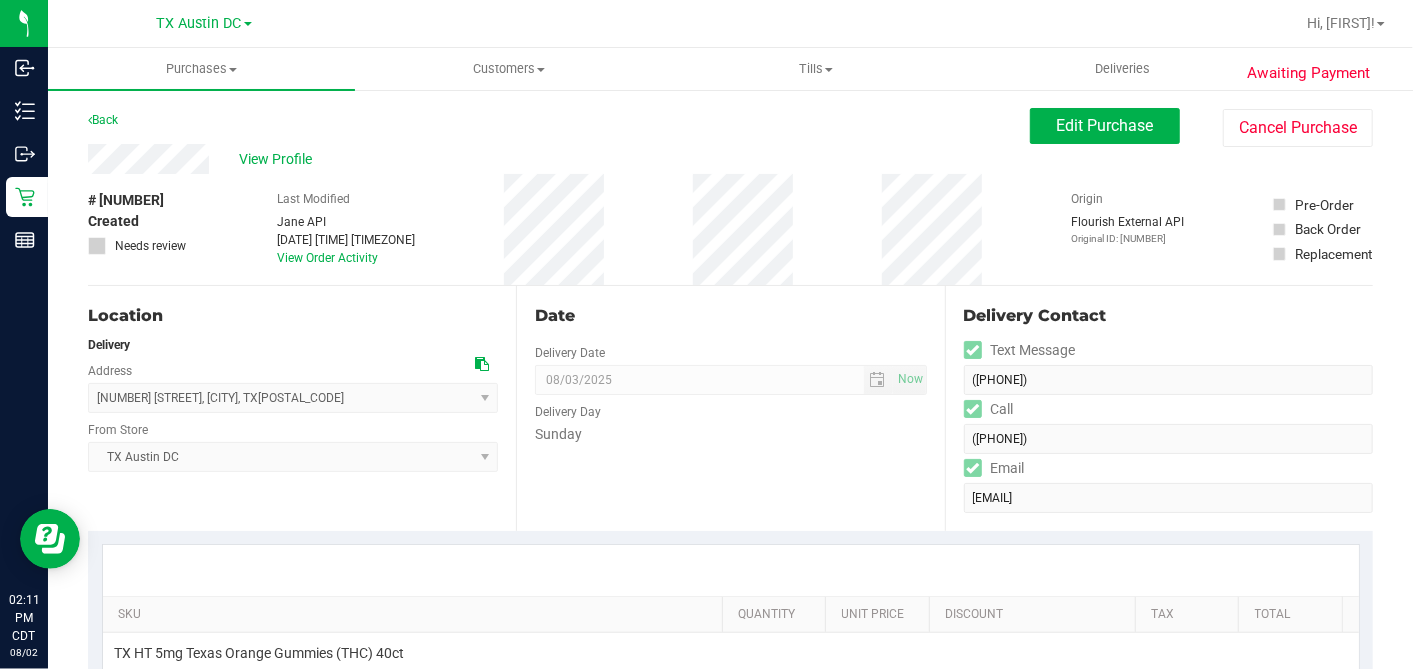 drag, startPoint x: 471, startPoint y: 357, endPoint x: 496, endPoint y: 357, distance: 25 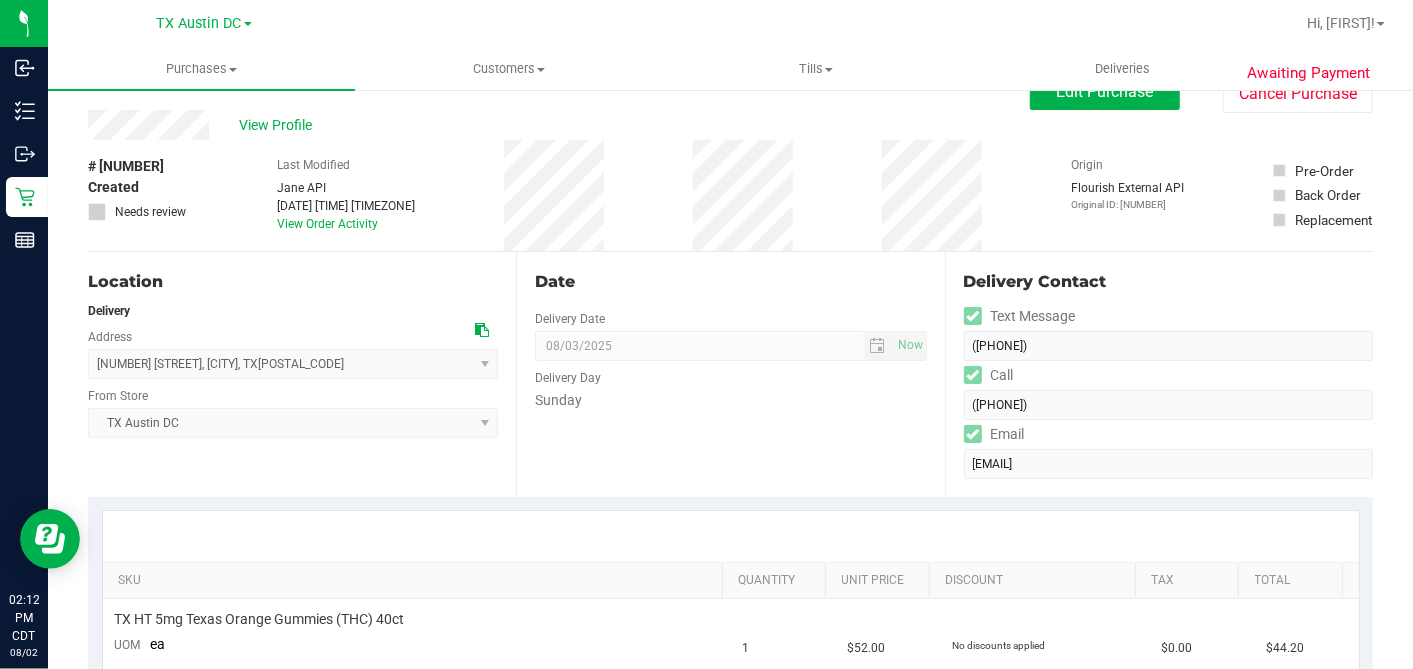 scroll, scrollTop: 0, scrollLeft: 0, axis: both 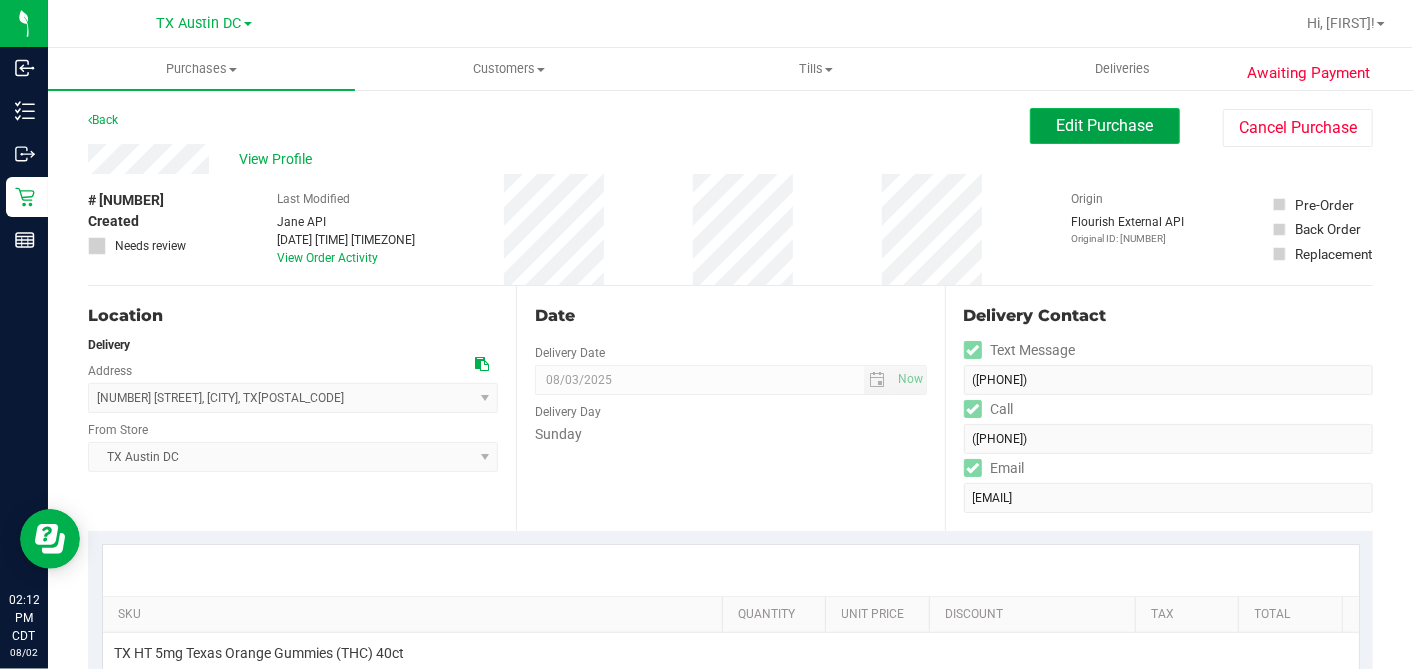 click on "Edit Purchase" at bounding box center [1105, 125] 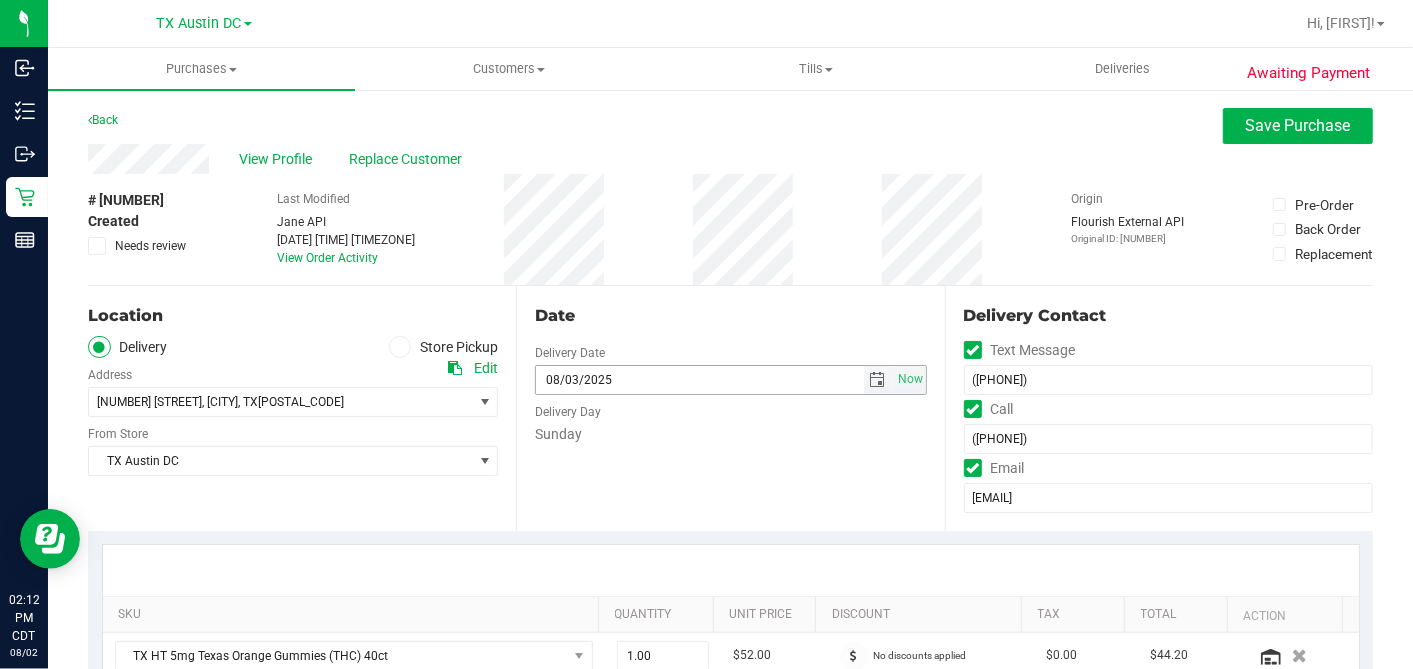 click on "Date" at bounding box center [730, 316] 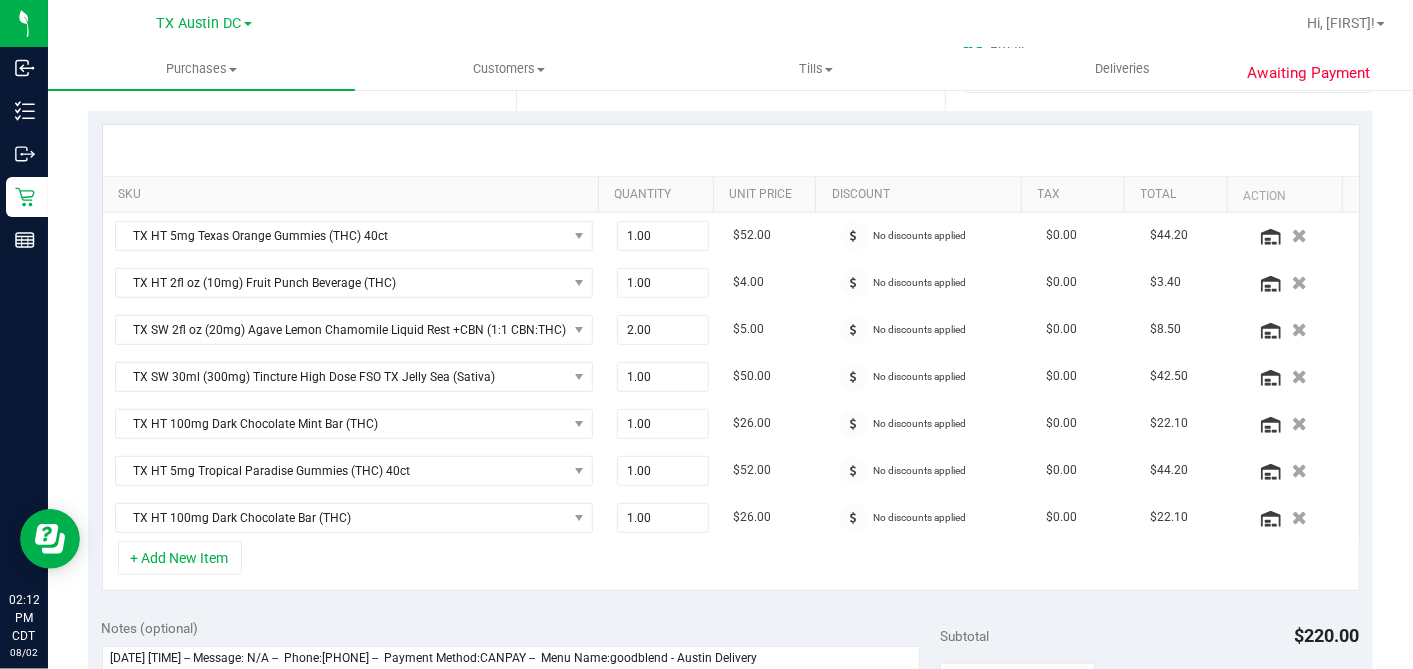 scroll, scrollTop: 666, scrollLeft: 0, axis: vertical 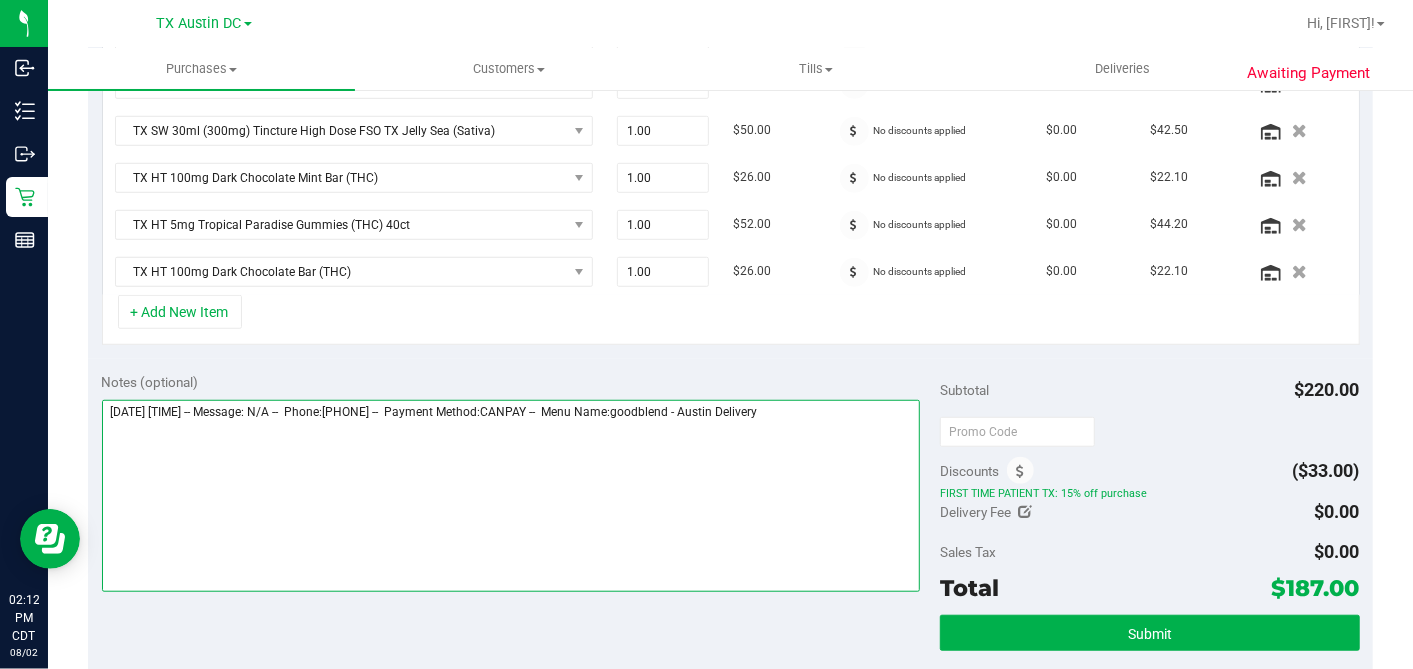 click at bounding box center [511, 496] 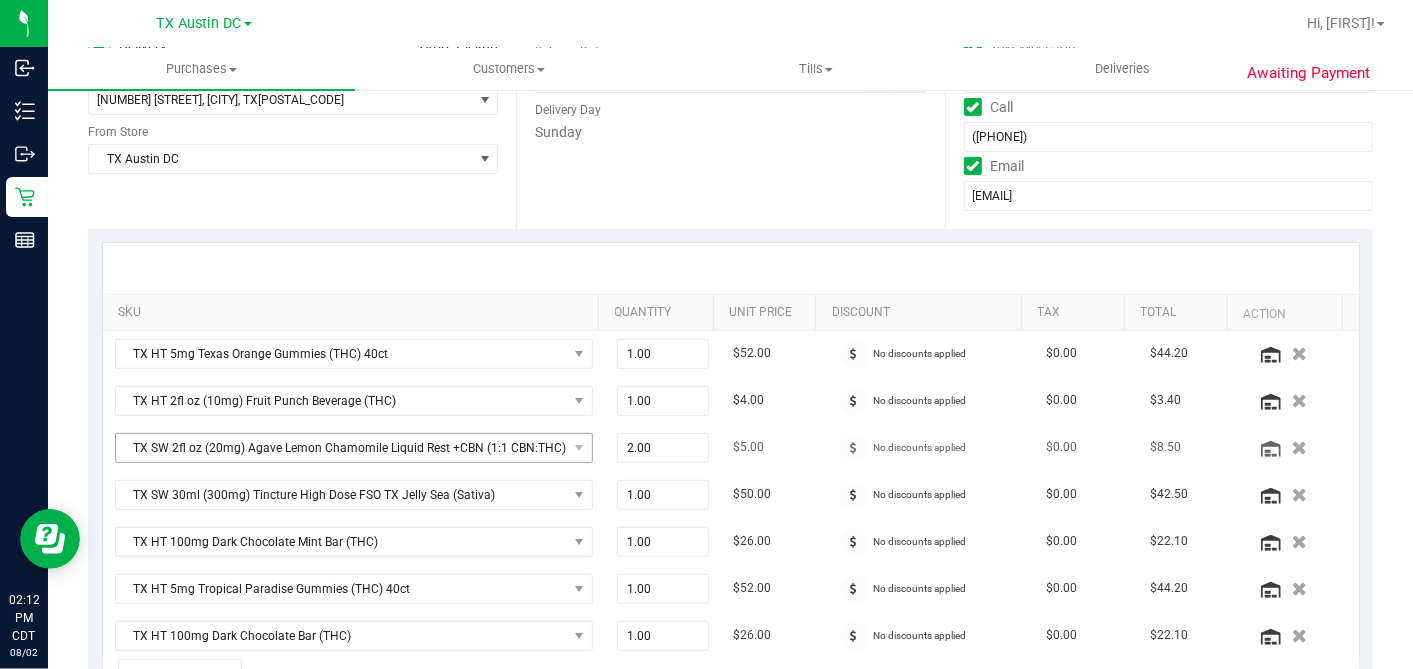 scroll, scrollTop: 222, scrollLeft: 0, axis: vertical 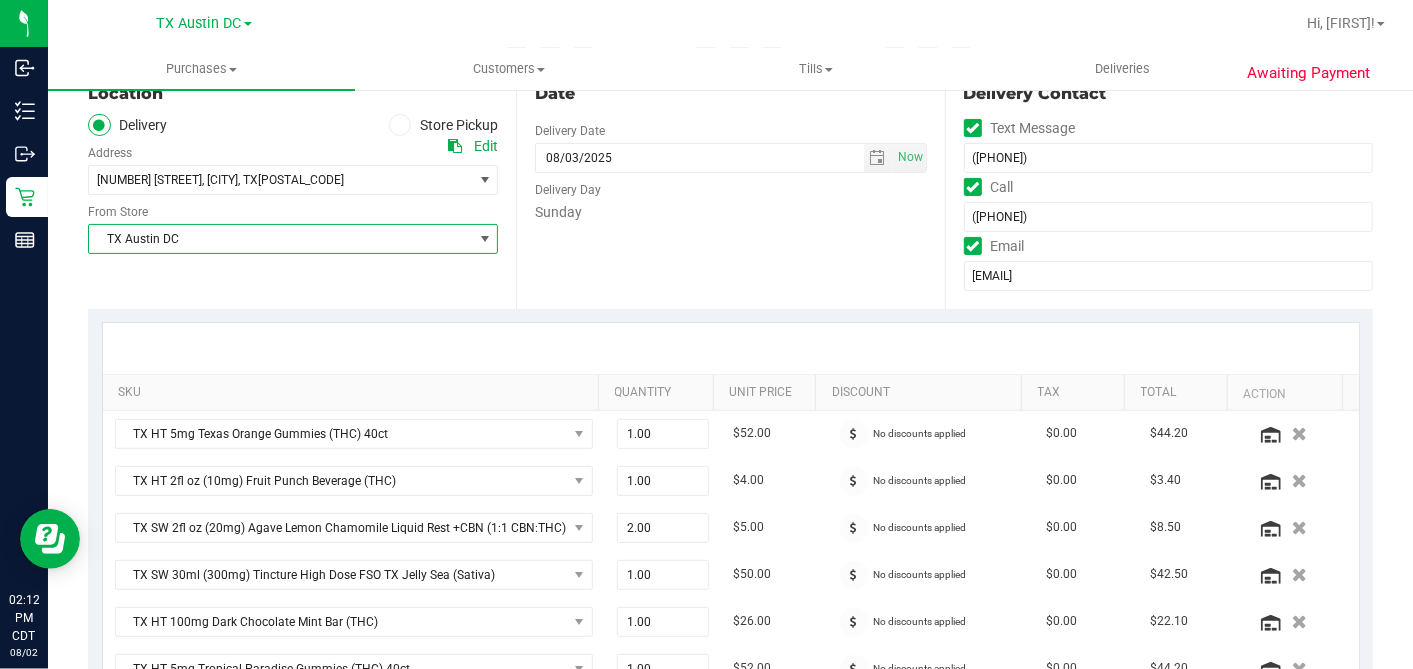 click on "TX Austin DC" at bounding box center [280, 239] 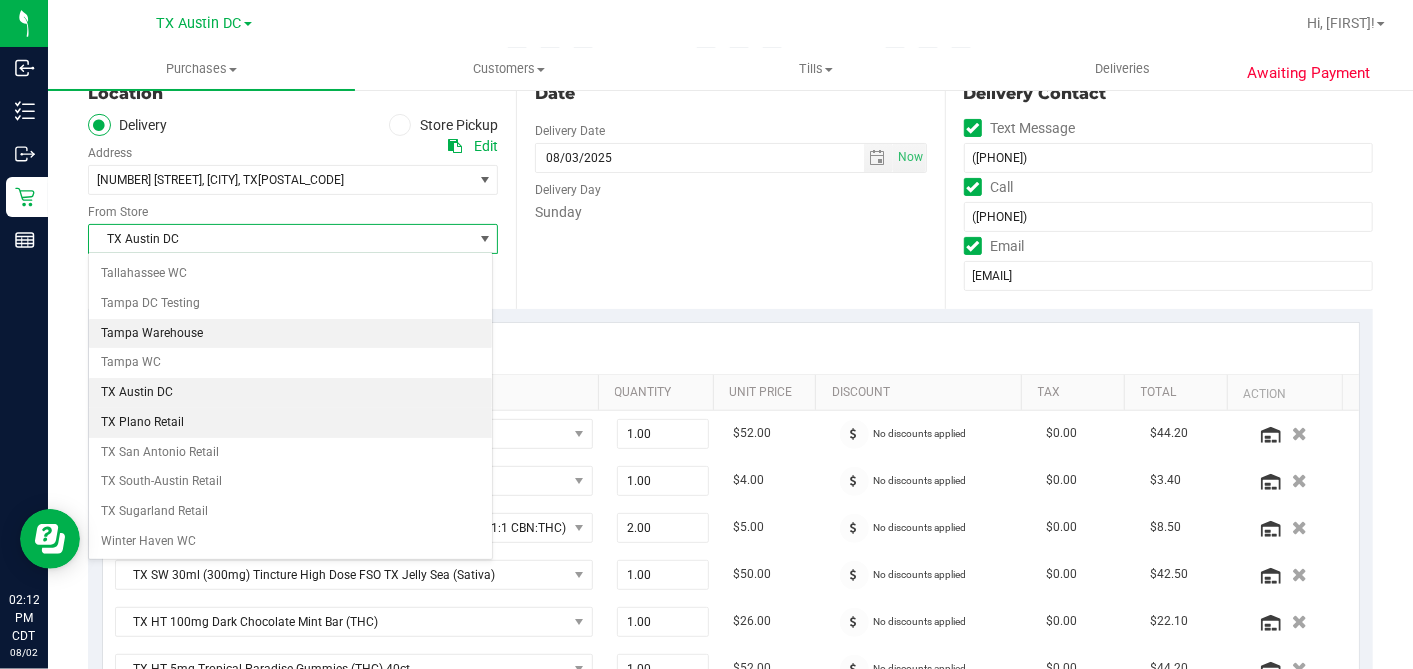 scroll, scrollTop: 1422, scrollLeft: 0, axis: vertical 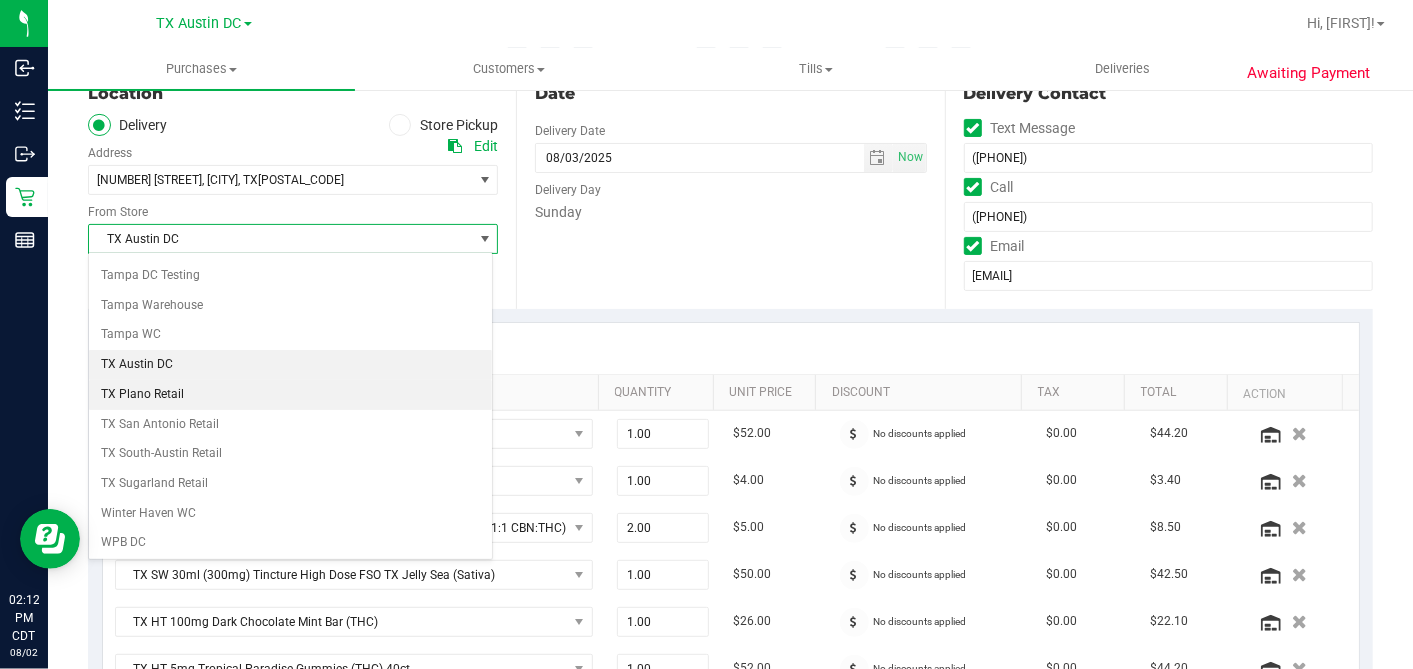 click on "TX Plano Retail" at bounding box center (290, 395) 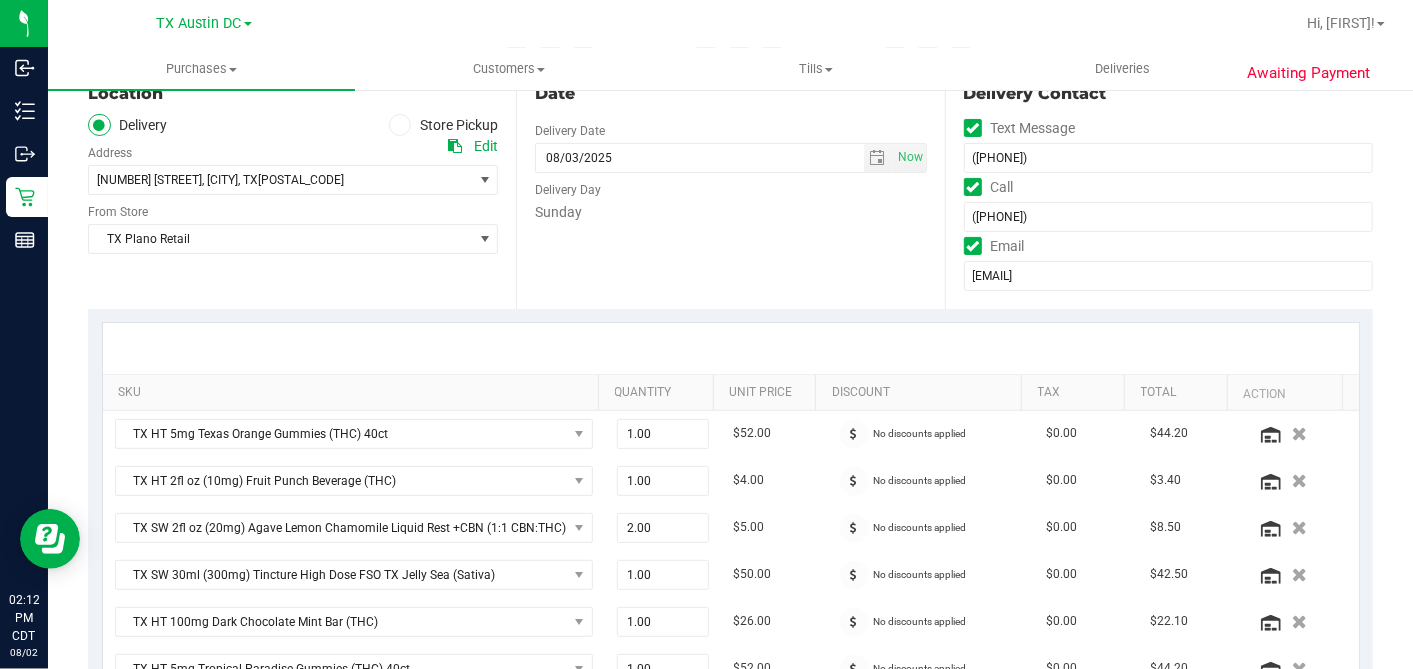 click on "Date
Delivery Date
08/03/2025
Now
08/03/2025 04:00 PM
Now
Delivery Day
Sunday" at bounding box center (730, 186) 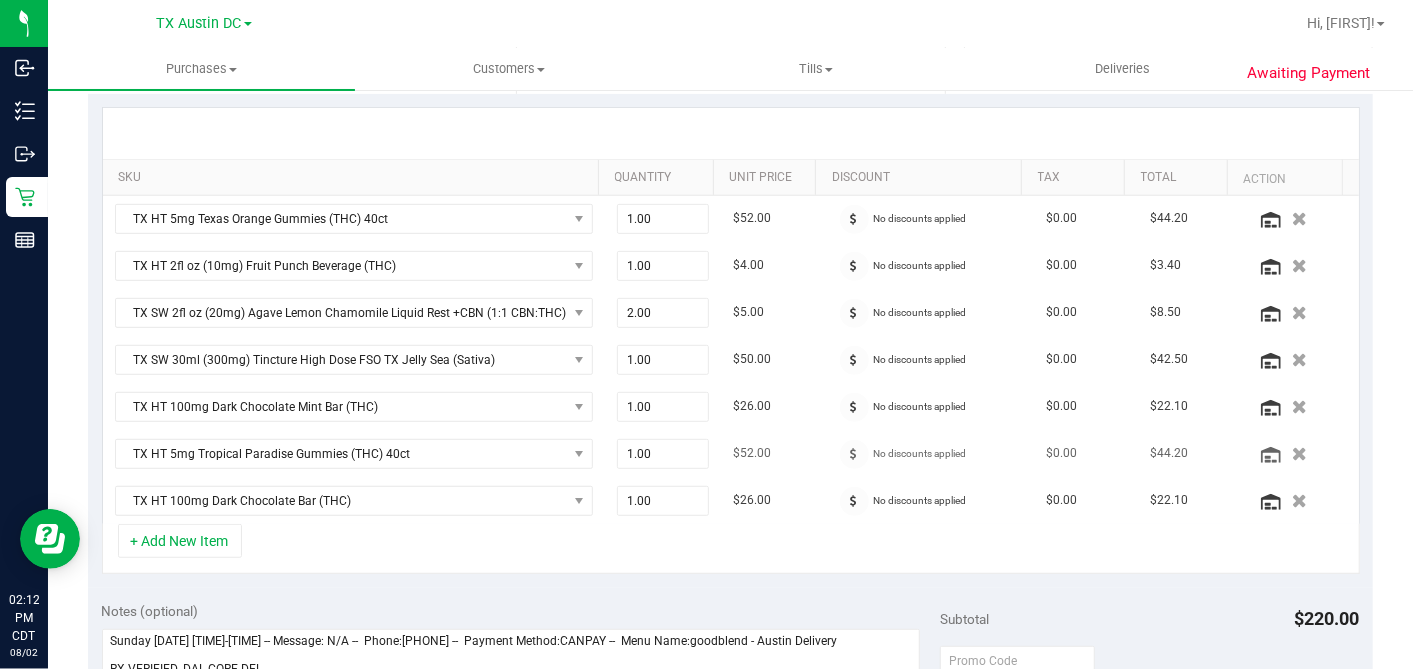 scroll, scrollTop: 555, scrollLeft: 0, axis: vertical 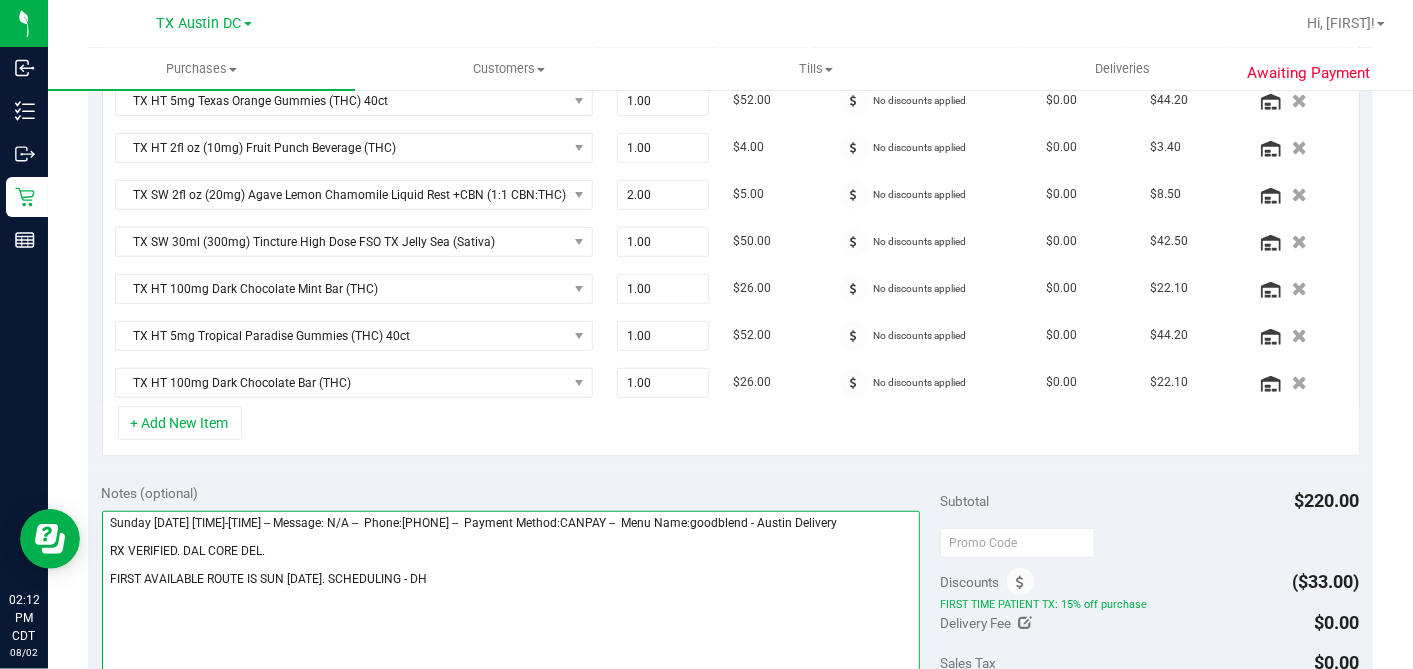 click at bounding box center (511, 607) 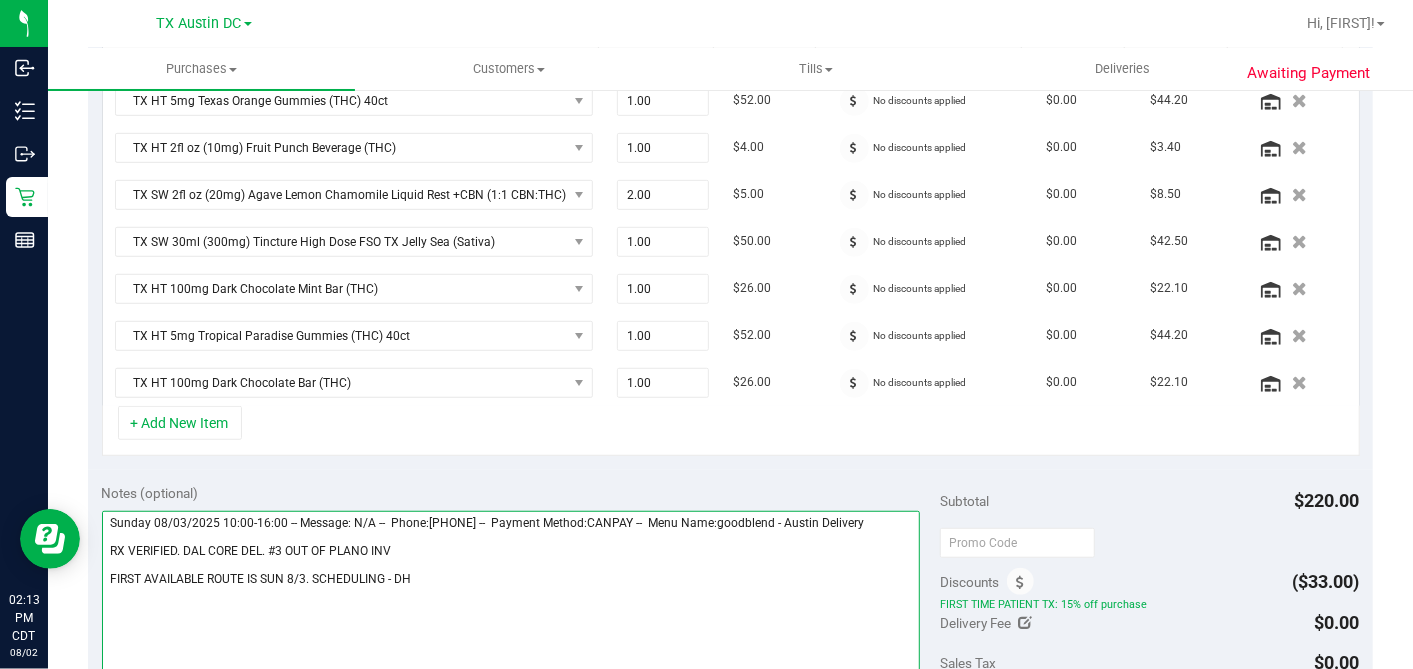 scroll, scrollTop: 1000, scrollLeft: 0, axis: vertical 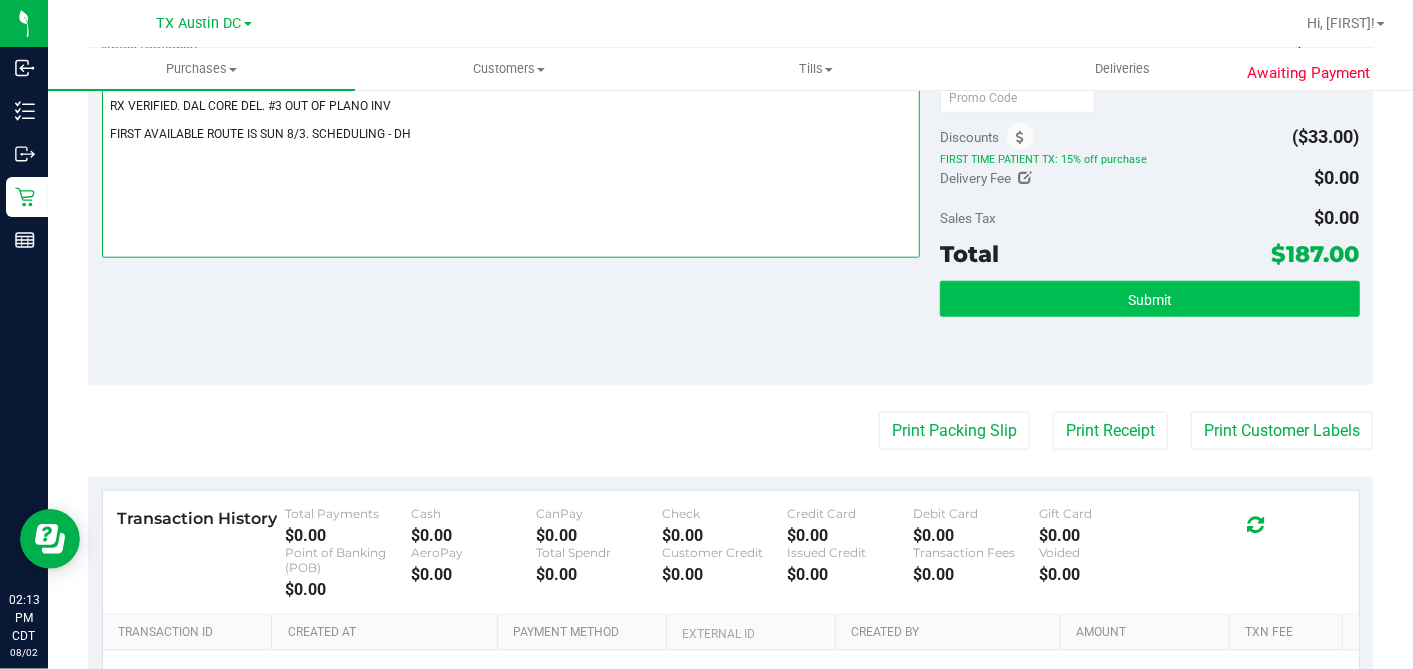 type on "Sunday 08/03/2025 10:00-16:00 -- Message: N/A --  Phone:7133767855 --  Payment Method:CANPAY --  Menu Name:goodblend - Austin Delivery
RX VERIFIED. DAL CORE DEL. #3 OUT OF PLANO INV
FIRST AVAILABLE ROUTE IS SUN 8/3. SCHEDULING - DH" 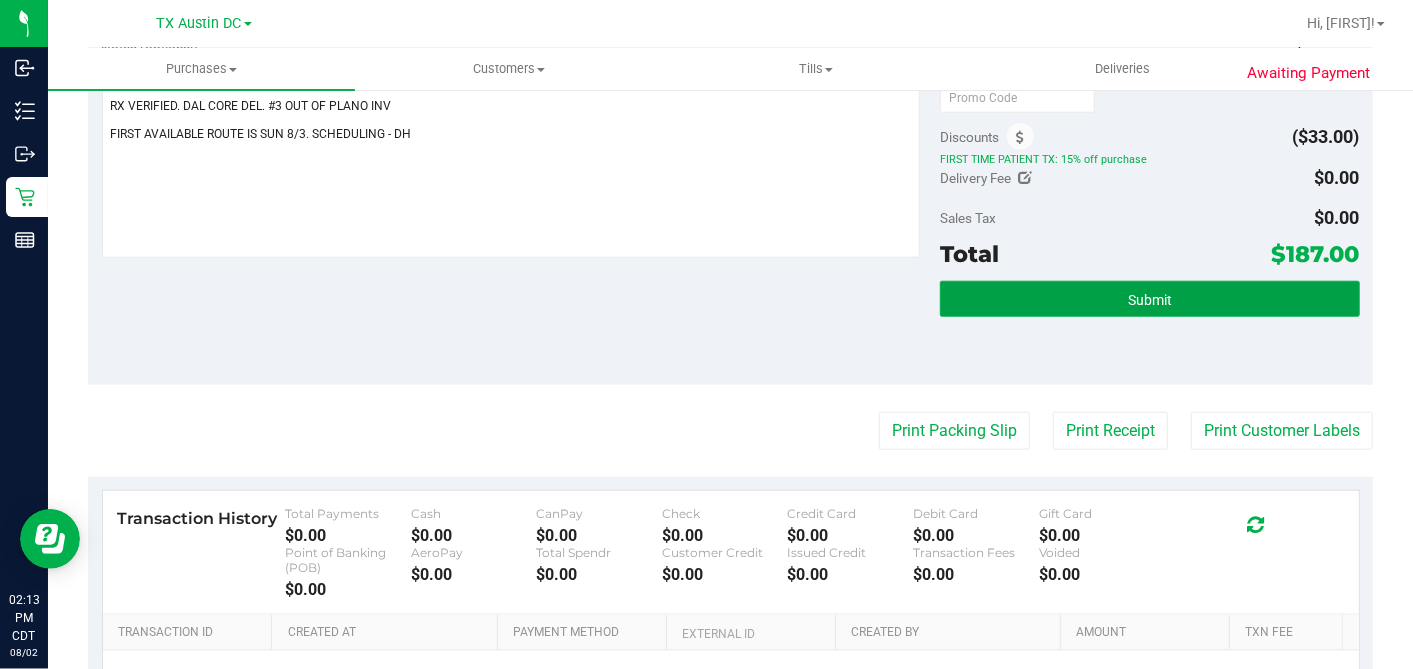 drag, startPoint x: 1100, startPoint y: 288, endPoint x: 792, endPoint y: 342, distance: 312.69794 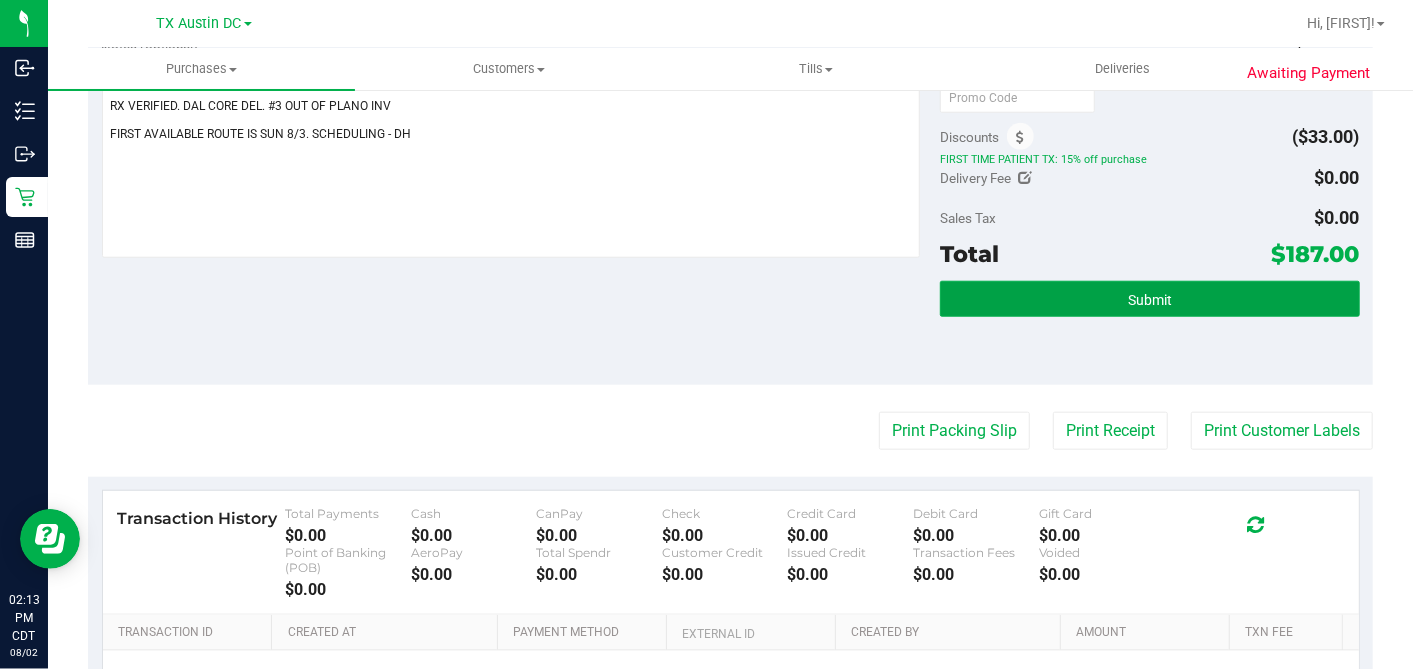 click on "Submit" at bounding box center [1149, 299] 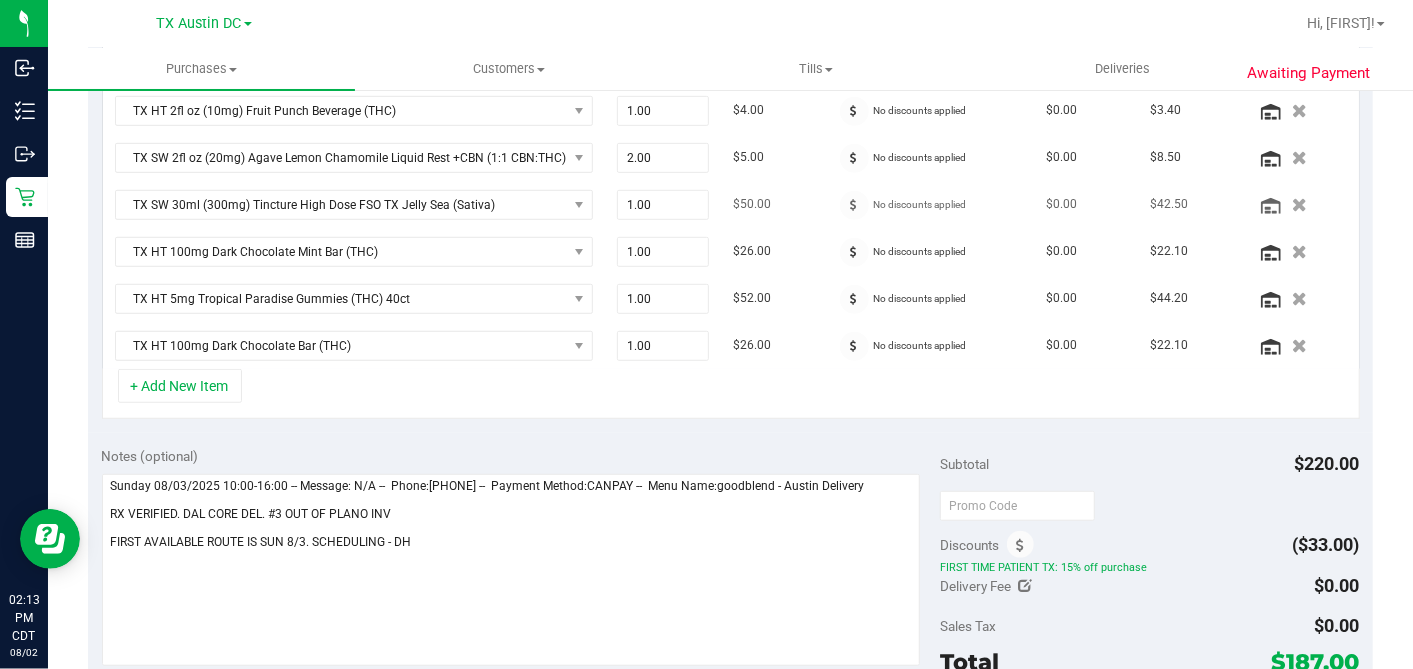 scroll, scrollTop: 444, scrollLeft: 0, axis: vertical 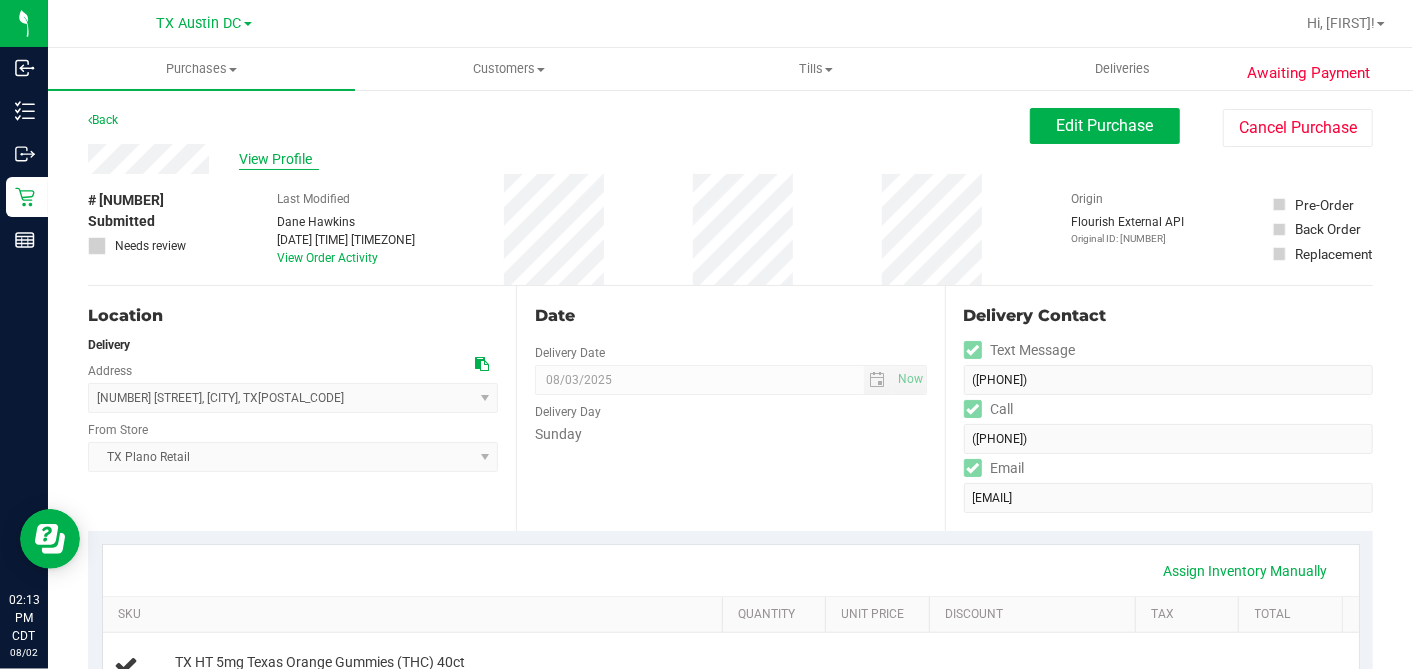 click on "View Profile" at bounding box center [279, 159] 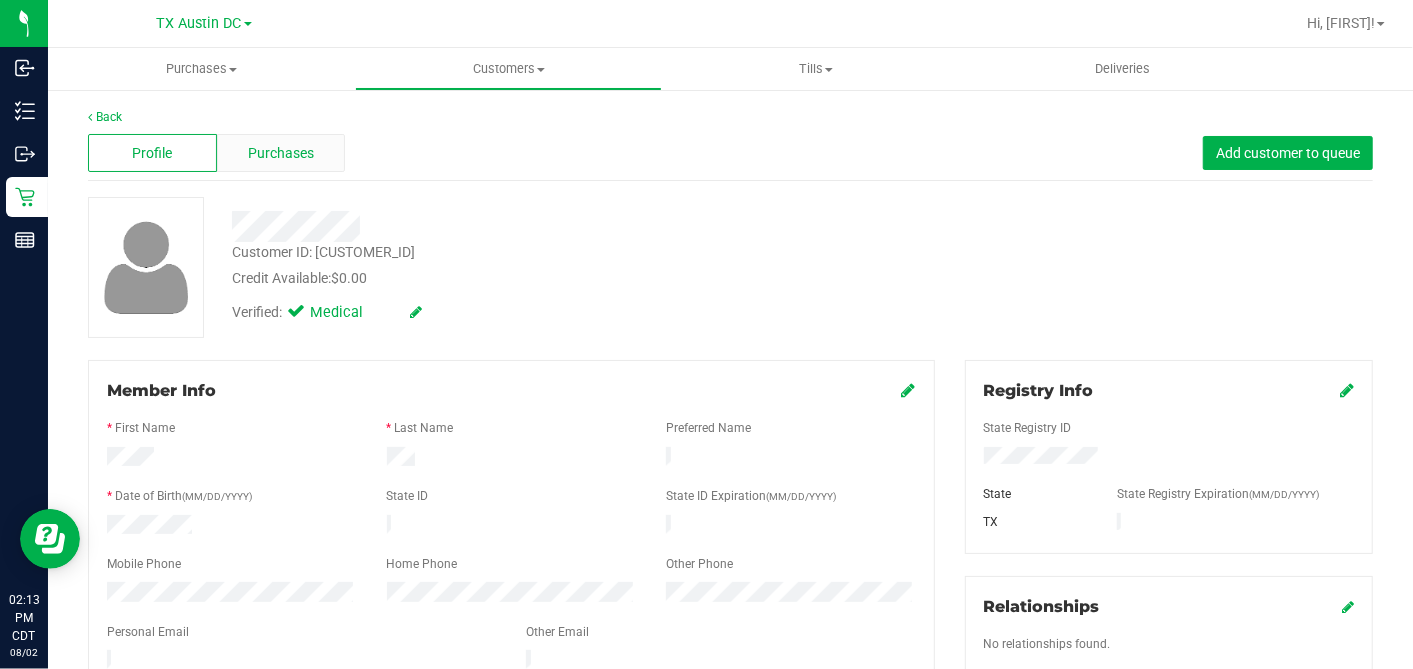 click on "Purchases" at bounding box center (281, 153) 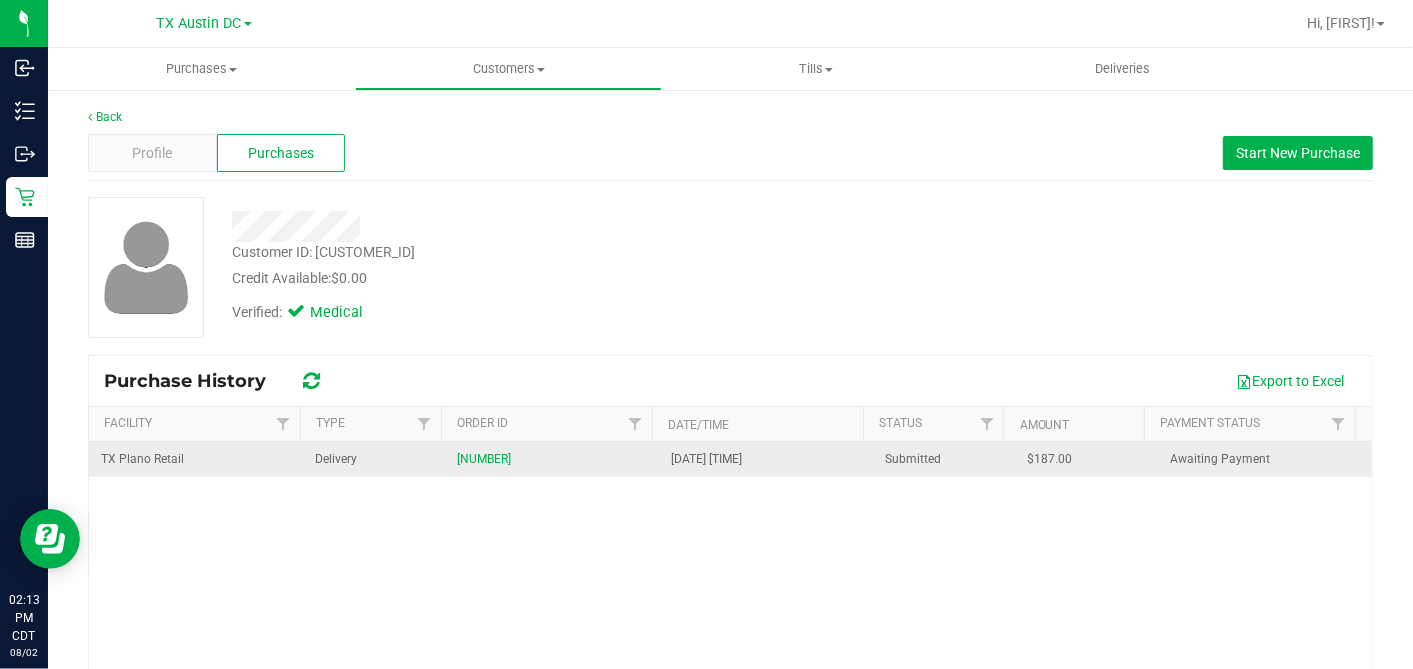 click on "$187.00" at bounding box center [1050, 459] 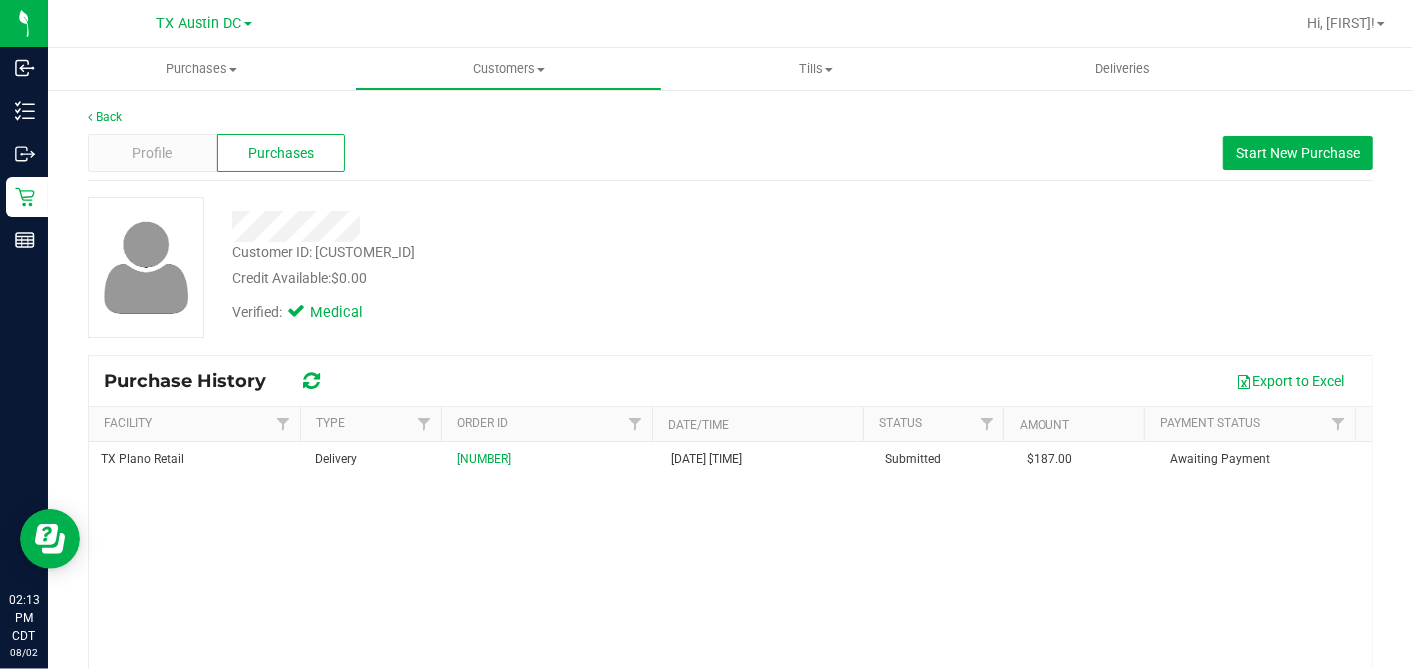 copy on "187.00" 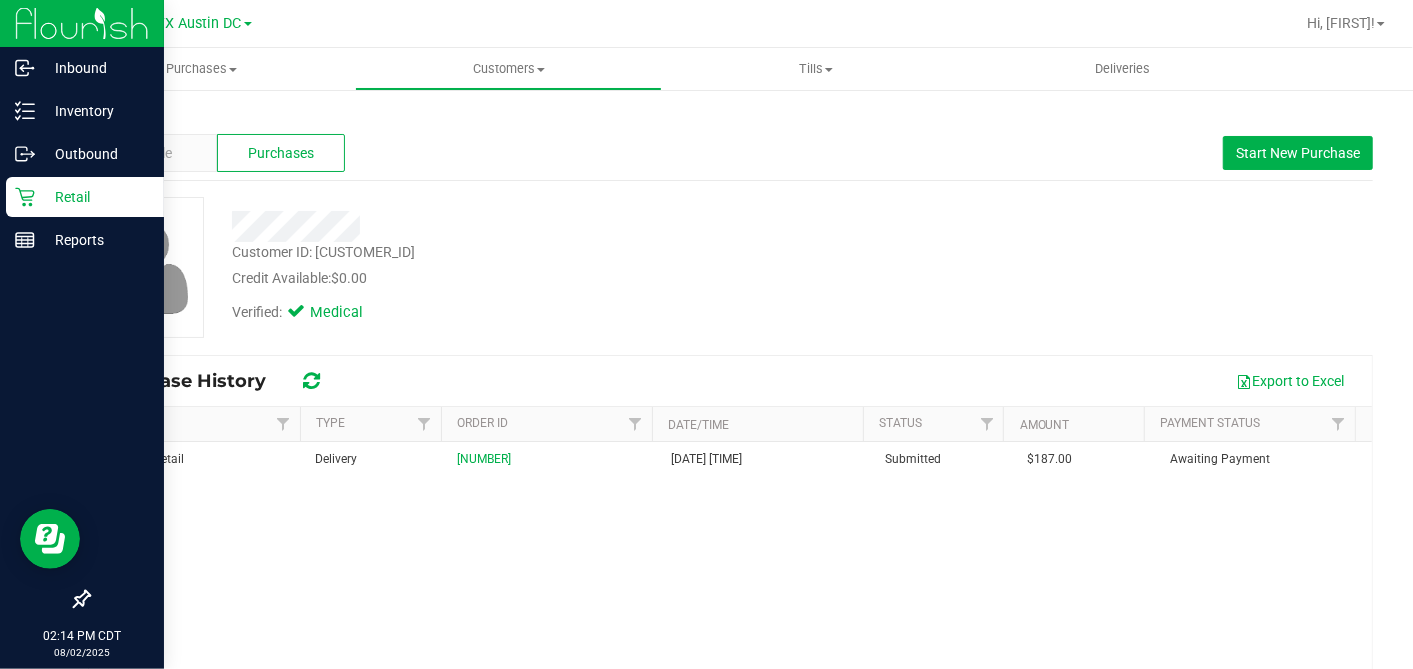 drag, startPoint x: 40, startPoint y: 191, endPoint x: 64, endPoint y: 199, distance: 25.298222 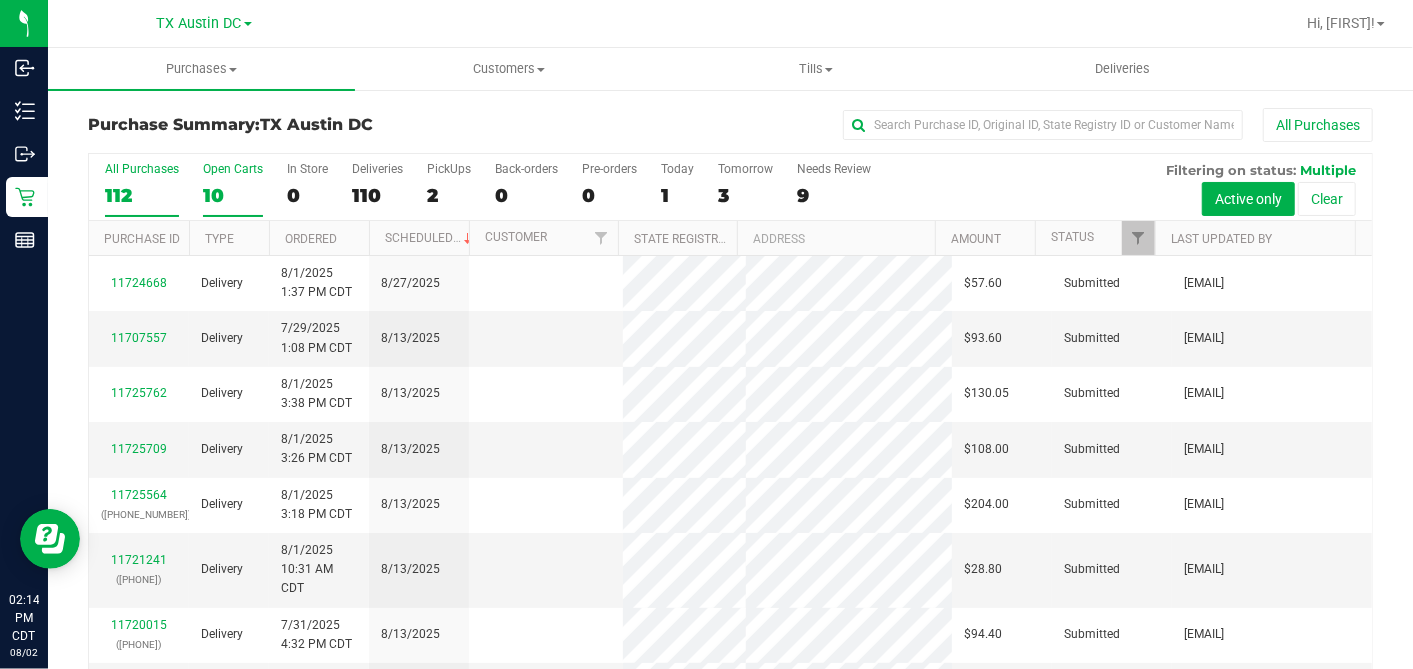 click on "10" at bounding box center [233, 195] 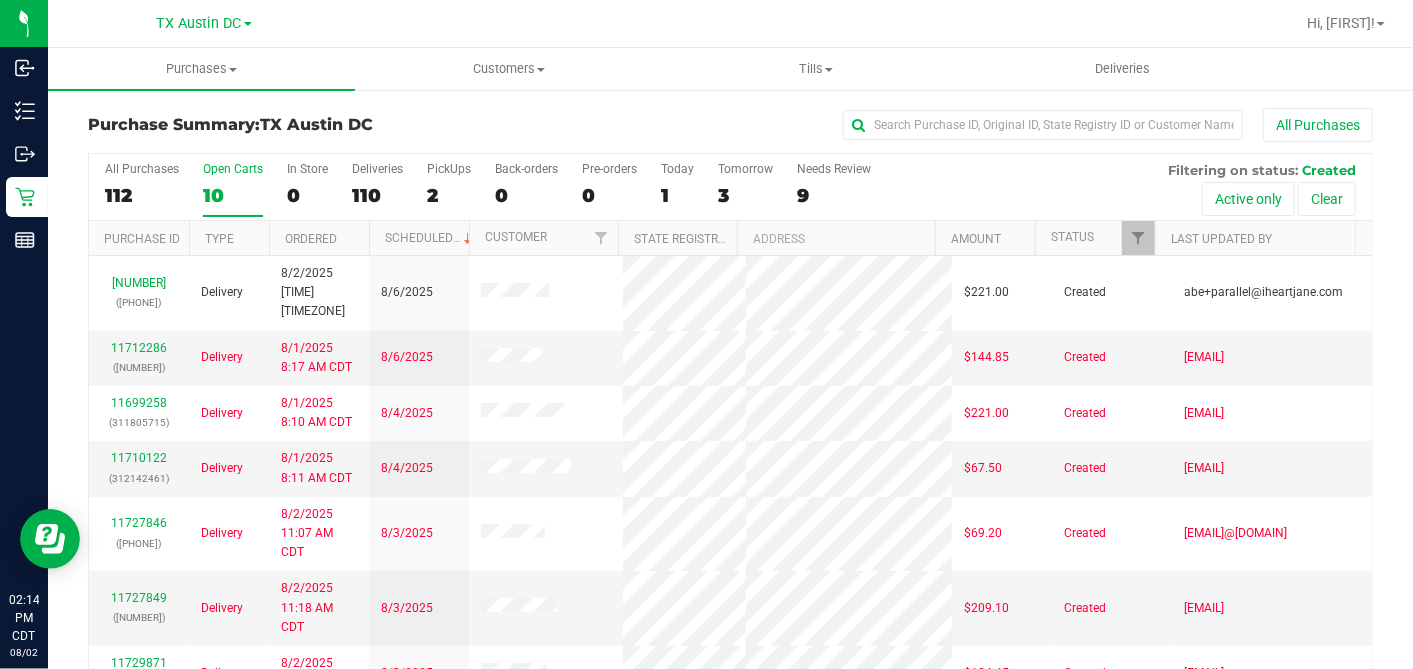 click on "Ordered" at bounding box center [319, 238] 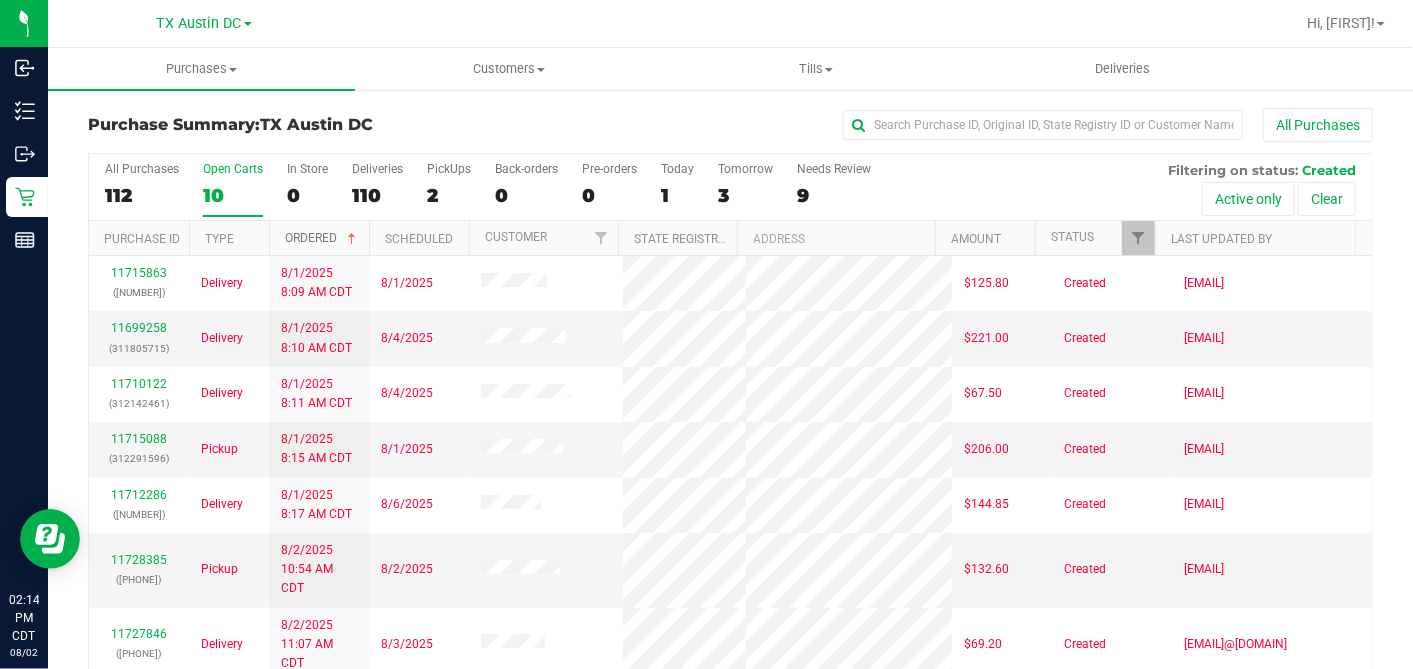 click at bounding box center (352, 239) 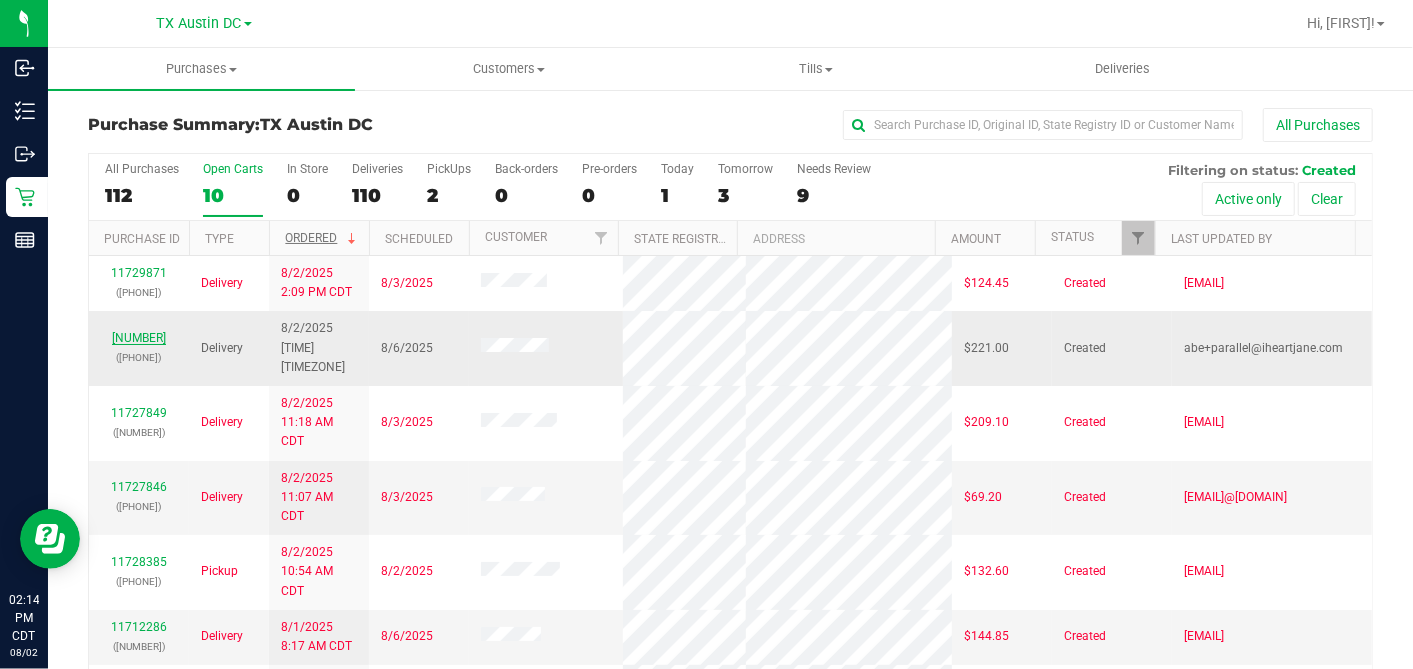 click on "11730931" at bounding box center (139, 338) 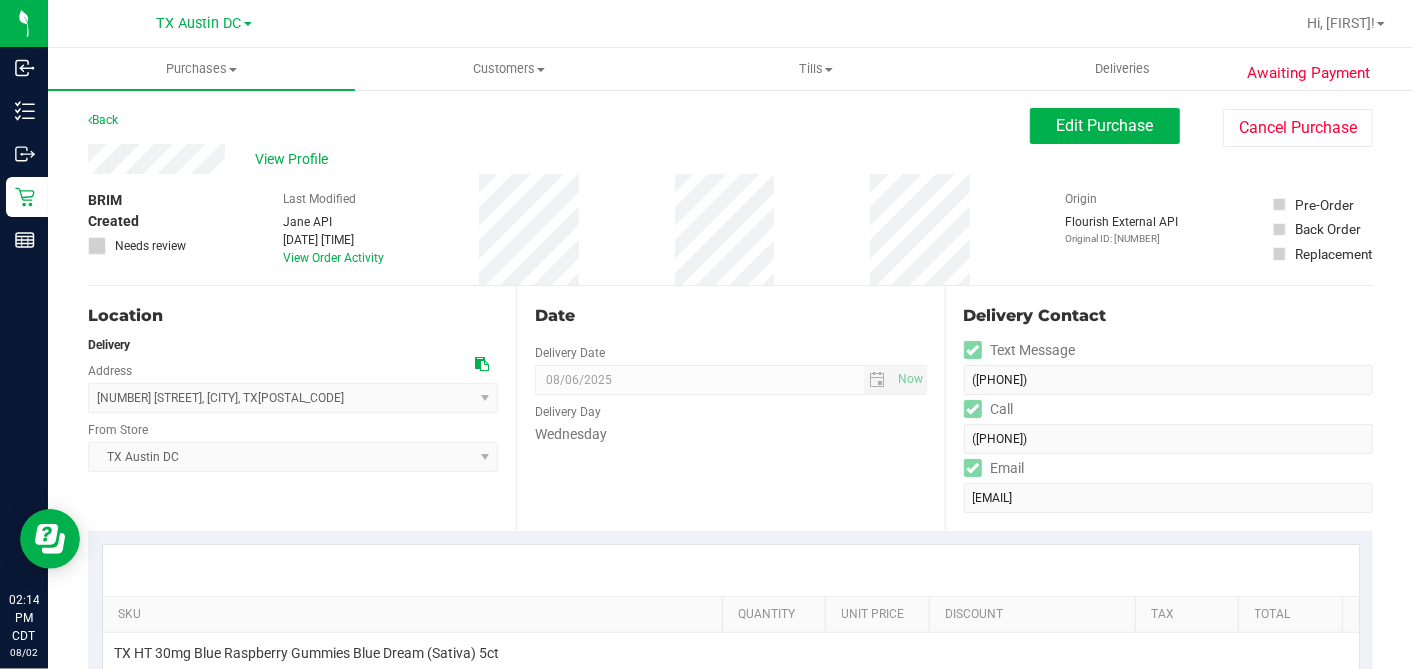 click on "View Profile" at bounding box center (559, 159) 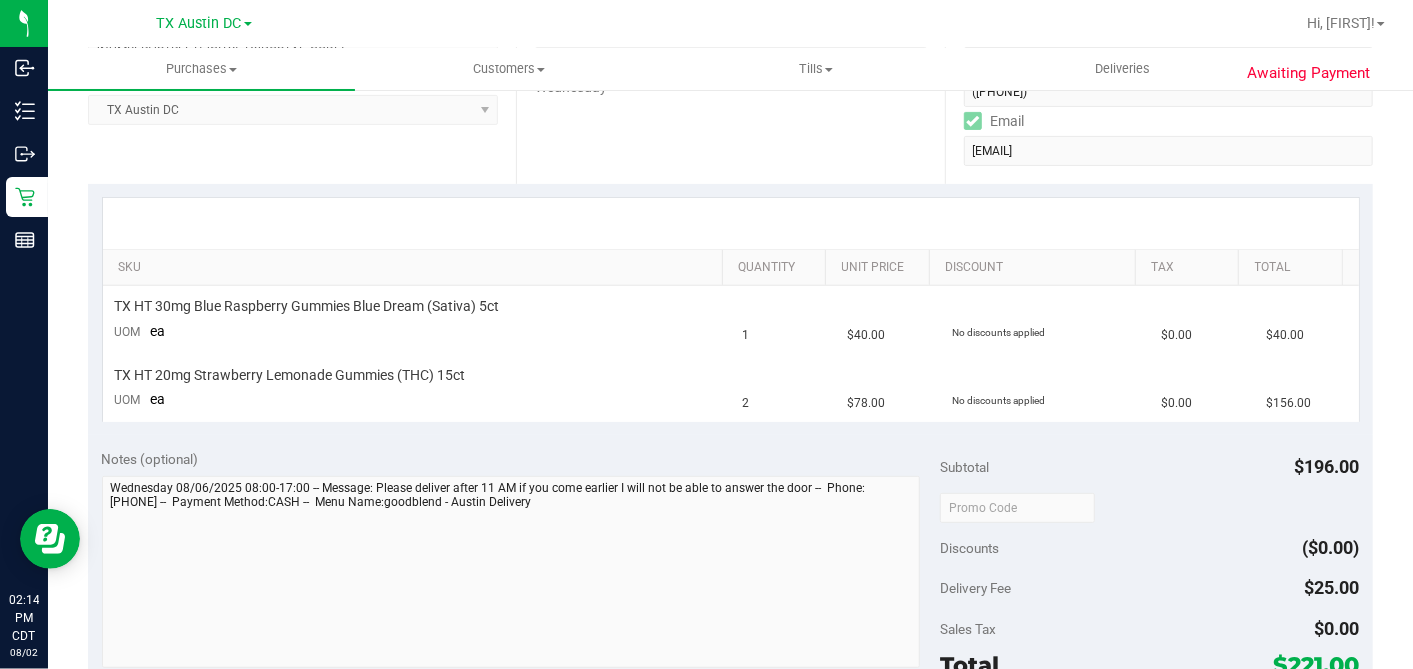 scroll, scrollTop: 111, scrollLeft: 0, axis: vertical 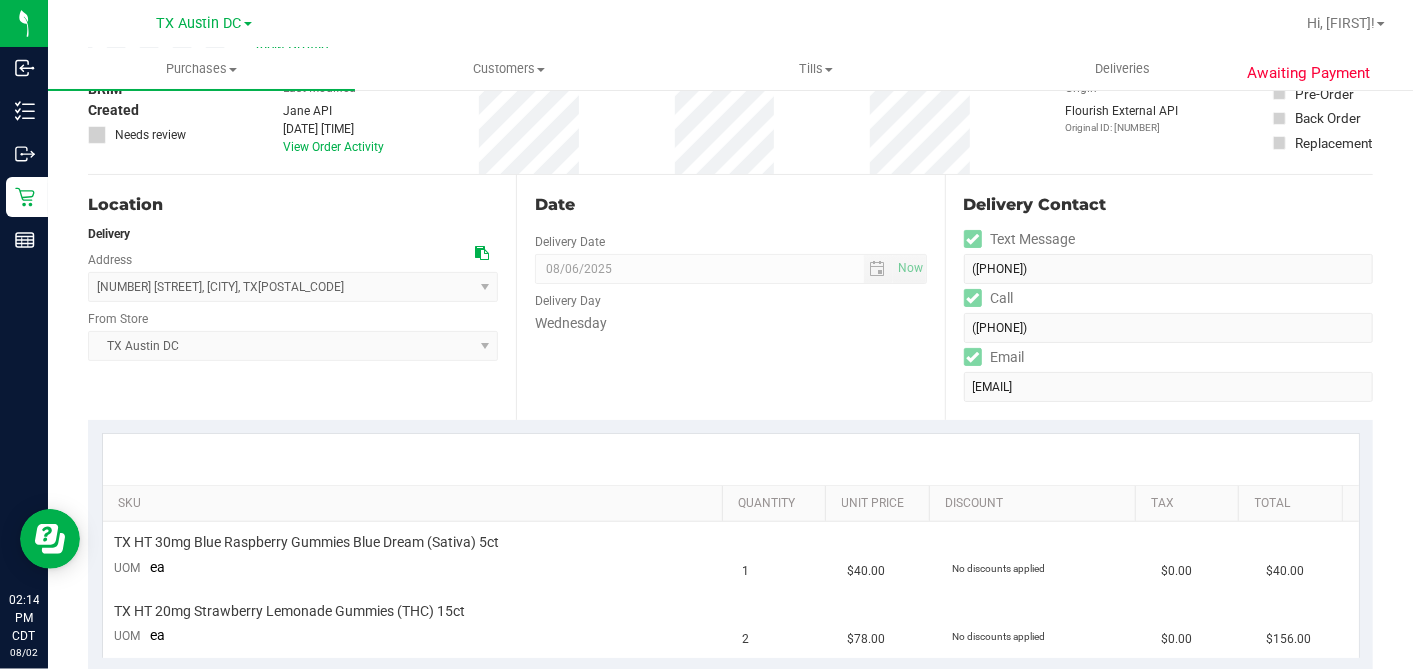 click at bounding box center [482, 253] 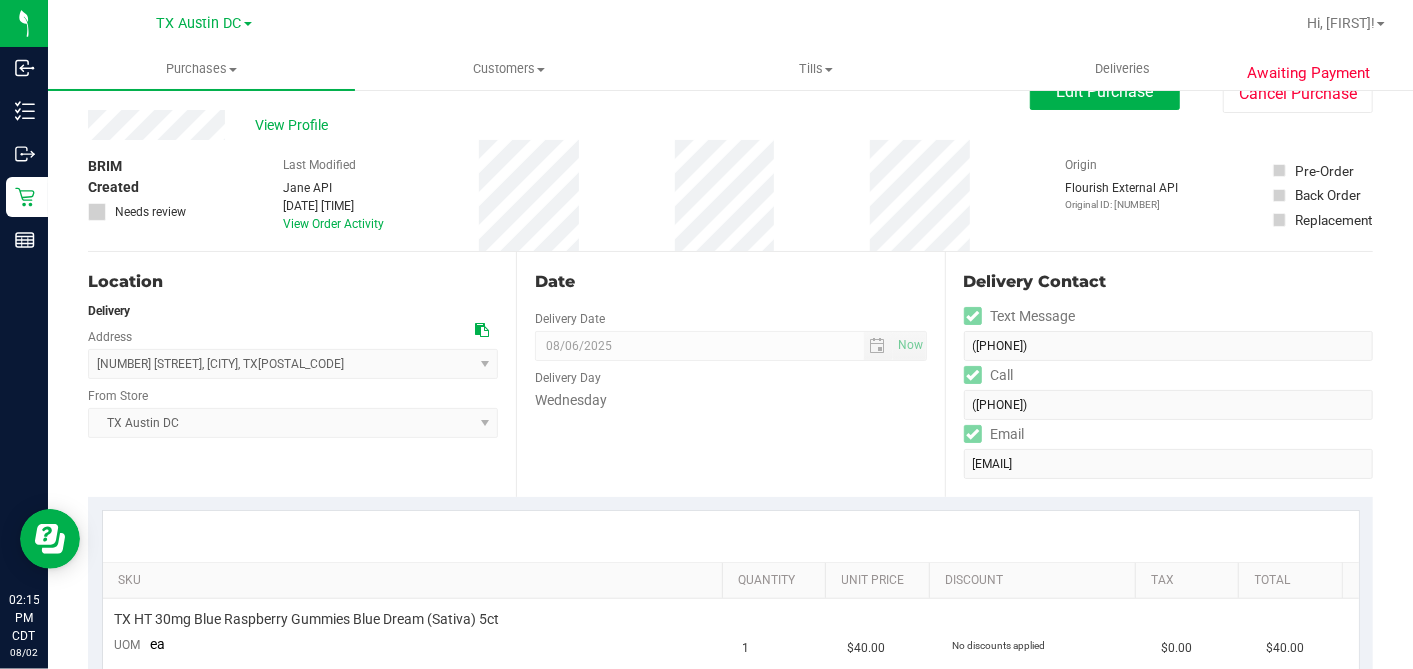 scroll, scrollTop: 0, scrollLeft: 0, axis: both 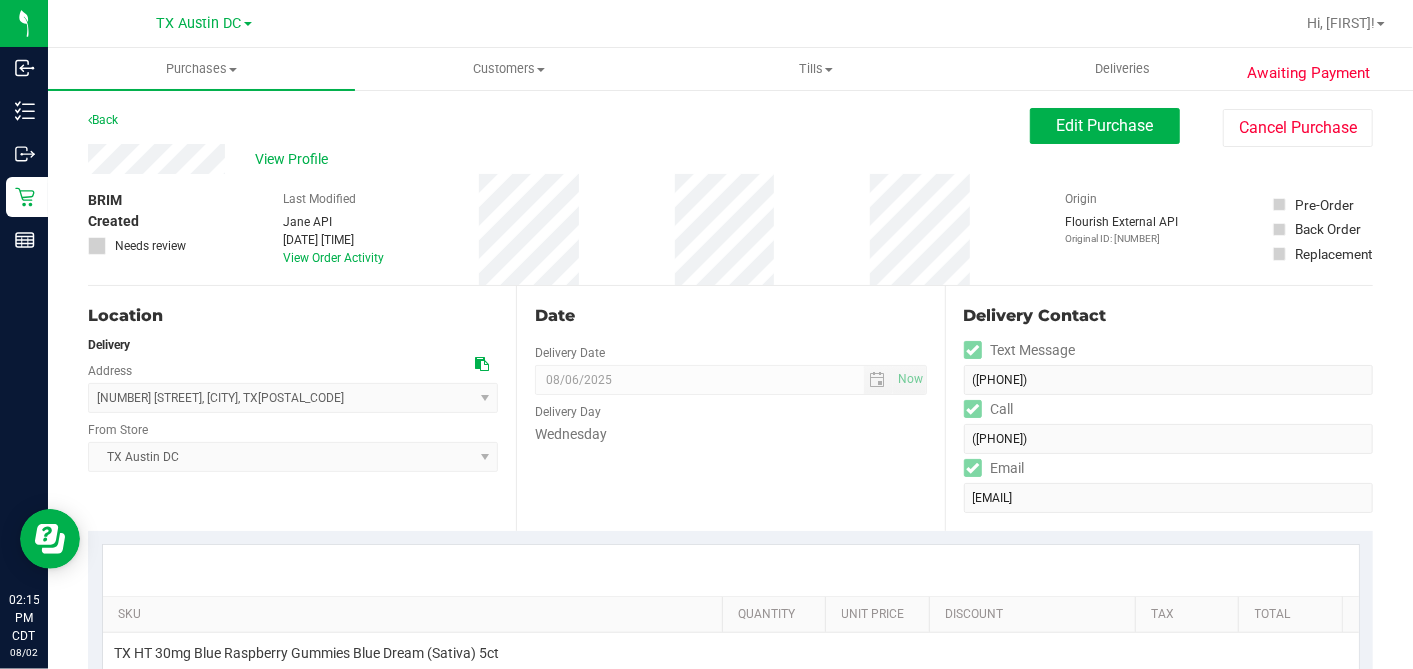 click on "Awaiting Payment
Back
Edit Purchase
Cancel Purchase
View Profile
# 11730931
Created
Needs review
Last Modified
Jane API
Aug 2, 2025 1:55:23 PM CDT
View Order Activity
Origin" at bounding box center [730, 875] 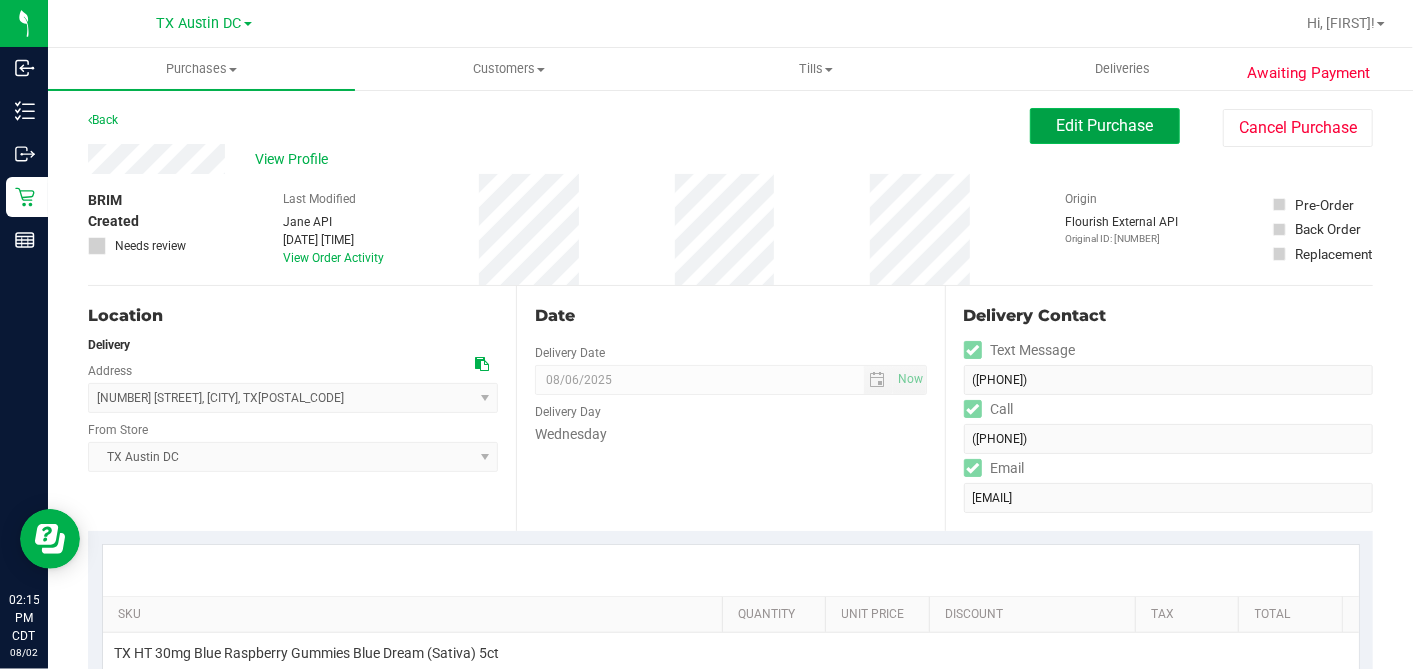 click on "Edit Purchase" at bounding box center [1105, 126] 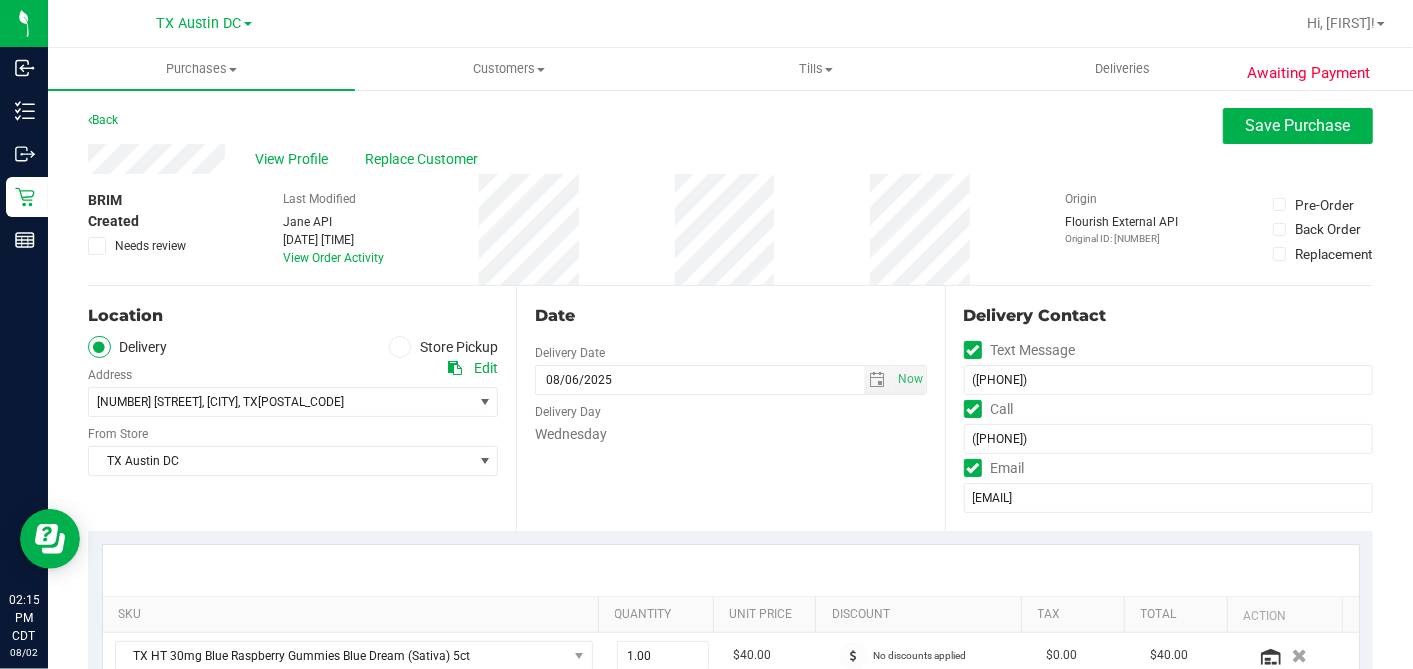 click on "# 11730931
Created
Needs review
Last Modified
Jane API
Aug 2, 2025 1:55:23 PM CDT
View Order Activity
Origin
Flourish External API
Original ID: 312852878
Pre-Order
Back Order" at bounding box center [730, 229] 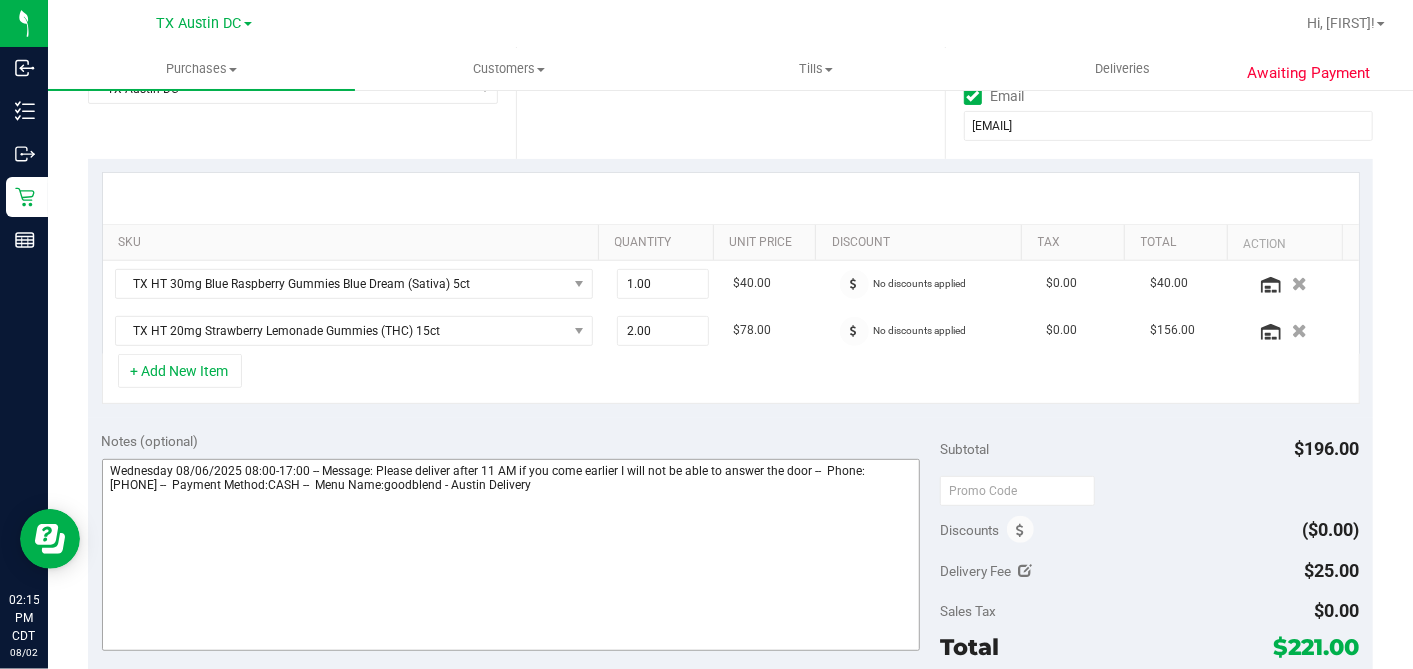 scroll, scrollTop: 555, scrollLeft: 0, axis: vertical 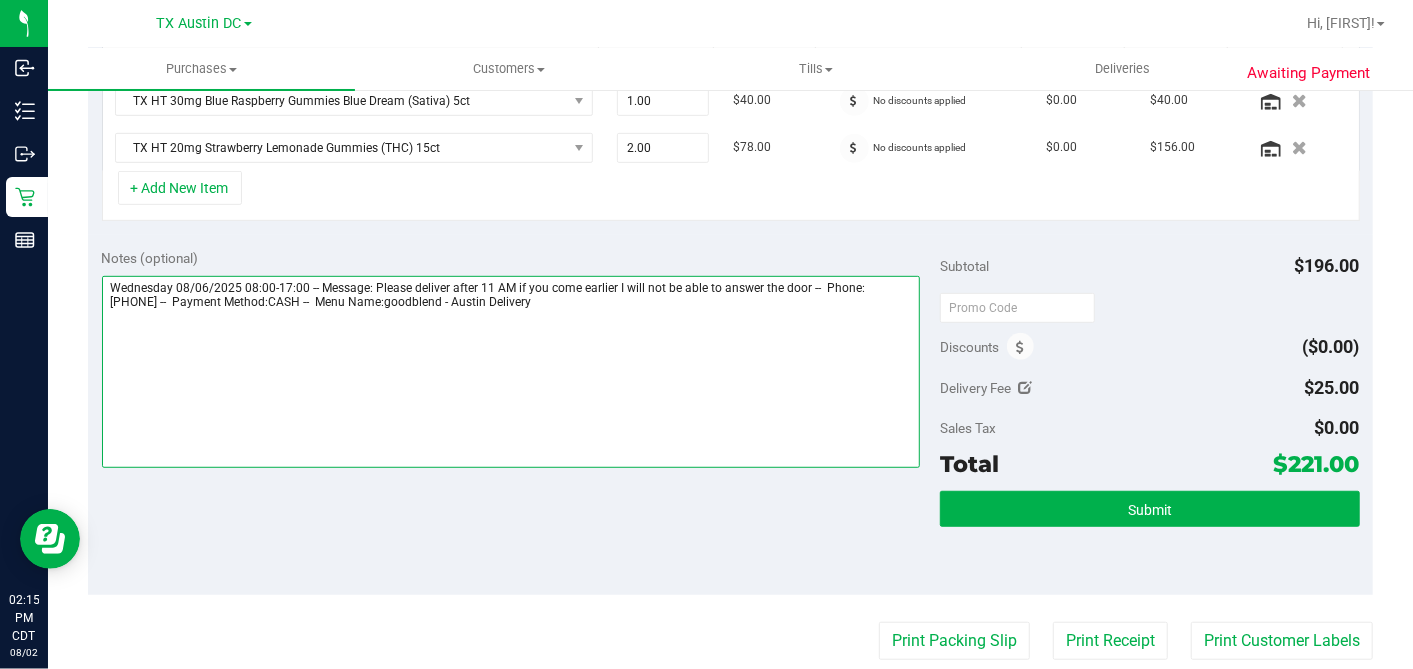 click at bounding box center (511, 372) 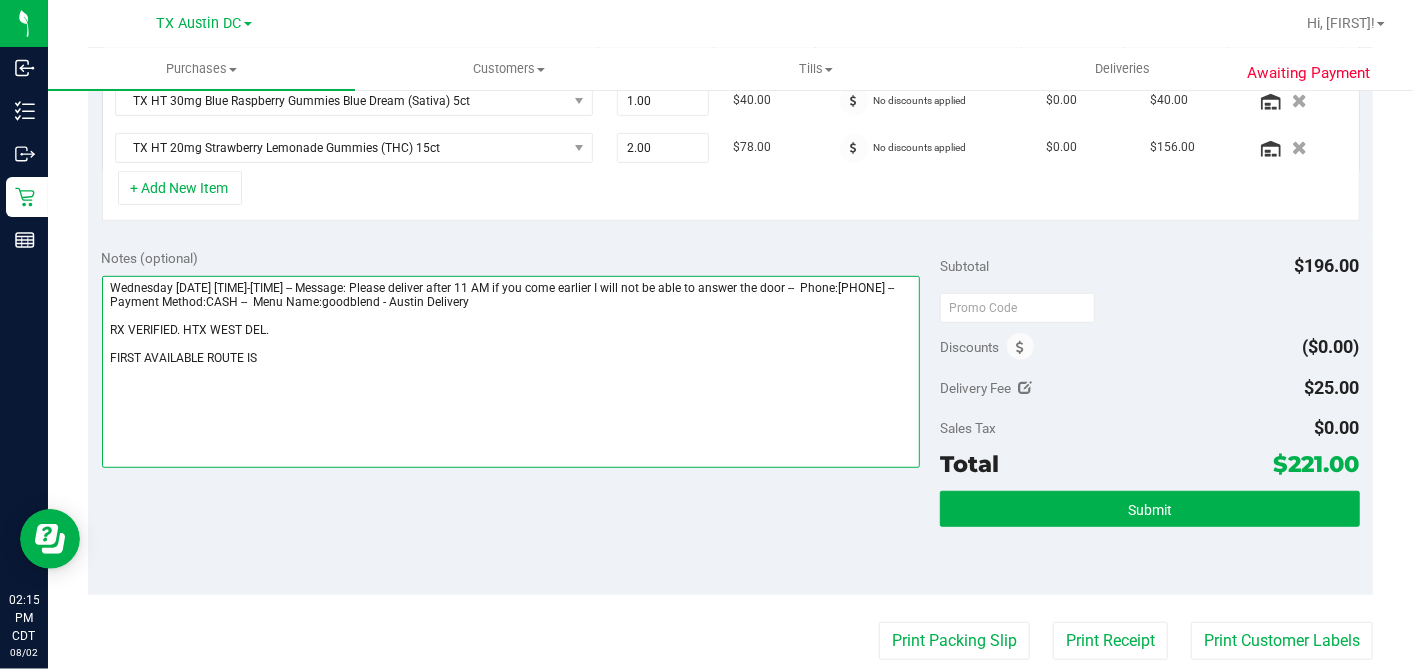 click at bounding box center [511, 372] 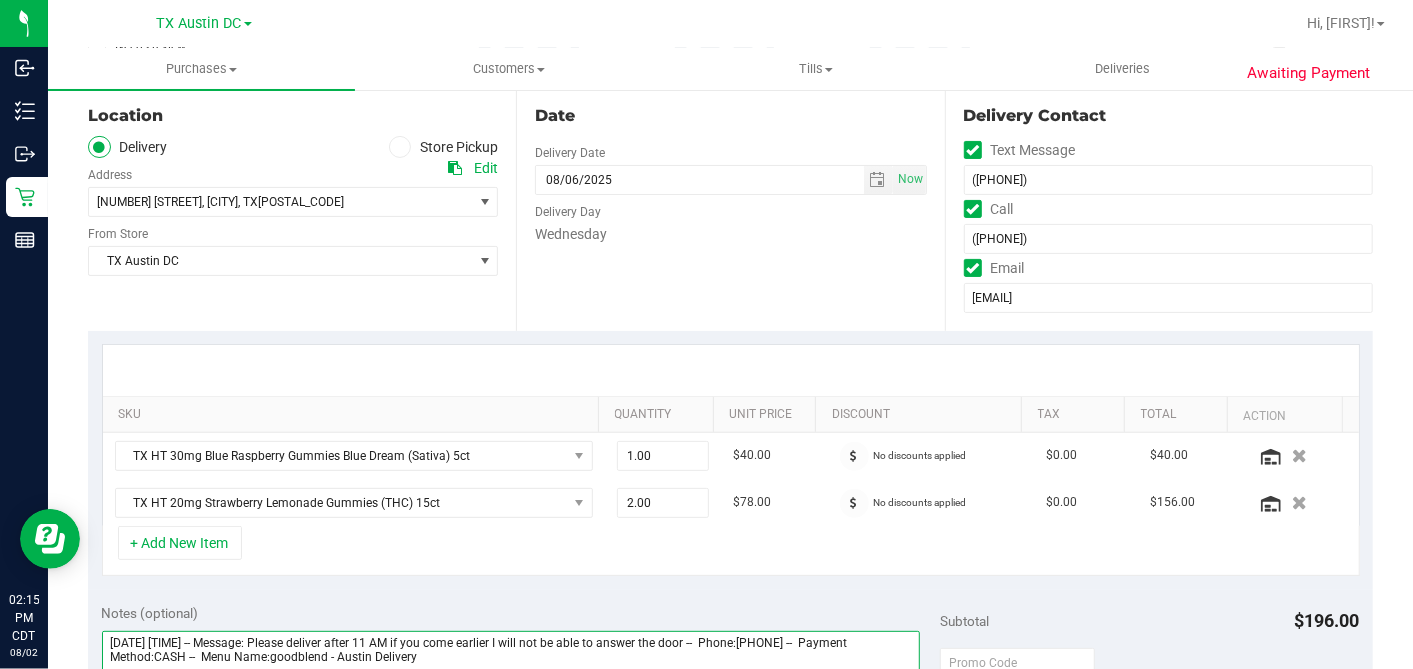 scroll, scrollTop: 444, scrollLeft: 0, axis: vertical 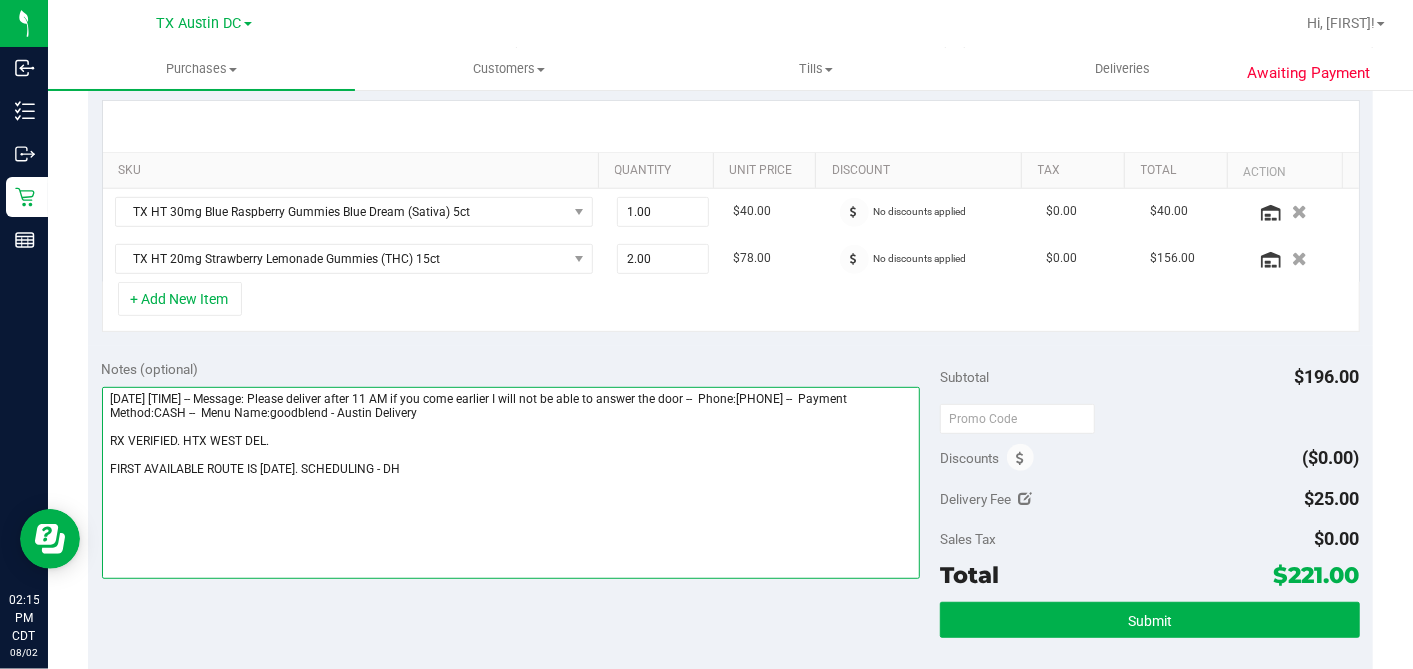 click at bounding box center (511, 483) 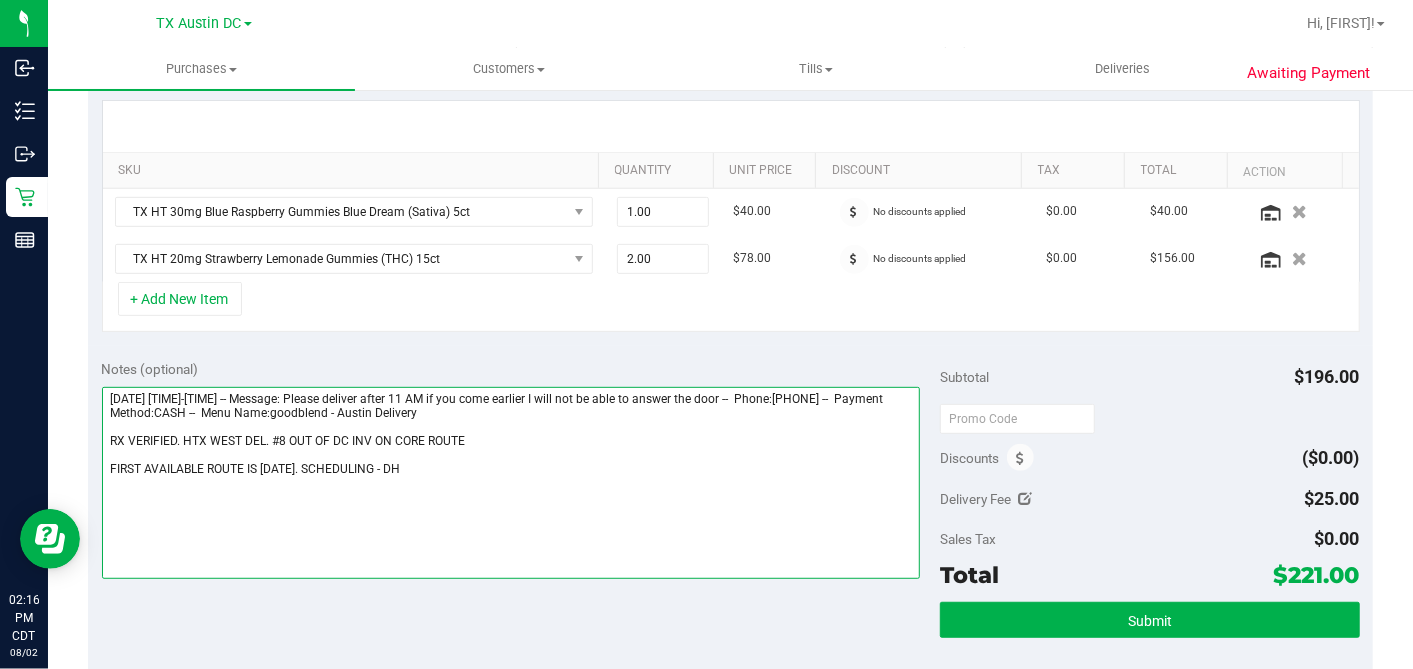 type on "Wednesday 08/06/2025 08:00-17:00 -- Message: Please deliver after 11 AM if you come earlier I will not be able to answer the door --  Phone:5125406174 --  Payment Method:CASH --  Menu Name:goodblend - Austin Delivery
RX VERIFIED. HTX WEST DEL. #8 OUT OF DC INV ON CORE ROUTE
FIRST AVAILABLE ROUTE IS WED 8/6. SCHEDULING - DH" 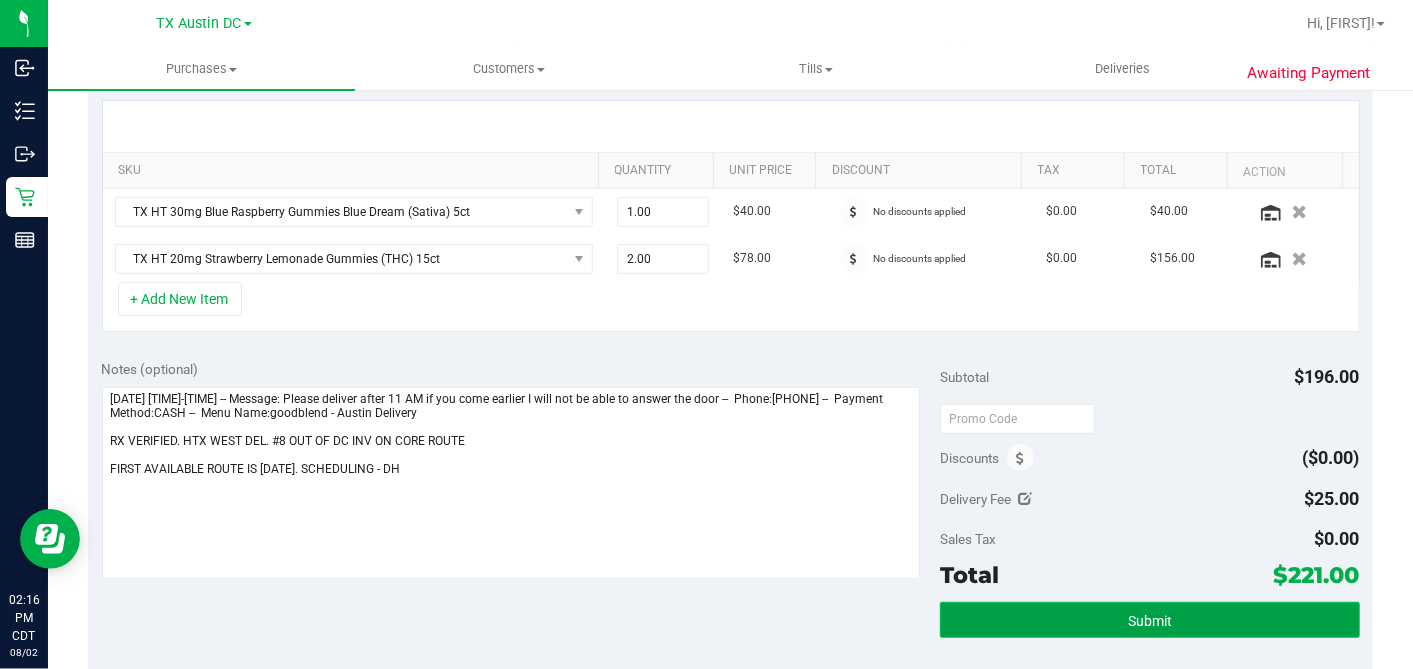 drag, startPoint x: 1151, startPoint y: 620, endPoint x: 1141, endPoint y: 615, distance: 11.18034 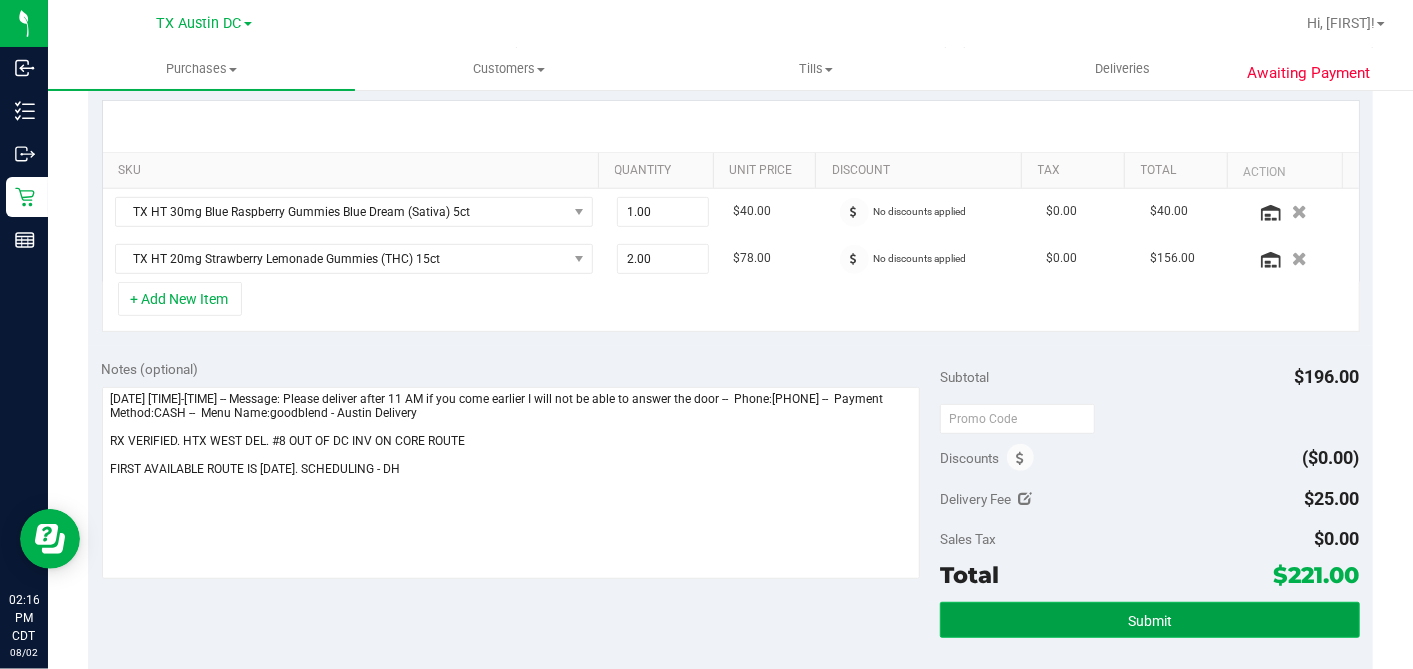 click on "Submit" at bounding box center (1150, 621) 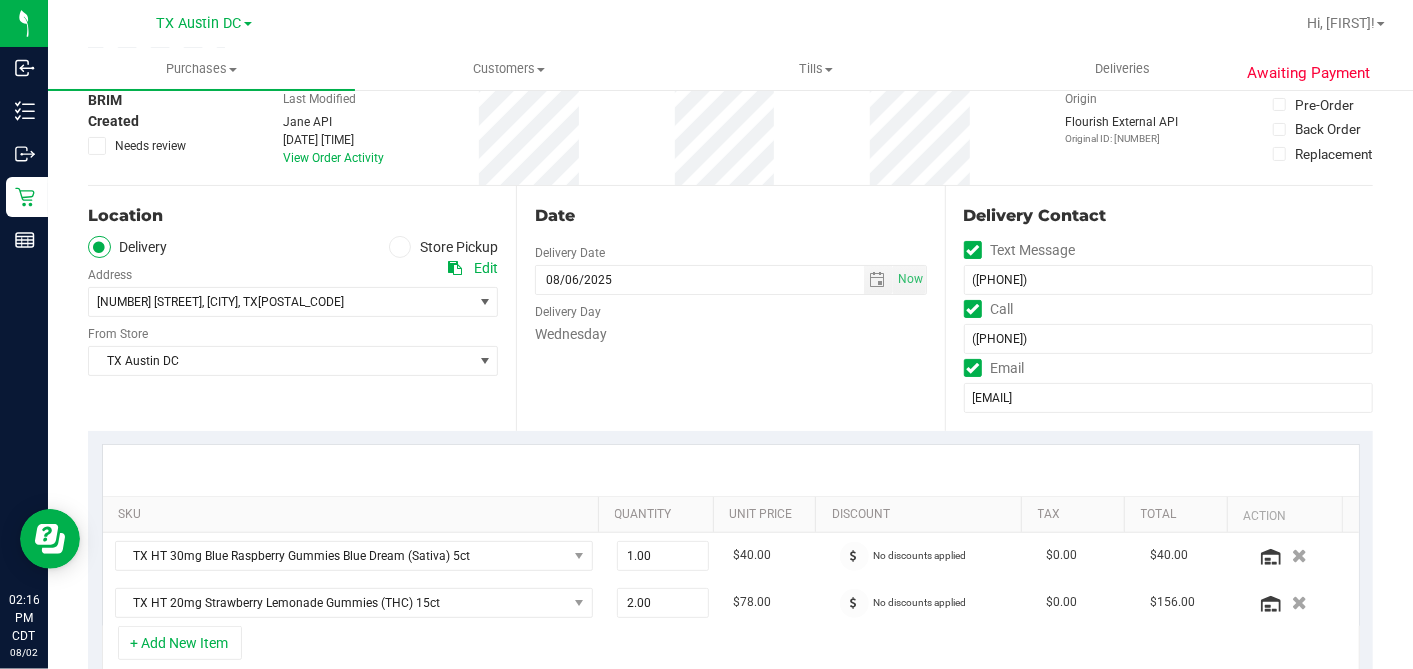 scroll, scrollTop: 0, scrollLeft: 0, axis: both 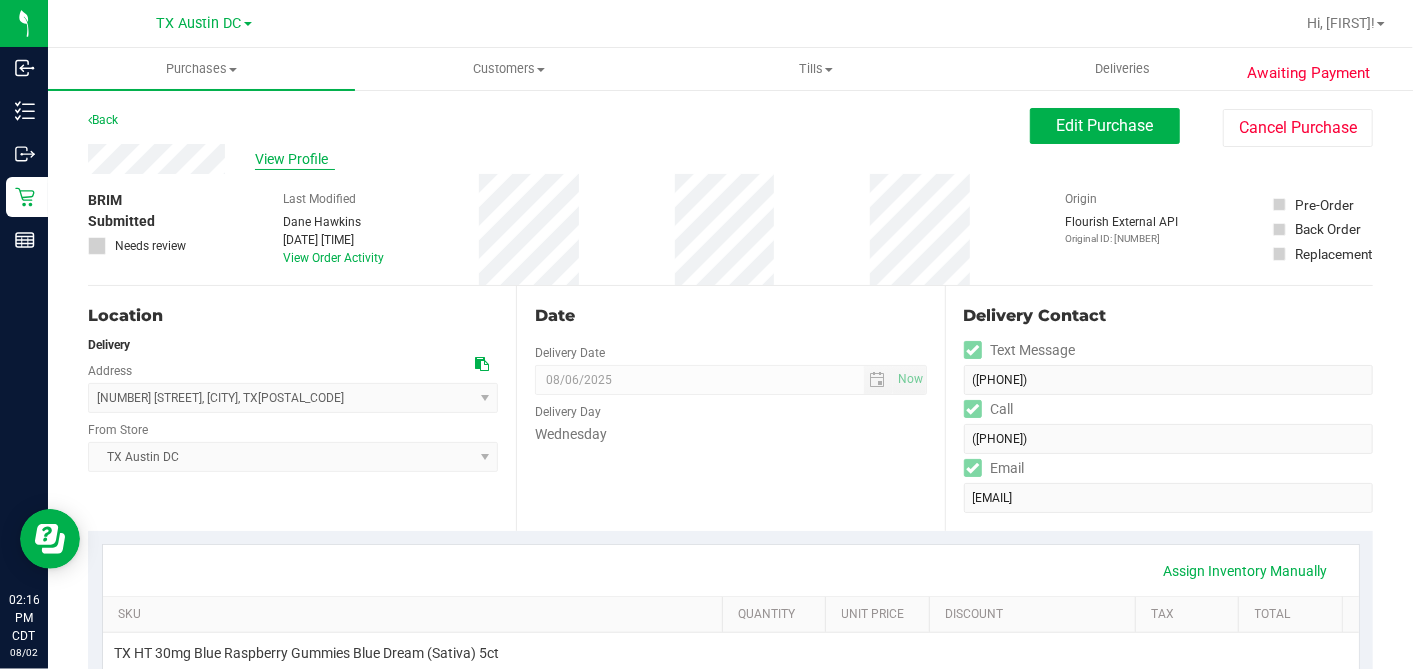 click on "View Profile" at bounding box center (295, 159) 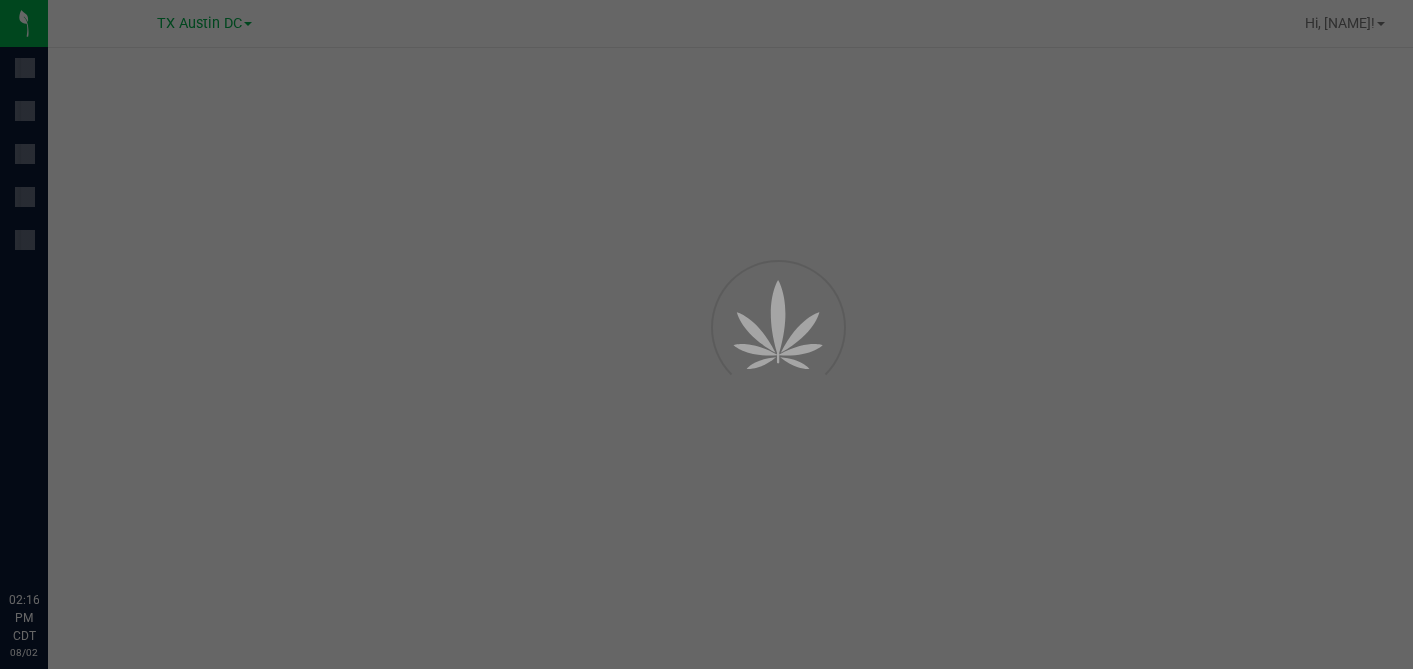 scroll, scrollTop: 0, scrollLeft: 0, axis: both 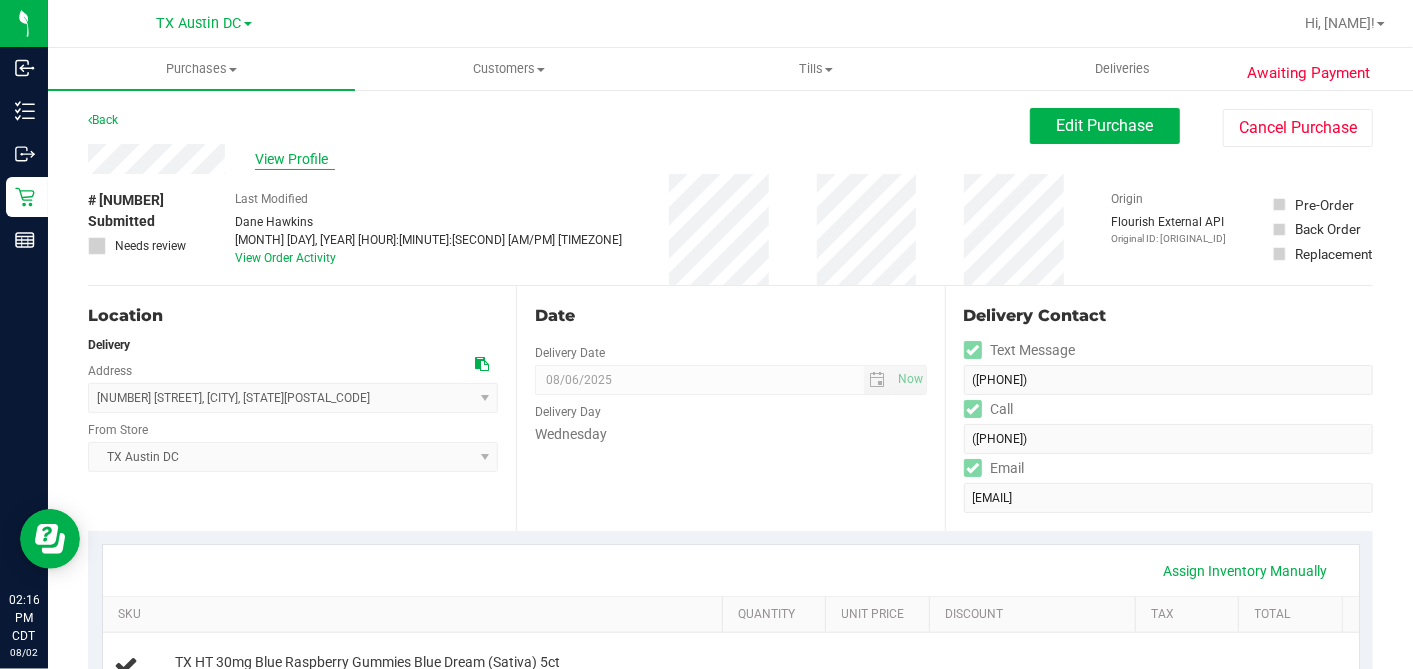 click on "View Profile" at bounding box center [295, 159] 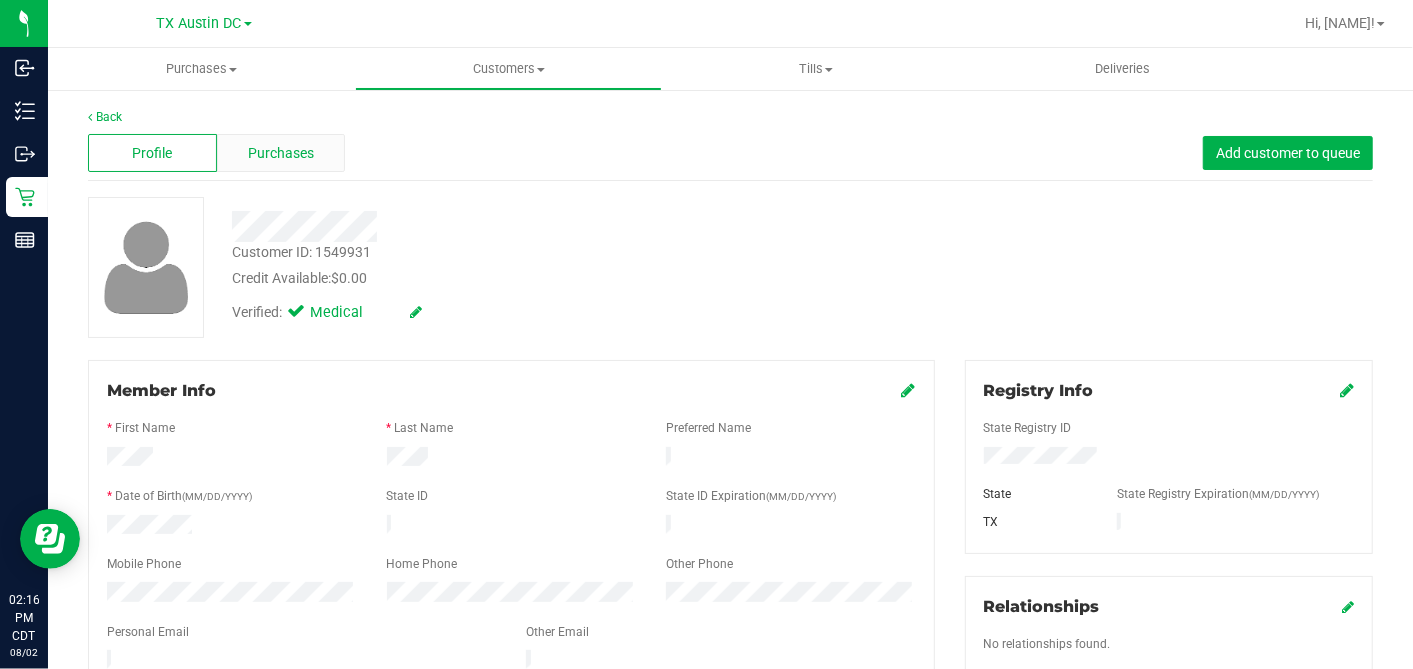 click on "Purchases" at bounding box center (281, 153) 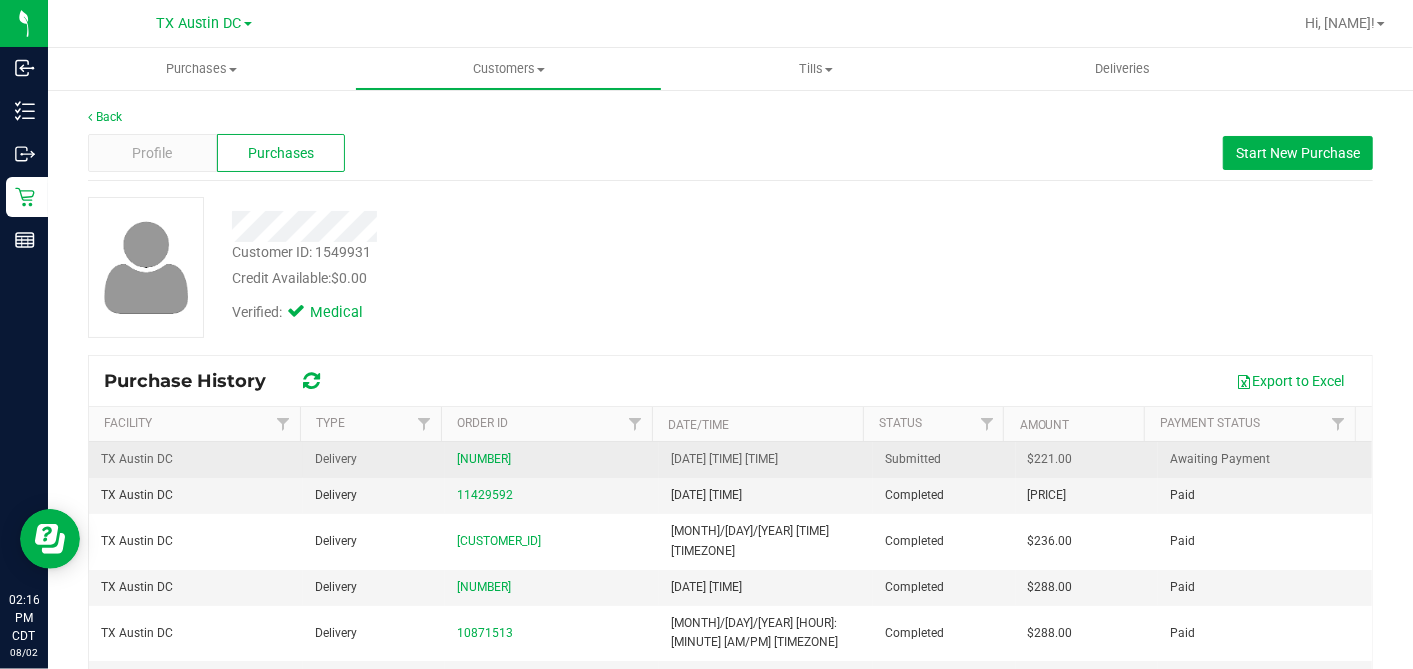 click on "$221.00" at bounding box center [1050, 459] 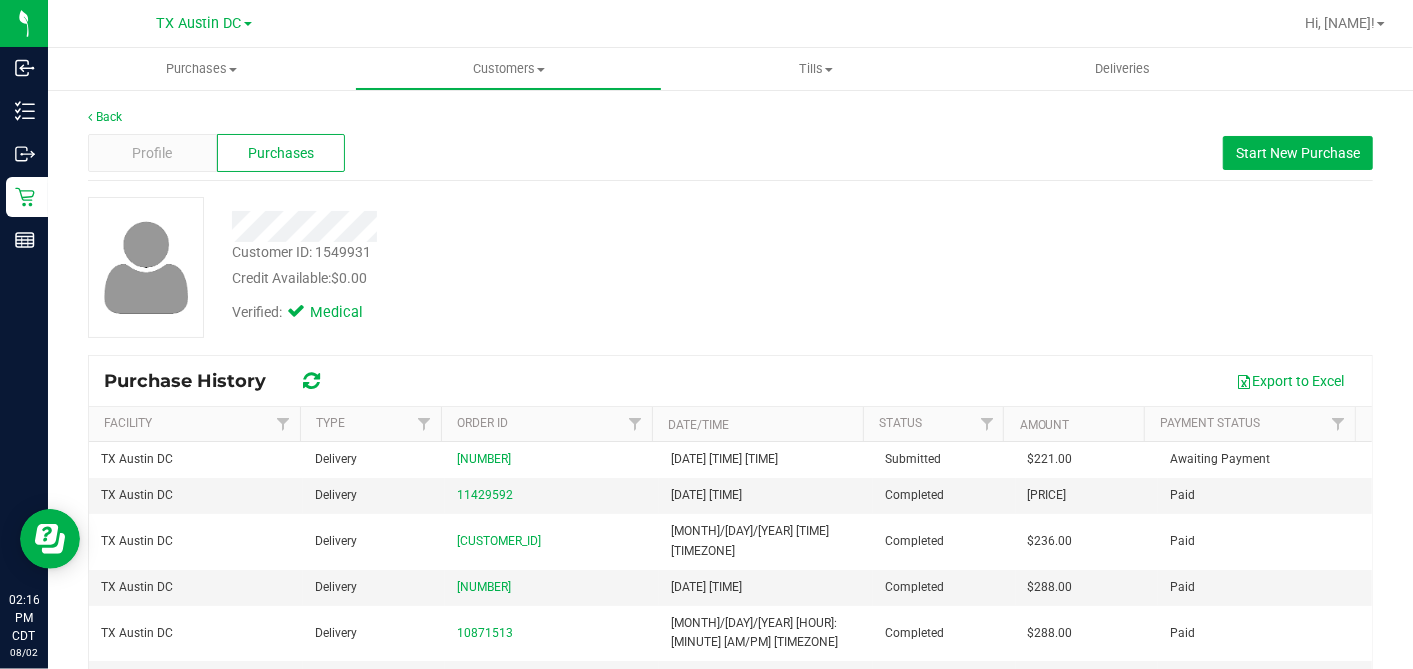copy on "[PRICE]" 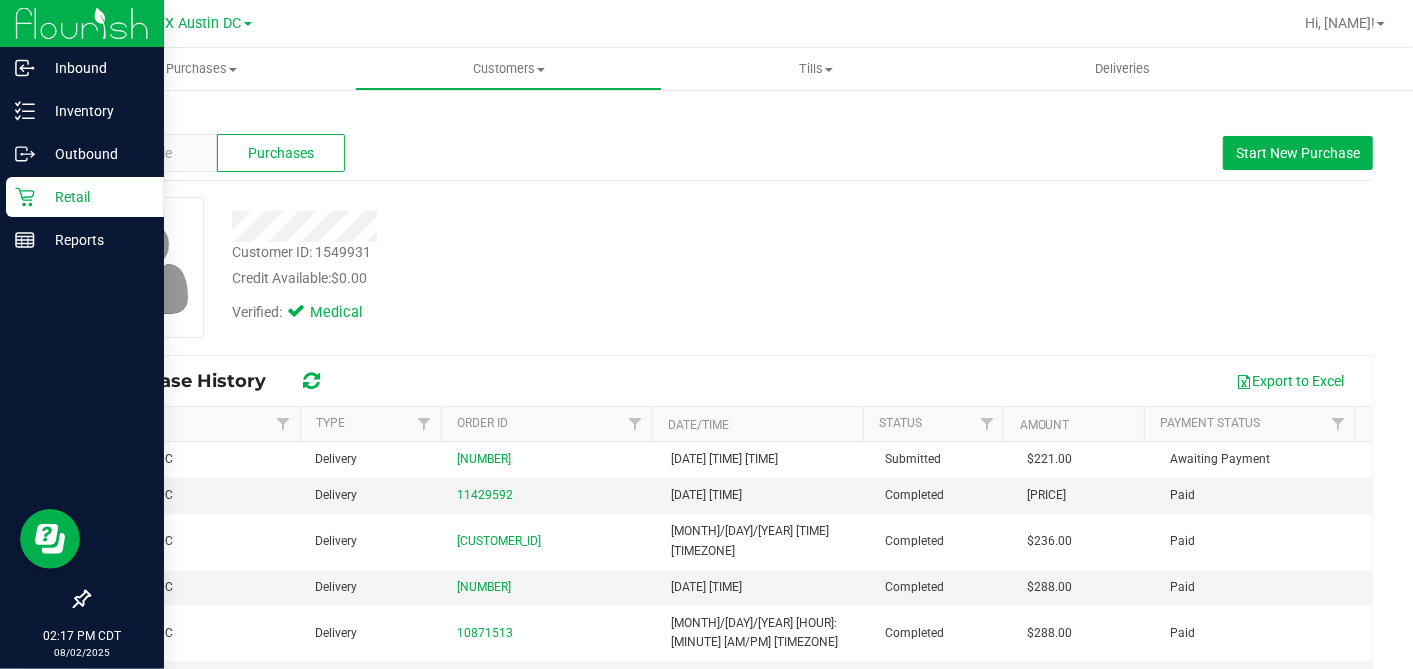 click on "Retail" at bounding box center [95, 197] 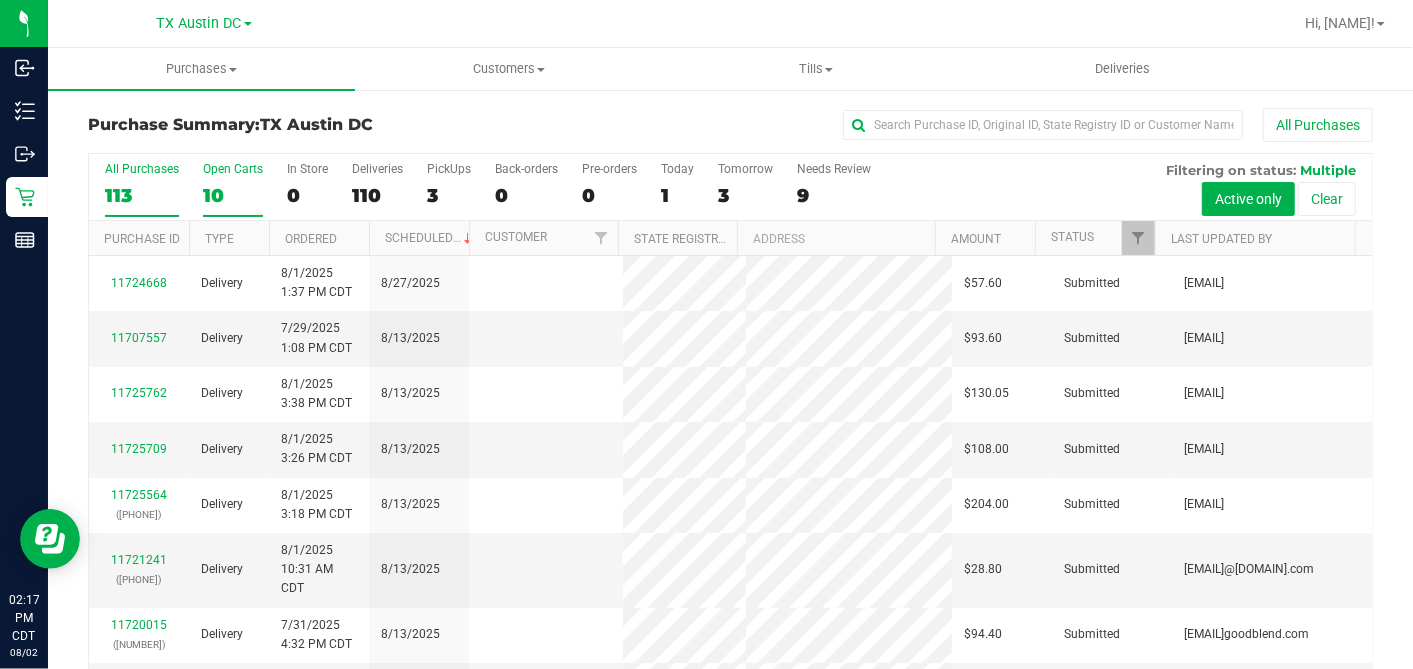 click on "10" at bounding box center (233, 195) 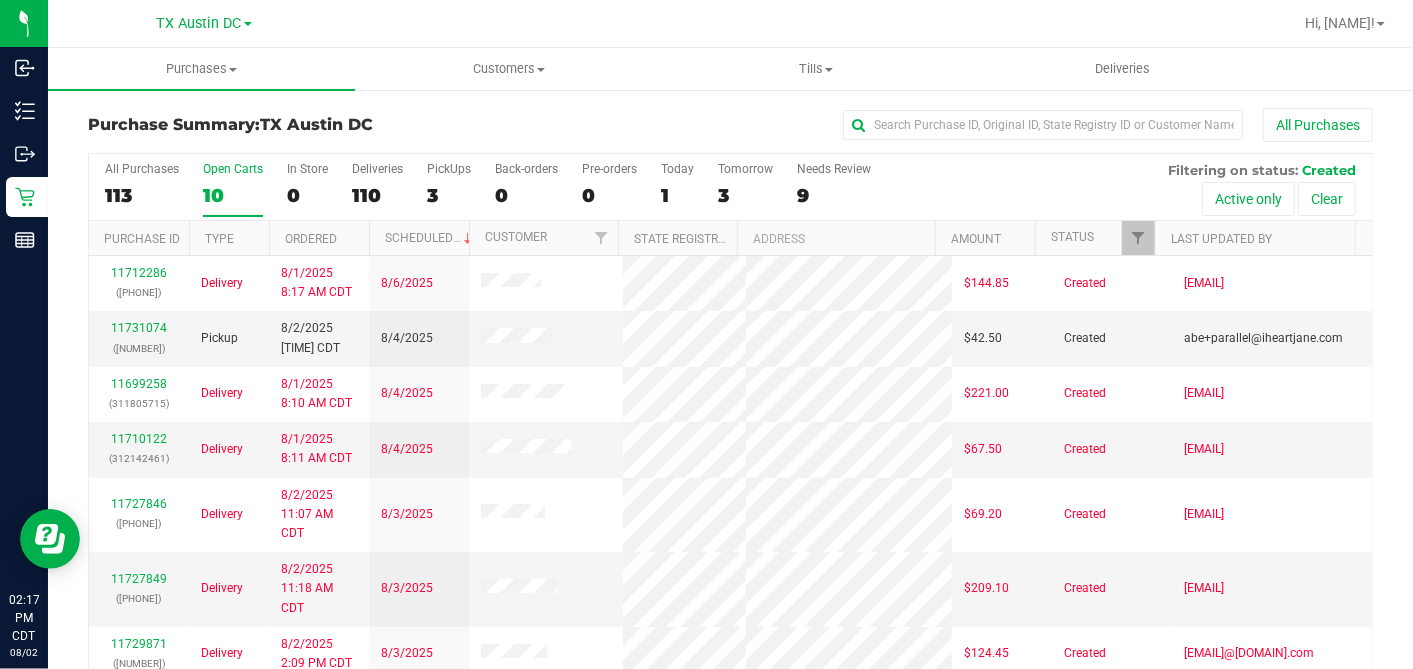 click on "Ordered" at bounding box center [319, 238] 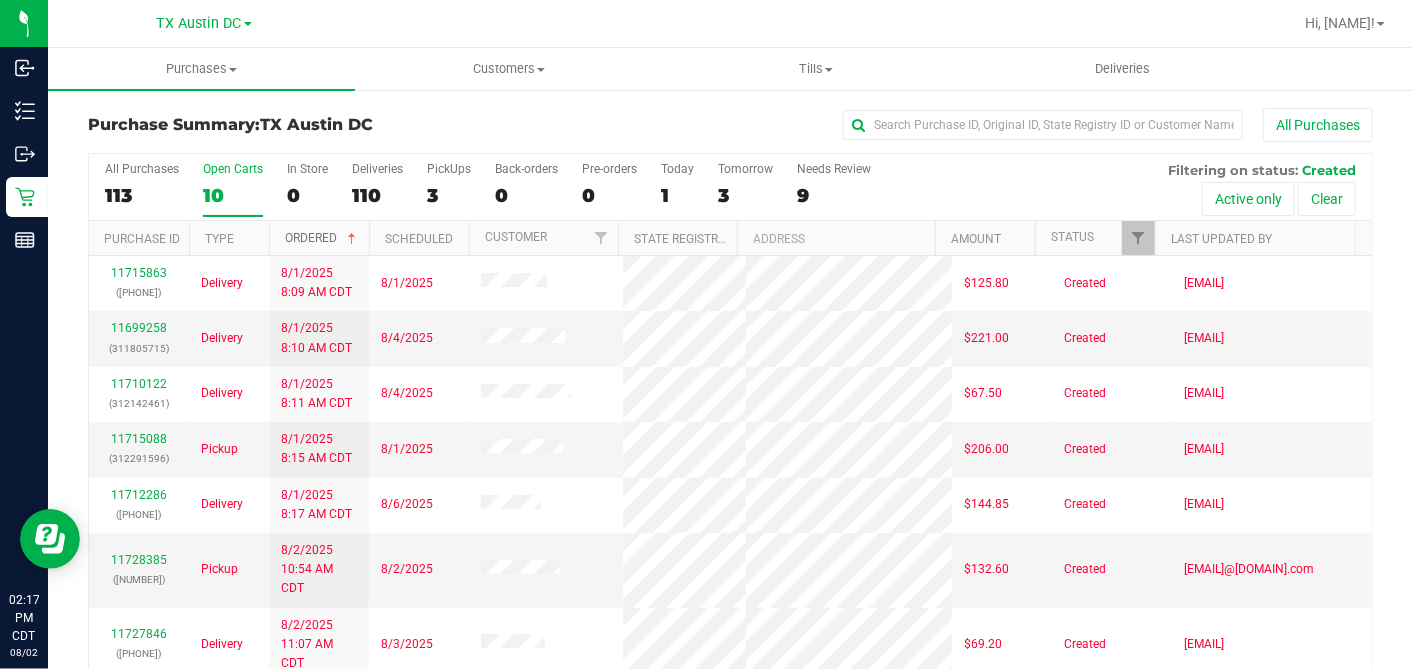 click at bounding box center (352, 239) 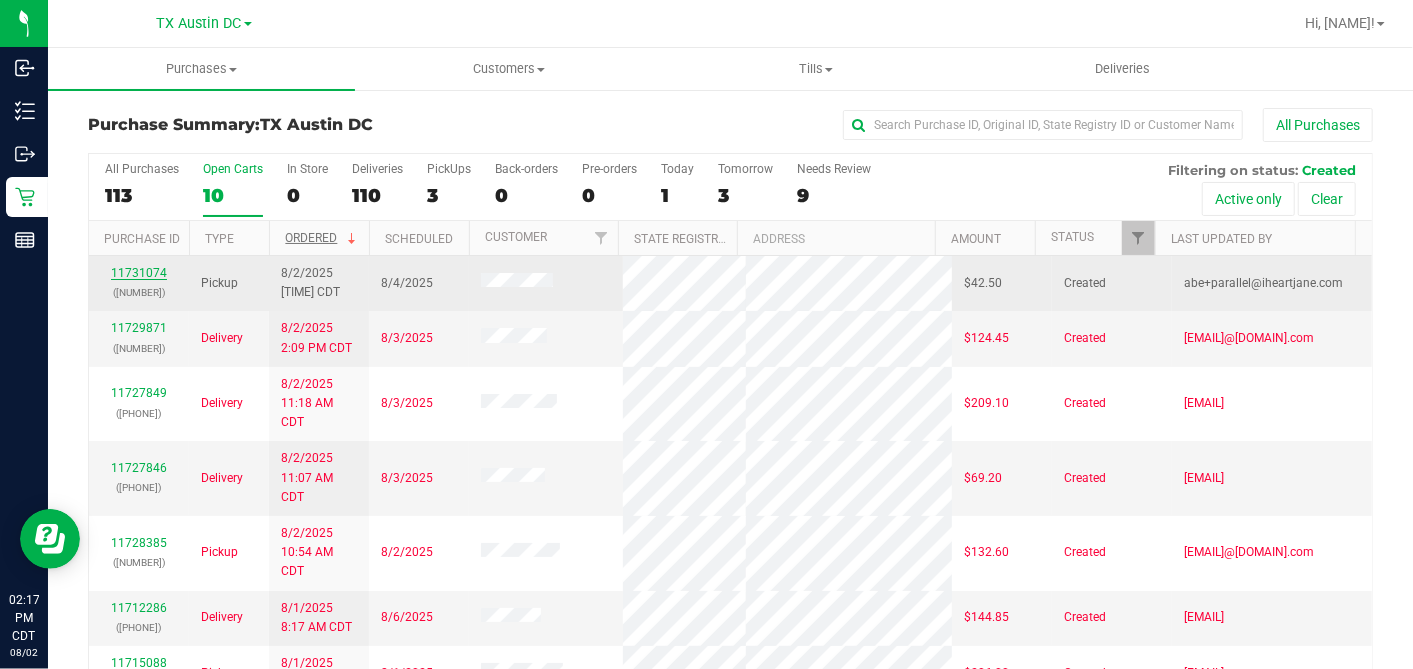click on "11731074" at bounding box center (139, 273) 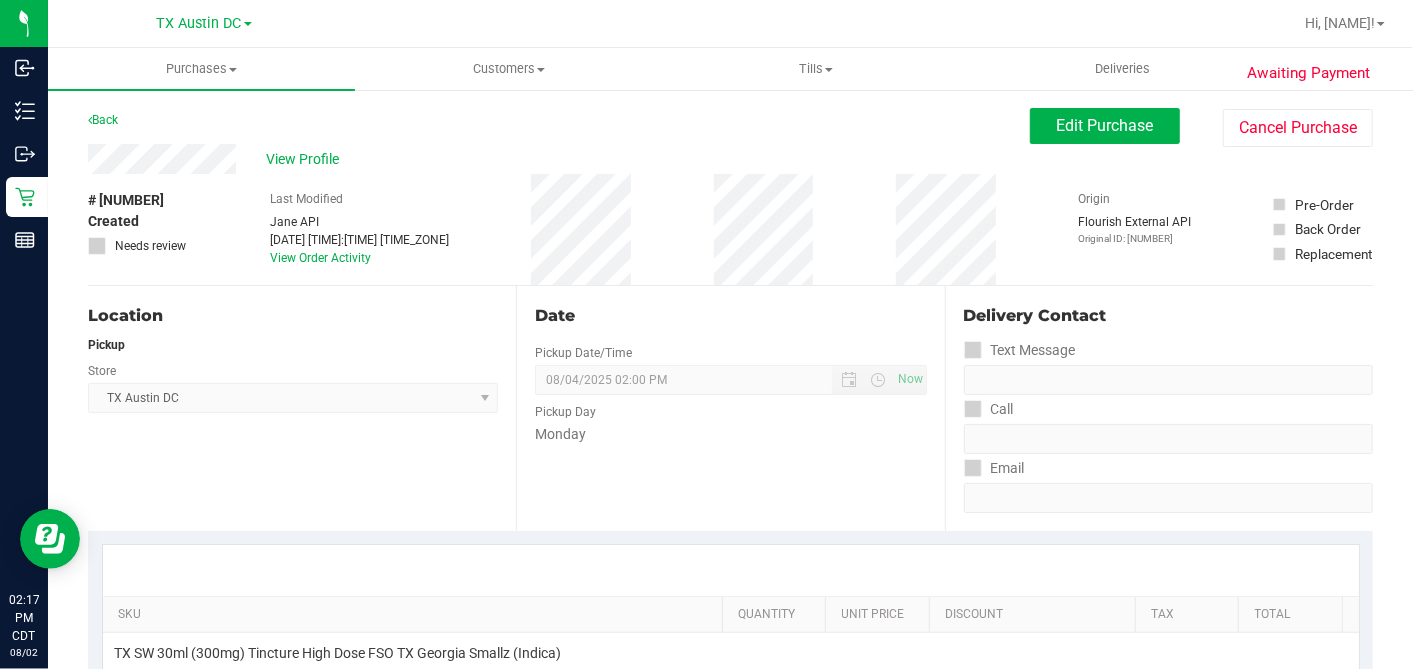 drag, startPoint x: 220, startPoint y: 175, endPoint x: 225, endPoint y: 185, distance: 11.18034 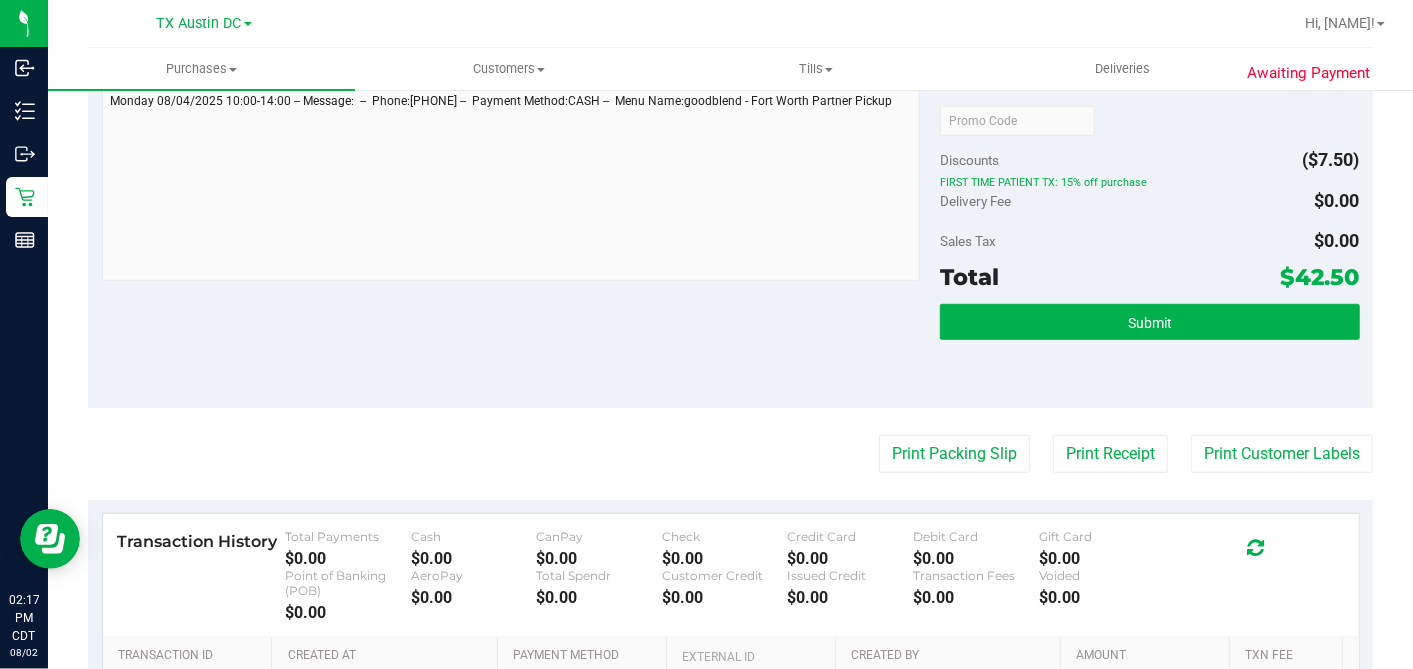 scroll, scrollTop: 0, scrollLeft: 0, axis: both 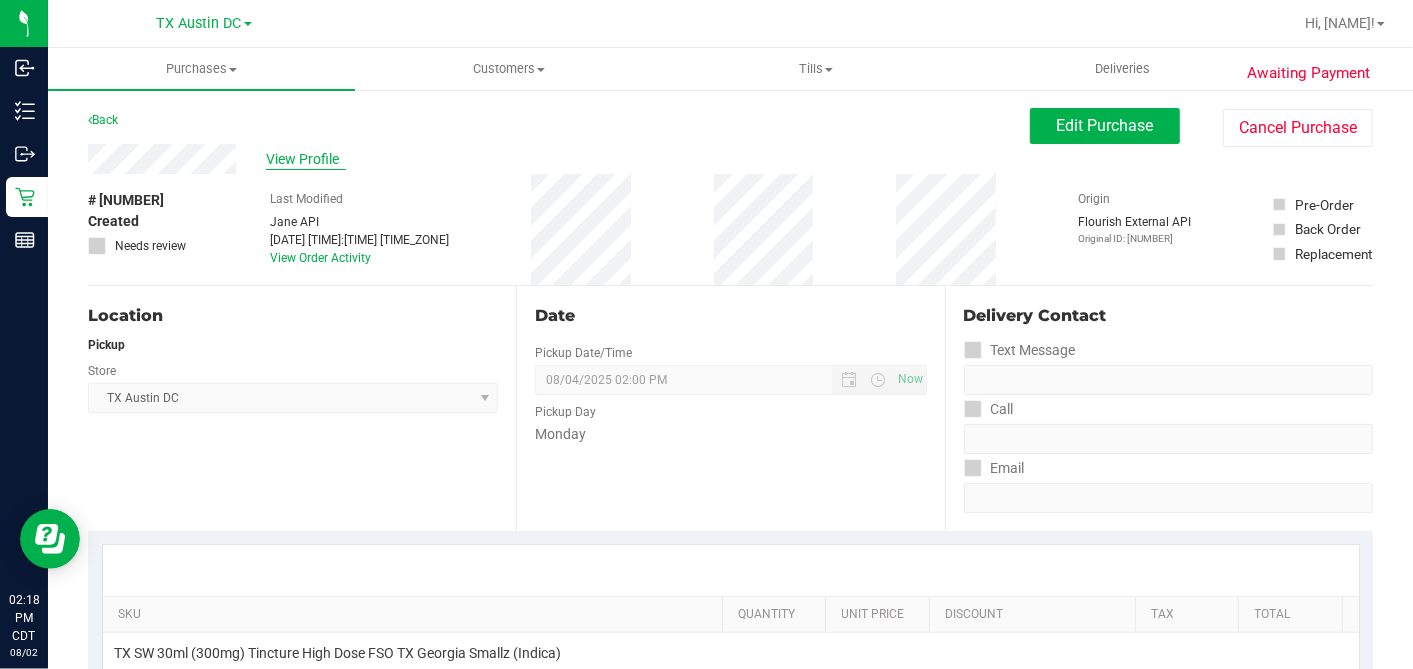 click on "View Profile" at bounding box center (306, 159) 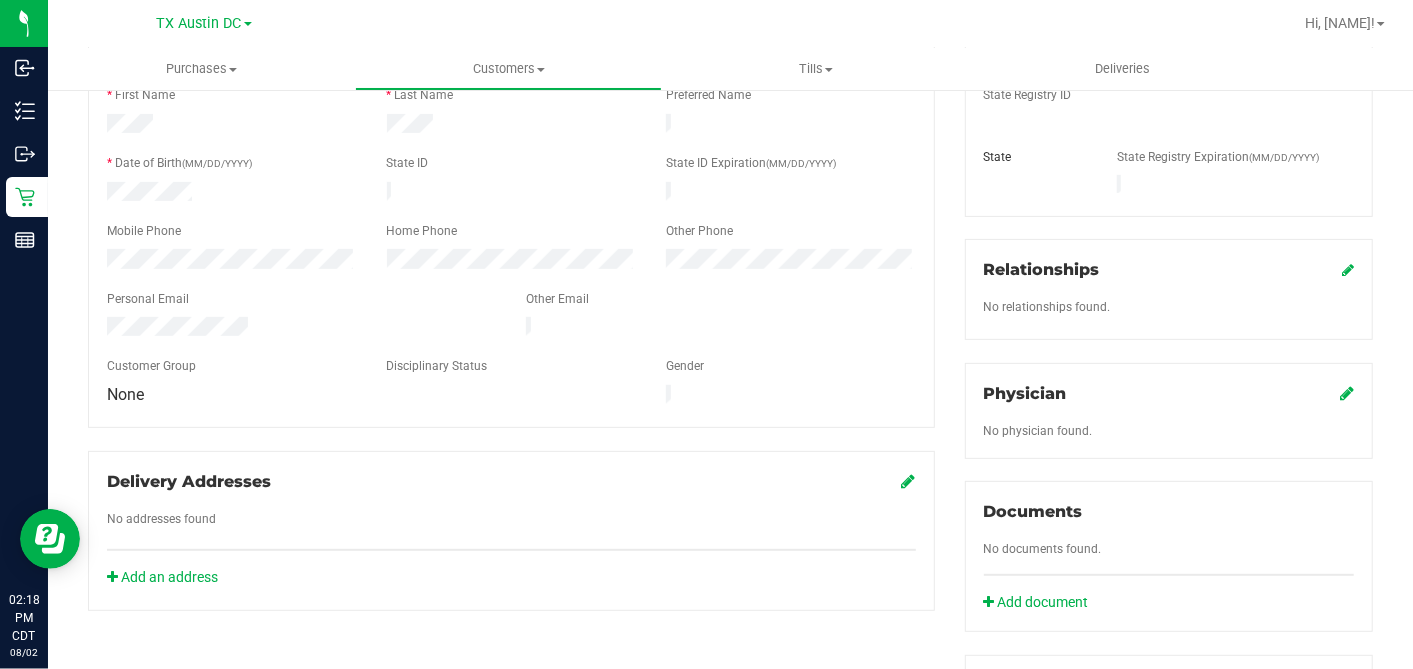 scroll, scrollTop: 0, scrollLeft: 0, axis: both 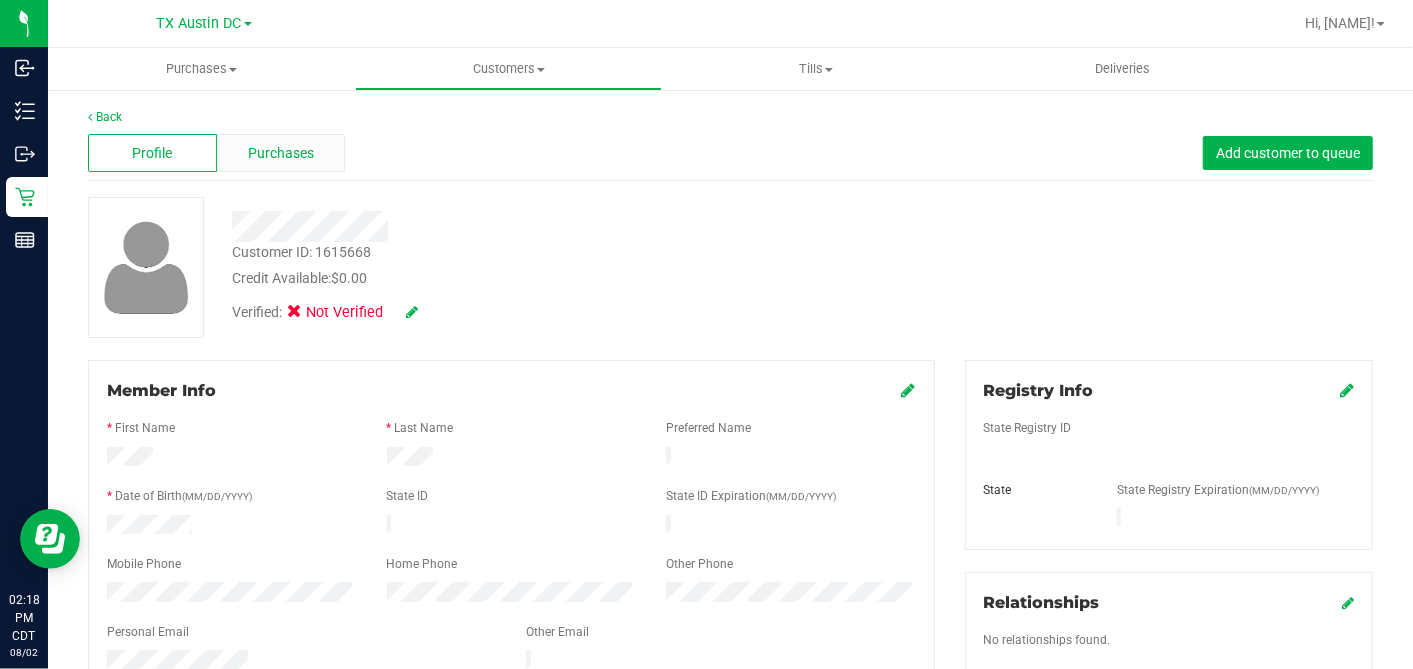 click on "Purchases" at bounding box center [281, 153] 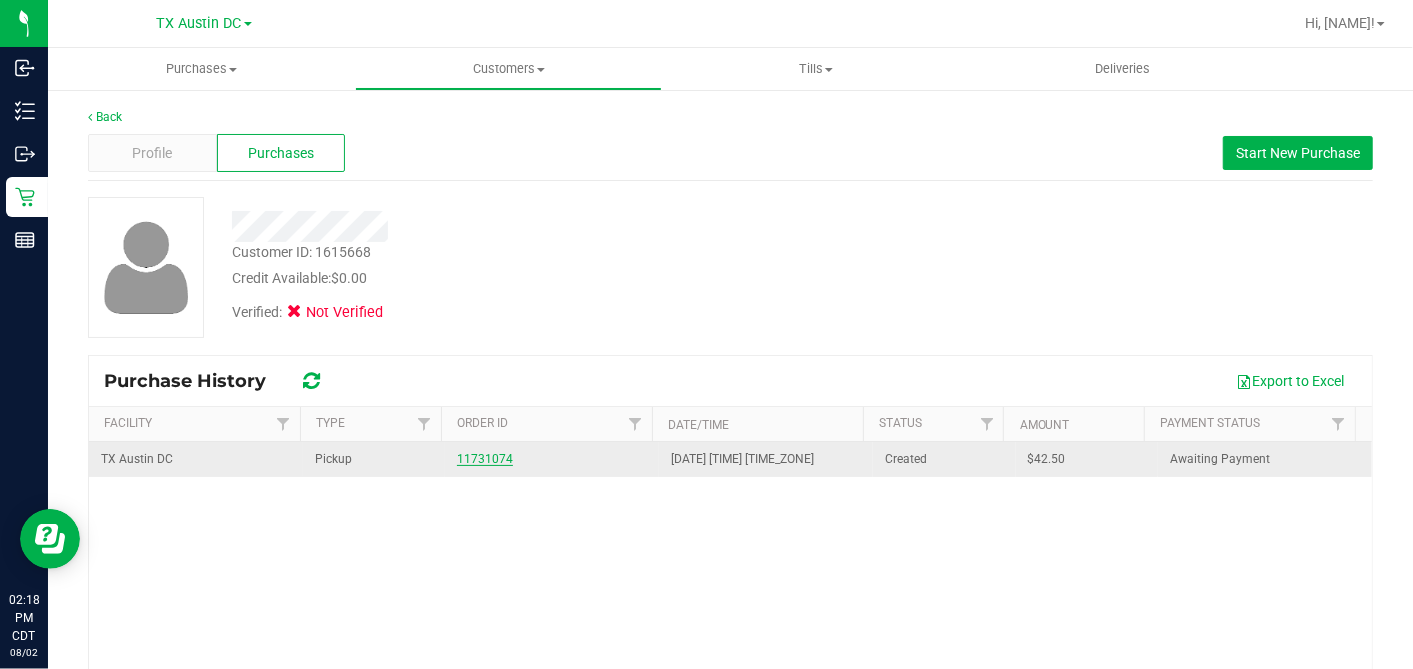 click on "11731074" at bounding box center (485, 459) 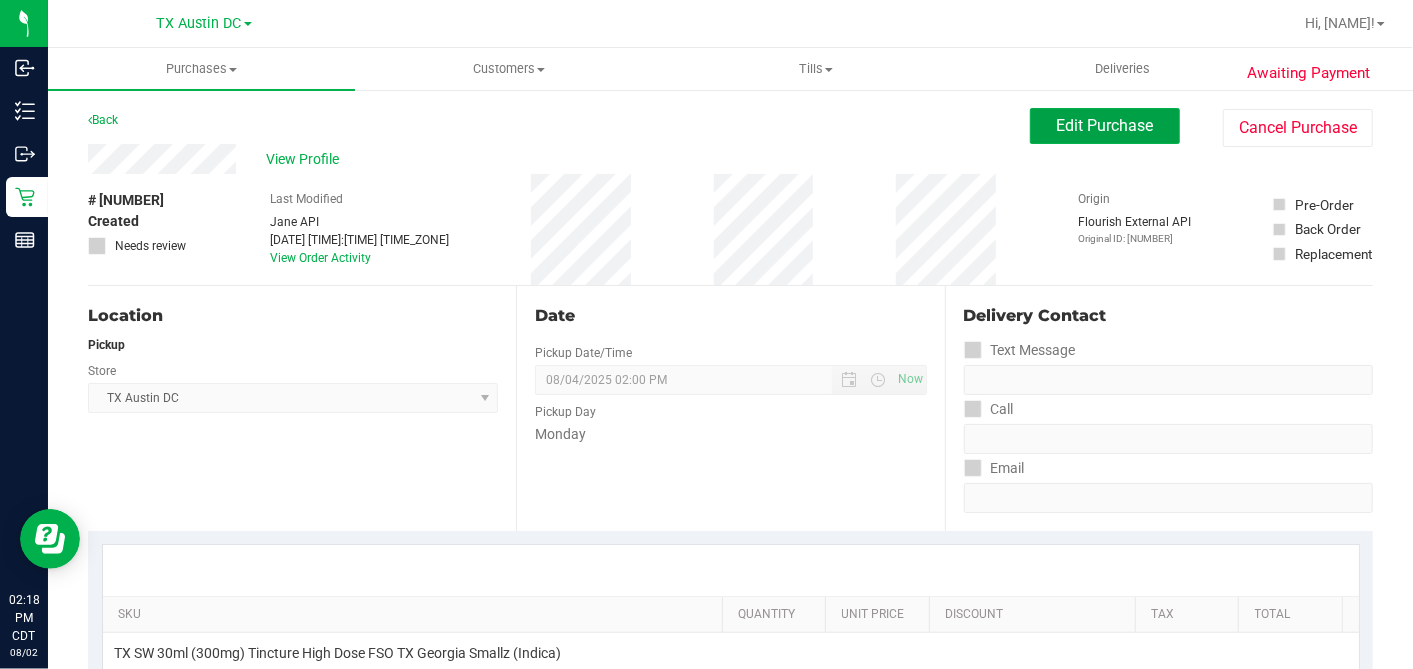 drag, startPoint x: 1033, startPoint y: 129, endPoint x: 1005, endPoint y: 152, distance: 36.23534 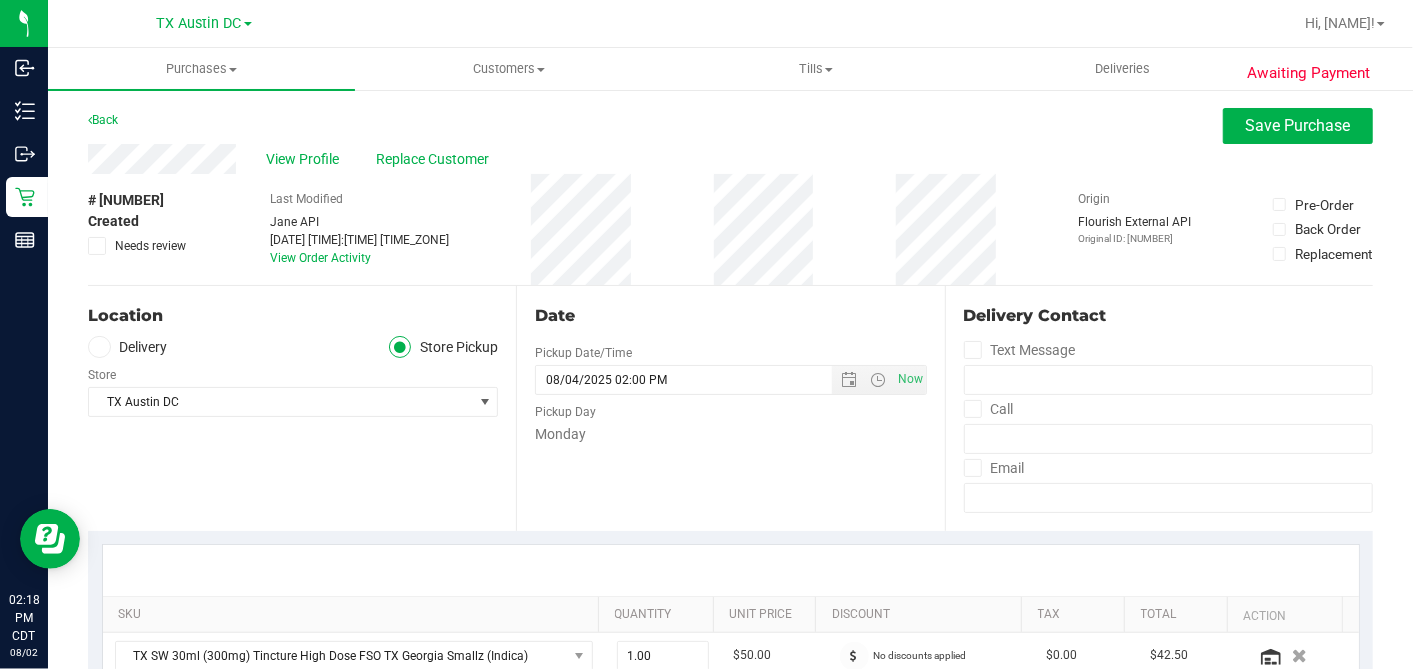 click at bounding box center (97, 246) 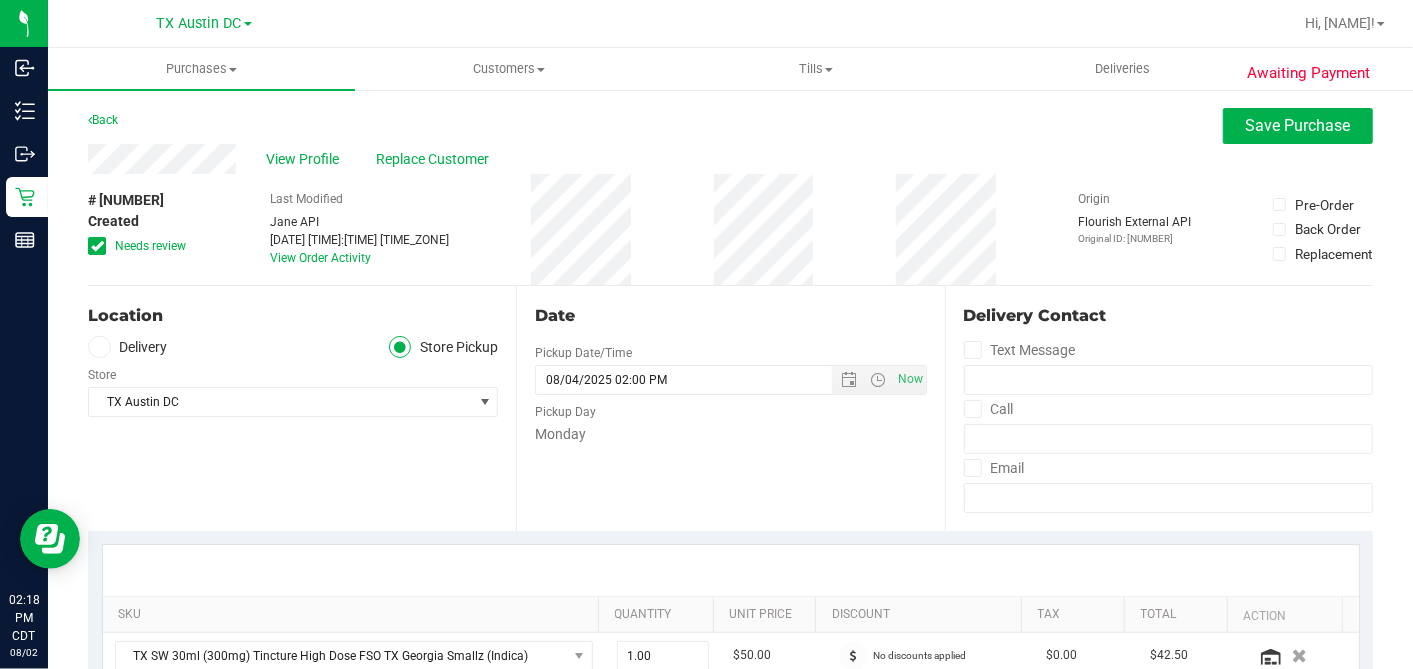 click on "Date
Pickup Date/Time
08/04/2025
Now
08/04/2025 02:00 PM
Now
Pickup Day
Monday" at bounding box center (730, 408) 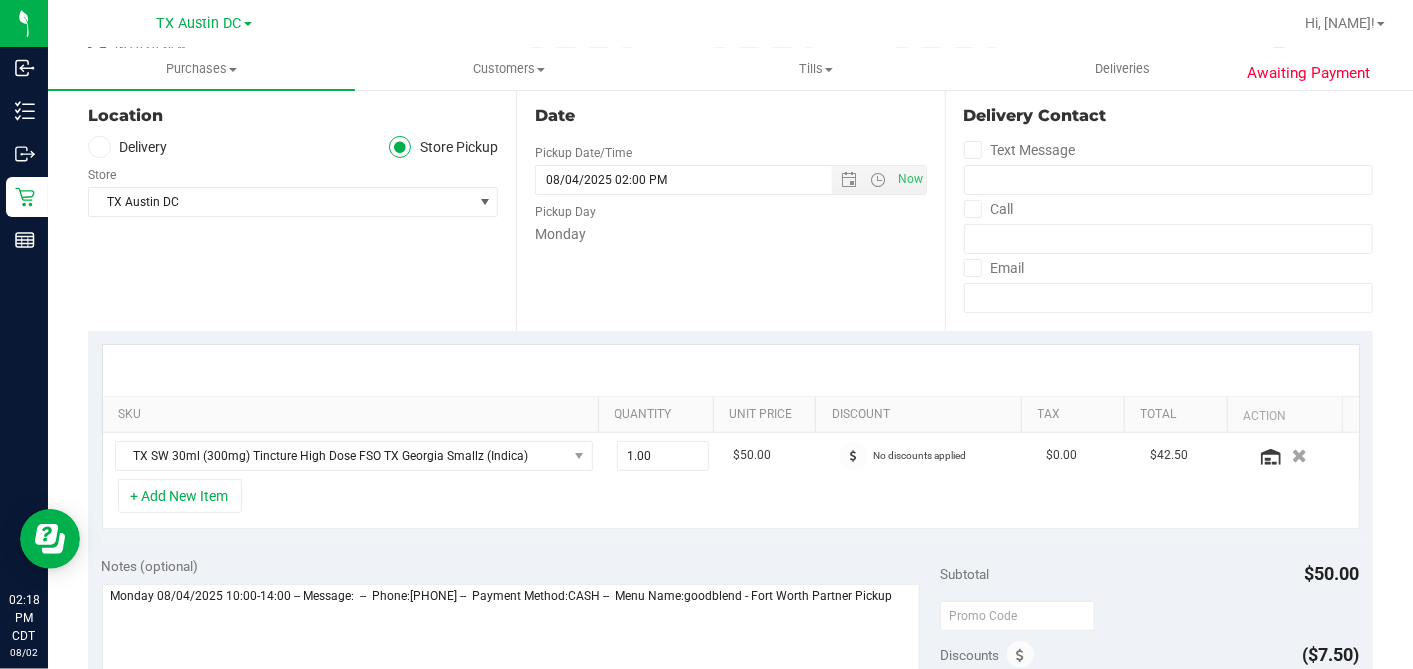 scroll, scrollTop: 333, scrollLeft: 0, axis: vertical 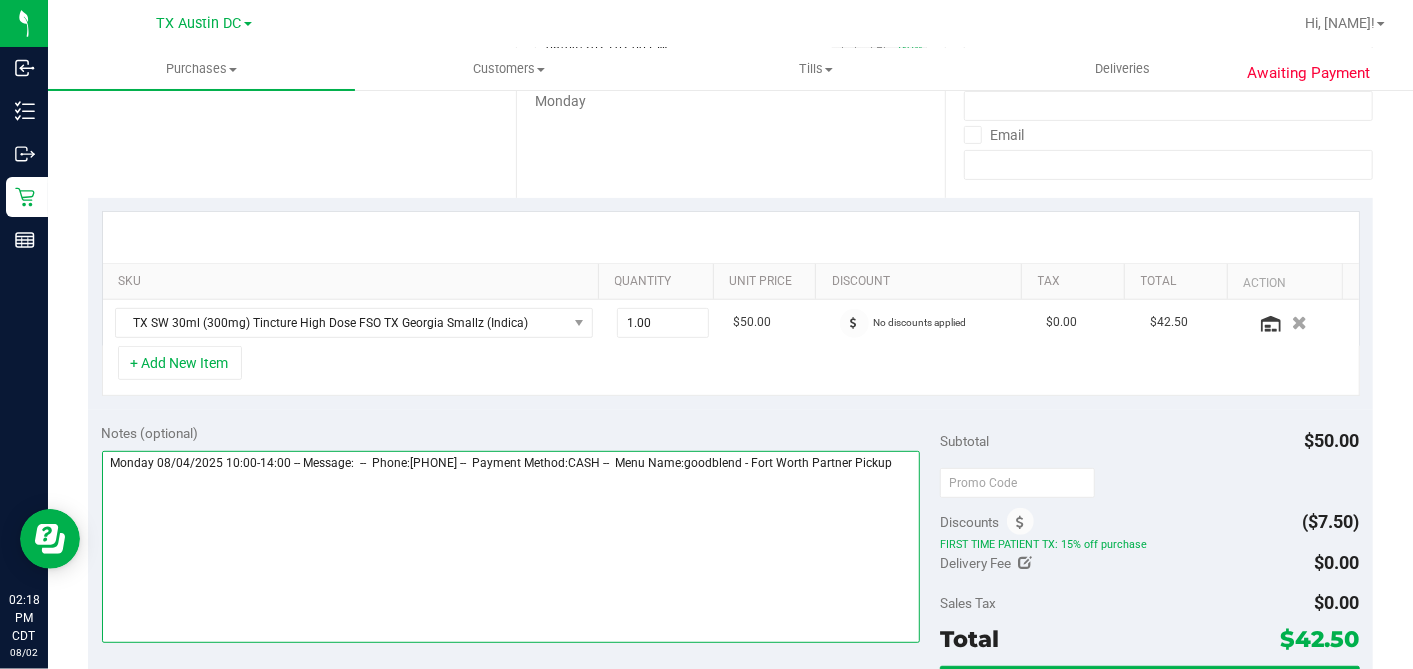 click at bounding box center (511, 547) 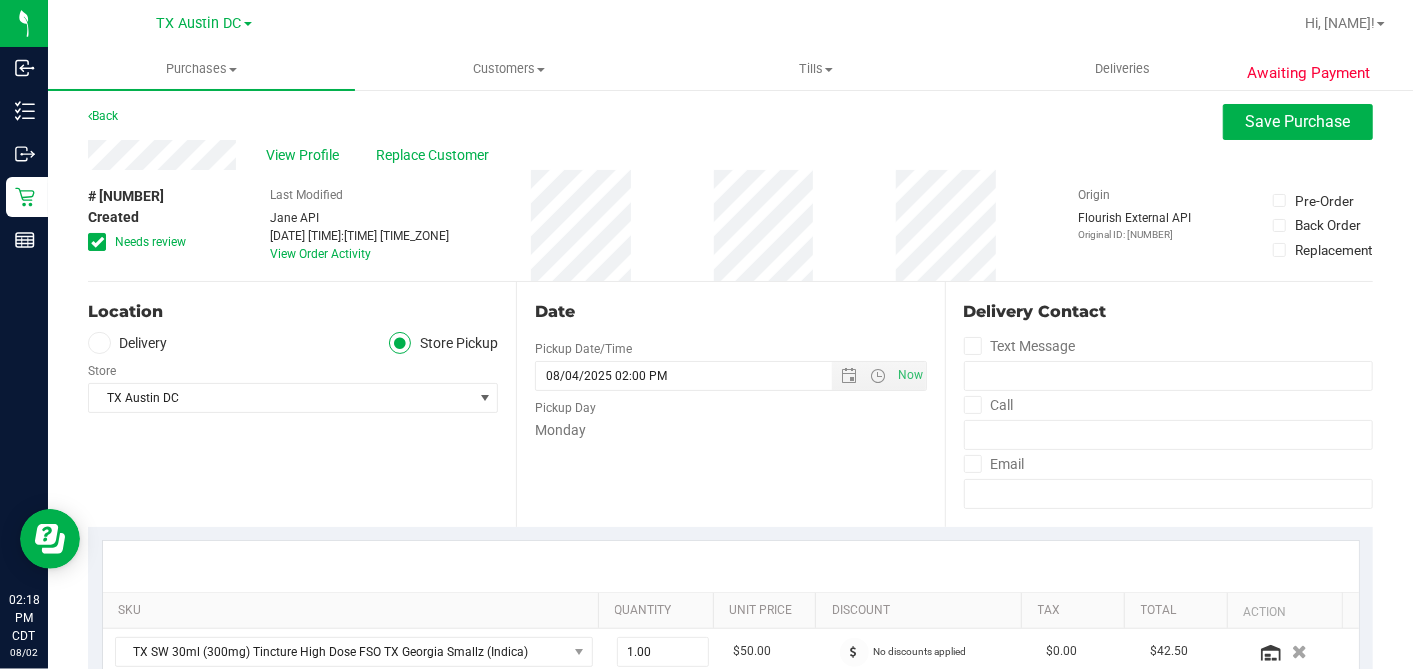 scroll, scrollTop: 0, scrollLeft: 0, axis: both 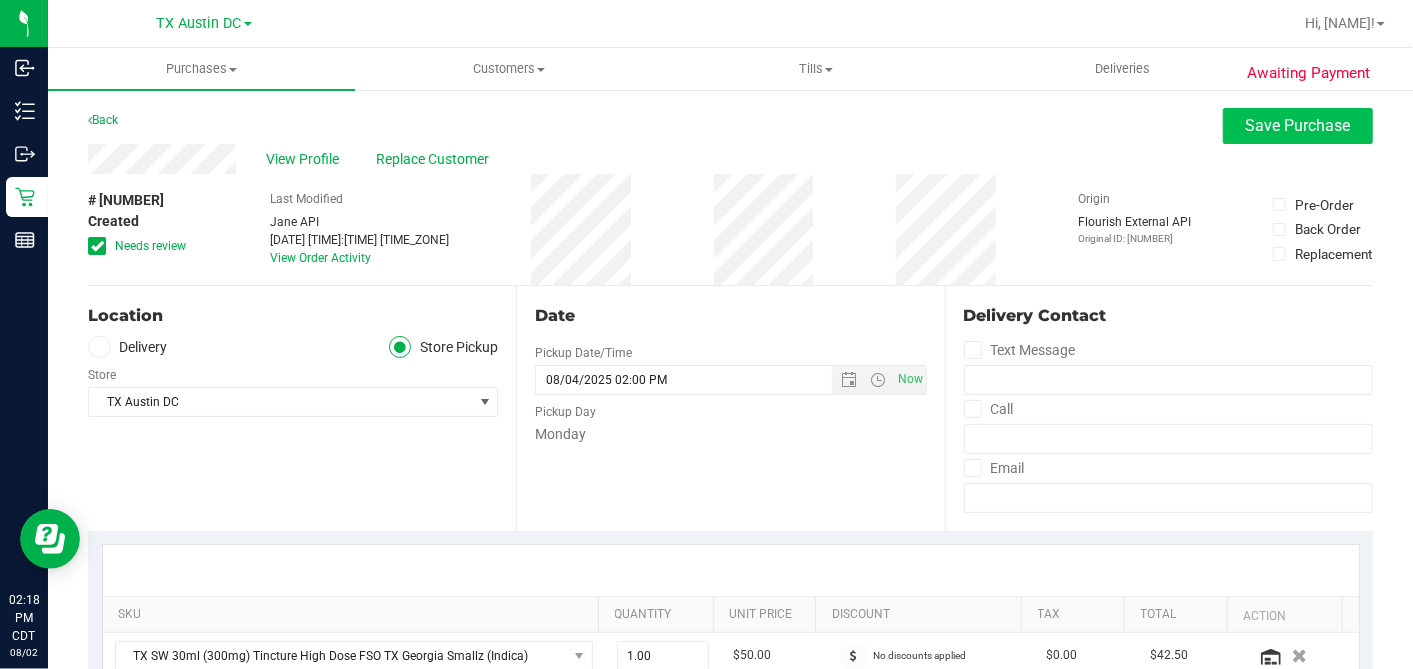 type on "Monday 08/04/2025 10:00-14:00 -- Message:  --  Phone:2147150024 --  Payment Method:CASH --  Menu Name:goodblend - Fort Worth Partner Pickup
UNABLE TO PULL ACTIVE RX IN CURT. CALLING PT TO REVIEW - DH" 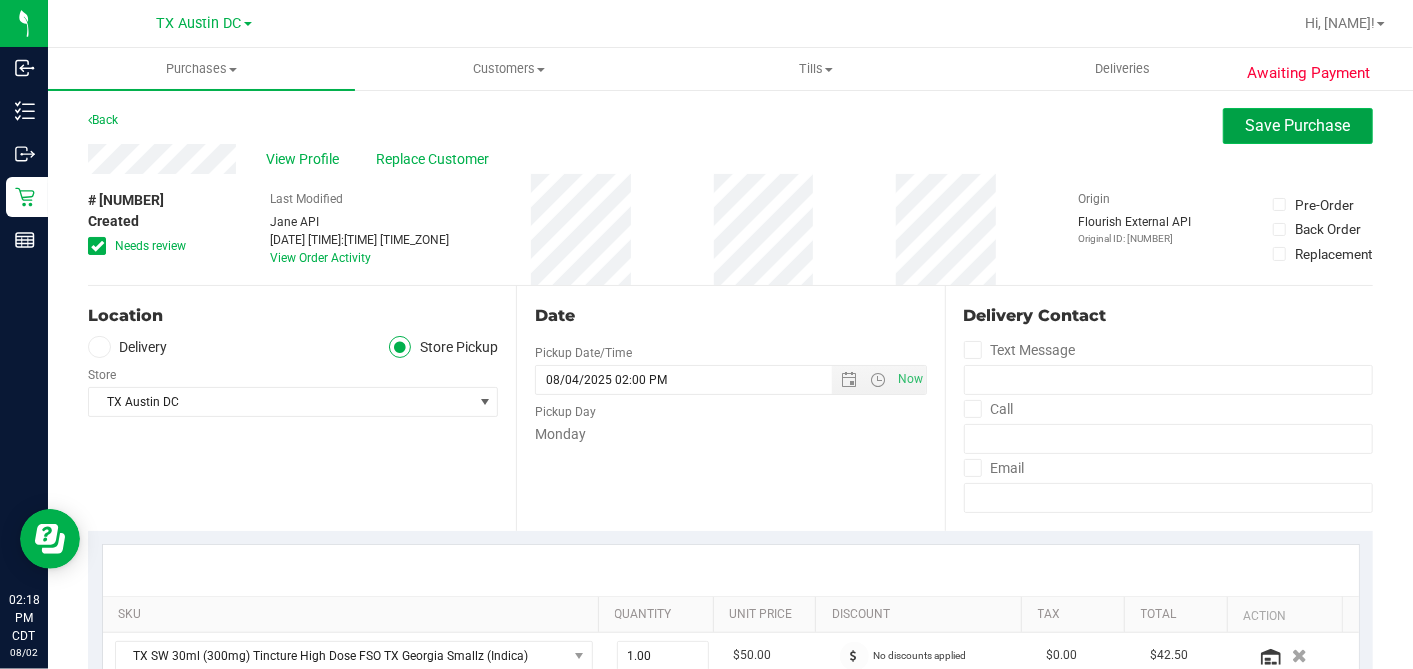 click on "Save Purchase" at bounding box center (1298, 126) 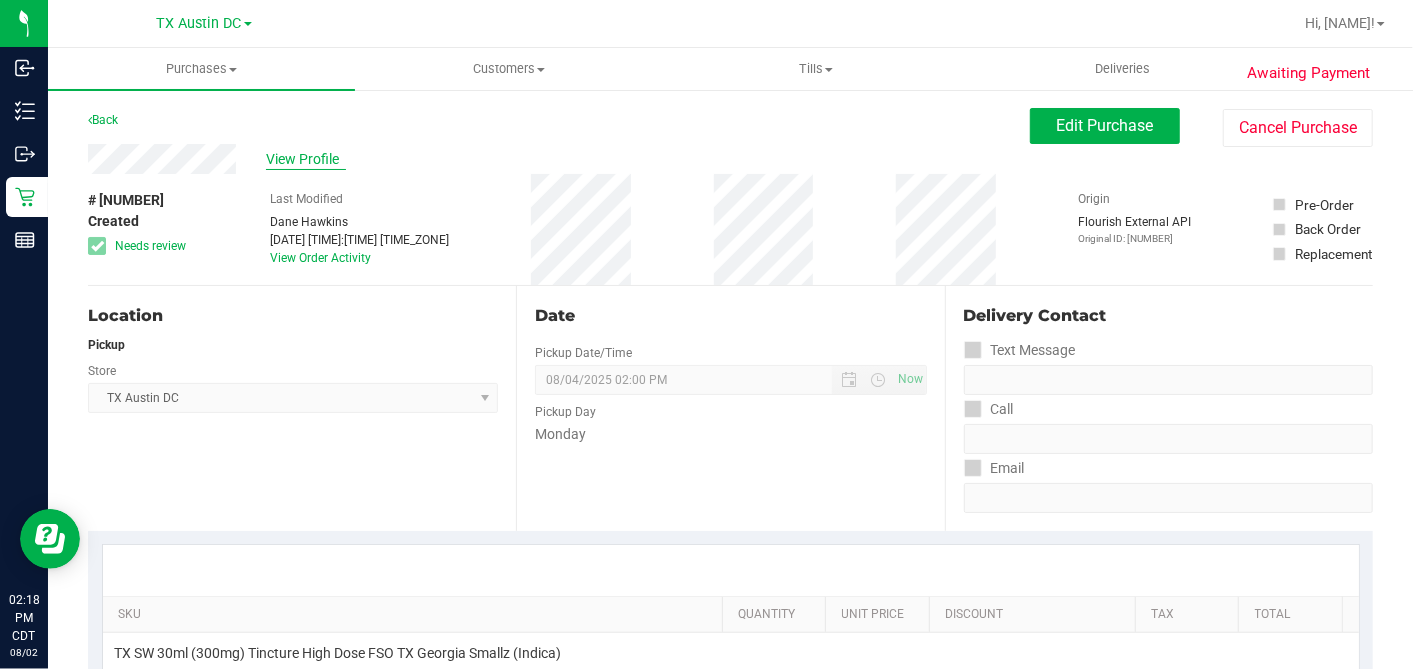 click on "View Profile" at bounding box center [306, 159] 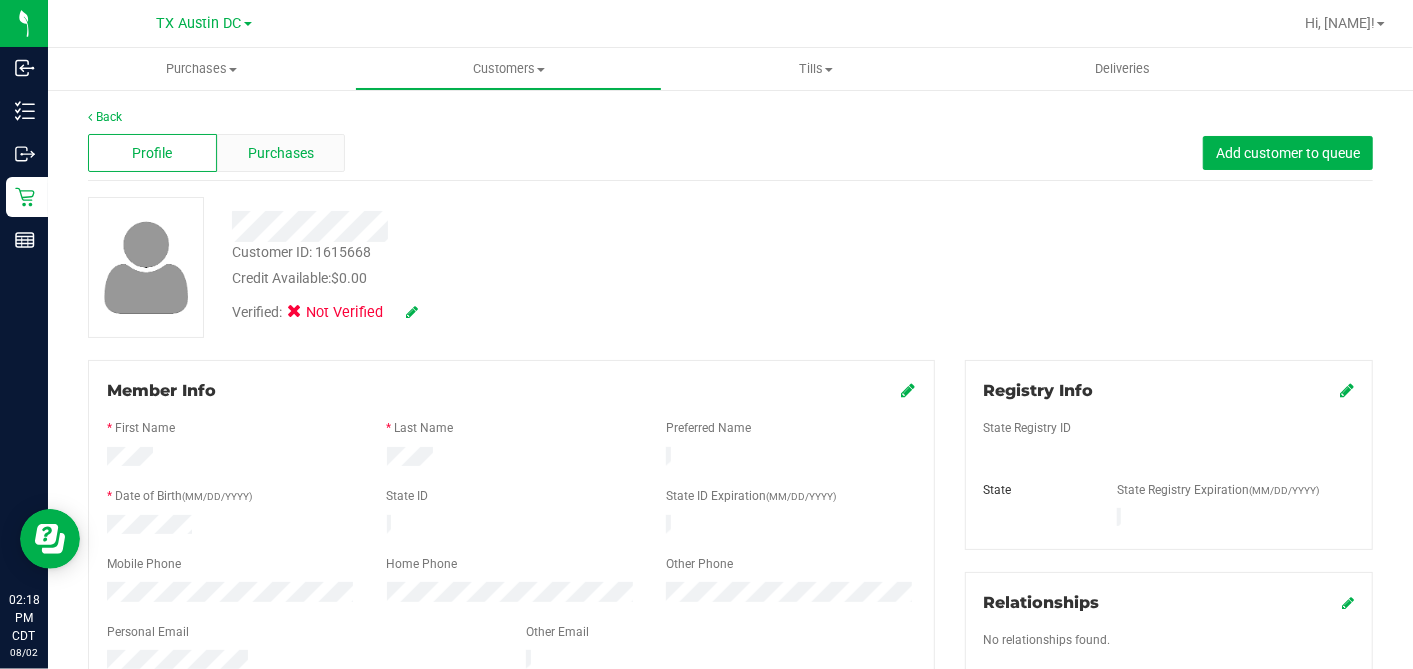 click on "Purchases" at bounding box center [281, 153] 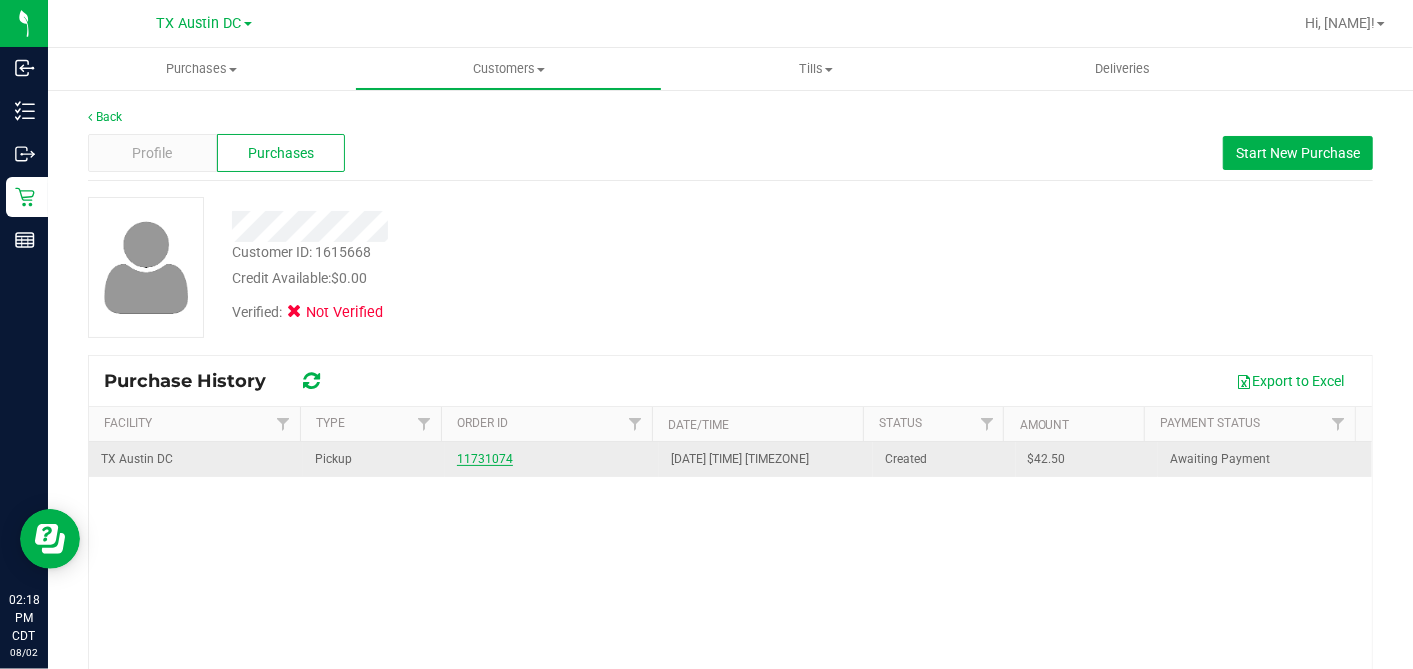click on "11731074" at bounding box center (485, 459) 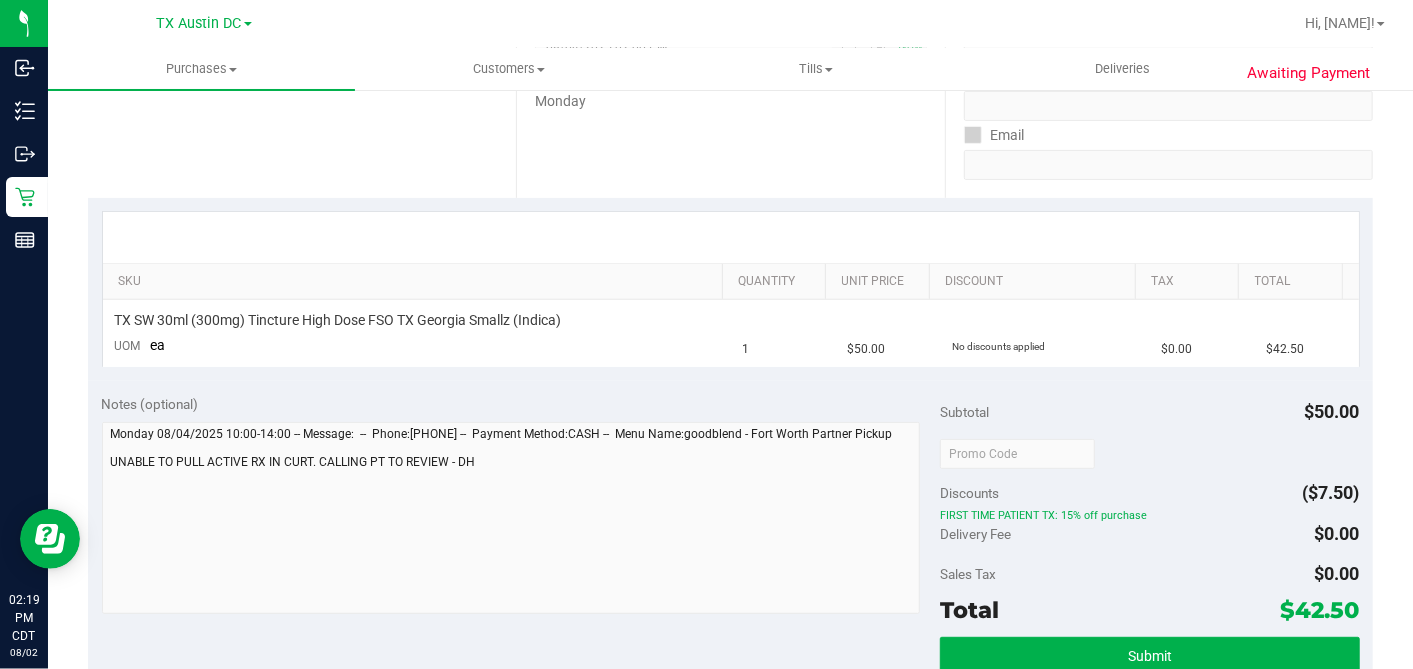 scroll, scrollTop: 0, scrollLeft: 0, axis: both 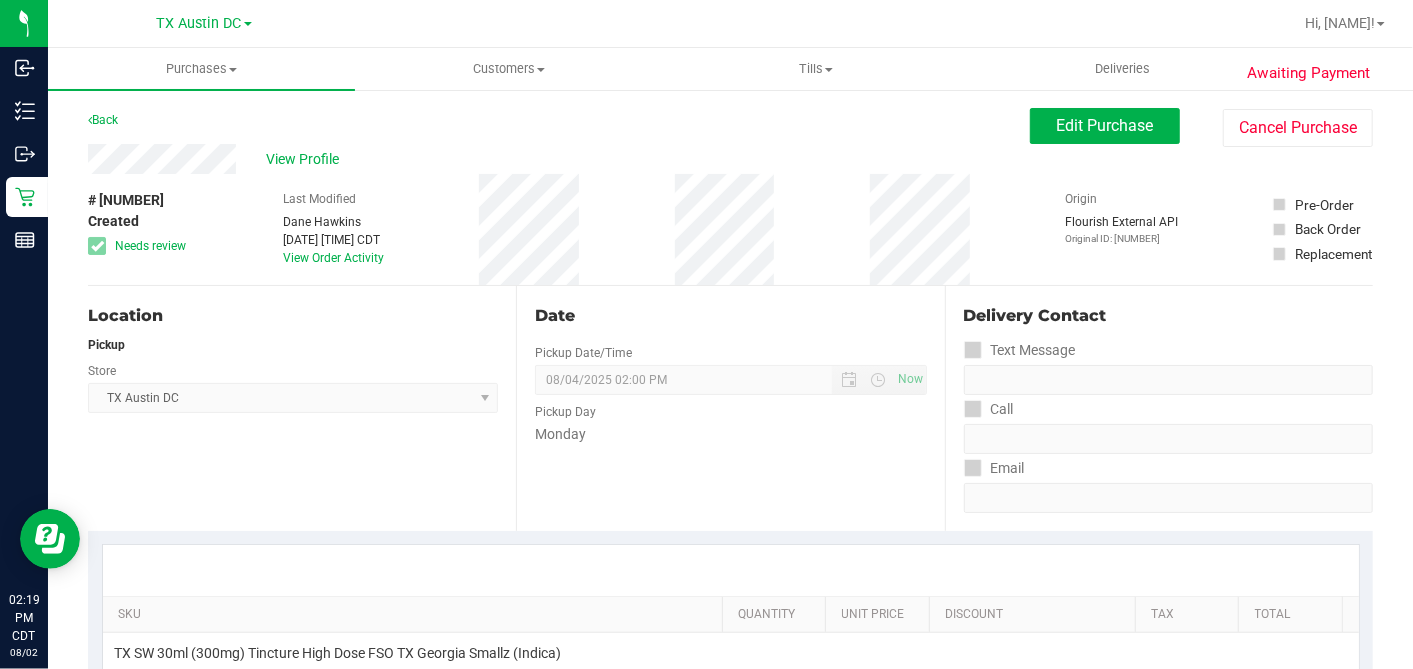 click on "Awaiting Payment
Back
Edit Purchase
Cancel Purchase
View Profile
# 11731074
Created
Needs review
Last Modified
Dane Hawkins
Aug 2, 2025 2:18:37 PM CDT
View Order Activity
Origin" at bounding box center [730, 841] 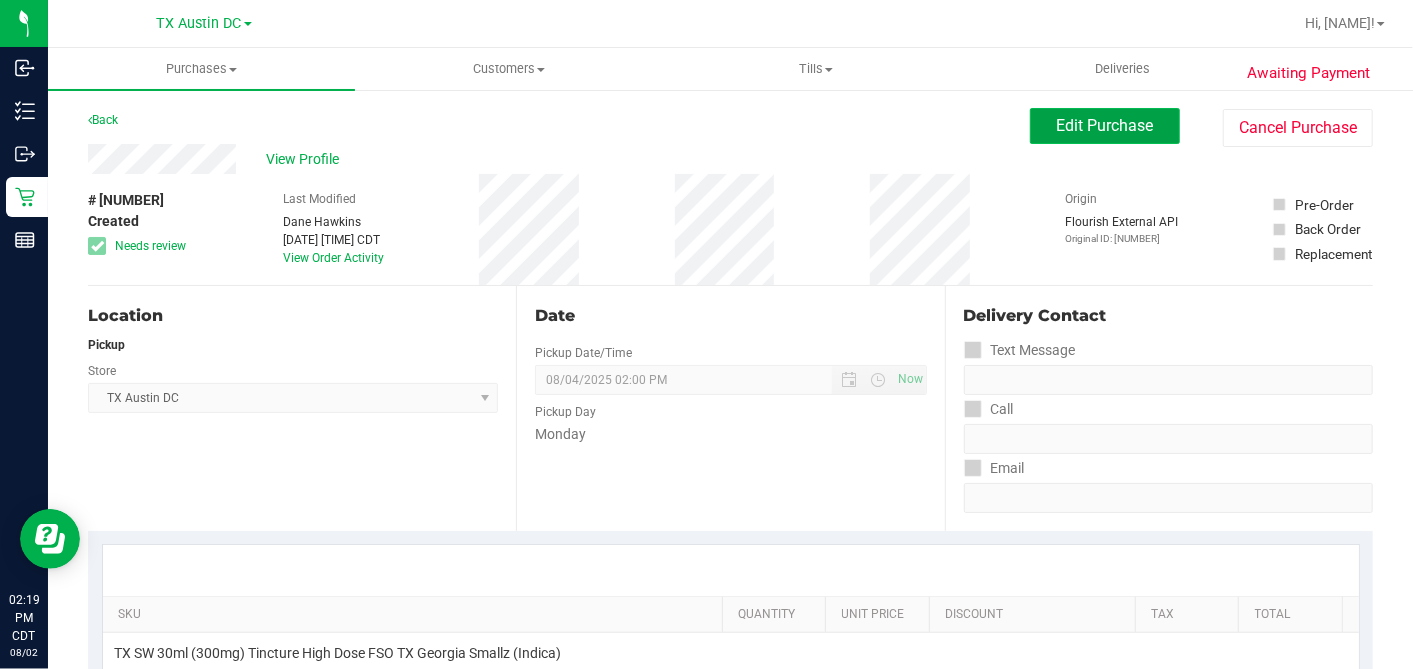 click on "Edit Purchase" at bounding box center [1105, 125] 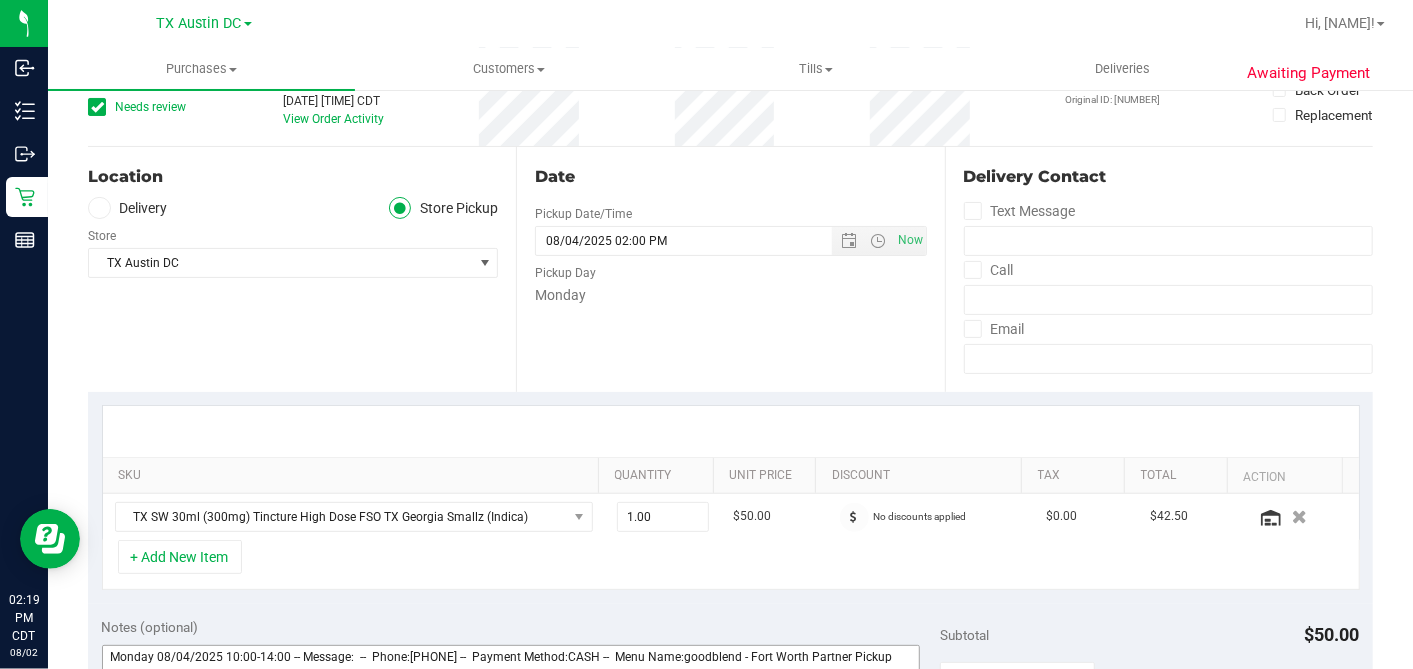 scroll, scrollTop: 444, scrollLeft: 0, axis: vertical 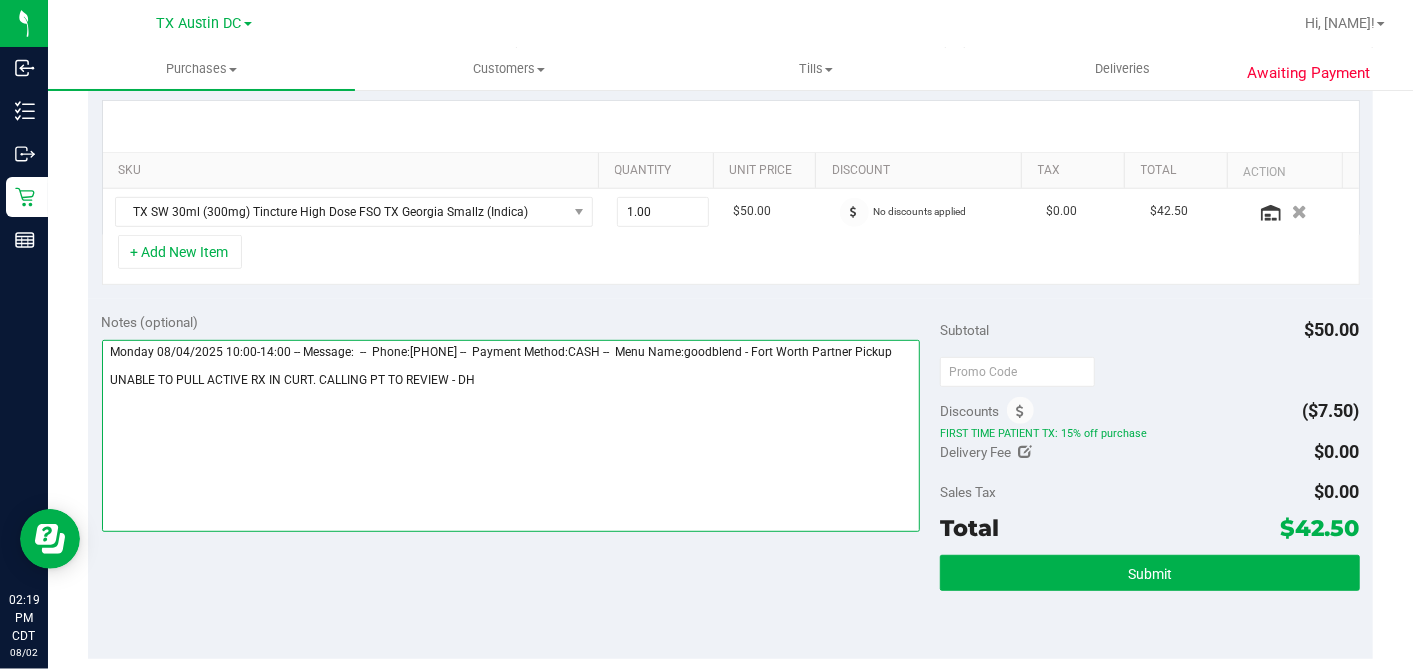 click at bounding box center (511, 436) 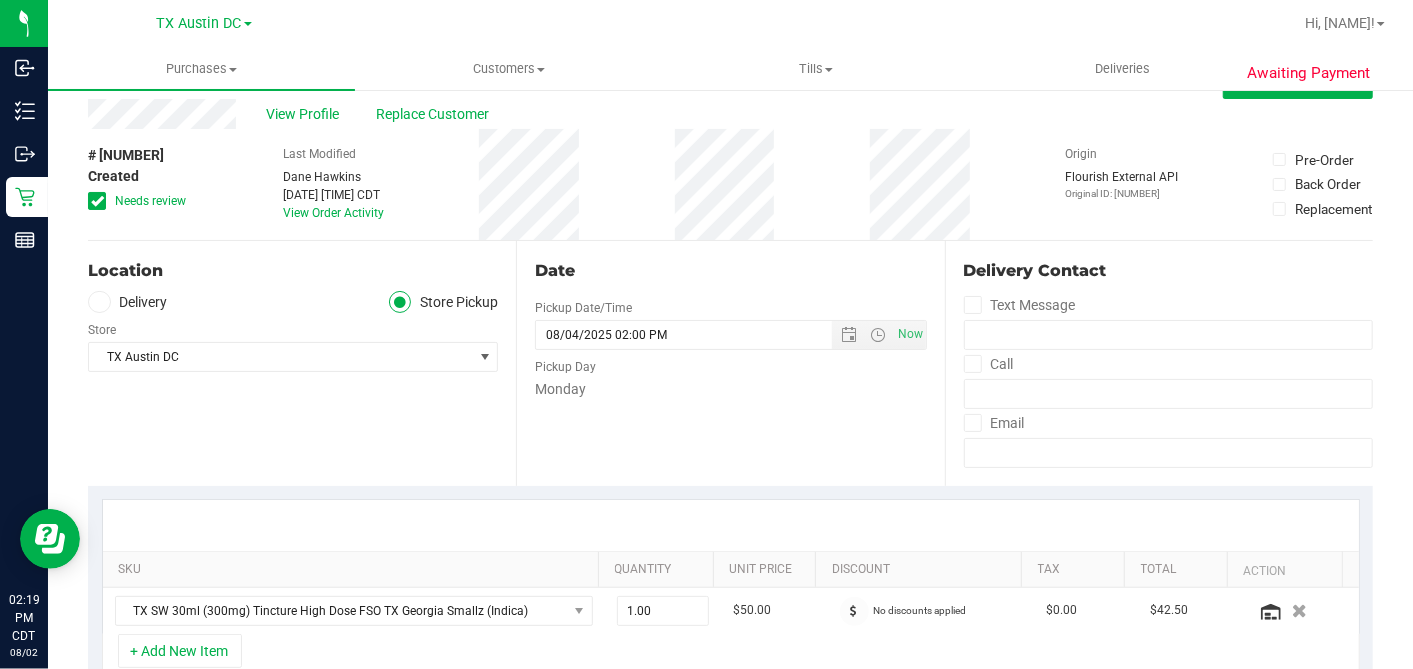 scroll, scrollTop: 0, scrollLeft: 0, axis: both 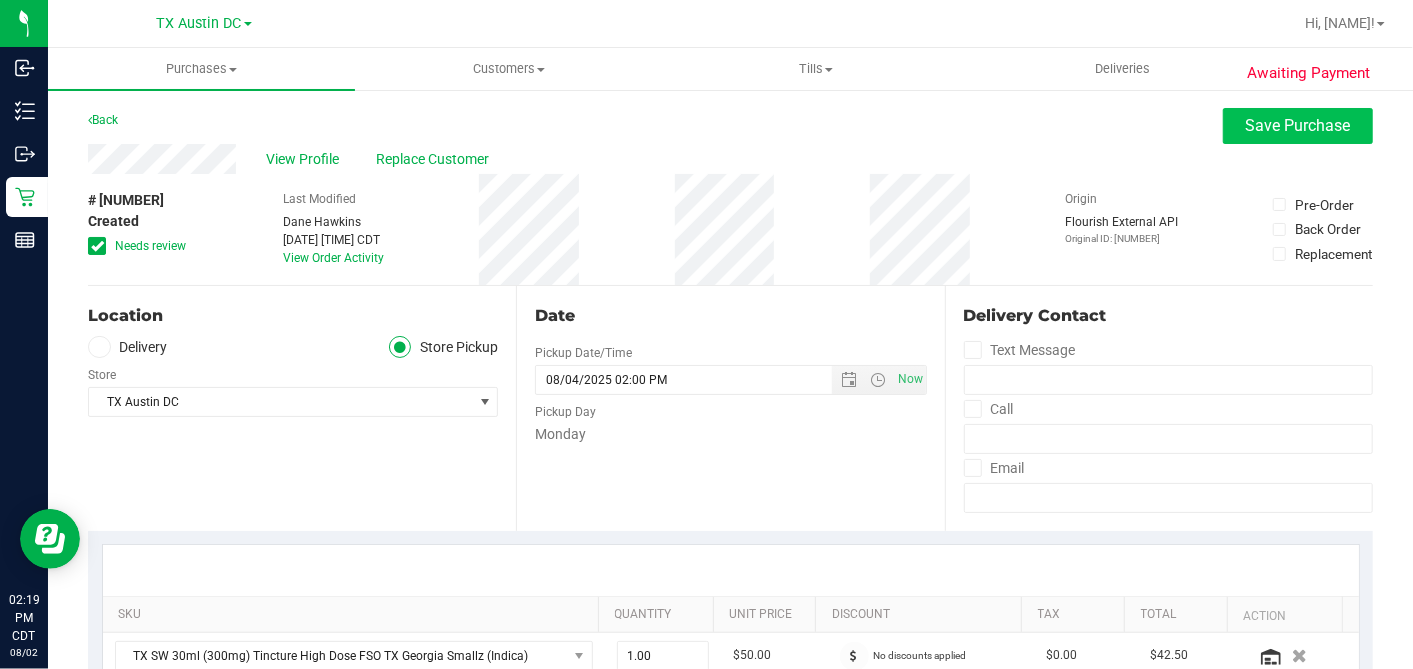 type on "Monday 08/04/2025 10:00-14:00 -- Message:  --  Phone:2147150024 --  Payment Method:CASH --  Menu Name:goodblend - Fort Worth Partner Pickup
UNABLE TO PULL ACTIVE RX IN CURT. CALLING PT TO REVIEW. LEFT VM - DH" 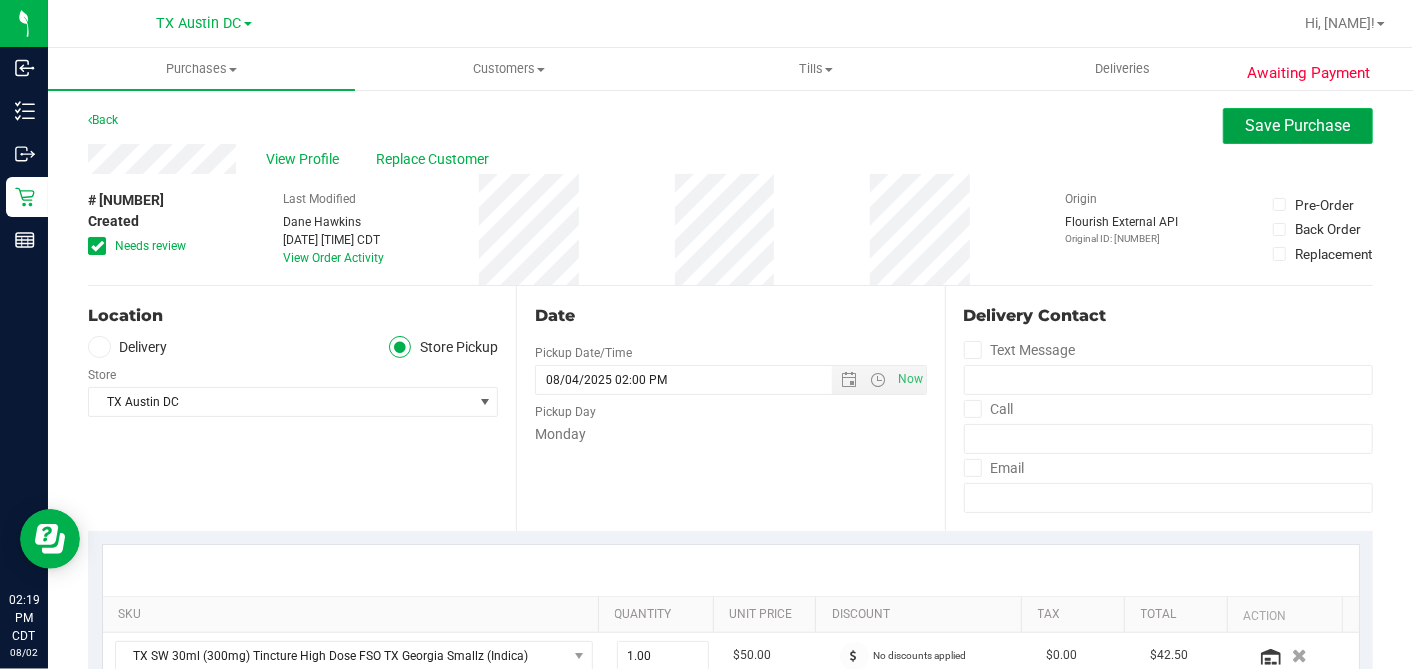 drag, startPoint x: 1251, startPoint y: 127, endPoint x: 1225, endPoint y: 135, distance: 27.202942 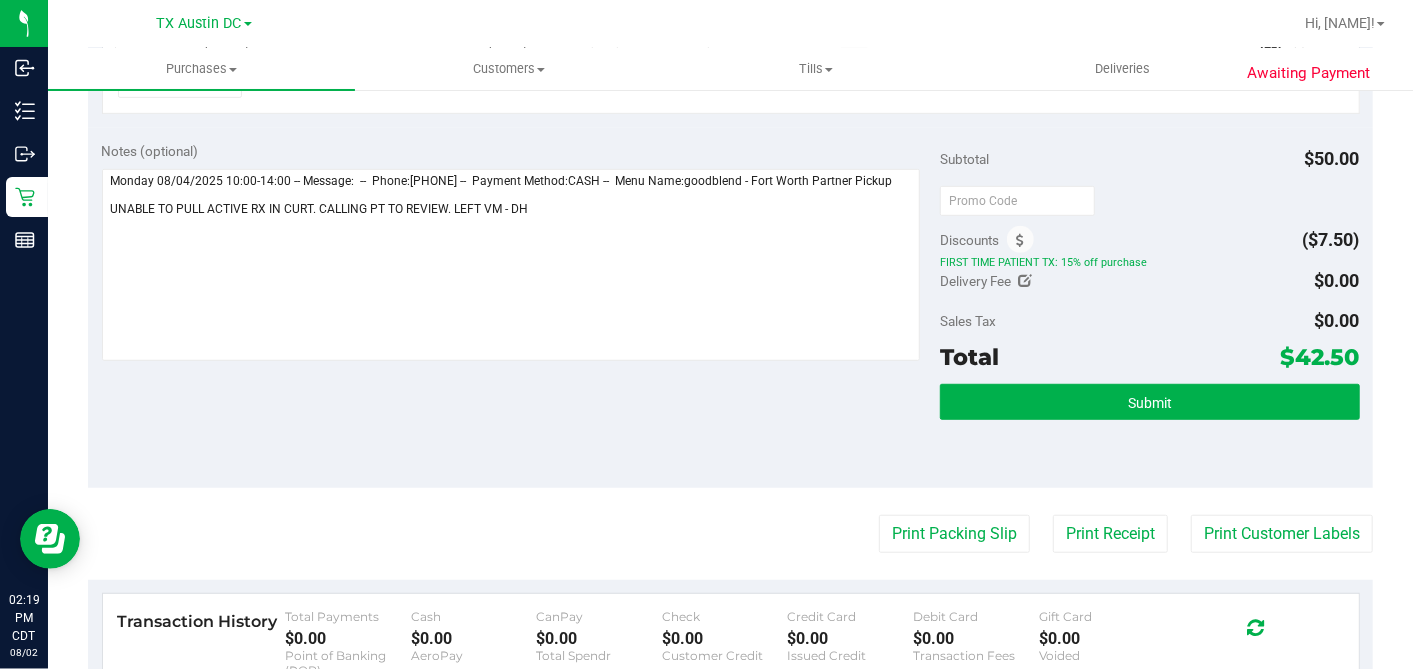 scroll, scrollTop: 777, scrollLeft: 0, axis: vertical 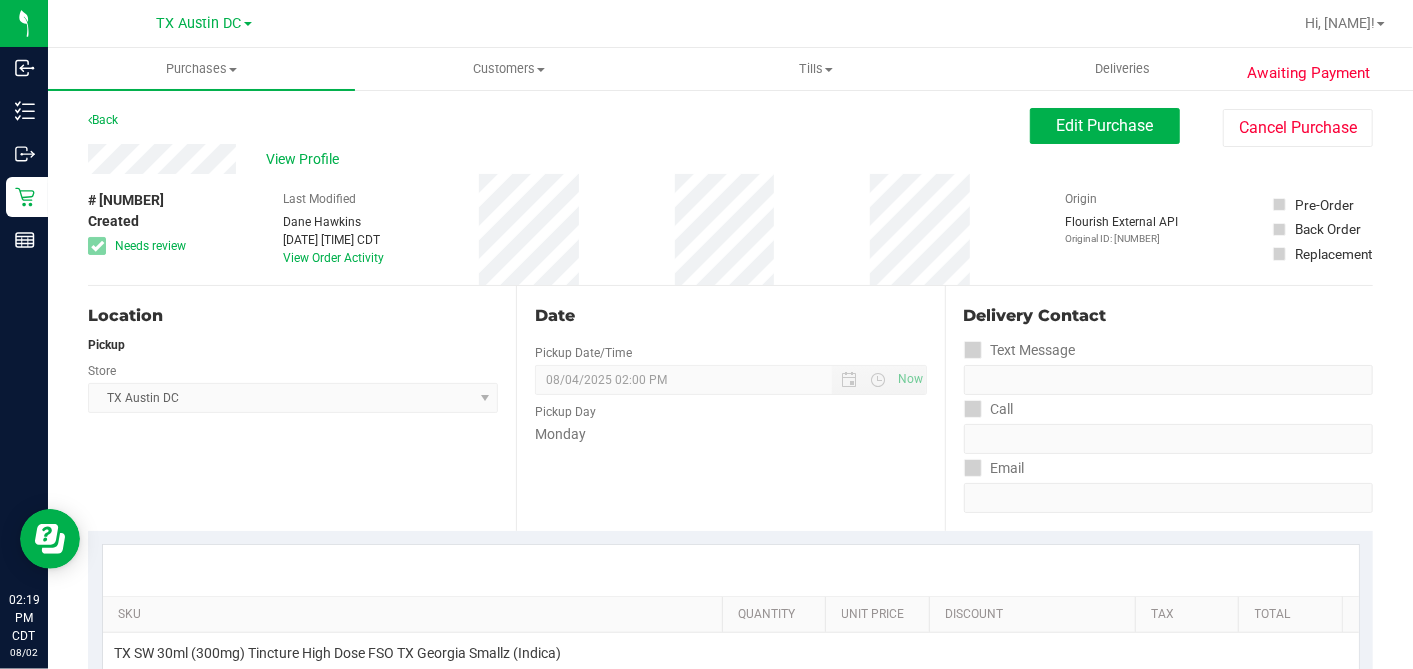 click on "Back
Edit Purchase
Cancel Purchase" at bounding box center [730, 126] 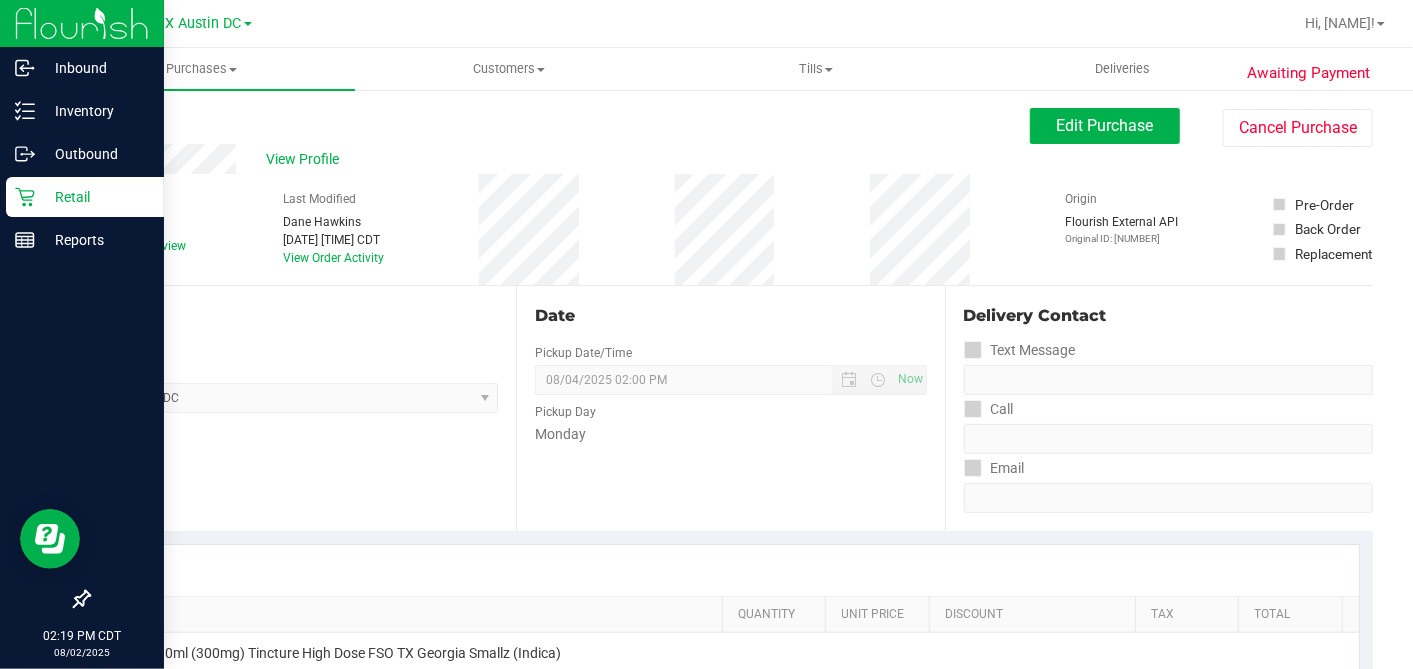click 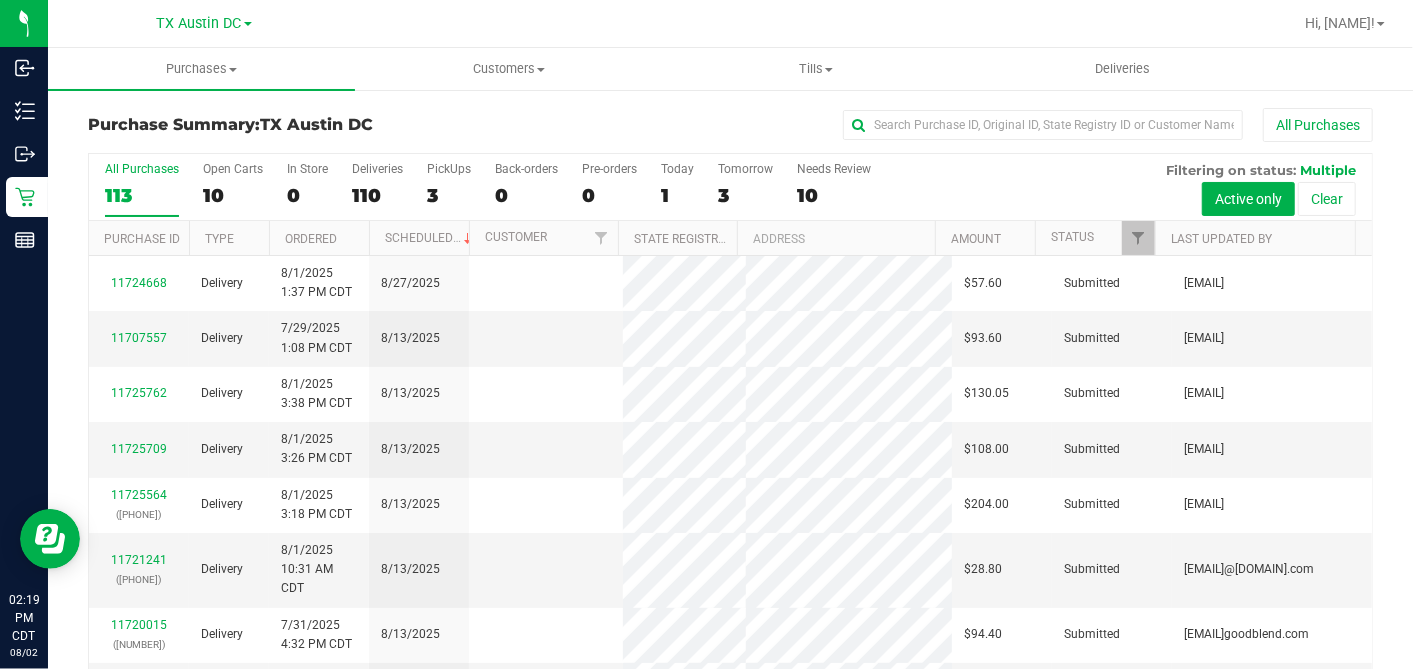 click on "10" at bounding box center (233, 195) 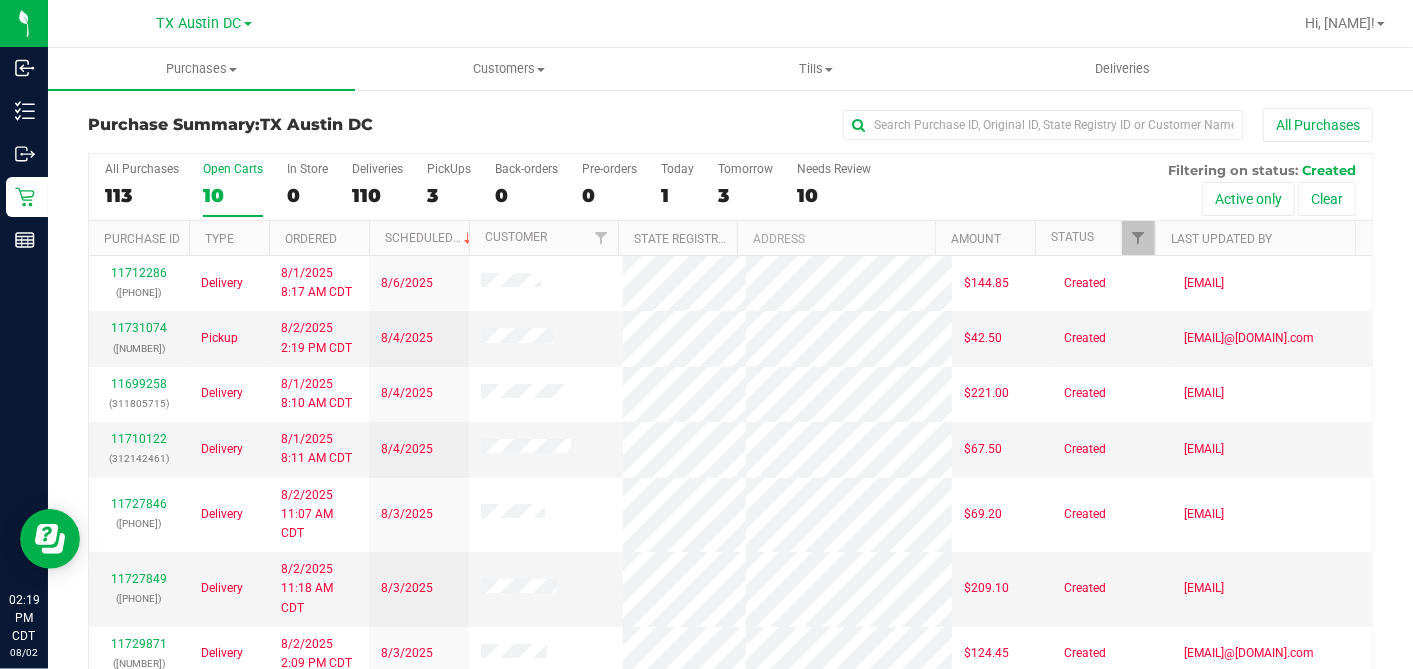 click on "Ordered" at bounding box center [319, 238] 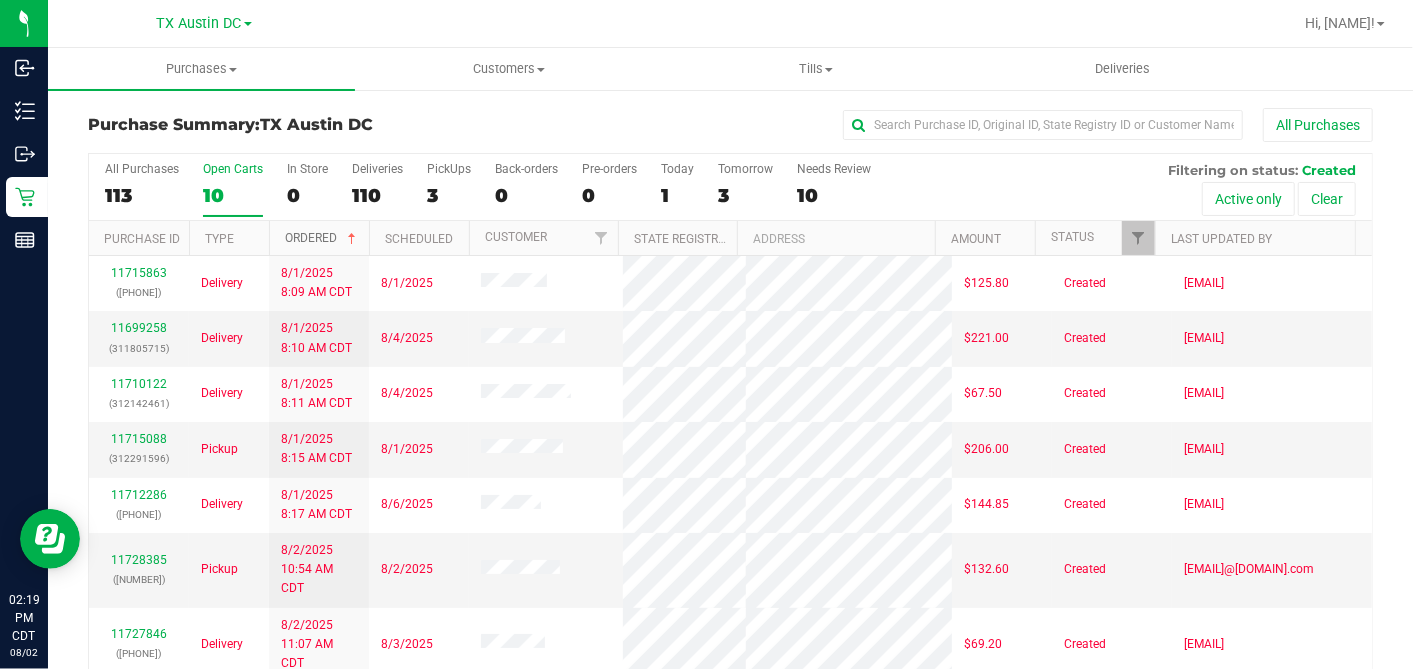 click at bounding box center [352, 239] 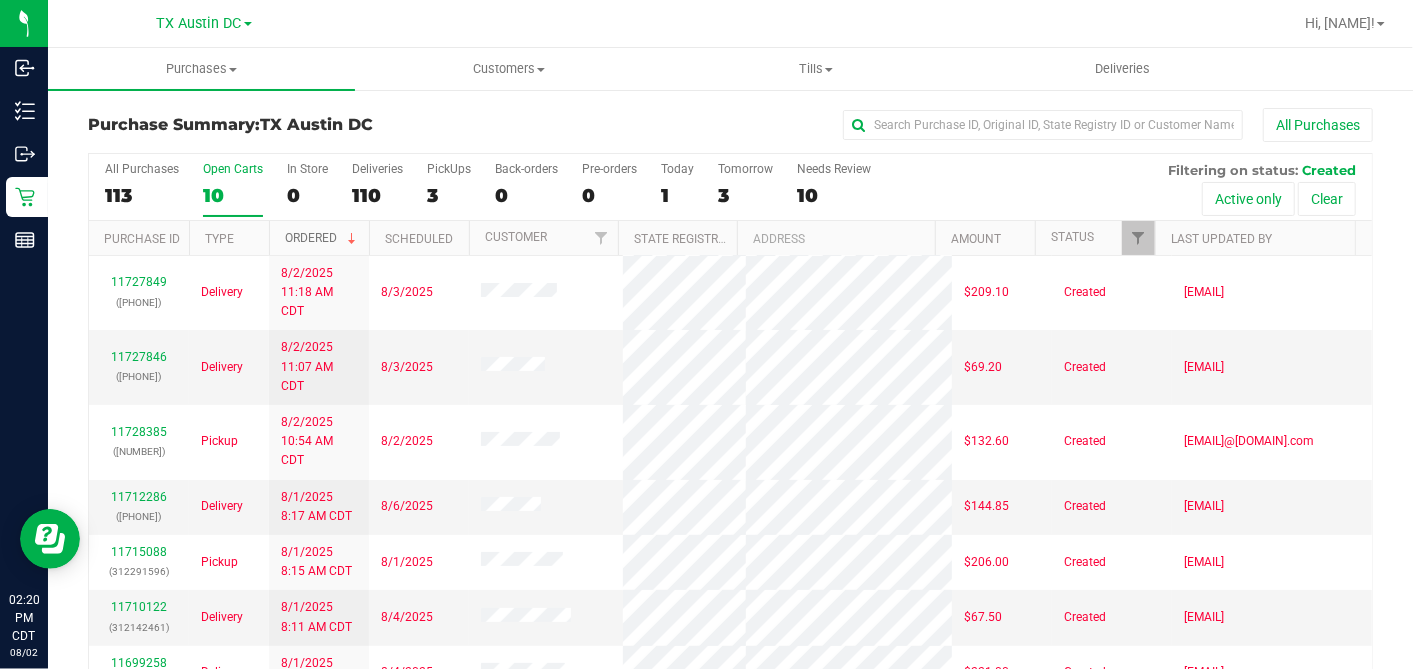 scroll, scrollTop: 186, scrollLeft: 0, axis: vertical 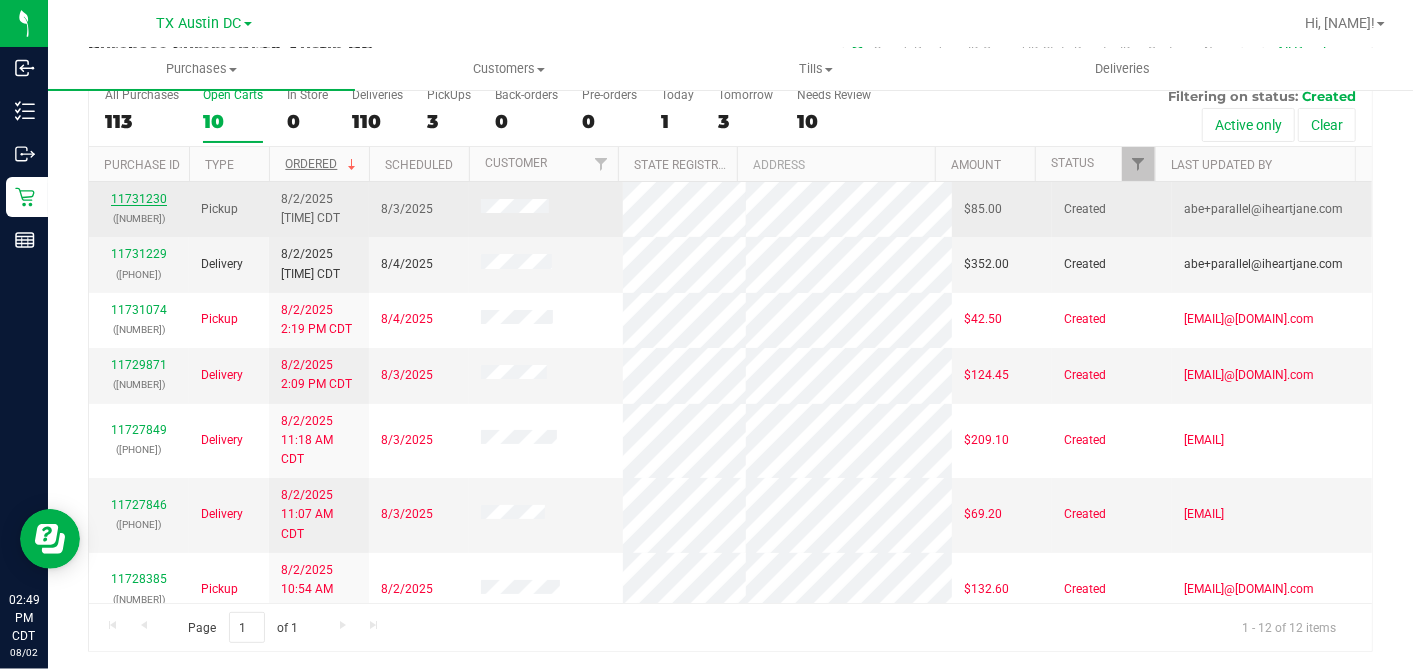 click on "11731230" at bounding box center (139, 199) 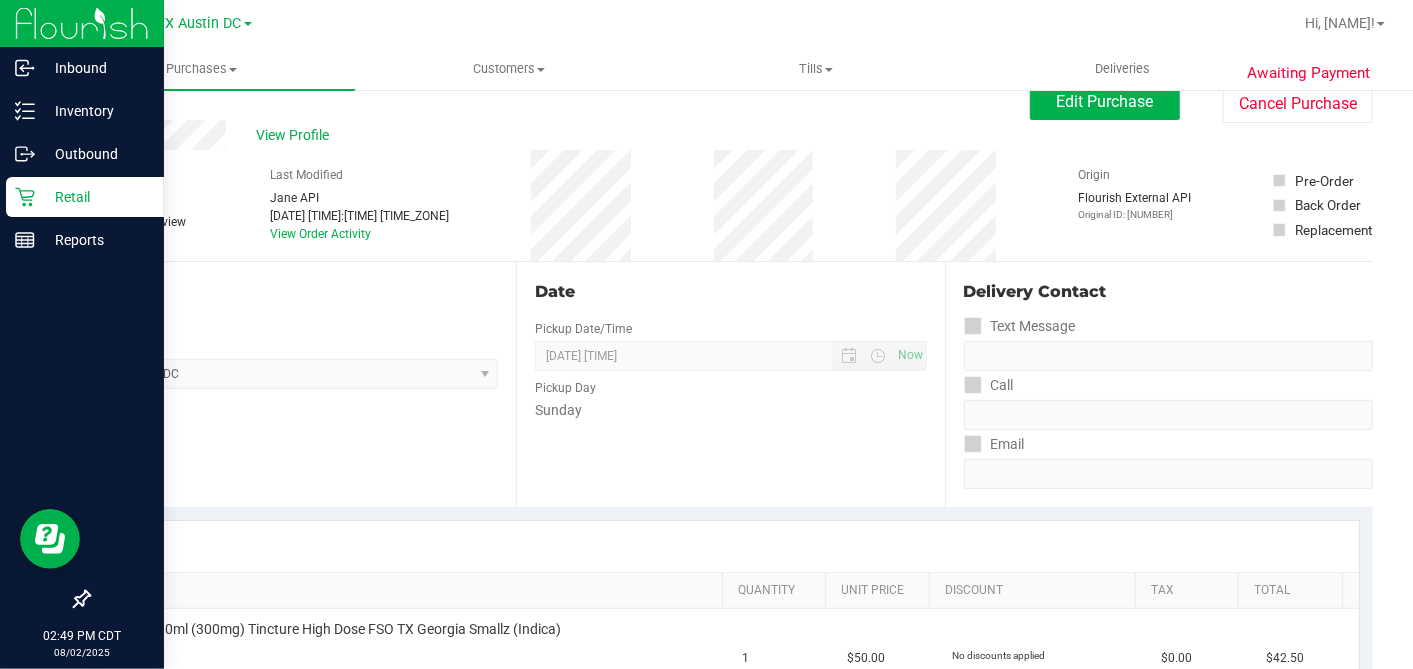 scroll, scrollTop: 0, scrollLeft: 0, axis: both 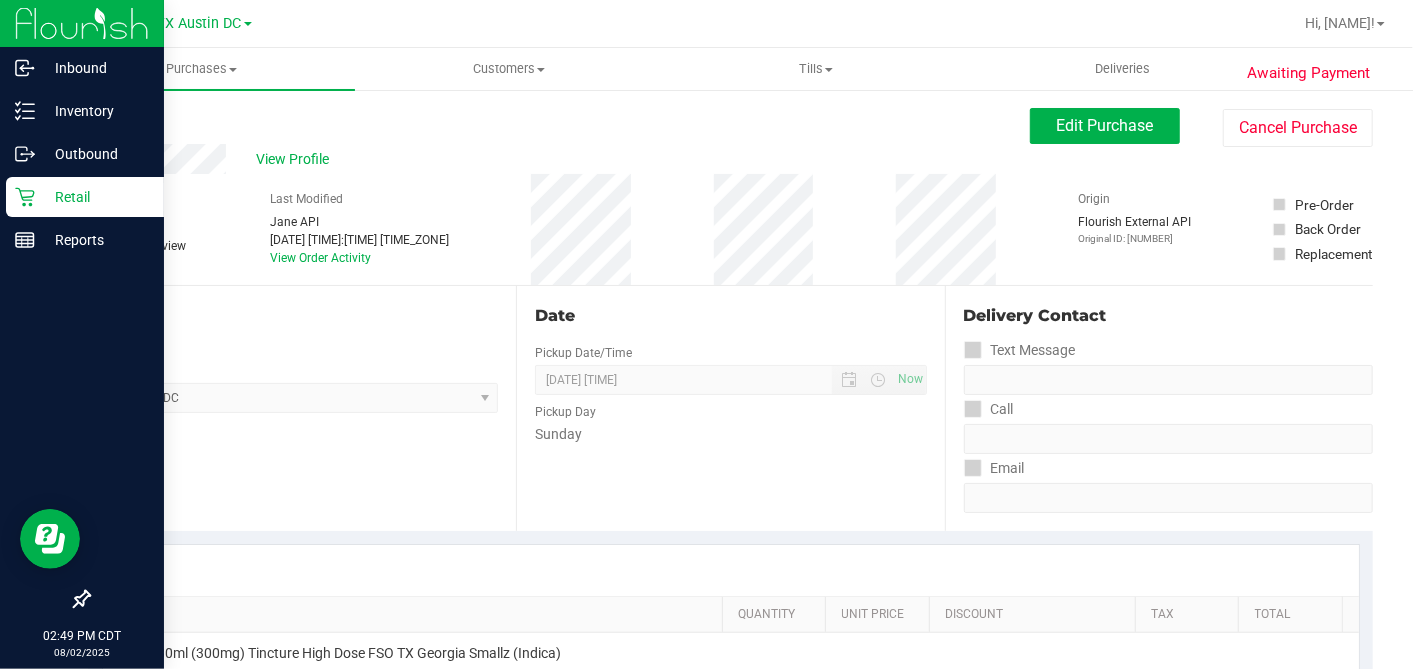 drag, startPoint x: 171, startPoint y: 188, endPoint x: 177, endPoint y: 178, distance: 11.661903 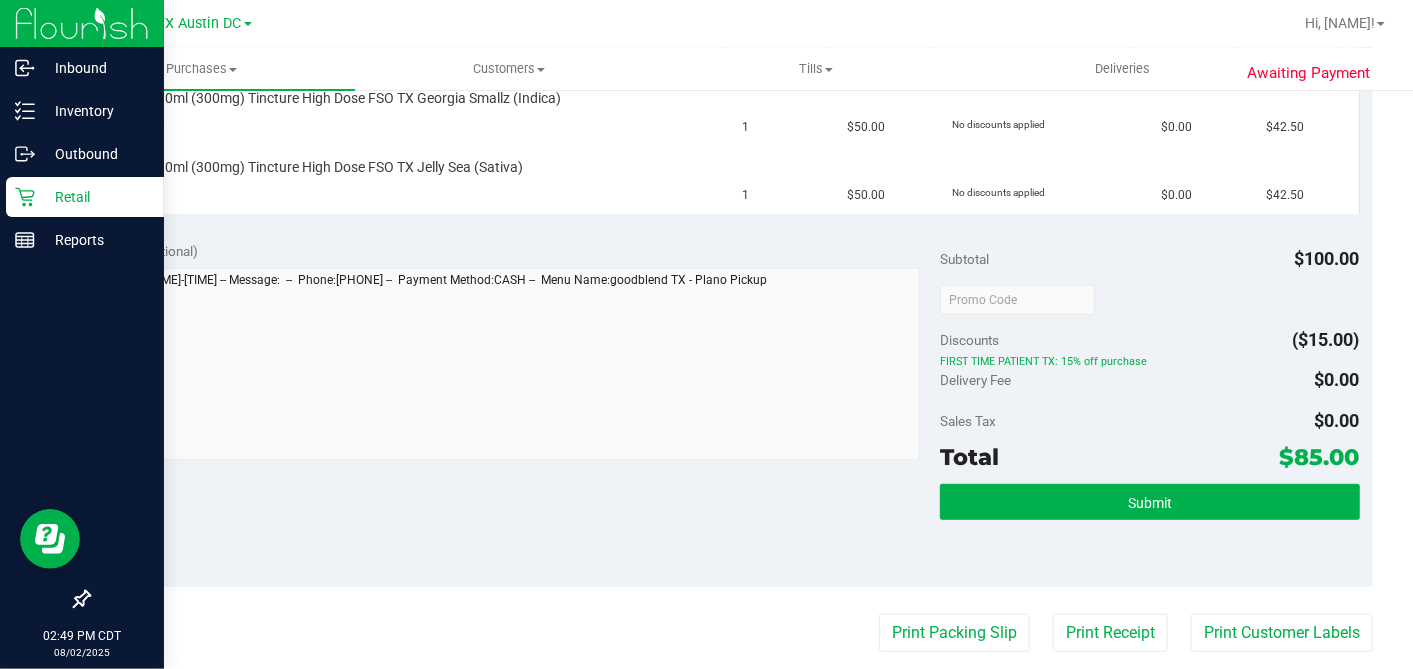 scroll, scrollTop: 0, scrollLeft: 0, axis: both 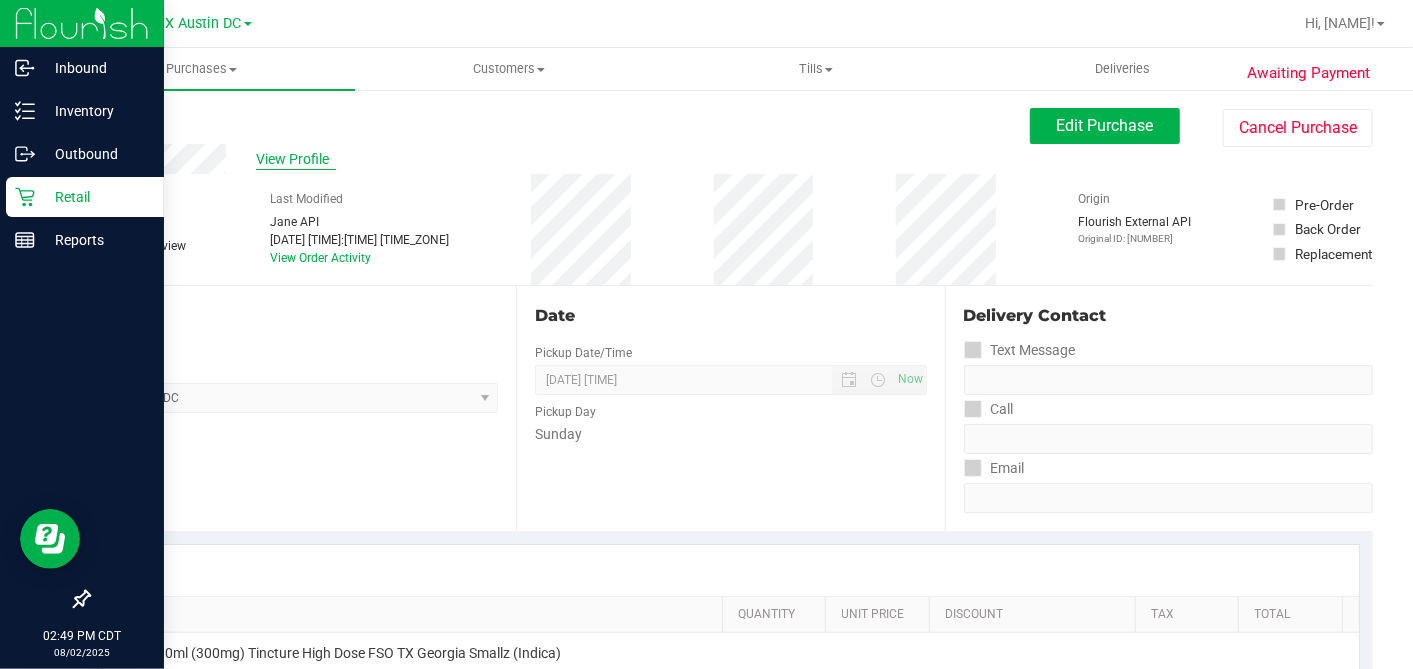 click on "View Profile" at bounding box center [296, 159] 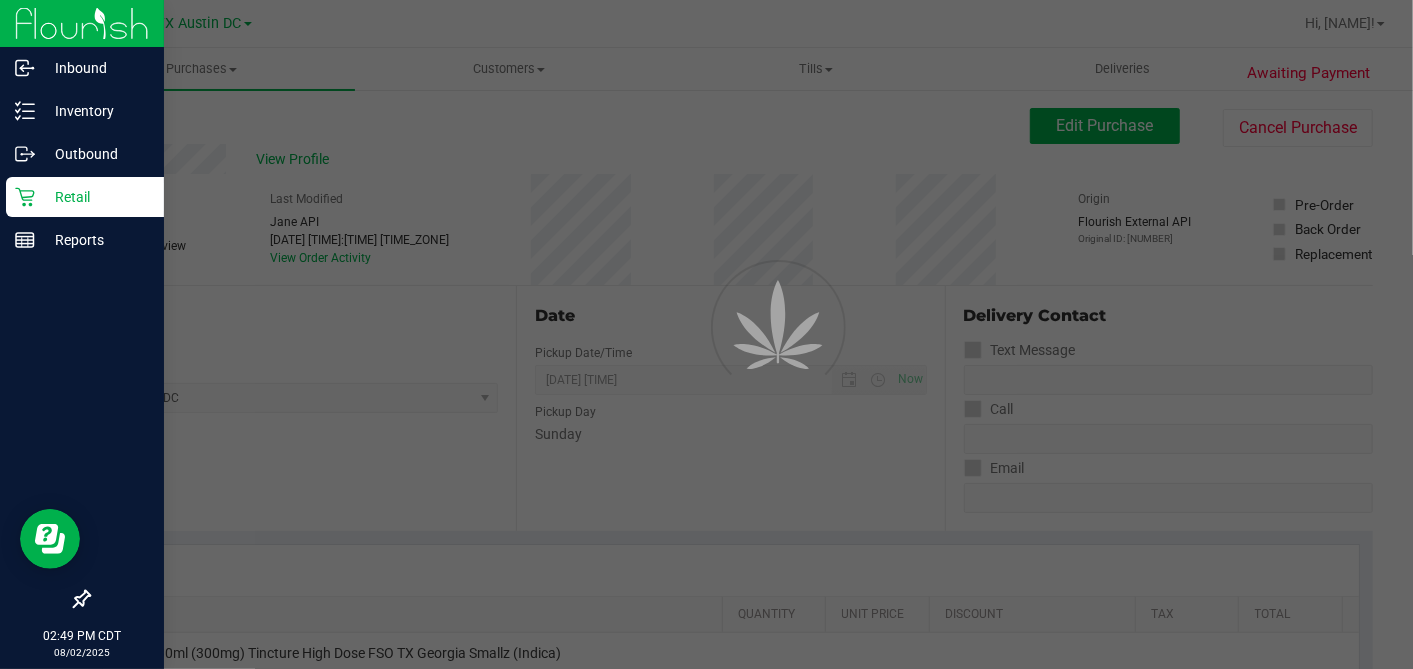 click at bounding box center (706, 334) 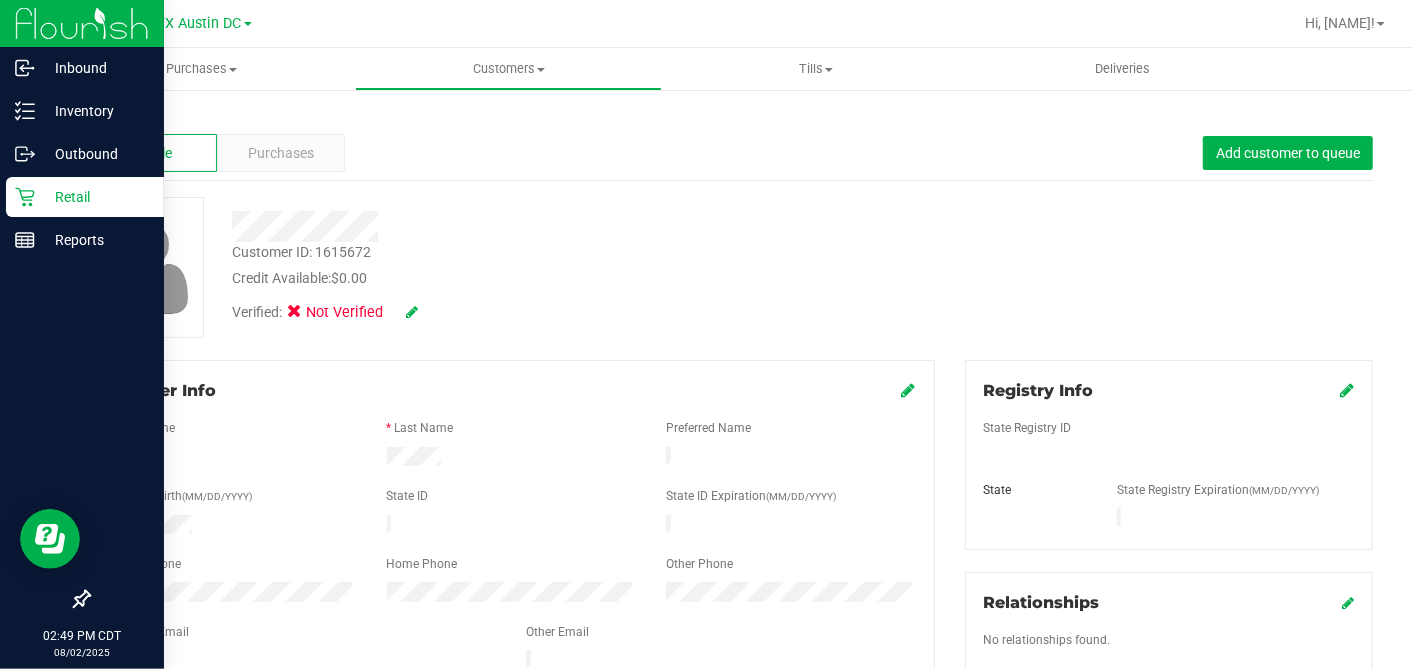 click at bounding box center (412, 312) 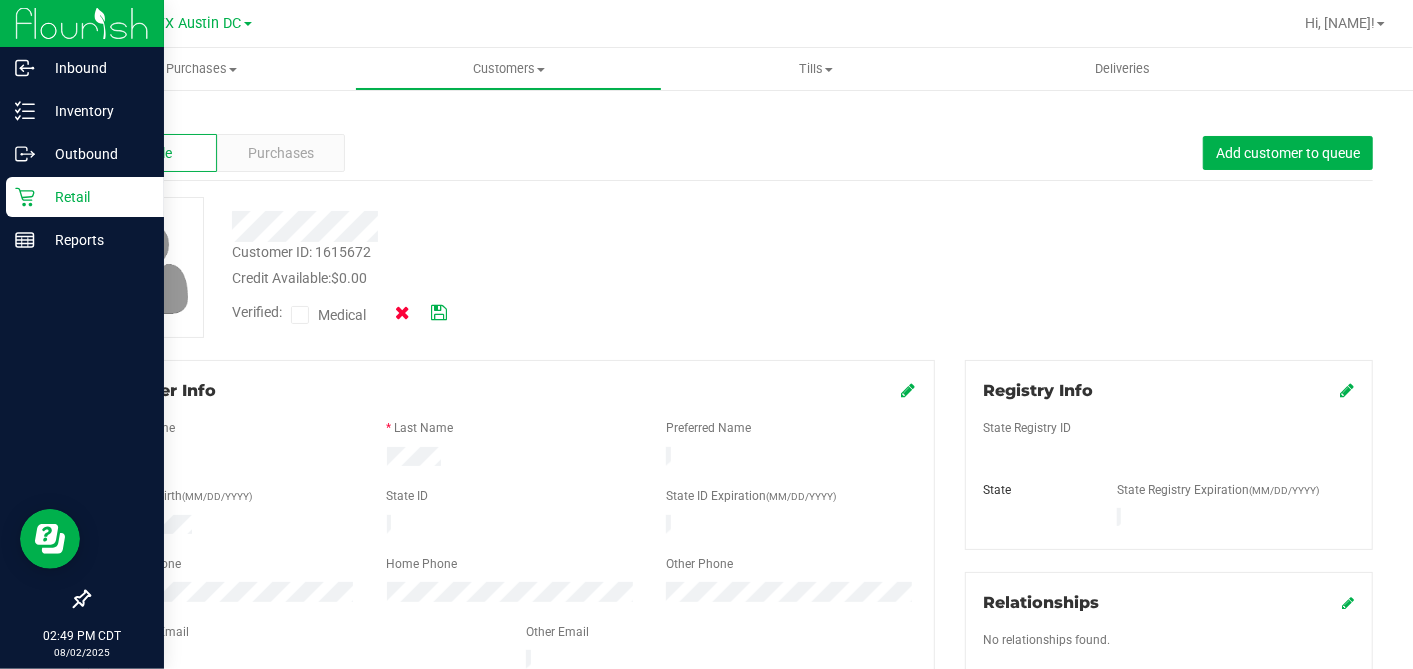 drag, startPoint x: 309, startPoint y: 319, endPoint x: 400, endPoint y: 312, distance: 91.26884 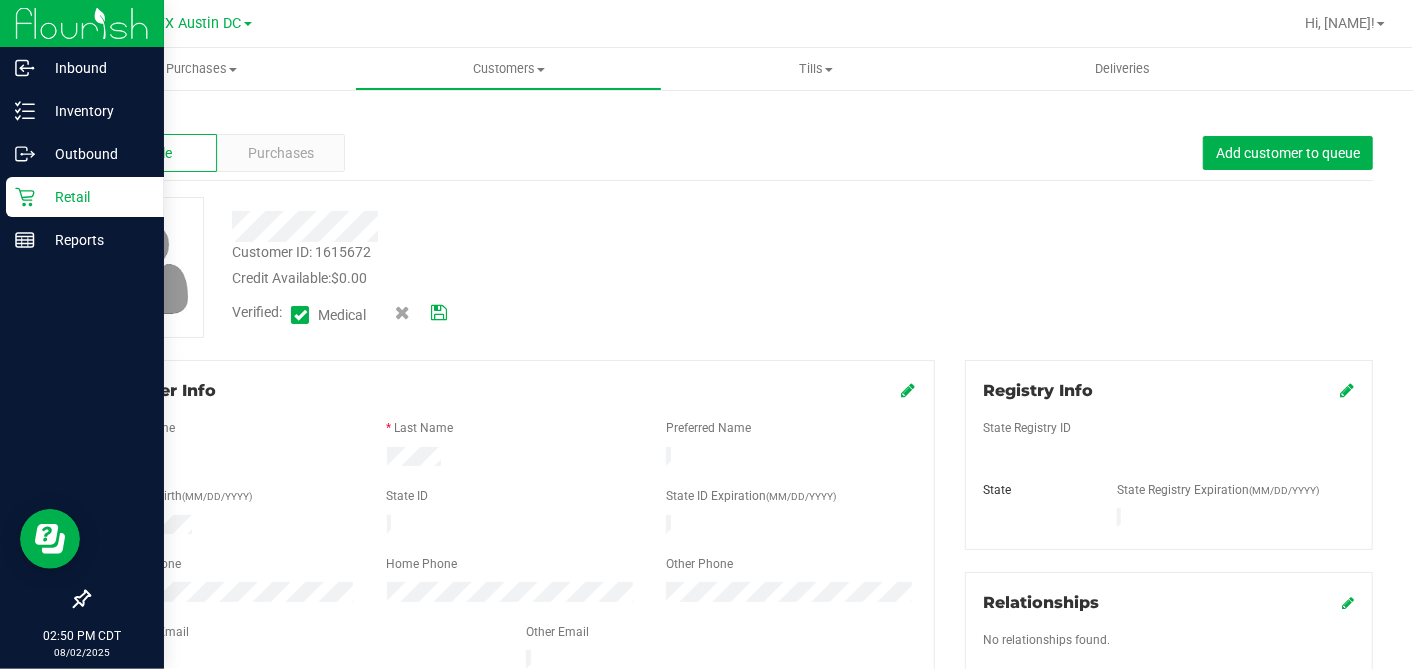 click at bounding box center [439, 313] 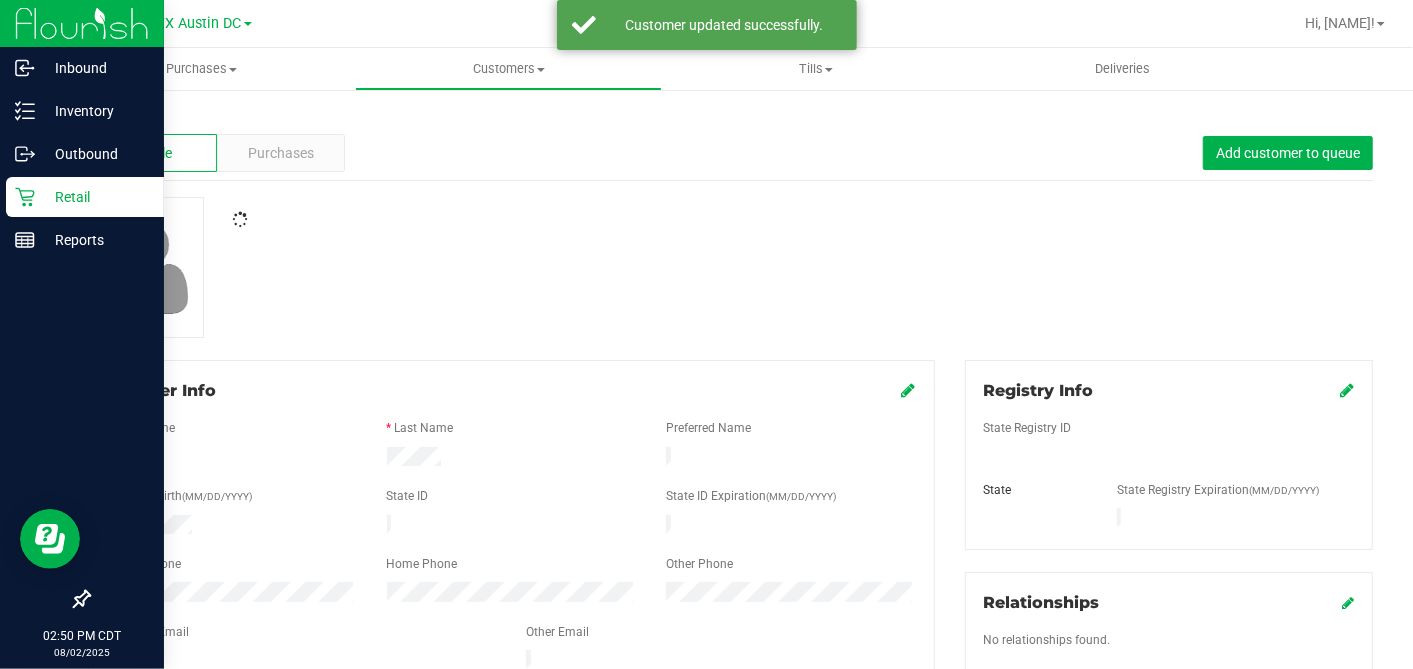 click at bounding box center (730, 267) 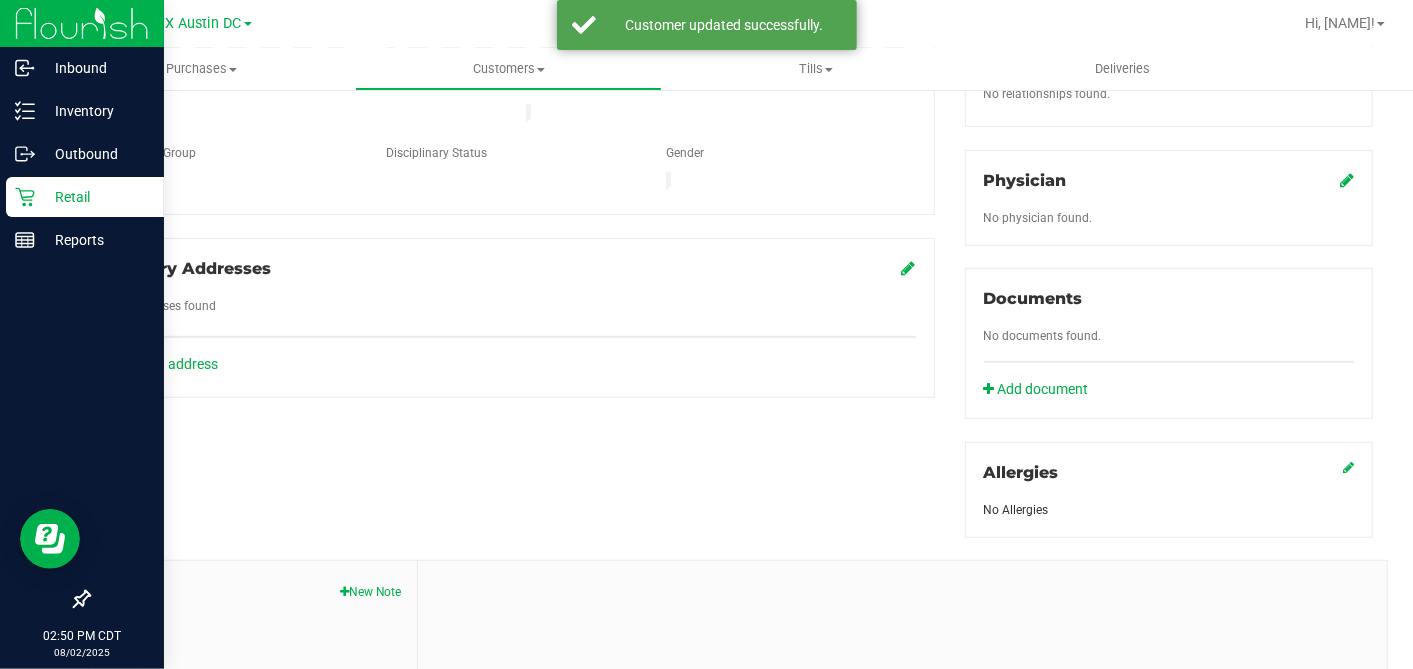 scroll, scrollTop: 666, scrollLeft: 0, axis: vertical 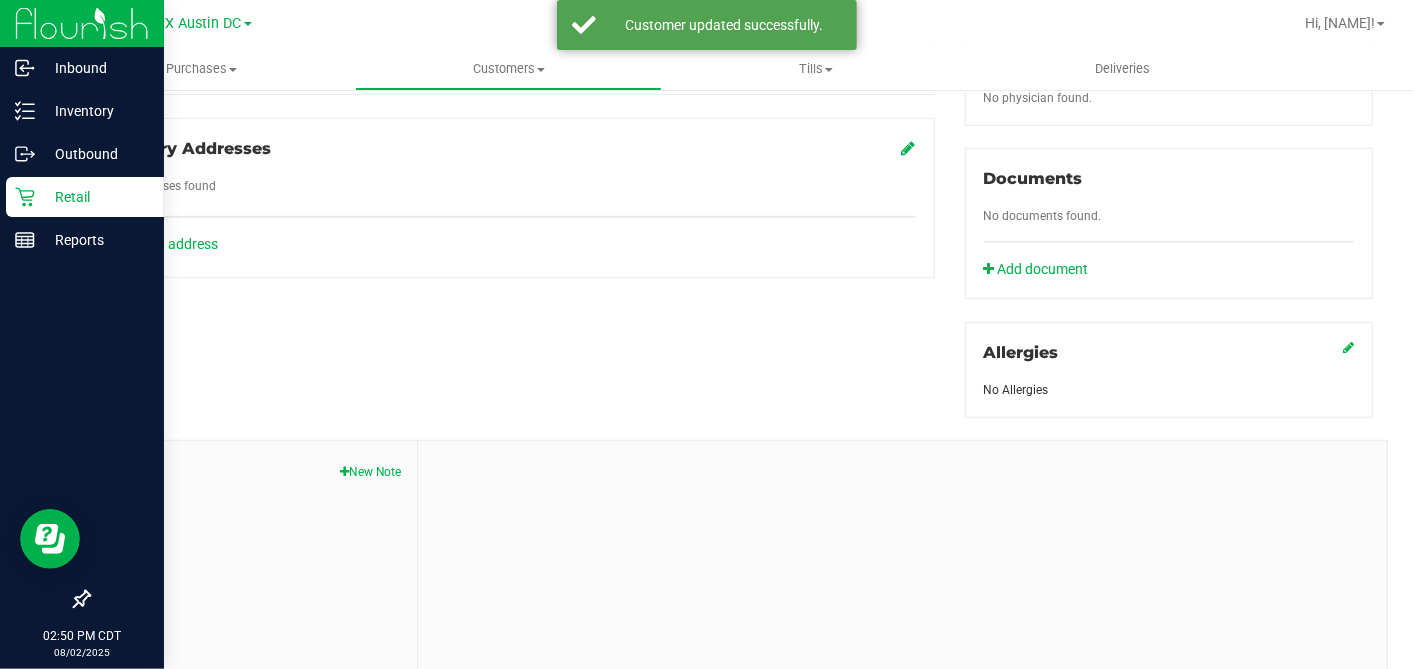 click on "Notes
New Note" at bounding box center (253, 575) 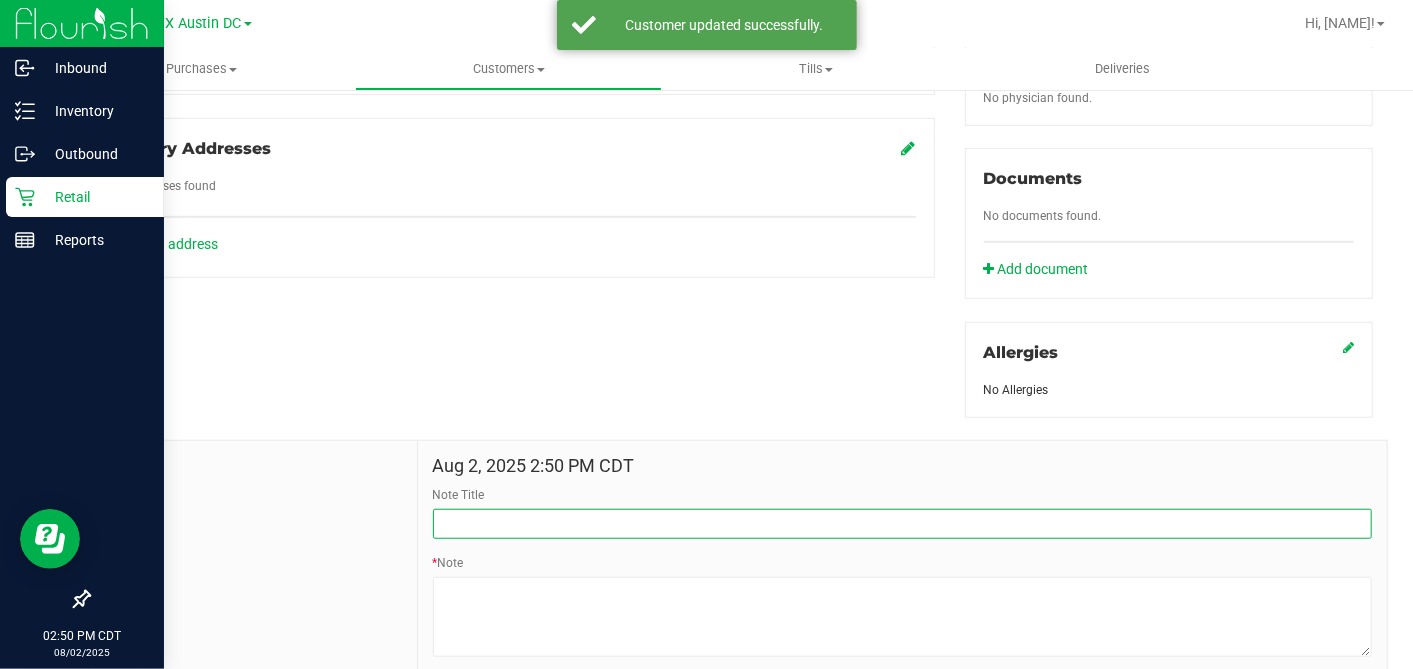 drag, startPoint x: 500, startPoint y: 500, endPoint x: 512, endPoint y: 521, distance: 24.186773 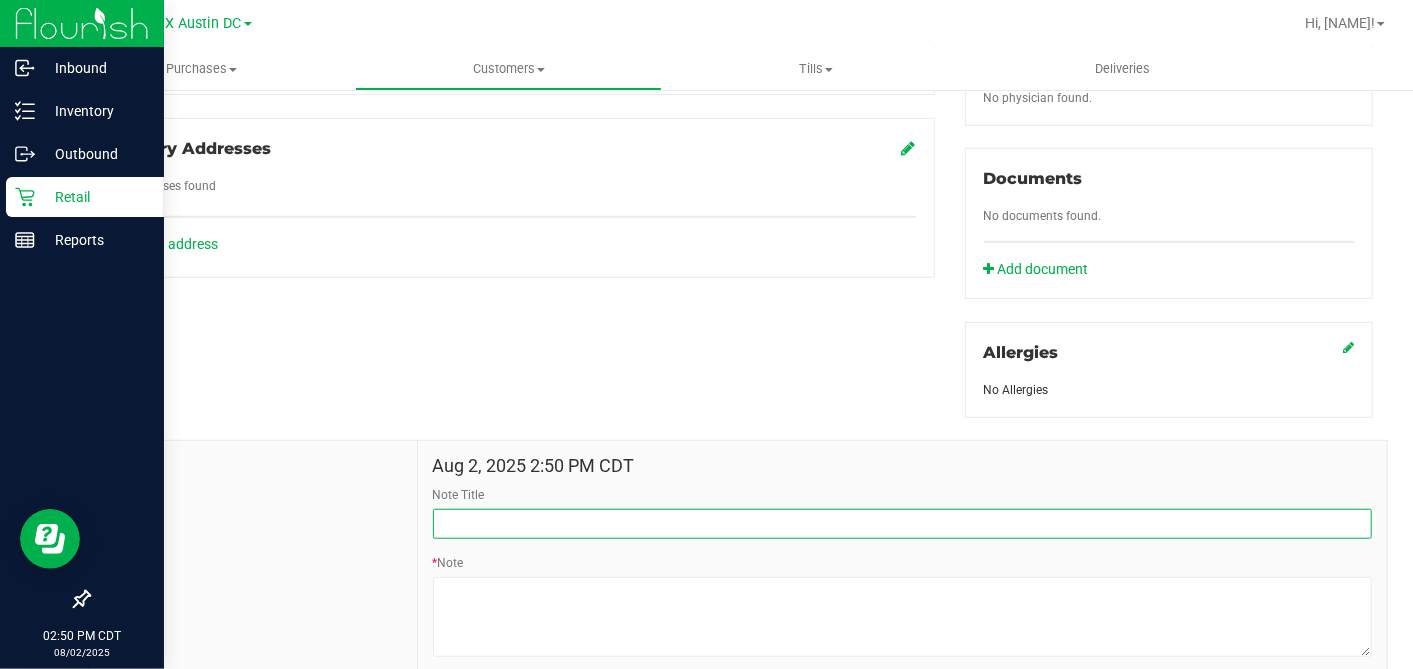 type on "CURT" 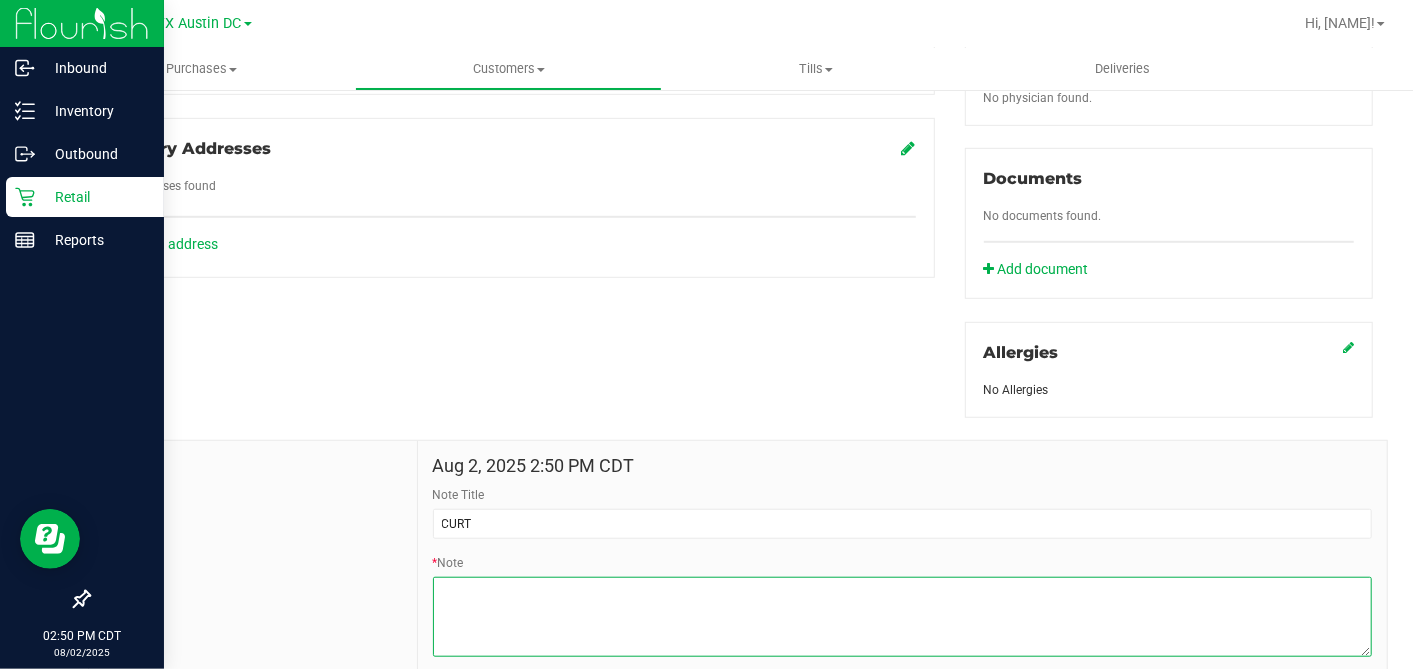 click on "*
Note" at bounding box center [902, 617] 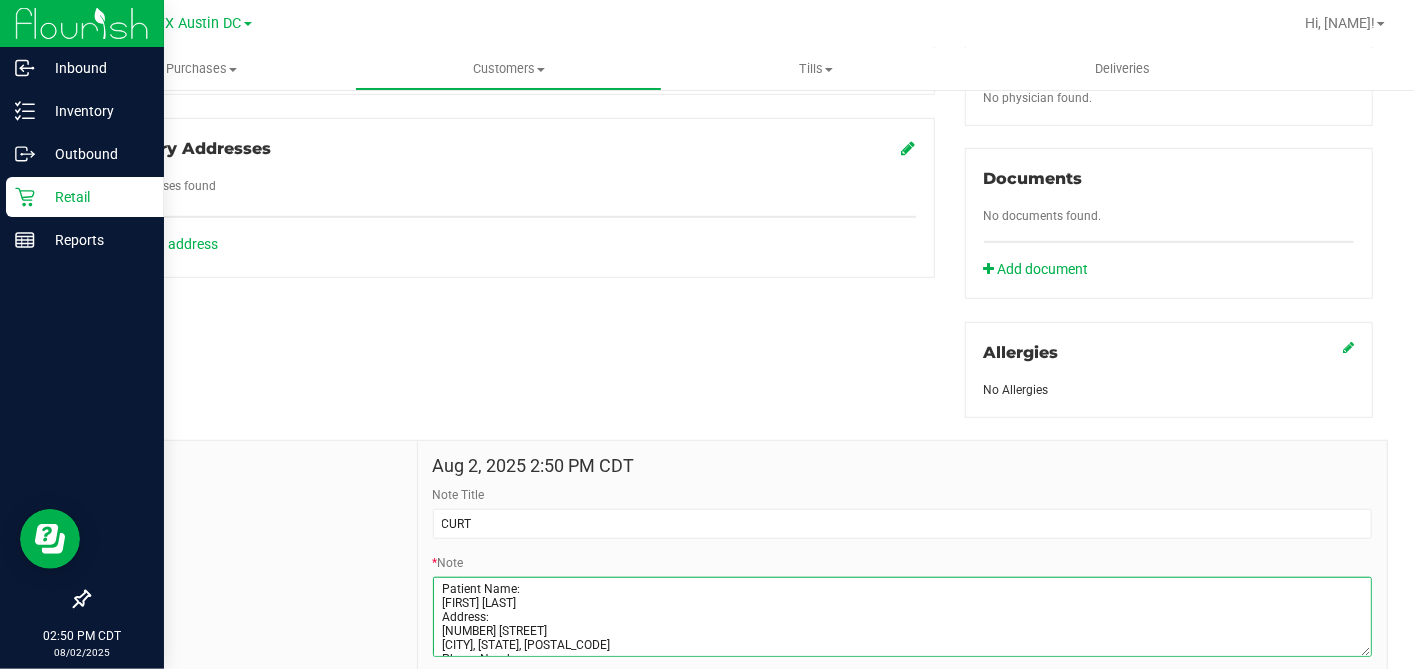 scroll, scrollTop: 80, scrollLeft: 0, axis: vertical 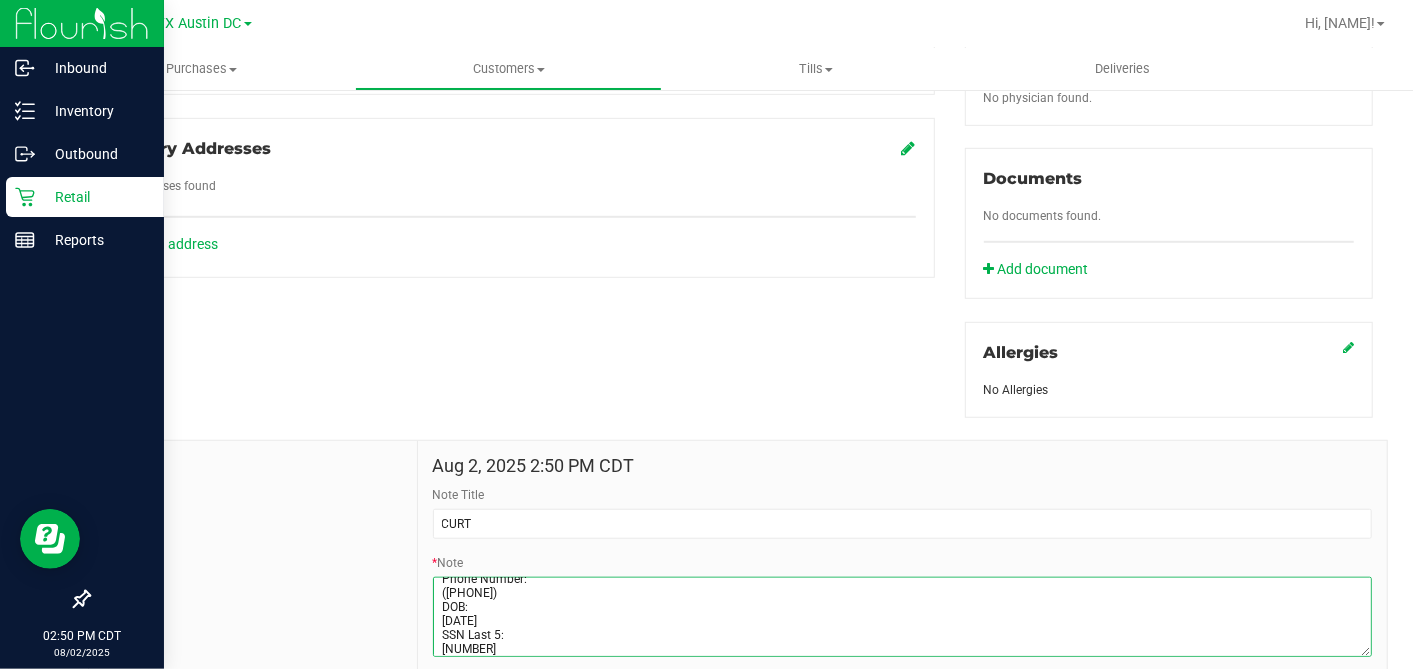 type on "Patient Name:
April Dawn Hoback
Address:
1011 Fairmeadows Cir
Duncanville, TX, 75116
Phone Number:
(972) 742-8247
DOB:
02/28/1976
SSN Last 5:
78257" 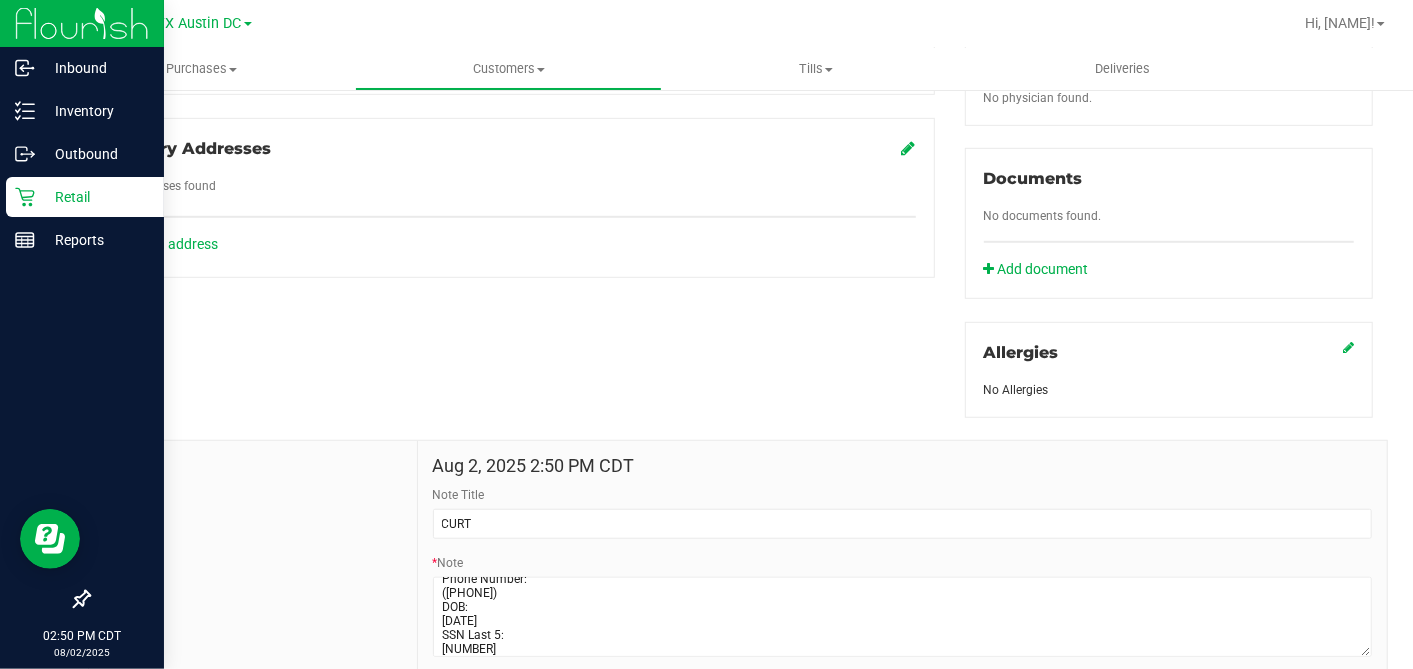 click on "Submit Note" at bounding box center (492, 686) 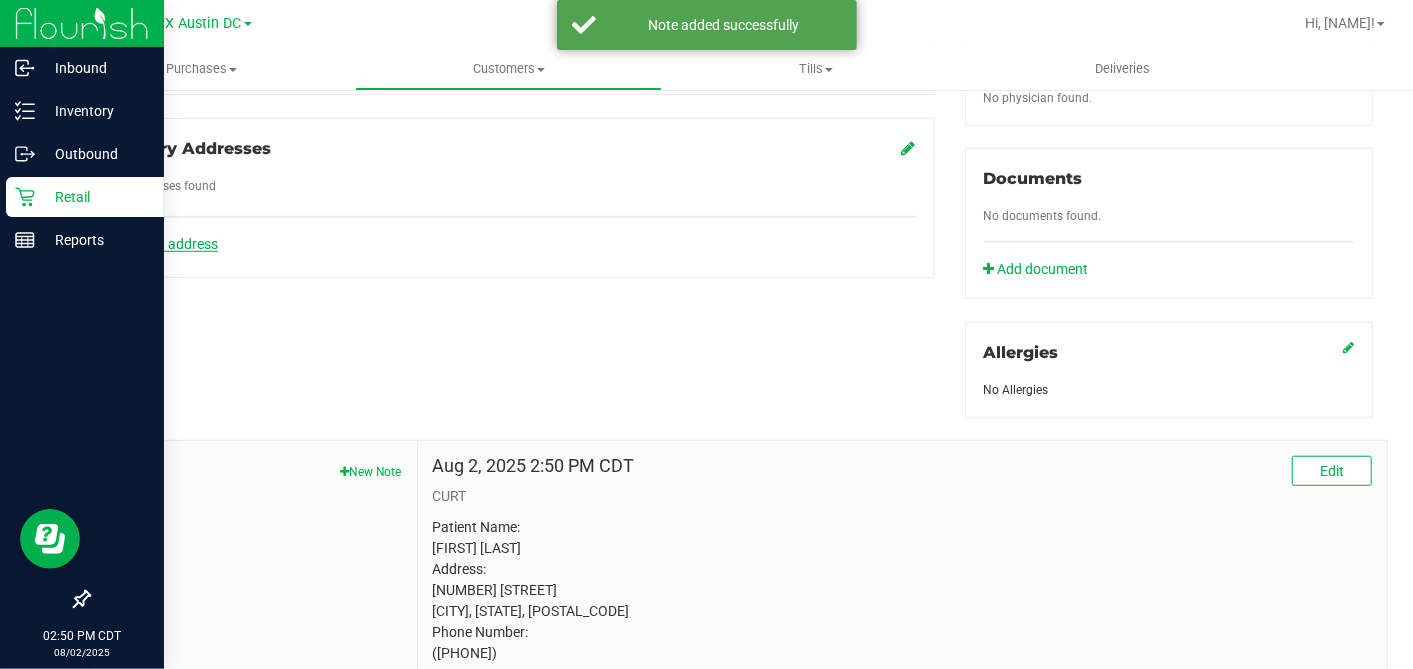 click on "Add an address" 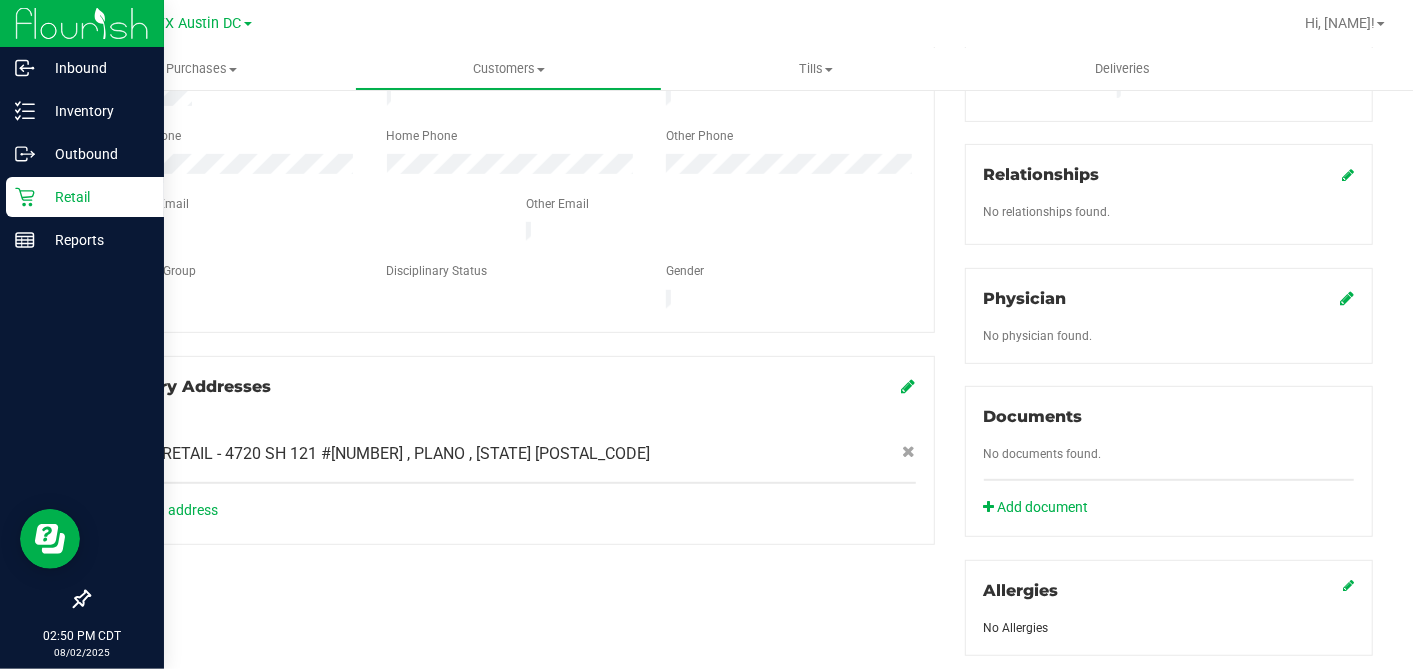 scroll, scrollTop: 333, scrollLeft: 0, axis: vertical 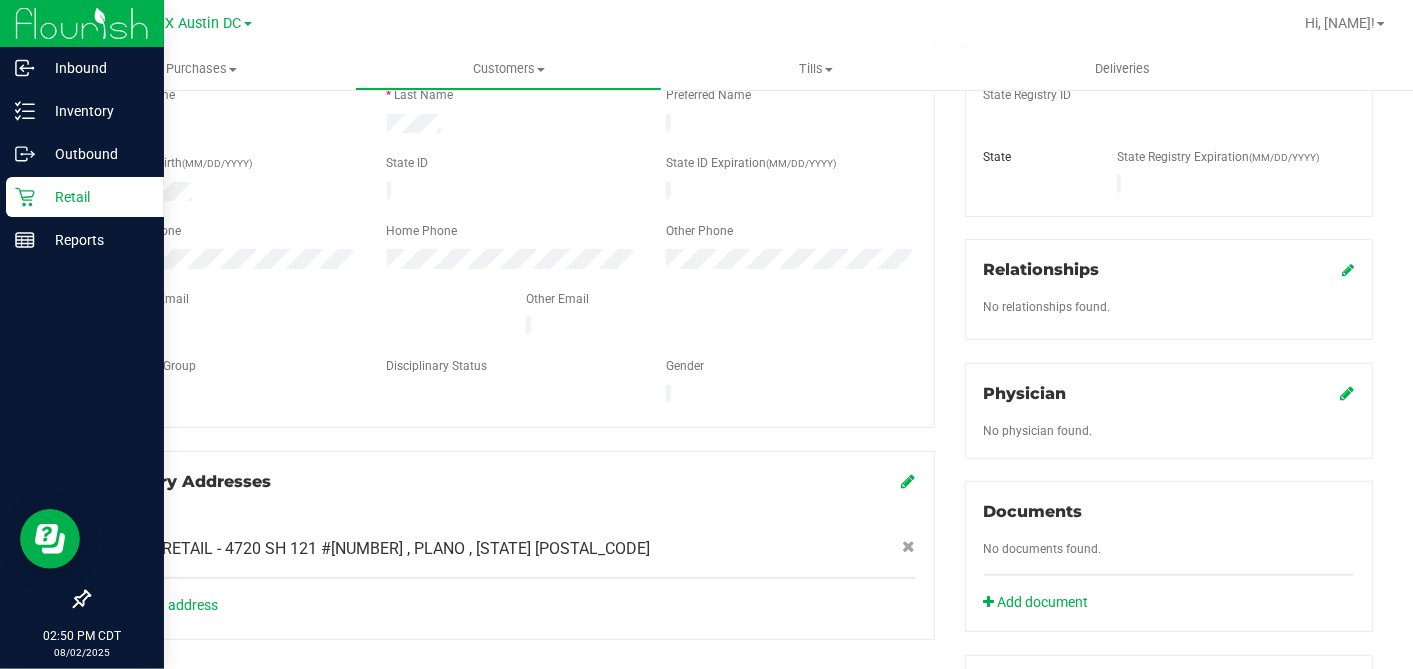 click 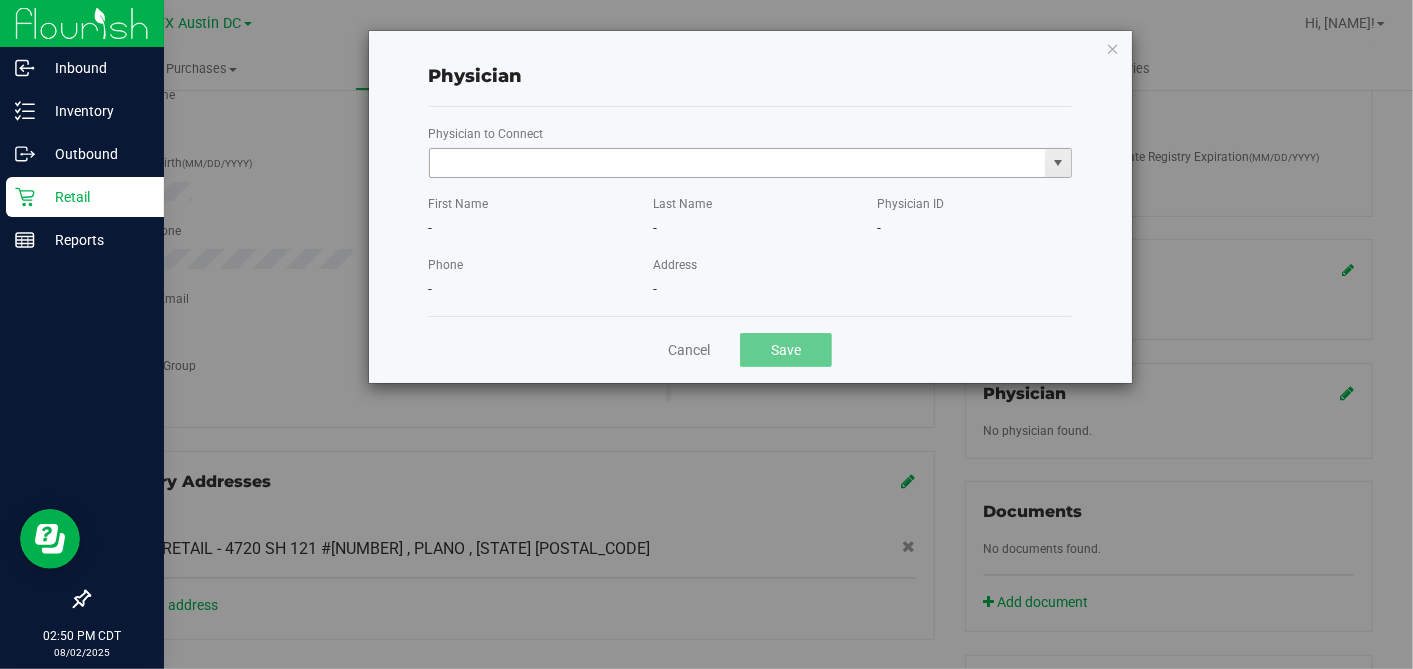 click at bounding box center (738, 163) 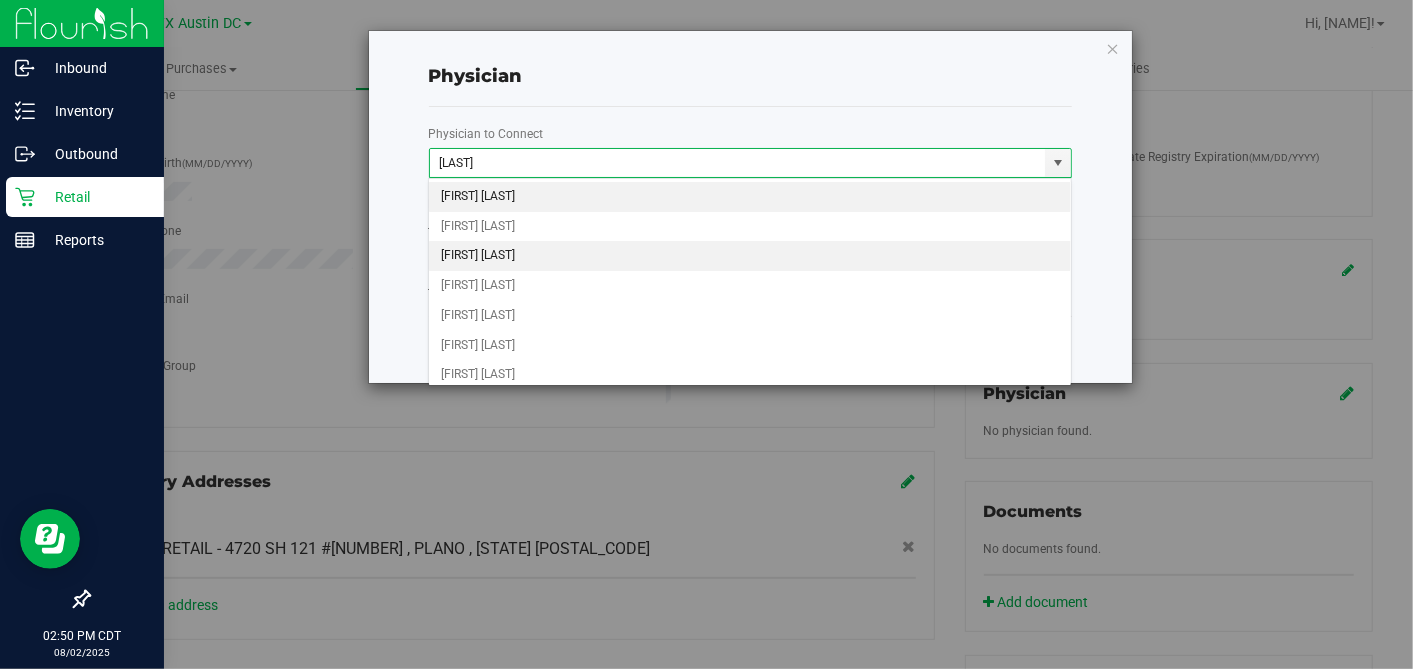 scroll, scrollTop: 296, scrollLeft: 0, axis: vertical 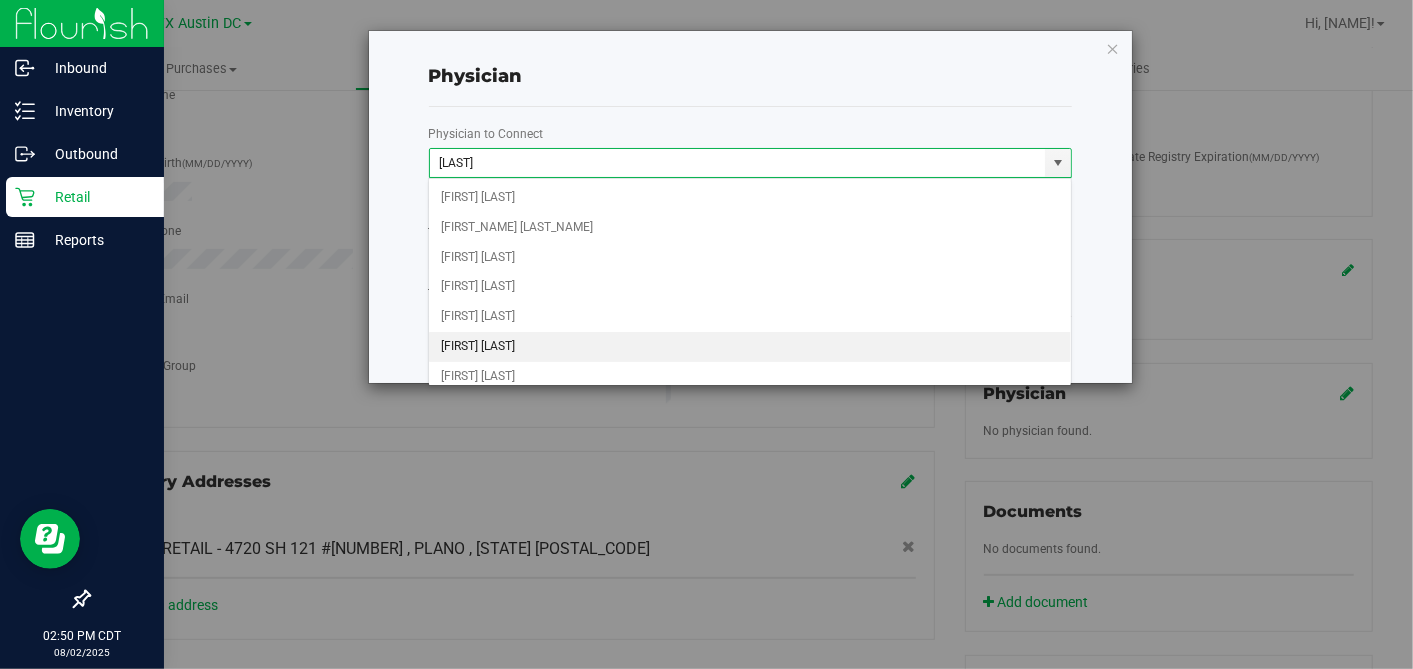 click on "MARIA GARCIA" at bounding box center [750, 347] 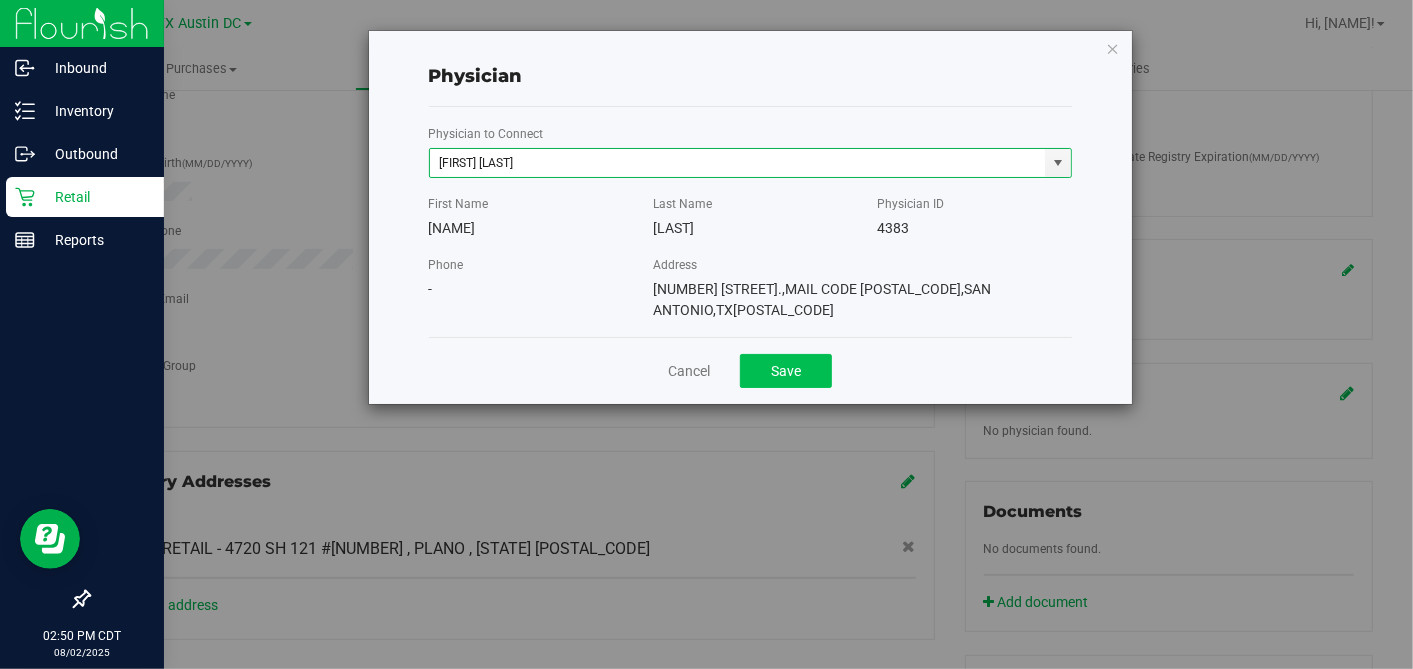 type on "MARIA GARCIA" 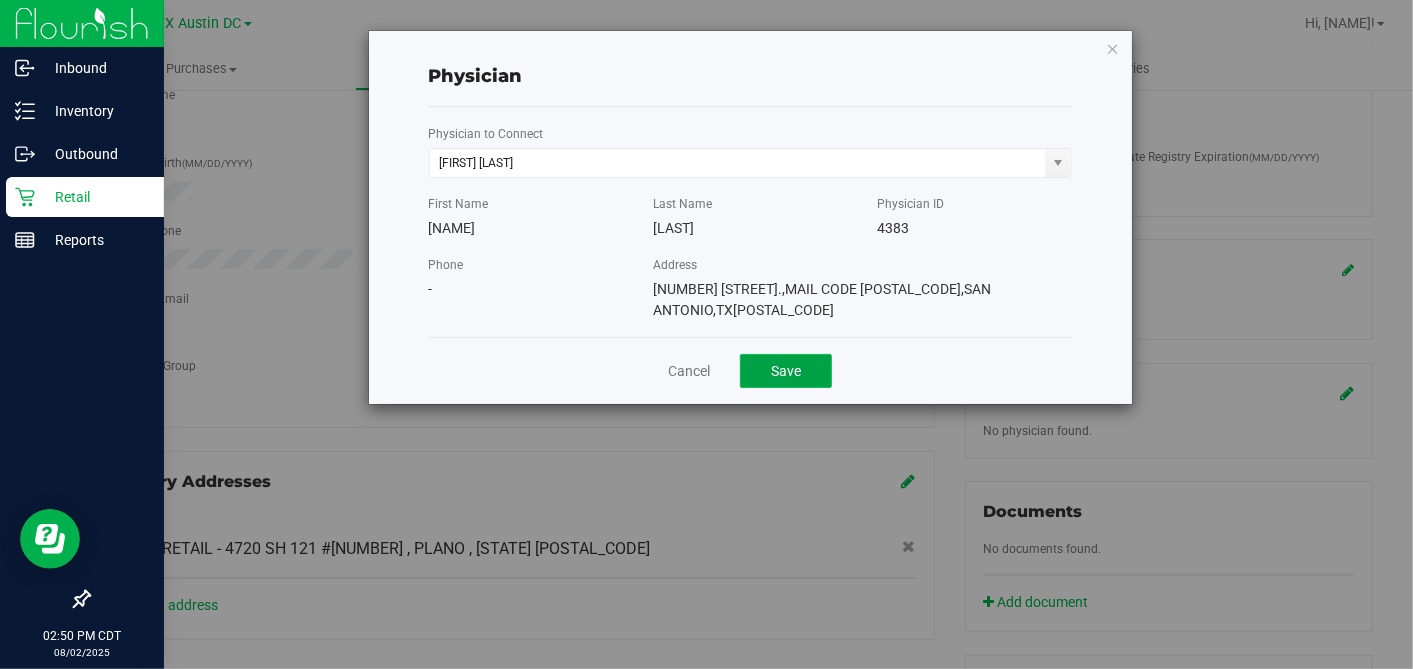 click on "Save" at bounding box center (786, 371) 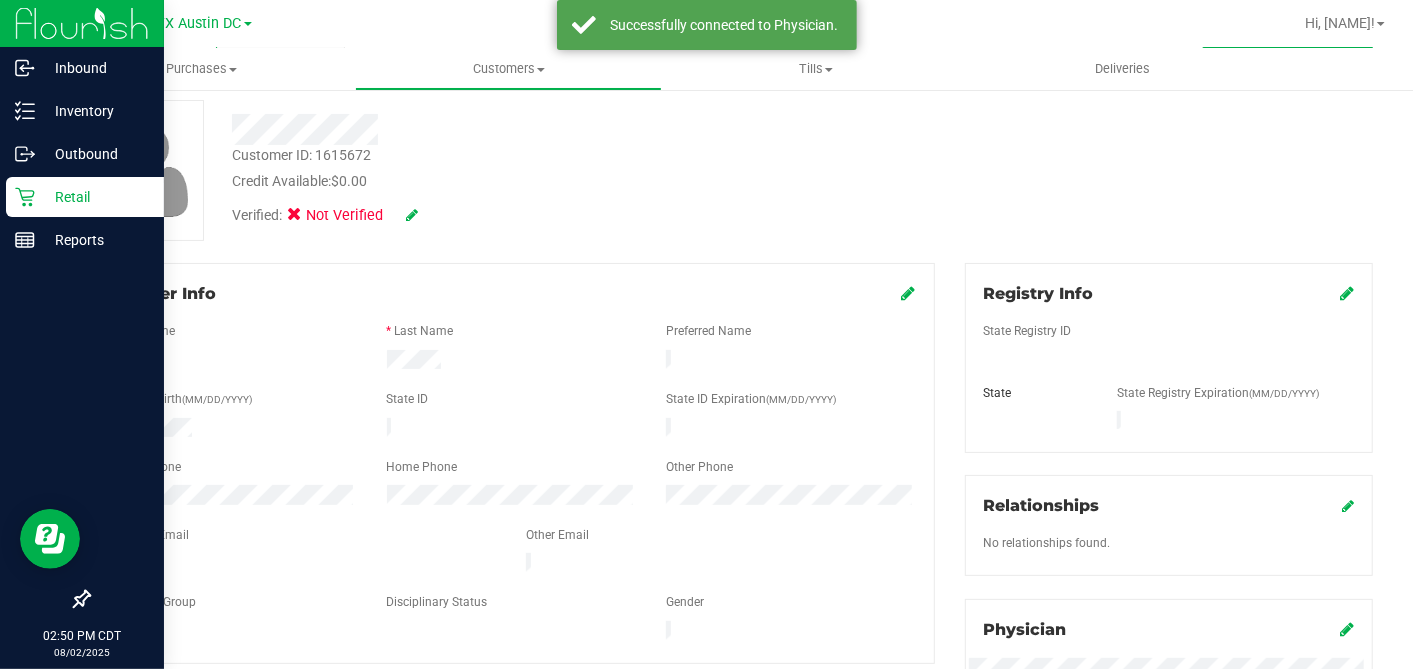 scroll, scrollTop: 0, scrollLeft: 0, axis: both 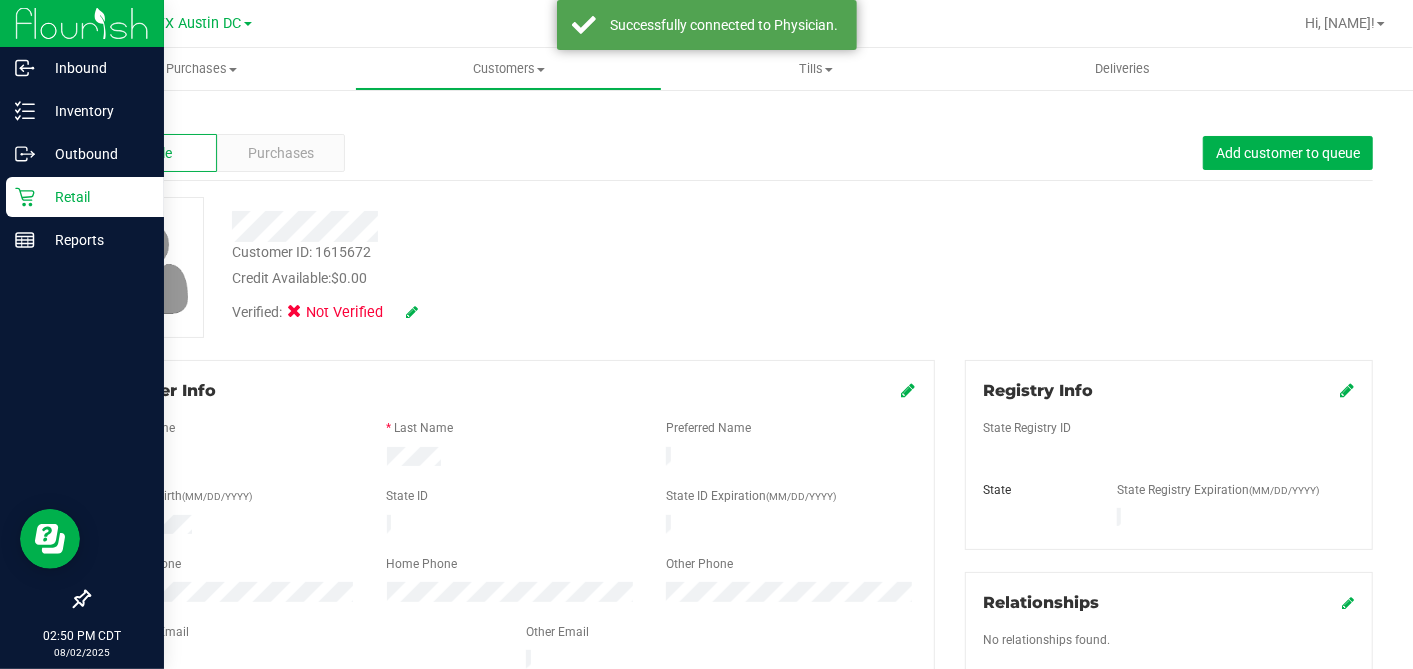 click at bounding box center [1347, 390] 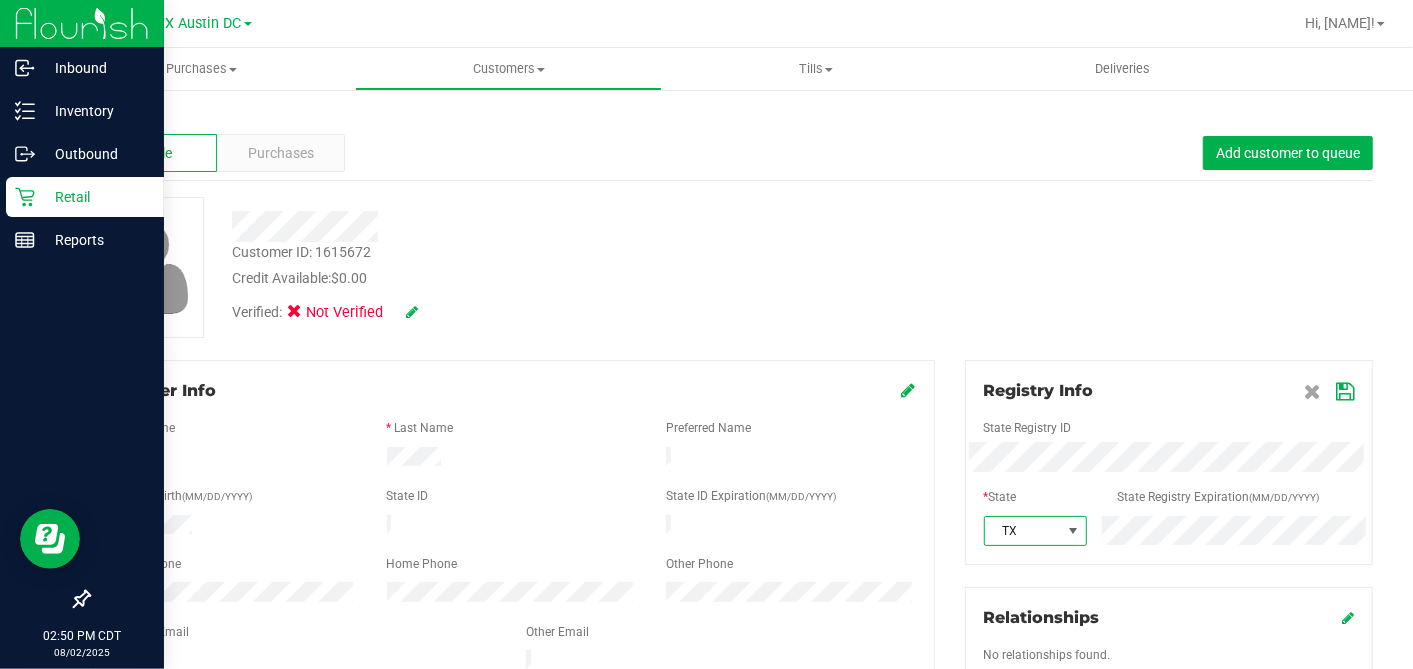 click at bounding box center (1345, 392) 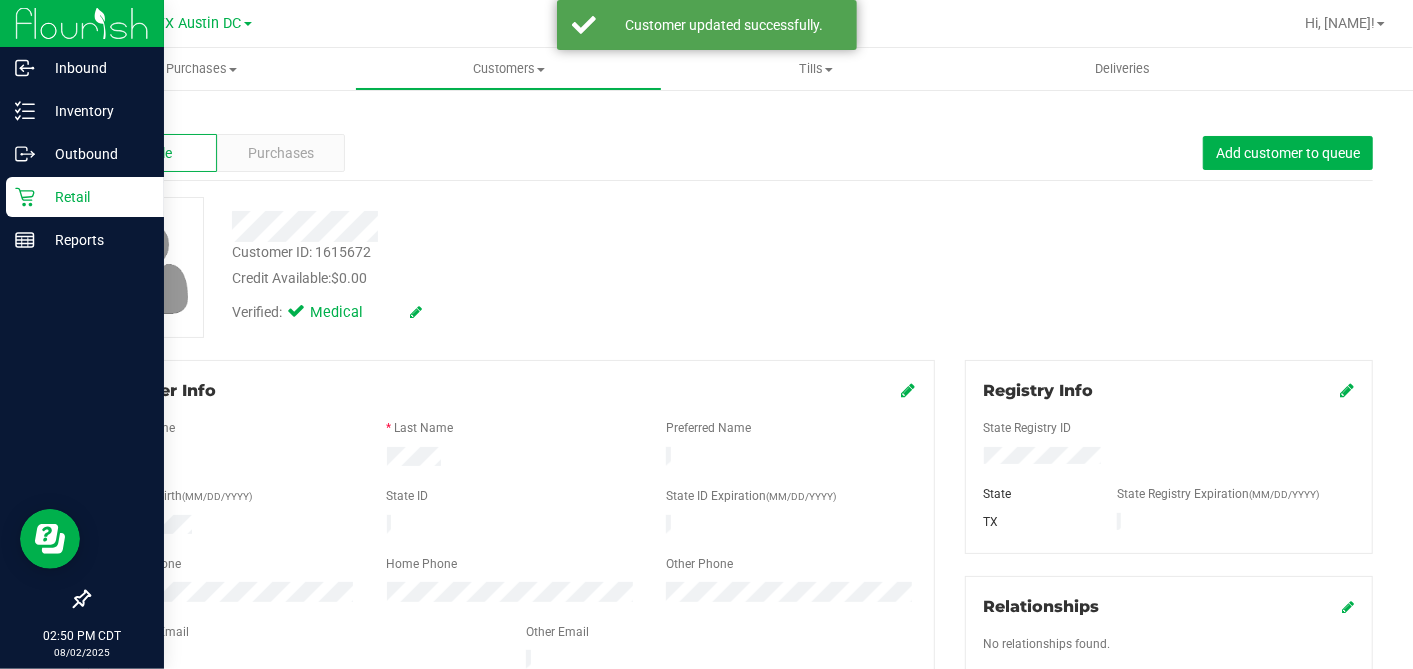 click at bounding box center [909, 390] 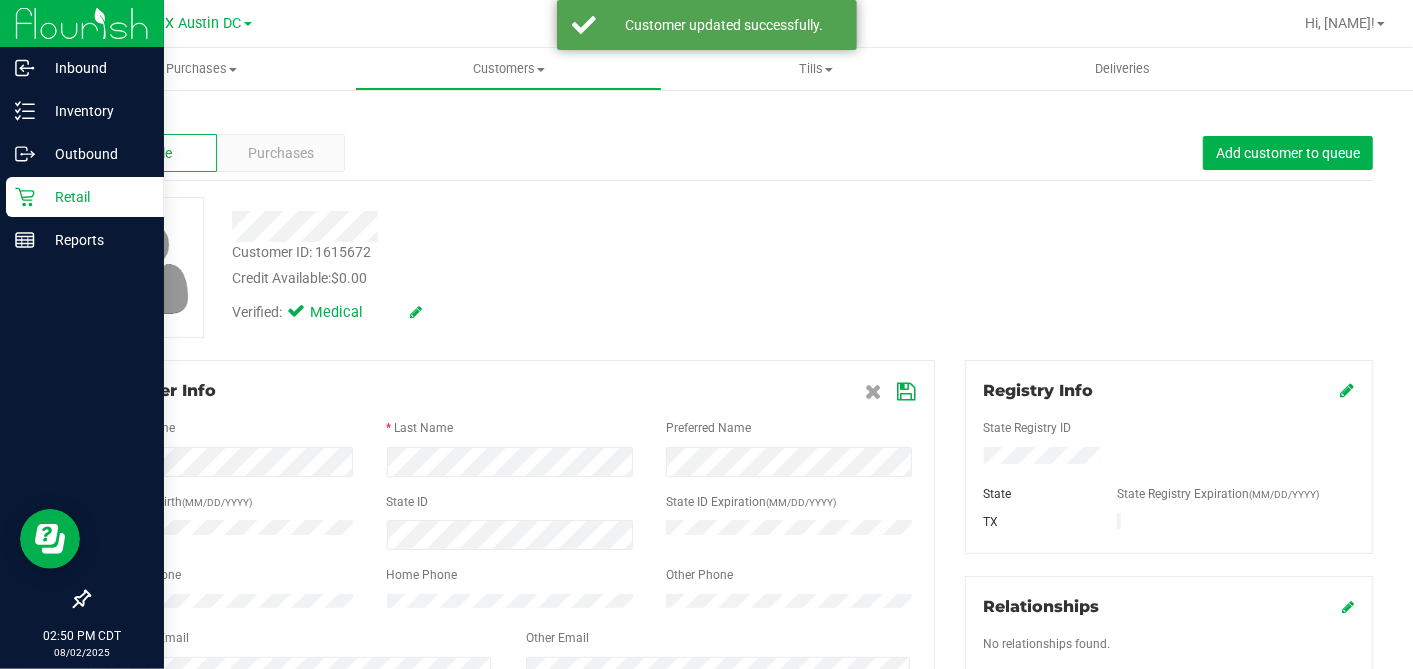 click at bounding box center [907, 392] 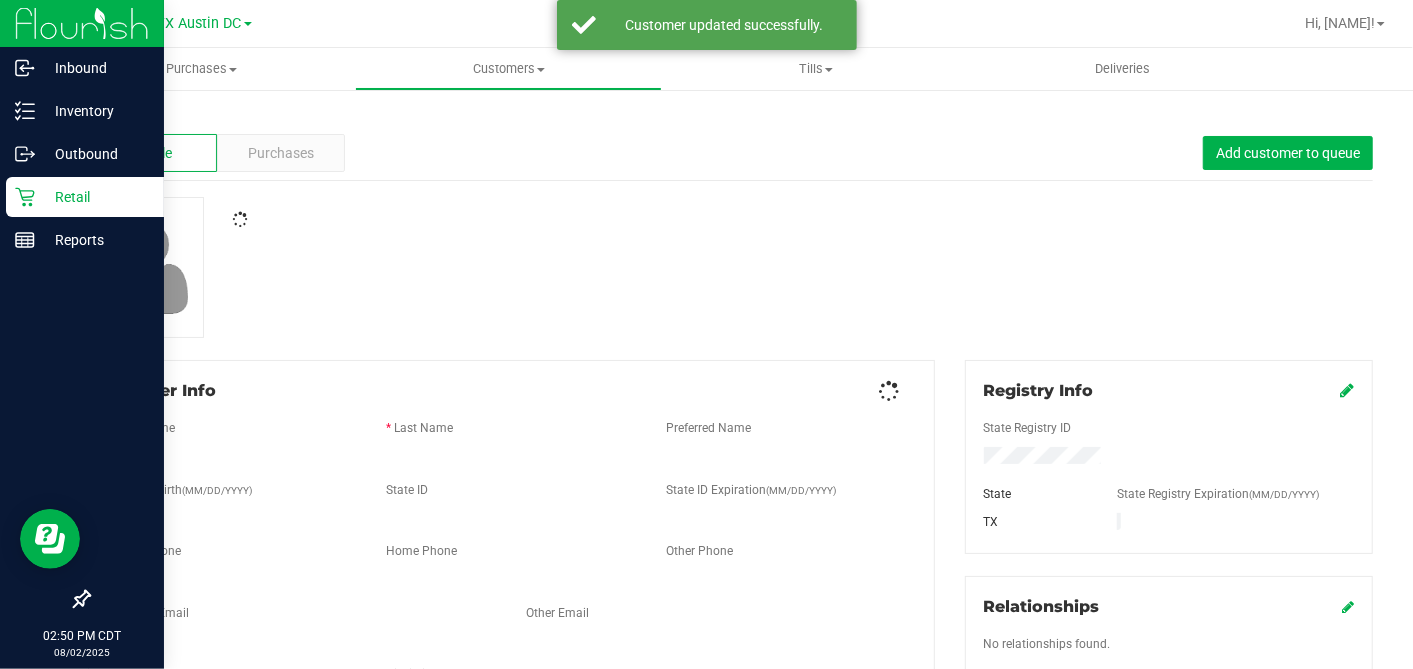 drag, startPoint x: 839, startPoint y: 330, endPoint x: 722, endPoint y: 316, distance: 117.83463 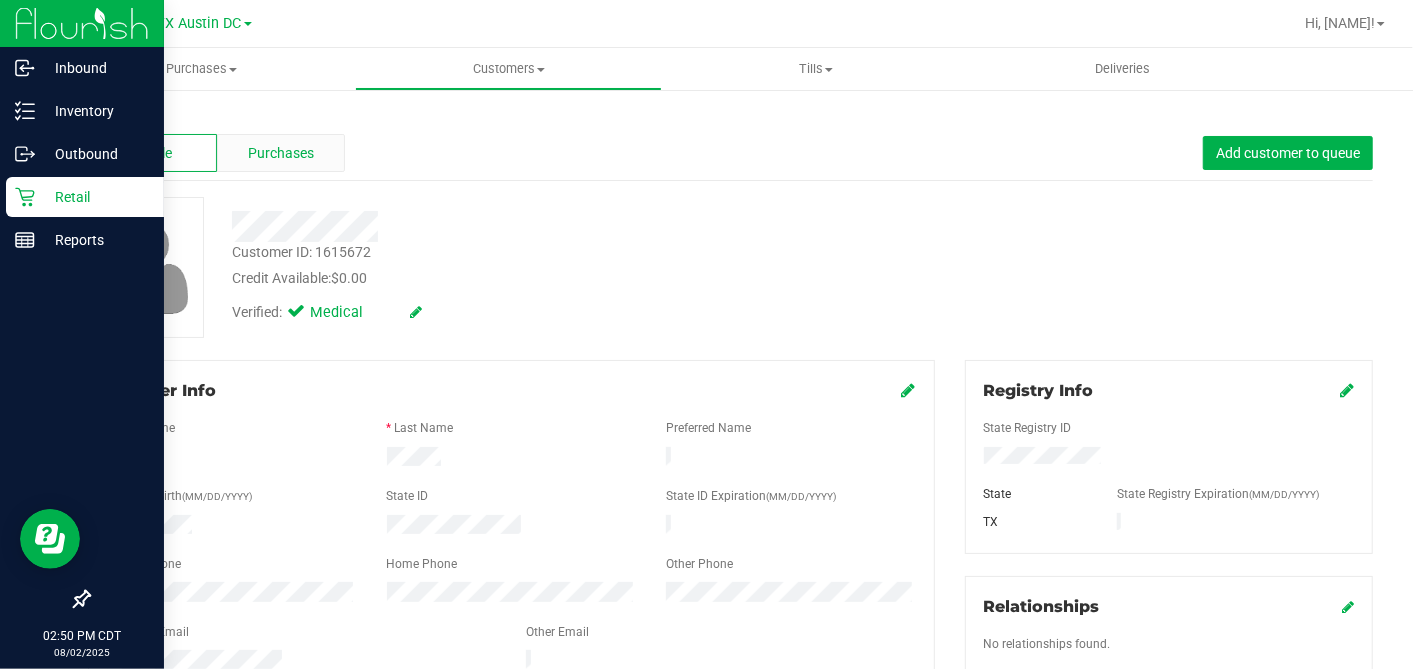click on "Purchases" at bounding box center (281, 153) 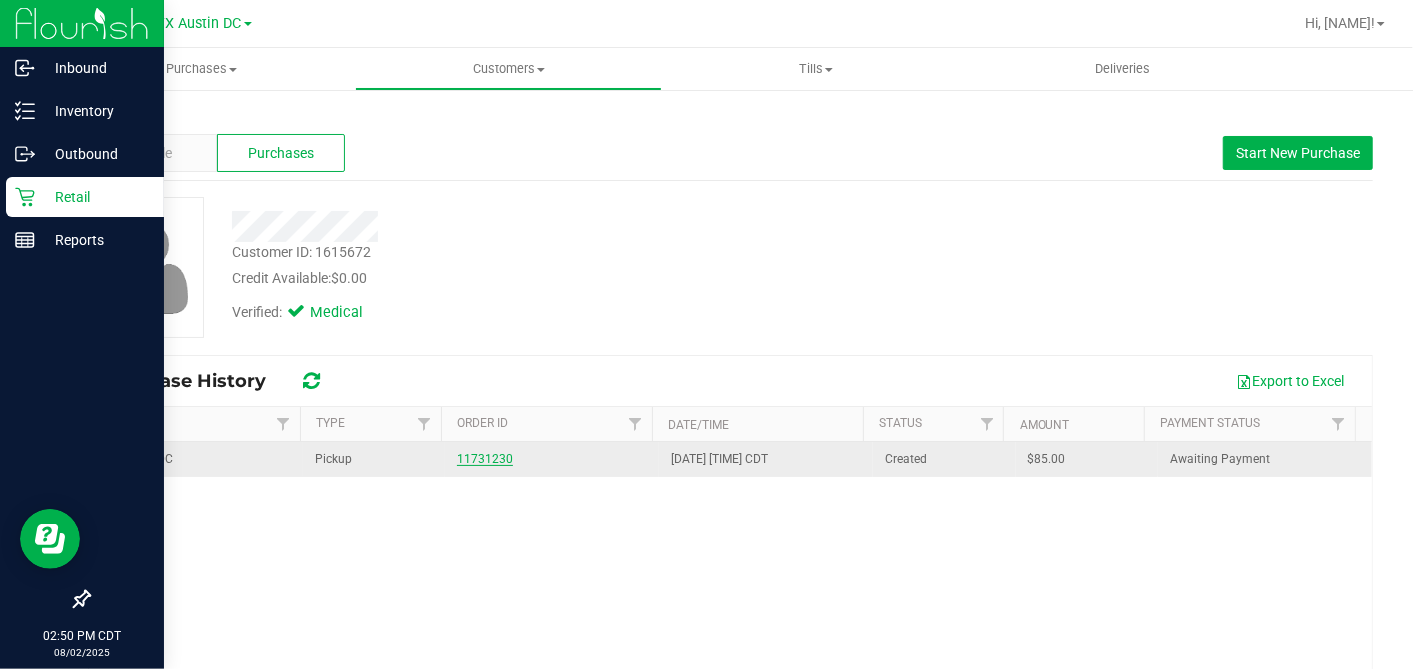 click on "11731230" at bounding box center [485, 459] 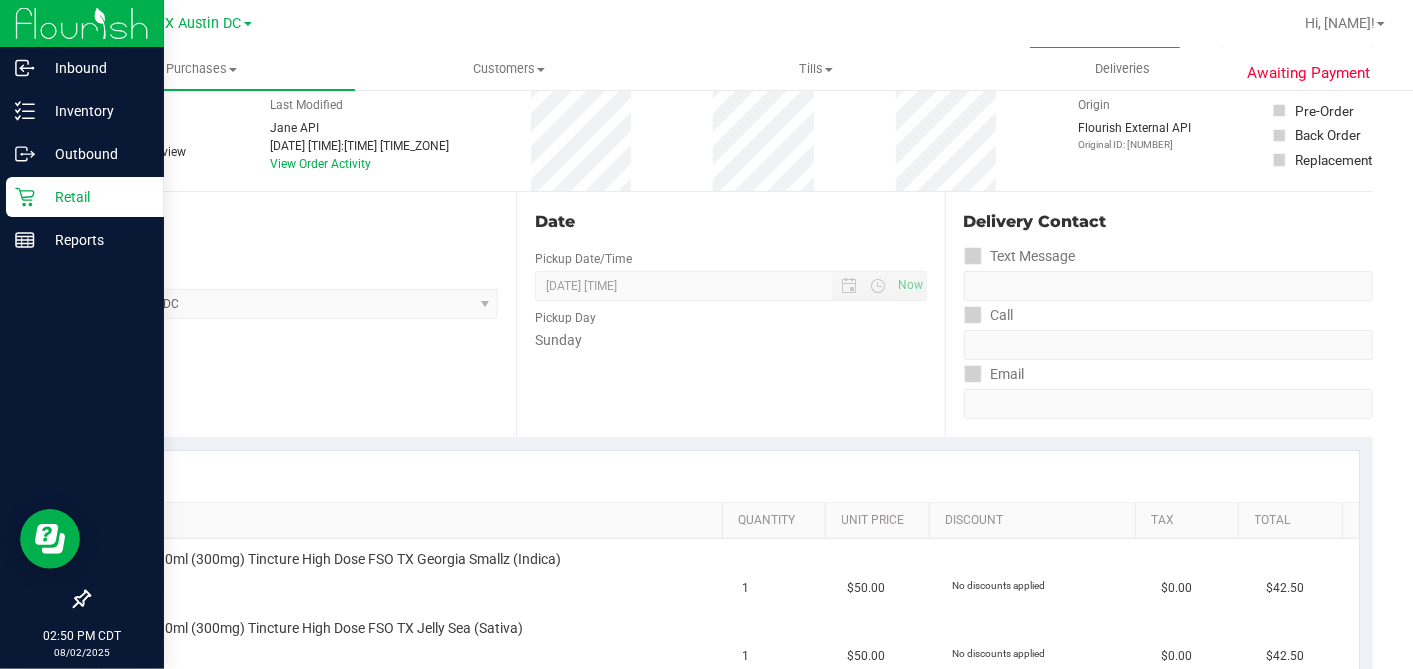 scroll, scrollTop: 0, scrollLeft: 0, axis: both 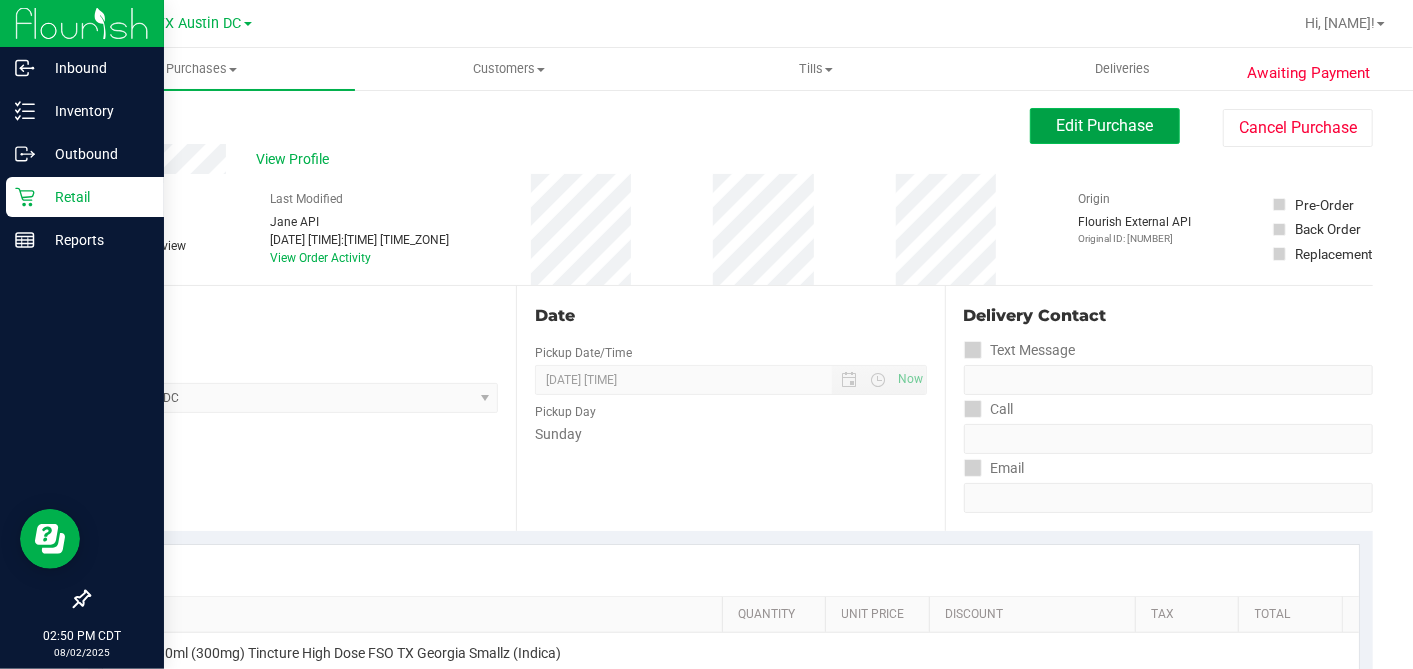 click on "Edit Purchase" at bounding box center (1105, 126) 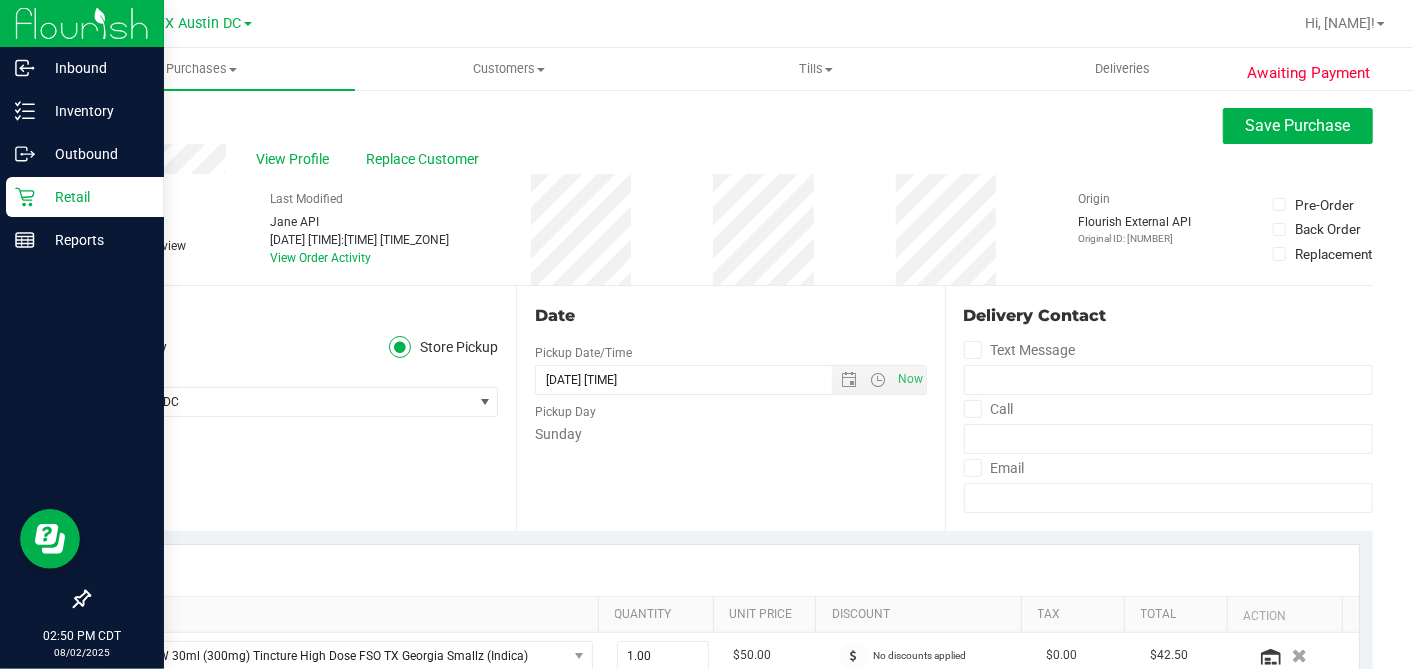 click at bounding box center (99, 347) 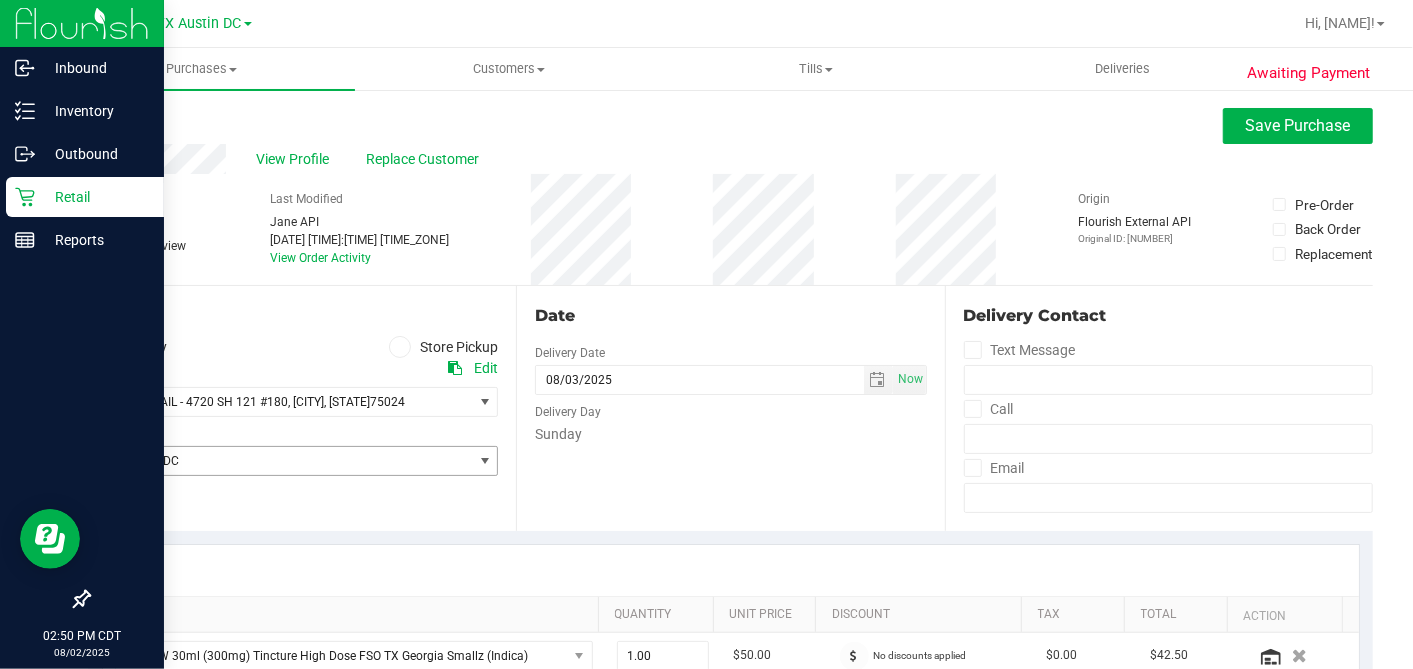 click on "TX Austin DC" at bounding box center (280, 461) 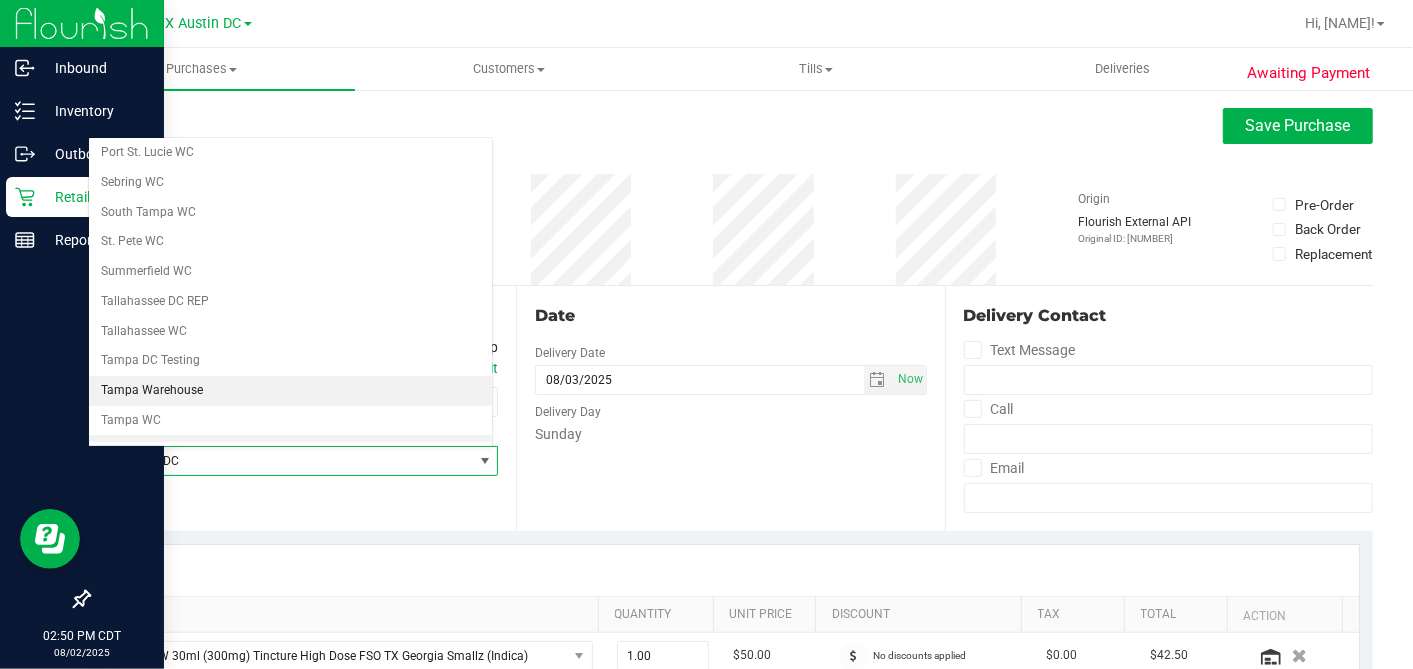 scroll, scrollTop: 1422, scrollLeft: 0, axis: vertical 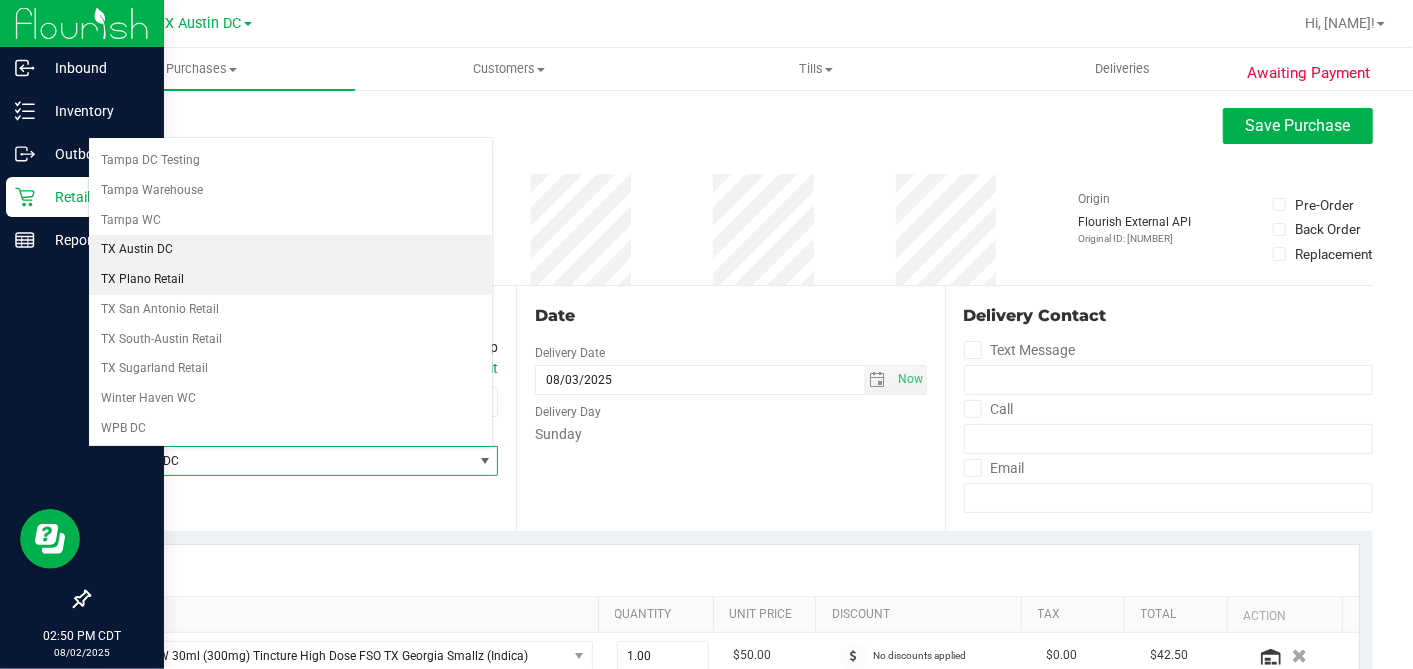 click on "TX Plano Retail" at bounding box center (290, 280) 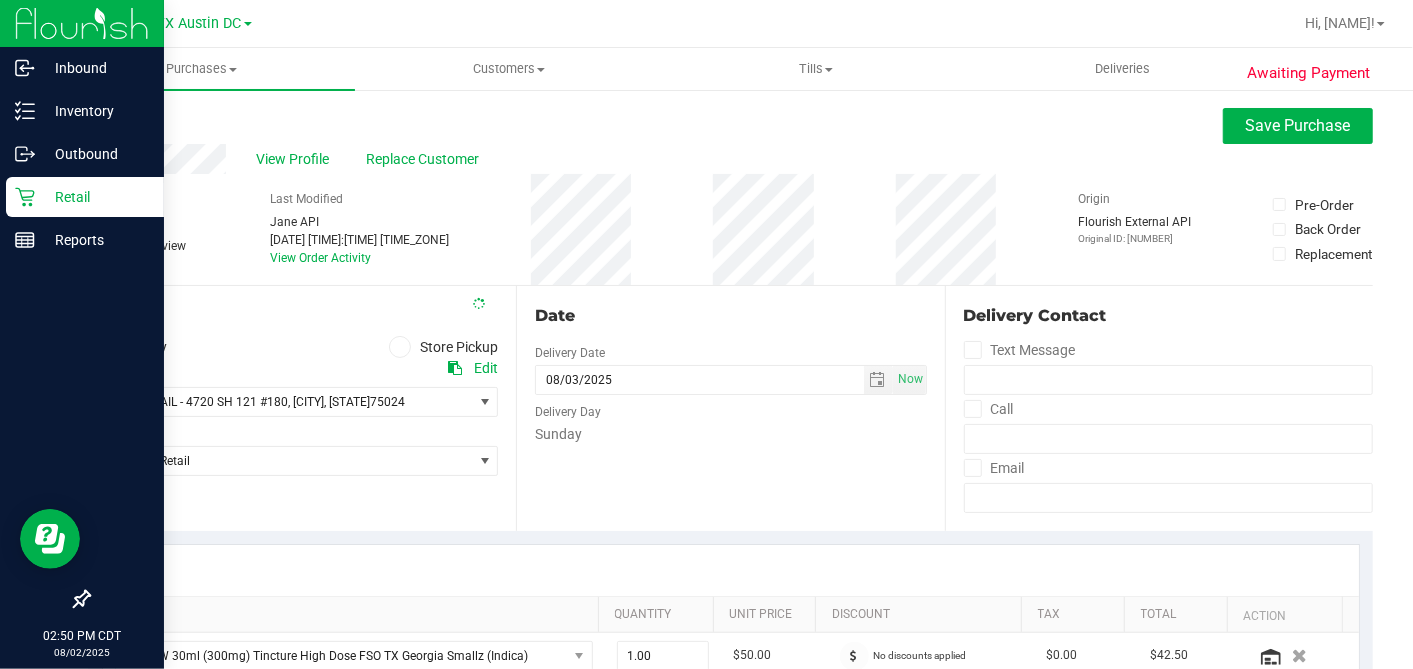 drag, startPoint x: 753, startPoint y: 294, endPoint x: 838, endPoint y: 309, distance: 86.313385 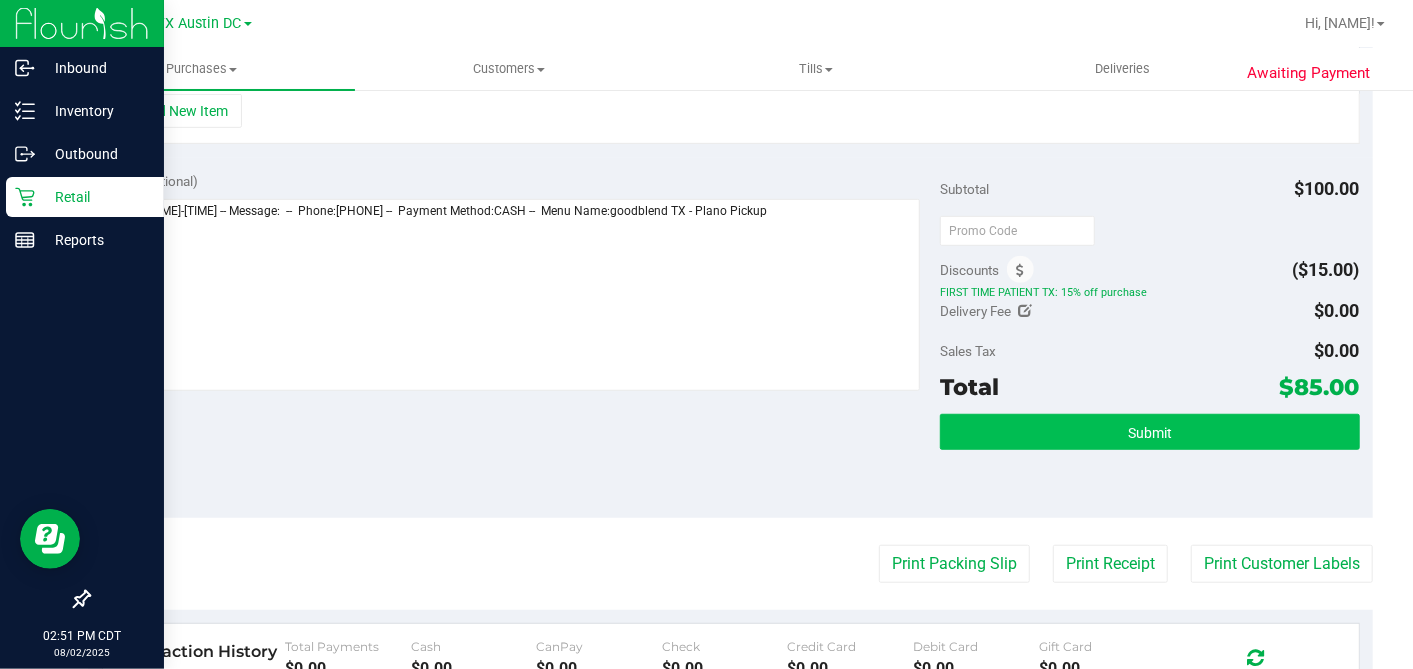 scroll, scrollTop: 666, scrollLeft: 0, axis: vertical 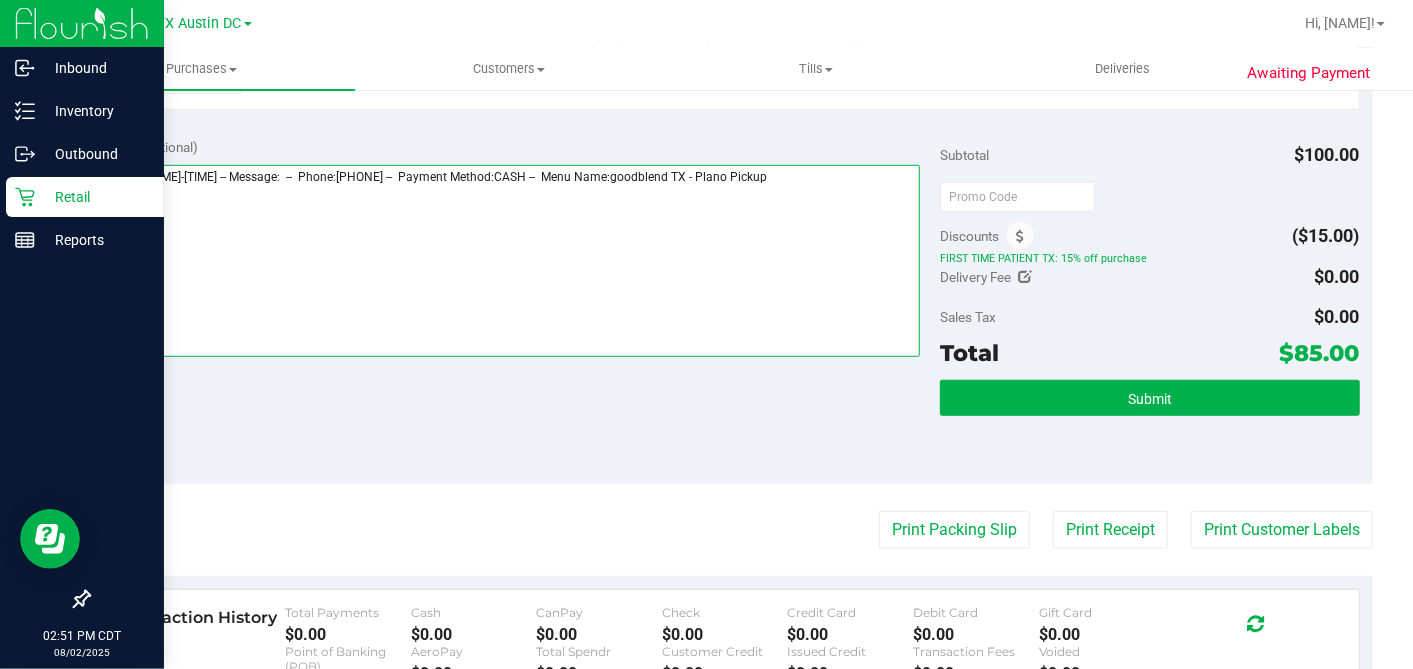 click at bounding box center [511, 261] 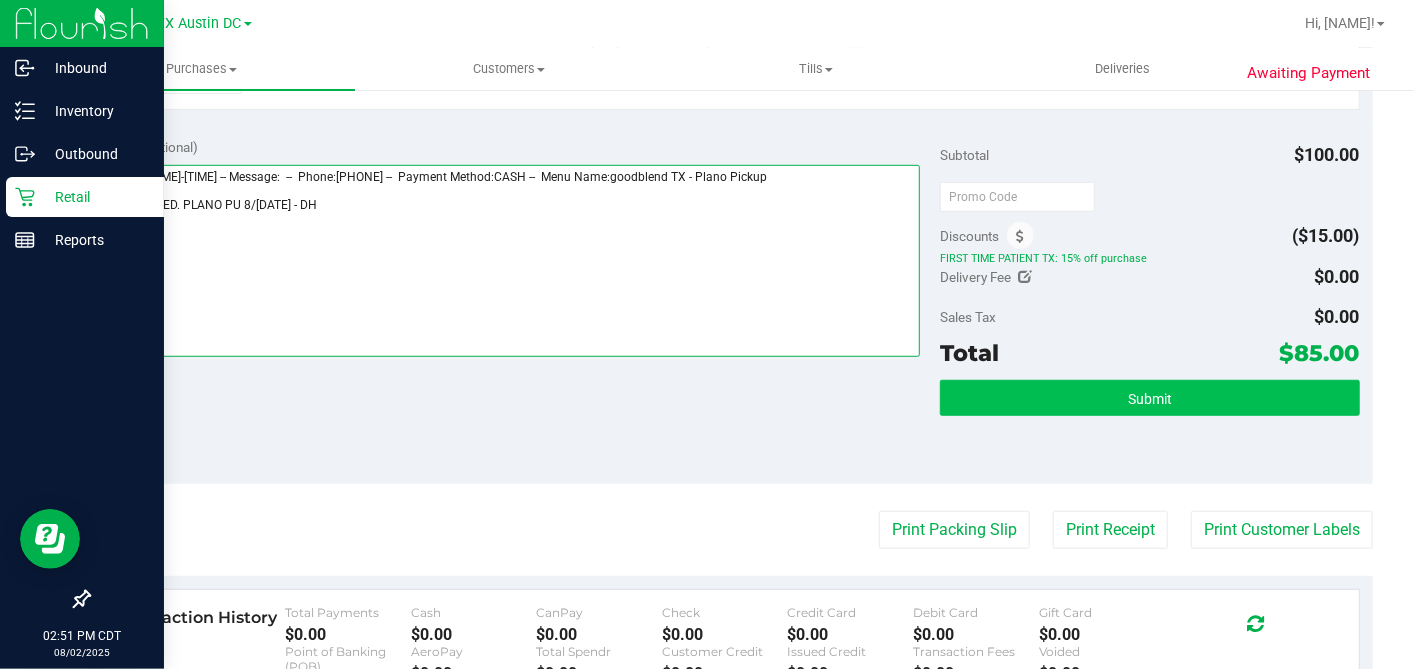 type on "Sunday 08/03/2025 11:00-17:00 -- Message:  --  Phone:9727428247 --  Payment Method:CASH --  Menu Name:goodblend TX - Plano Pickup
RX VERIFIED. PLANO PU 8/3 - DH" 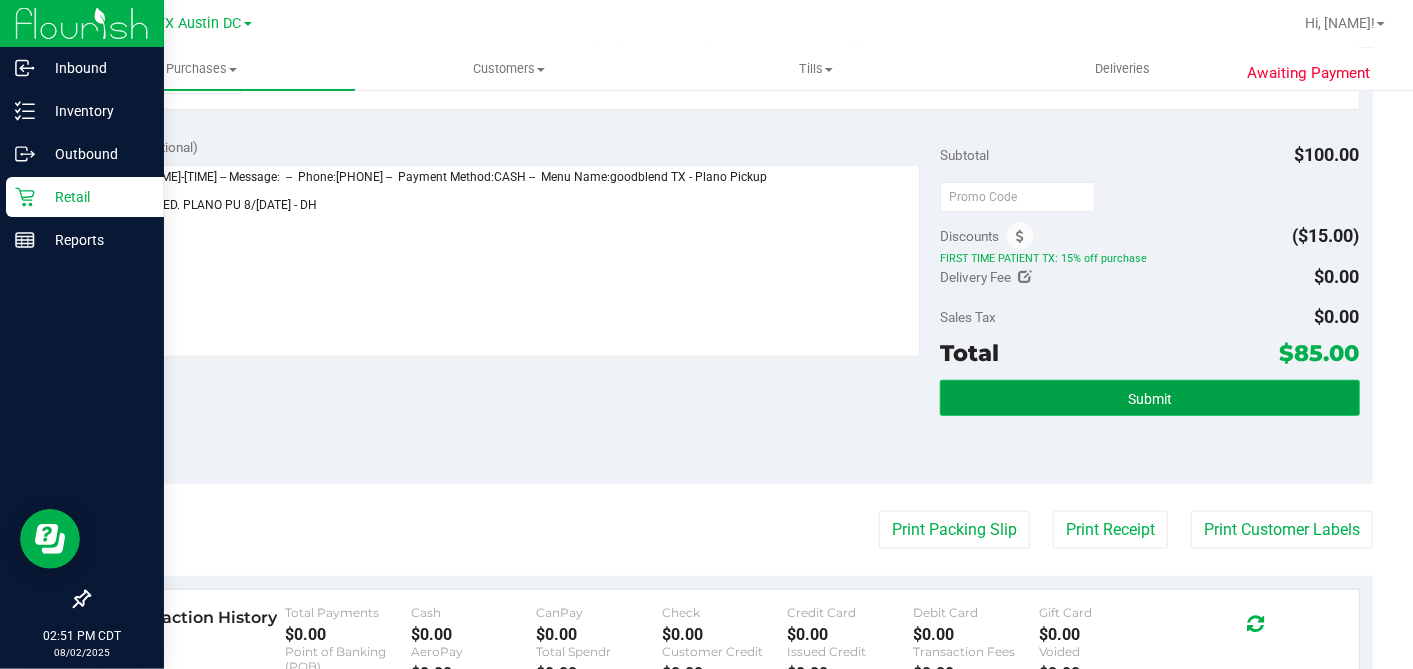 click on "Submit" at bounding box center (1150, 399) 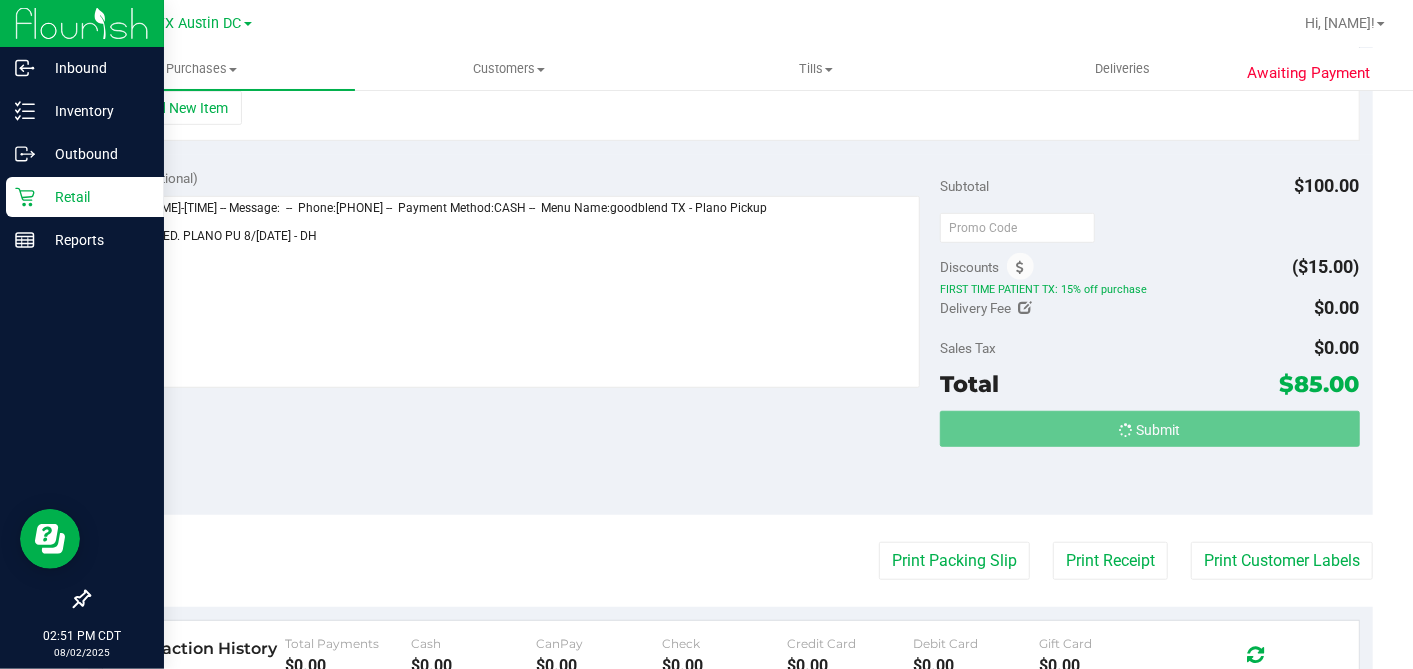 scroll, scrollTop: 0, scrollLeft: 0, axis: both 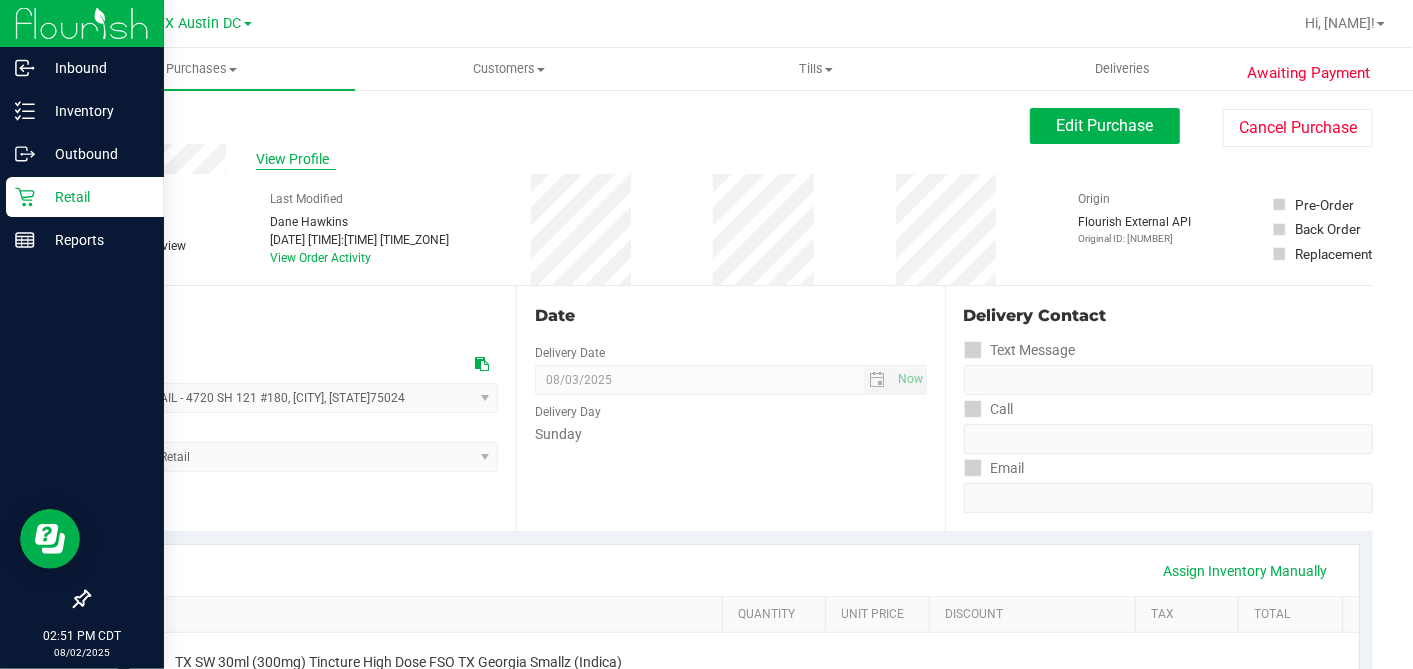 click on "View Profile" at bounding box center (296, 159) 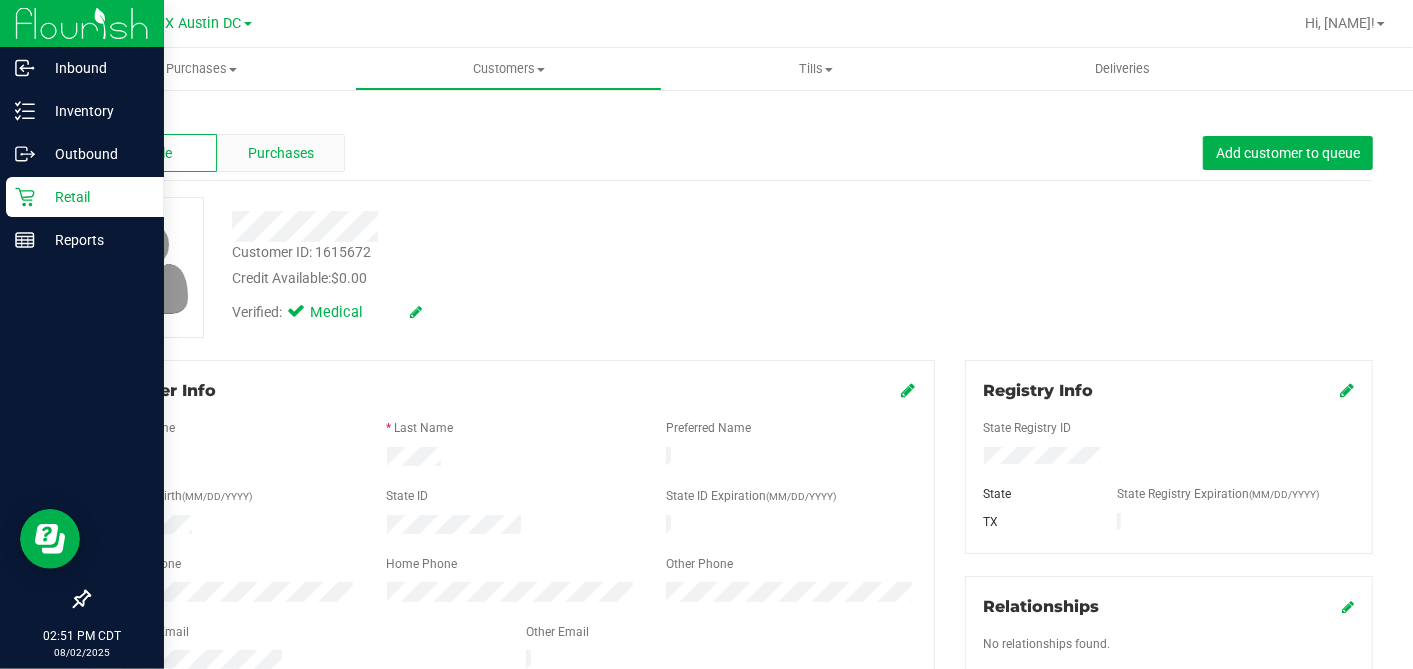 click on "Purchases" at bounding box center (281, 153) 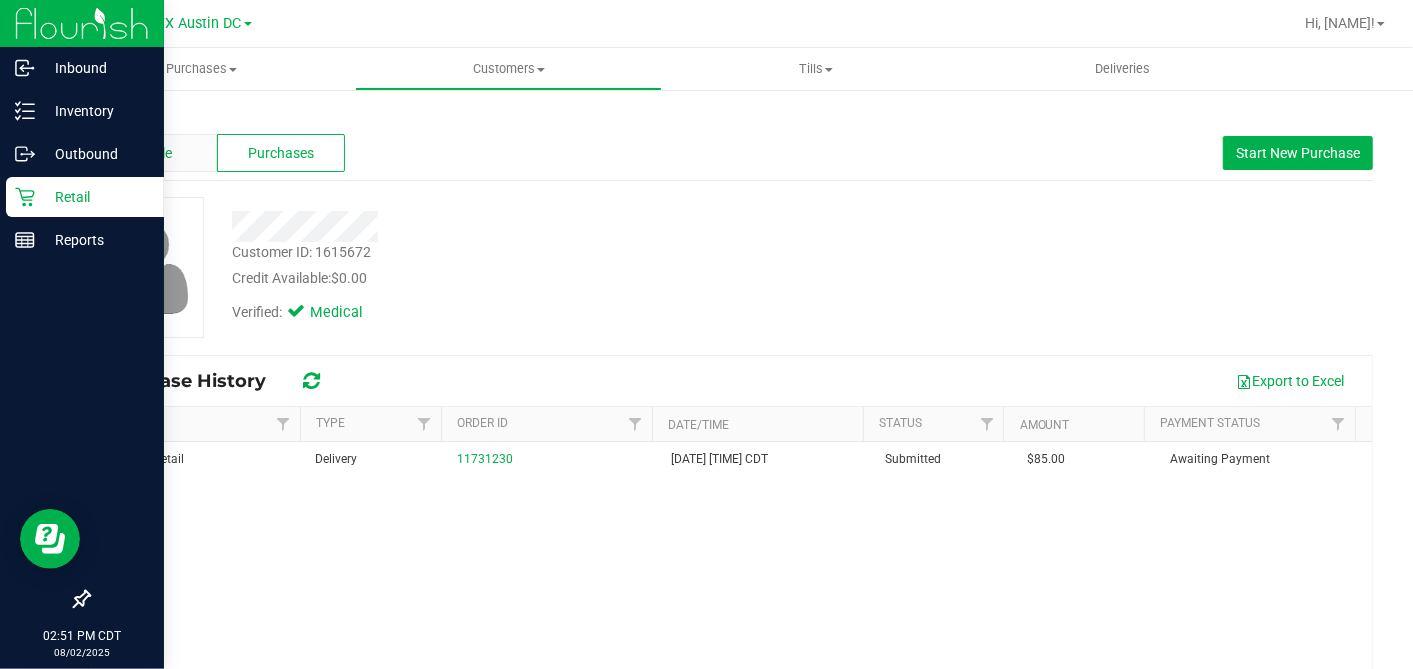 click on "Profile" at bounding box center [152, 153] 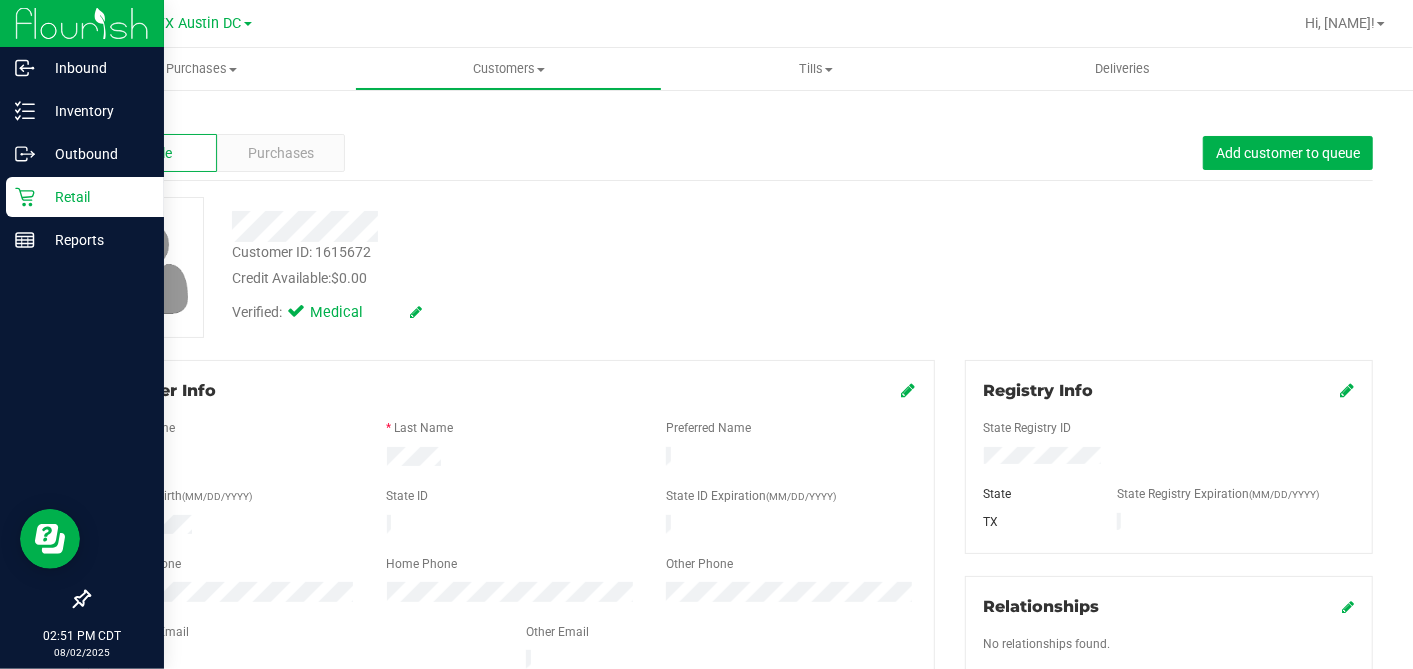 click on "Profile
Purchases
Add customer to queue" at bounding box center (730, 153) 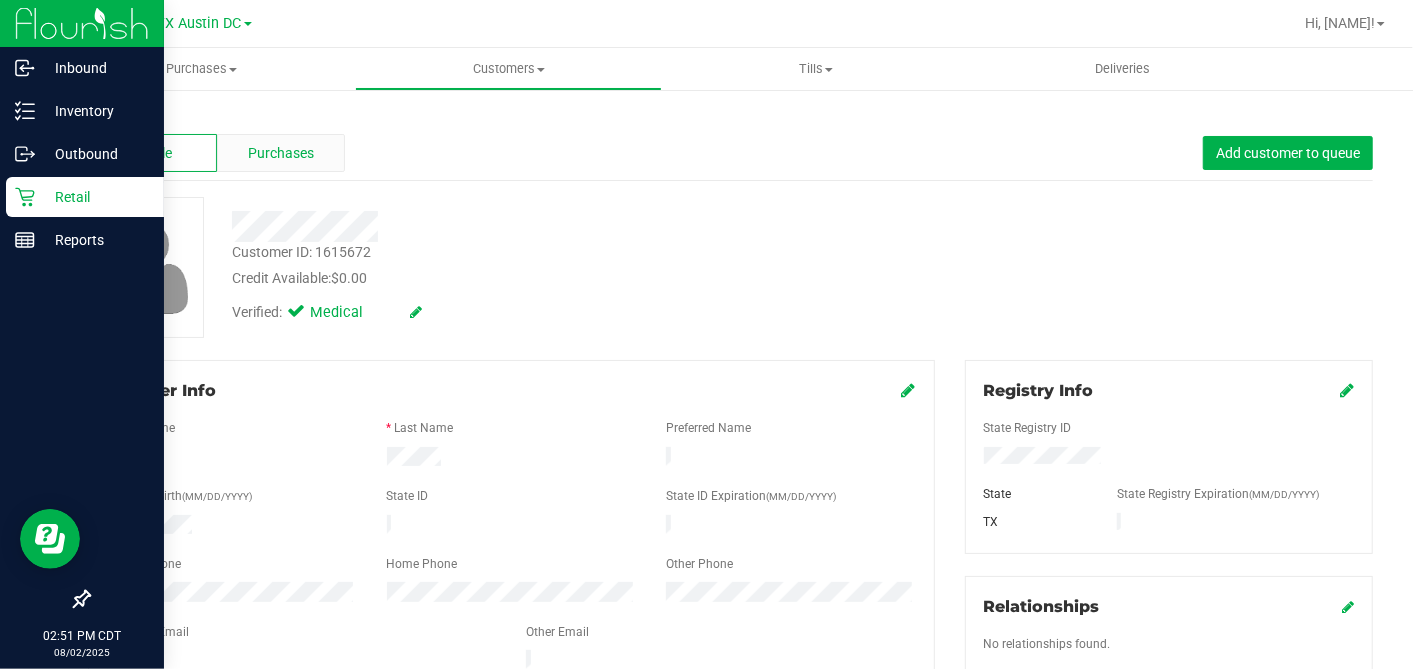 click on "Purchases" at bounding box center [281, 153] 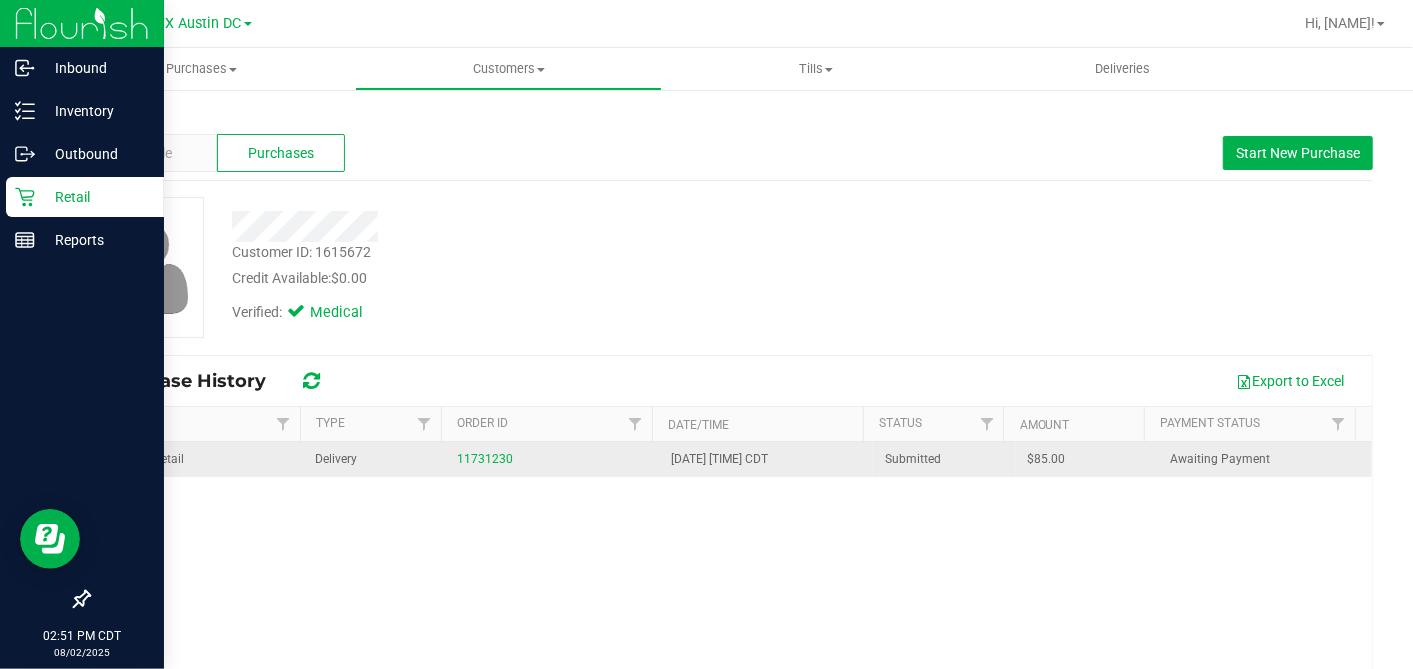 click on "$85.00" at bounding box center [1047, 459] 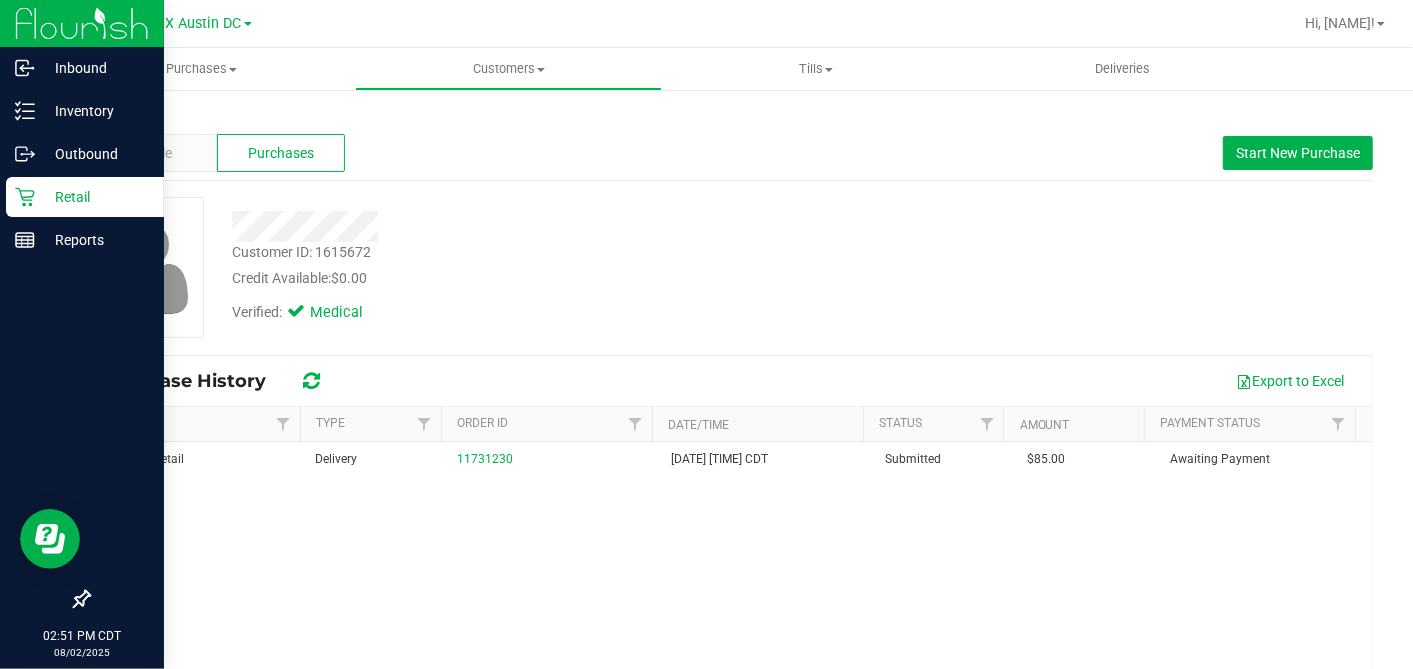 copy on "85.00" 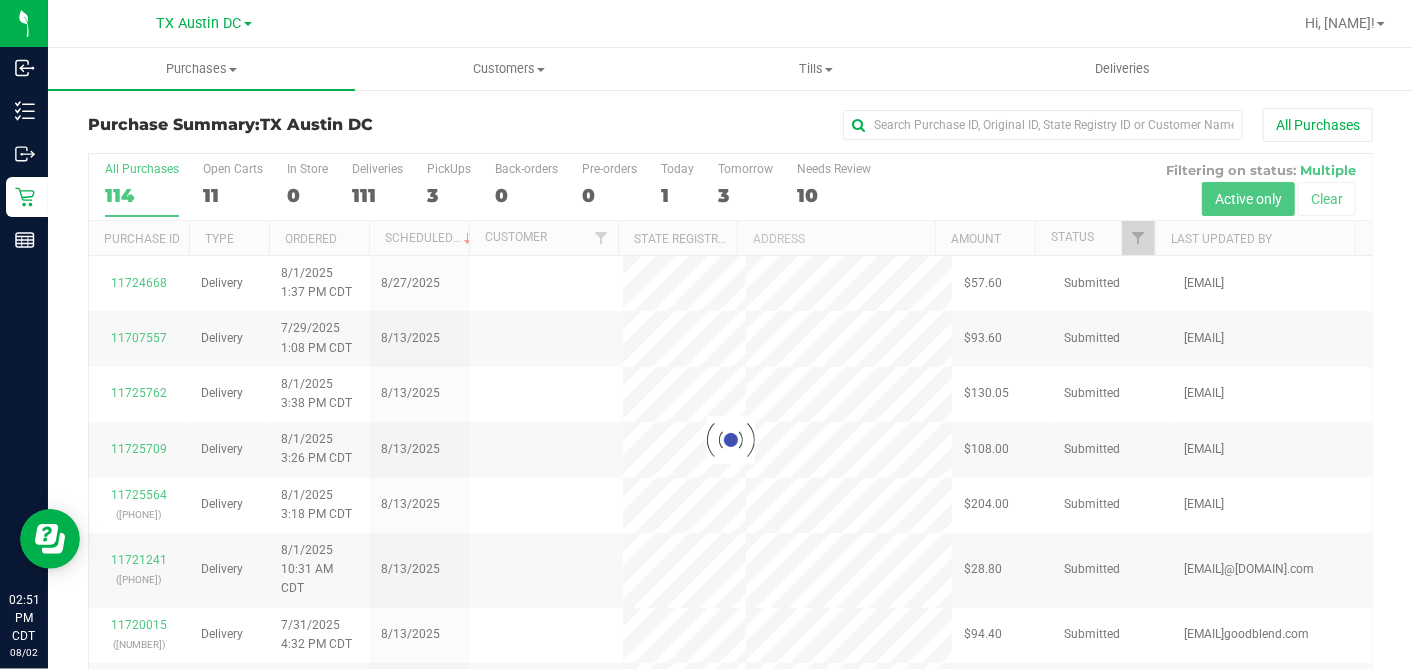 click at bounding box center [730, 439] 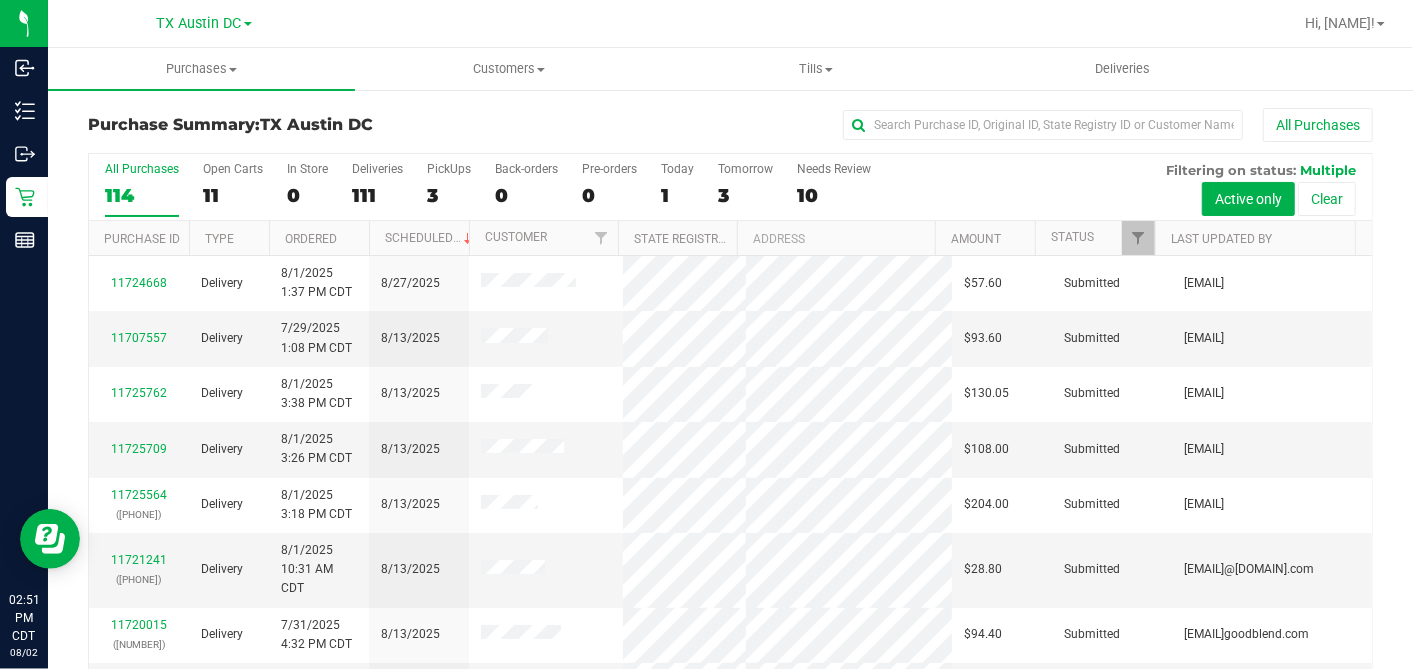 click on "114" at bounding box center [142, 195] 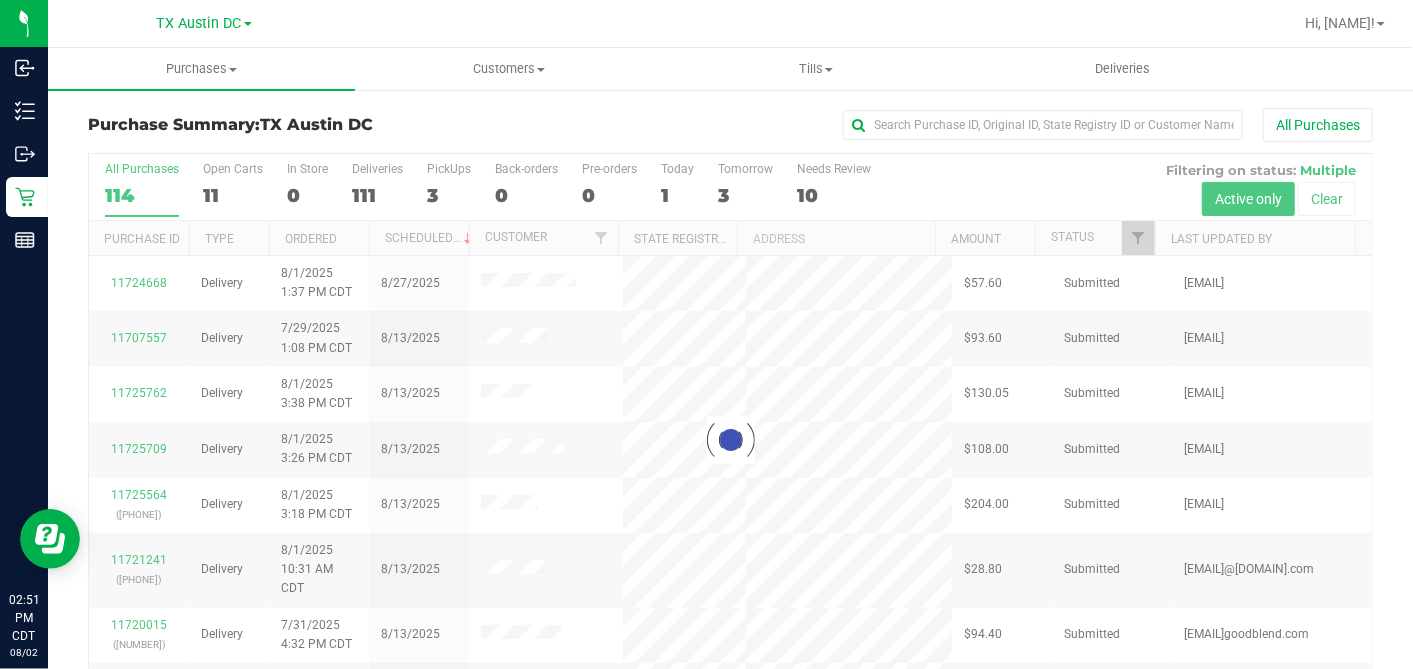 click at bounding box center [730, 439] 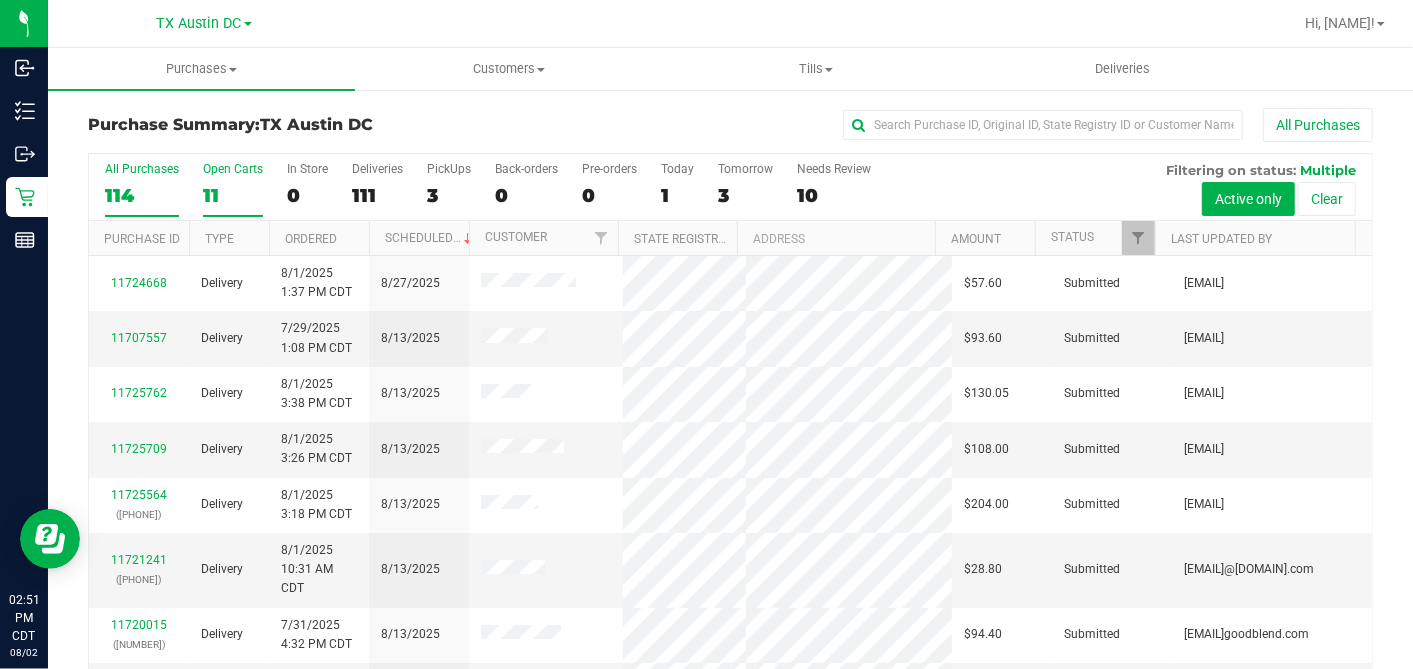click on "11" at bounding box center [233, 195] 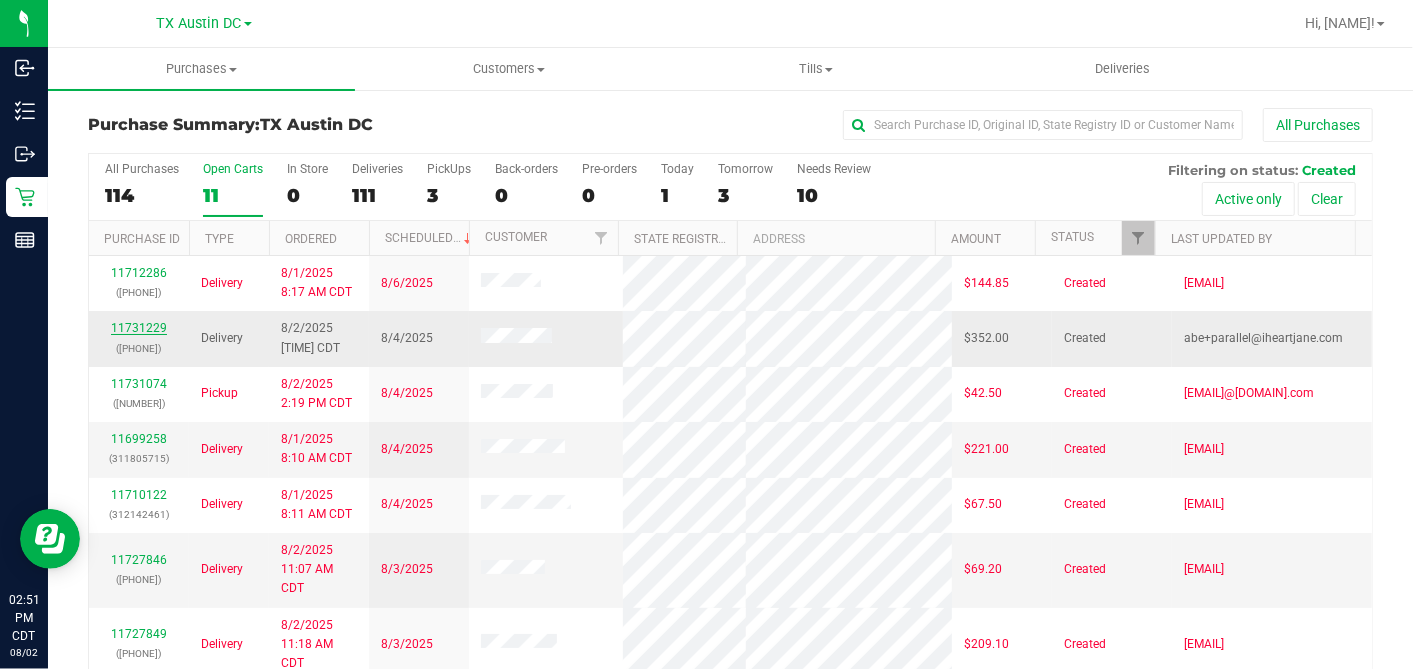 click on "11731229" at bounding box center [139, 328] 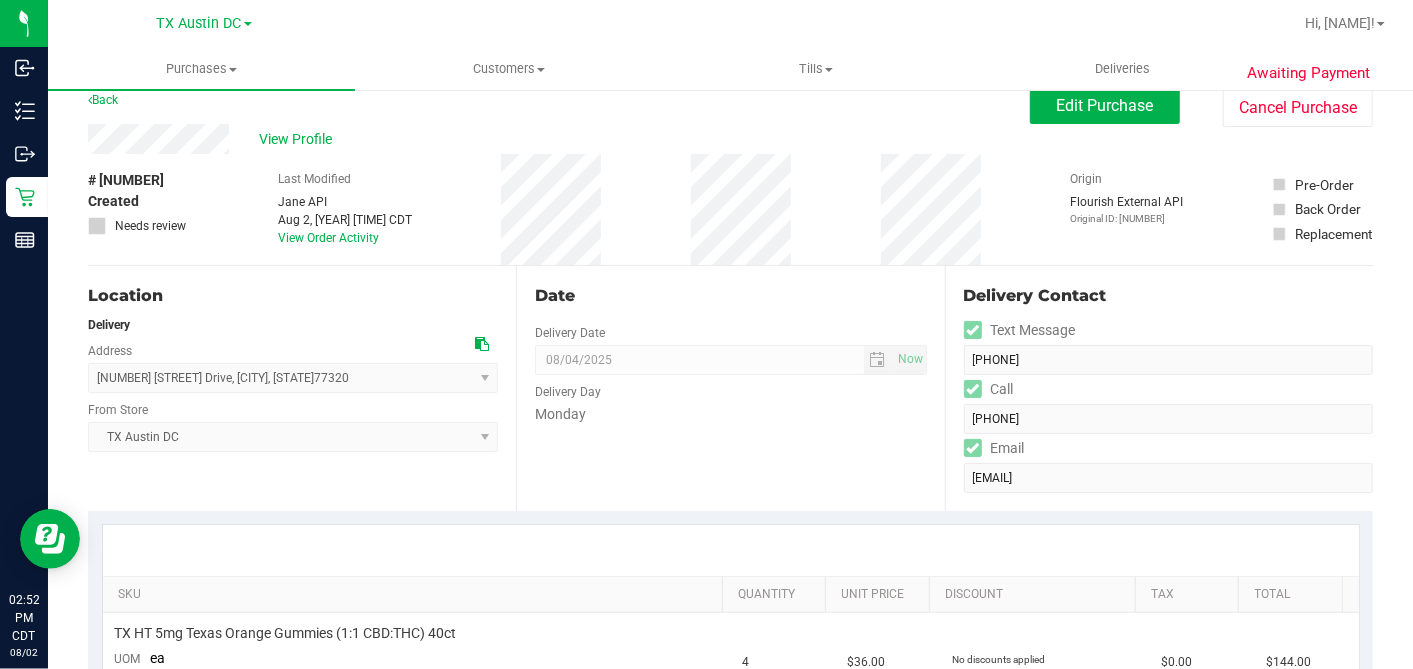scroll, scrollTop: 0, scrollLeft: 0, axis: both 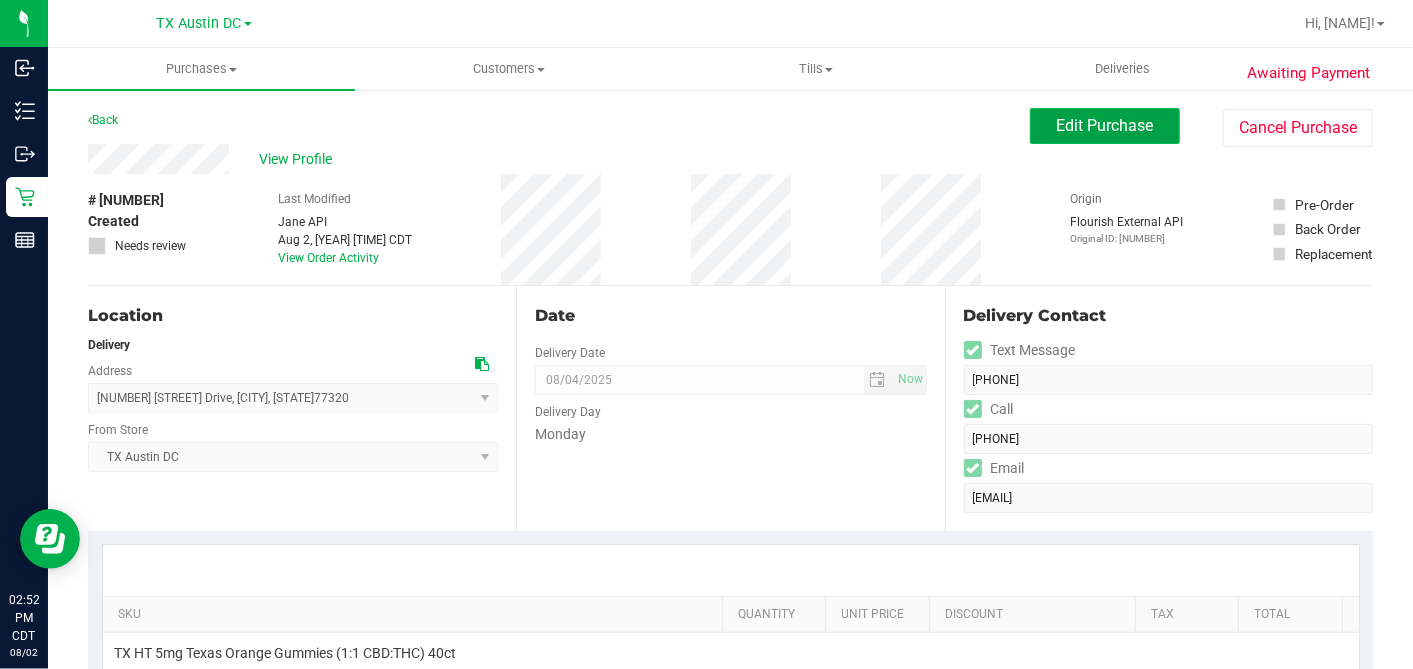 click on "Edit Purchase" at bounding box center [1105, 125] 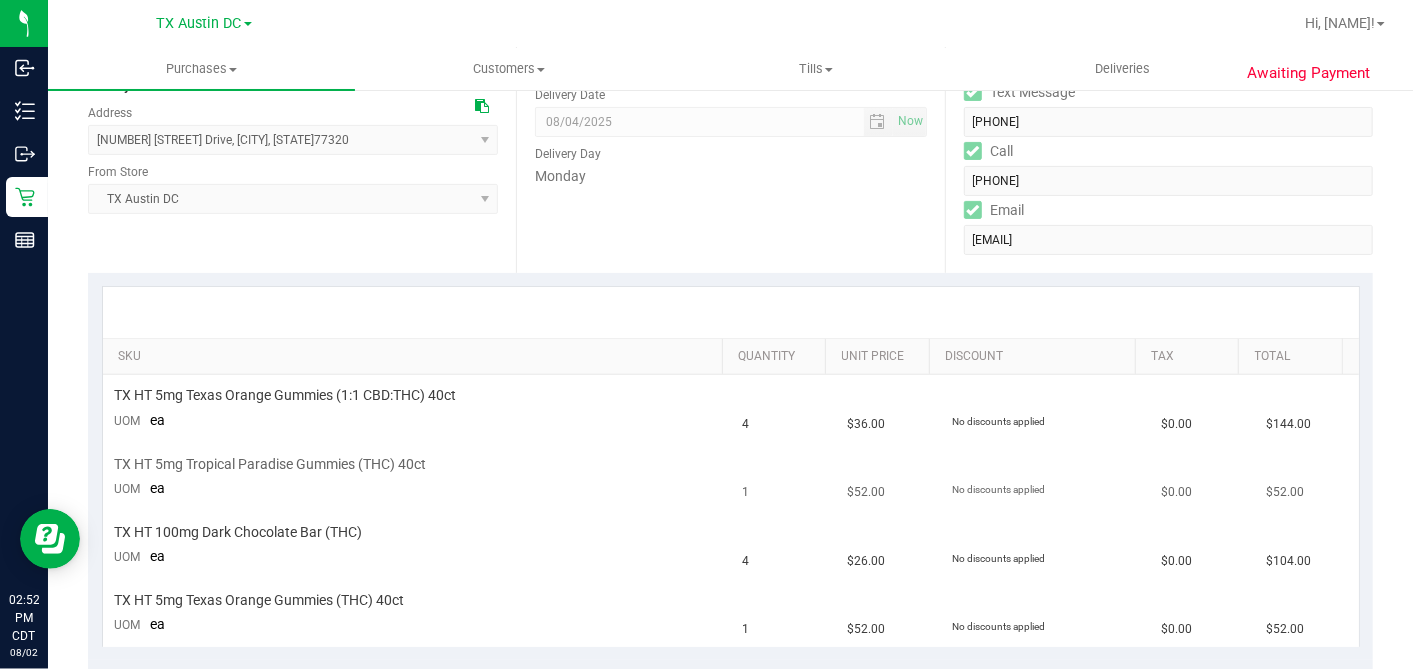 scroll, scrollTop: 444, scrollLeft: 0, axis: vertical 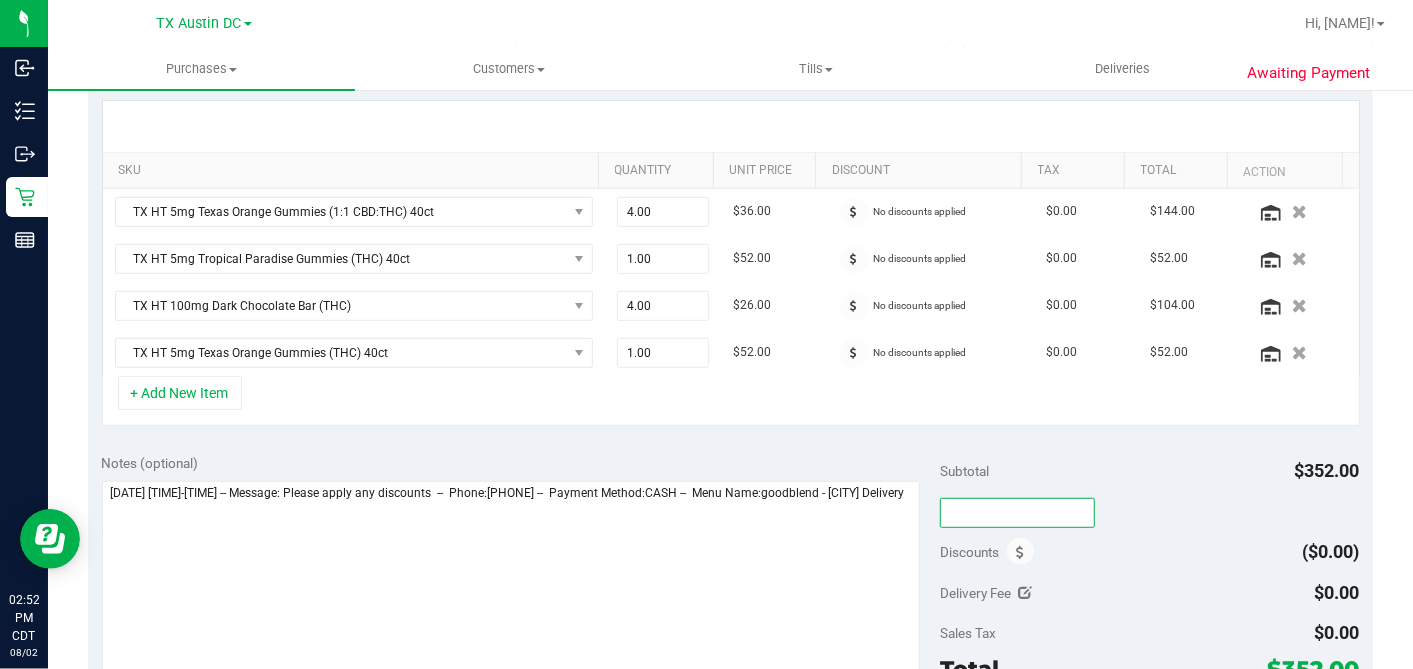 click at bounding box center (1017, 513) 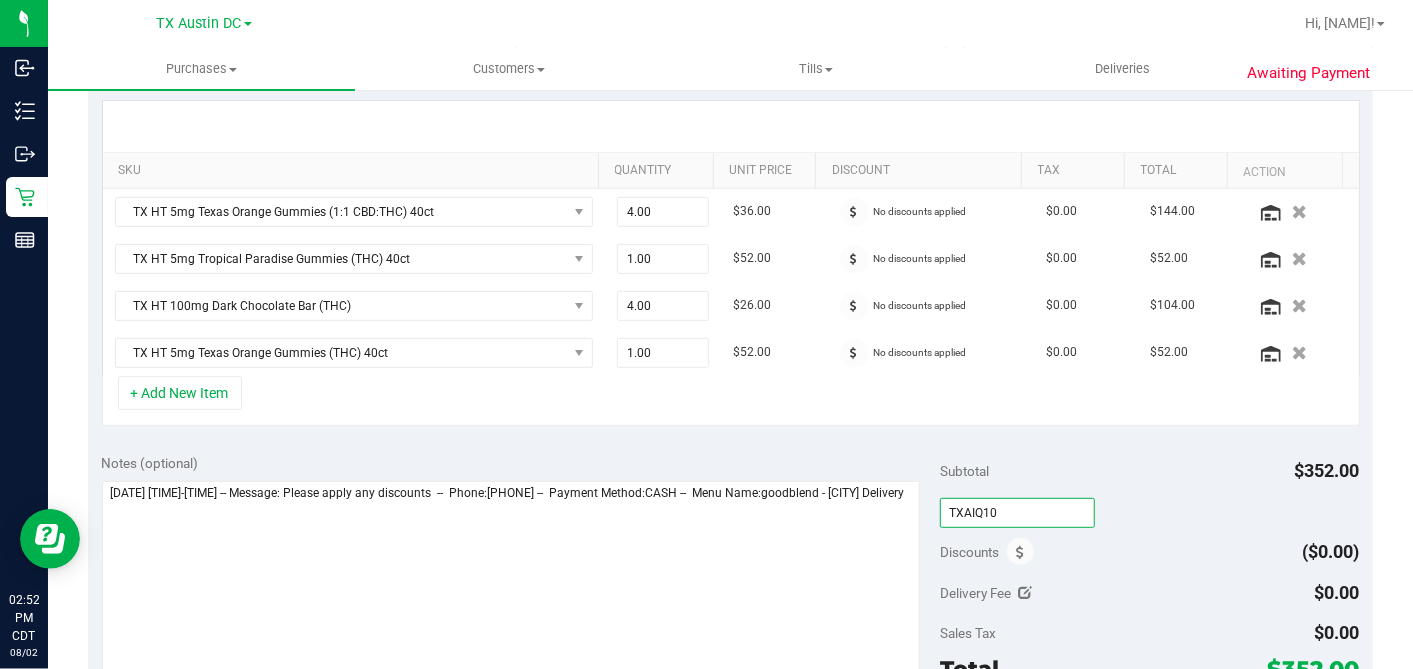 type on "TXAIQ10" 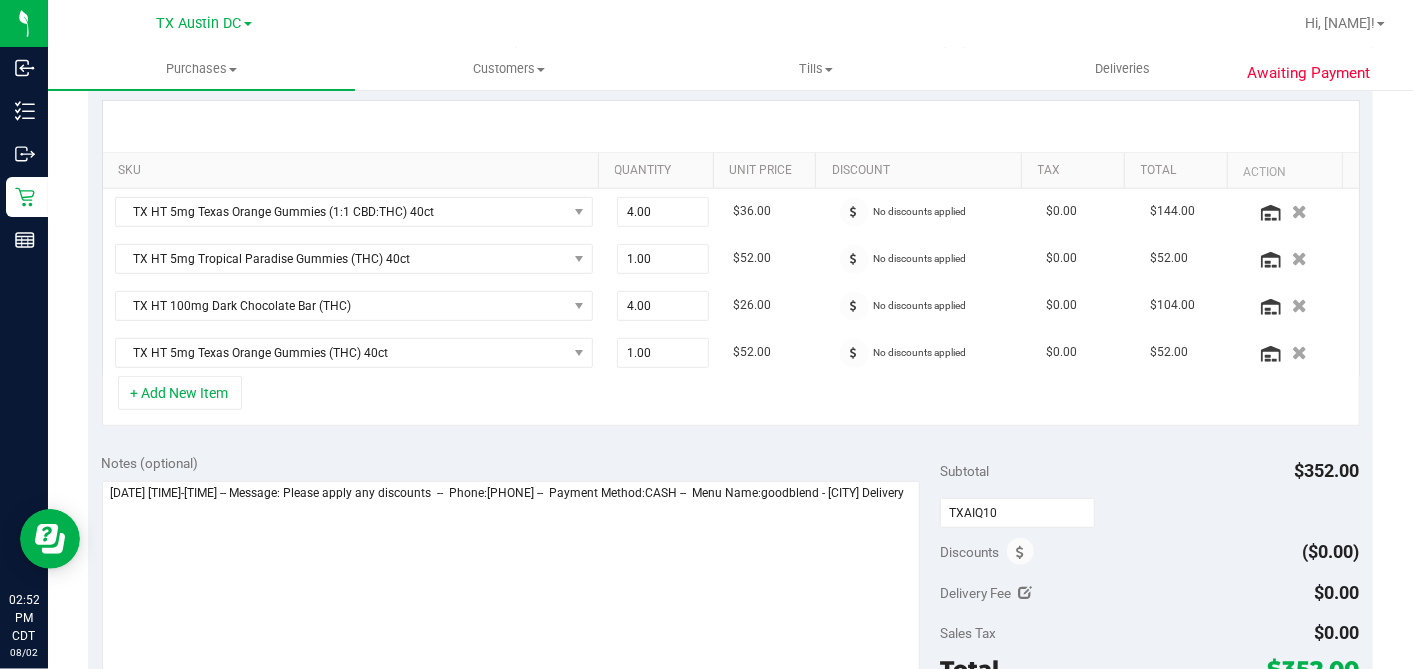 click on "Notes (optional)" at bounding box center [521, 463] 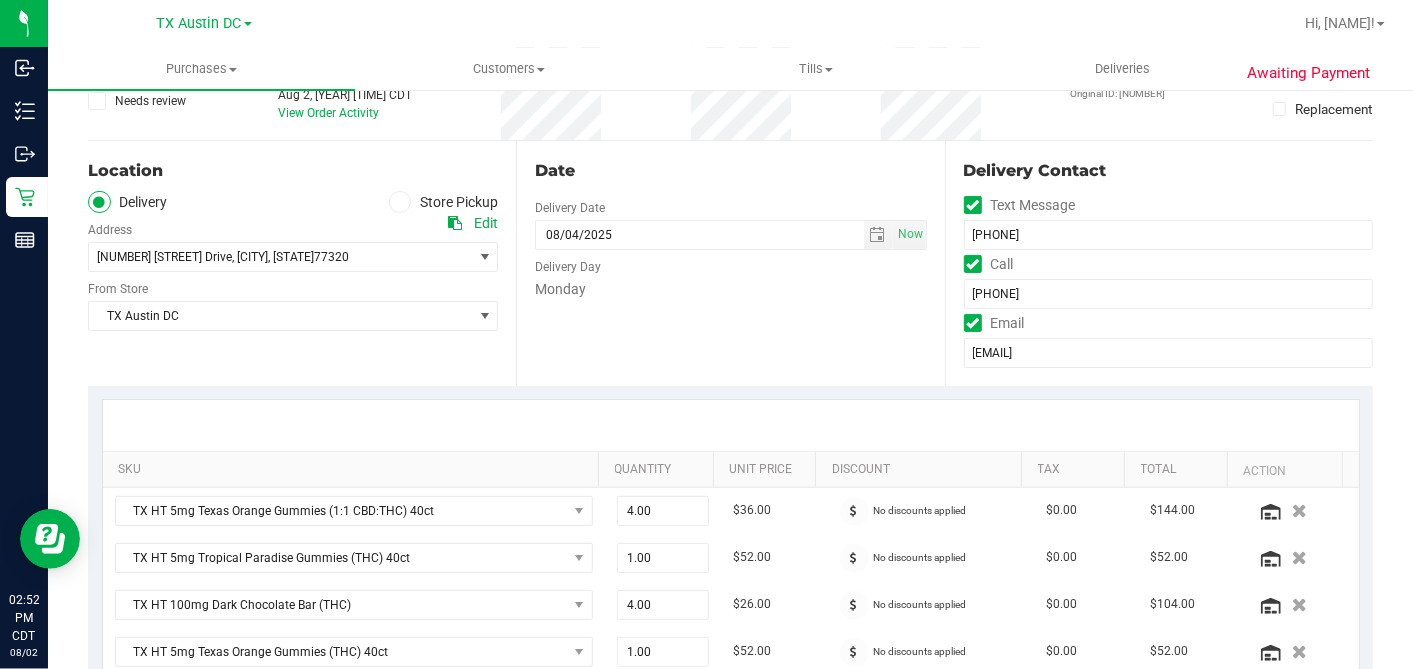 scroll, scrollTop: 0, scrollLeft: 0, axis: both 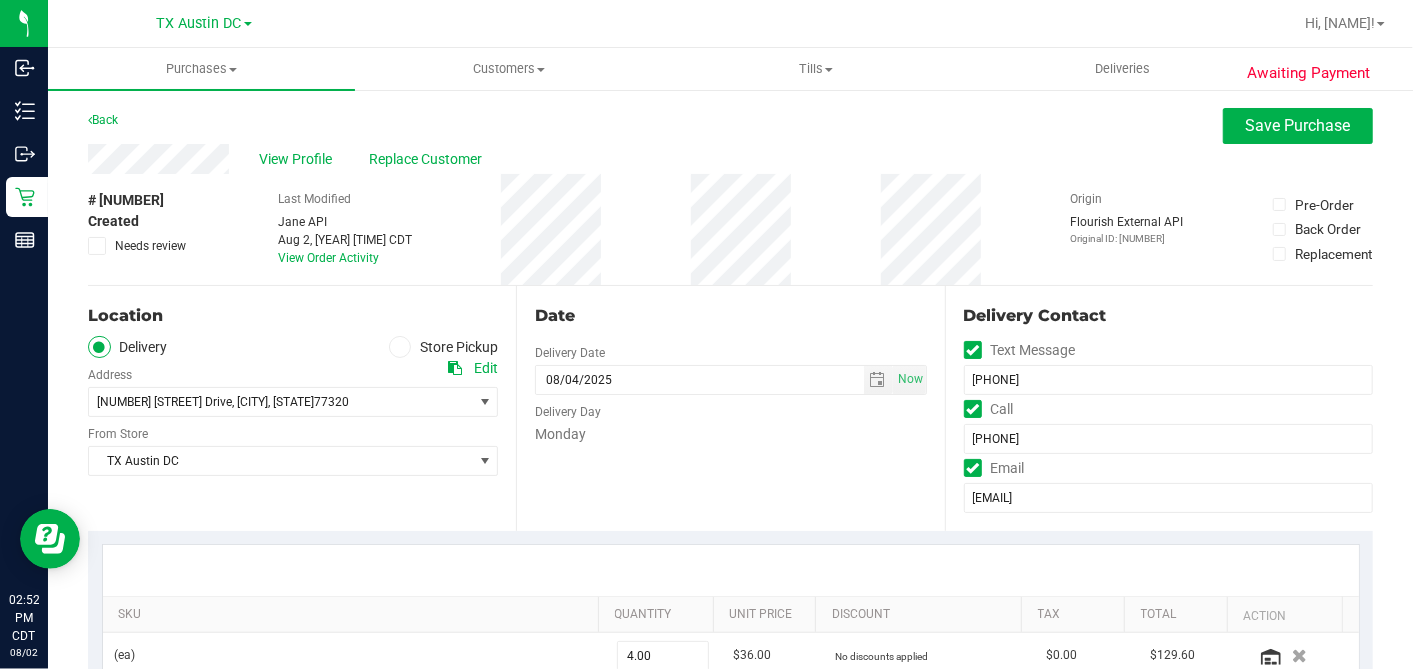 click at bounding box center (455, 368) 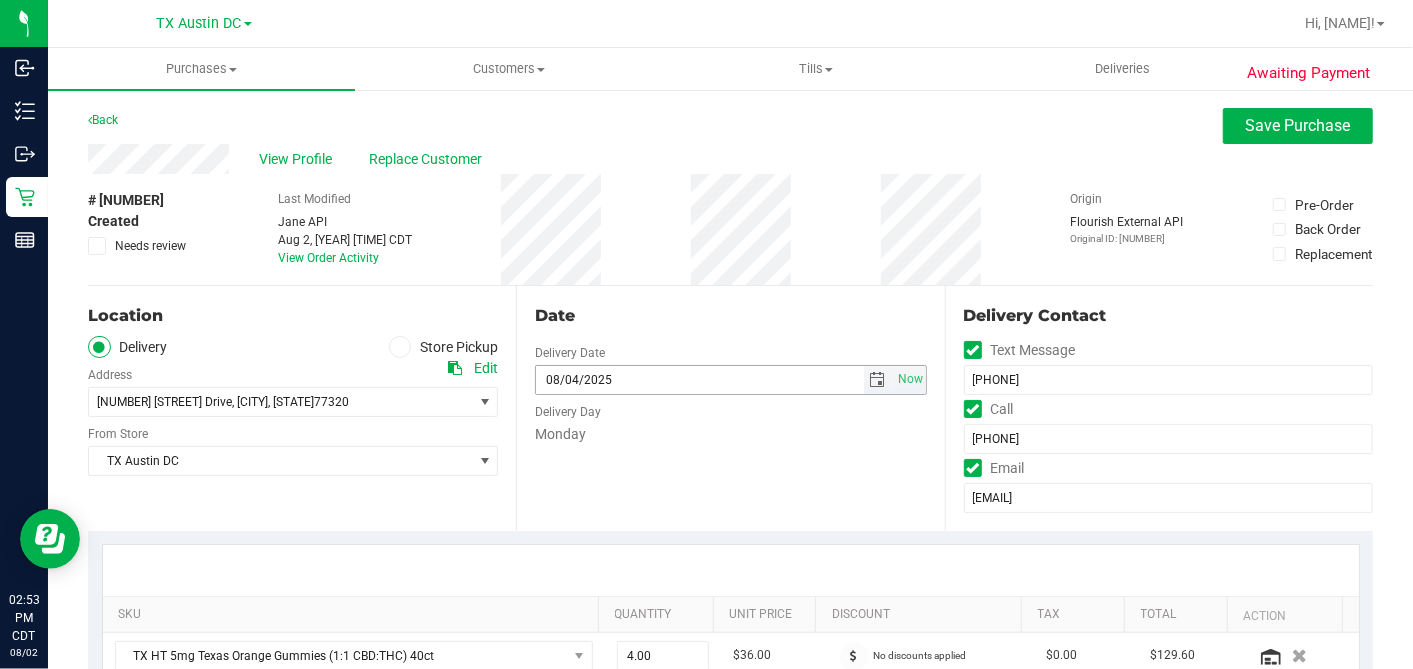scroll, scrollTop: 555, scrollLeft: 0, axis: vertical 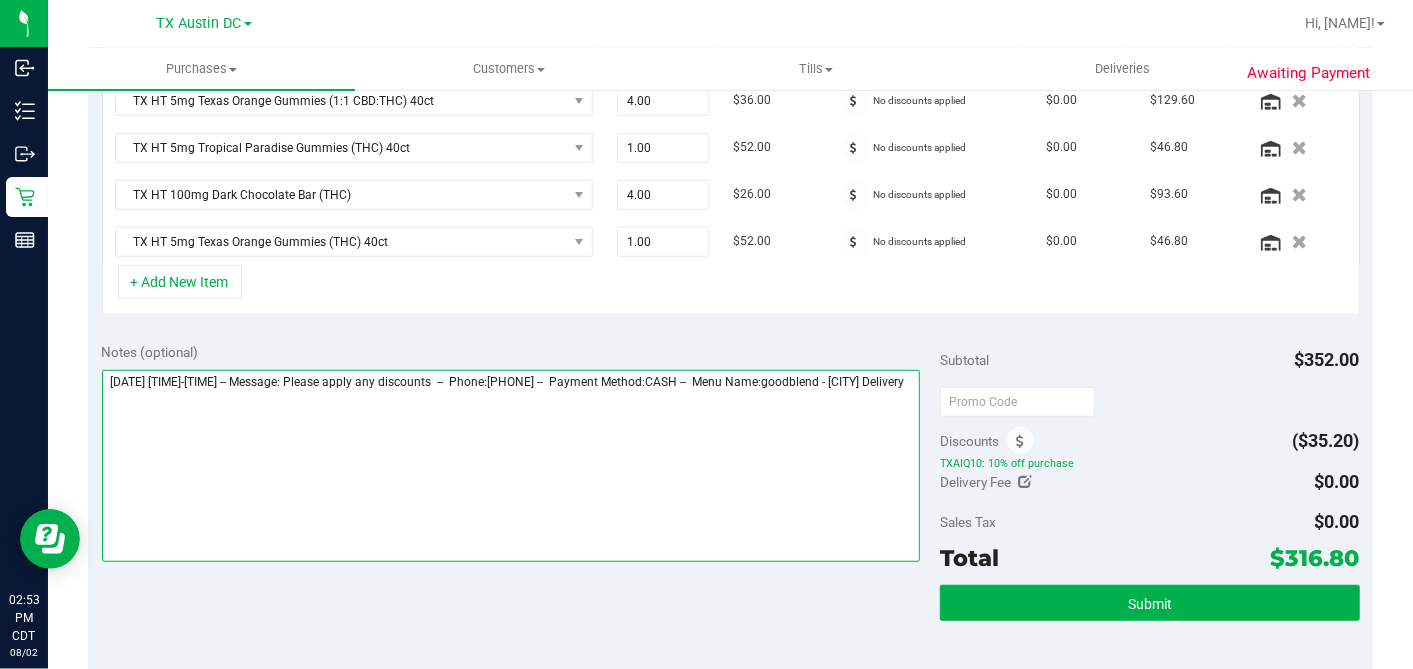 click at bounding box center (511, 466) 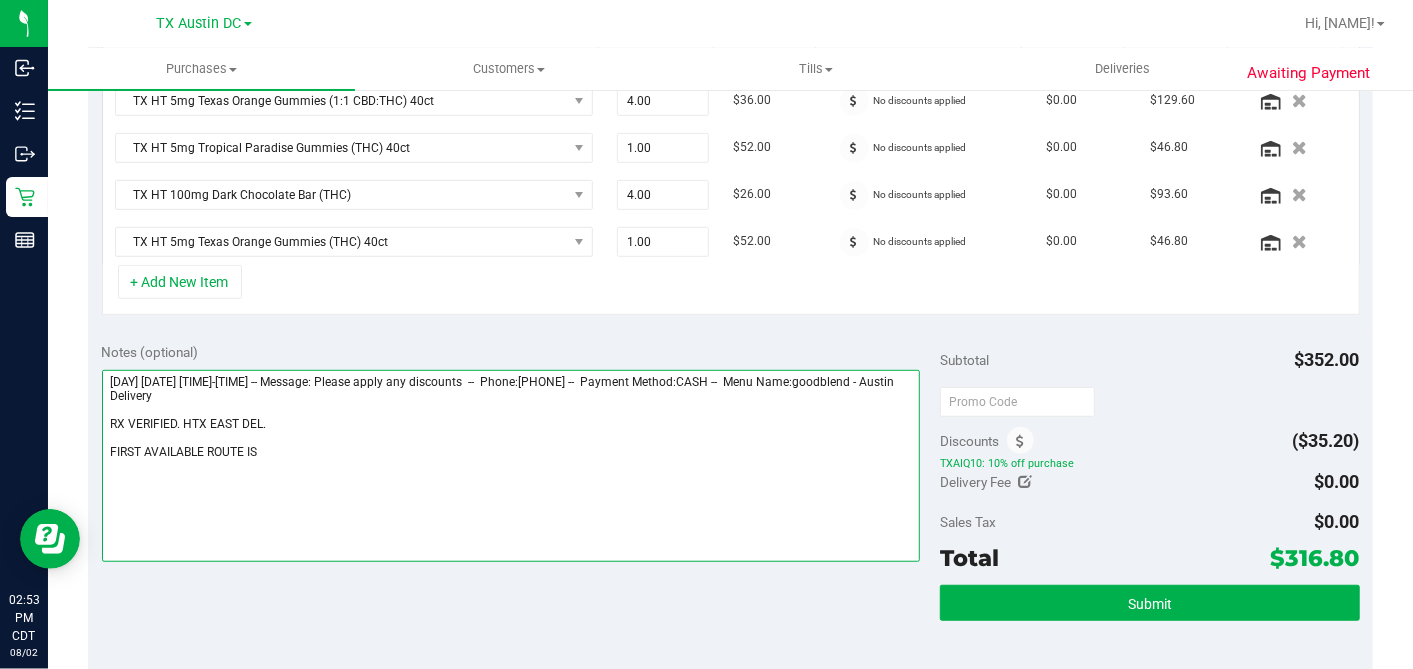 click at bounding box center (511, 466) 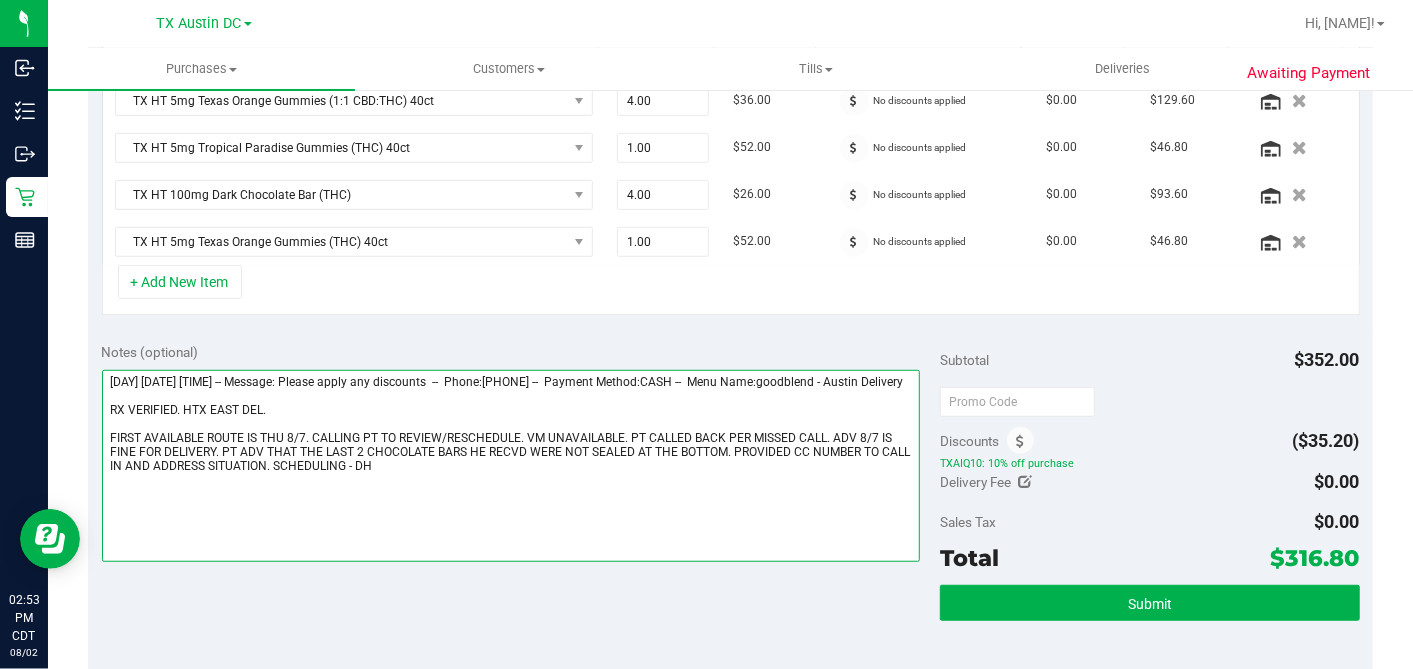 scroll, scrollTop: 0, scrollLeft: 0, axis: both 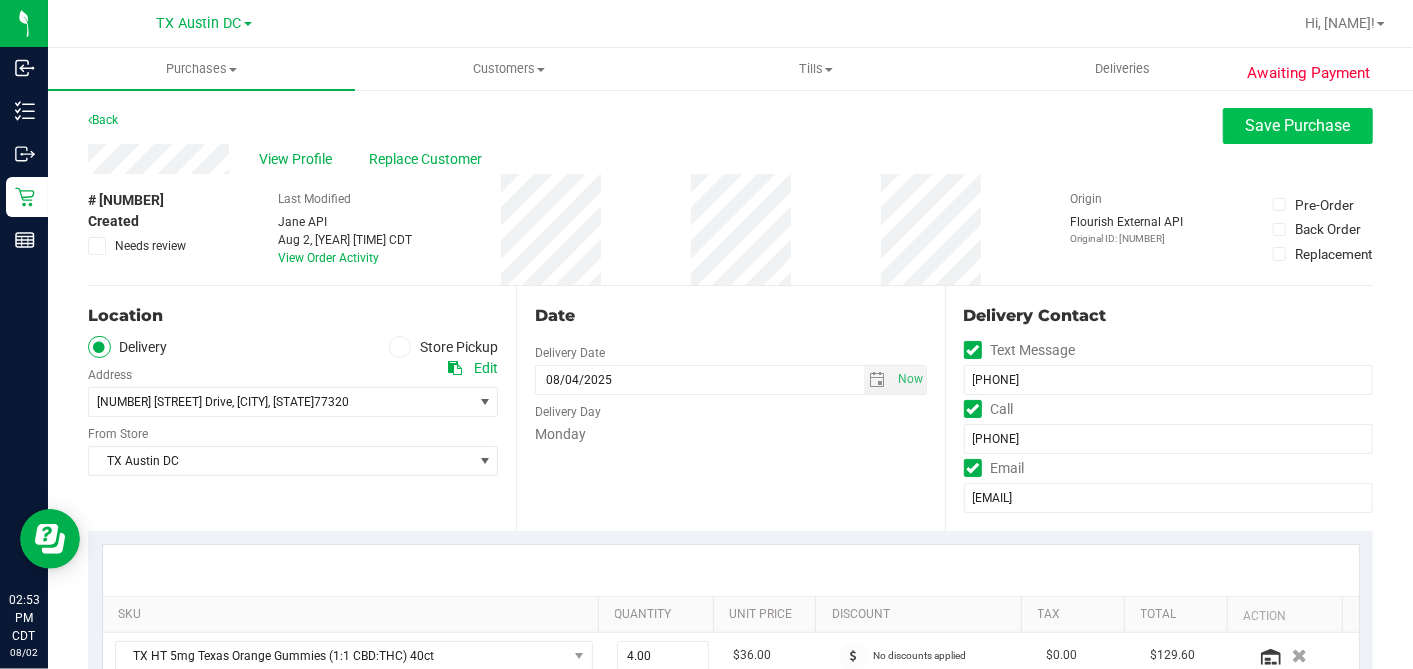 type on "Monday 08/04/2025 08:00-17:00 -- Message: Please apply any discounts  --  Phone:2813808076 --  Payment Method:CASH --  Menu Name:goodblend - Austin Delivery
RX VERIFIED. HTX EAST DEL.
FIRST AVAILABLE ROUTE IS THU 8/7. CALLING PT TO REVIEW/RESCHEDULE - DH" 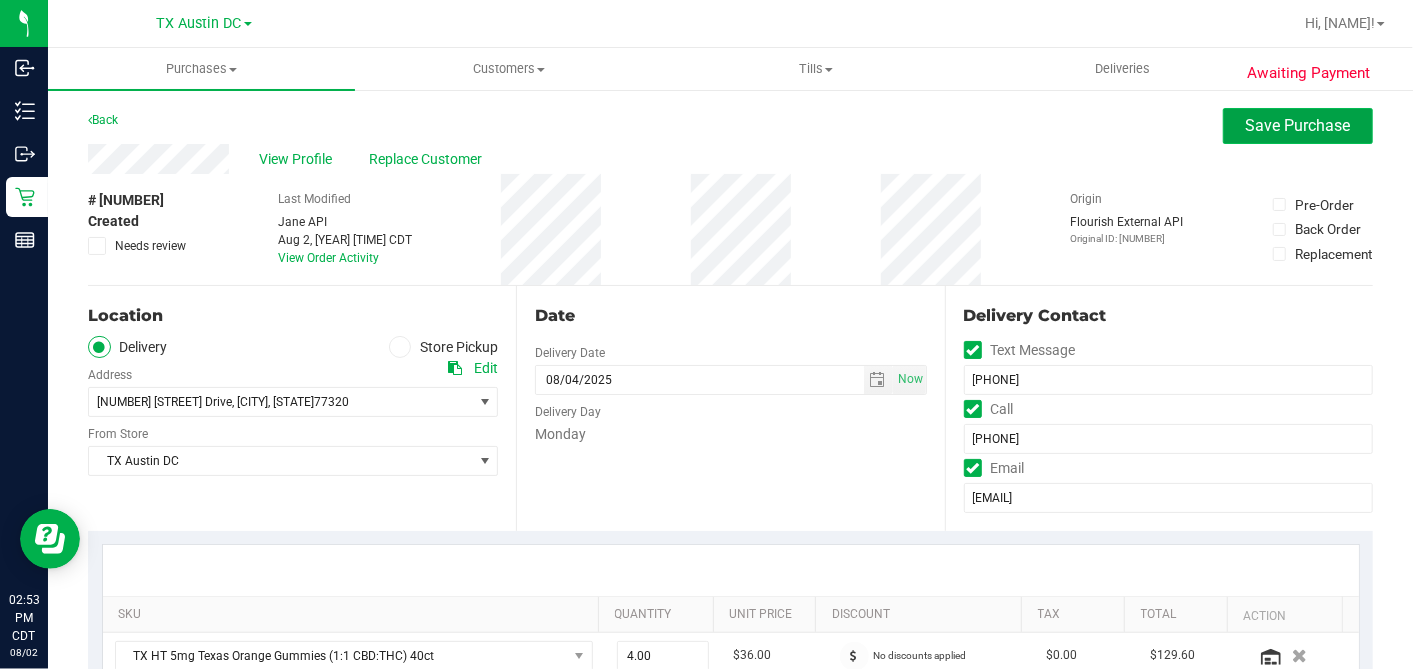 click on "Save Purchase" at bounding box center (1298, 125) 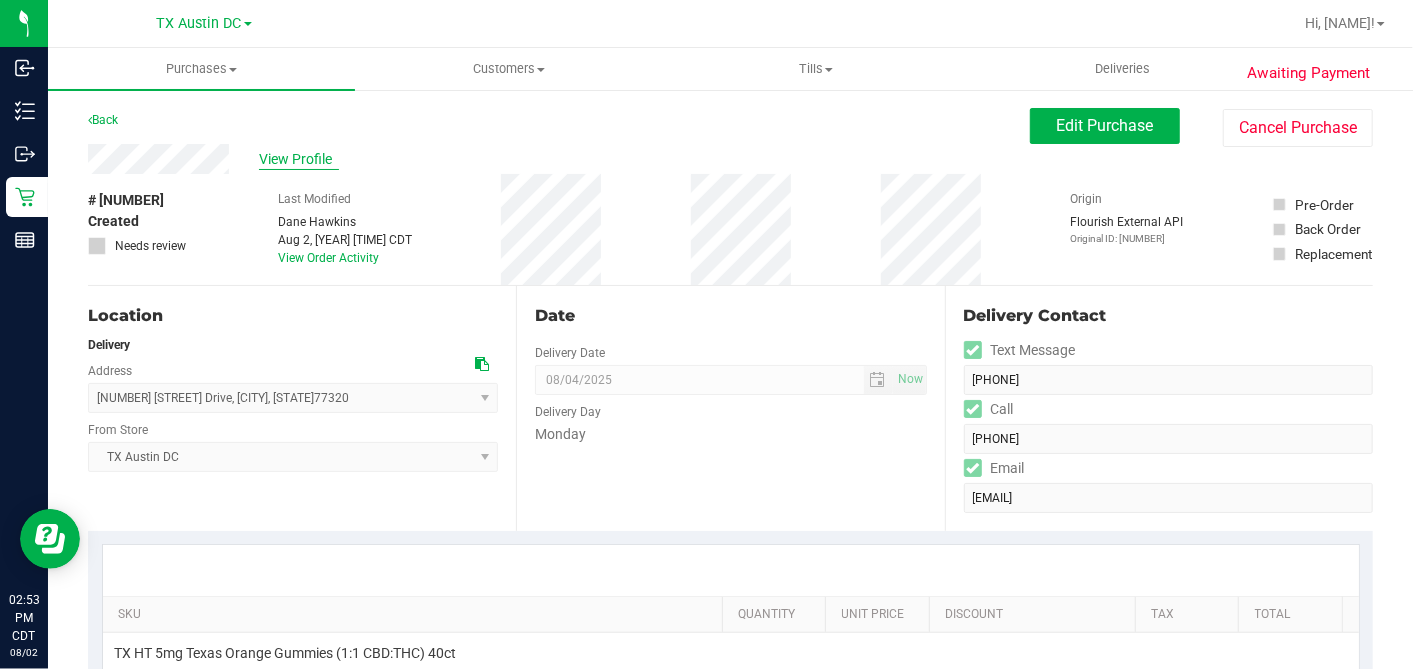 click on "View Profile" at bounding box center [559, 159] 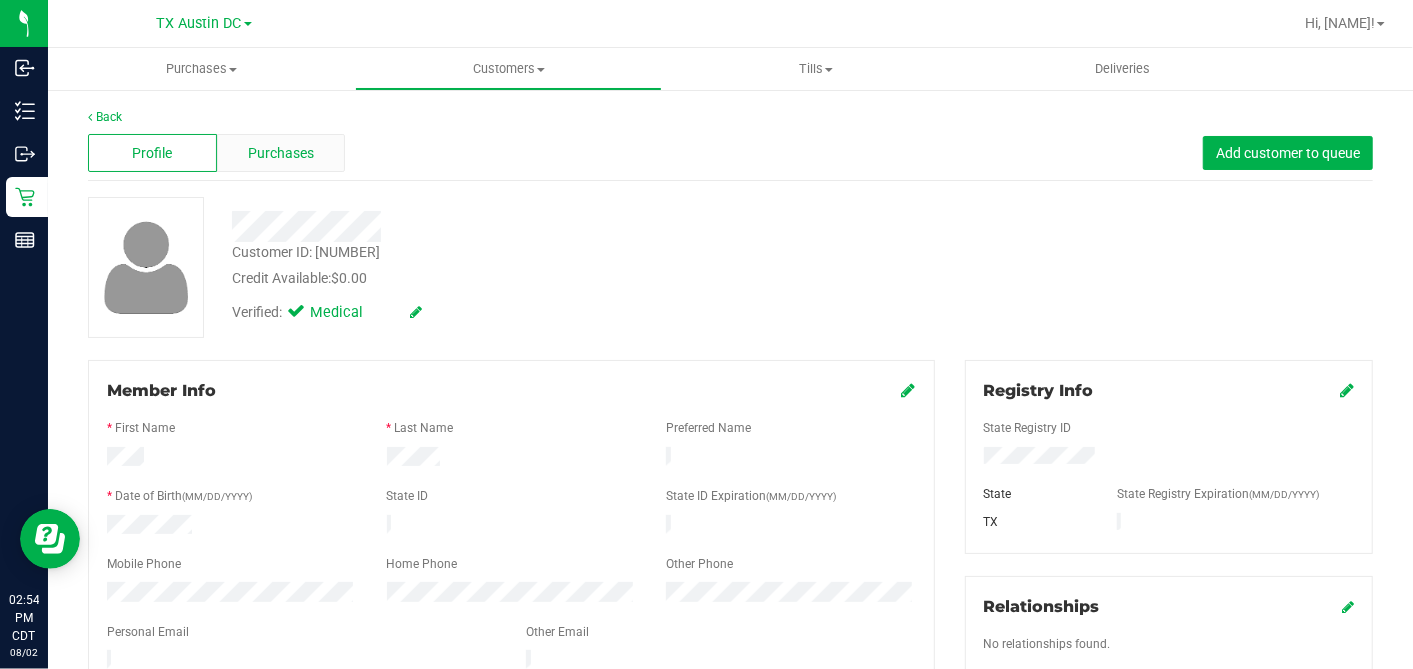 click on "Purchases" at bounding box center (281, 153) 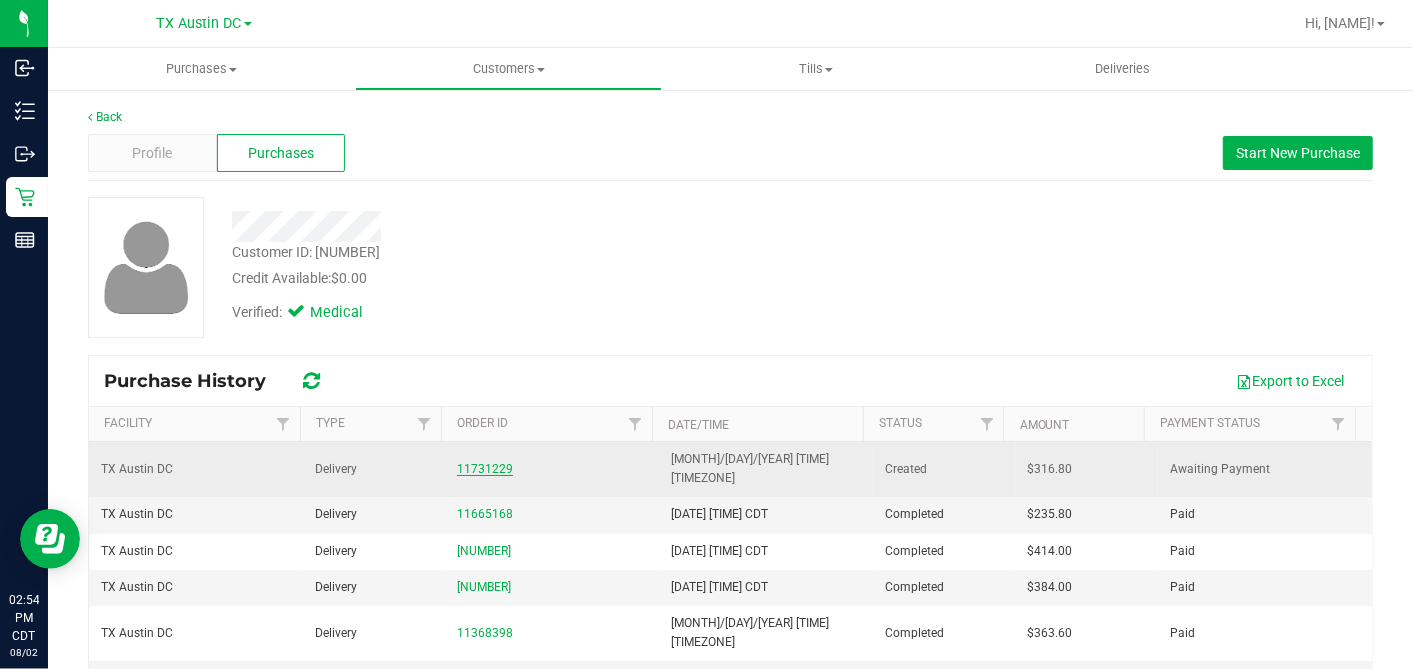 click on "11731229" at bounding box center (485, 469) 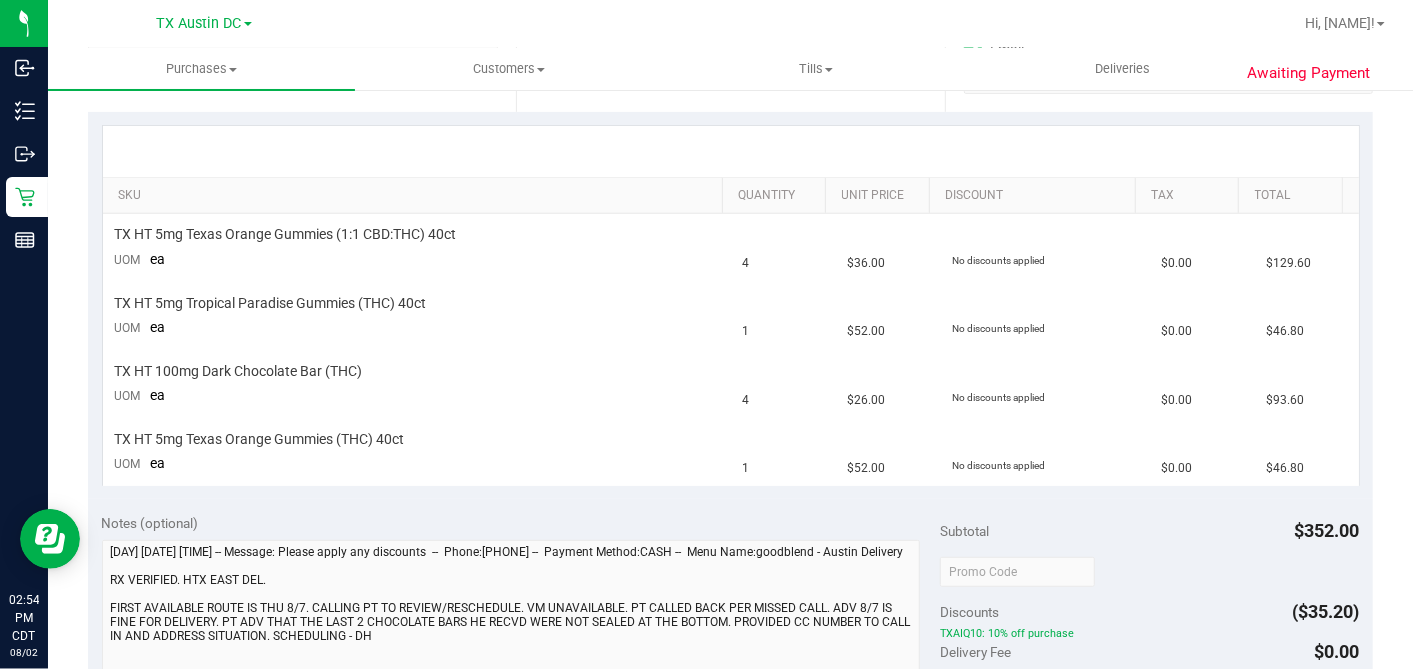 scroll, scrollTop: 777, scrollLeft: 0, axis: vertical 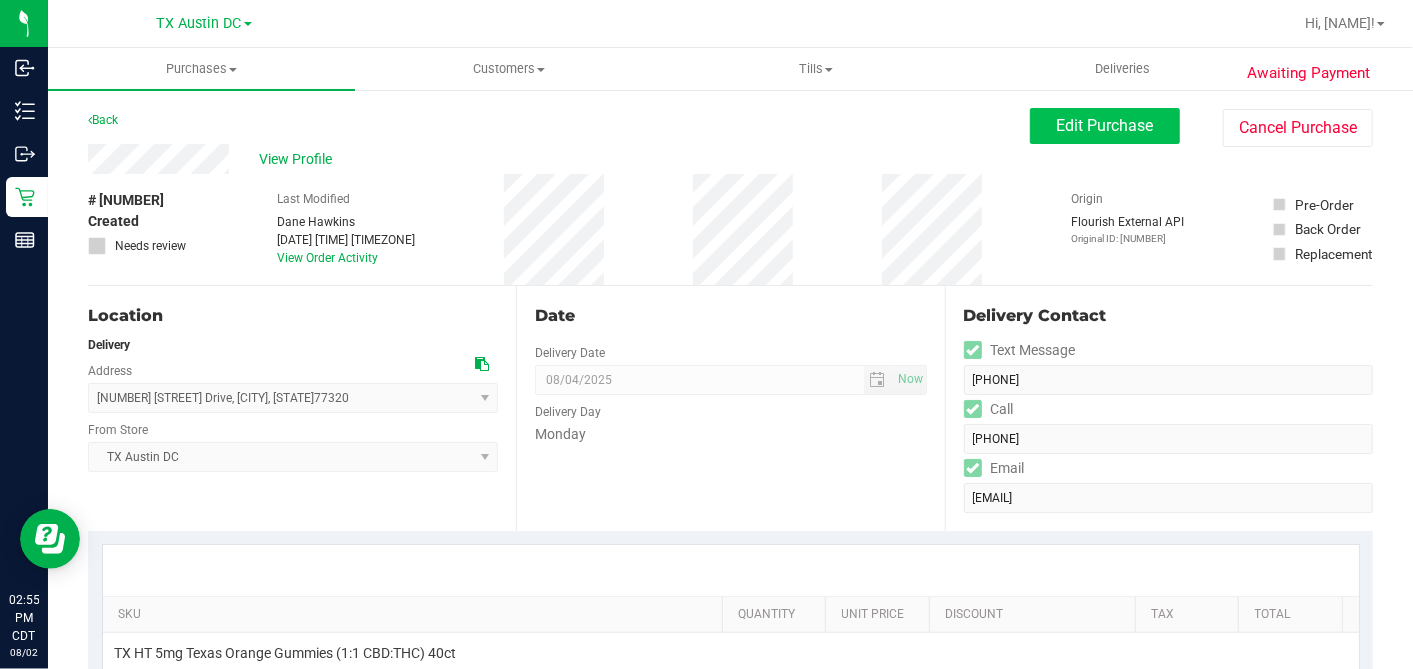 drag, startPoint x: 980, startPoint y: 293, endPoint x: 1049, endPoint y: 131, distance: 176.08237 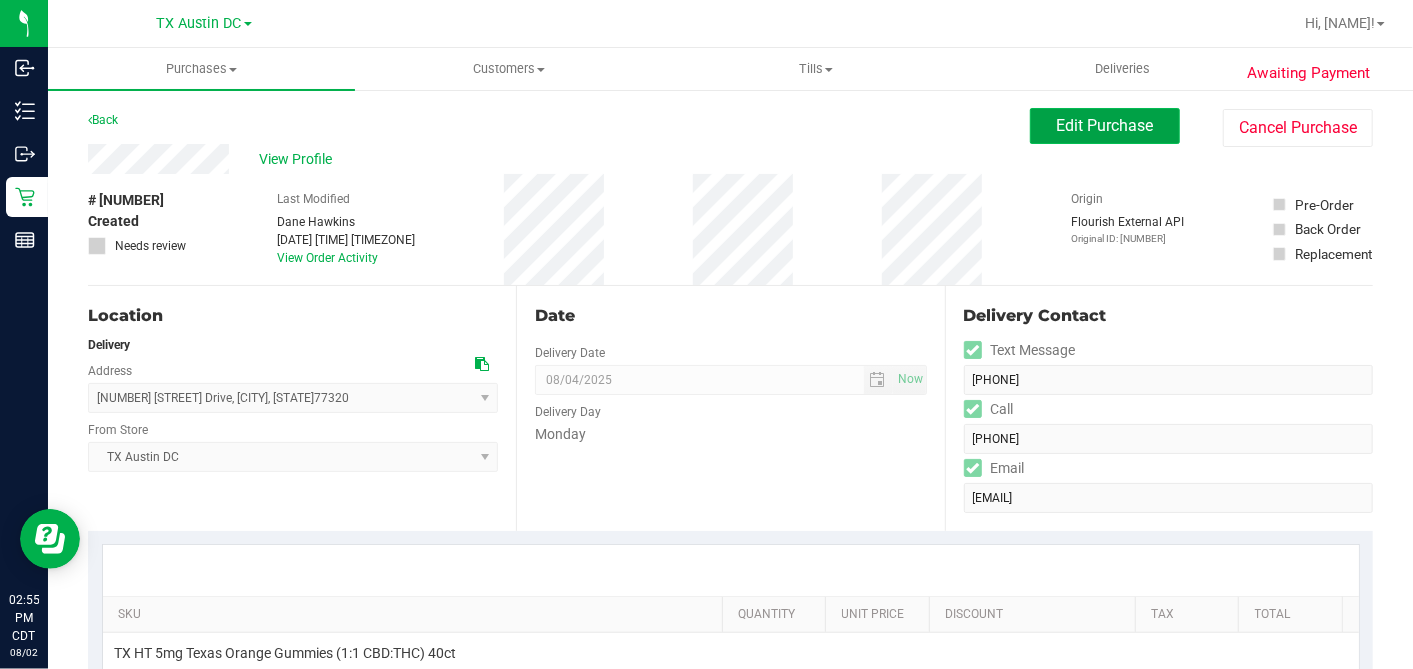 click on "Edit Purchase" at bounding box center [1105, 125] 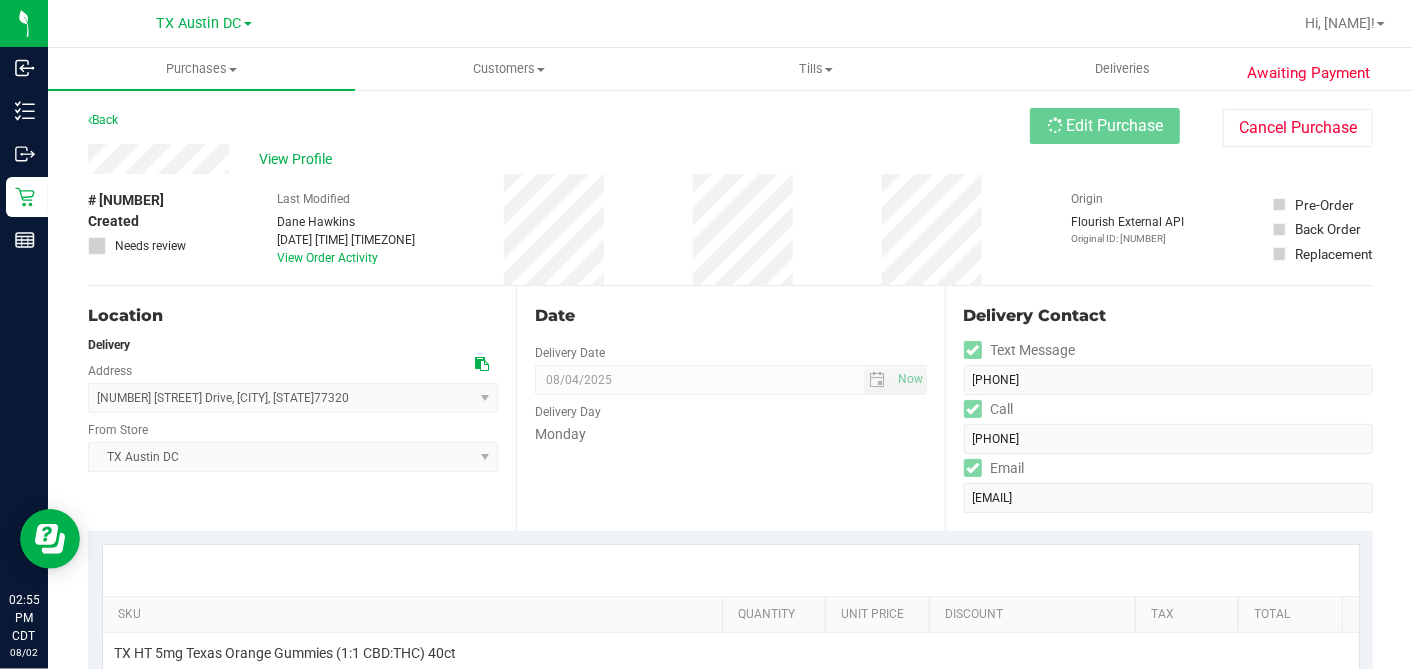 scroll, scrollTop: 555, scrollLeft: 0, axis: vertical 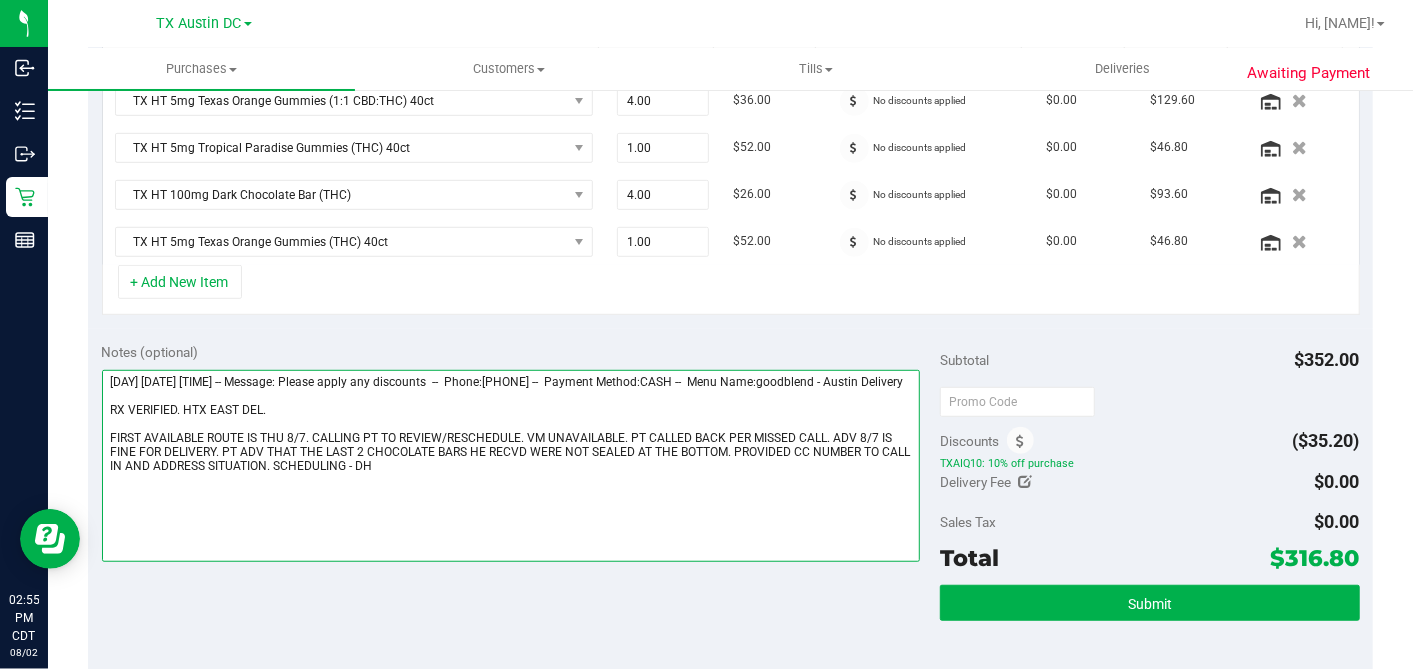 click at bounding box center [511, 466] 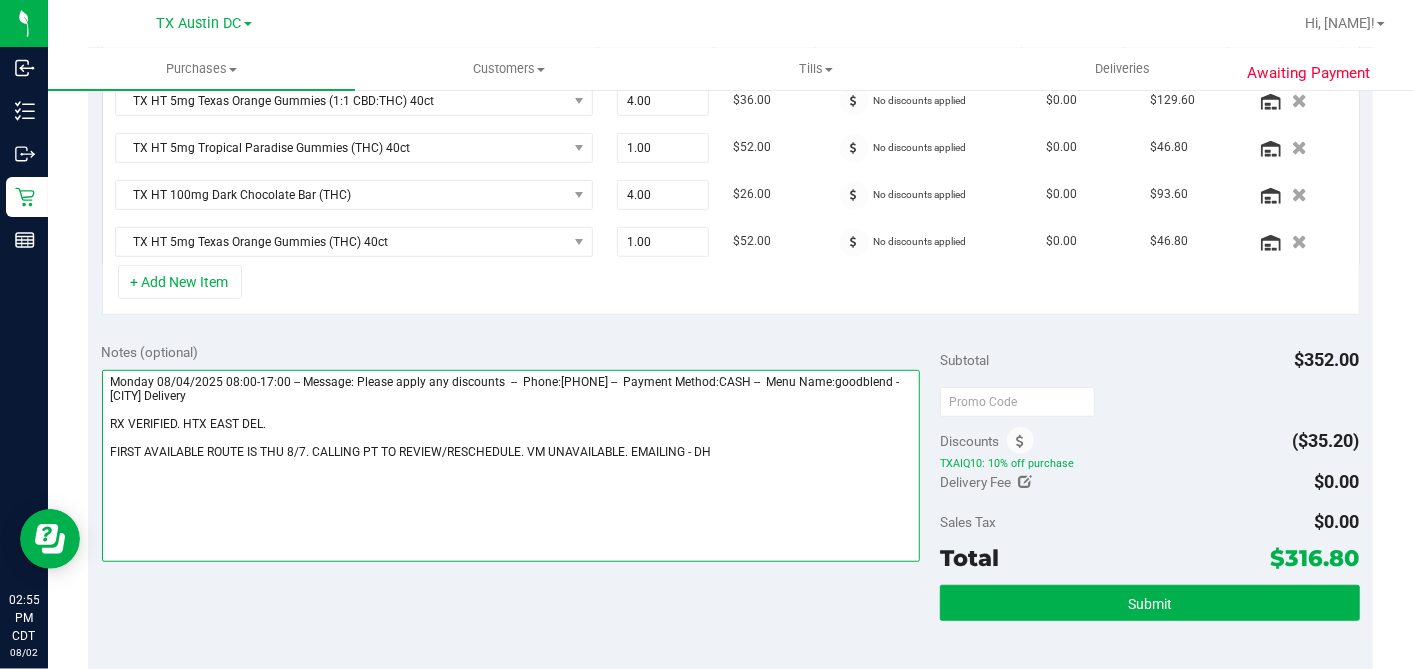 click at bounding box center (511, 466) 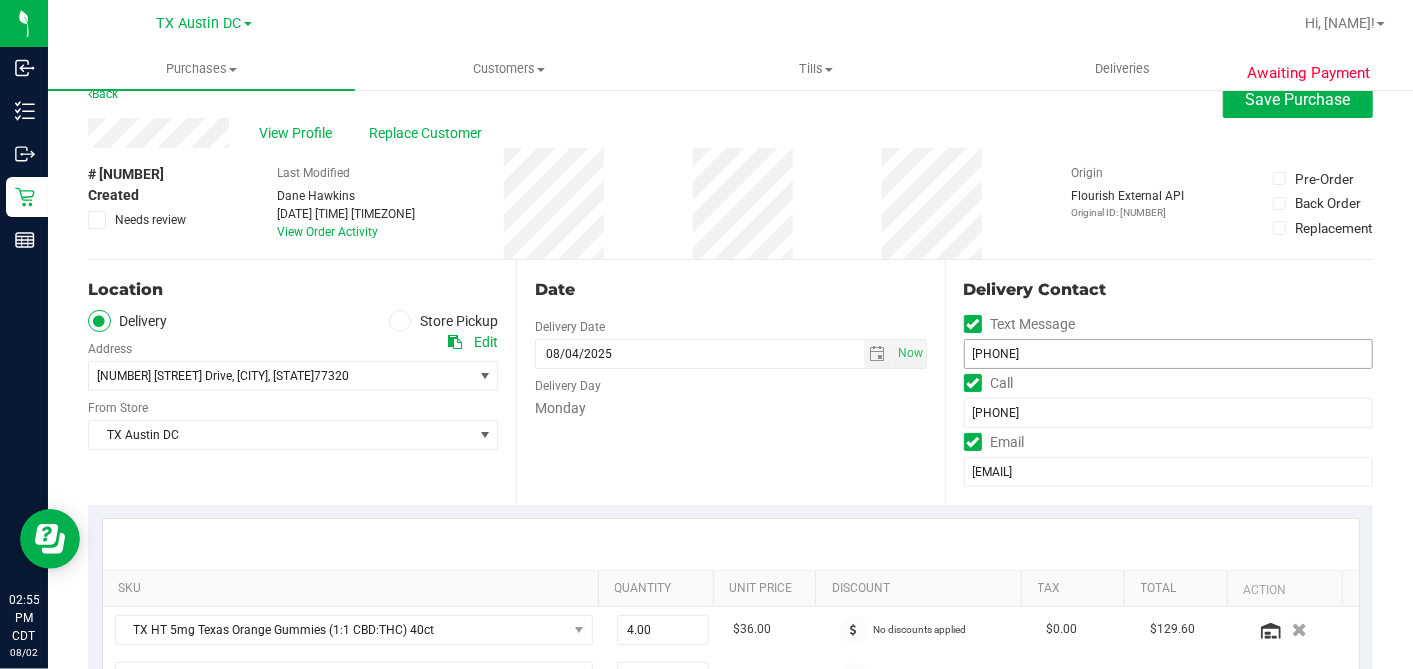 scroll, scrollTop: 0, scrollLeft: 0, axis: both 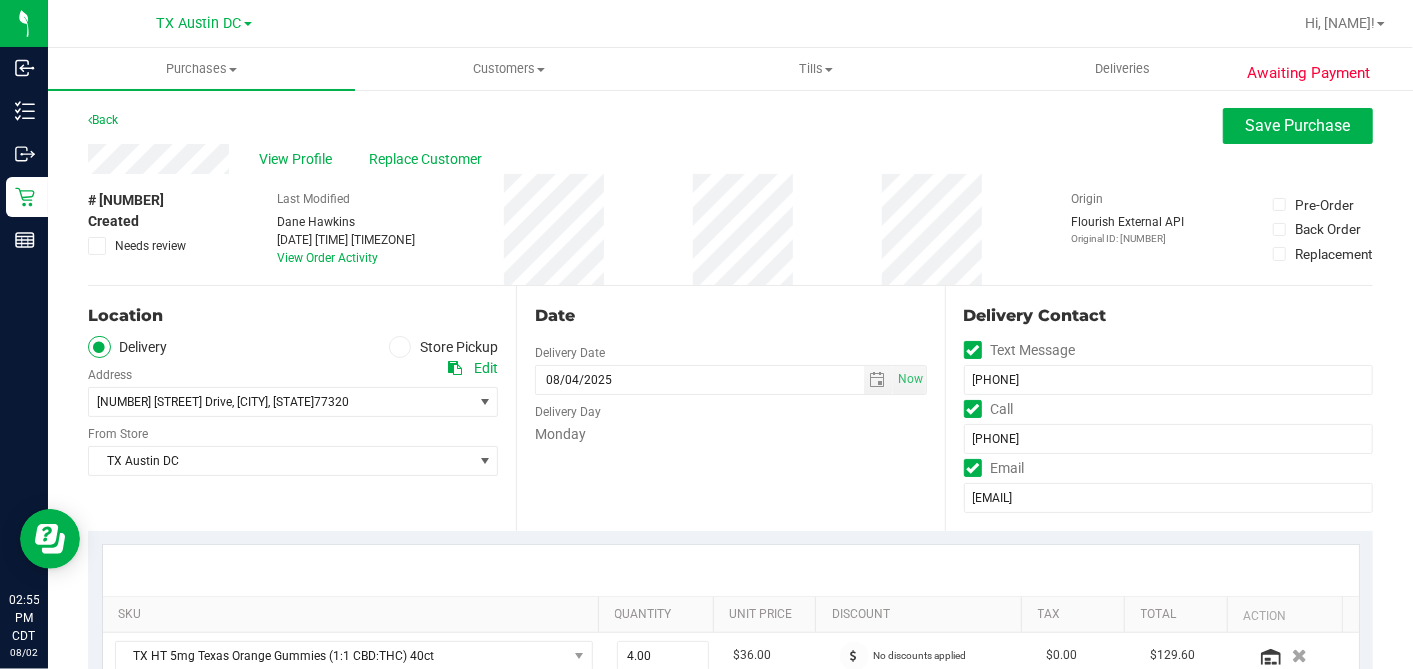 type on "Monday 08/04/2025 08:00-17:00 -- Message: Please apply any discounts  --  Phone:2813808076 --  Payment Method:CASH --  Menu Name:goodblend - Austin Delivery
RX VERIFIED. HTX EAST DEL.
FIRST AVAILABLE ROUTE IS THU 8/7. CALLING PT TO REVIEW/RESCHEDULE. VM UNAVAILABLE. EMAILING - DH" 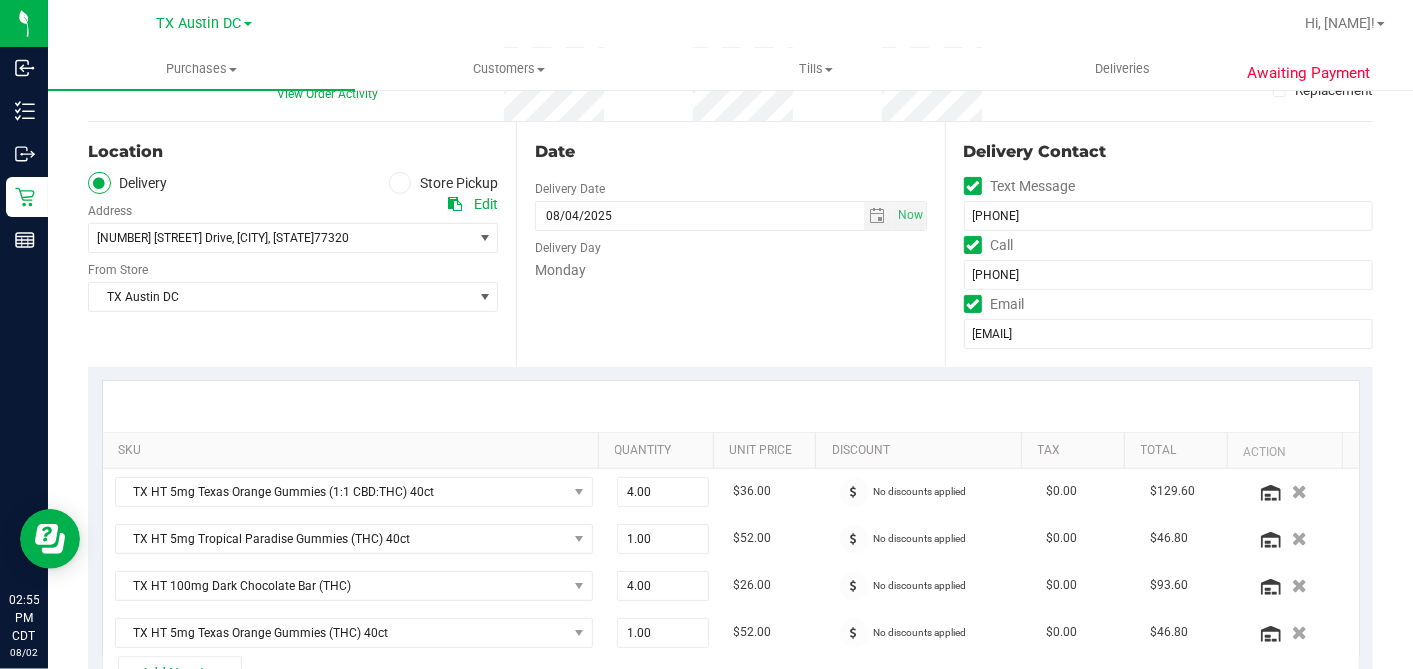 scroll, scrollTop: 0, scrollLeft: 0, axis: both 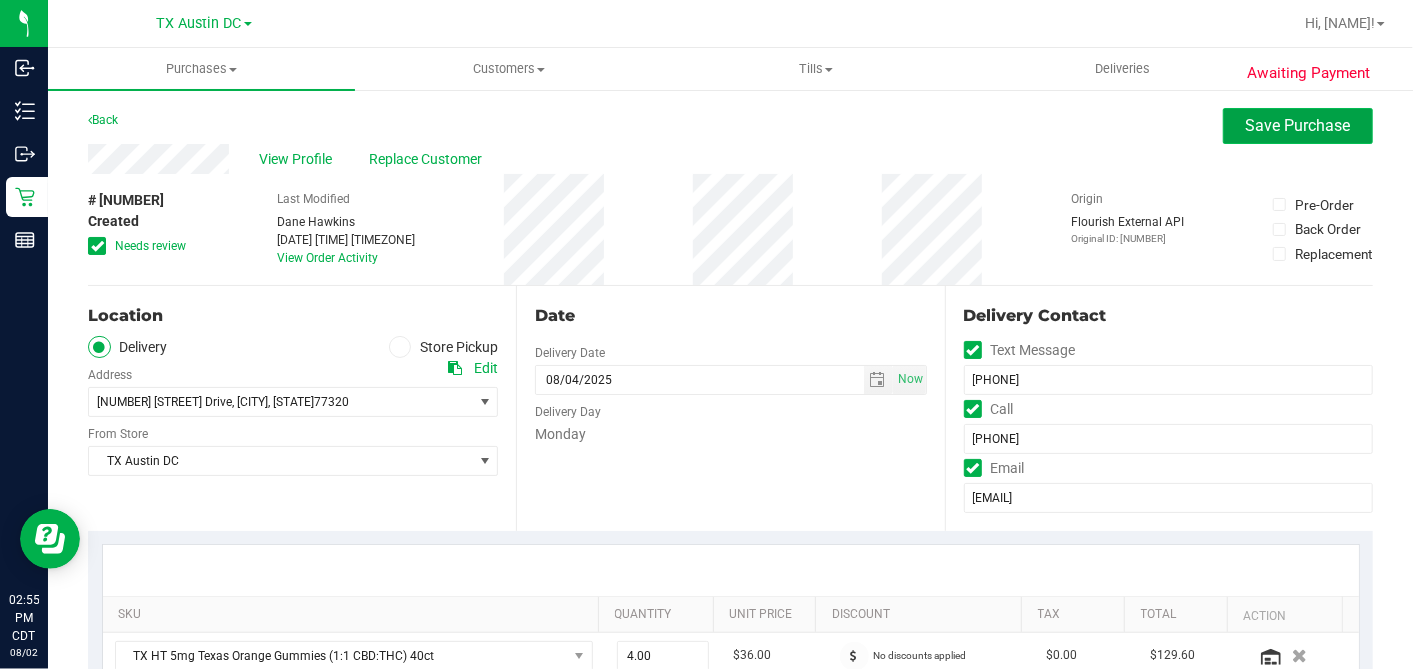 click on "Save Purchase" at bounding box center (1298, 125) 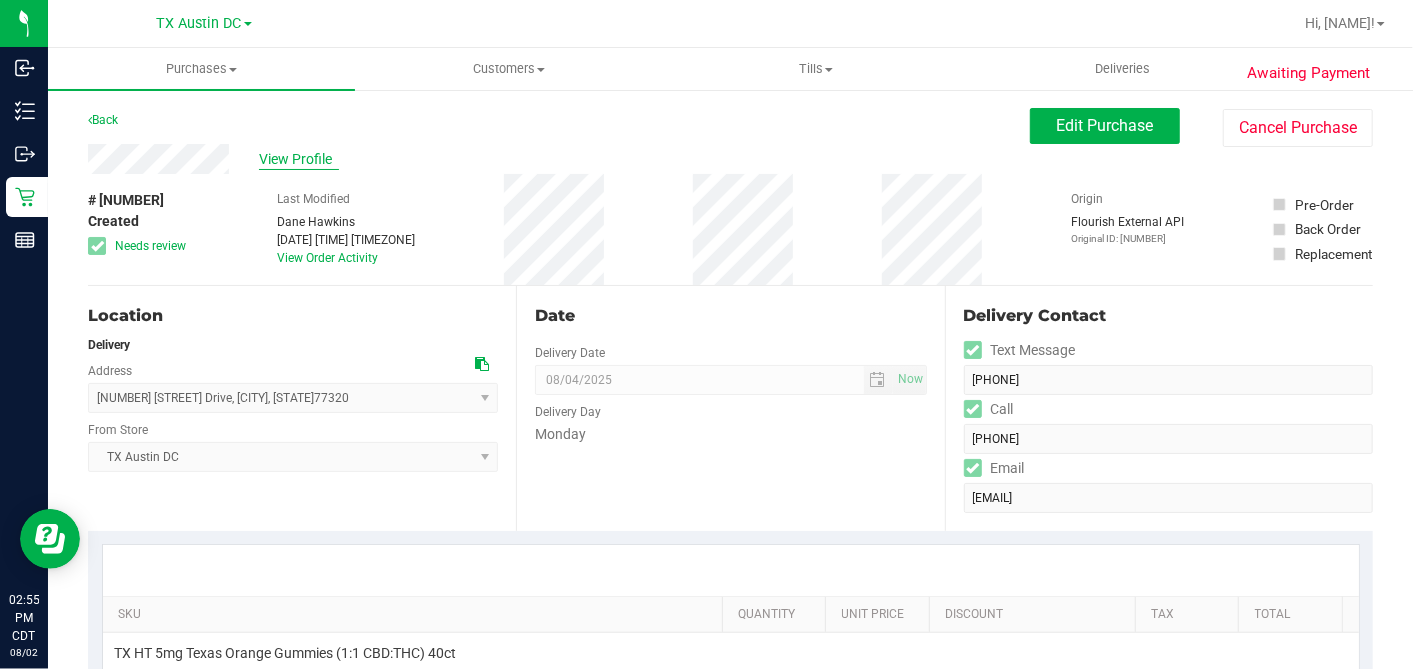 click on "View Profile" at bounding box center [299, 159] 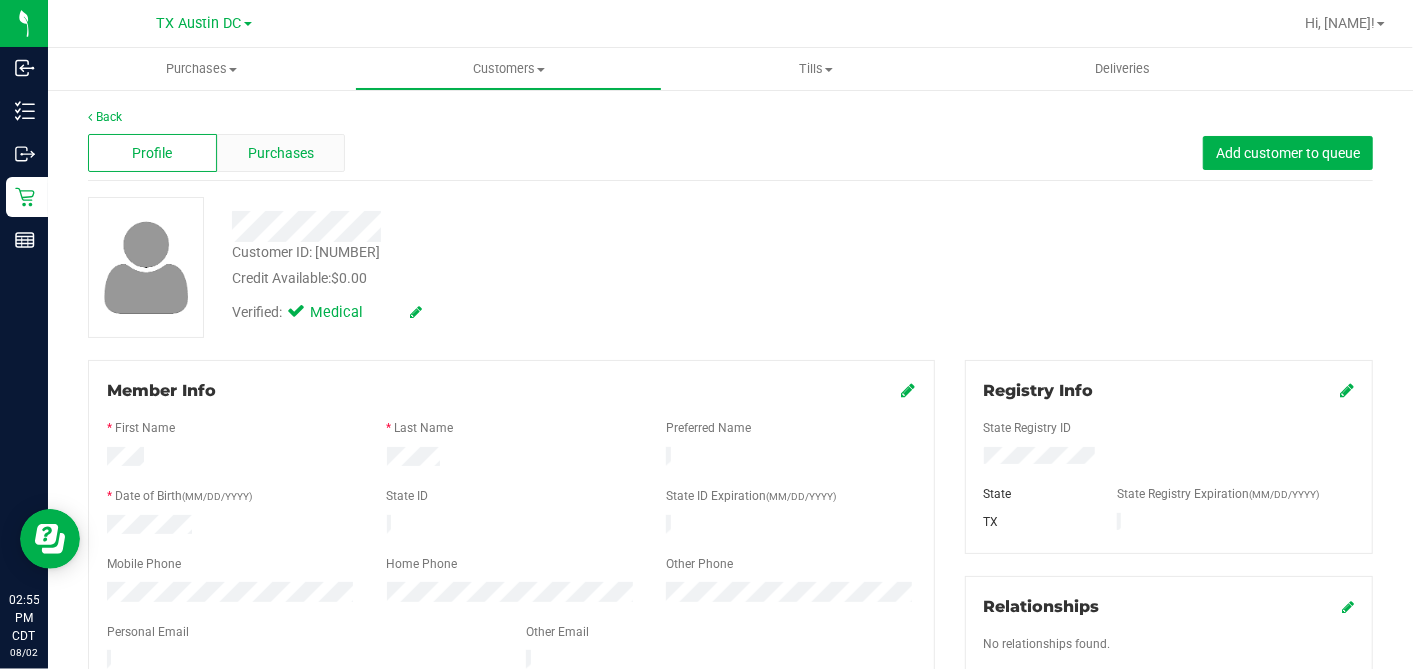 click on "Purchases" at bounding box center (281, 153) 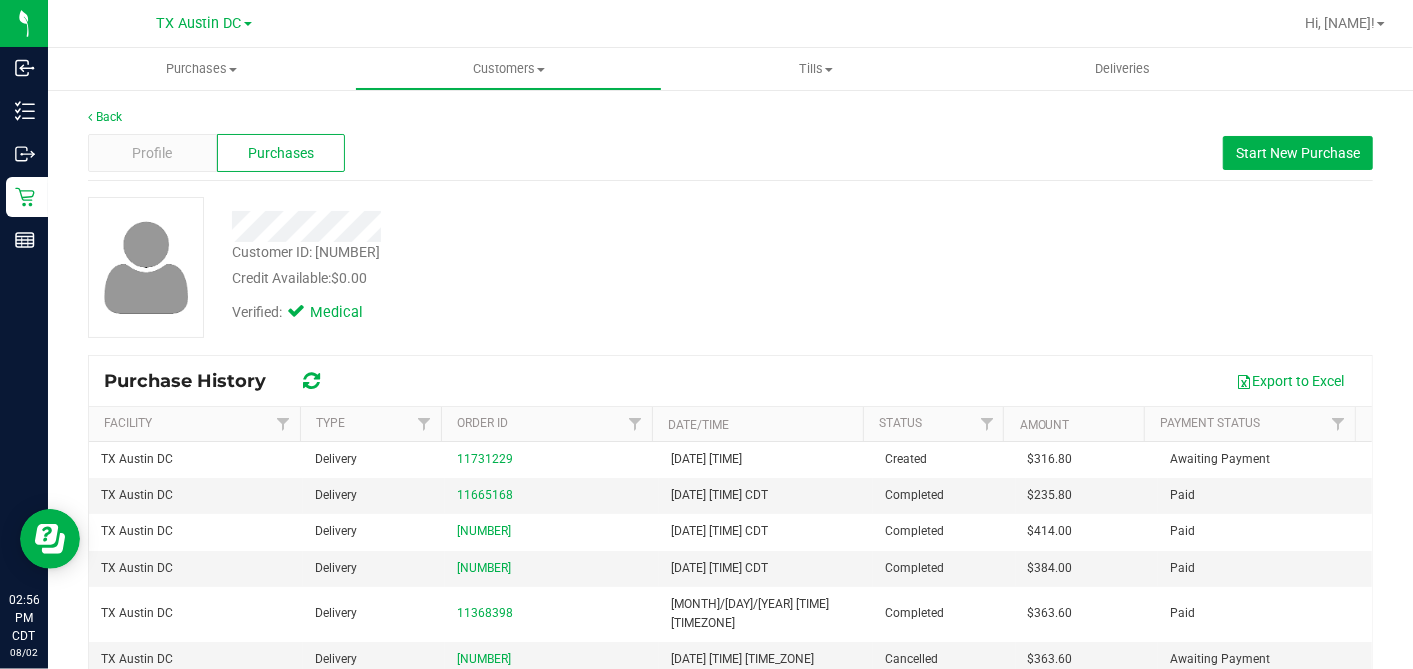 click on "Customer ID: 1550128
Credit Available:
$0.00
Verified:
Medical" at bounding box center (730, 267) 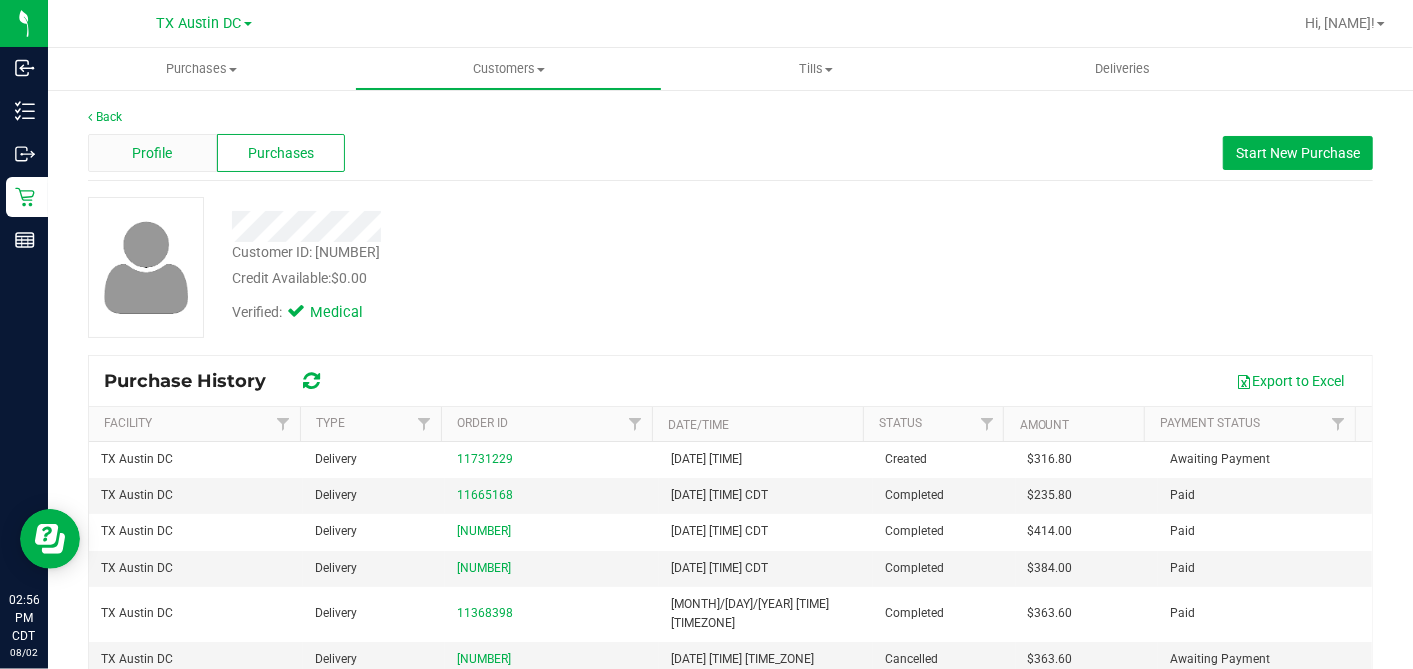 click on "Profile" at bounding box center (152, 153) 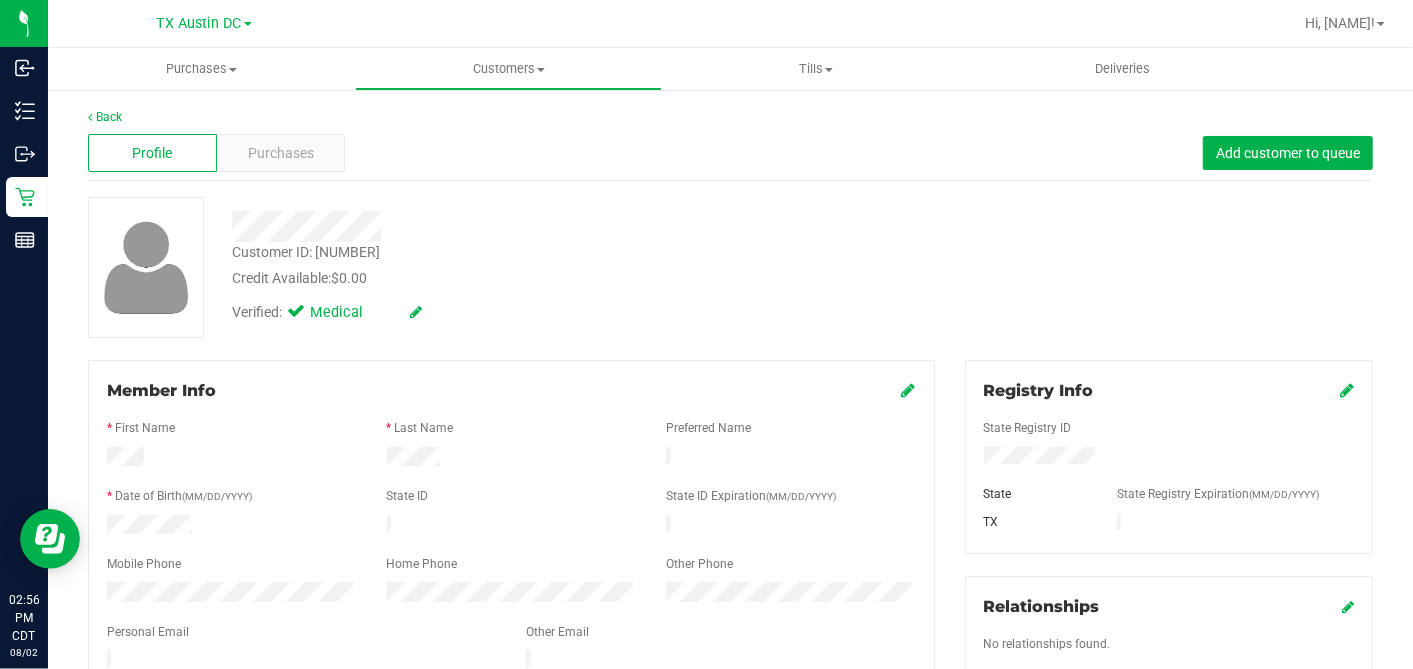 click on "Customer ID: 1550128
Credit Available:
$0.00
Verified:
Medical" at bounding box center [730, 267] 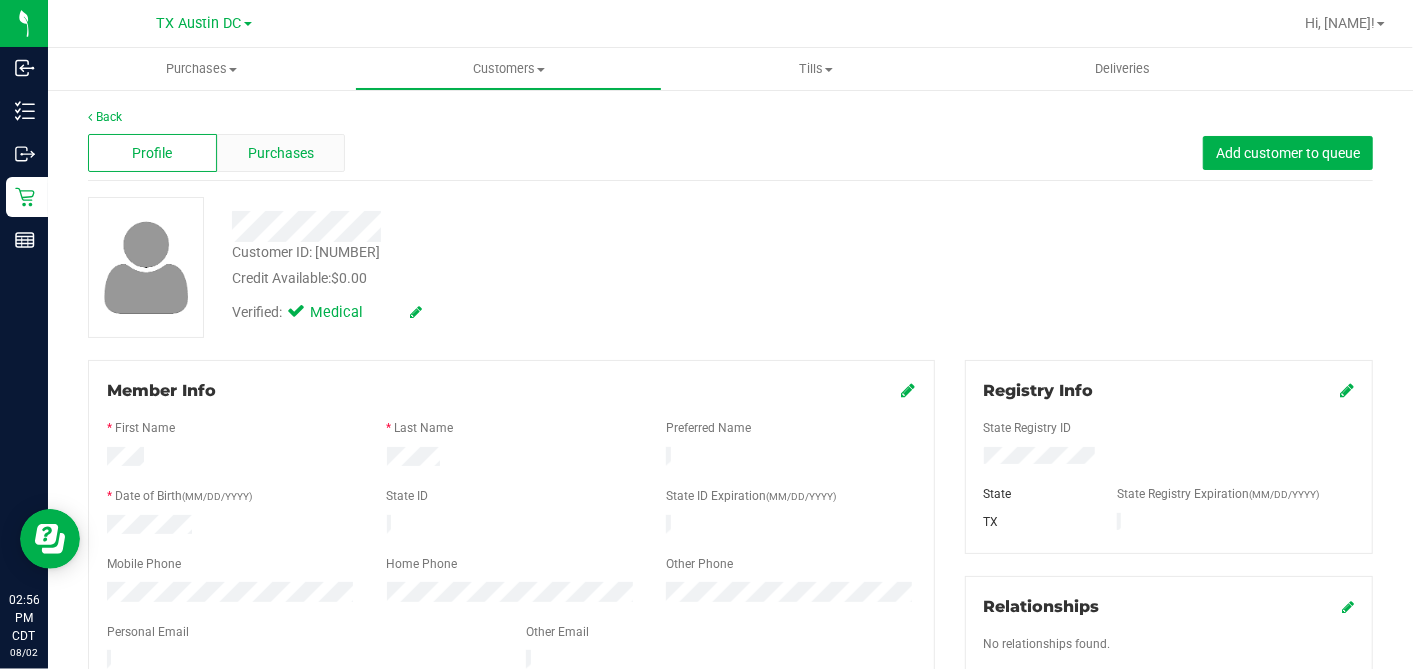 click on "Purchases" at bounding box center [281, 153] 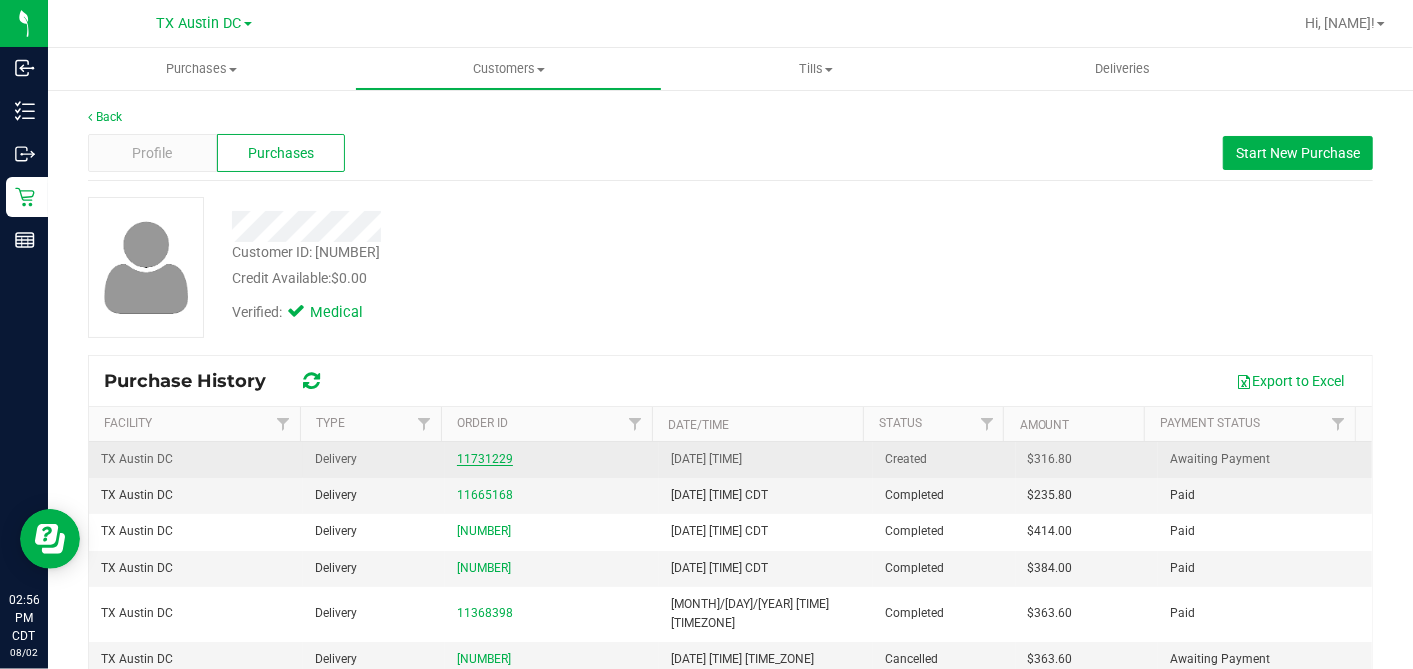 click on "11731229" at bounding box center (485, 459) 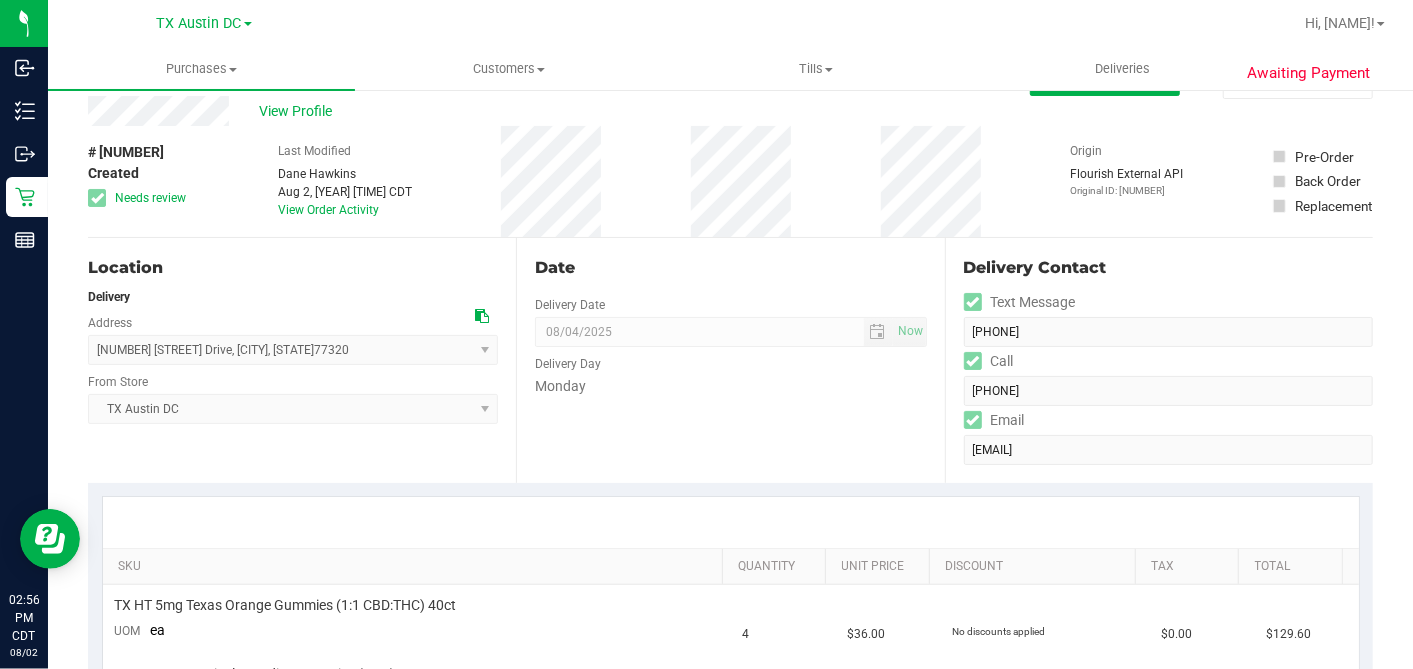 scroll, scrollTop: 0, scrollLeft: 0, axis: both 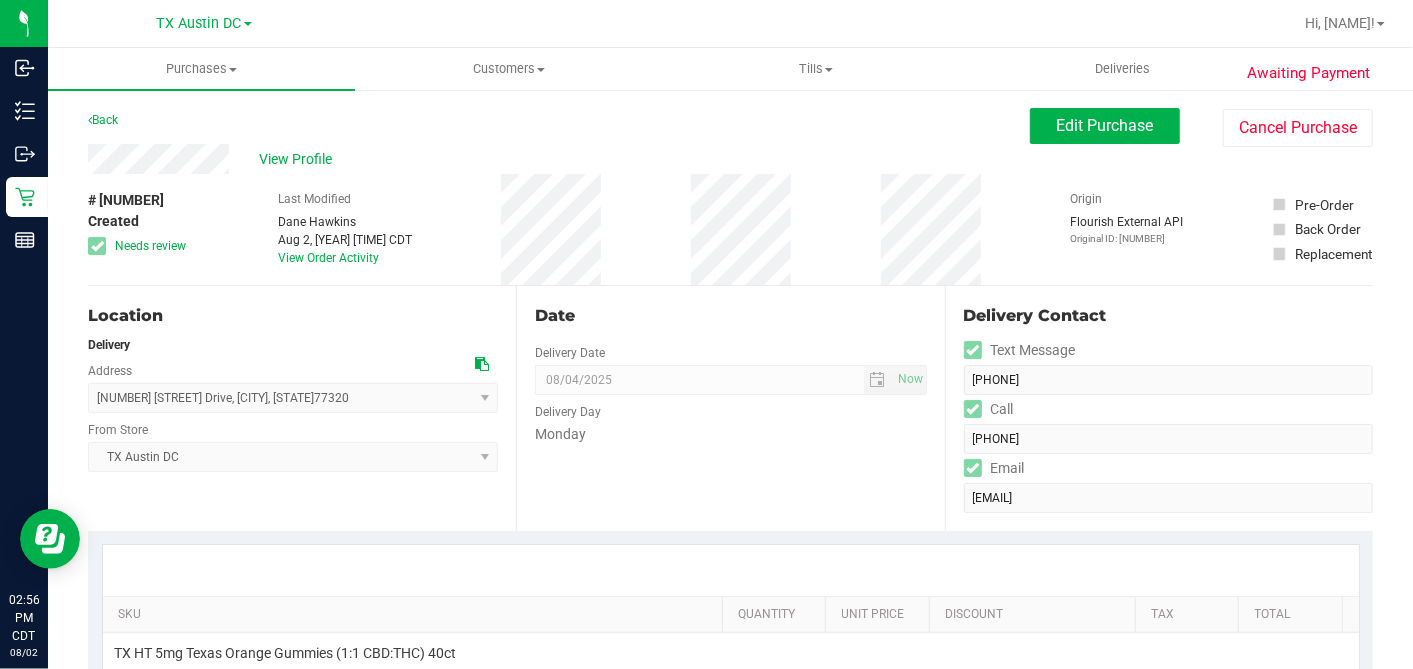 click on "# 11731229
Created
Needs review
Last Modified
Dane Hawkins
Aug 2, 2025 2:55:28 PM CDT
View Order Activity
Origin
Flourish External API
Original ID: 312863244
Pre-Order
Back Order" at bounding box center [730, 229] 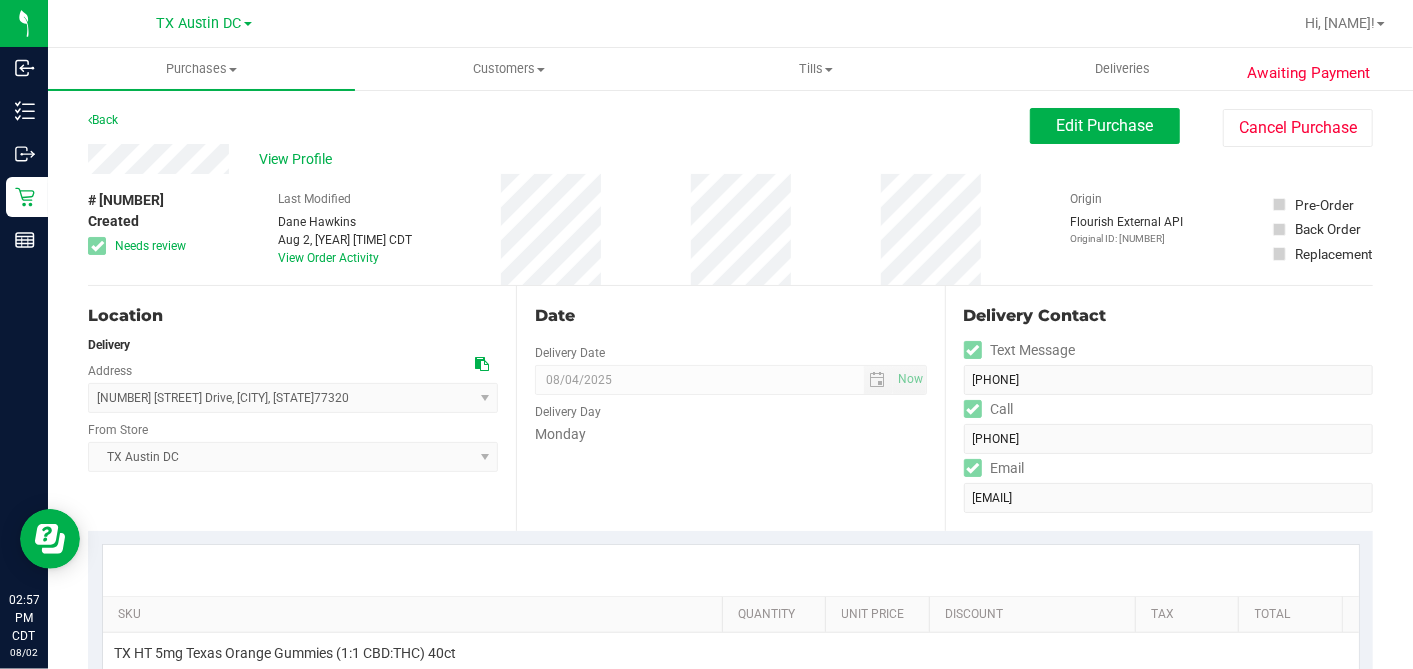 click on "# 11731229
Created
Needs review
Last Modified
Dane Hawkins
Aug 2, 2025 2:55:28 PM CDT
View Order Activity
Origin
Flourish External API
Original ID: 312863244
Pre-Order
Back Order" at bounding box center (730, 229) 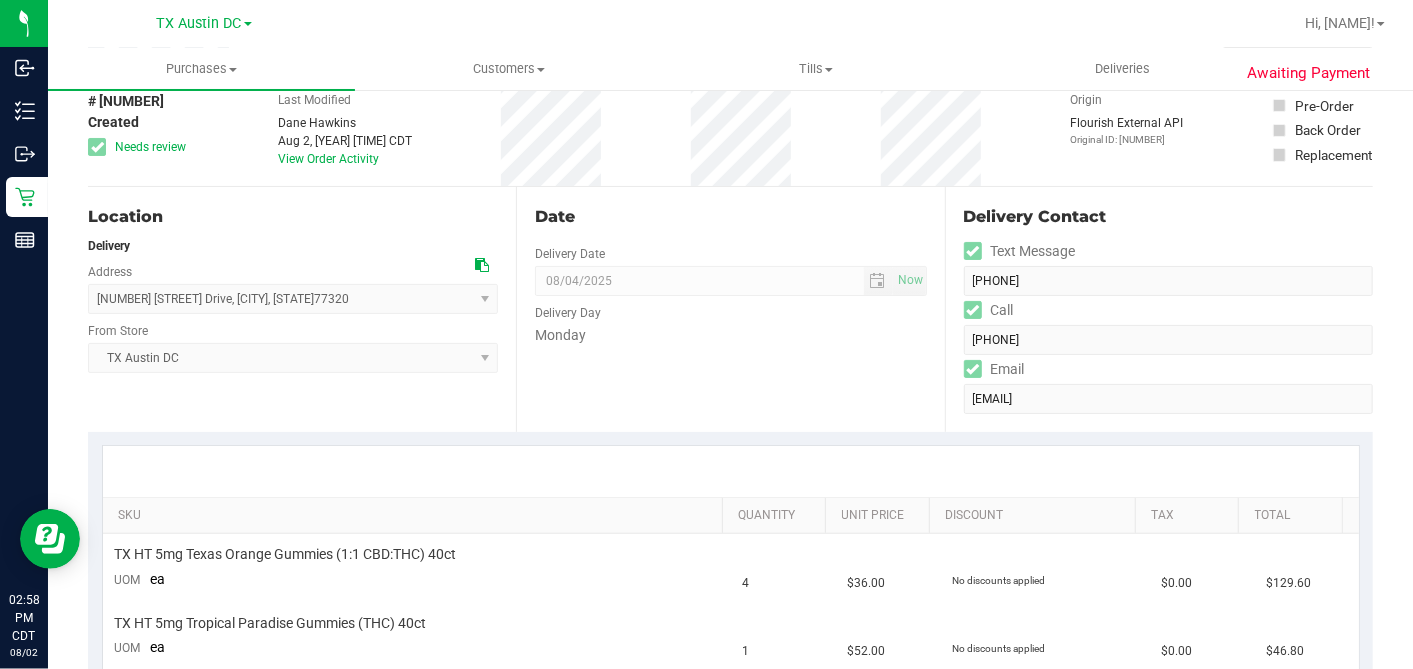 scroll, scrollTop: 0, scrollLeft: 0, axis: both 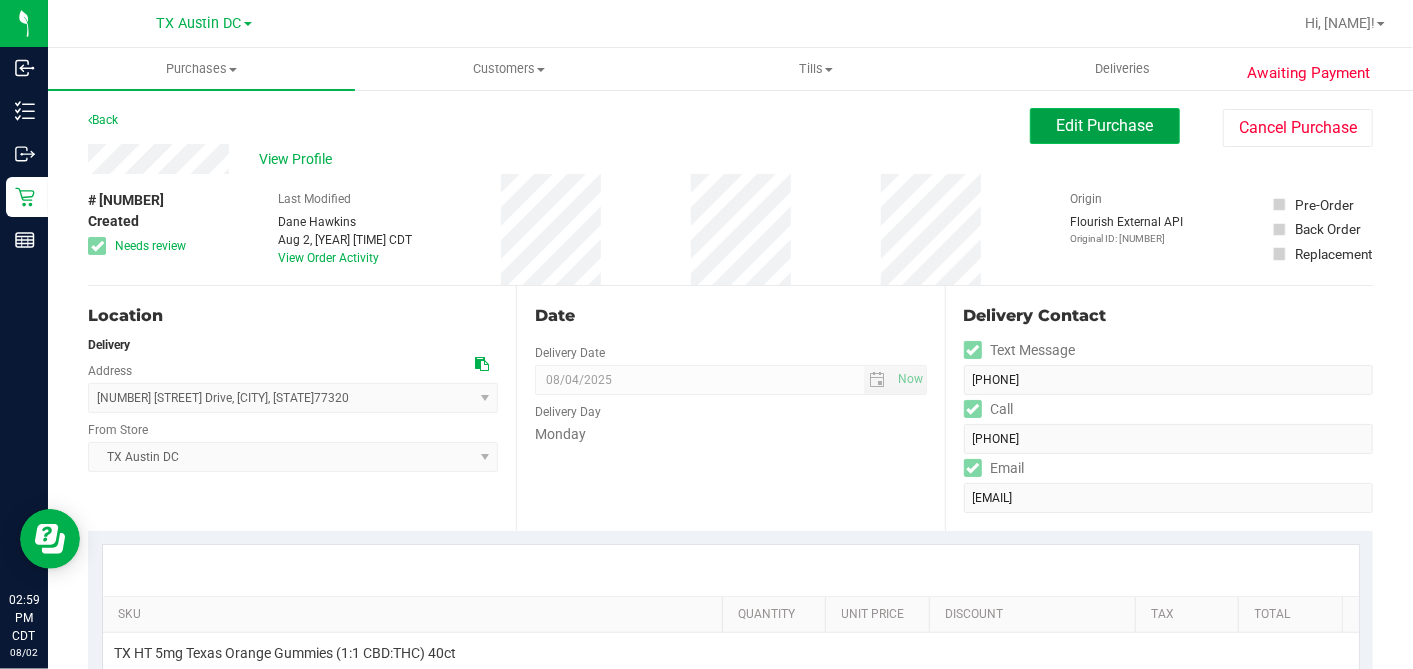 click on "Edit Purchase" at bounding box center (1105, 126) 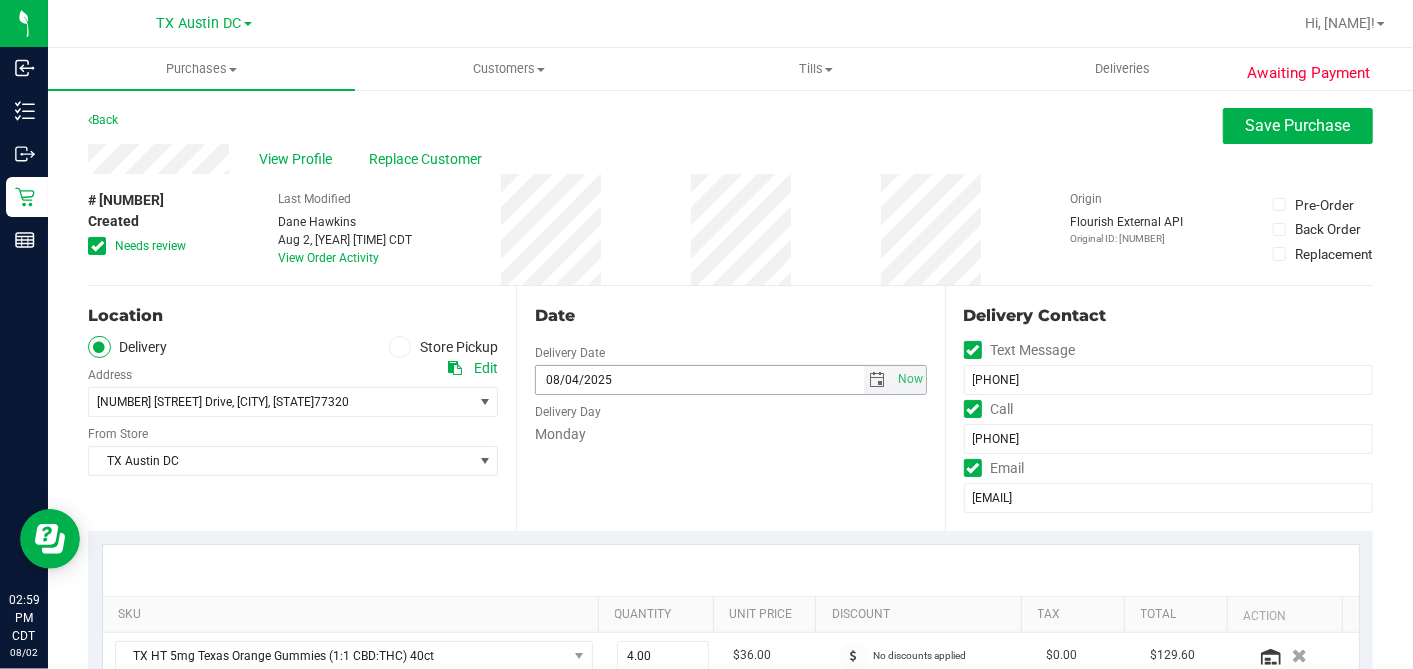 click at bounding box center [878, 380] 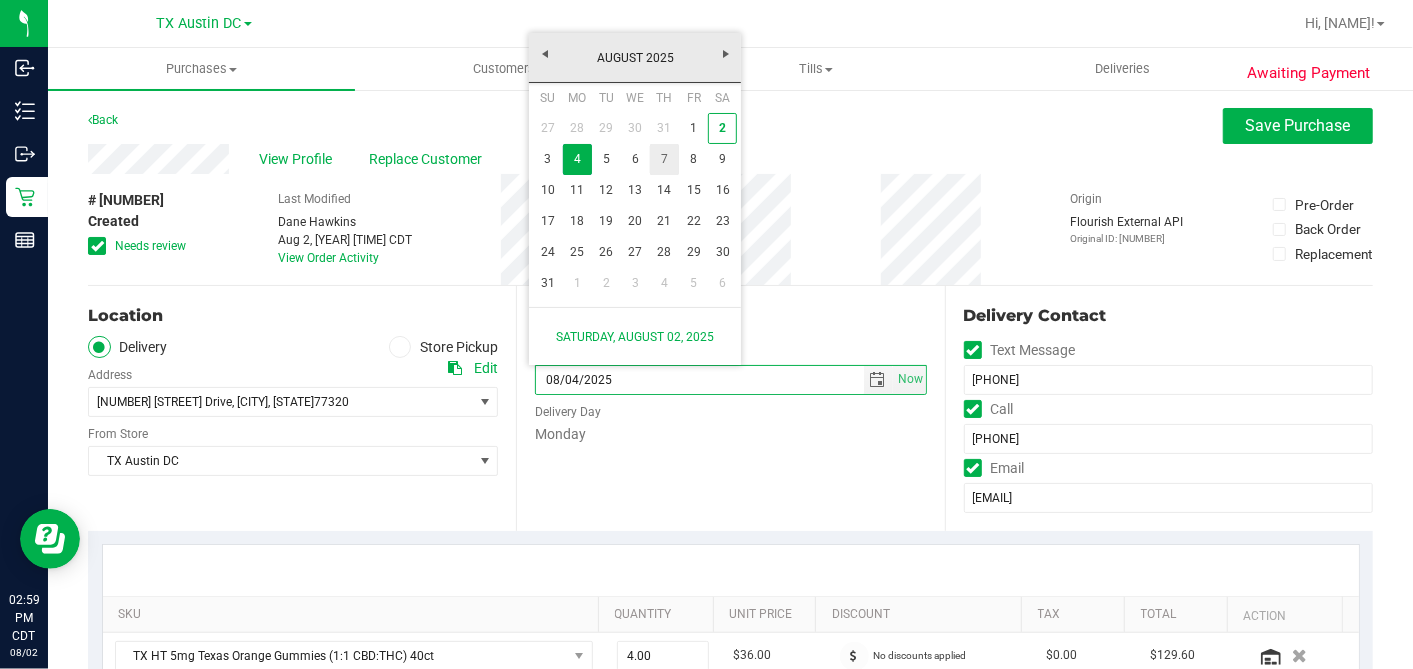 click on "7" at bounding box center (664, 159) 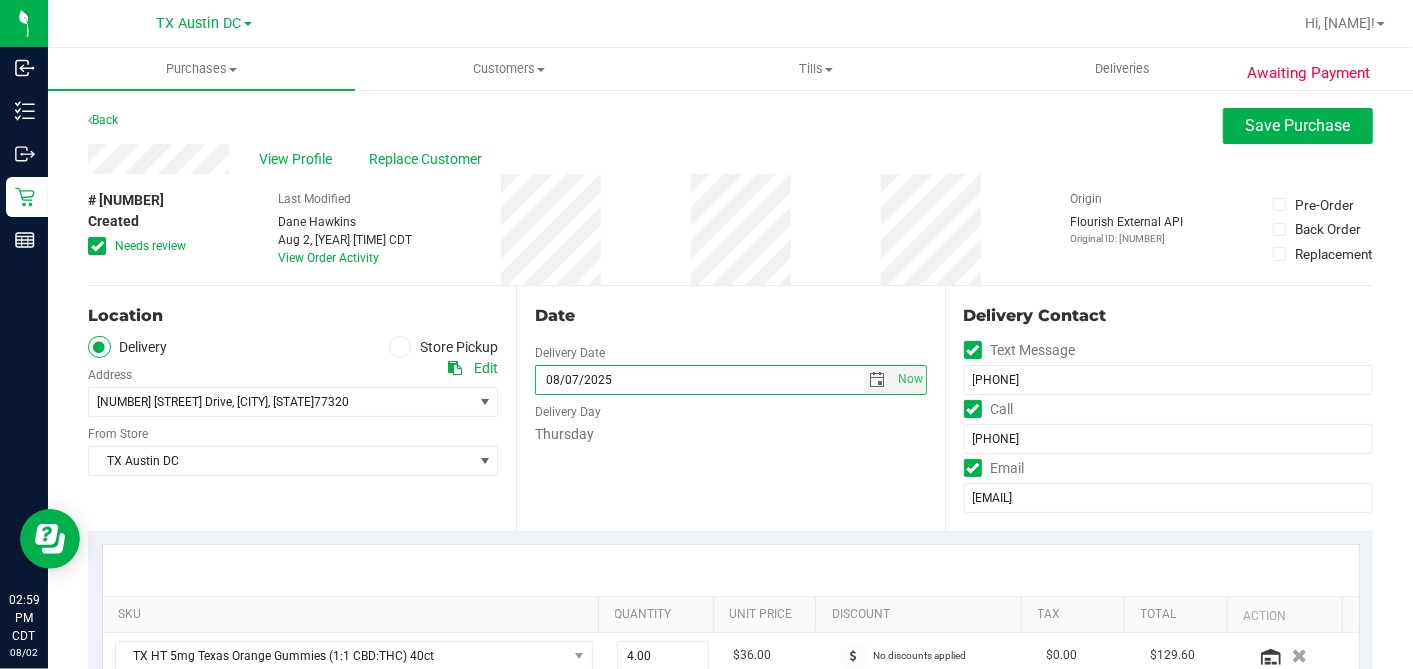 click on "Date
Delivery Date
08/07/2025
Now
08/07/2025 07:00 AM
Now
Delivery Day
Thursday" at bounding box center (730, 408) 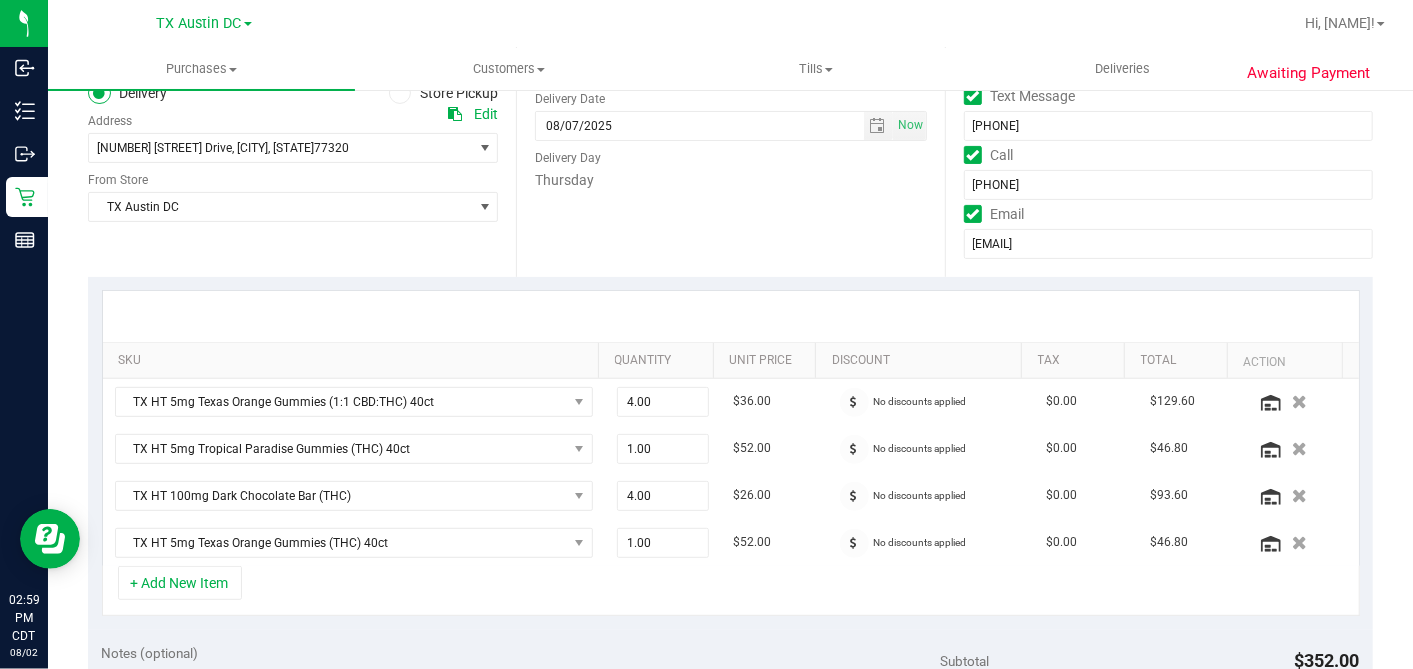 scroll, scrollTop: 555, scrollLeft: 0, axis: vertical 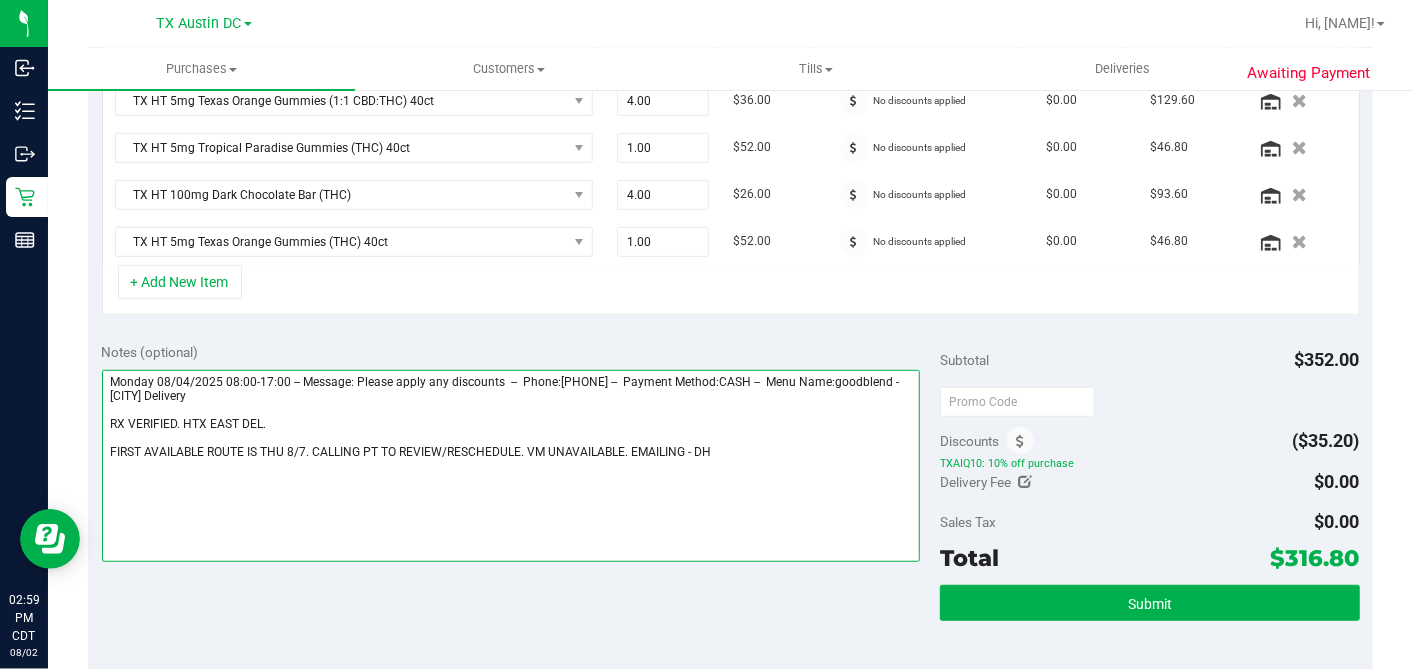 click at bounding box center (511, 466) 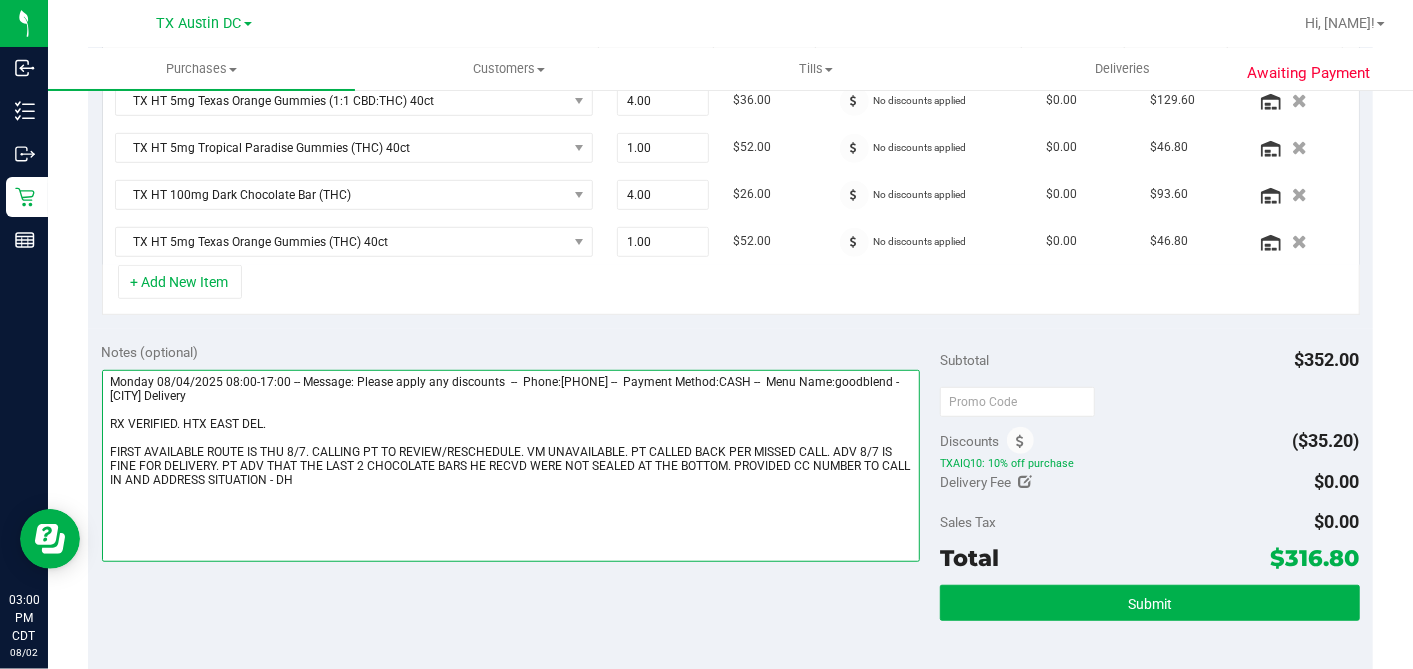 click at bounding box center (511, 466) 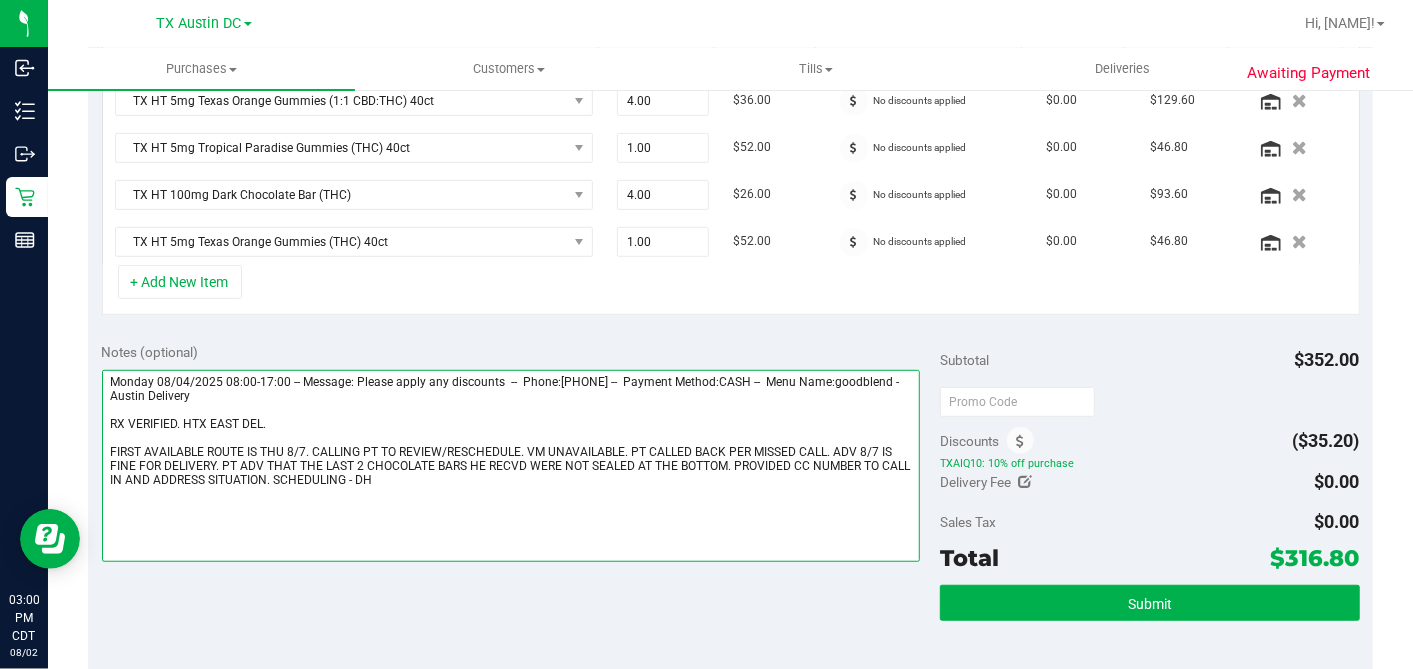 click at bounding box center [511, 466] 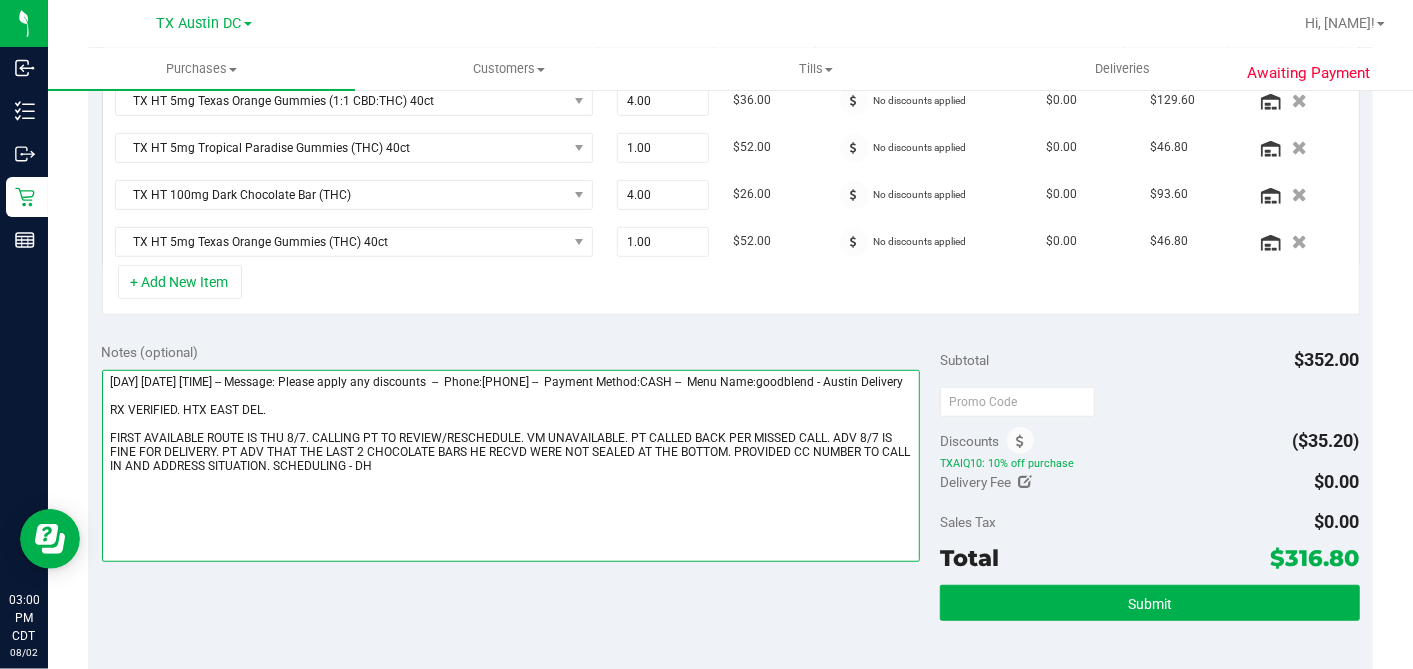 click at bounding box center [511, 466] 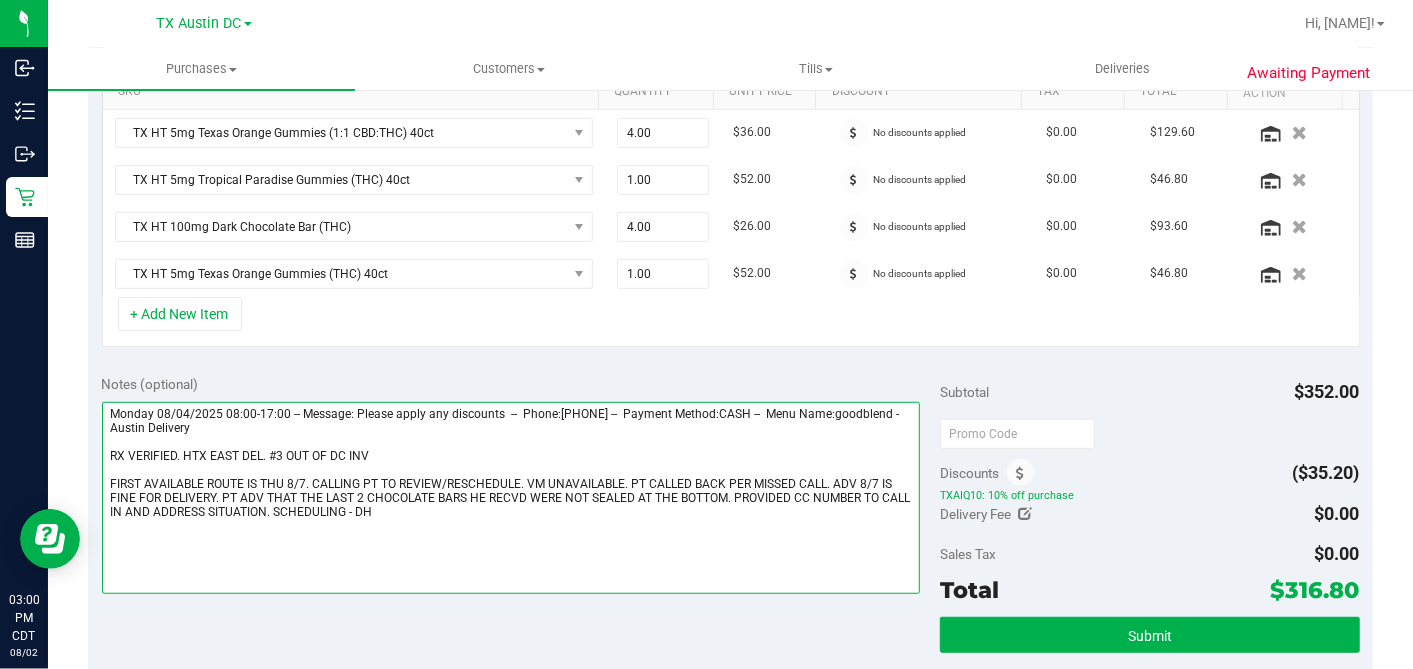 scroll, scrollTop: 777, scrollLeft: 0, axis: vertical 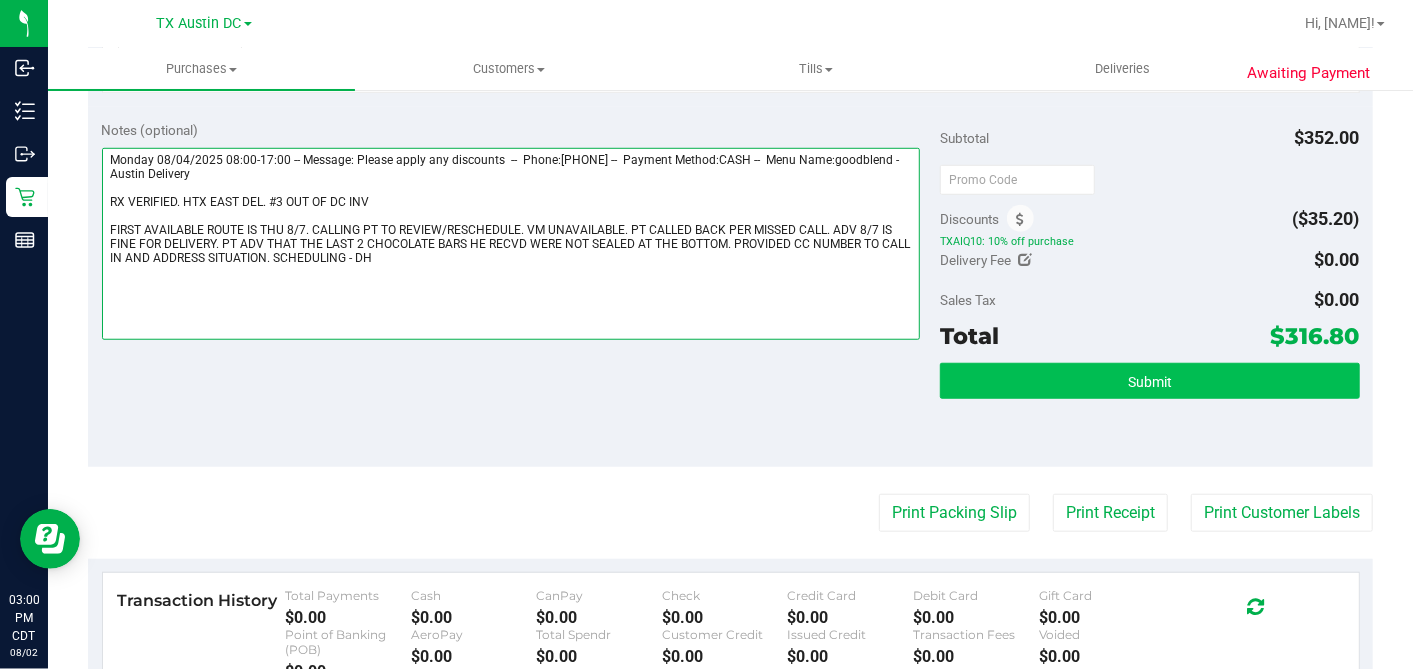 type on "Monday 08/04/2025 08:00-17:00 -- Message: Please apply any discounts  --  Phone:2813808076 --  Payment Method:CASH --  Menu Name:goodblend - Austin Delivery
RX VERIFIED. HTX EAST DEL. #3 OUT OF DC INV
FIRST AVAILABLE ROUTE IS THU 8/7. CALLING PT TO REVIEW/RESCHEDULE. VM UNAVAILABLE. PT CALLED BACK PER MISSED CALL. ADV 8/7 IS FINE FOR DELIVERY. PT ADV THAT THE LAST 2 CHOCOLATE BARS HE RECVD WERE NOT SEALED AT THE BOTTOM. PROVIDED CC NUMBER TO CALL IN AND ADDRESS SITUATION. SCHEDULING - DH" 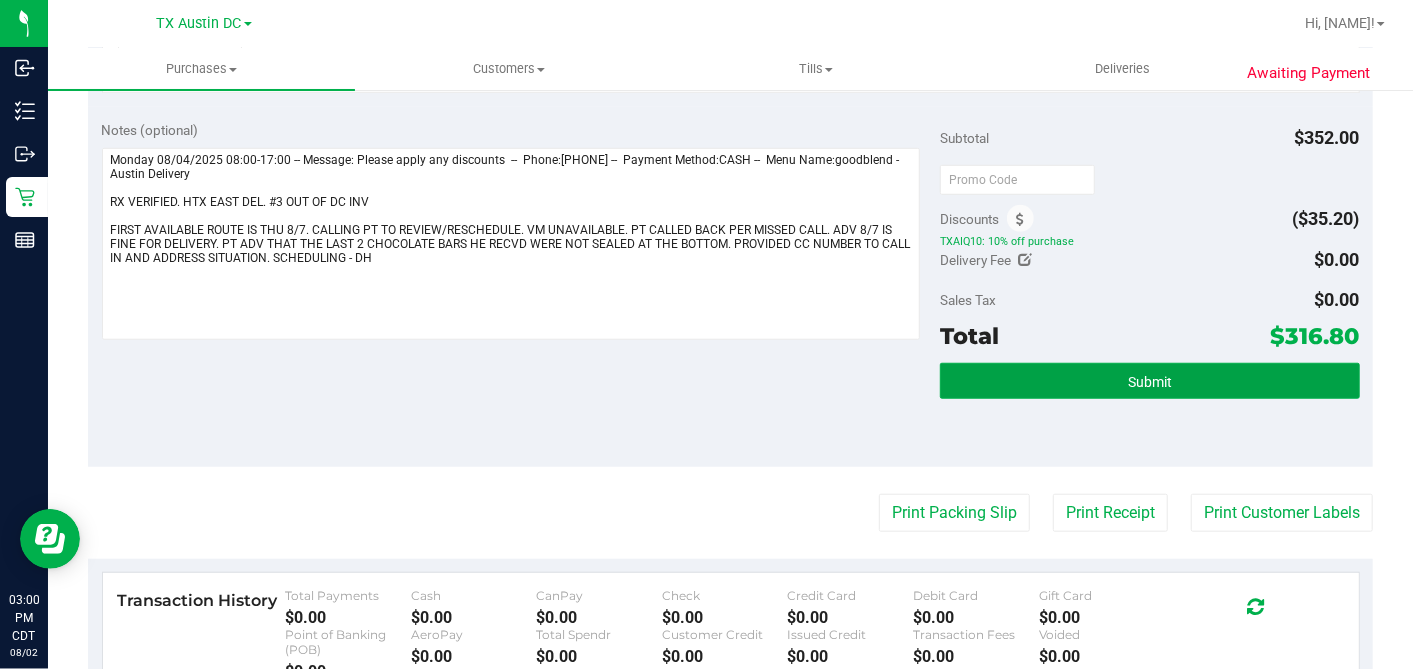 drag, startPoint x: 1126, startPoint y: 364, endPoint x: 1381, endPoint y: 385, distance: 255.86325 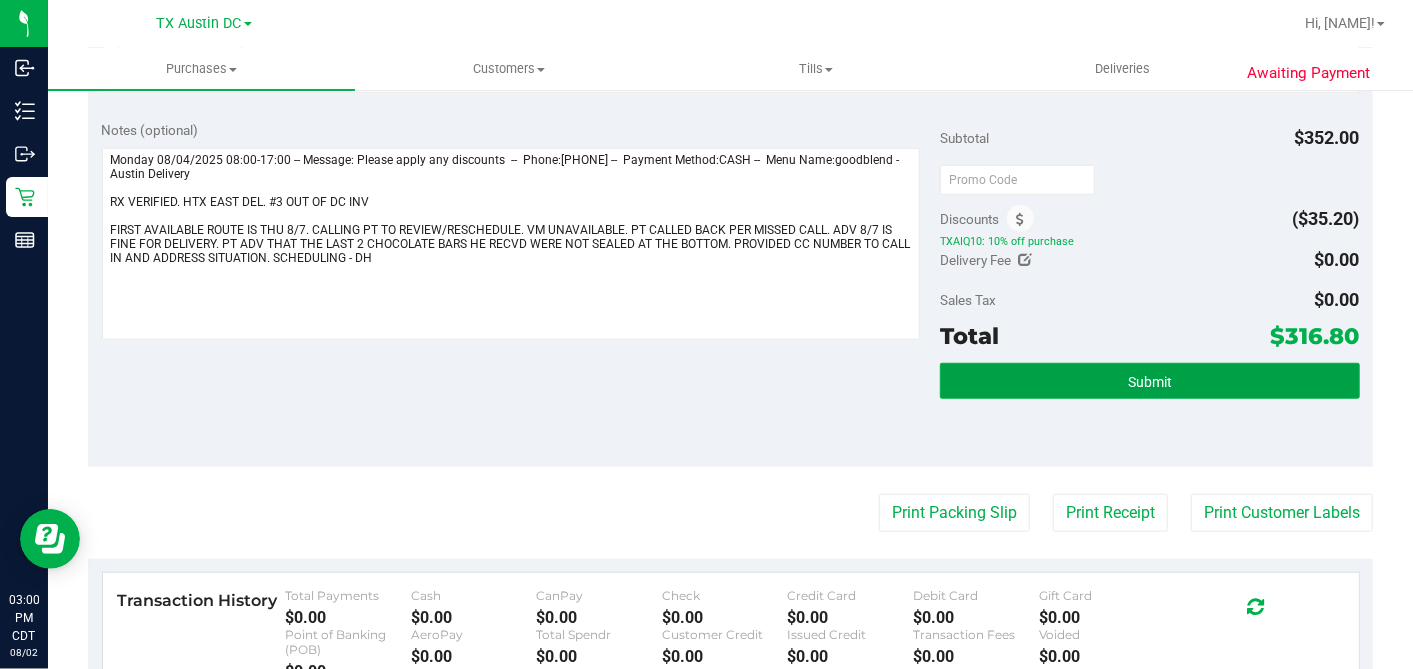 click on "Submit" at bounding box center [1149, 381] 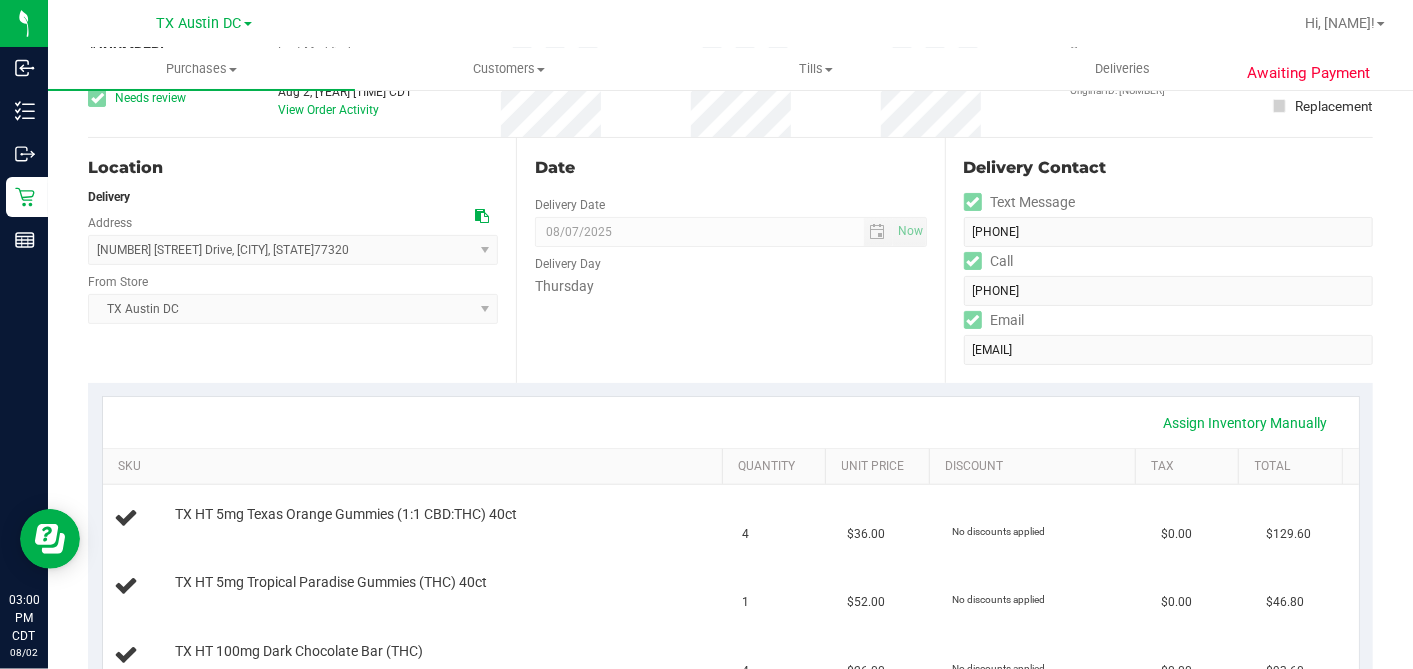 scroll, scrollTop: 0, scrollLeft: 0, axis: both 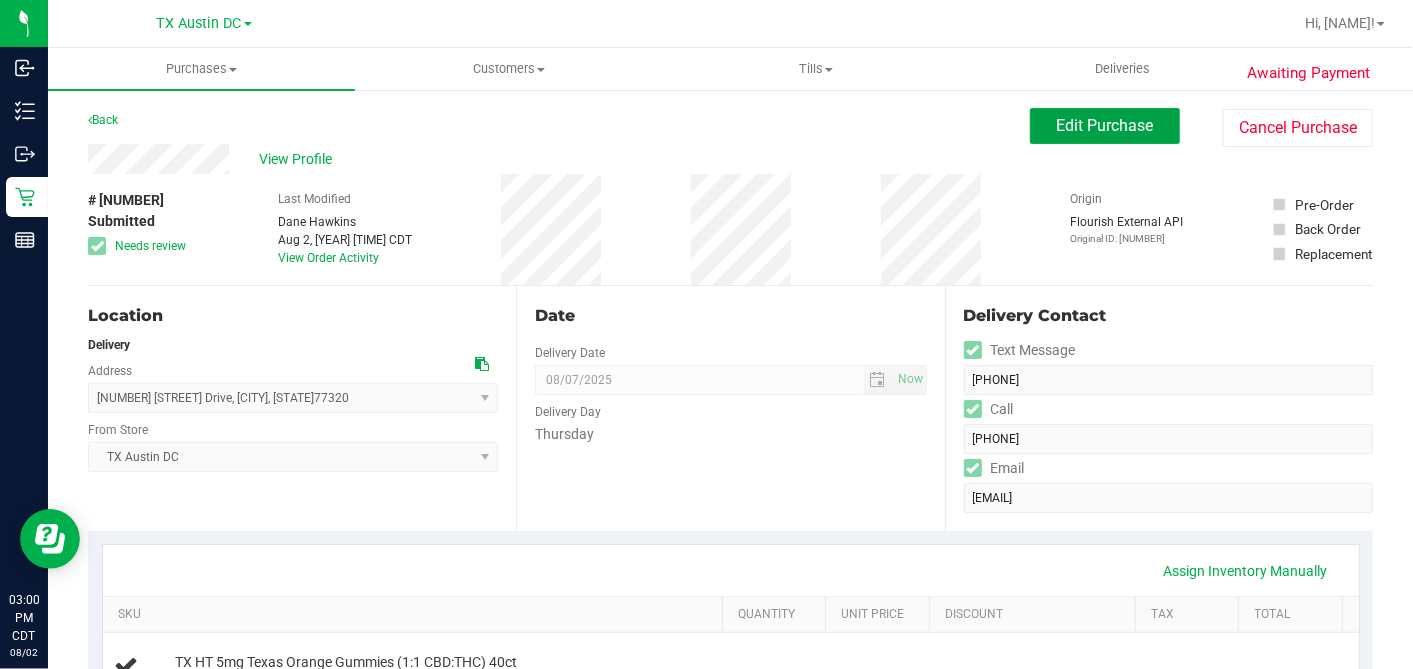 drag, startPoint x: 1037, startPoint y: 113, endPoint x: 940, endPoint y: 141, distance: 100.96039 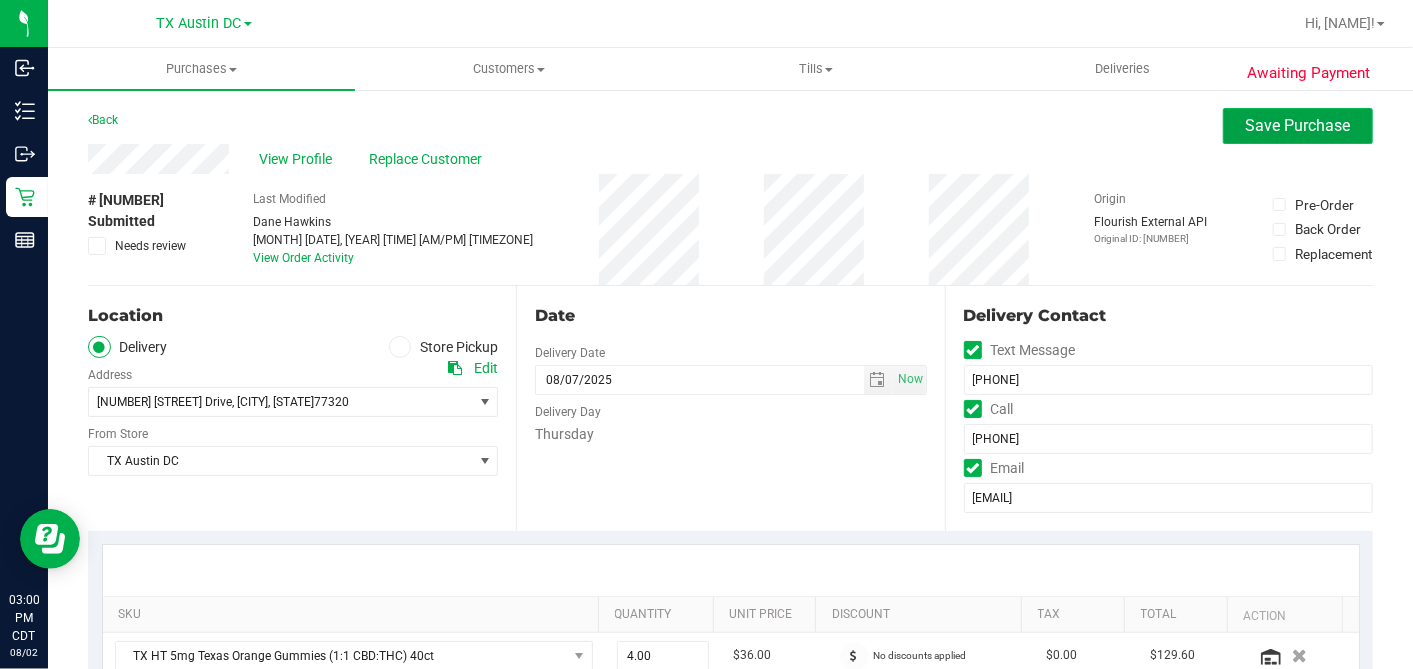 drag, startPoint x: 1264, startPoint y: 127, endPoint x: 1248, endPoint y: 131, distance: 16.492422 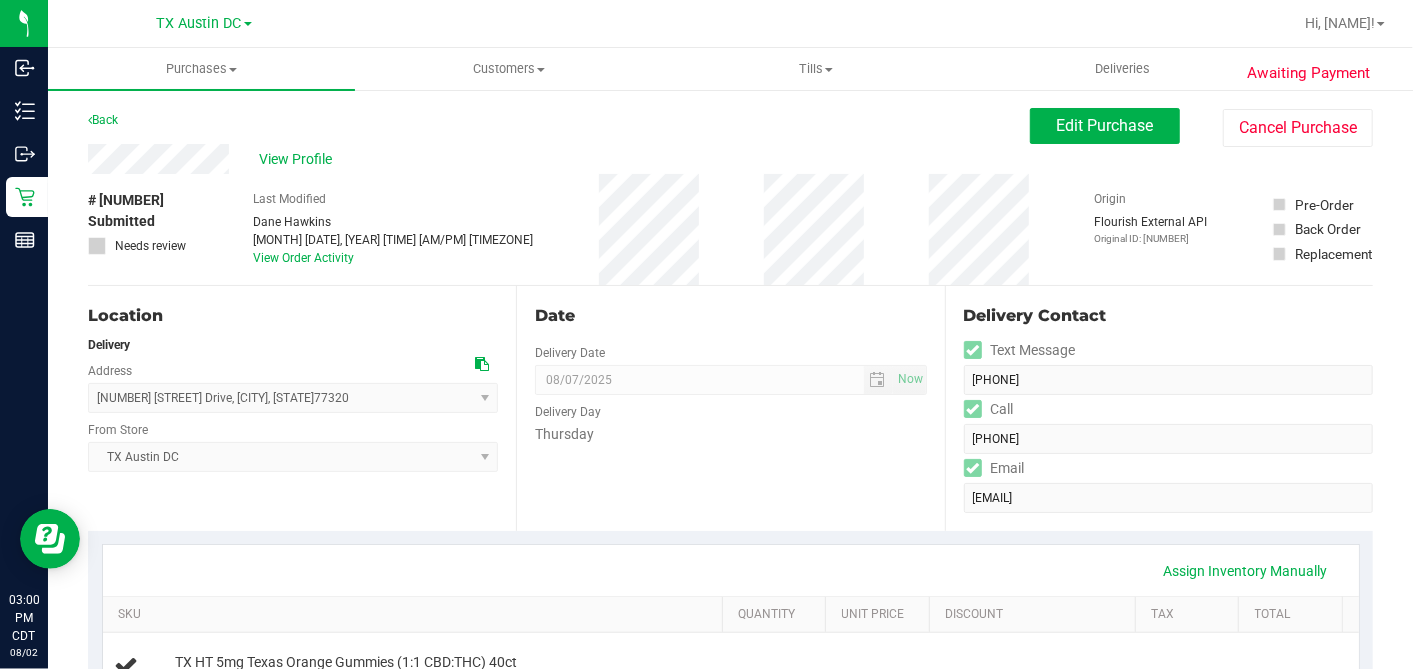 click on "View Profile" at bounding box center (299, 159) 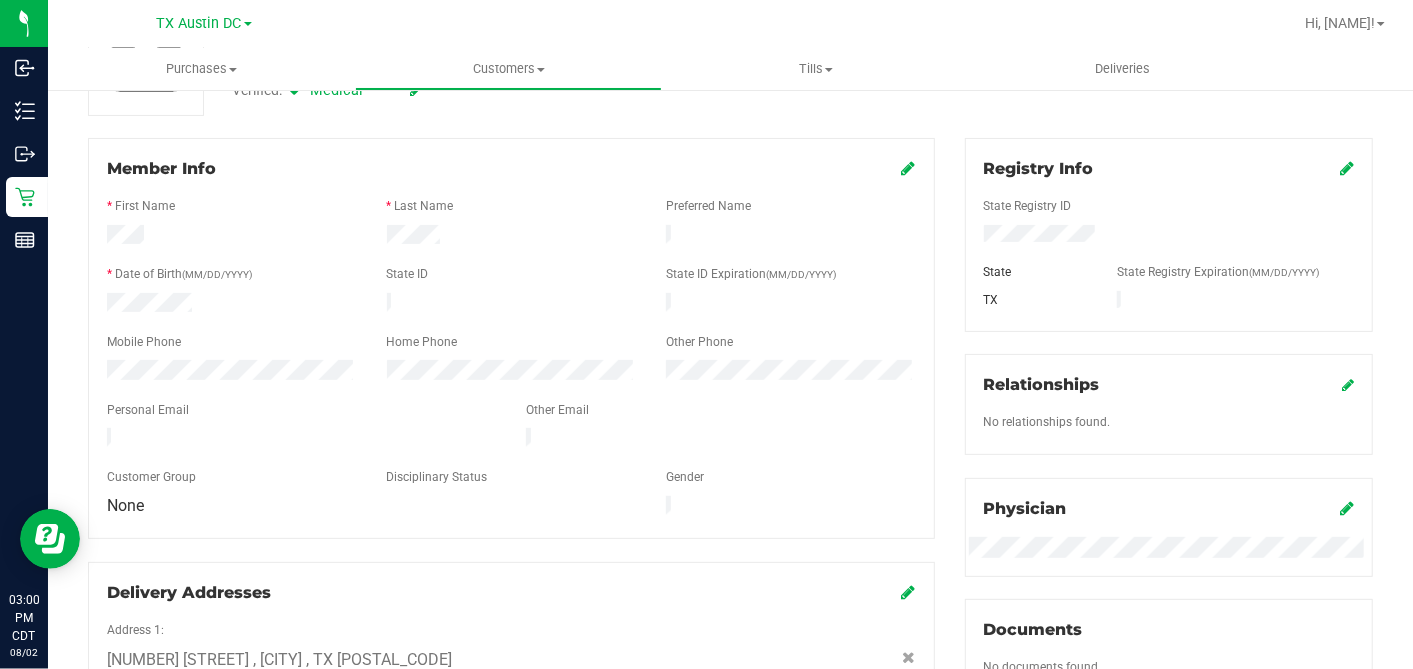 scroll, scrollTop: 0, scrollLeft: 0, axis: both 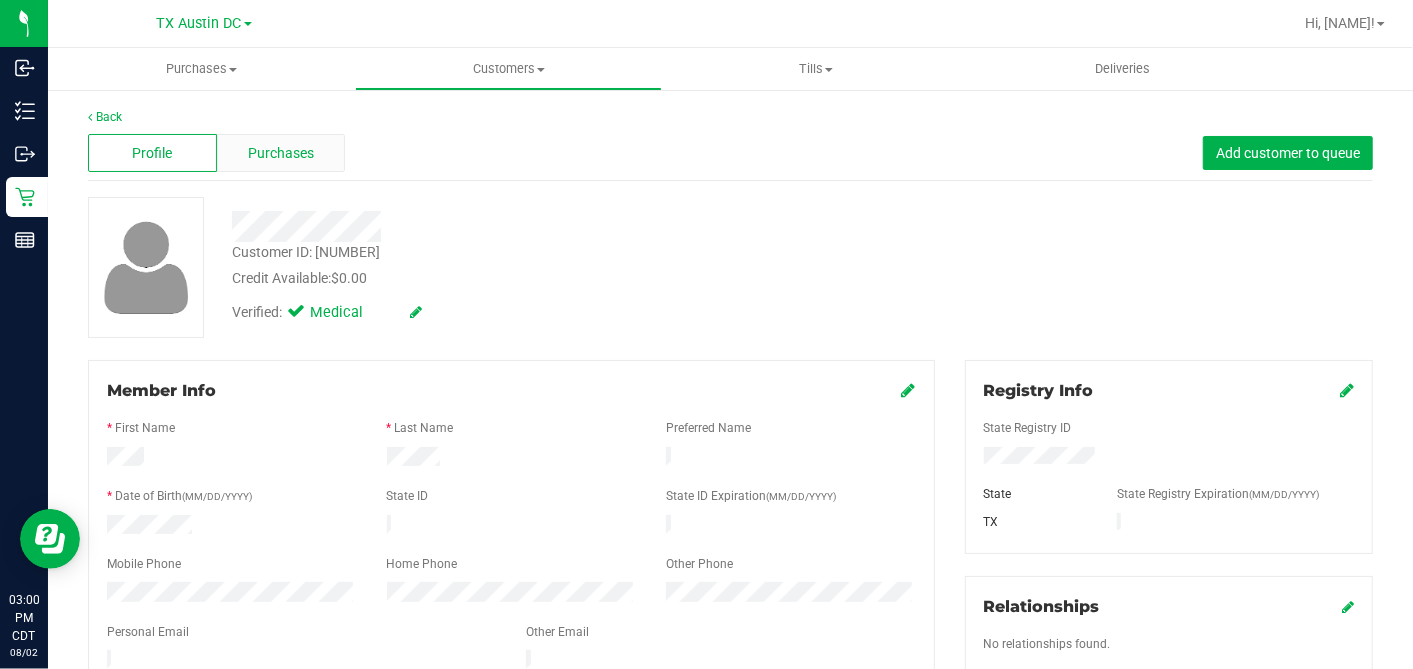 click on "Purchases" at bounding box center (281, 153) 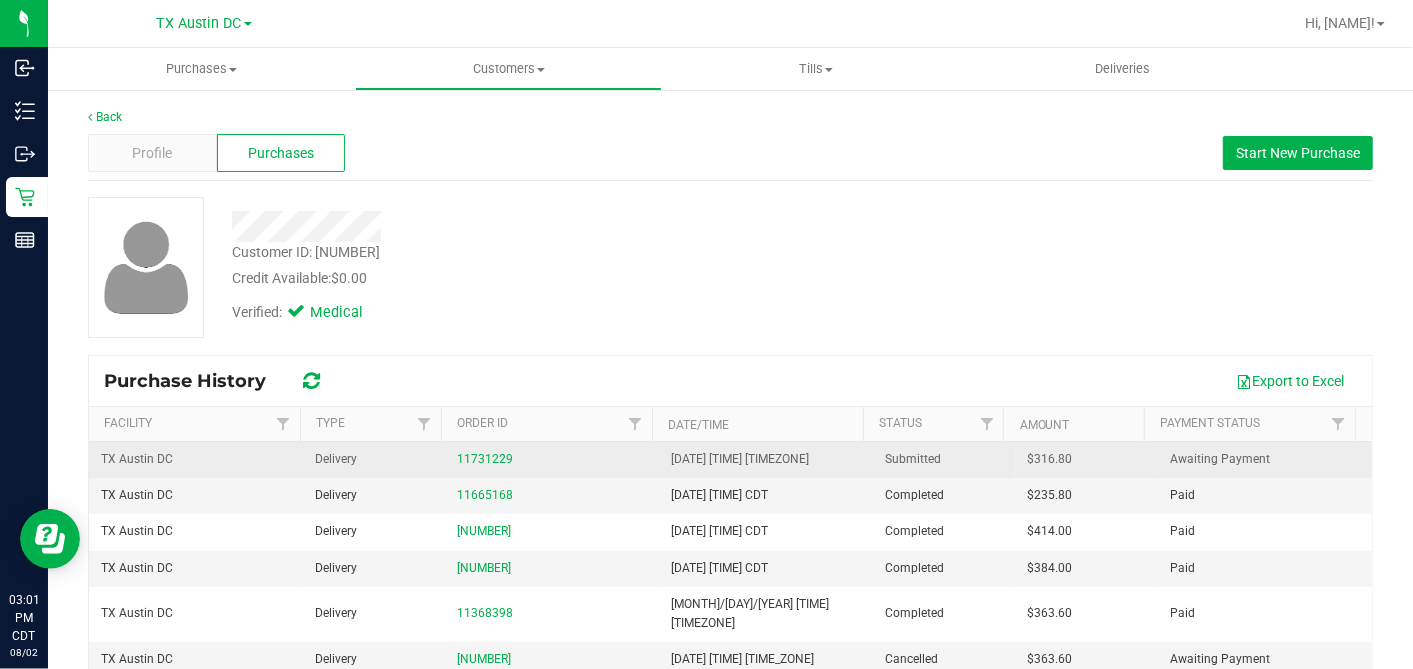 click on "$316.80" at bounding box center [1050, 459] 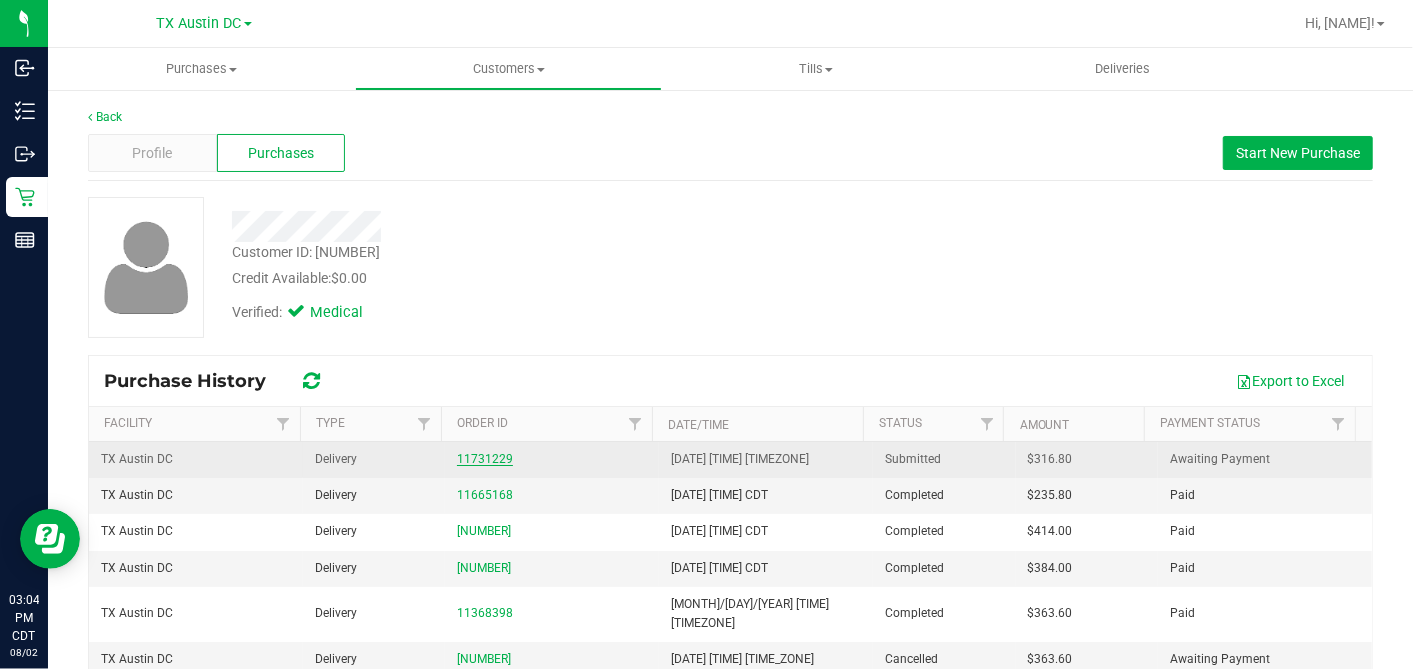 click on "11731229" at bounding box center [485, 459] 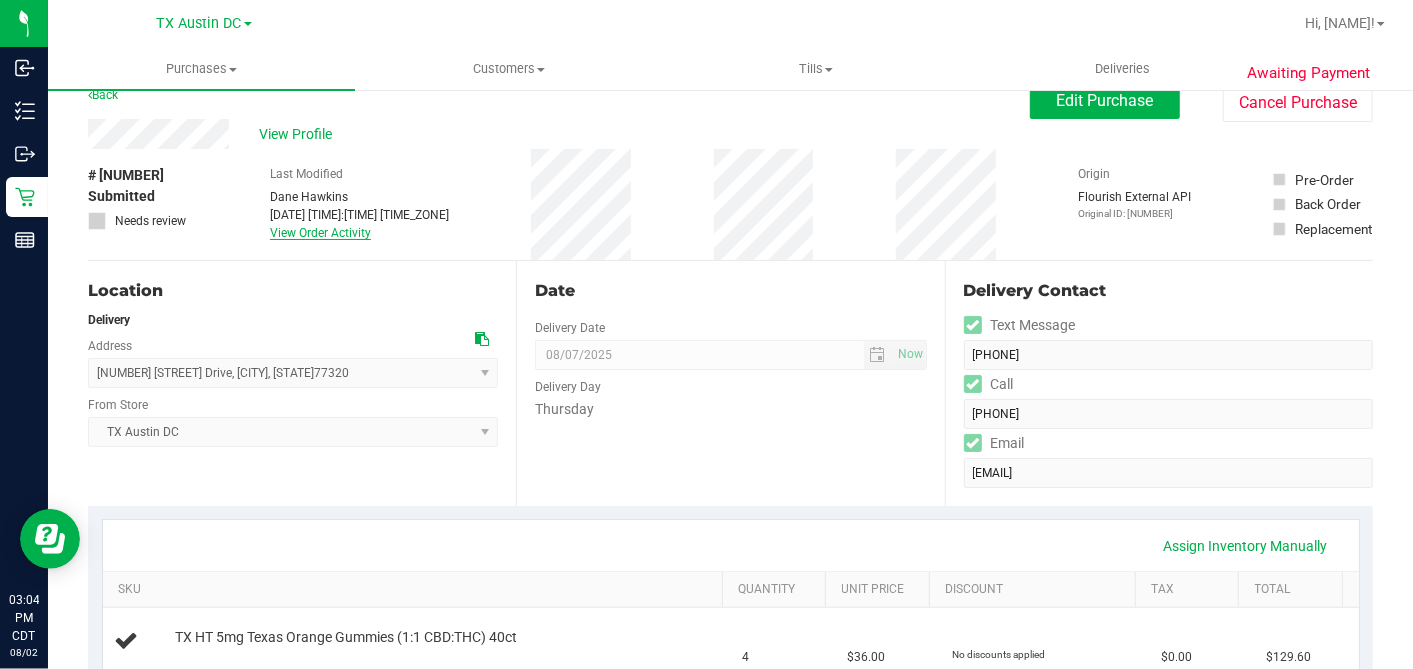 scroll, scrollTop: 0, scrollLeft: 0, axis: both 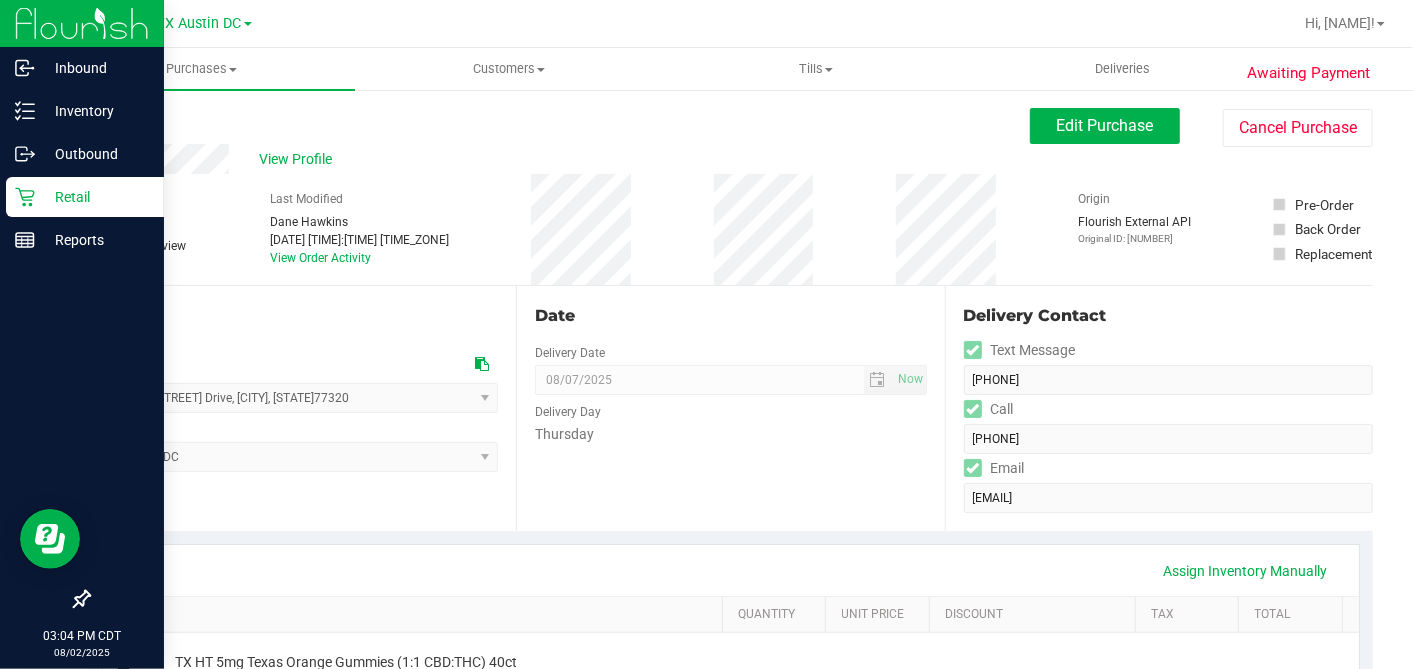 click 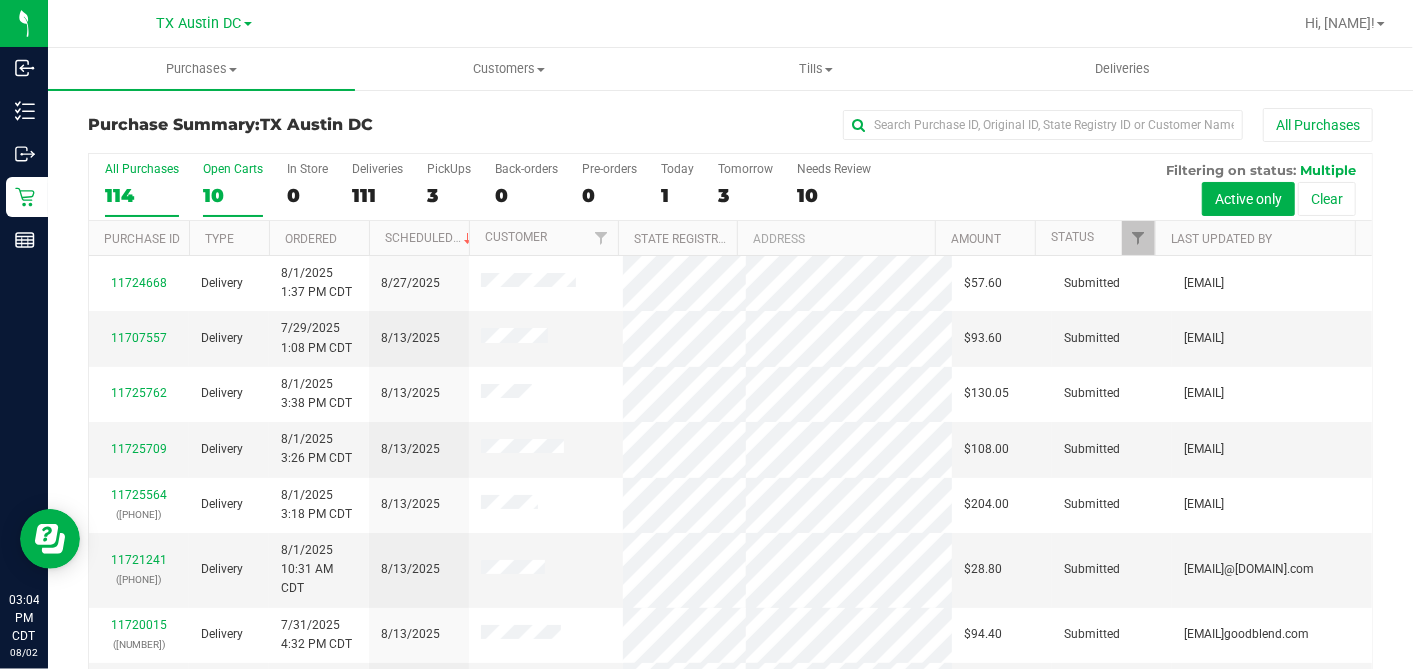 click on "10" at bounding box center [233, 195] 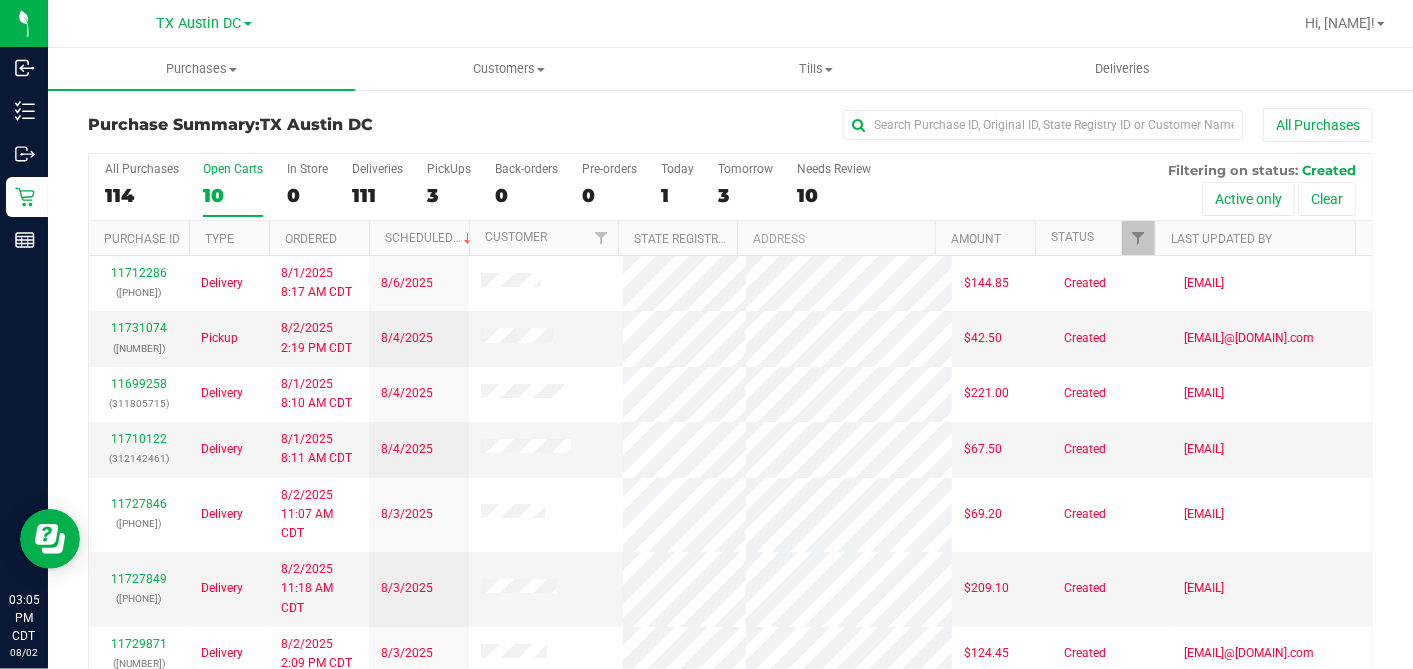 click on "Ordered" at bounding box center [319, 238] 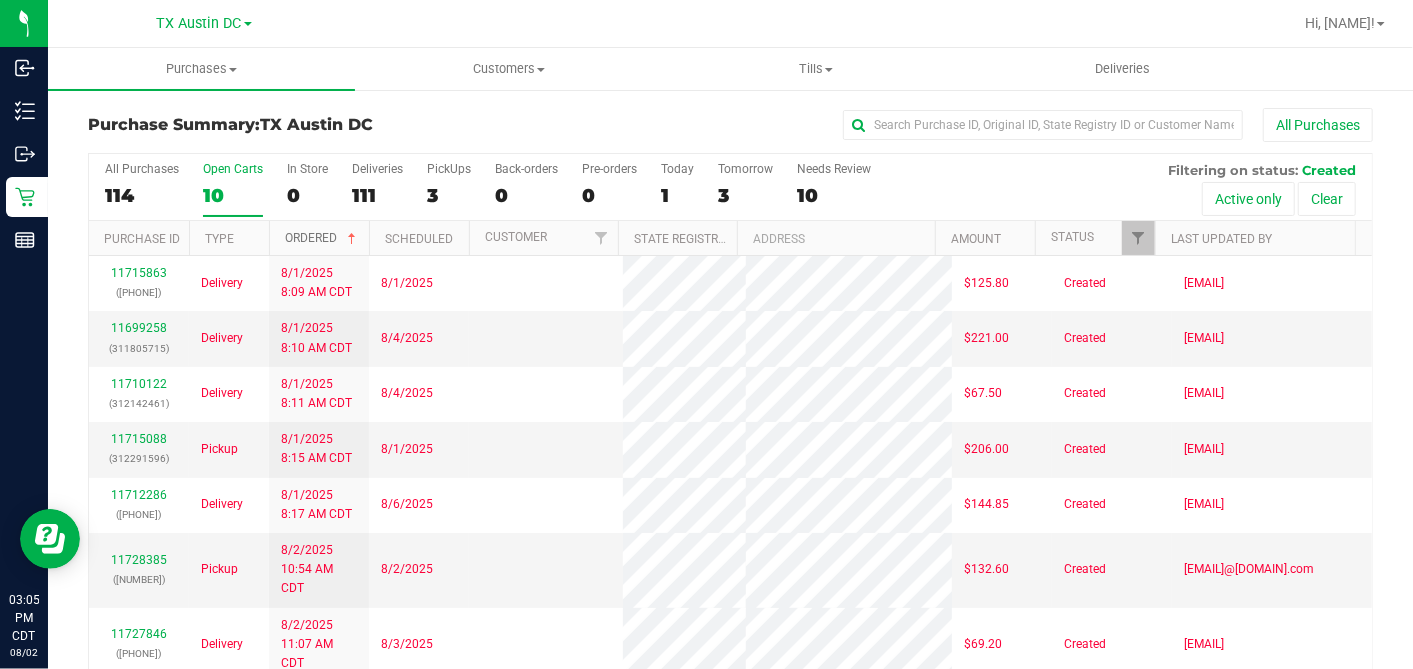 click at bounding box center [352, 239] 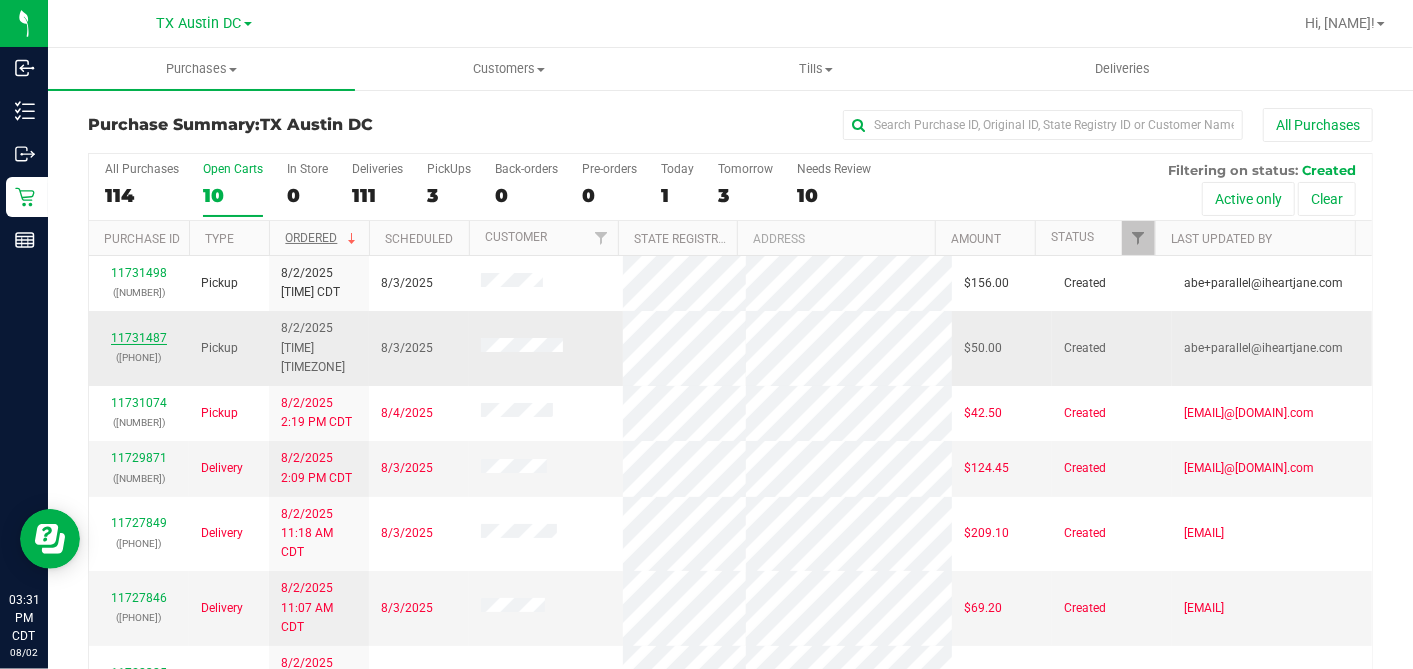 click on "11731487" at bounding box center (139, 338) 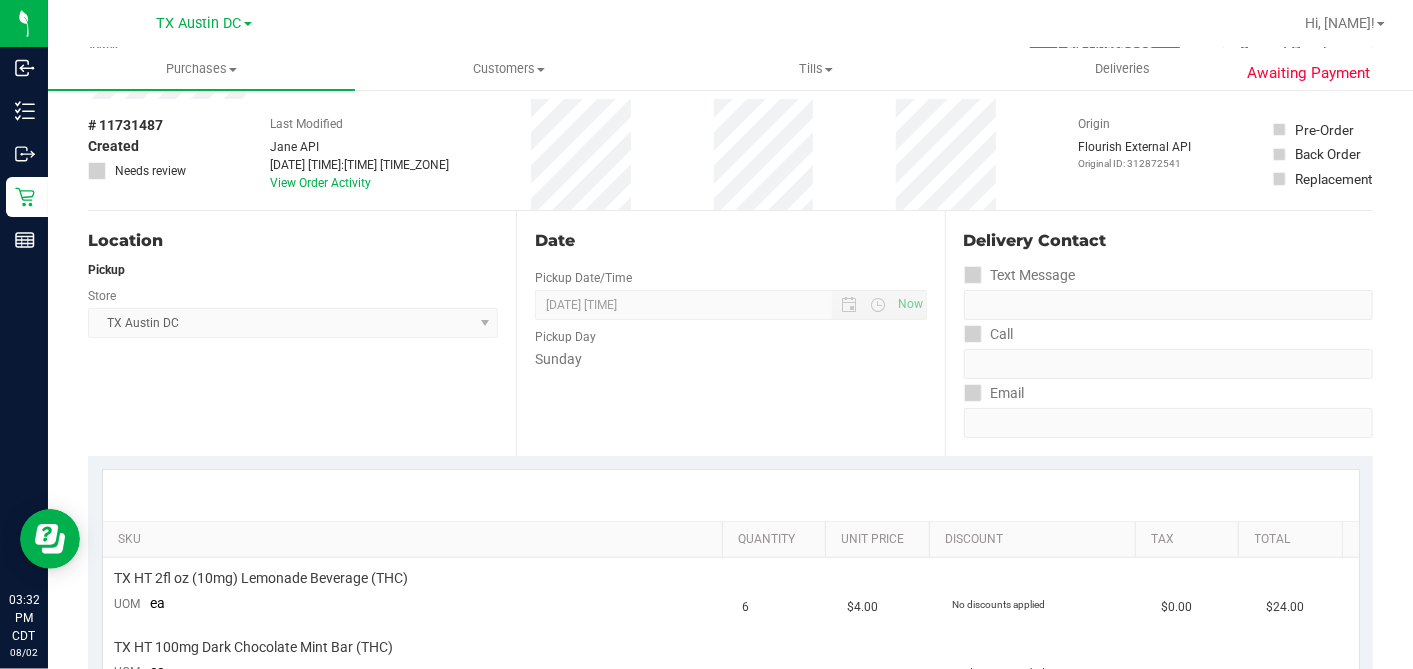 scroll, scrollTop: 0, scrollLeft: 0, axis: both 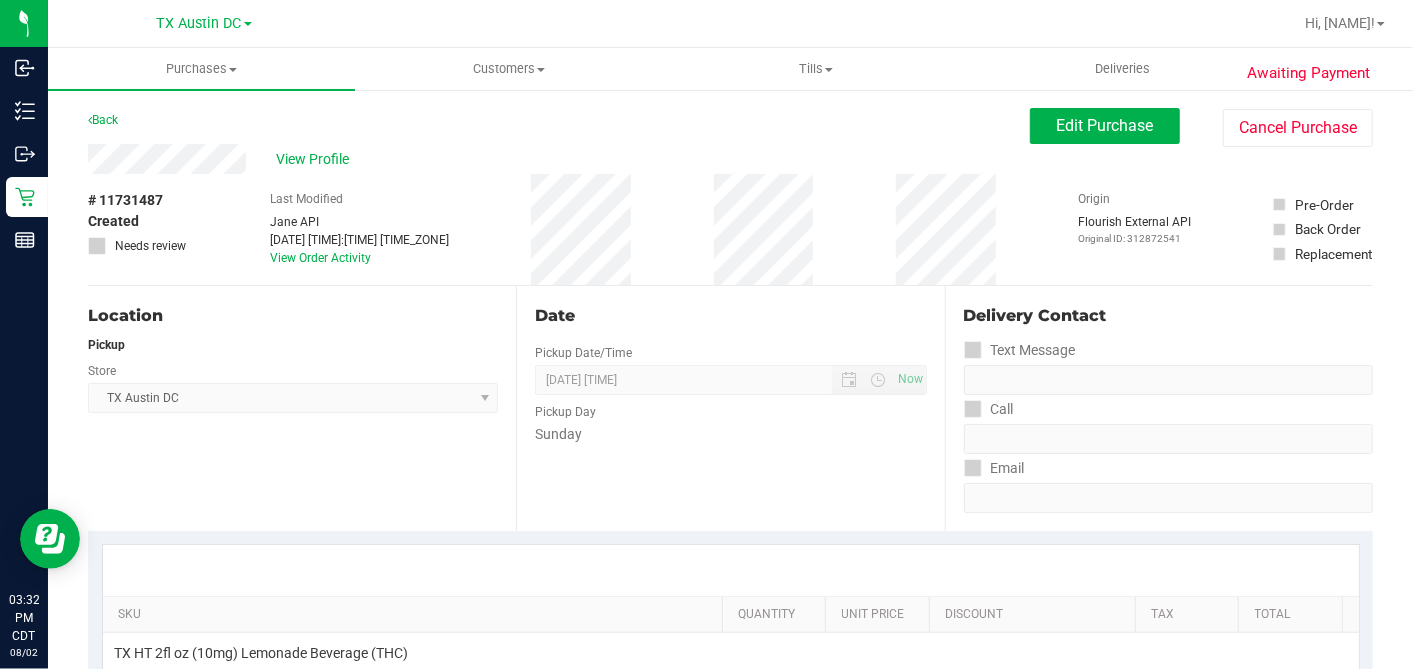click on "# 11731487
Created
Needs review
Last Modified
Jane API
Aug 2, 2025 3:19:13 PM CDT
View Order Activity
Origin
Flourish External API
Original ID: 312872541
Pre-Order
Back Order" at bounding box center [730, 229] 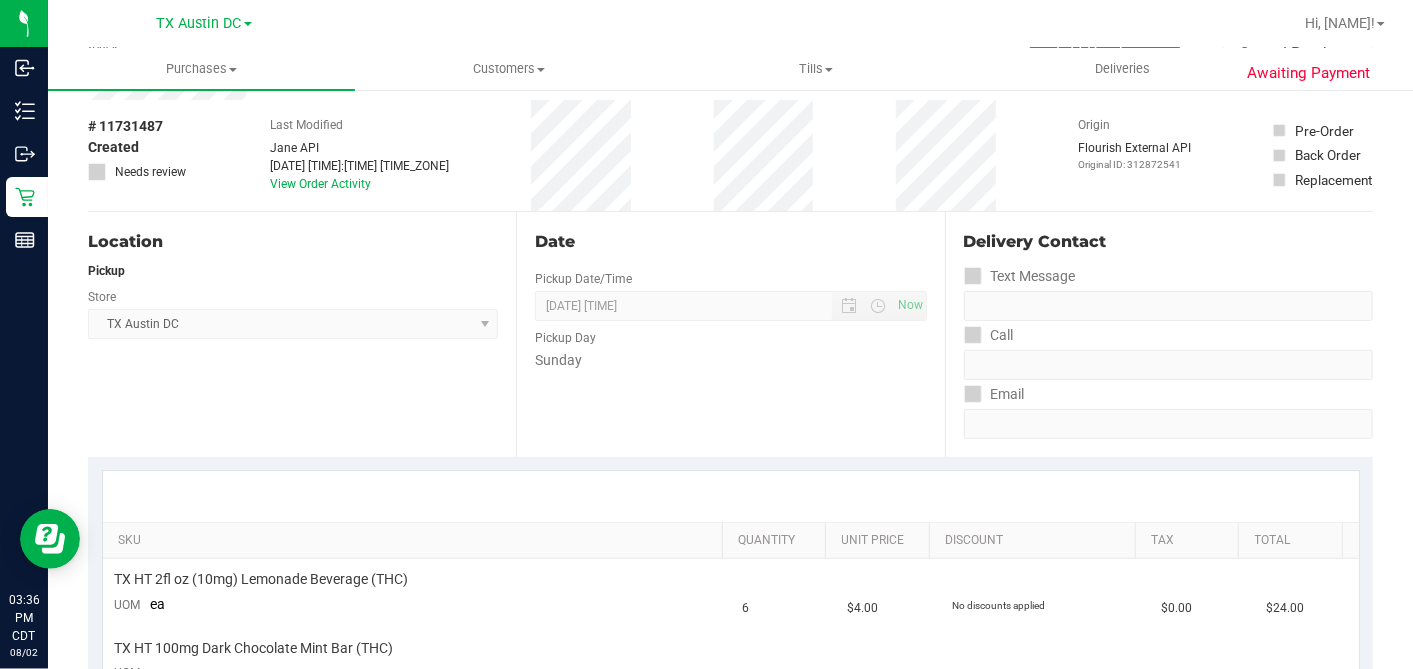 scroll, scrollTop: 0, scrollLeft: 0, axis: both 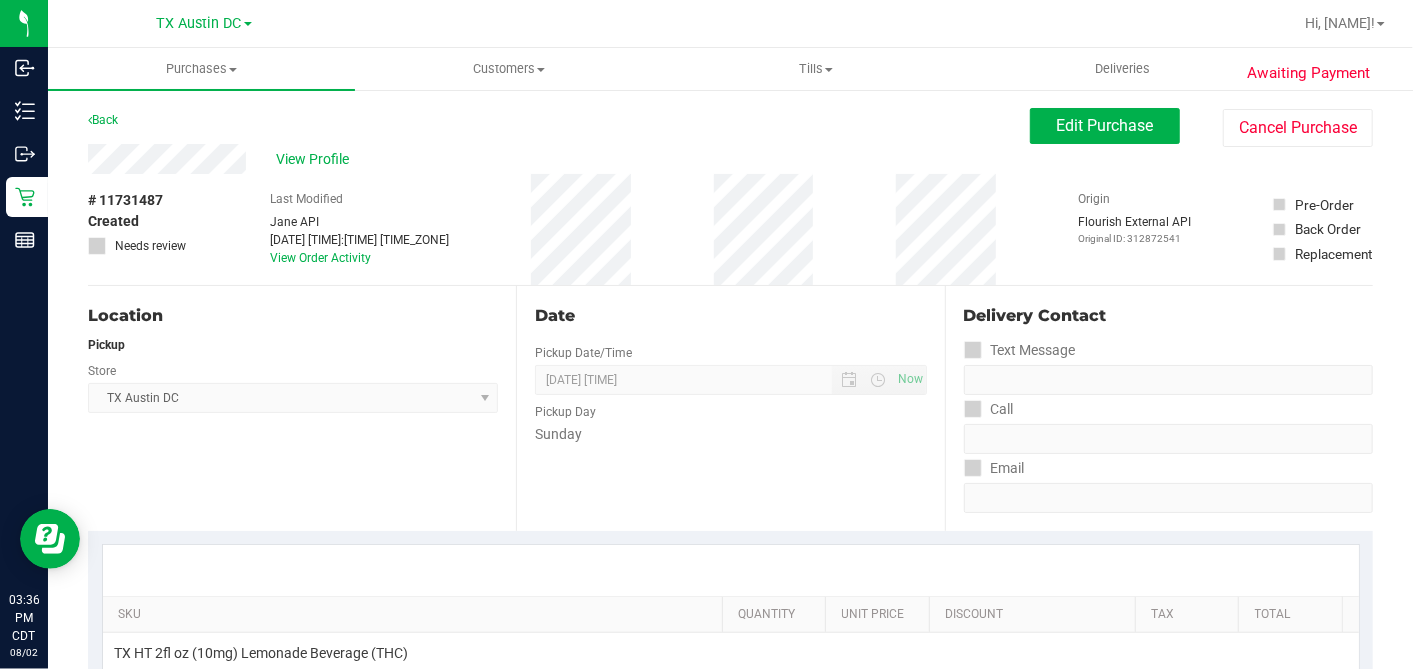 click on "View Profile
# 11731487
Created
Needs review
Last Modified
Jane API
Aug 2, 2025 3:19:13 PM CDT
View Order Activity
Origin
Flourish External API
Original ID: 312872541
Pre-Order Back Order" at bounding box center [730, 215] 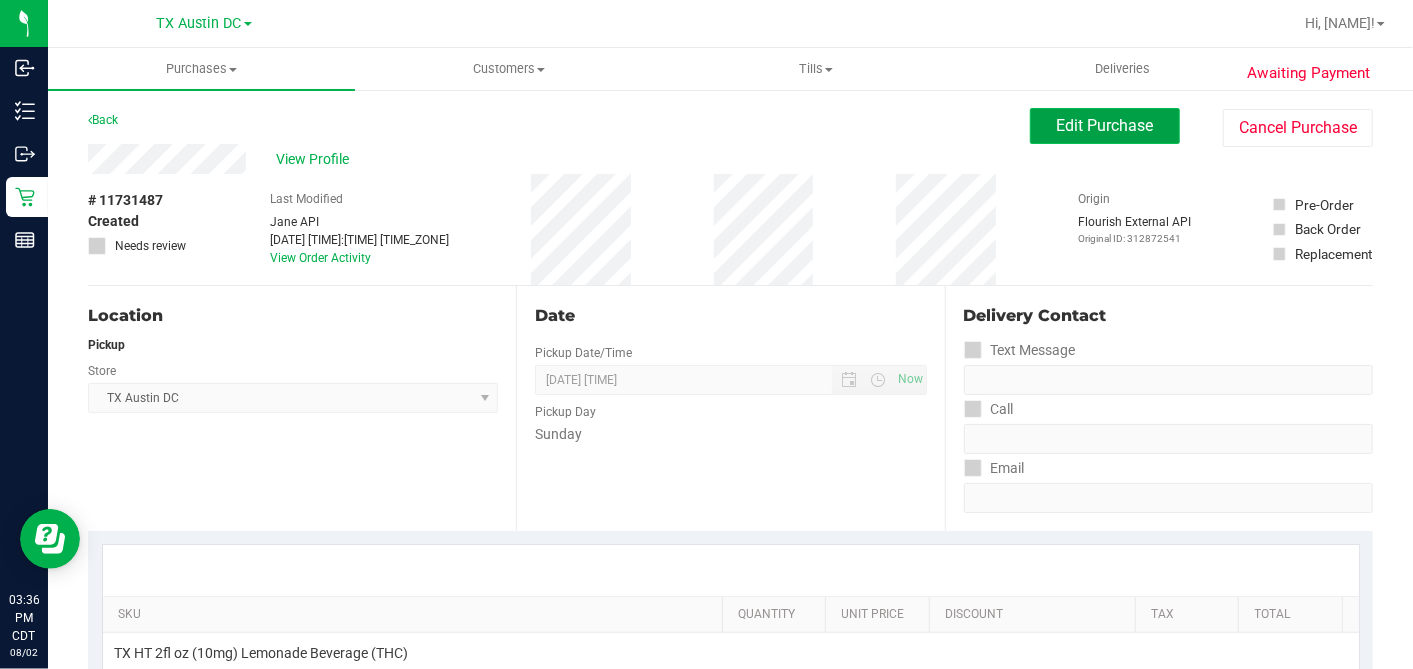 click on "Edit Purchase" at bounding box center [1105, 126] 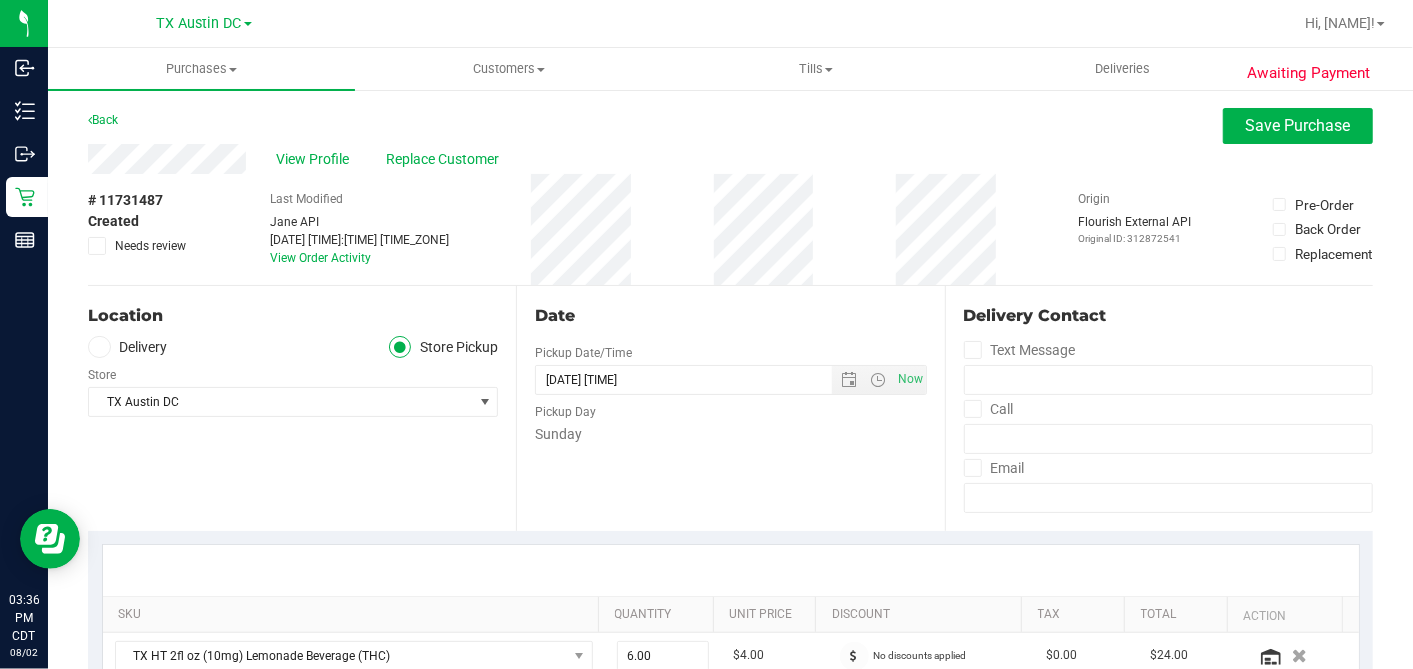 click on "Delivery" at bounding box center (128, 347) 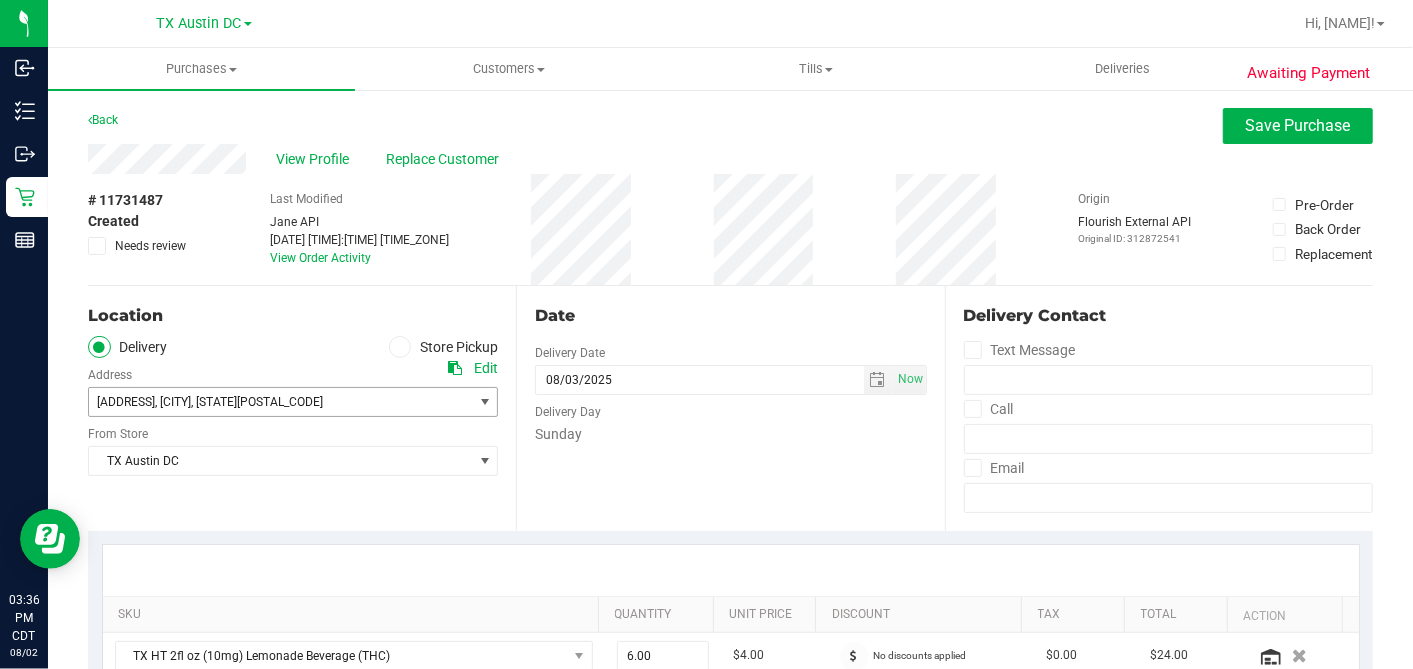 click on ", CEDAR PARK" at bounding box center [173, 402] 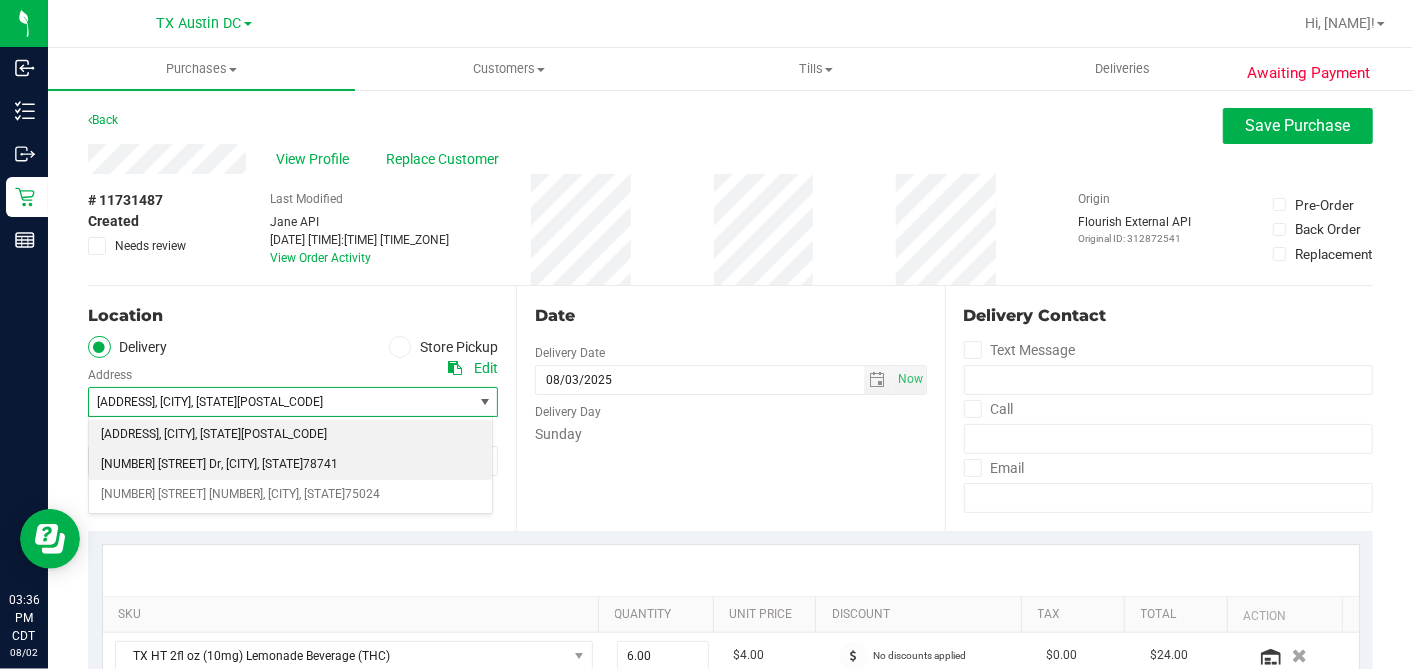 click on "7105 E Riverside Dr" at bounding box center (161, 465) 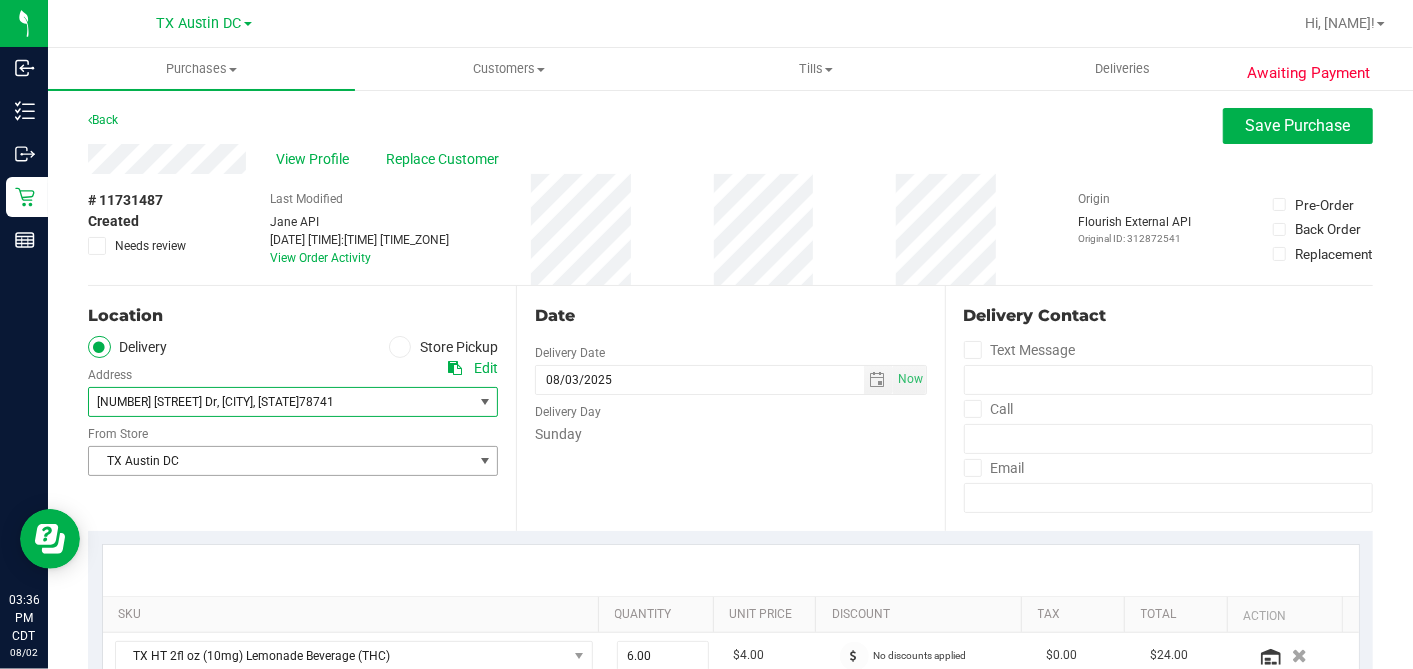 click on "TX Austin DC" at bounding box center (280, 461) 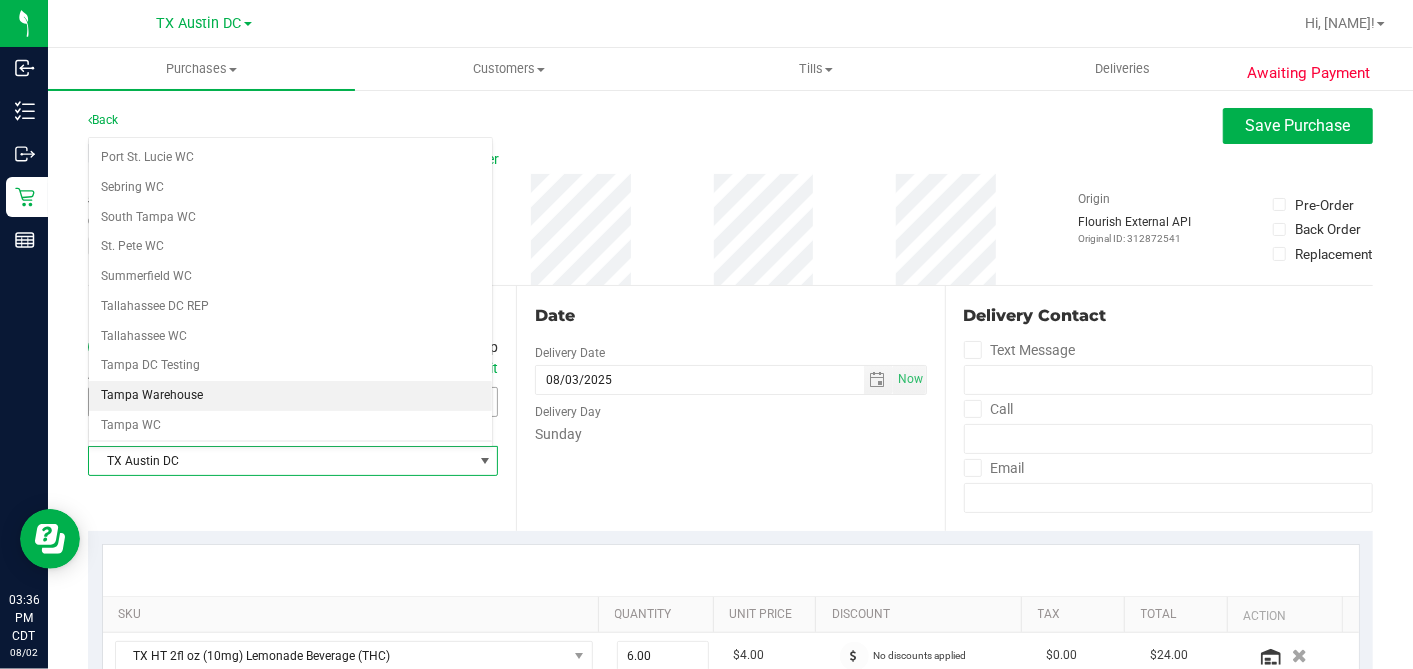 scroll, scrollTop: 1422, scrollLeft: 0, axis: vertical 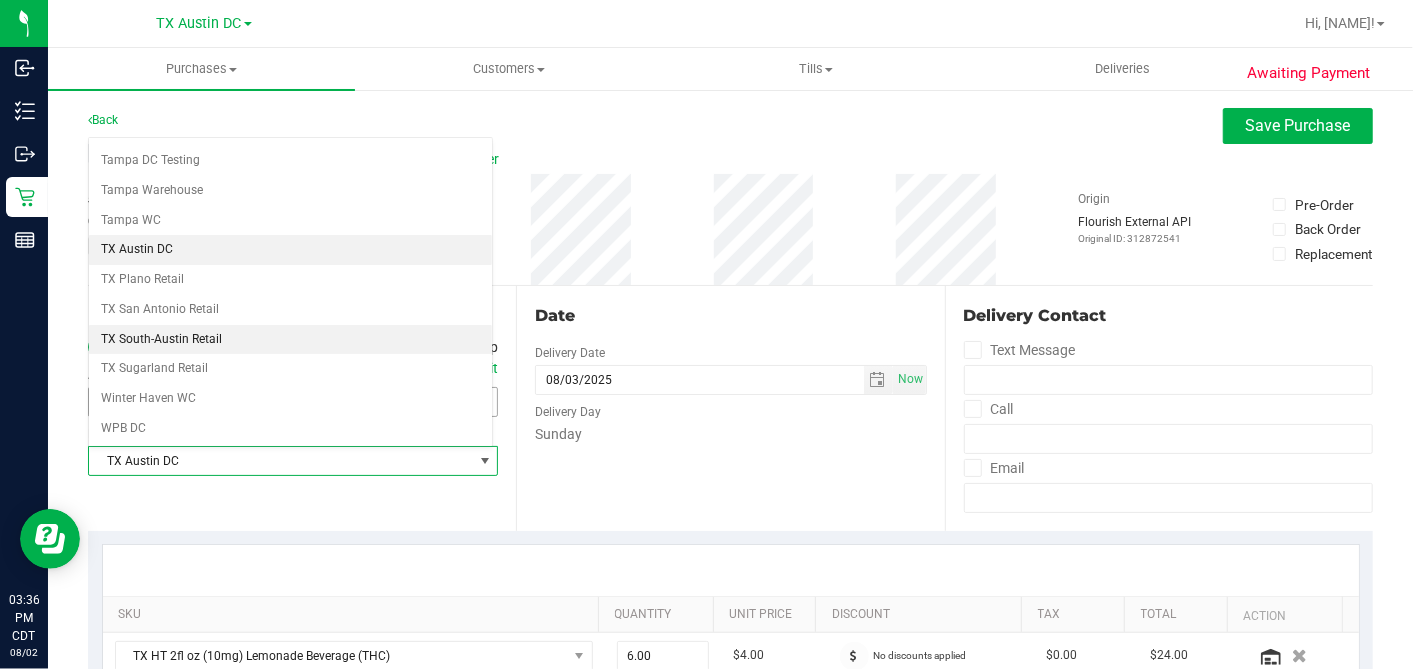 click on "TX South-Austin Retail" at bounding box center (290, 340) 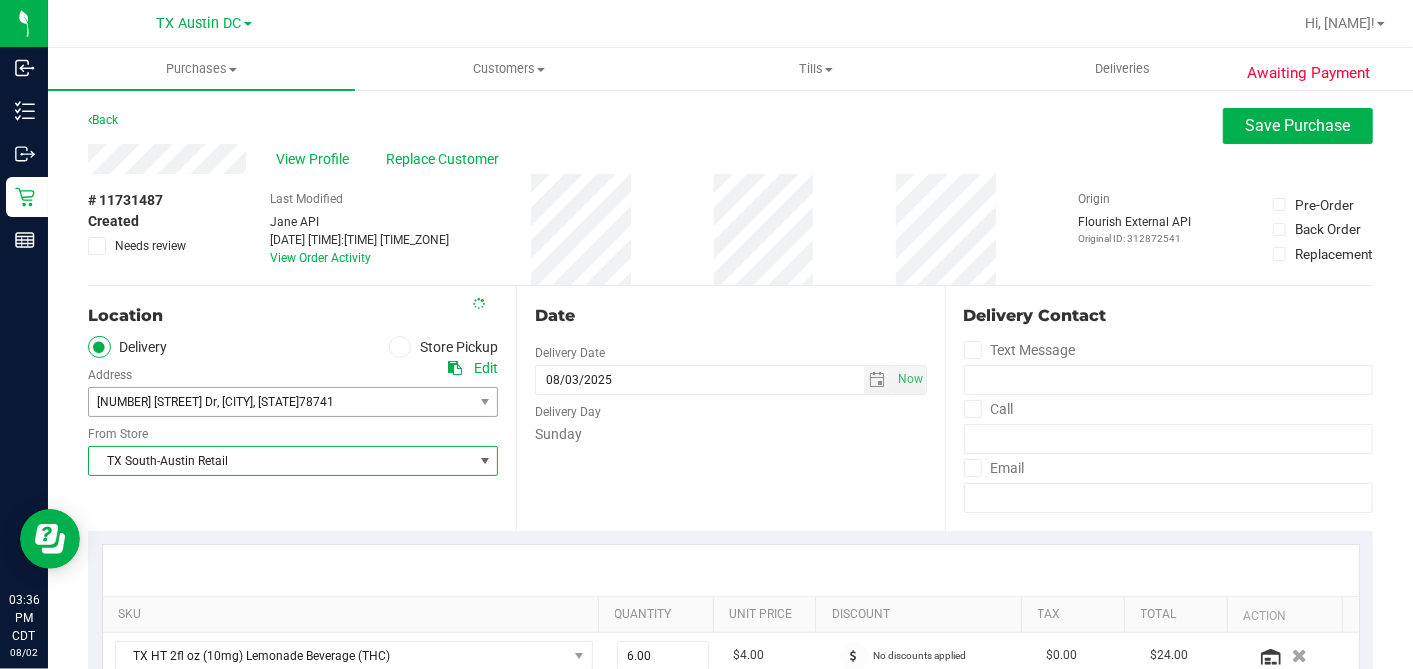click on "Date
Delivery Date
08/03/2025
Now
08/03/2025 05:00 PM
Now
Delivery Day
Sunday" at bounding box center (730, 408) 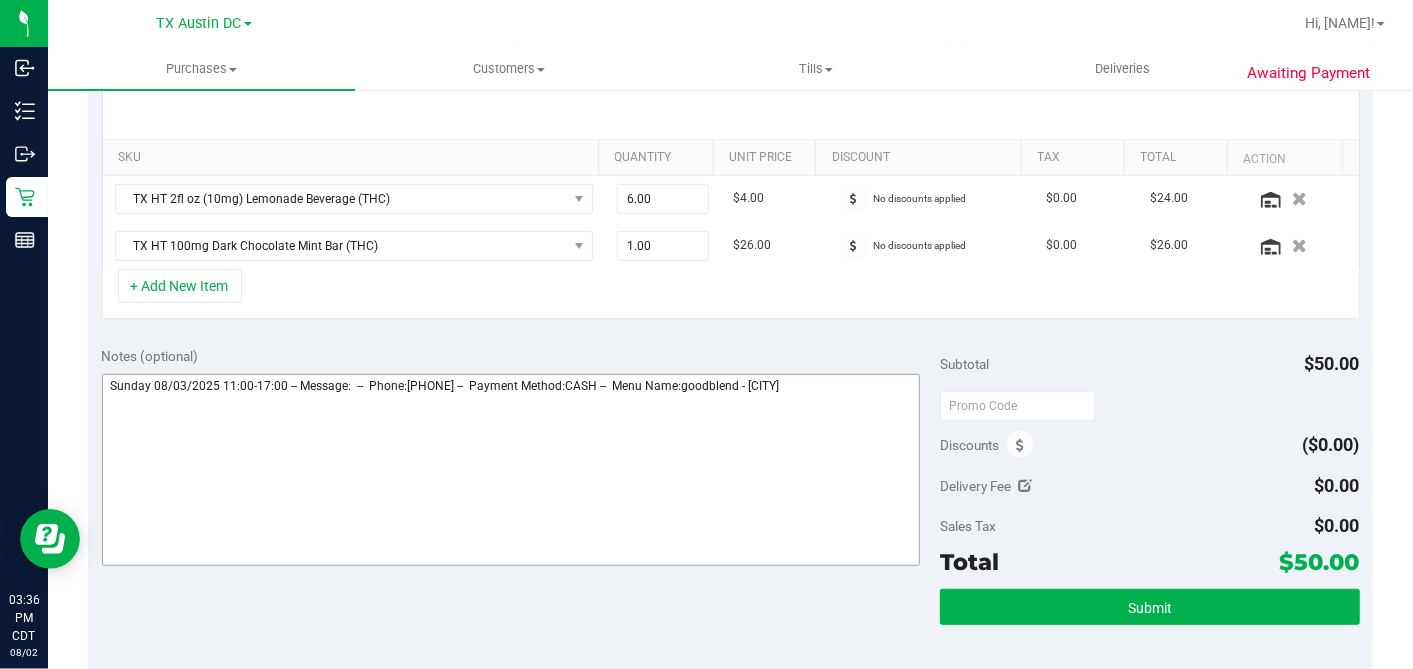 scroll, scrollTop: 635, scrollLeft: 0, axis: vertical 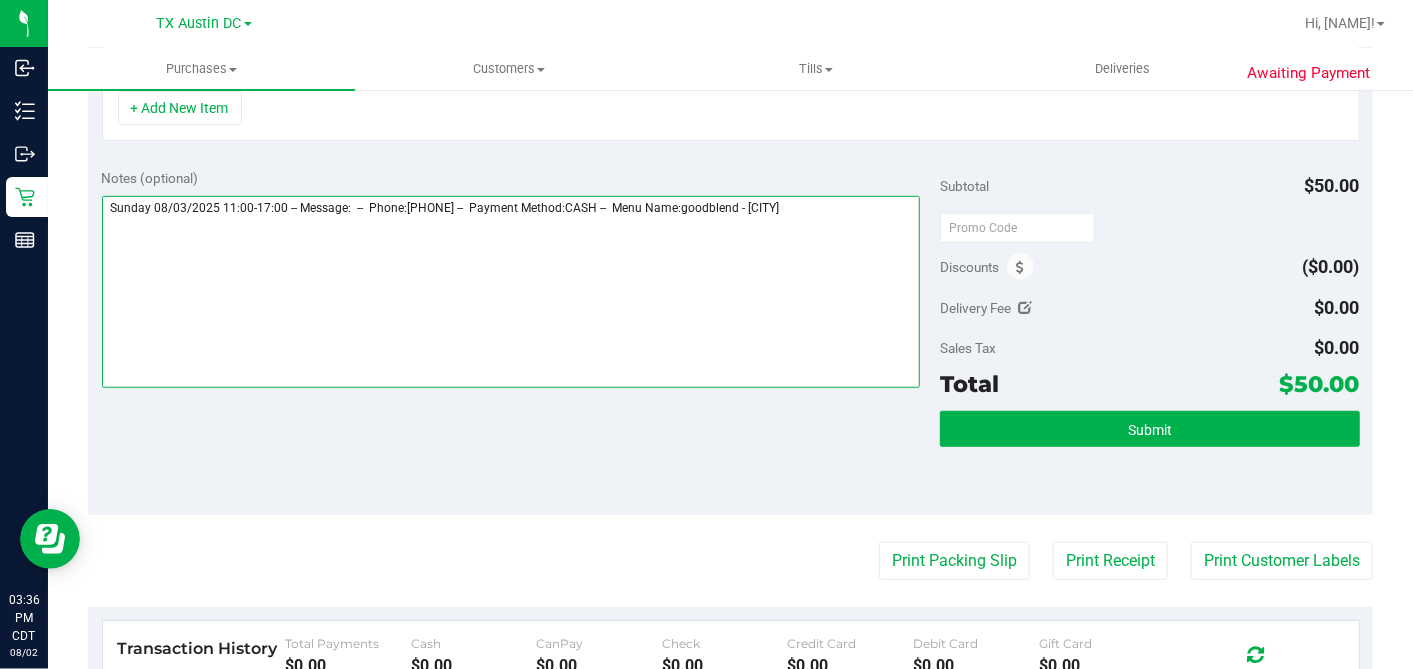 click at bounding box center (511, 292) 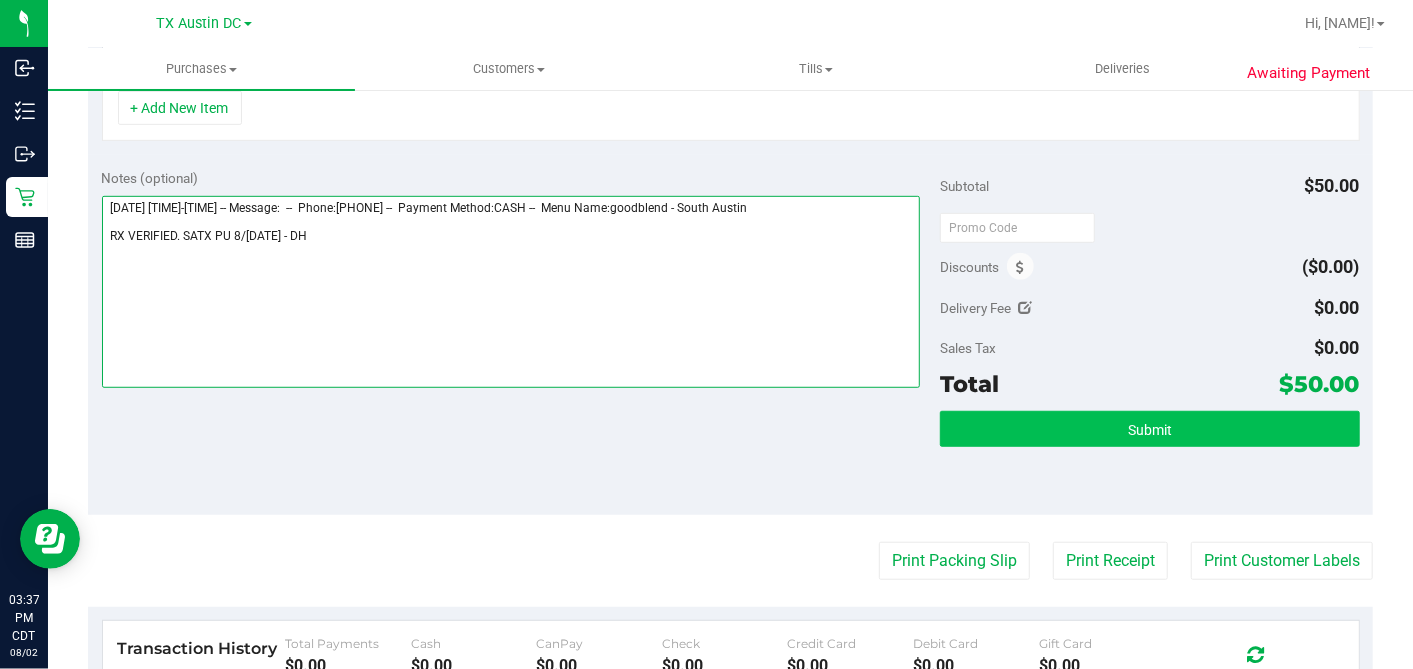 type on "Sunday 08/03/2025 11:00-17:00 -- Message:  --  Phone:9366451920 --  Payment Method:CASH --  Menu Name:goodblend - South Austin
RX VERIFIED. SATX PU 8/3 - DH" 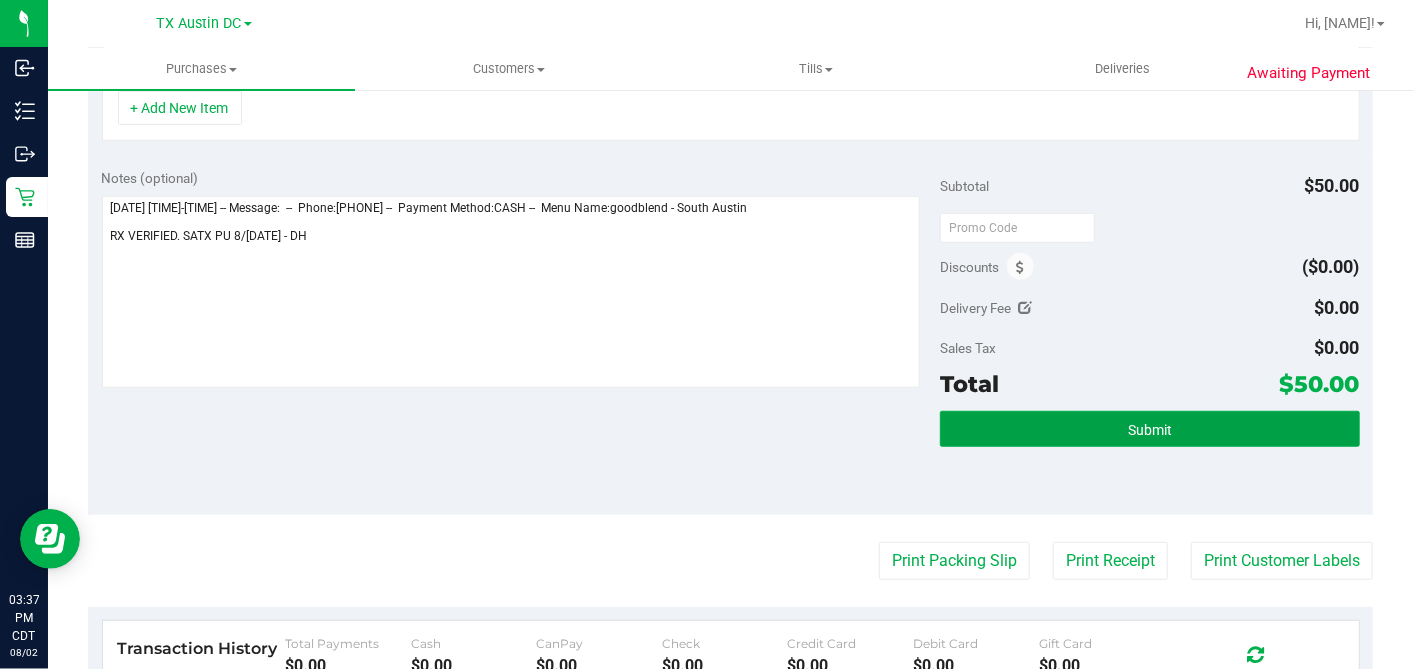 drag, startPoint x: 1148, startPoint y: 414, endPoint x: 1133, endPoint y: 415, distance: 15.033297 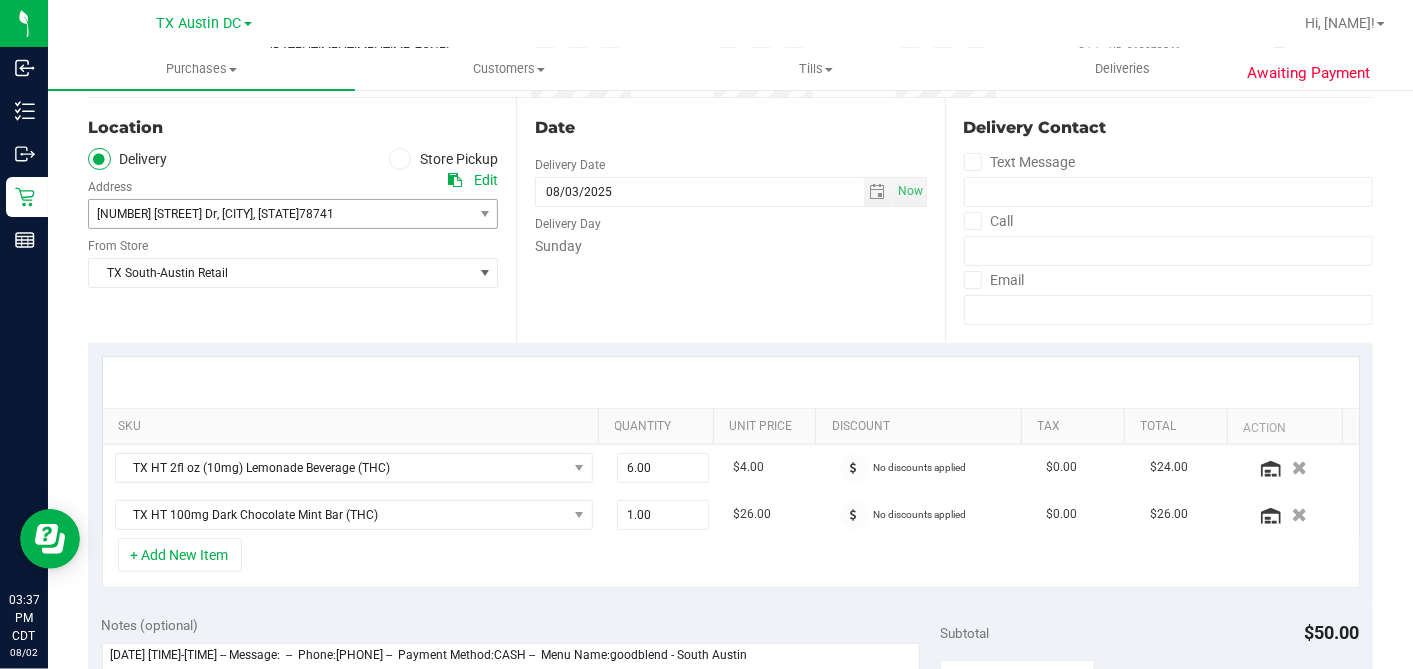 scroll, scrollTop: 0, scrollLeft: 0, axis: both 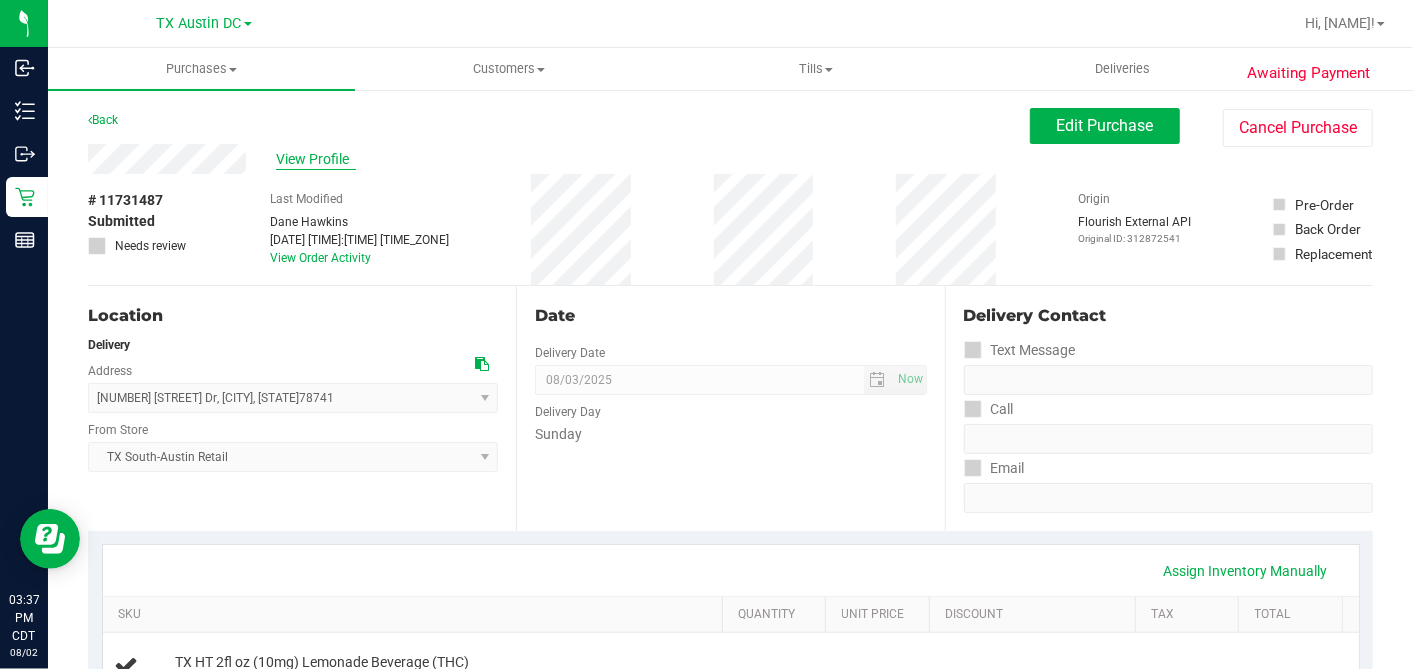 click on "View Profile" at bounding box center (316, 159) 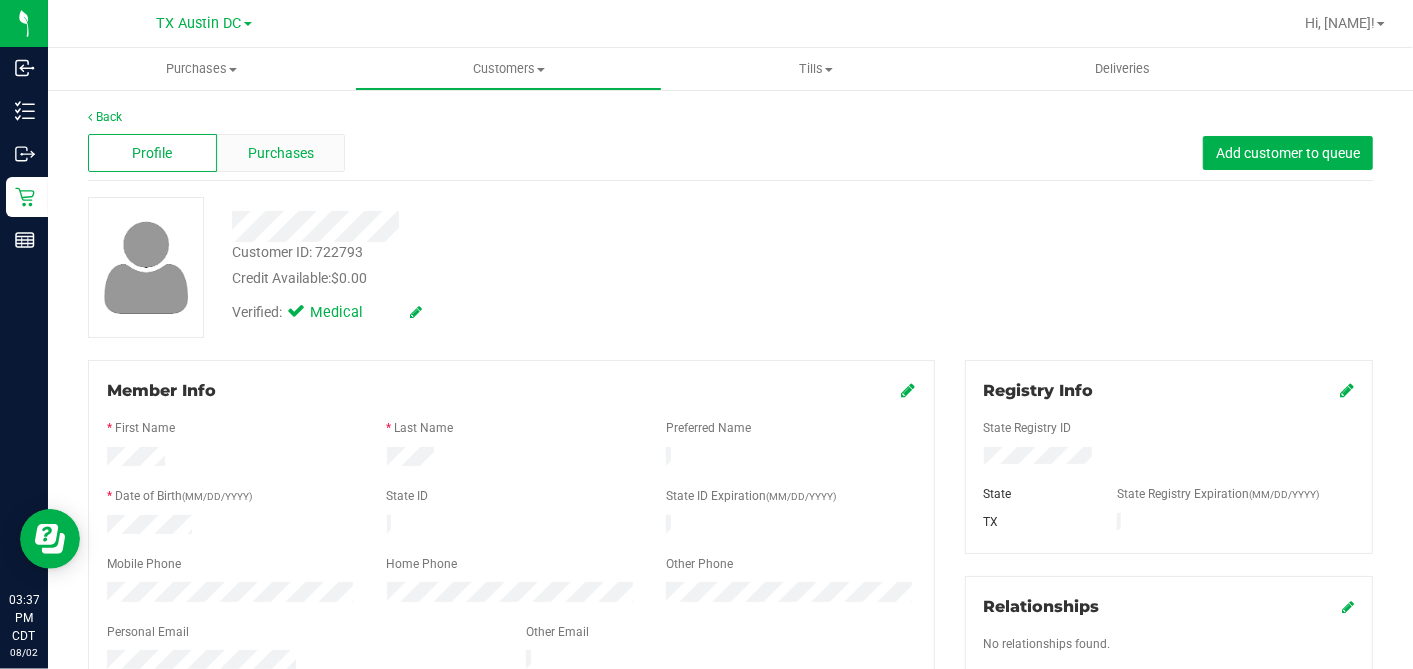 click on "Purchases" at bounding box center [281, 153] 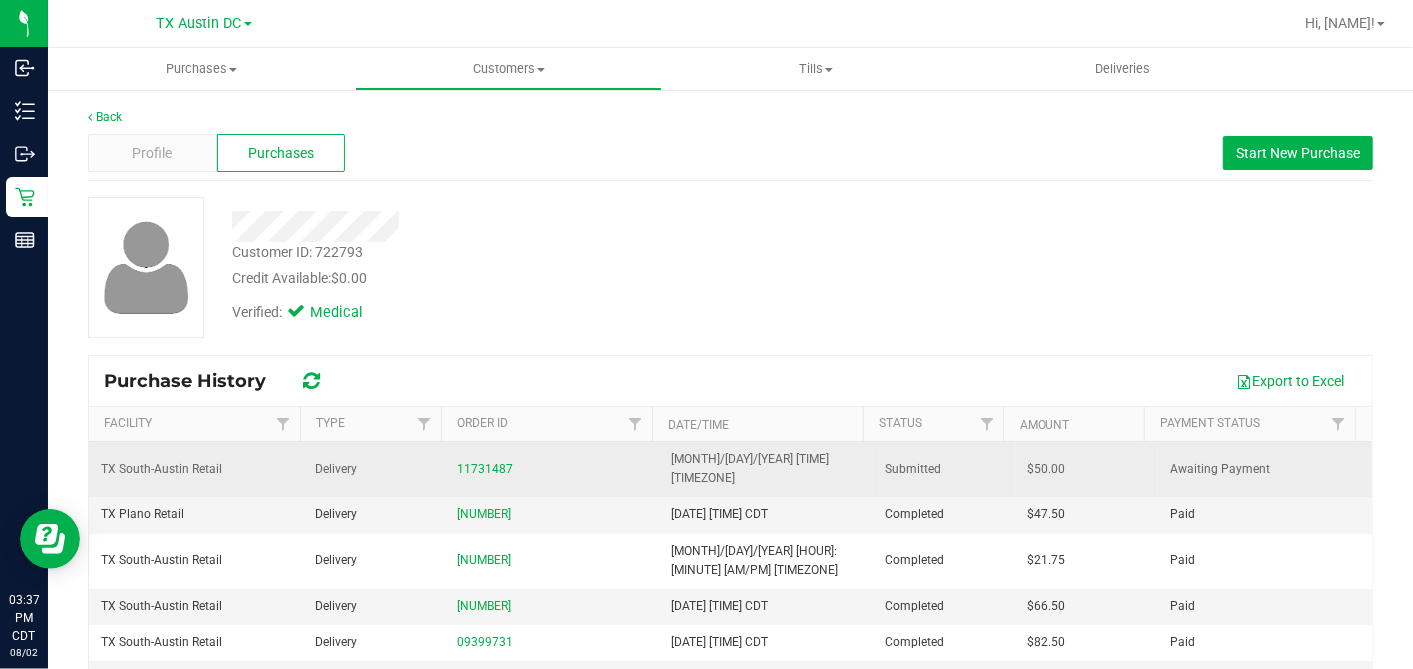 click on "$50.00" at bounding box center [1047, 469] 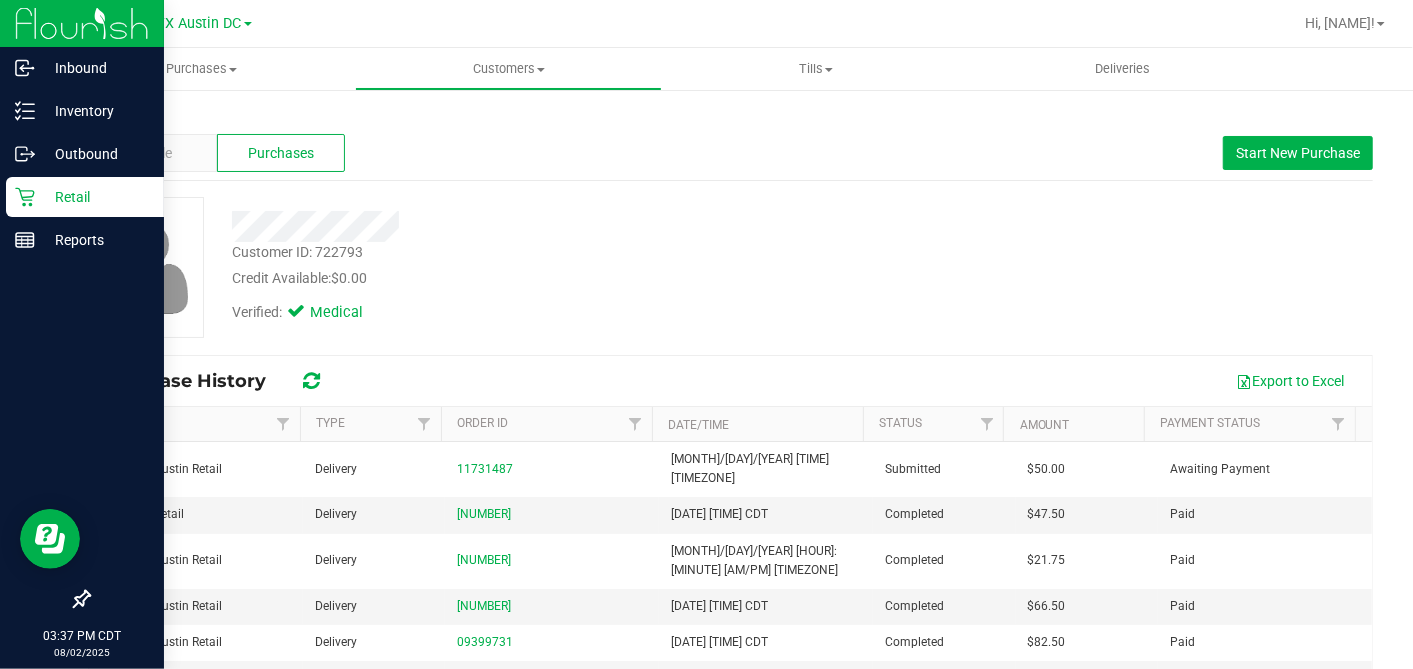 click on "Retail" at bounding box center [95, 197] 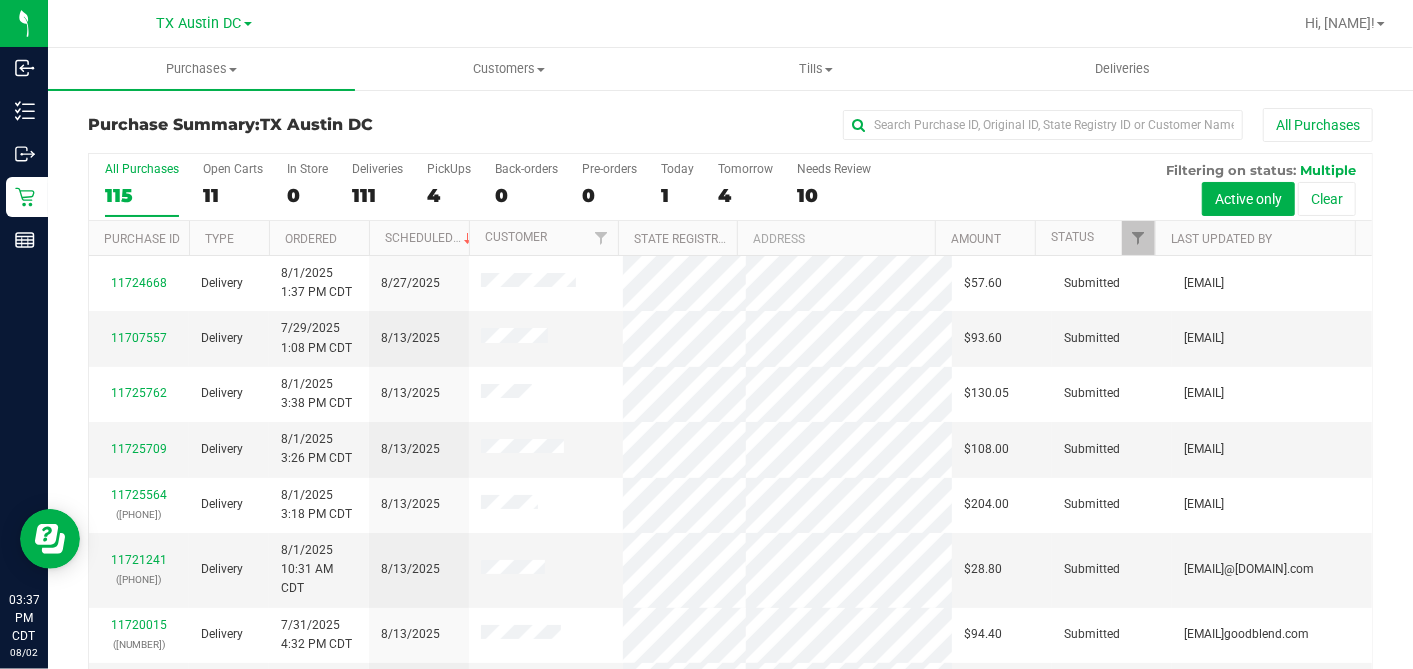 click on "11" at bounding box center (233, 195) 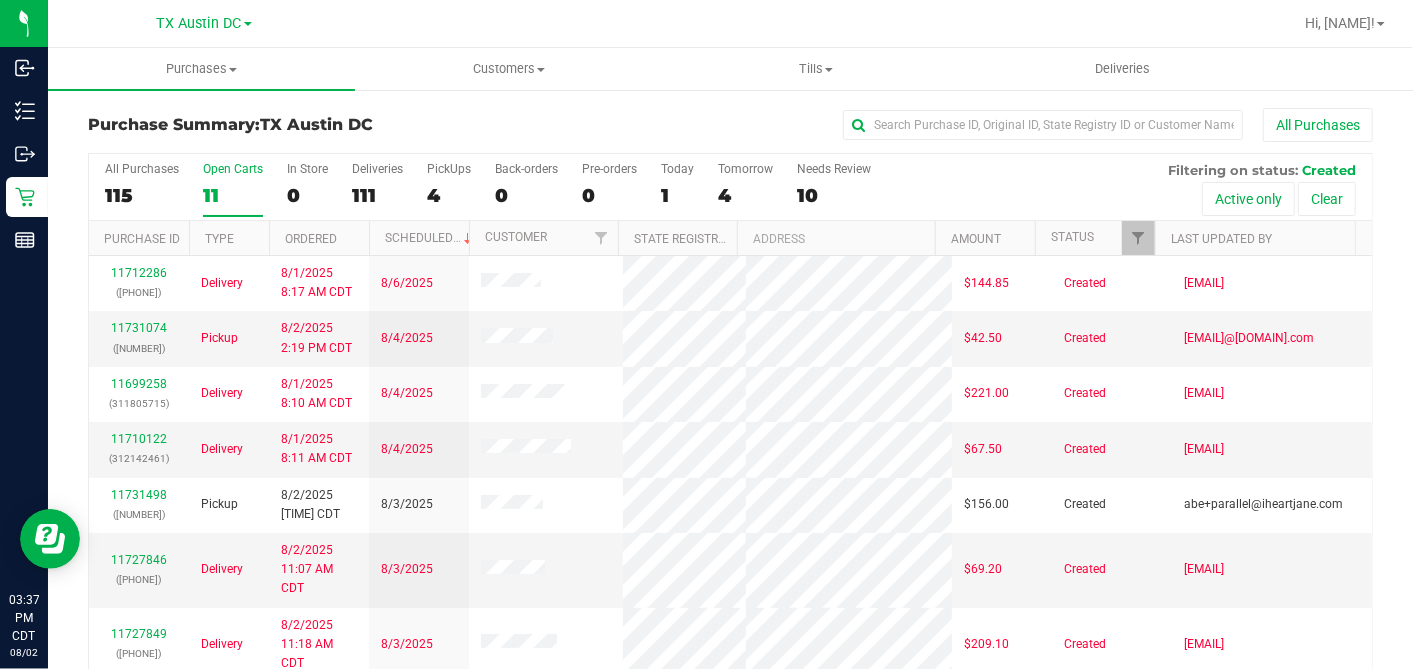 click on "Ordered" at bounding box center (319, 238) 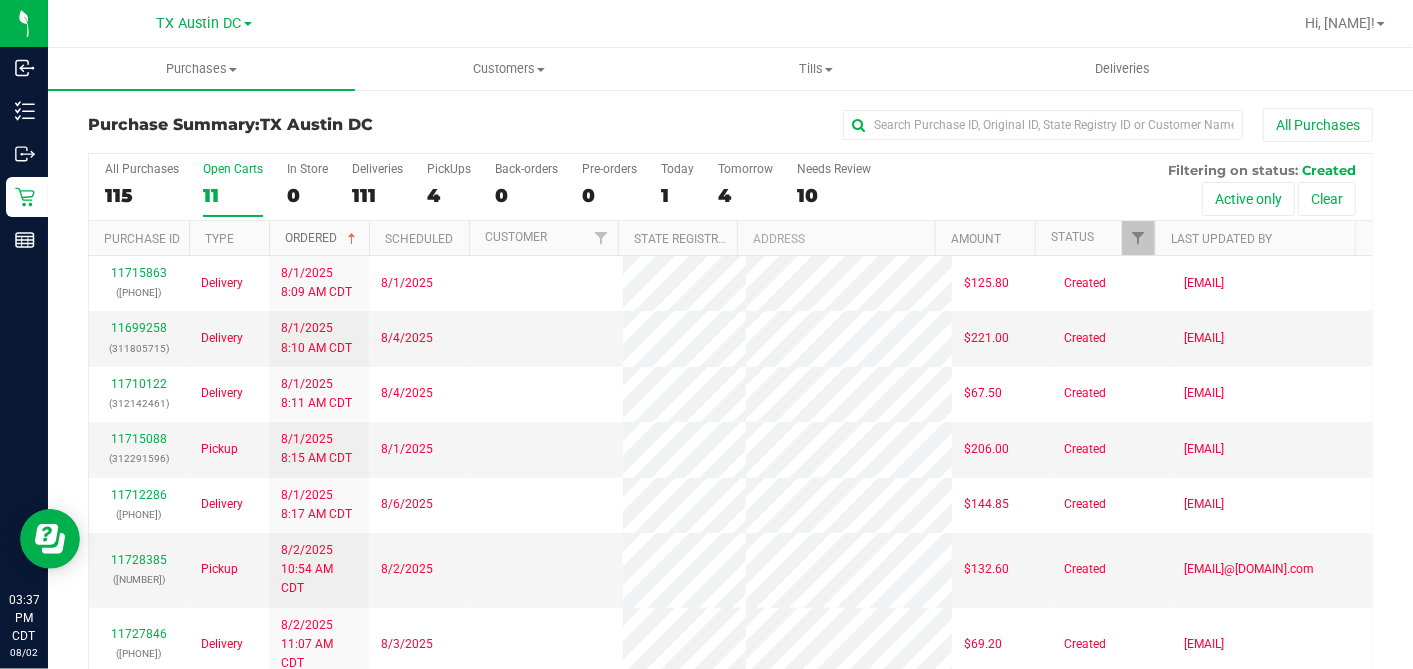 click at bounding box center (352, 239) 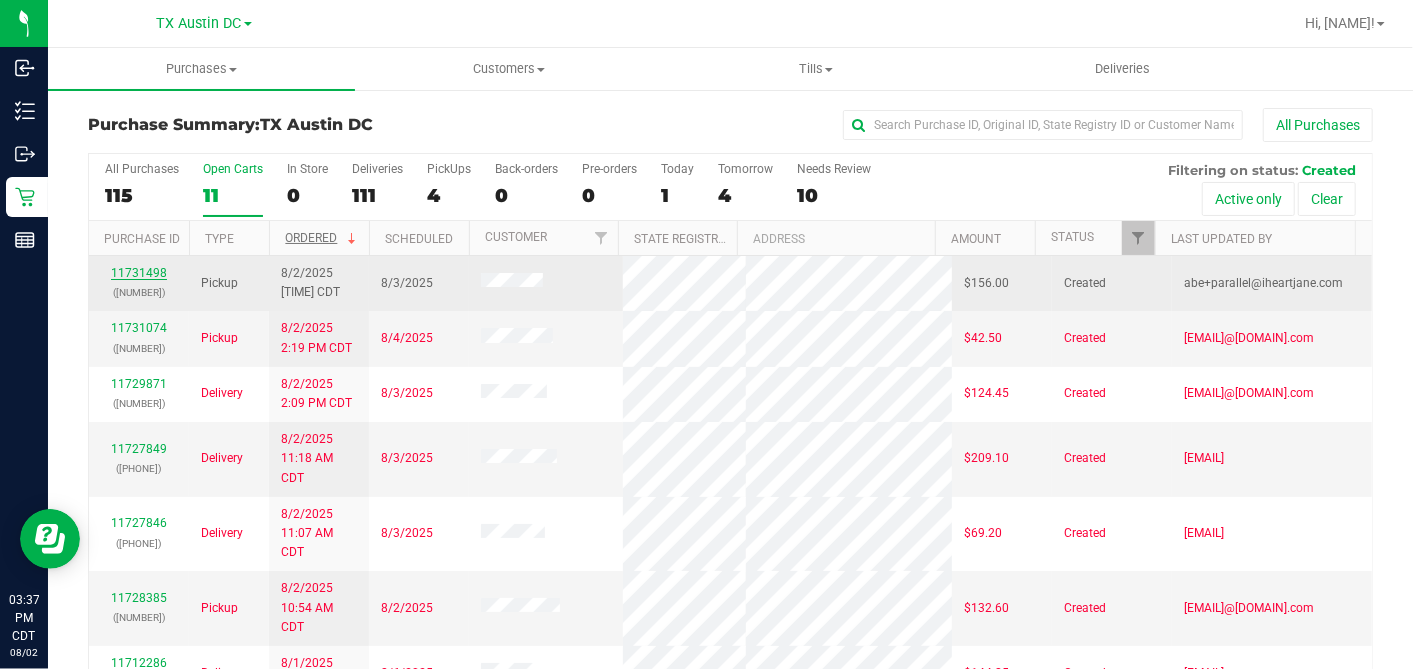 click on "11731498" at bounding box center (139, 273) 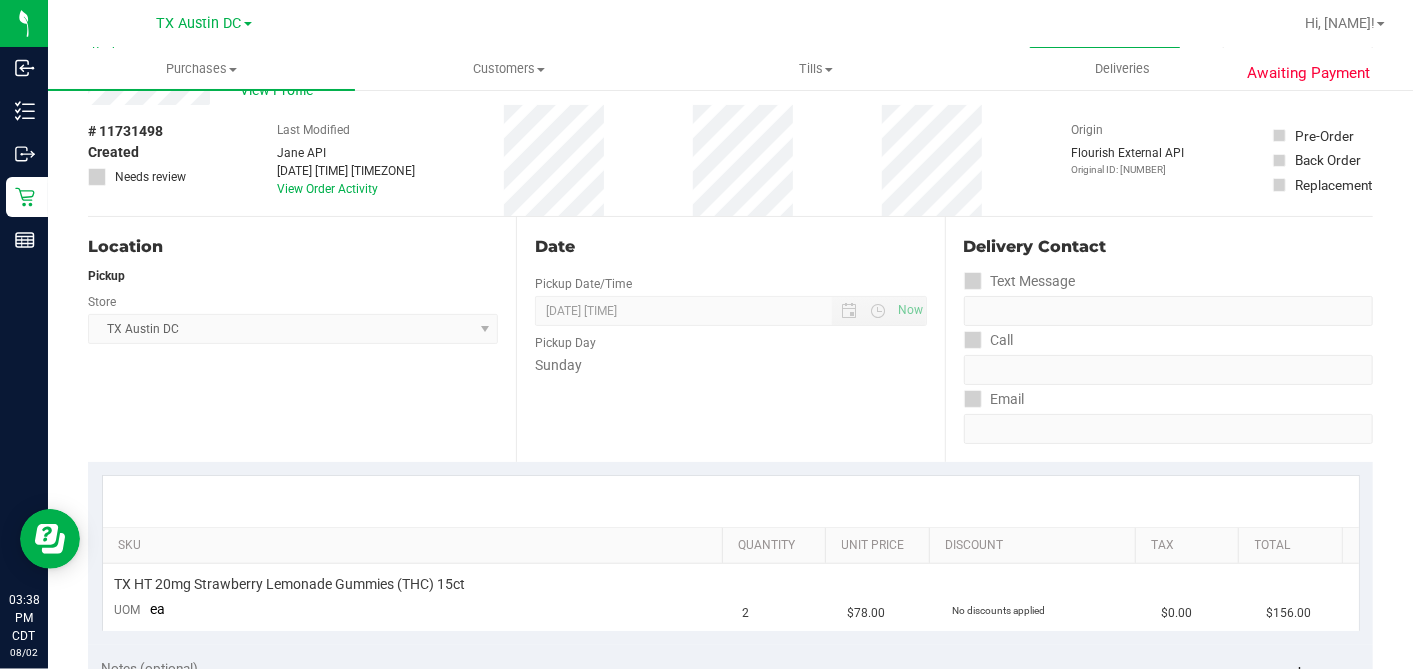 scroll, scrollTop: 0, scrollLeft: 0, axis: both 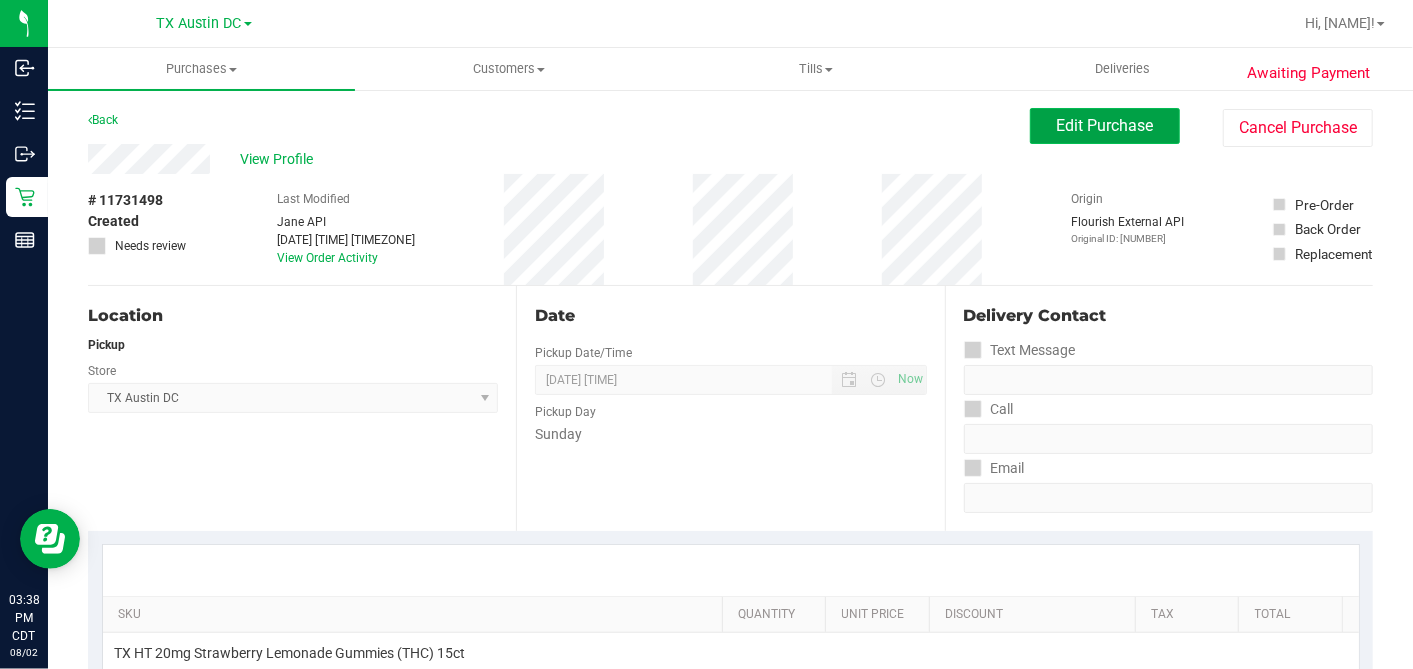 click on "Edit Purchase" at bounding box center [1105, 126] 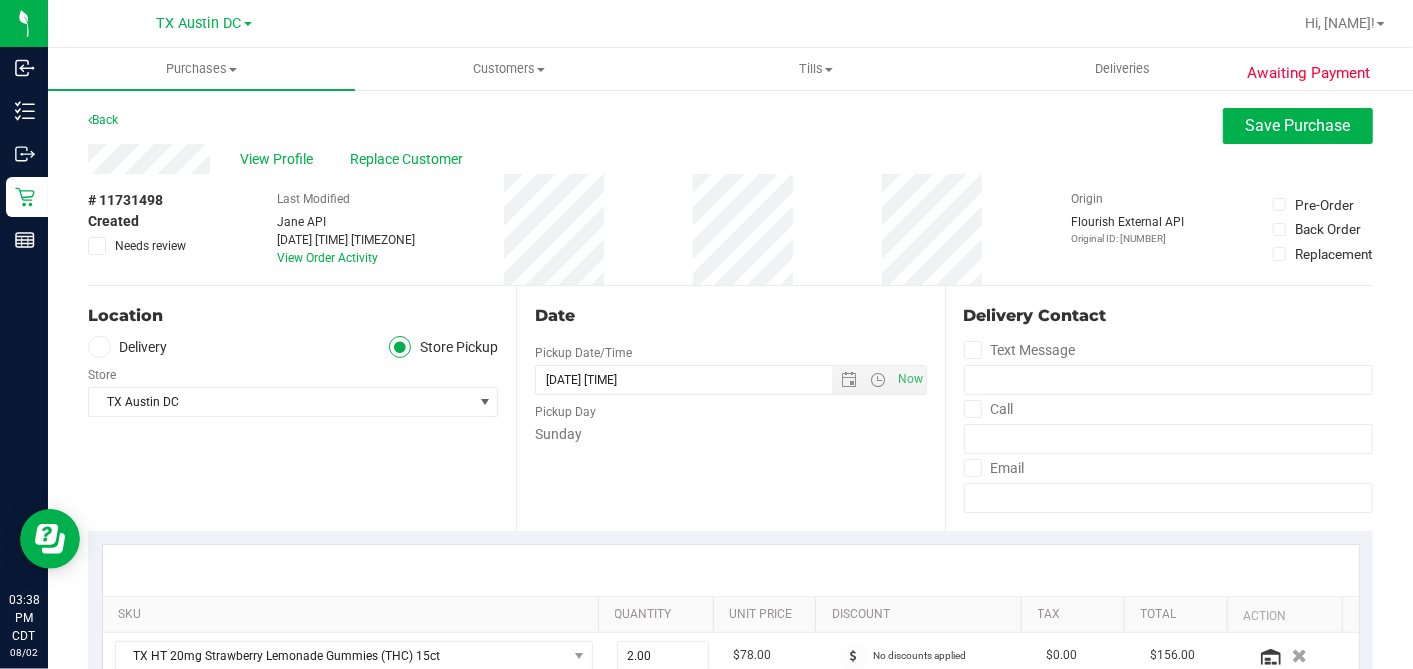 click on "Delivery" at bounding box center (128, 347) 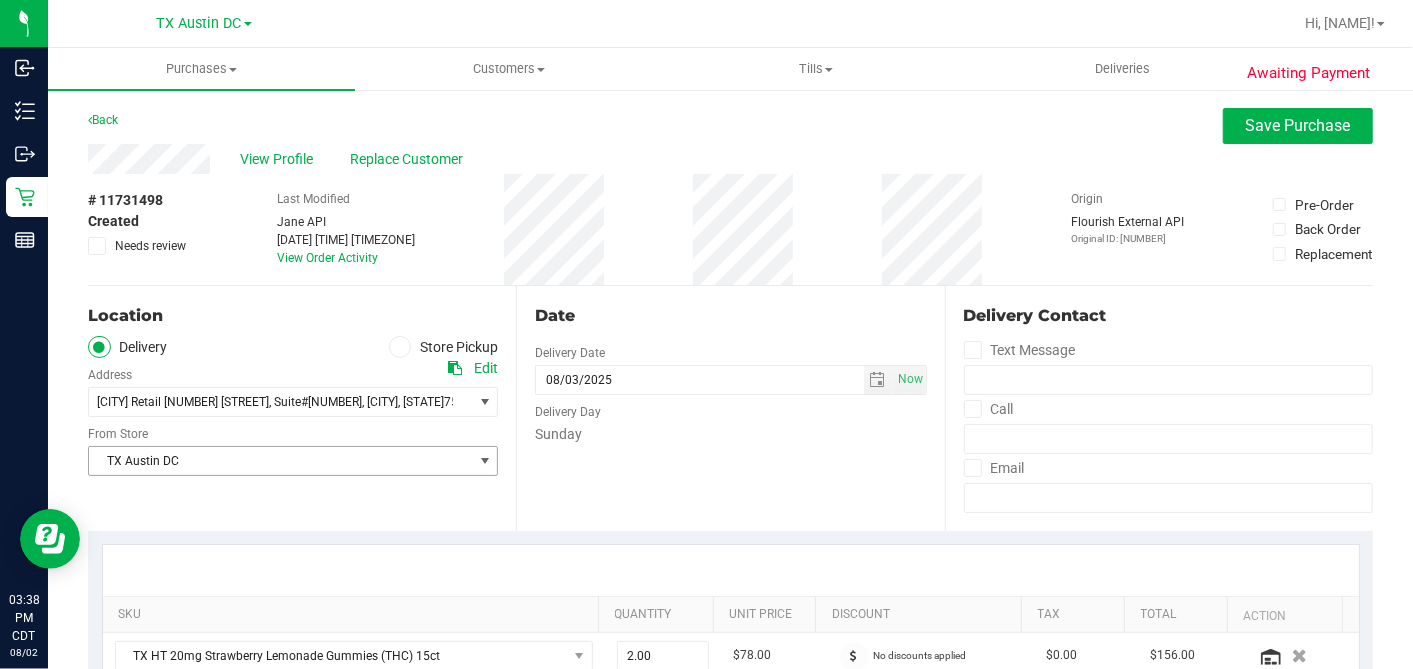 click on "TX Austin DC" at bounding box center (280, 461) 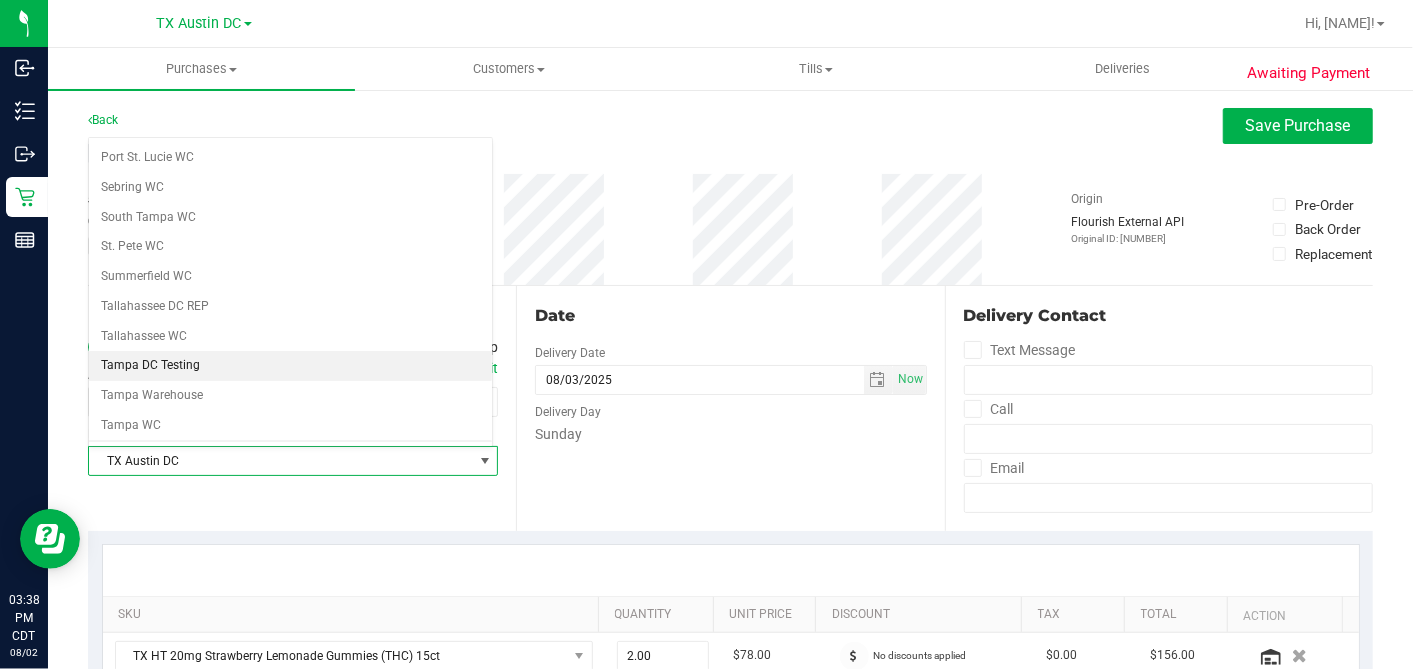 scroll, scrollTop: 1422, scrollLeft: 0, axis: vertical 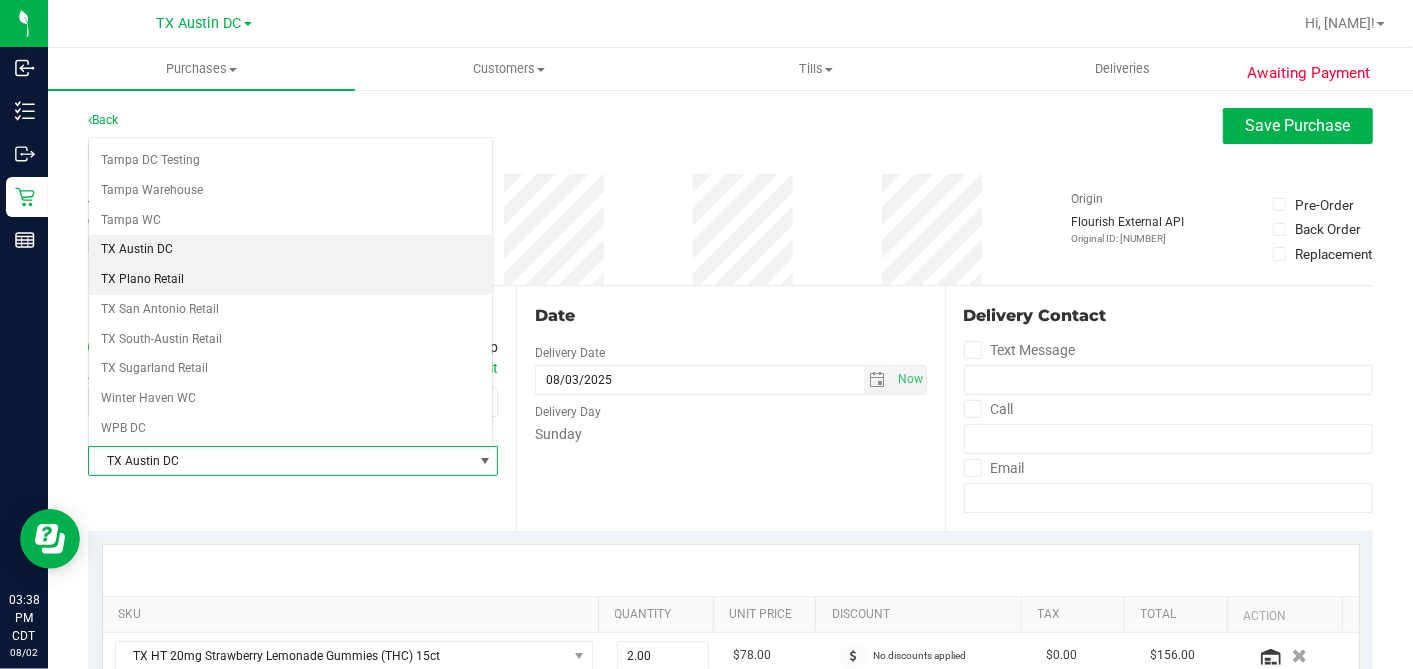 click on "TX Plano Retail" at bounding box center (290, 280) 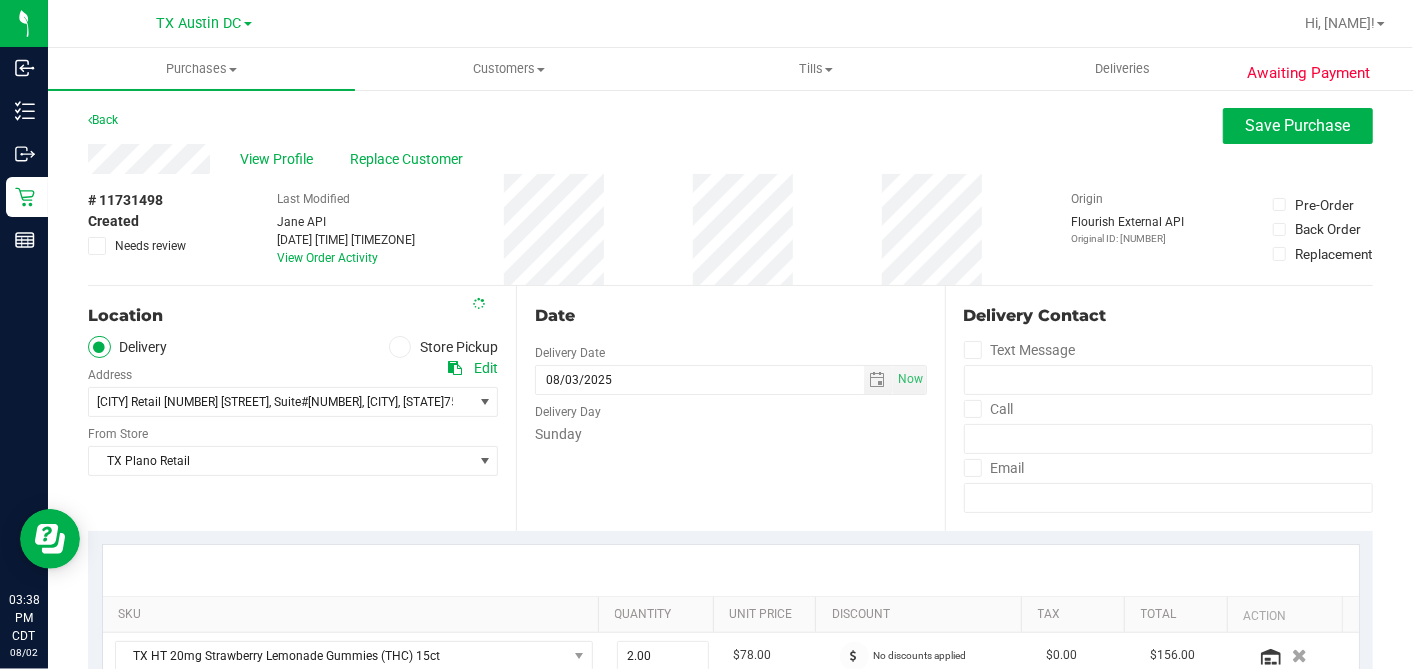 click on "Date
Delivery Date
08/03/2025
Now
08/03/2025 05:00 PM
Now
Delivery Day
Sunday" at bounding box center [730, 408] 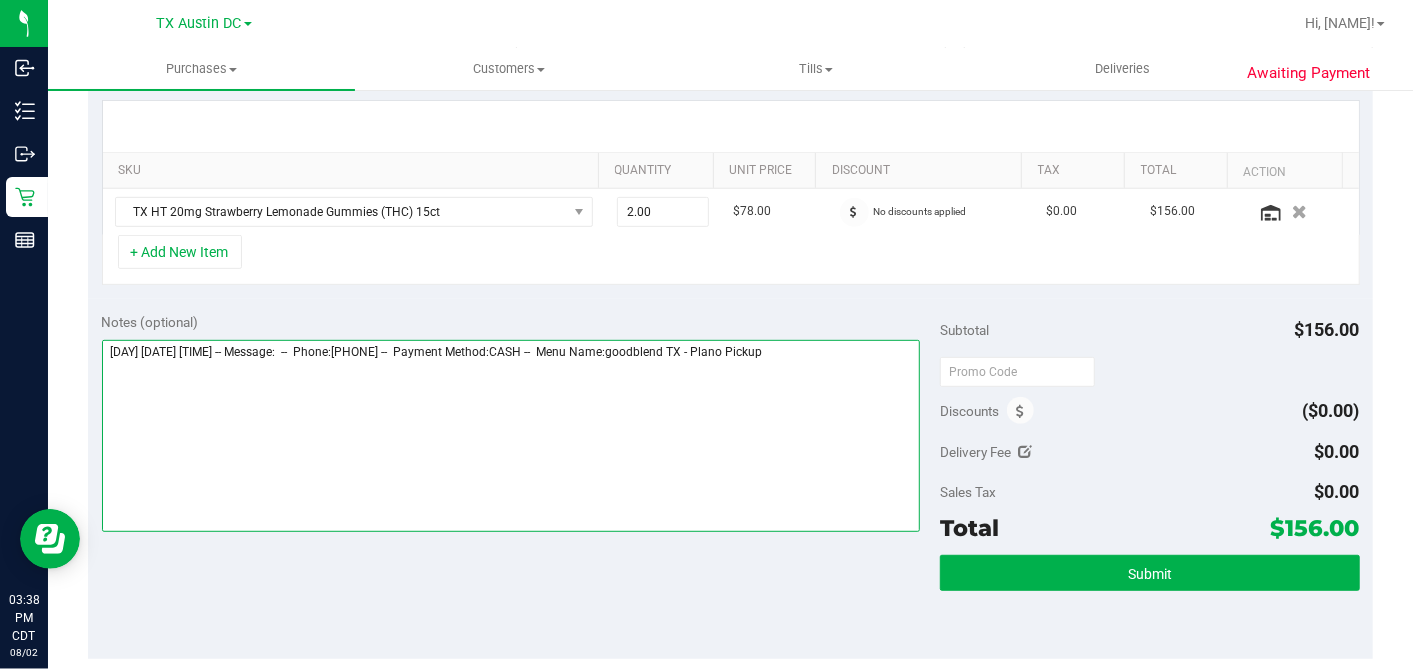 click at bounding box center (511, 436) 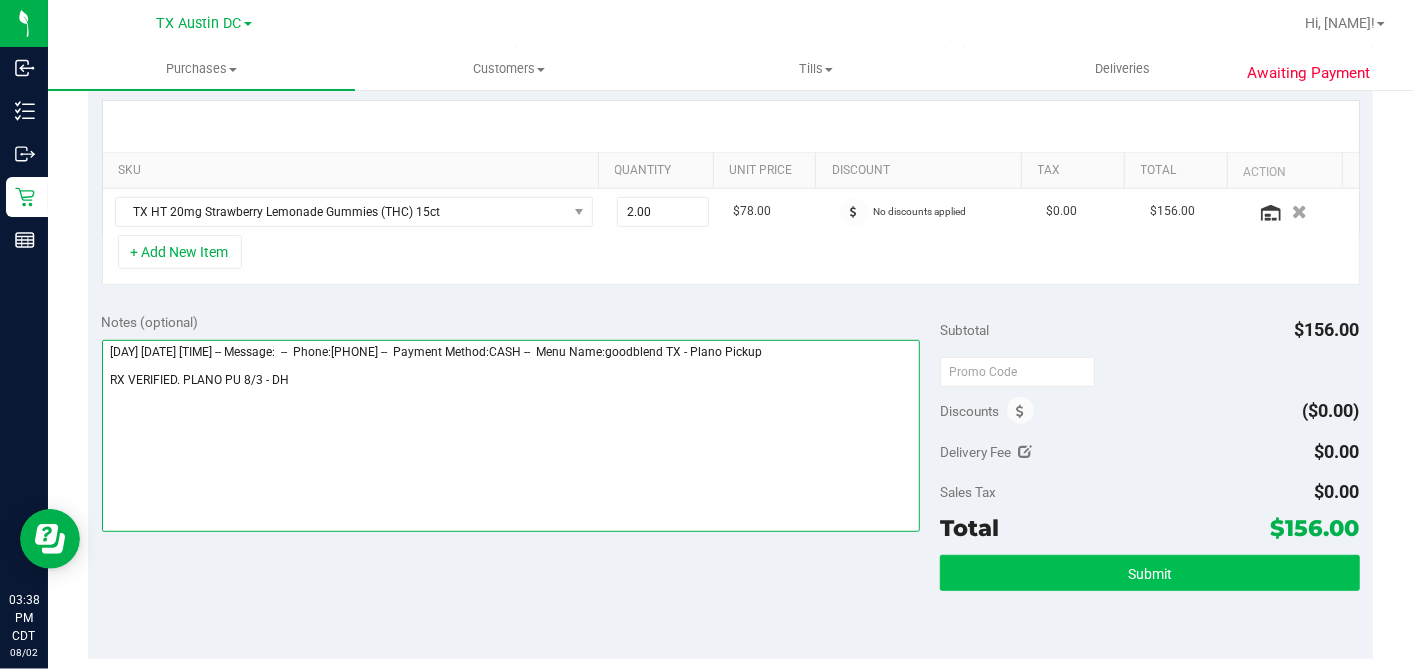 type on "Sunday 08/03/2025 11:00-17:00 -- Message:  --  Phone:9032756648 --  Payment Method:CASH --  Menu Name:goodblend TX - Plano Pickup
RX VERIFIED. PLANO PU 8/3 - DH" 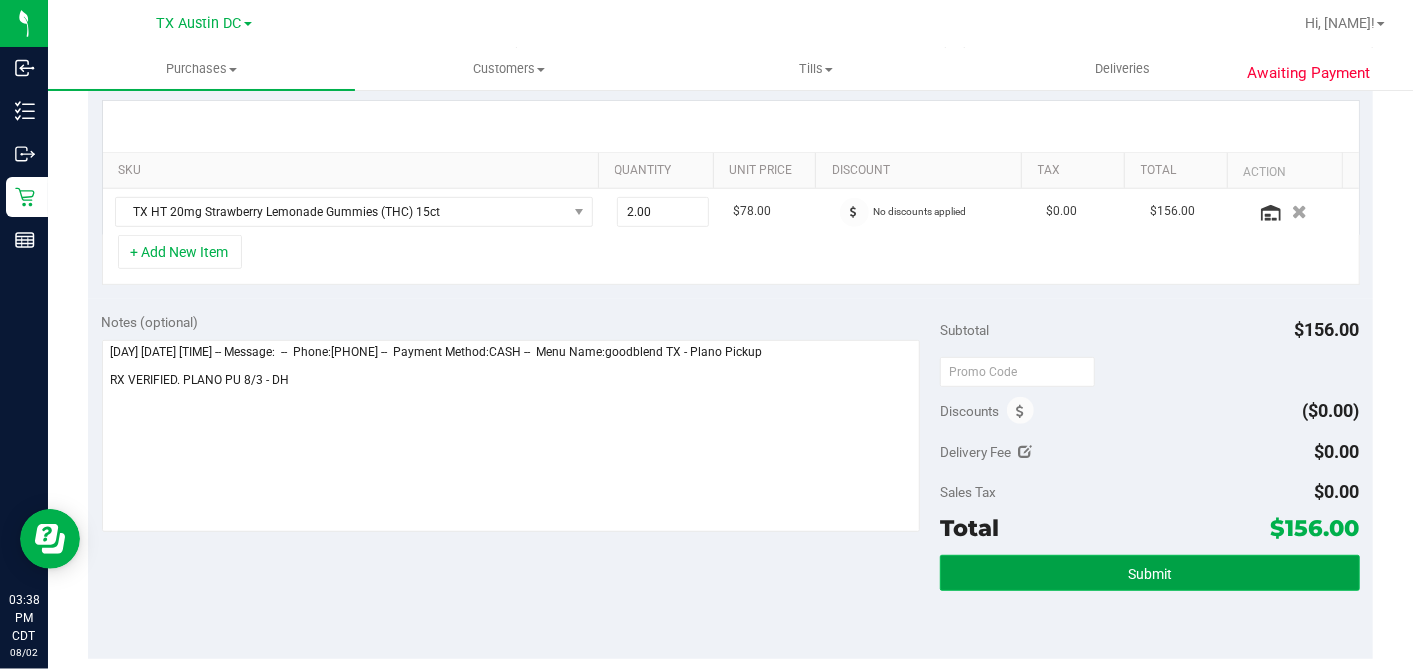 click on "Submit" at bounding box center (1149, 573) 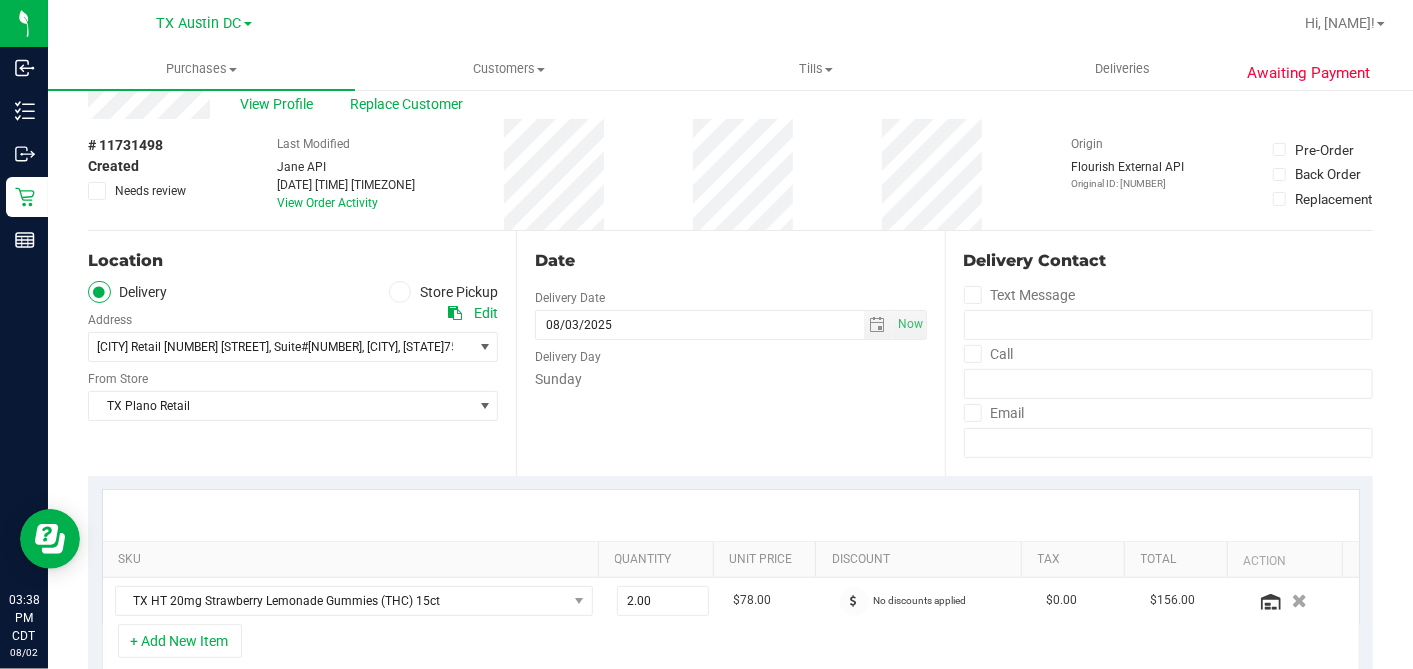 scroll, scrollTop: 0, scrollLeft: 0, axis: both 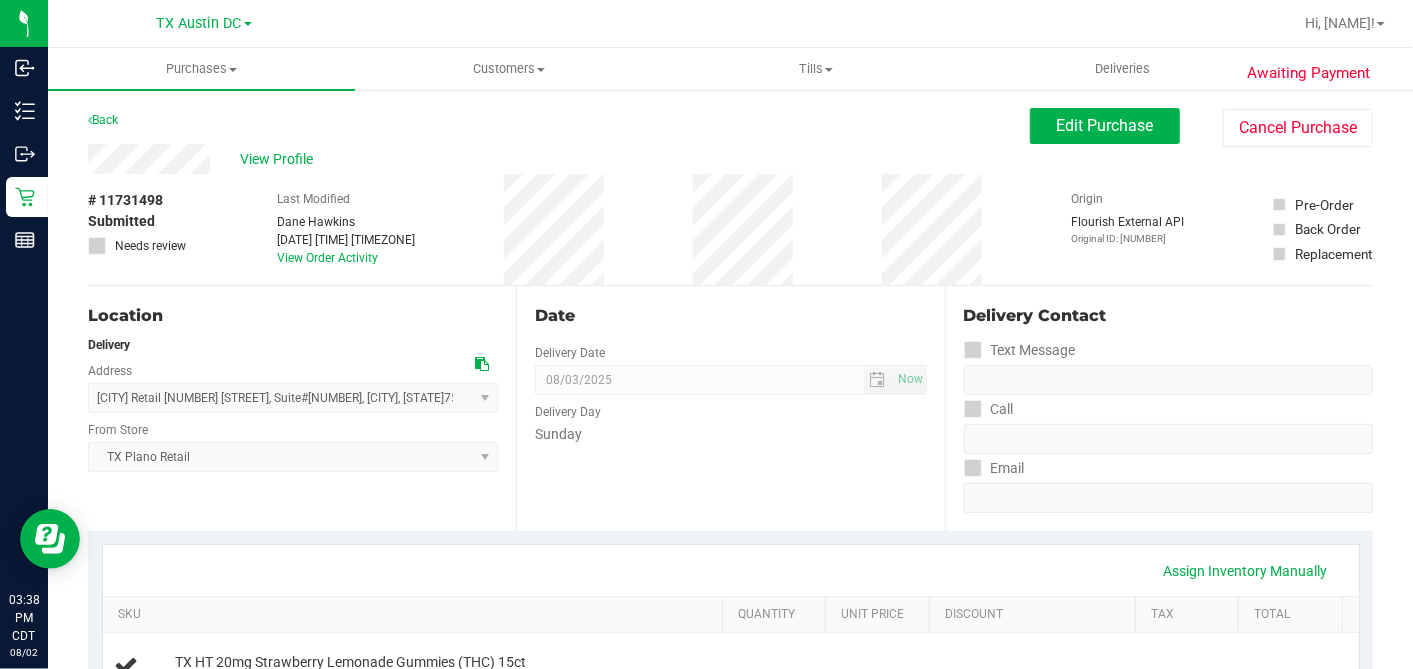 click on "View Profile" at bounding box center (280, 159) 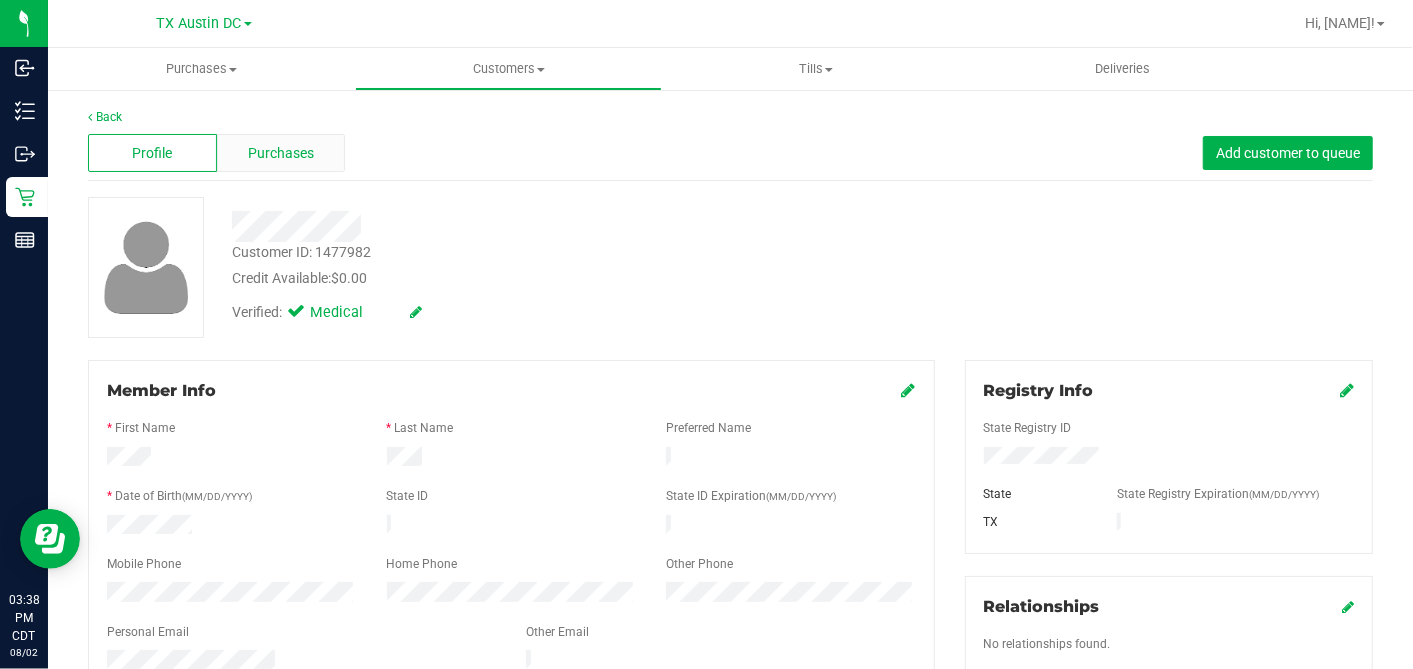 click on "Purchases" at bounding box center (281, 153) 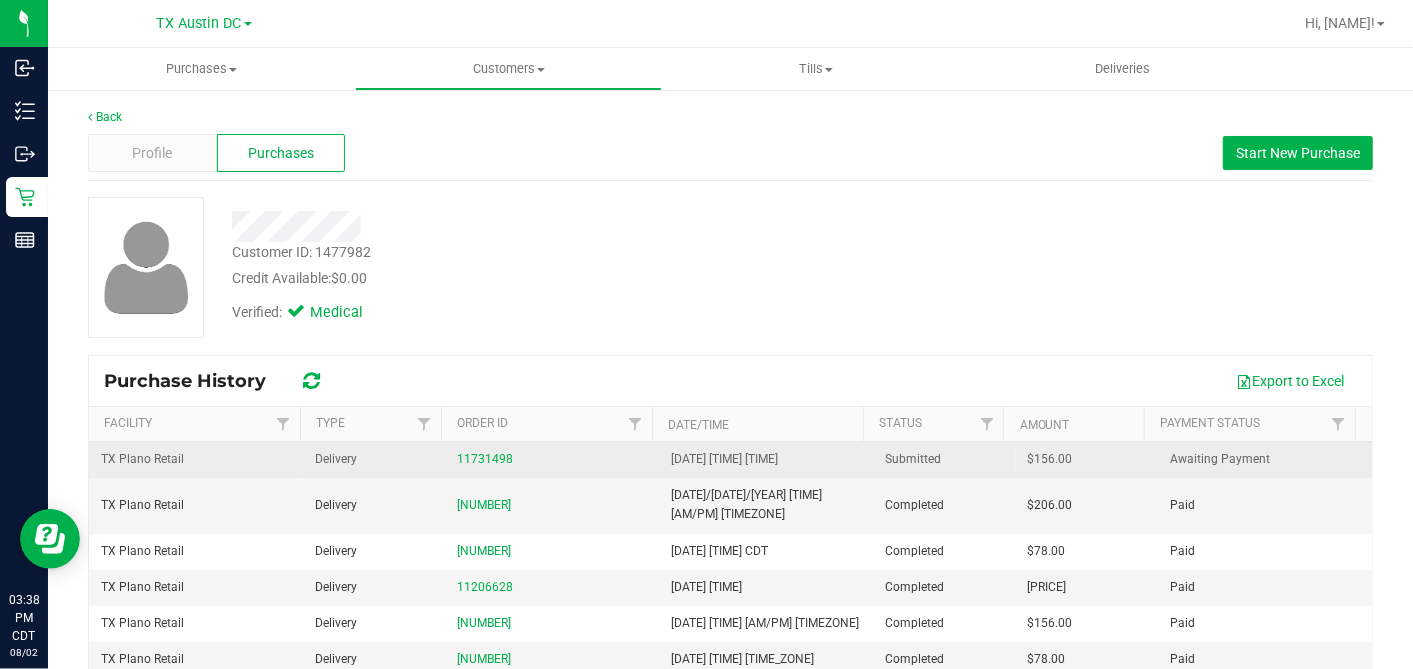 click on "$156.00" at bounding box center (1050, 459) 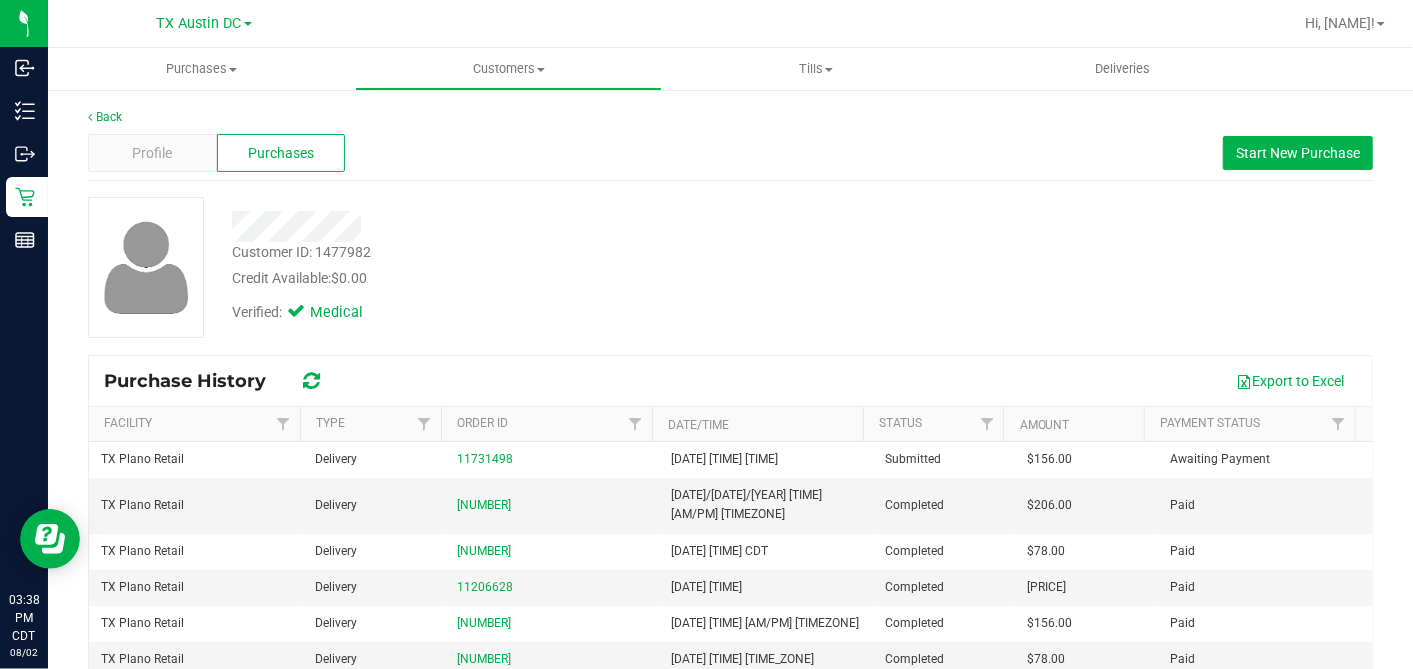 copy on "156.00" 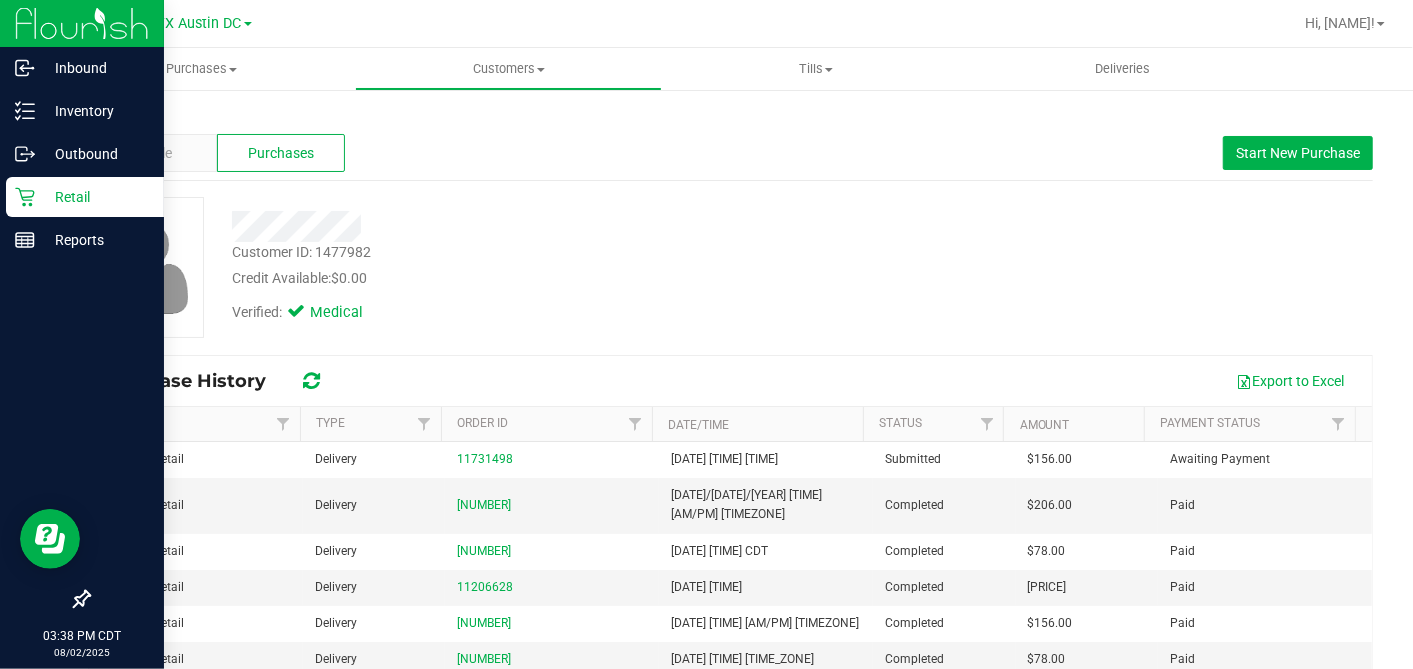 click 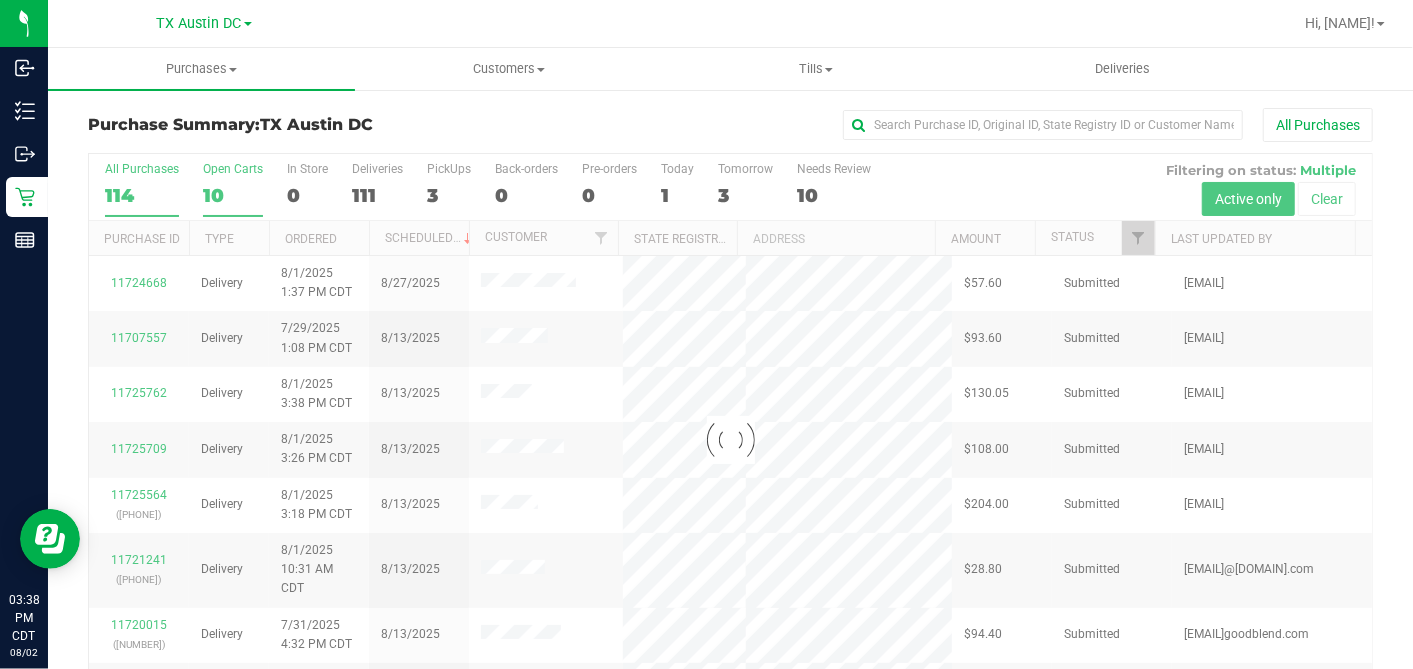 click on "10" at bounding box center (233, 195) 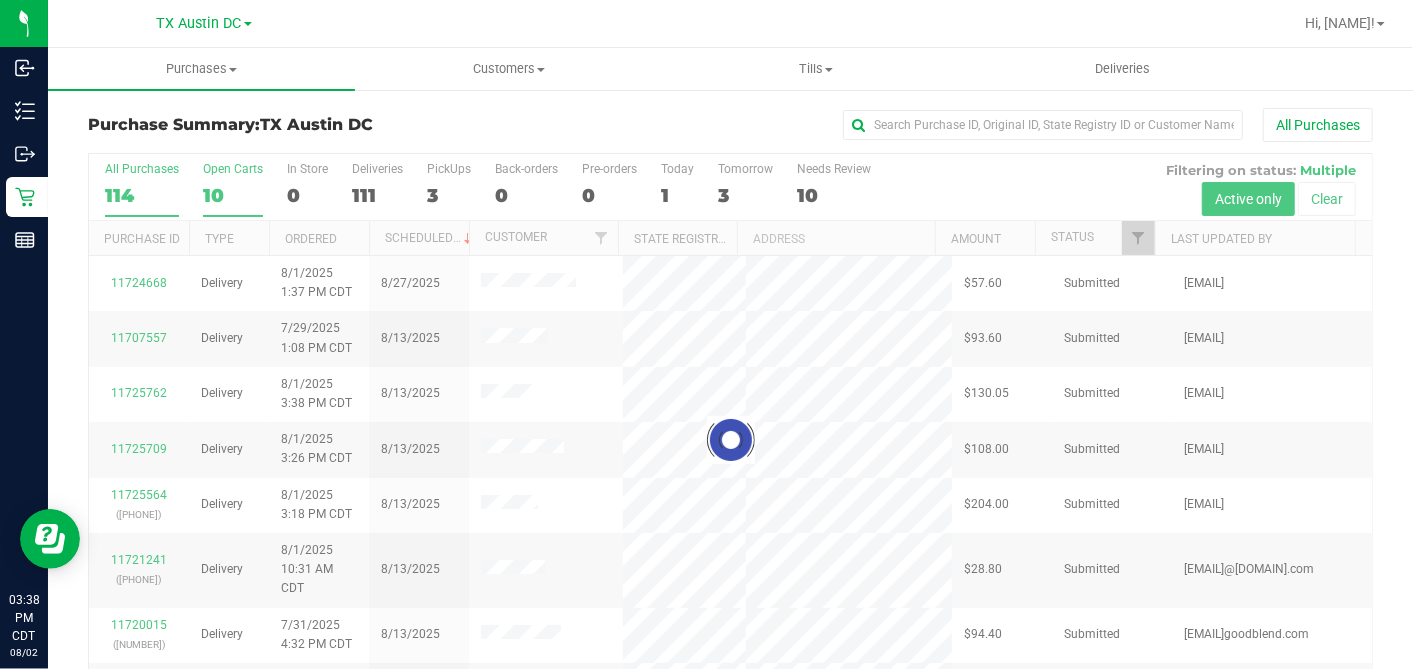 click on "Open Carts
10" at bounding box center (0, 0) 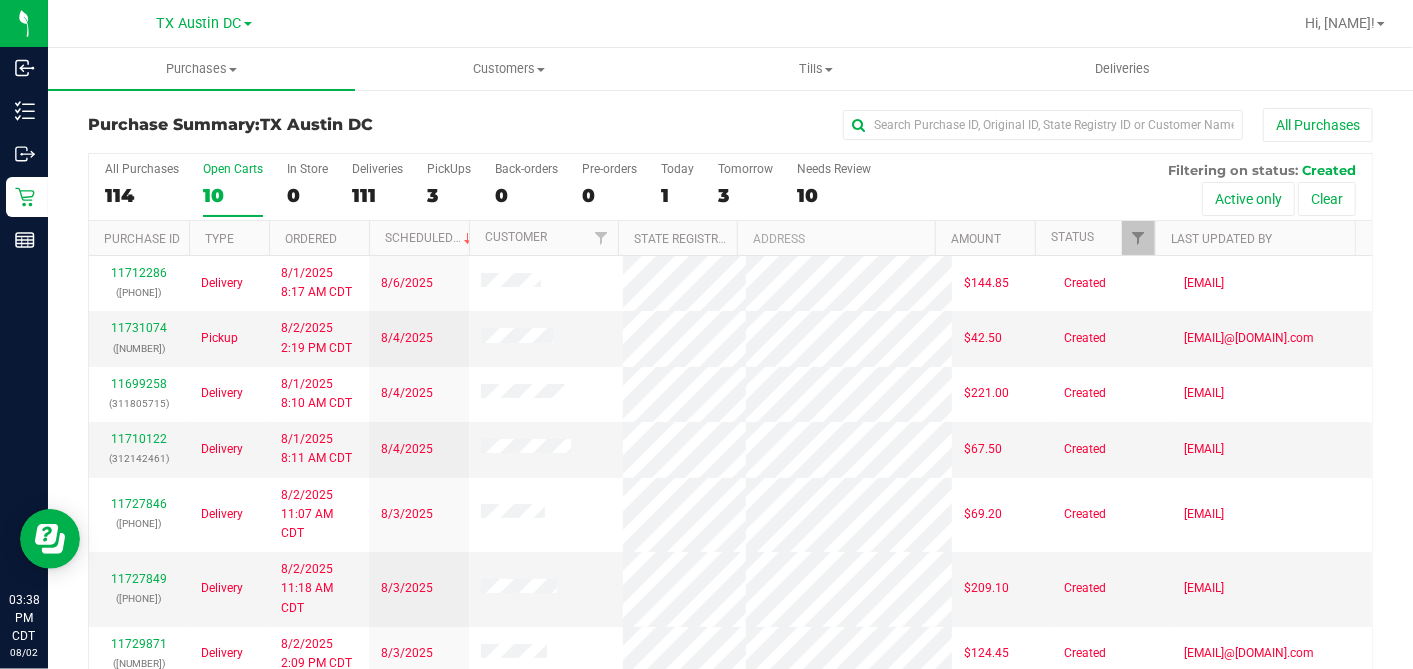 click on "Ordered" at bounding box center (319, 238) 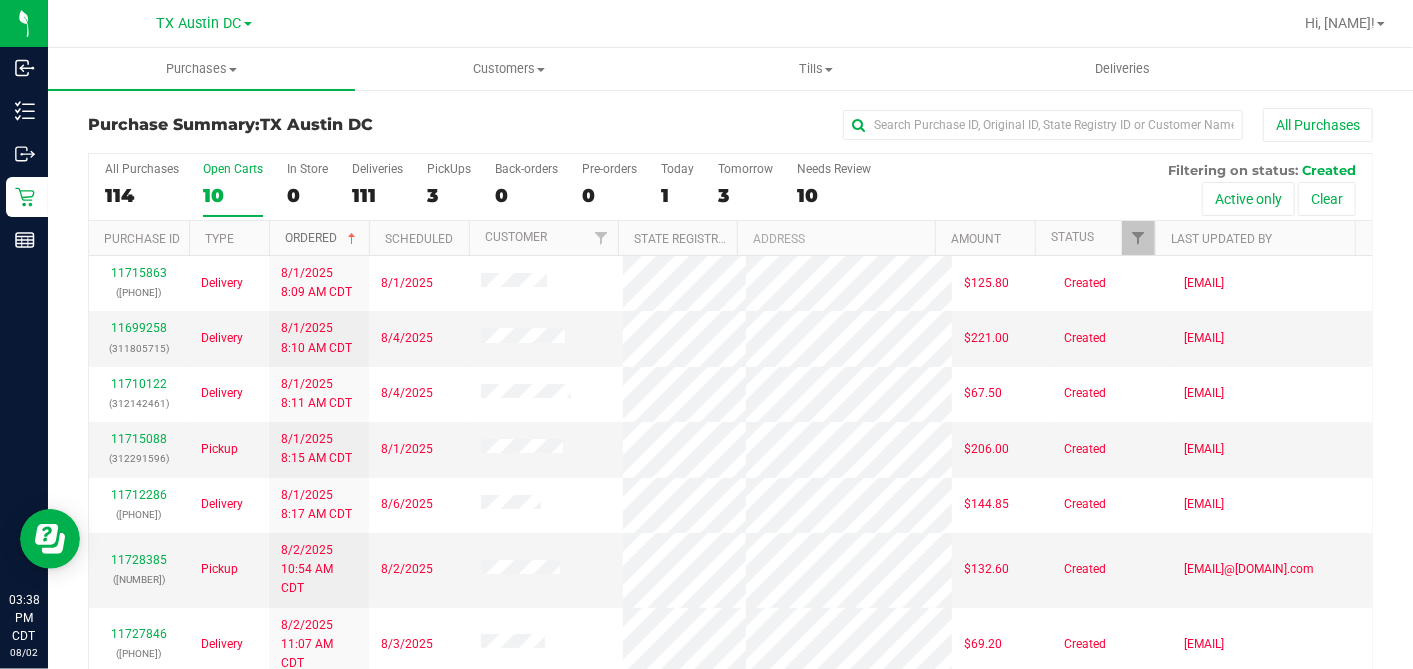 click at bounding box center [352, 239] 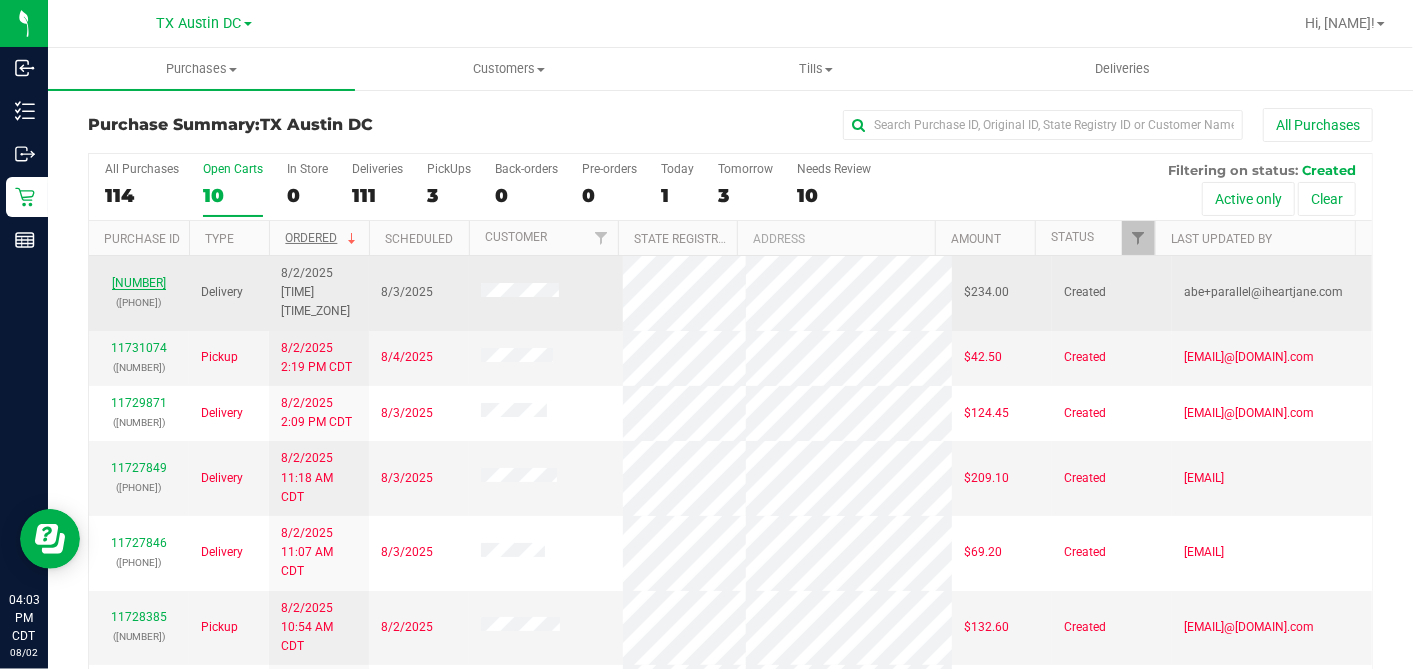 click on "11731797" at bounding box center (139, 283) 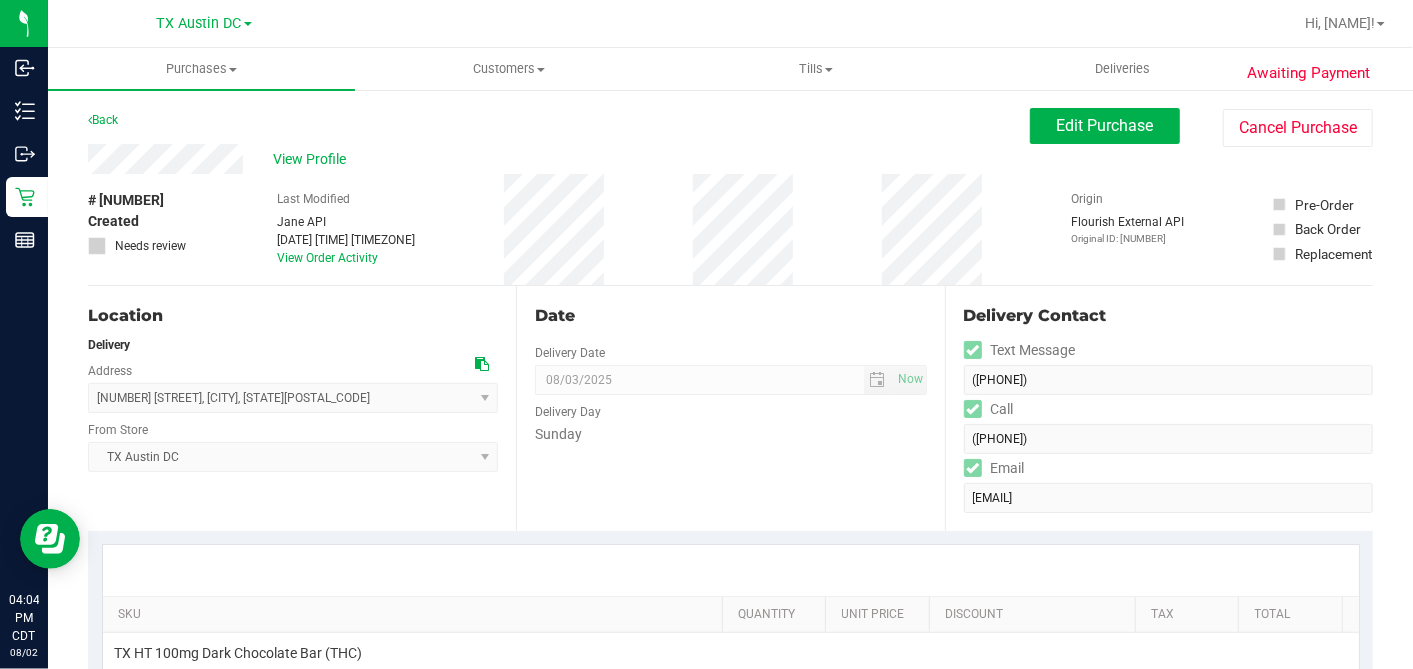 click on "# 11731797
Created
Needs review
Last Modified
Jane API
Aug 2, 2025 4:00:18 PM CDT
View Order Activity
Origin
Flourish External API
Original ID: 312880899
Pre-Order
Back Order" at bounding box center [730, 229] 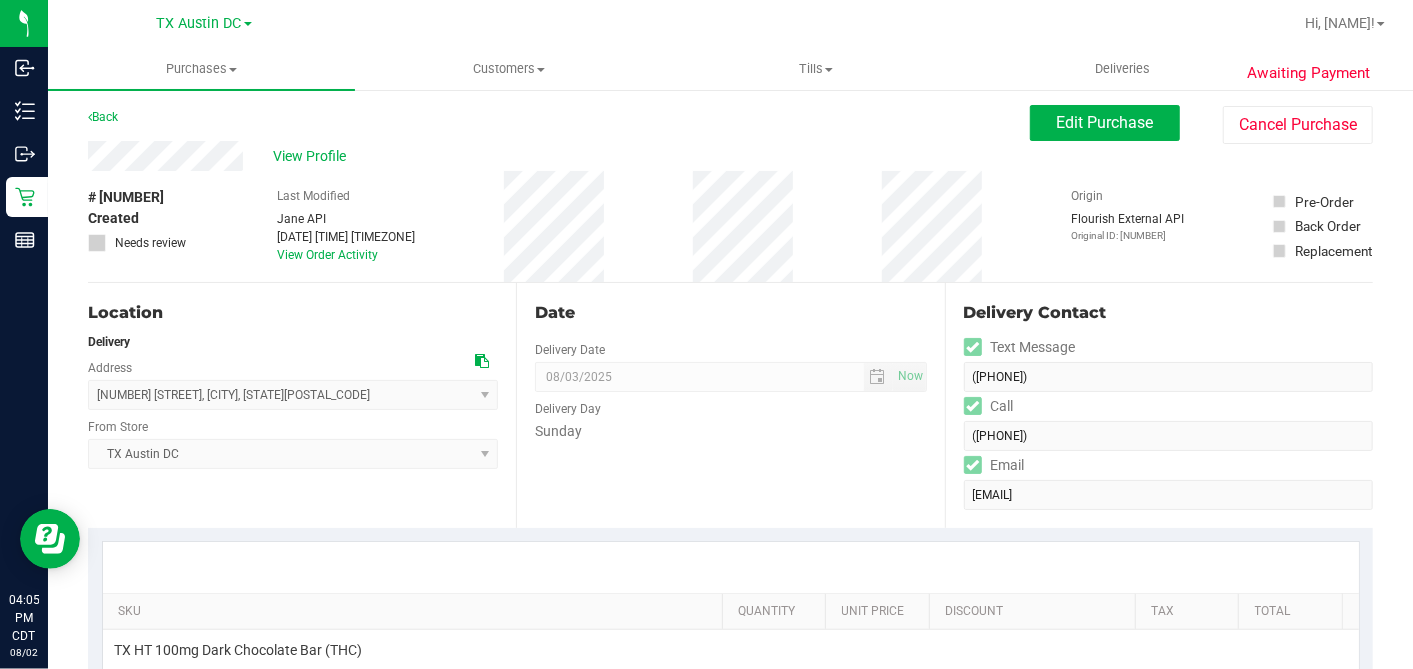 scroll, scrollTop: 0, scrollLeft: 0, axis: both 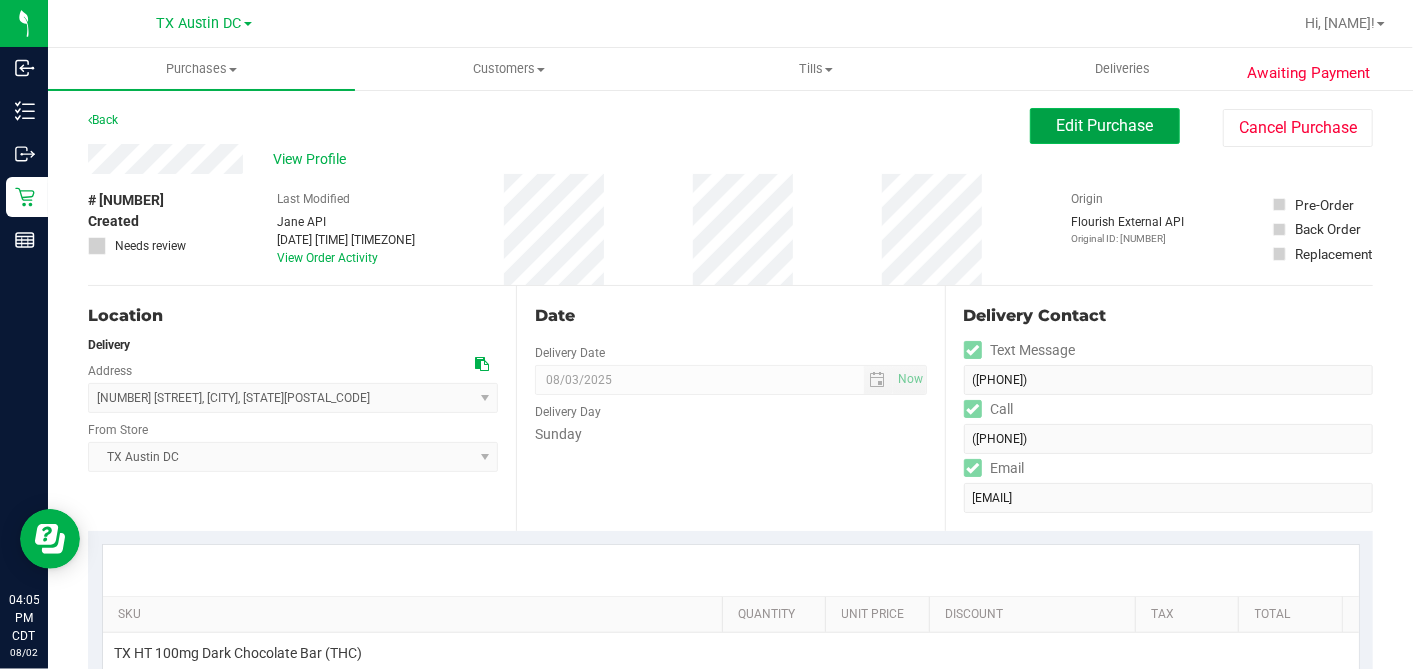 click on "Edit Purchase" at bounding box center (1105, 126) 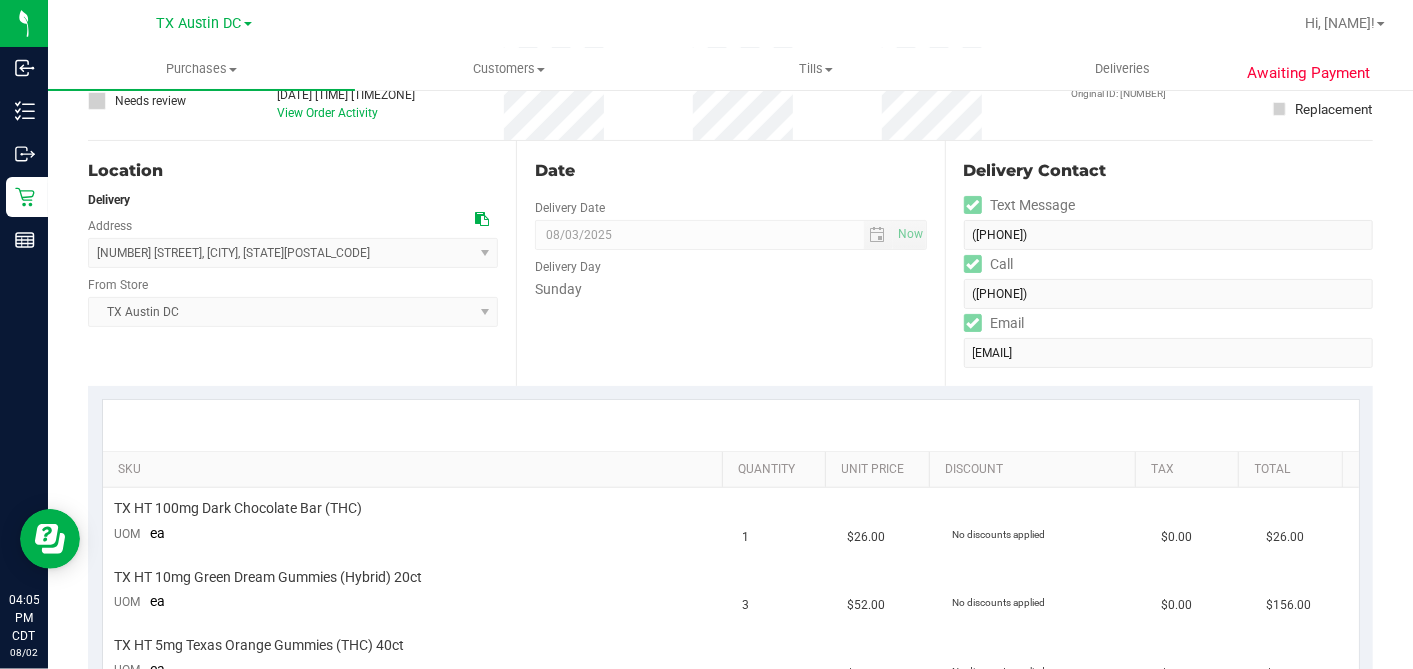 scroll, scrollTop: 333, scrollLeft: 0, axis: vertical 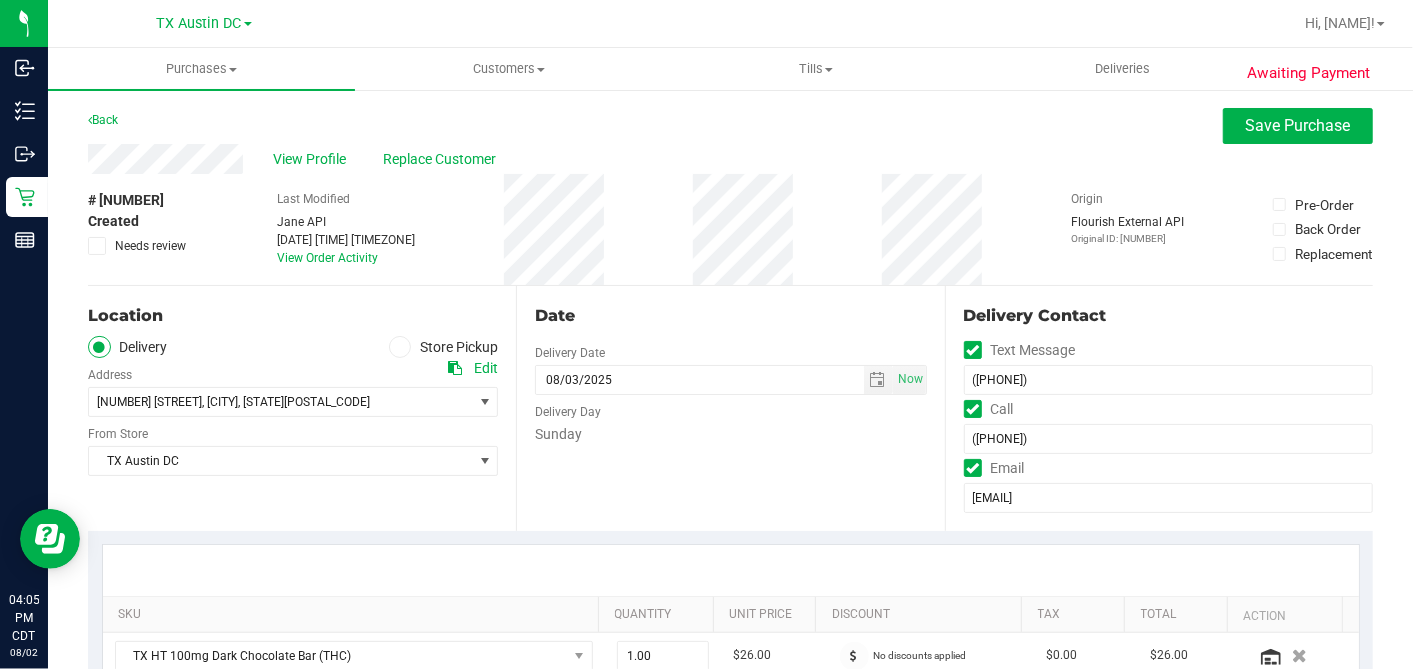 click at bounding box center (97, 246) 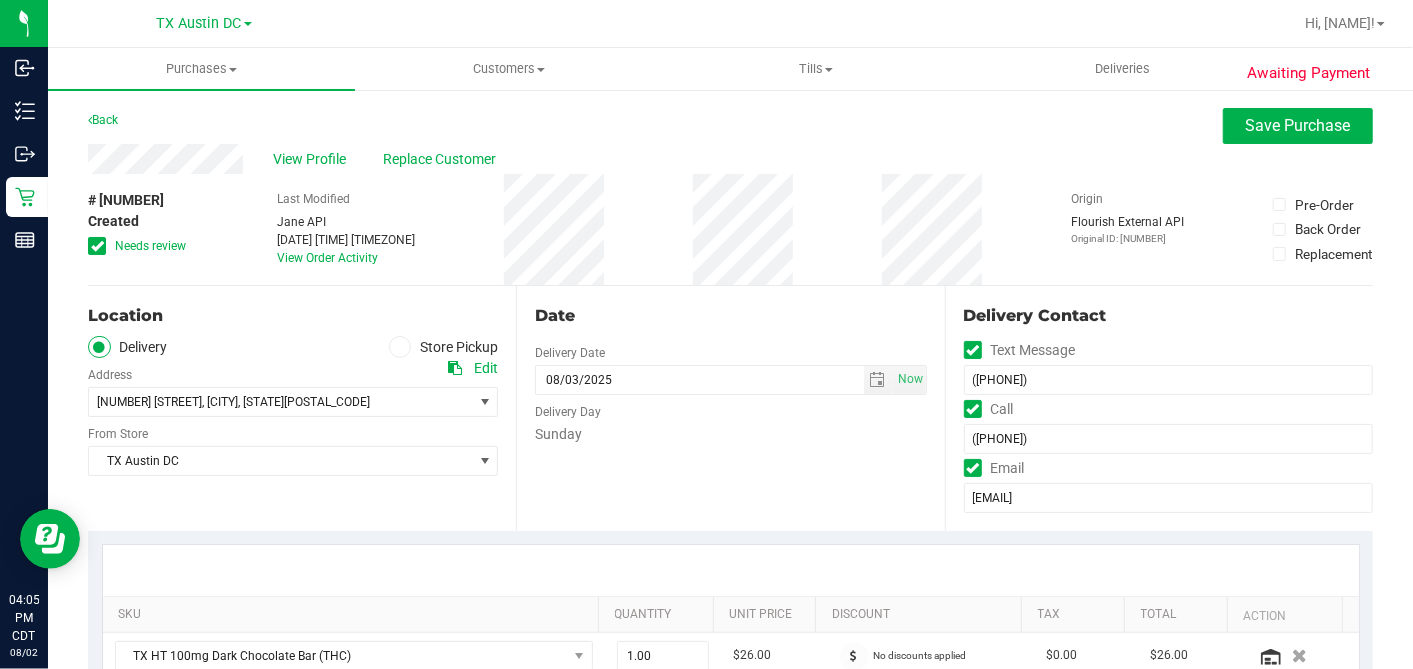 click on "# 11731797
Created
Needs review
Last Modified
Jane API
Aug 2, 2025 4:00:18 PM CDT
View Order Activity
Origin
Flourish External API
Original ID: 312880899
Pre-Order
Back Order" at bounding box center (730, 229) 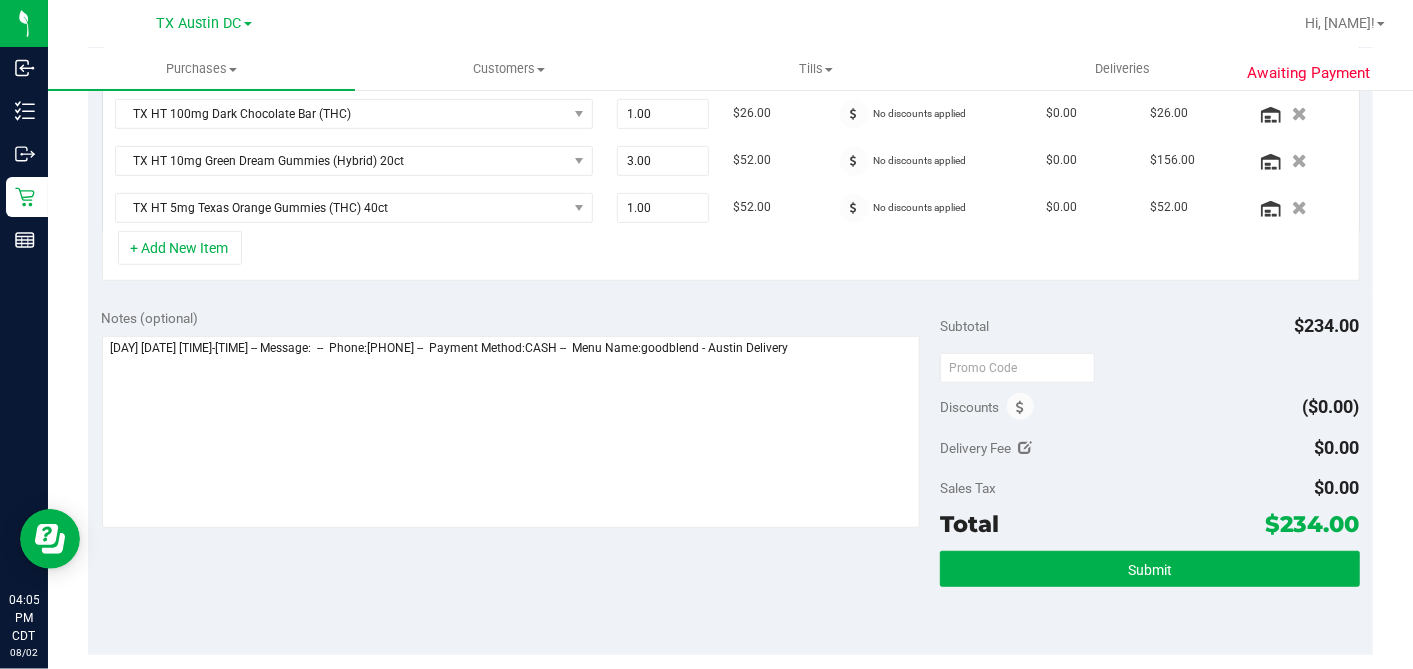 scroll, scrollTop: 555, scrollLeft: 0, axis: vertical 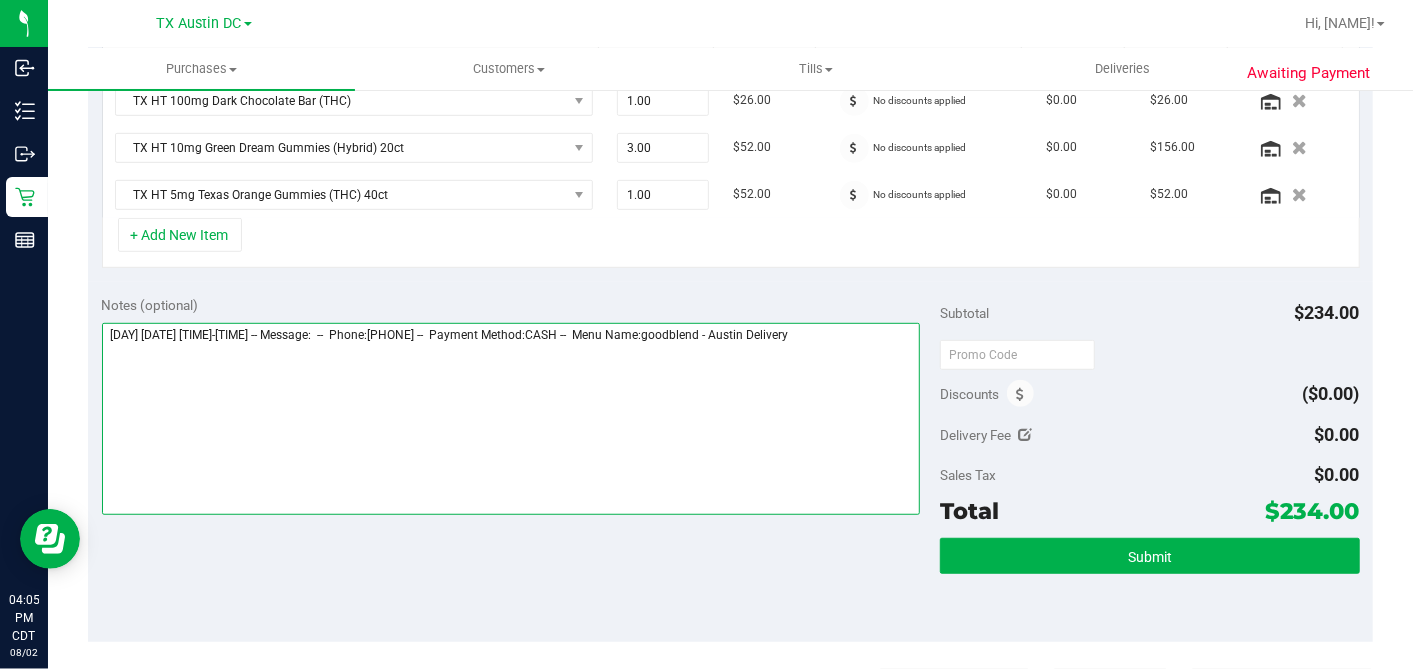 click at bounding box center [511, 419] 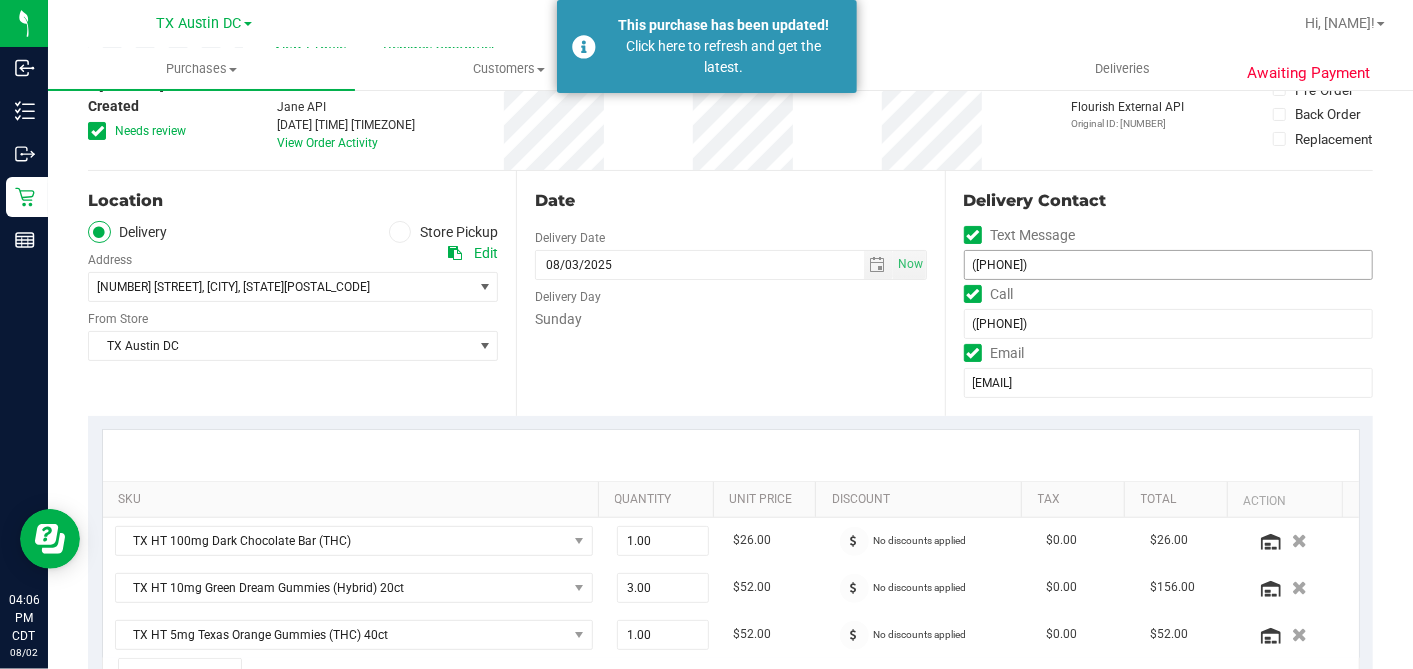 scroll, scrollTop: 0, scrollLeft: 0, axis: both 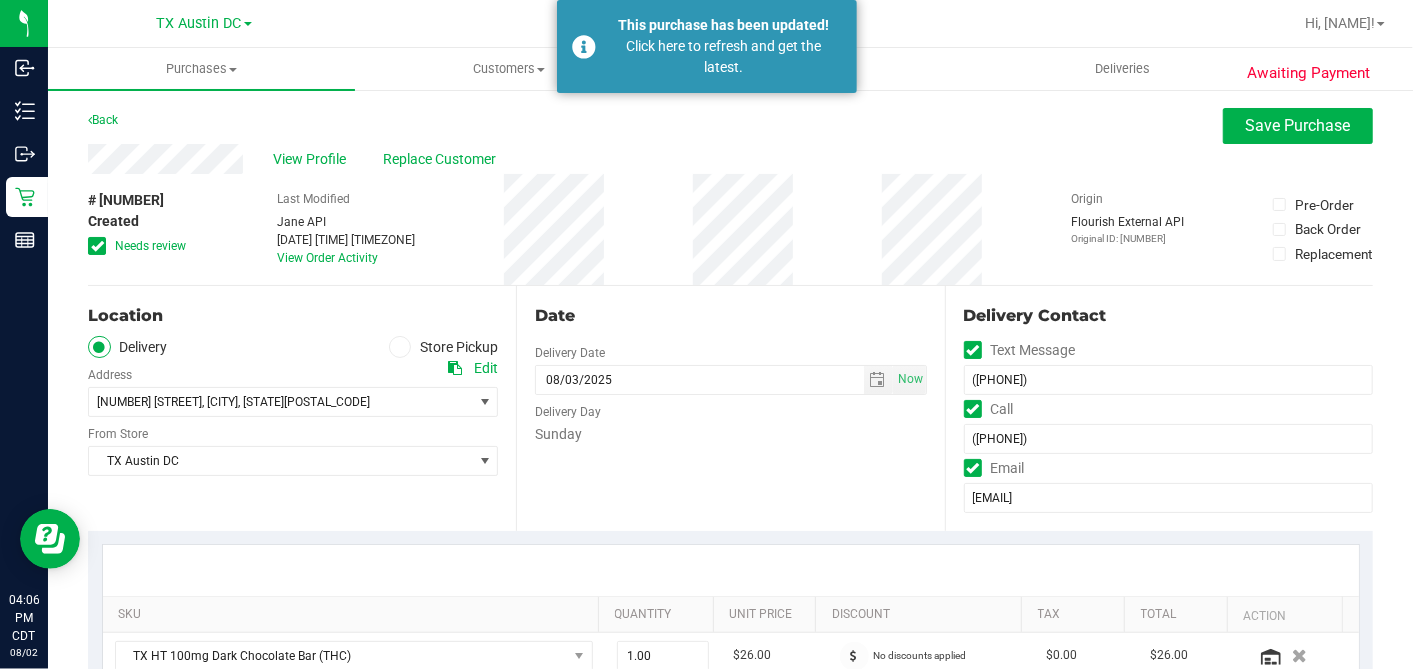 type on "Sunday 08/03/2025 10:00-16:00 -- Message:  --  Phone:8179337636 --  Payment Method:CASH --  Menu Name:goodblend - Austin Delivery
INSUFFICIENT MG'S ON RX'S TO FULFILL ORDER. RX'S W/ 500MG'S, 360MG'S, AND 150 MG'S. 900 MG'S ON ORDER. CALLING PT TO REVIEW/REVISE ORDER - DH" 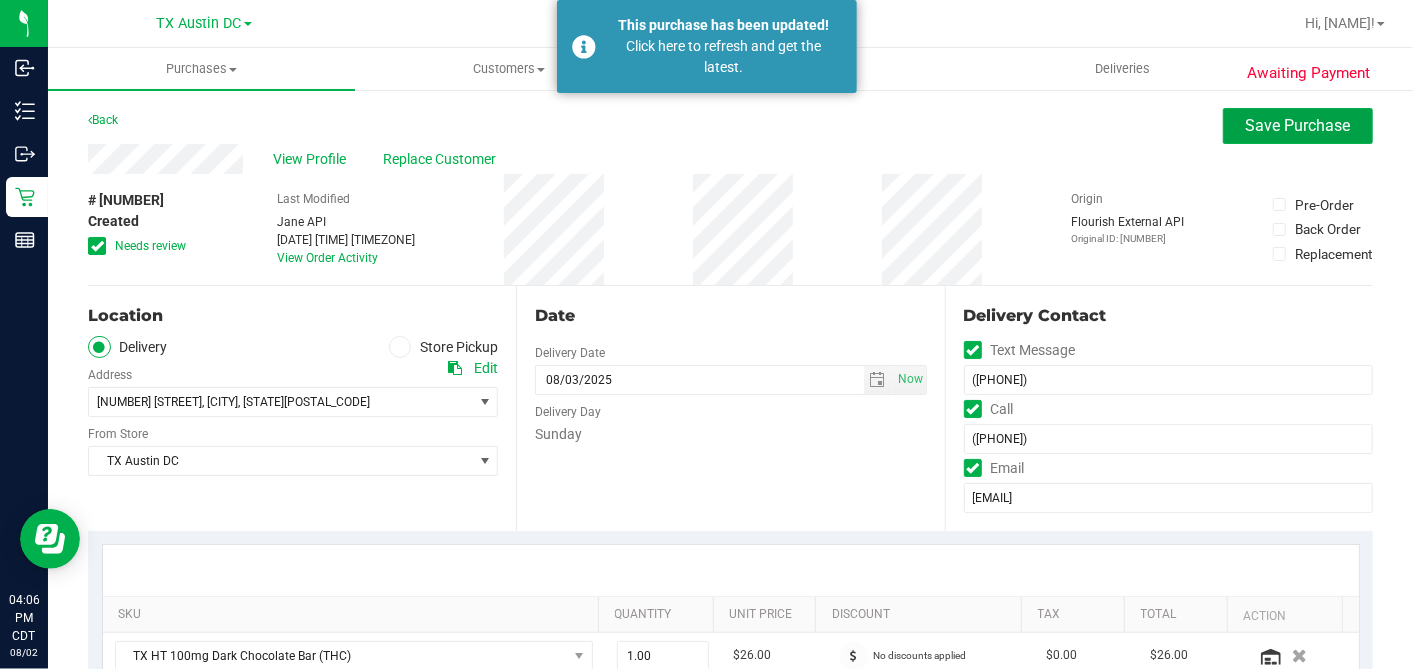 click on "Save Purchase" at bounding box center [1298, 125] 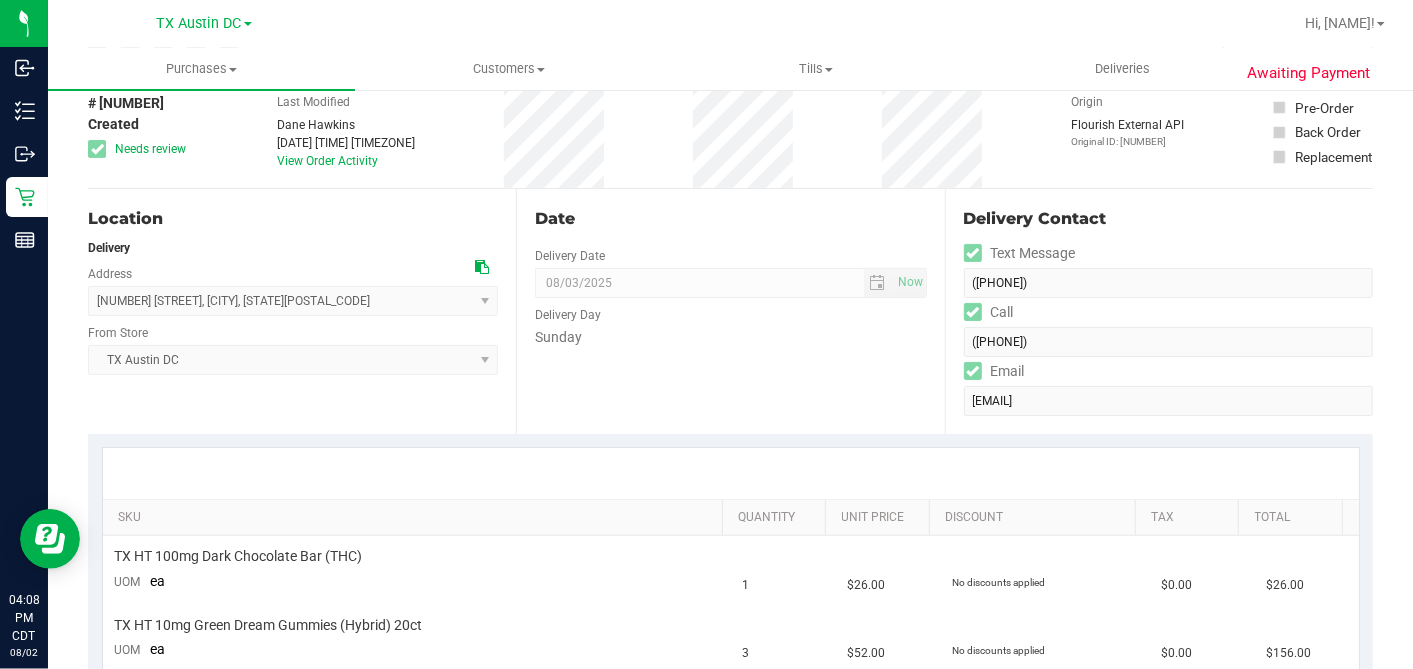 scroll, scrollTop: 0, scrollLeft: 0, axis: both 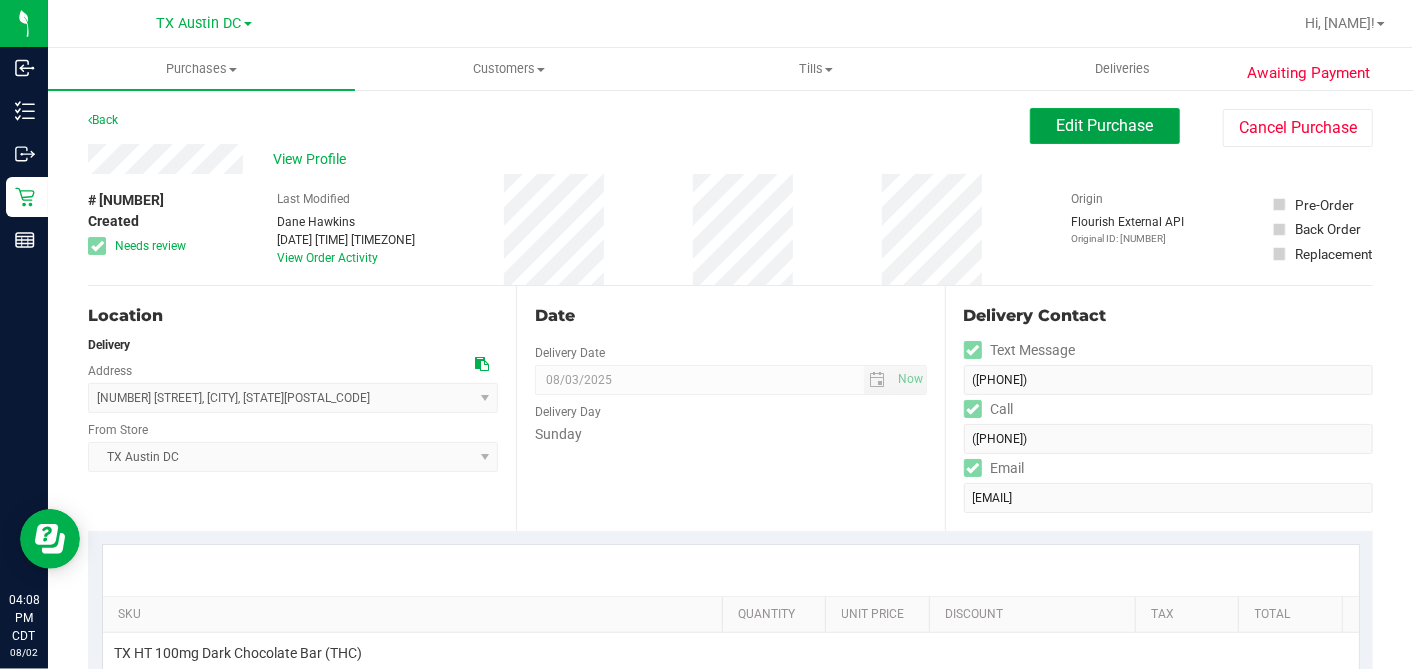 drag, startPoint x: 1046, startPoint y: 128, endPoint x: 644, endPoint y: 220, distance: 412.393 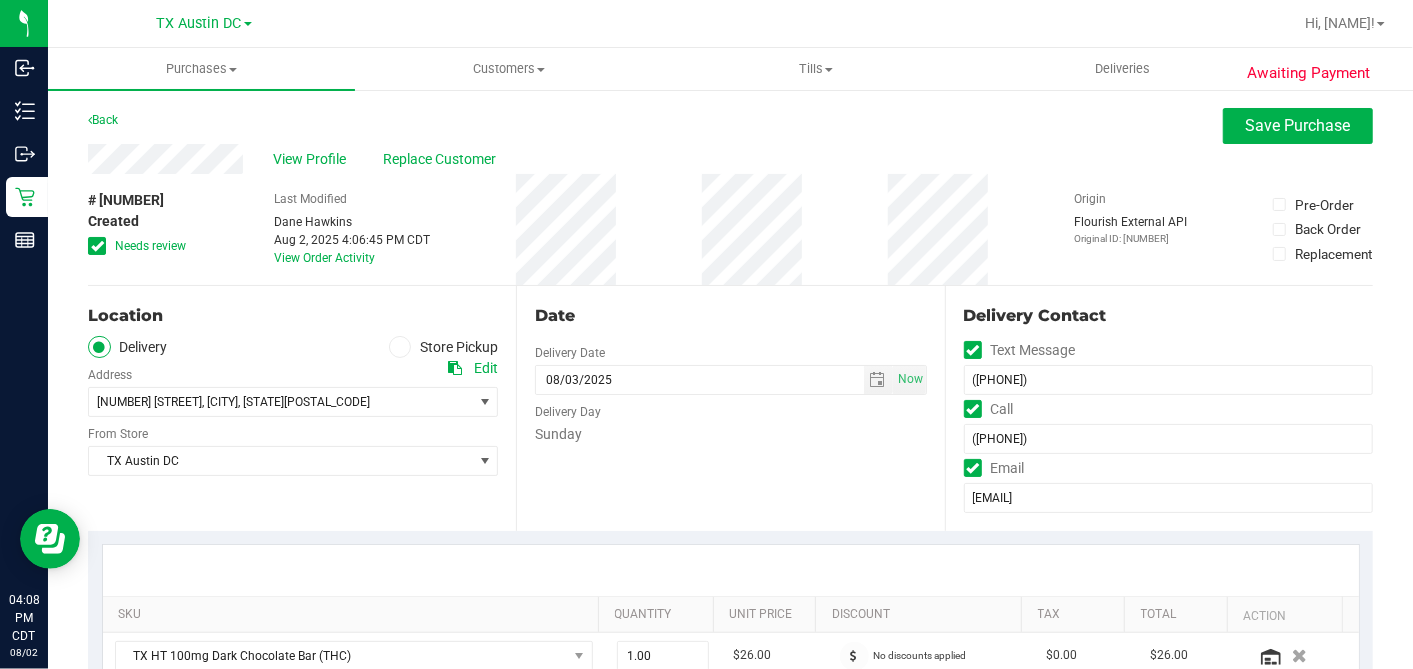 click at bounding box center [97, 246] 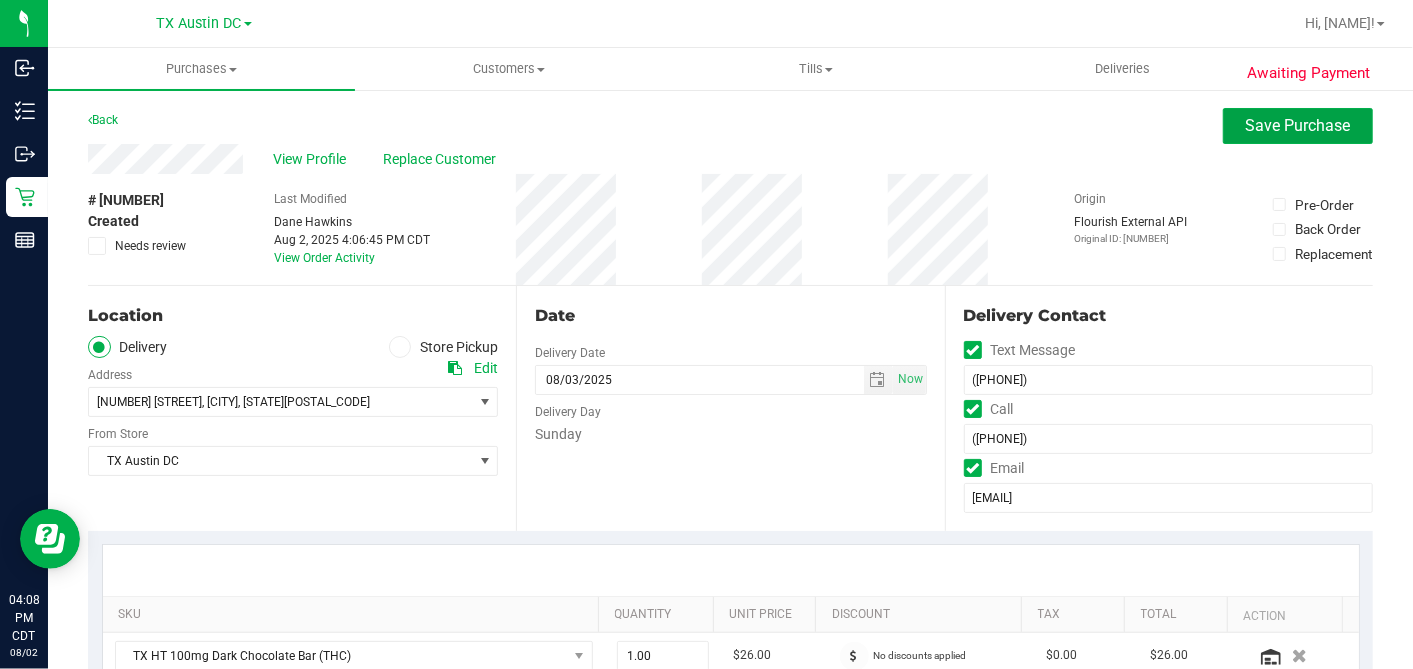 drag, startPoint x: 1287, startPoint y: 116, endPoint x: 1368, endPoint y: 141, distance: 84.77028 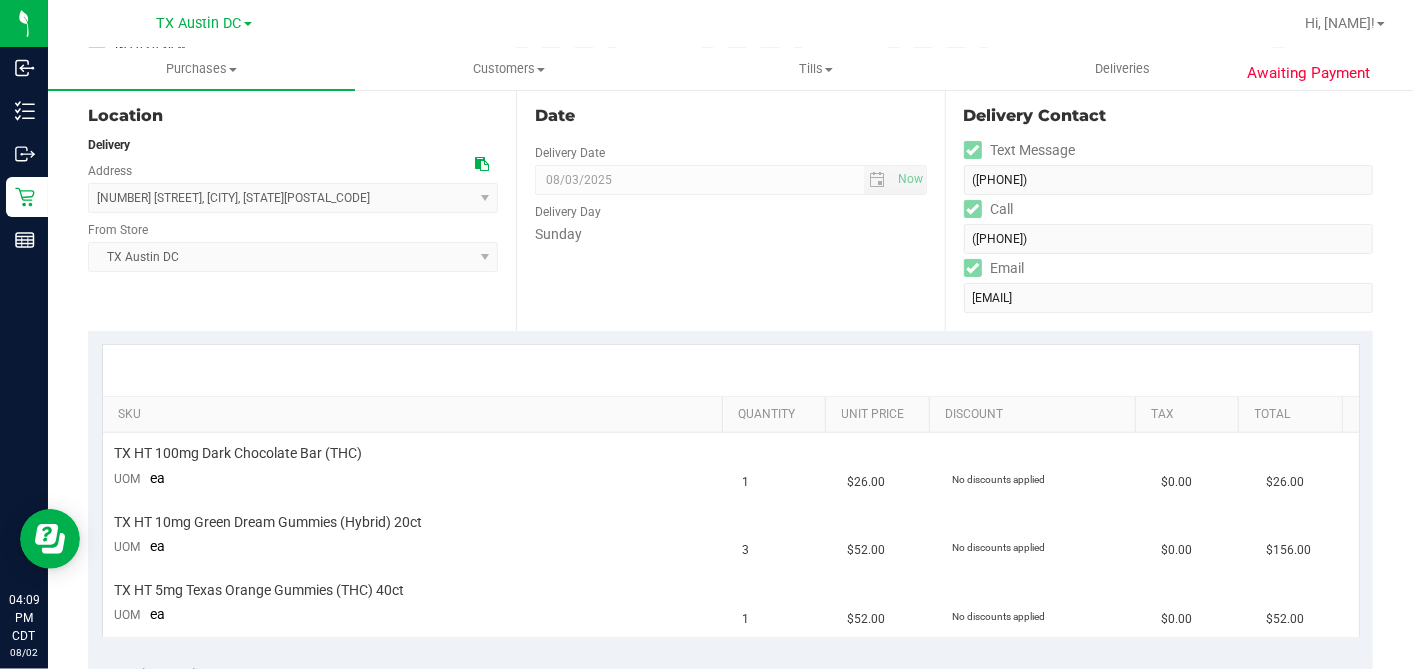 scroll, scrollTop: 444, scrollLeft: 0, axis: vertical 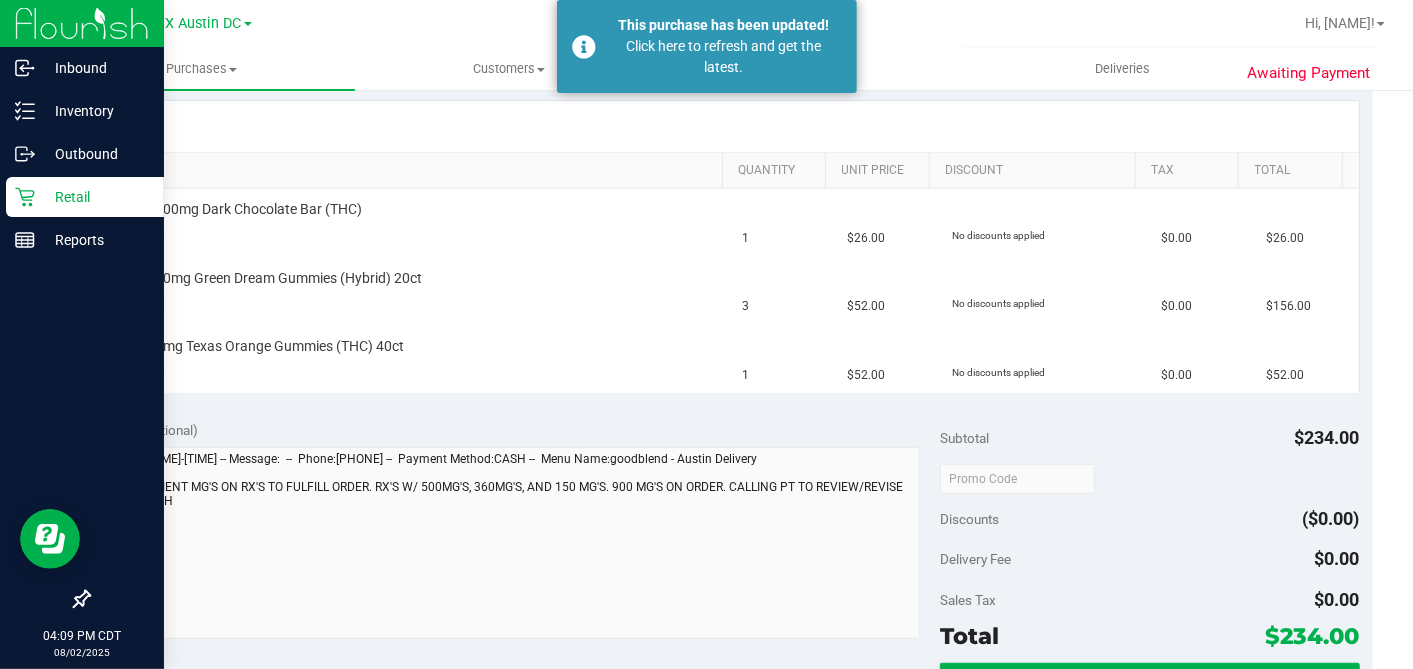 click 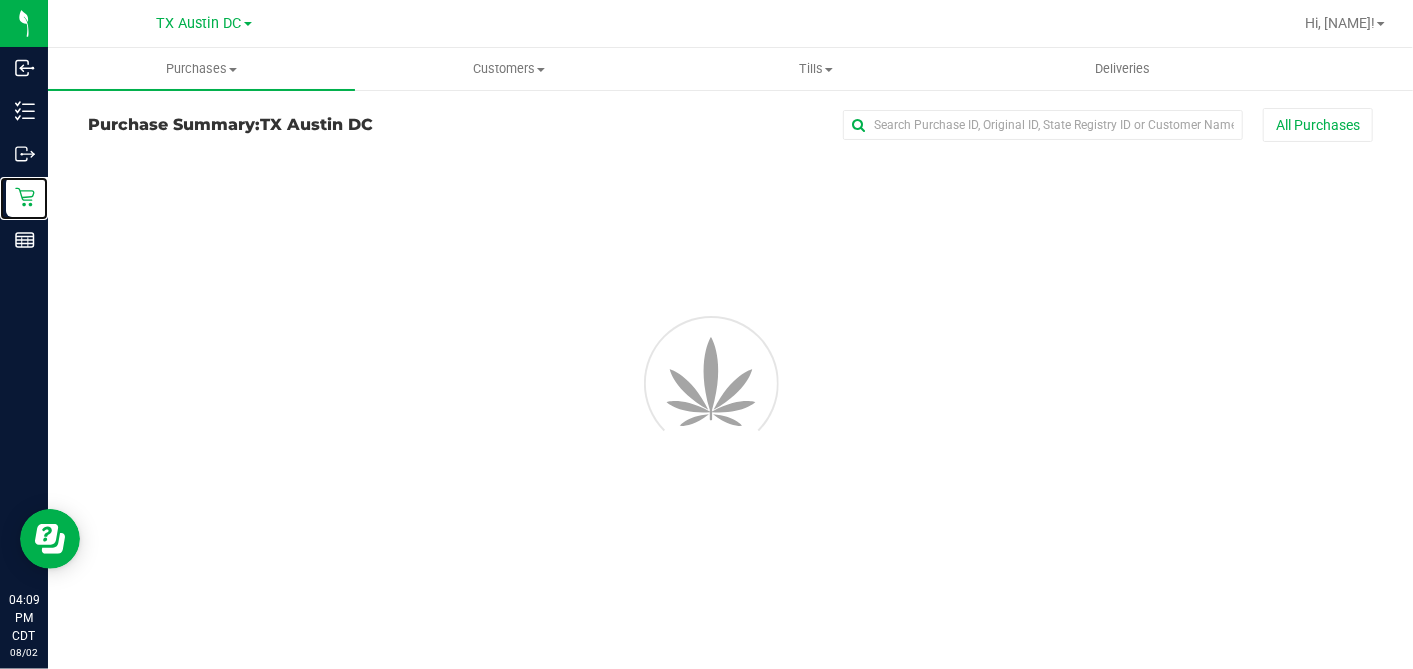 scroll, scrollTop: 0, scrollLeft: 0, axis: both 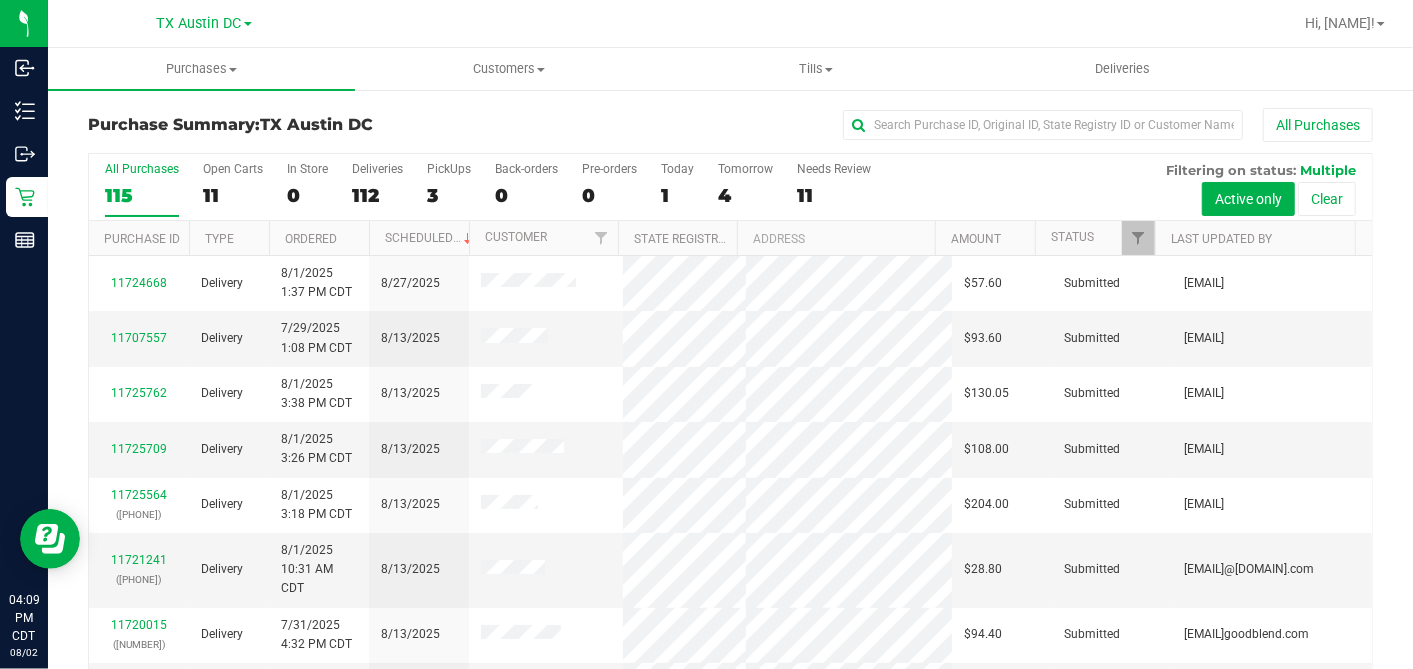 click on "11" at bounding box center (233, 195) 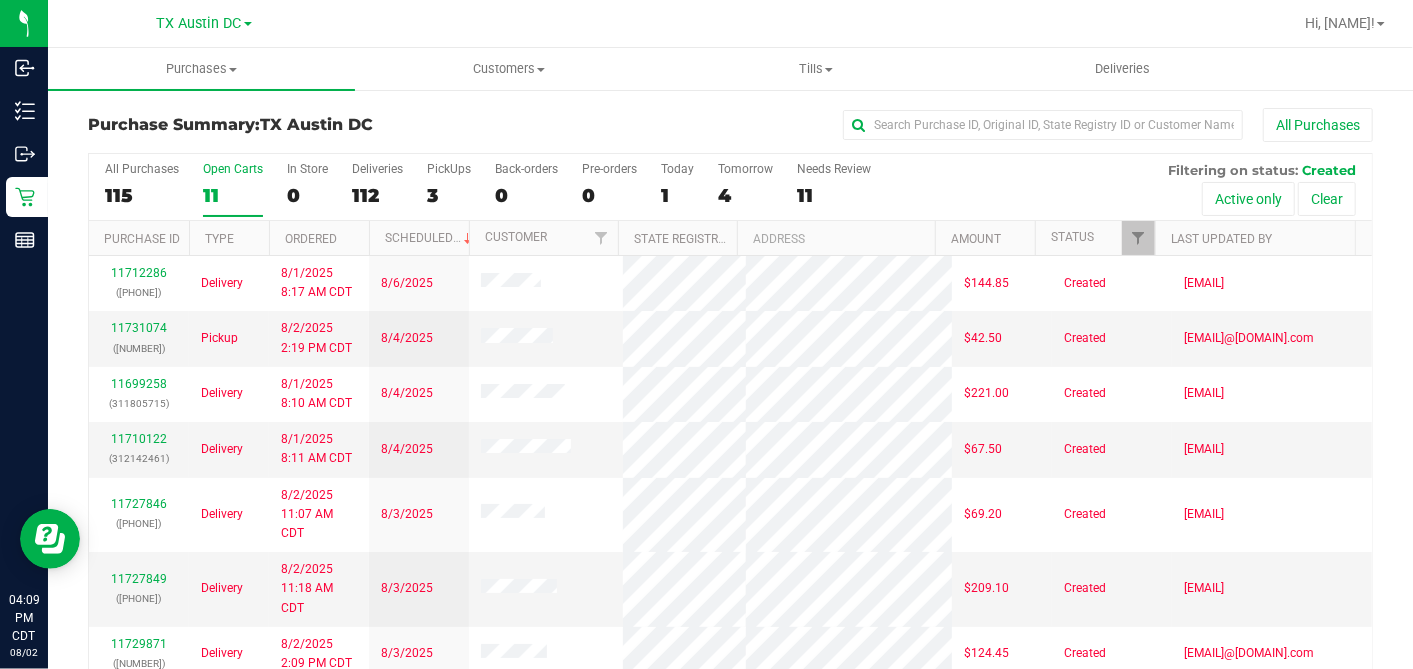 click on "Ordered" at bounding box center [319, 238] 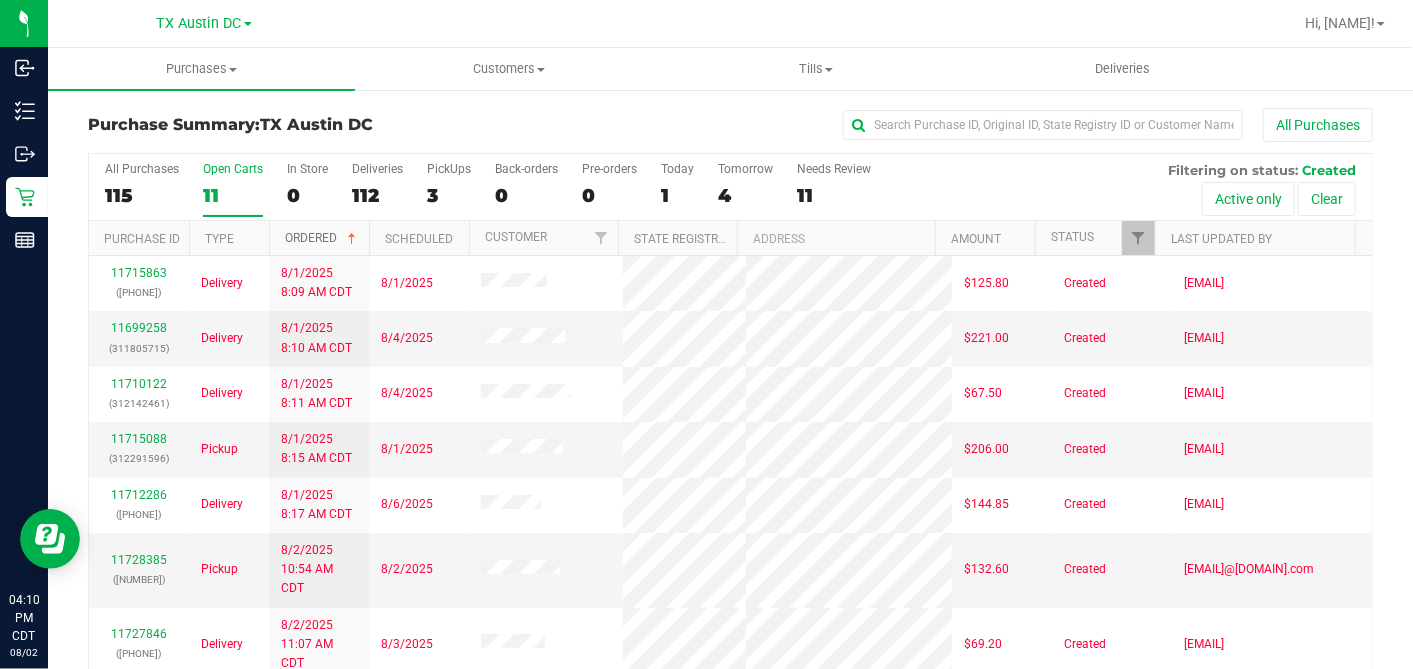 click at bounding box center [352, 239] 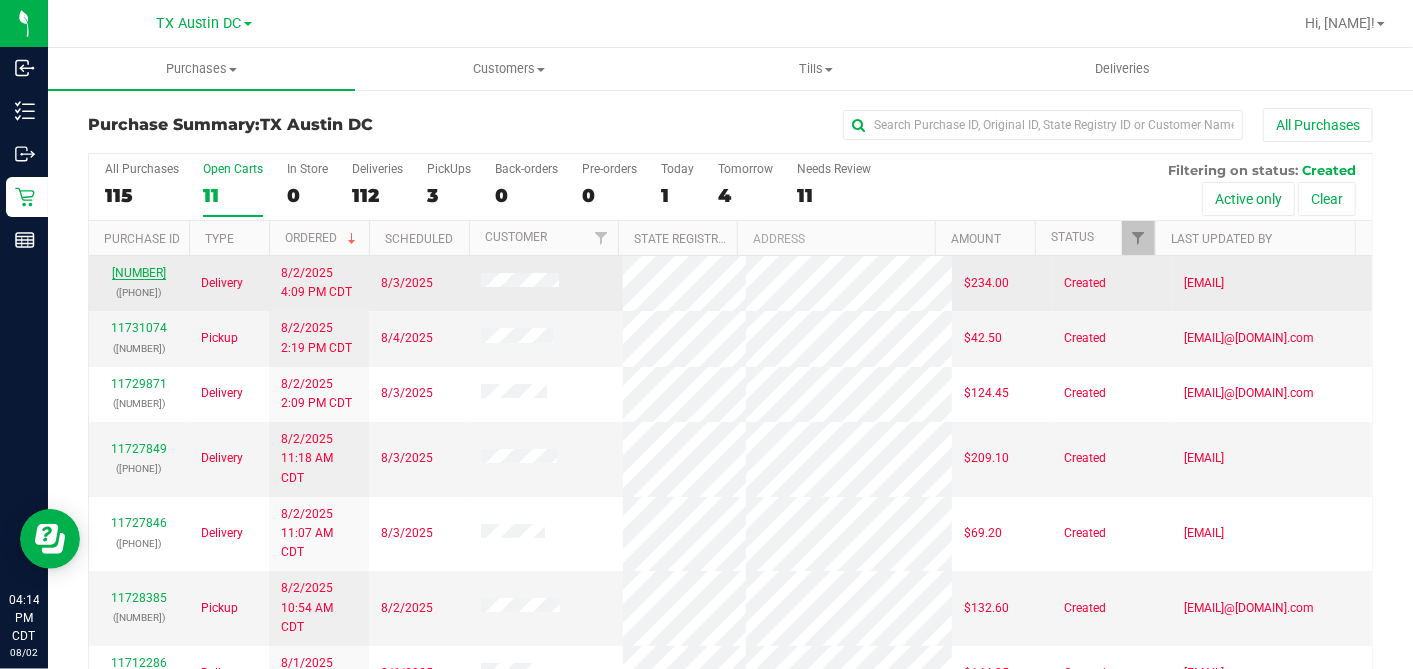 click on "11731797" at bounding box center [139, 273] 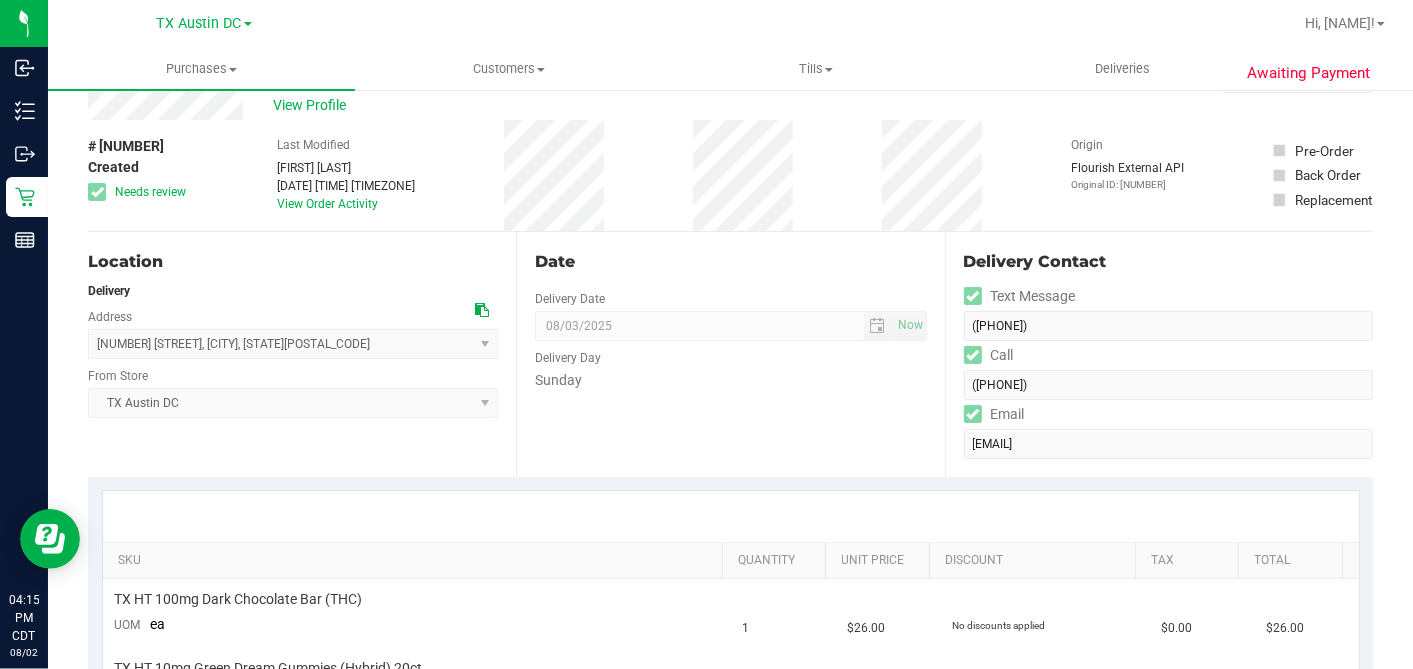 scroll, scrollTop: 0, scrollLeft: 0, axis: both 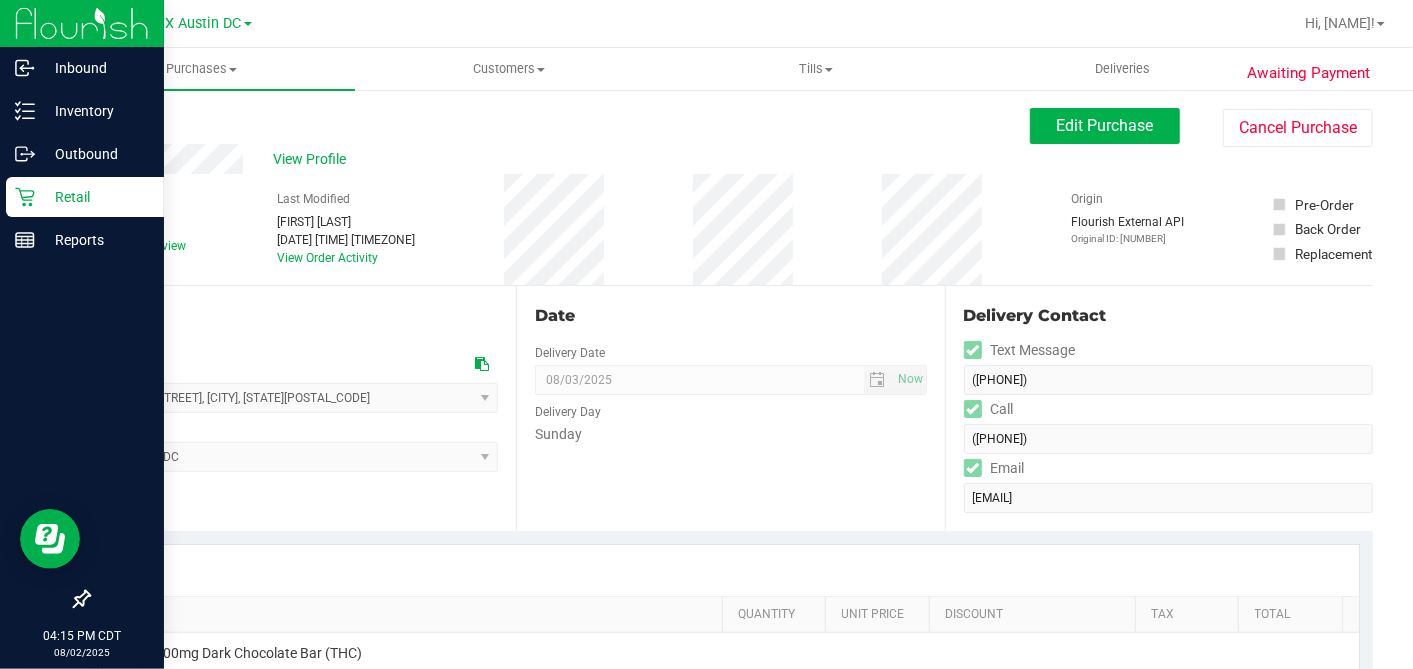 click 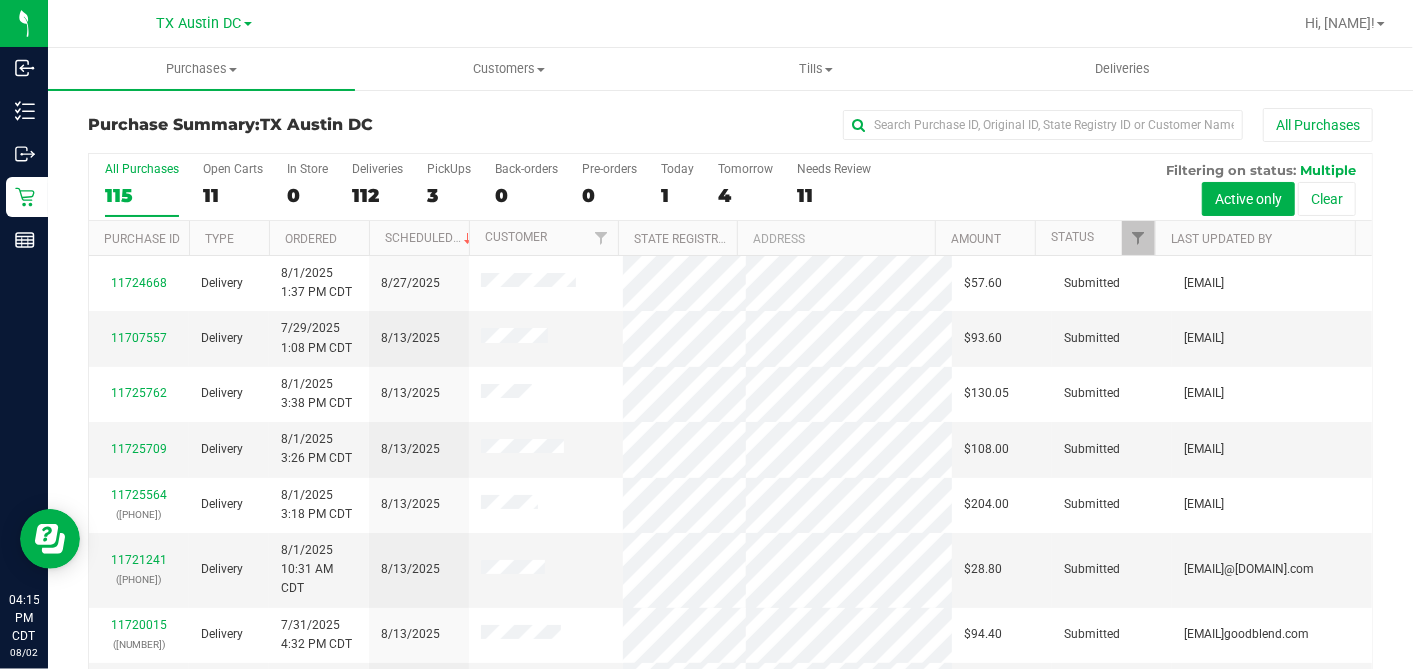 click on "11" at bounding box center (233, 195) 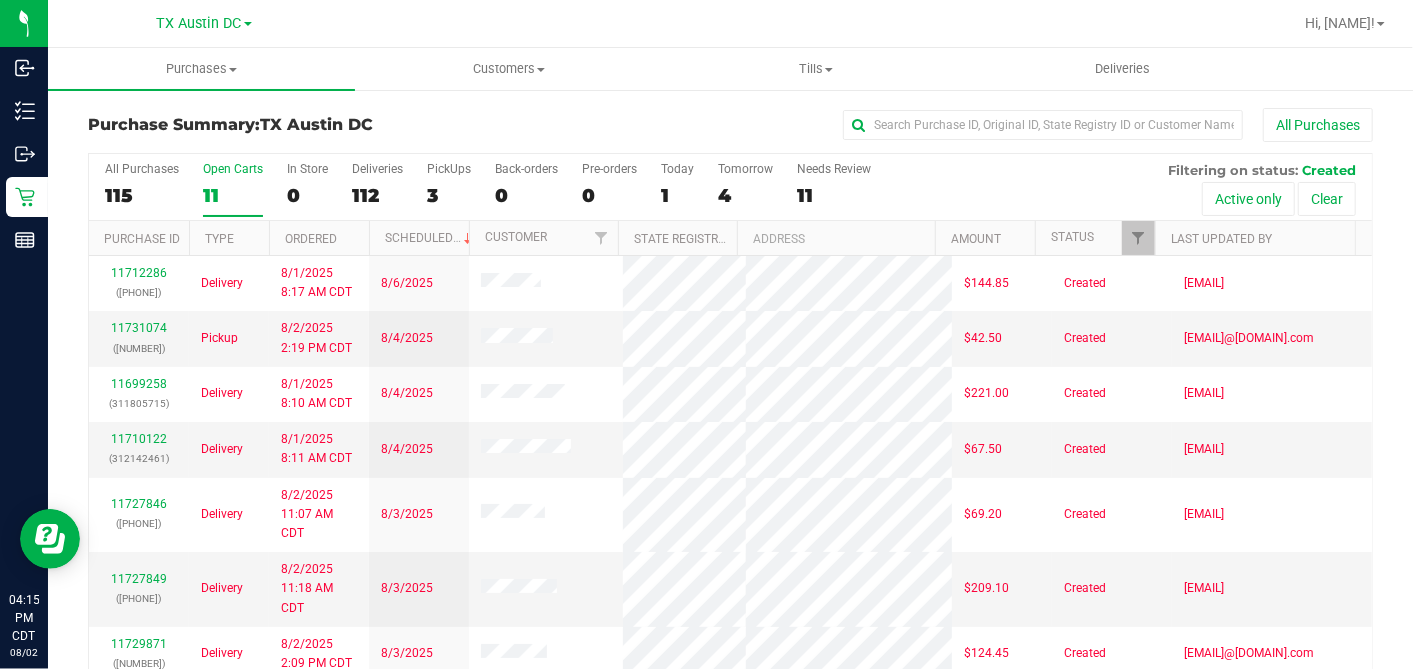 click on "Ordered" at bounding box center (319, 238) 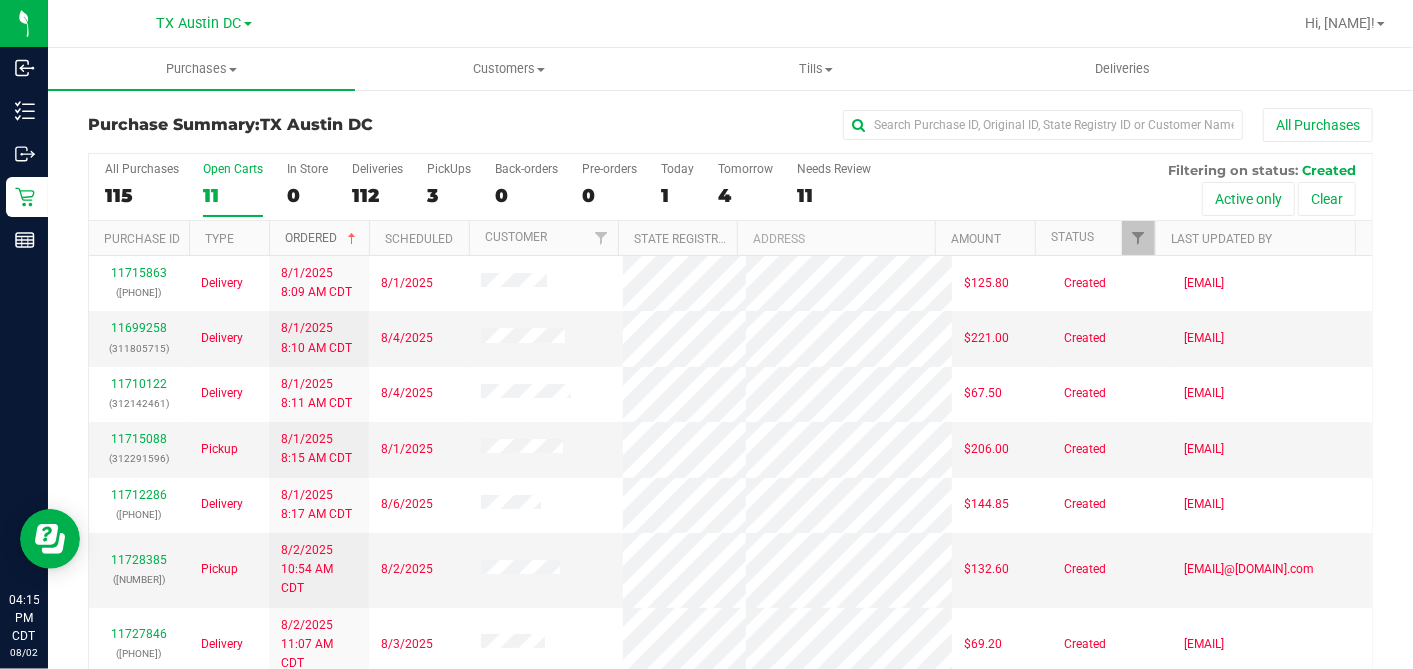click at bounding box center [352, 239] 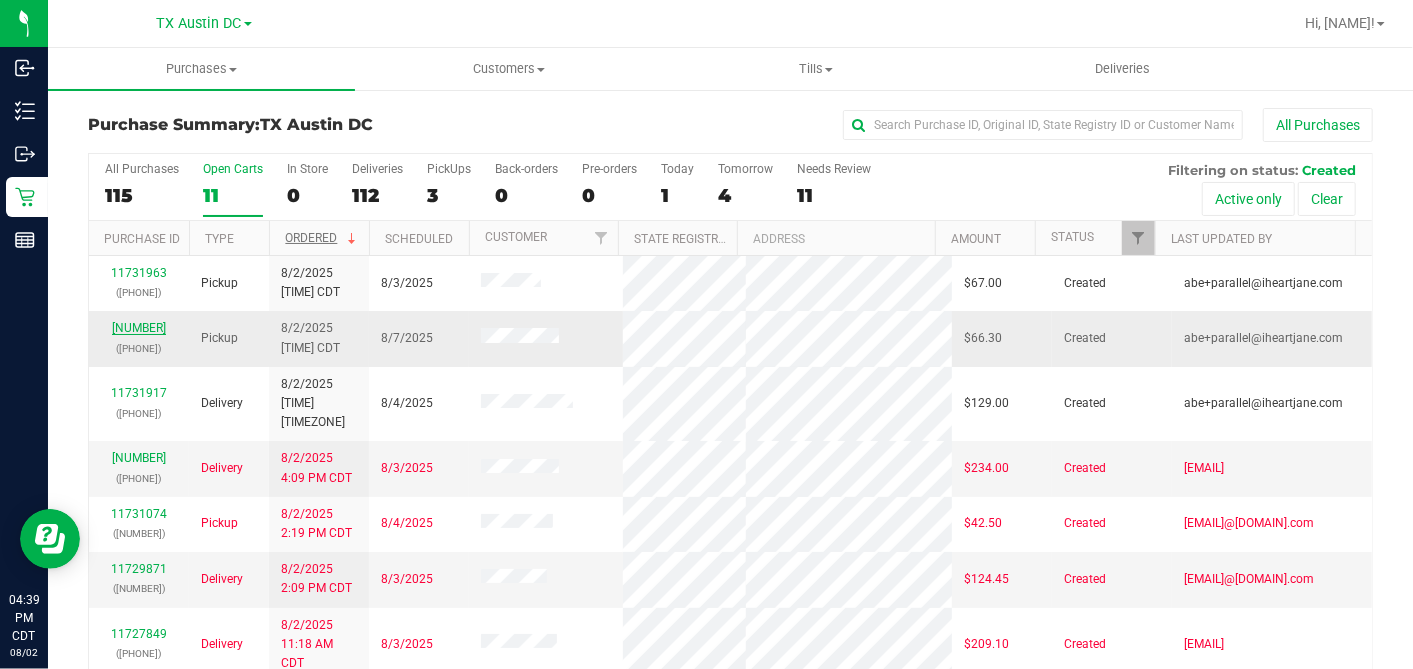 click on "11731960" at bounding box center (139, 328) 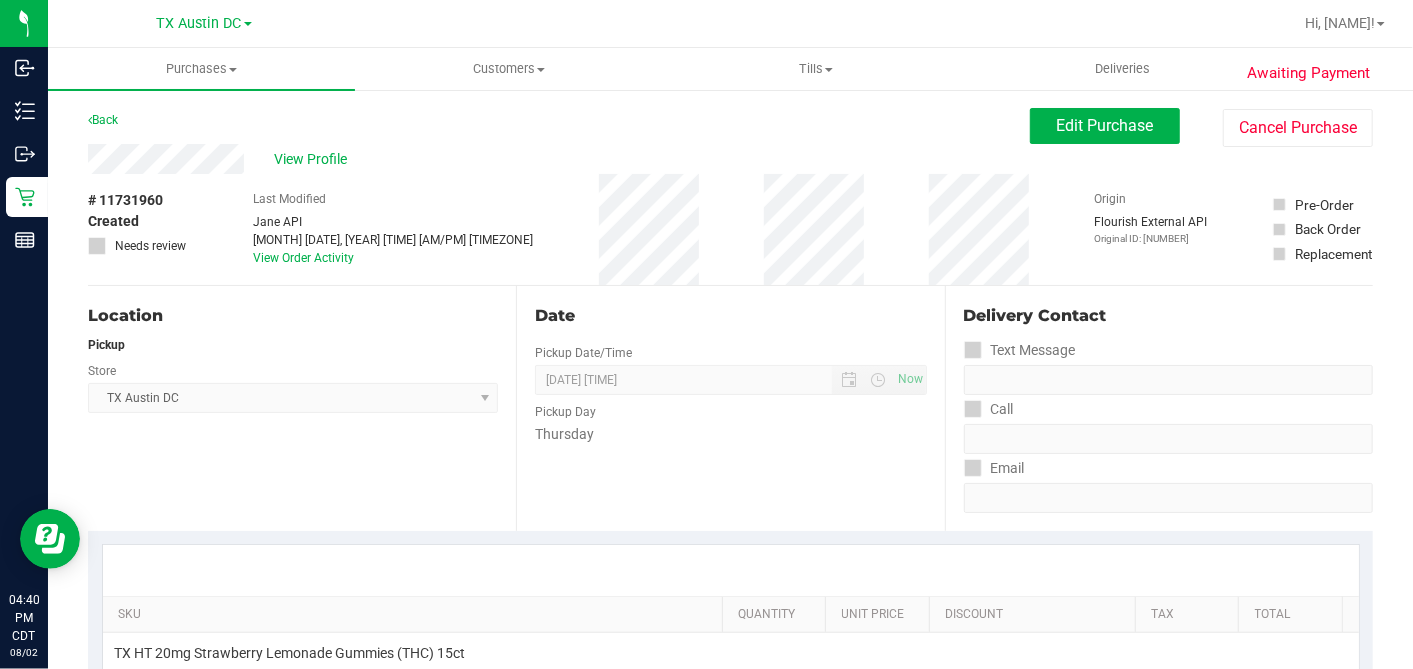 click on "# 11731960
Created
Needs review
Last Modified
Jane API
Aug 2, 2025 4:25:08 PM CDT
View Order Activity
Origin
Flourish External API
Original ID: 312887514
Pre-Order
Back Order" at bounding box center [730, 229] 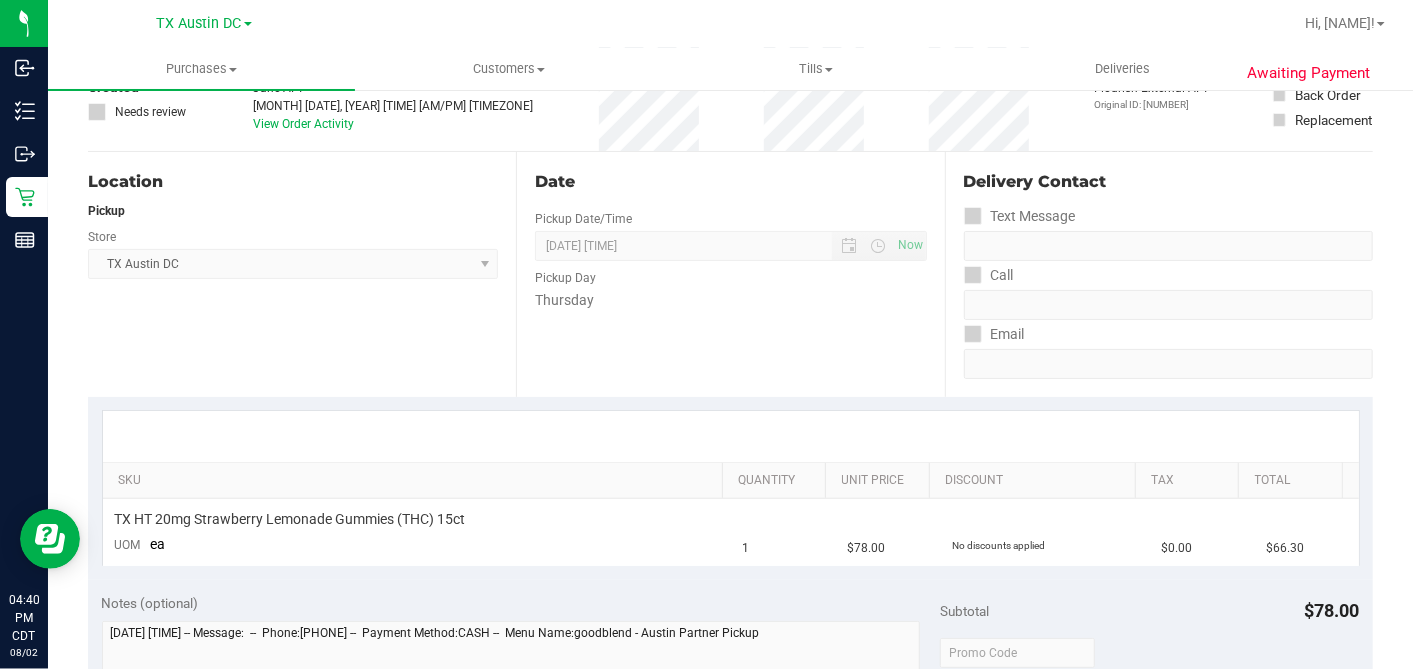 scroll, scrollTop: 0, scrollLeft: 0, axis: both 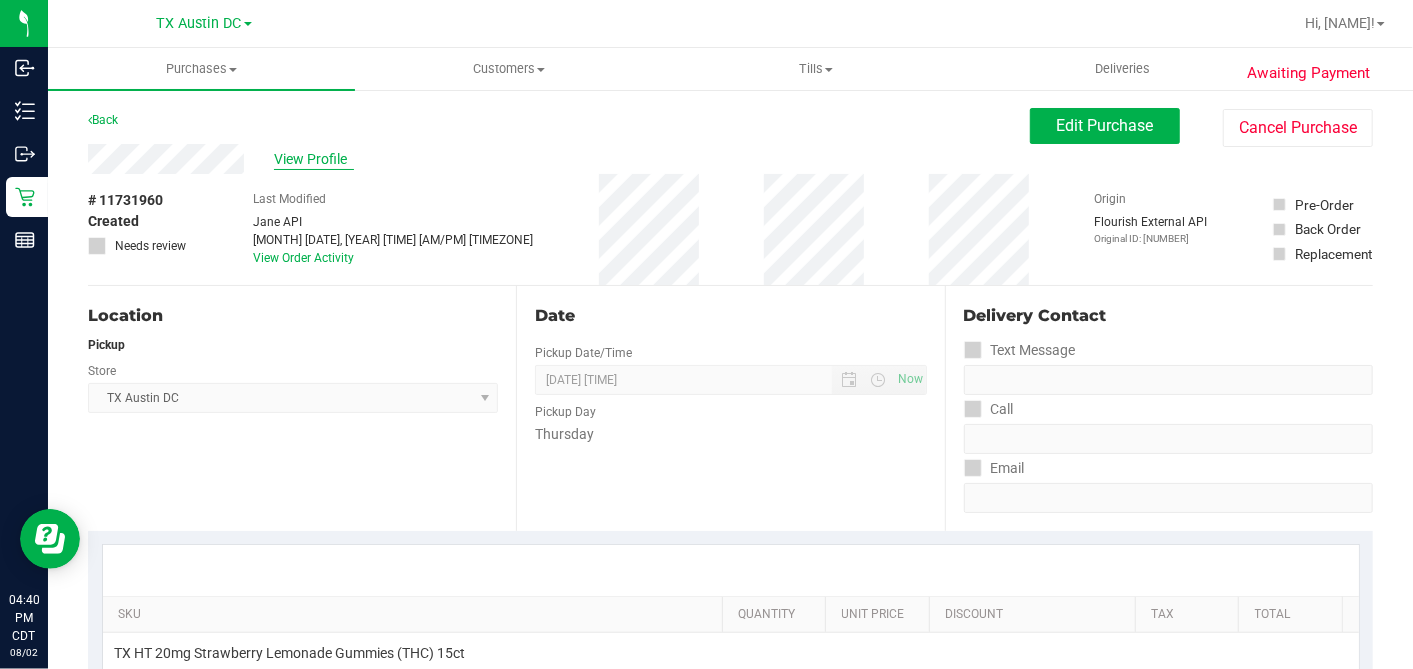 click on "View Profile" at bounding box center (314, 159) 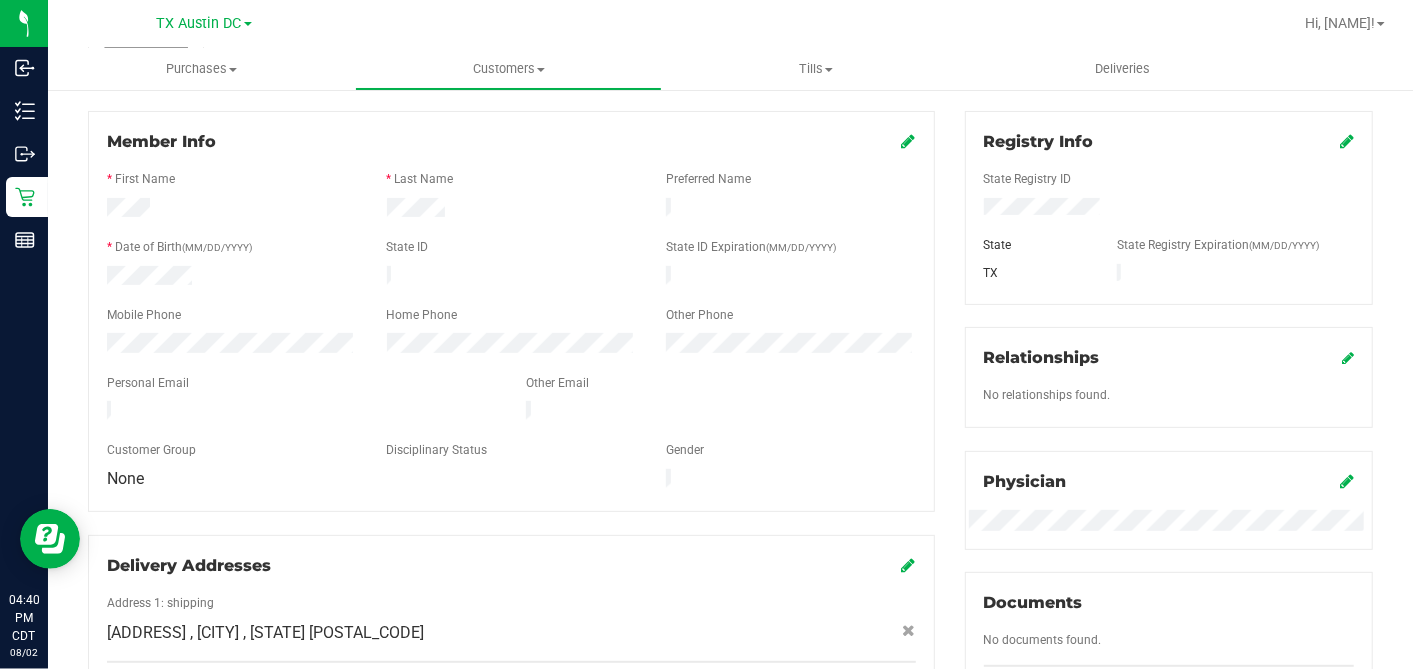 scroll, scrollTop: 0, scrollLeft: 0, axis: both 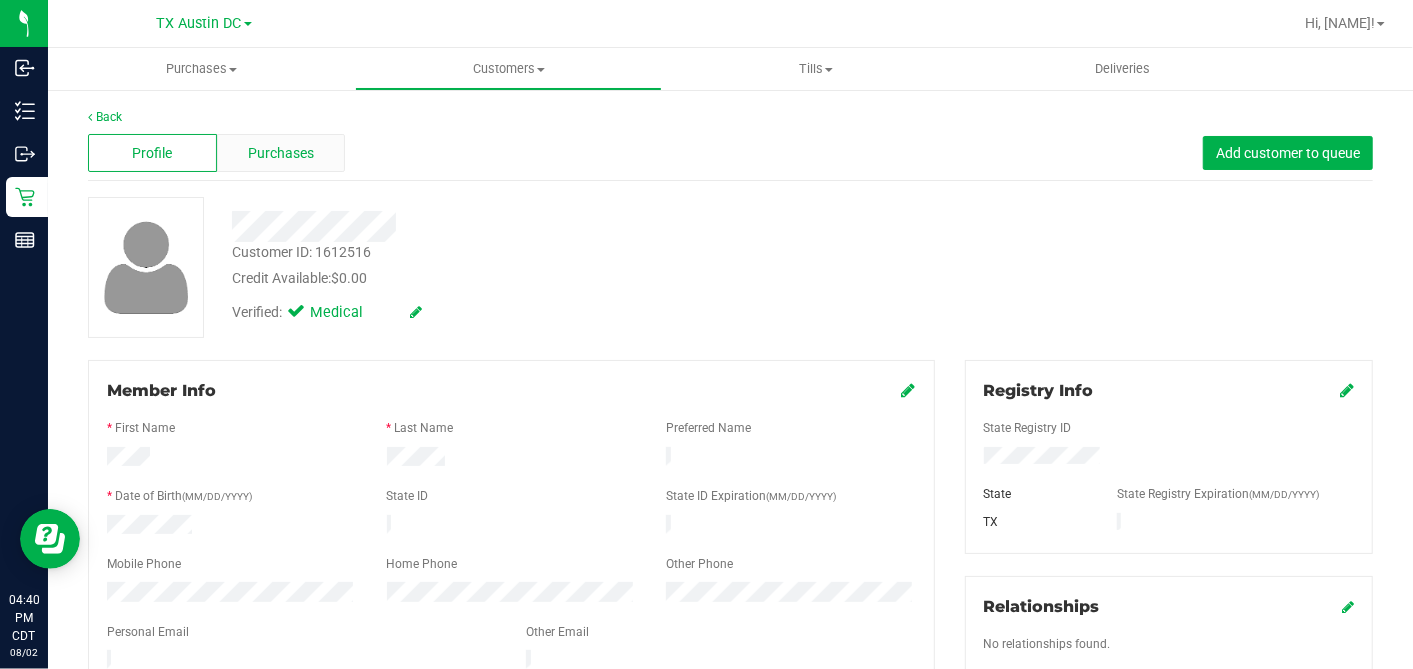 click on "Purchases" at bounding box center (281, 153) 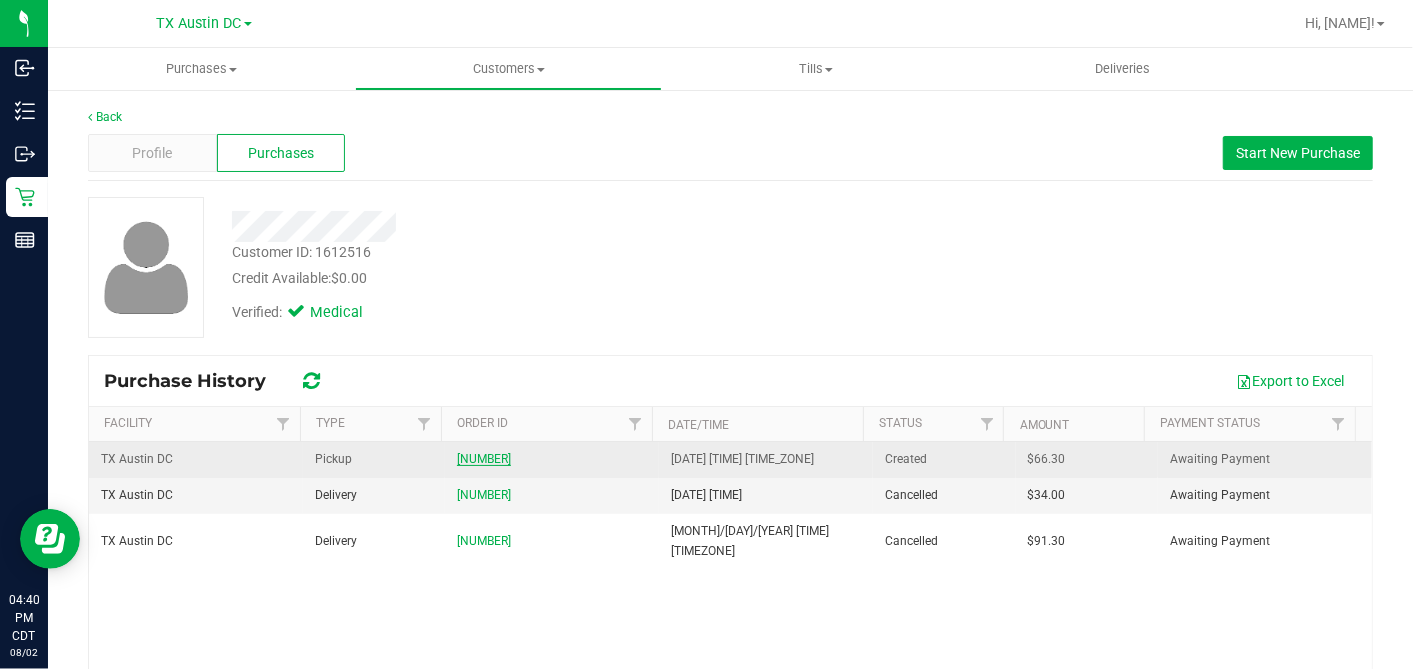 click on "11731960" at bounding box center (484, 459) 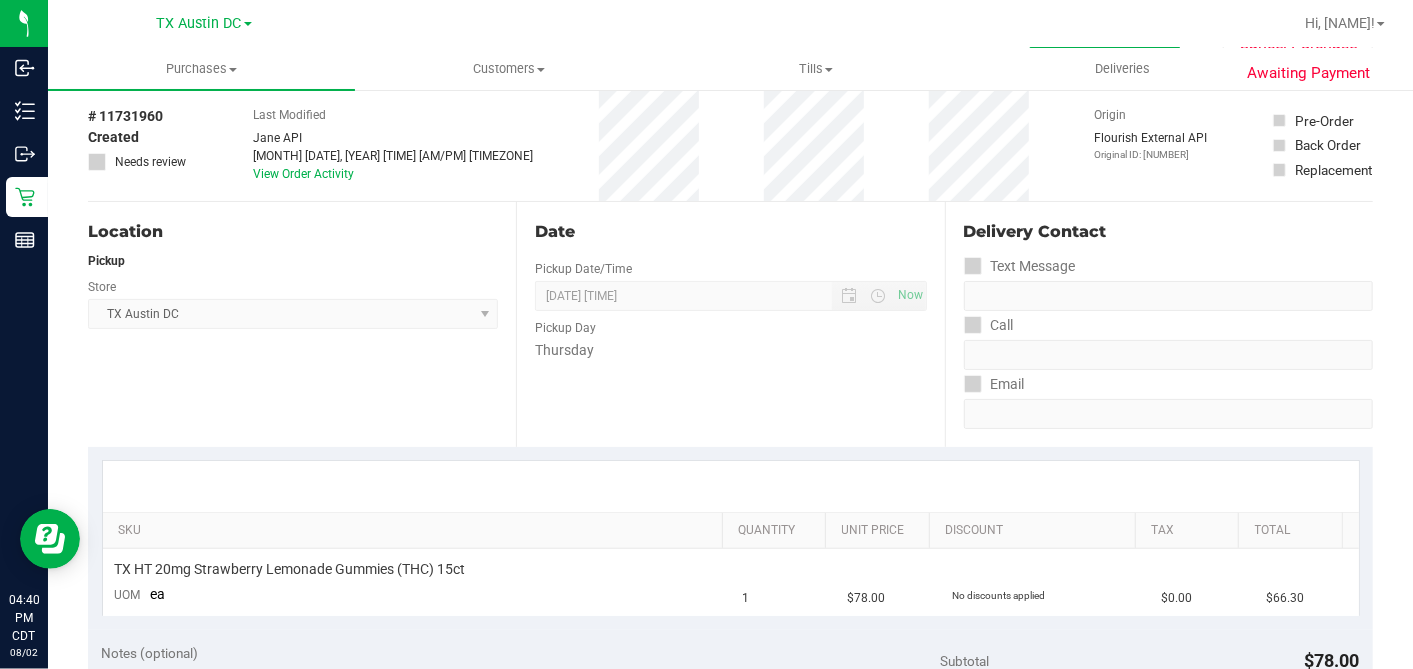 scroll, scrollTop: 0, scrollLeft: 0, axis: both 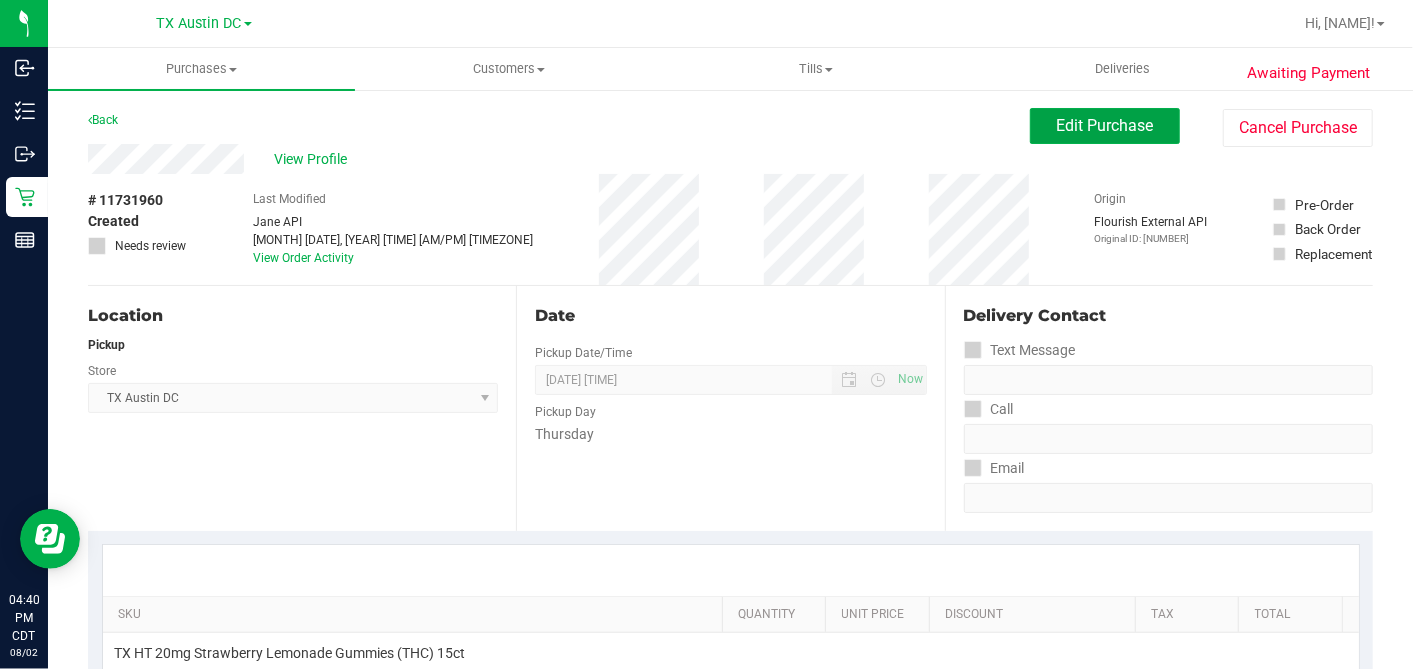 drag, startPoint x: 1099, startPoint y: 115, endPoint x: 848, endPoint y: 209, distance: 268.02426 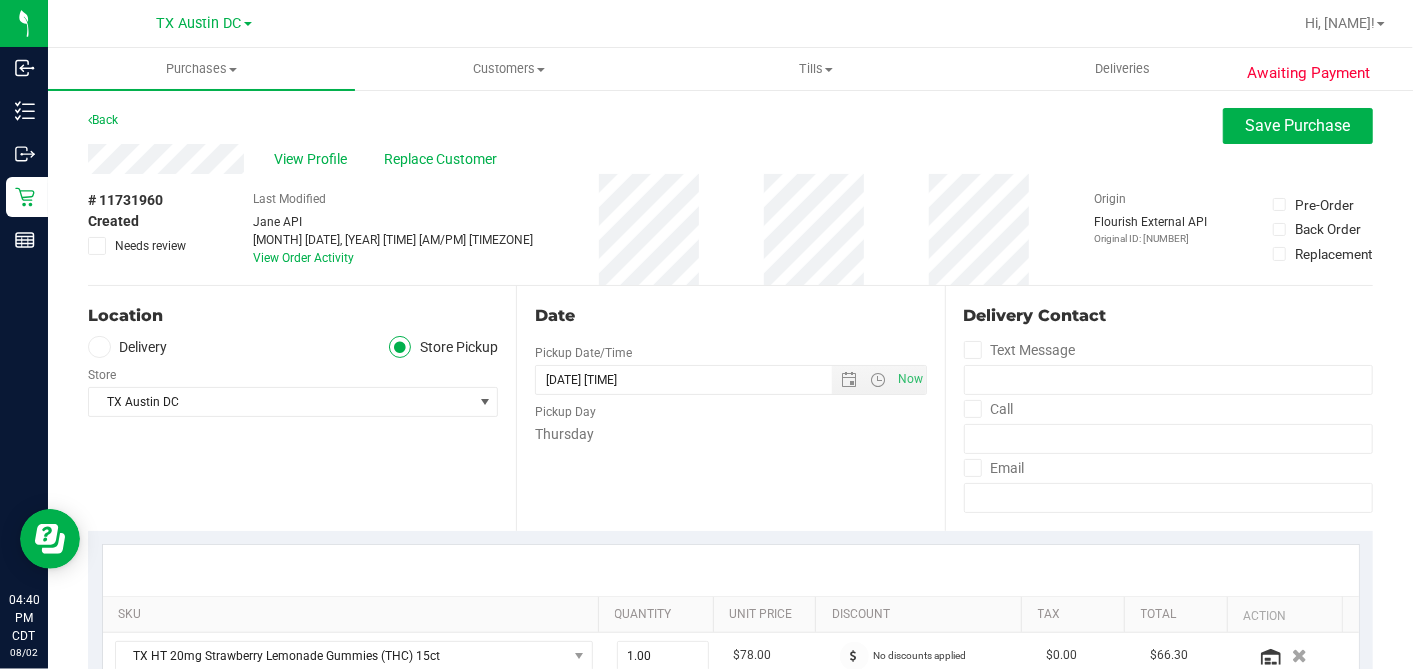 click on "Store" at bounding box center (293, 372) 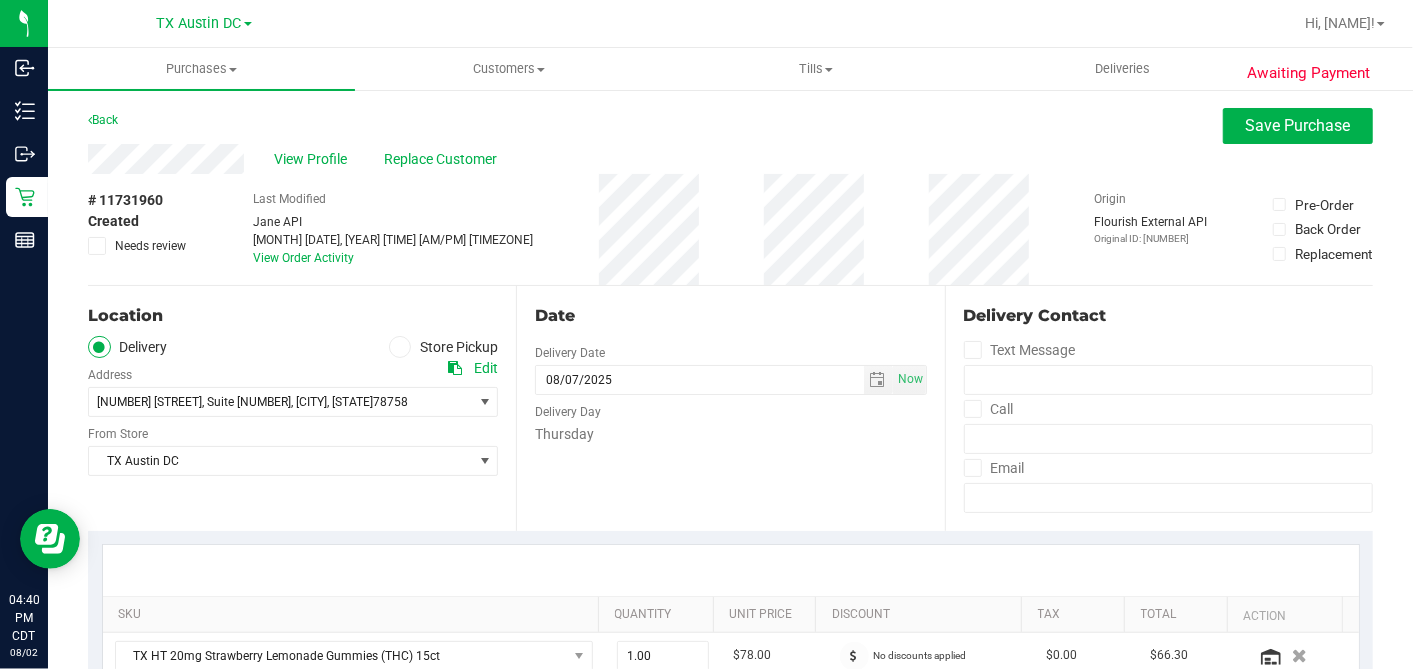 click on "Date
Delivery Date
08/07/2025
Now
08/07/2025 04:00 PM
Now
Delivery Day
Thursday" at bounding box center [730, 408] 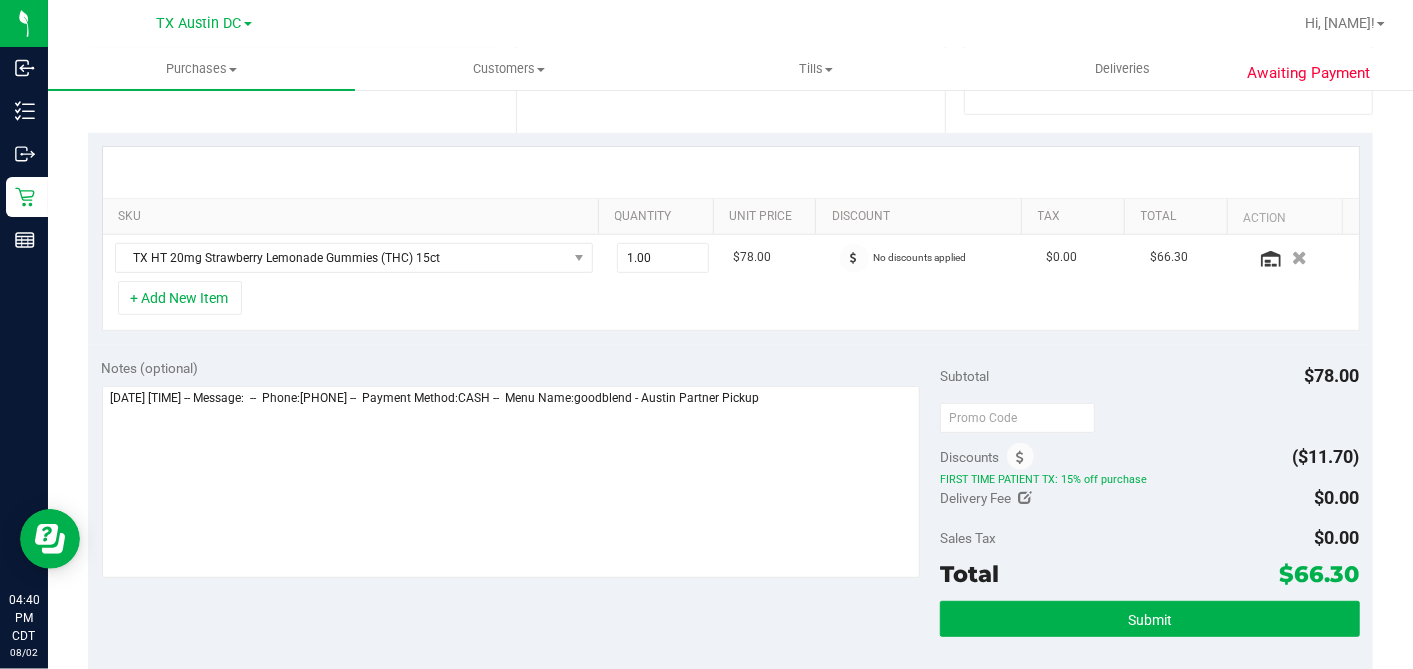 scroll, scrollTop: 444, scrollLeft: 0, axis: vertical 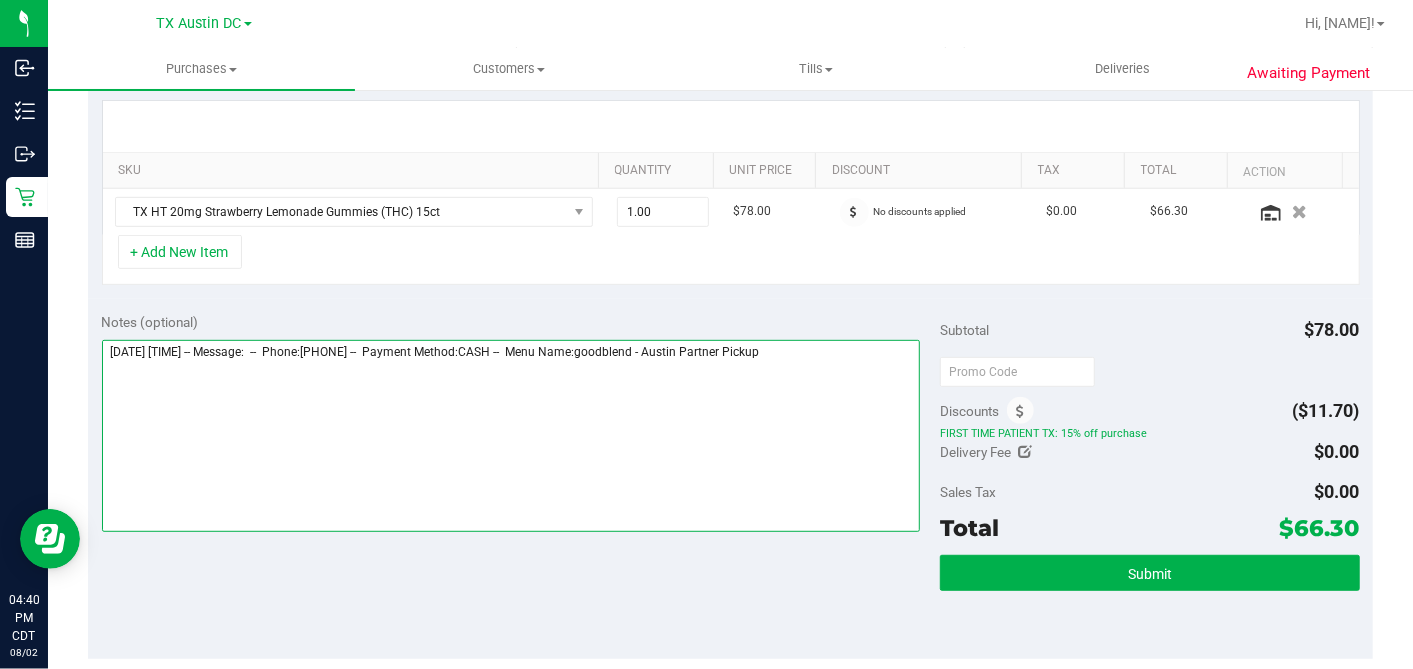 click at bounding box center [511, 436] 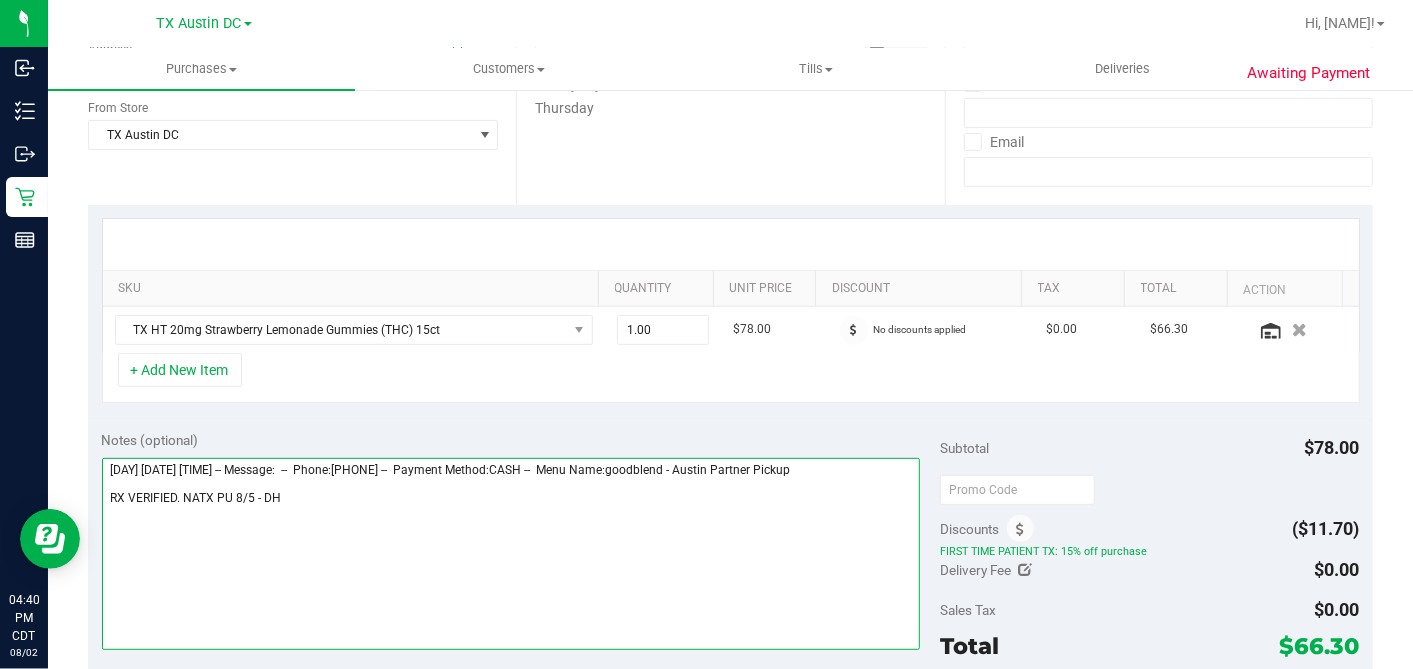 scroll, scrollTop: 666, scrollLeft: 0, axis: vertical 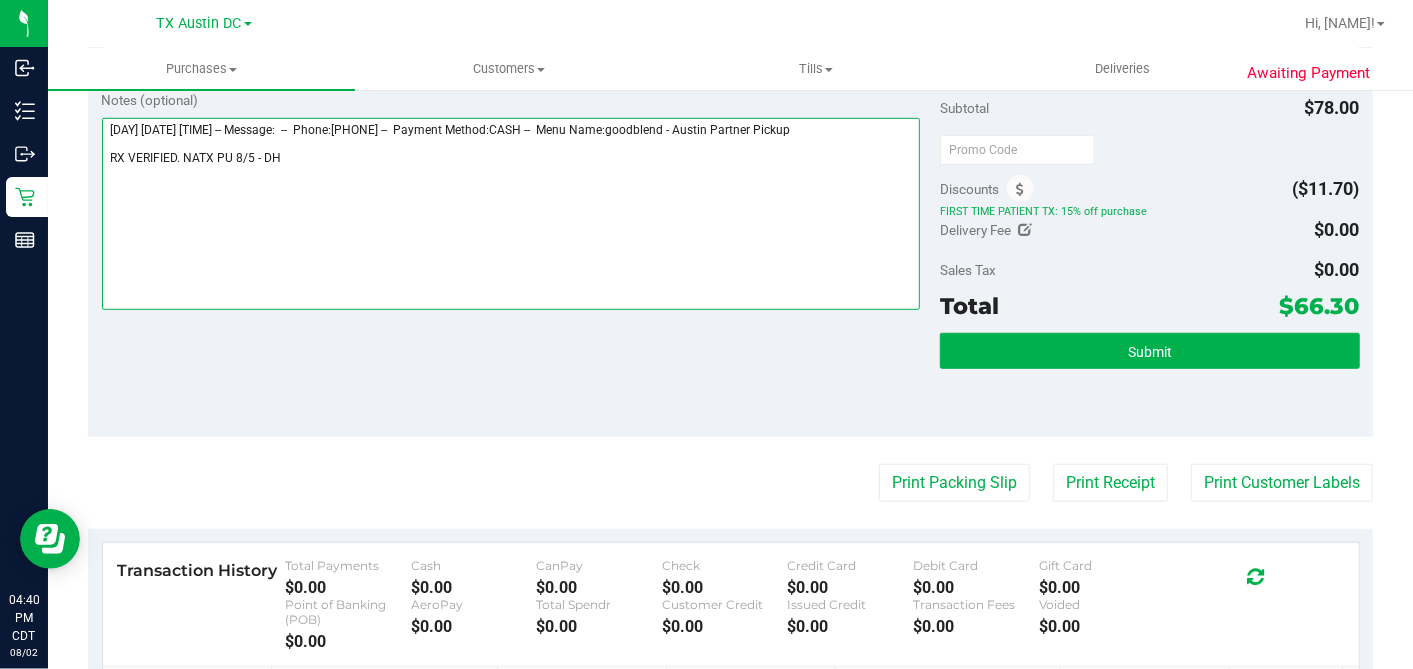 click at bounding box center (511, 214) 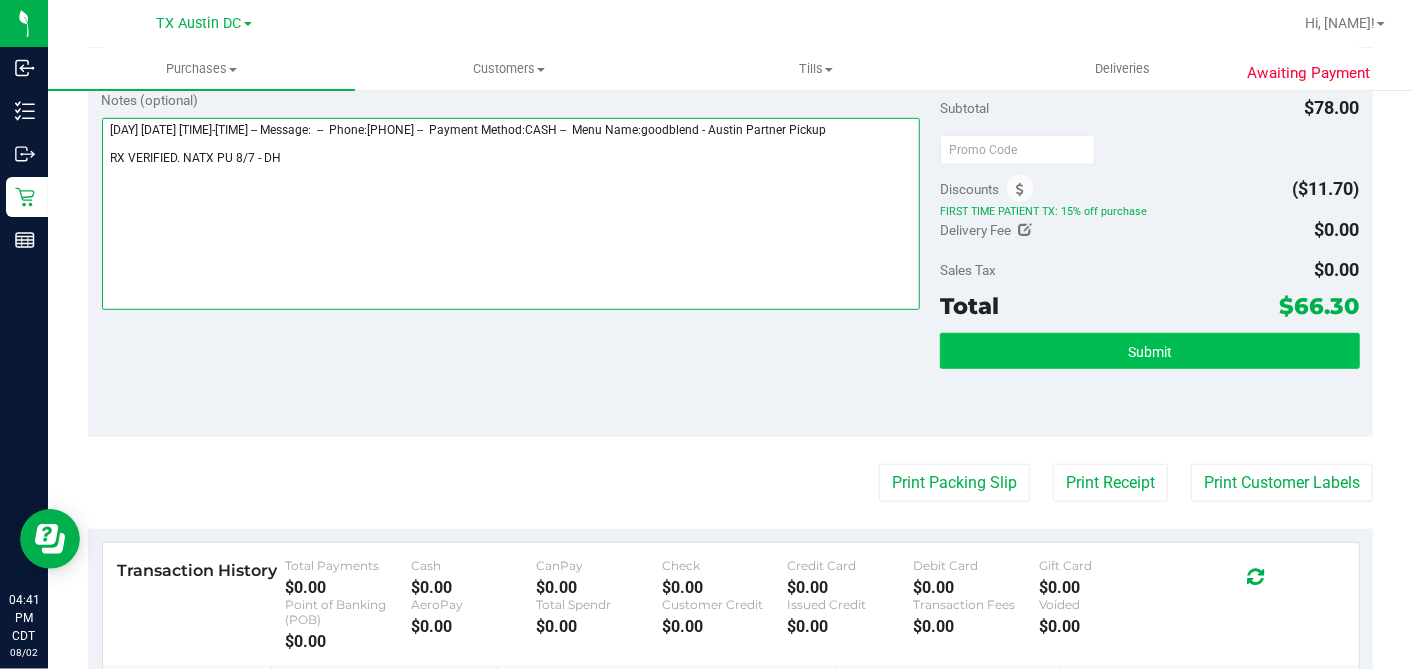 type on "Thursday 08/07/2025 11:00-16:00 -- Message:  --  Phone:9365257151 --  Payment Method:CASH --  Menu Name:goodblend - Austin Partner Pickup
RX VERIFIED. NATX PU 8/7 - DH" 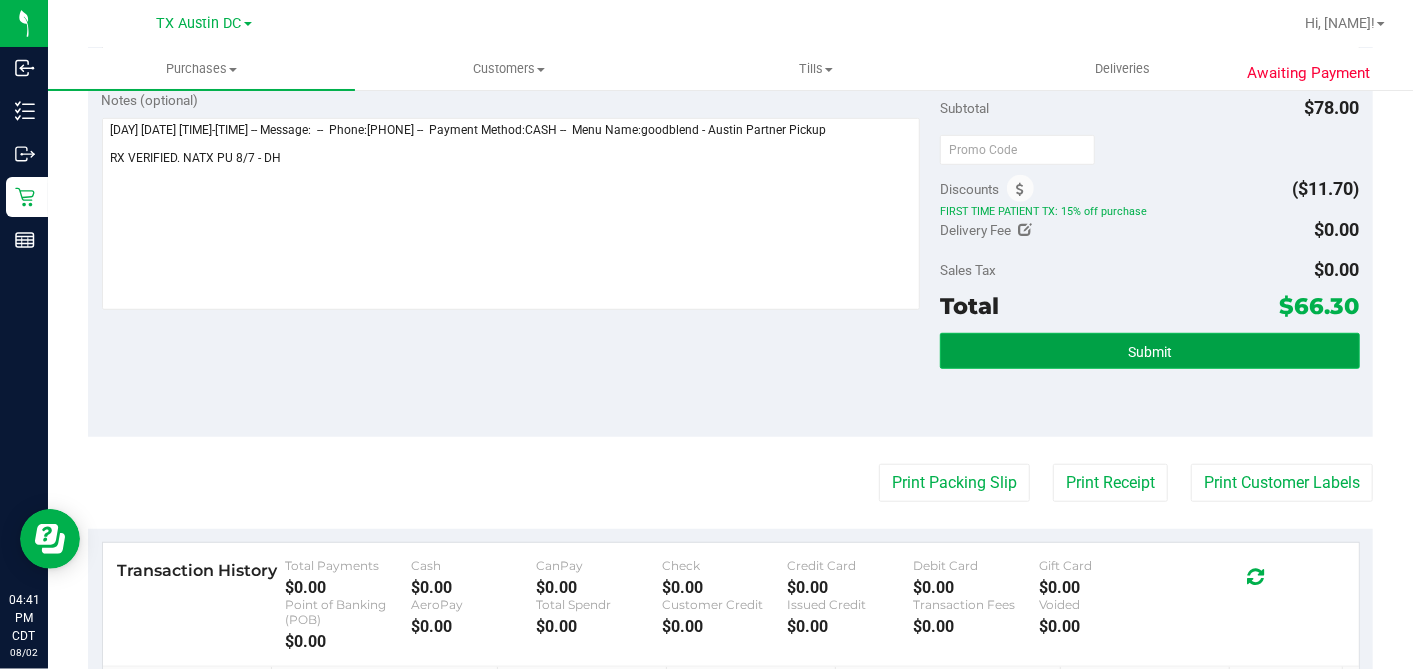 click on "Submit" at bounding box center [1149, 351] 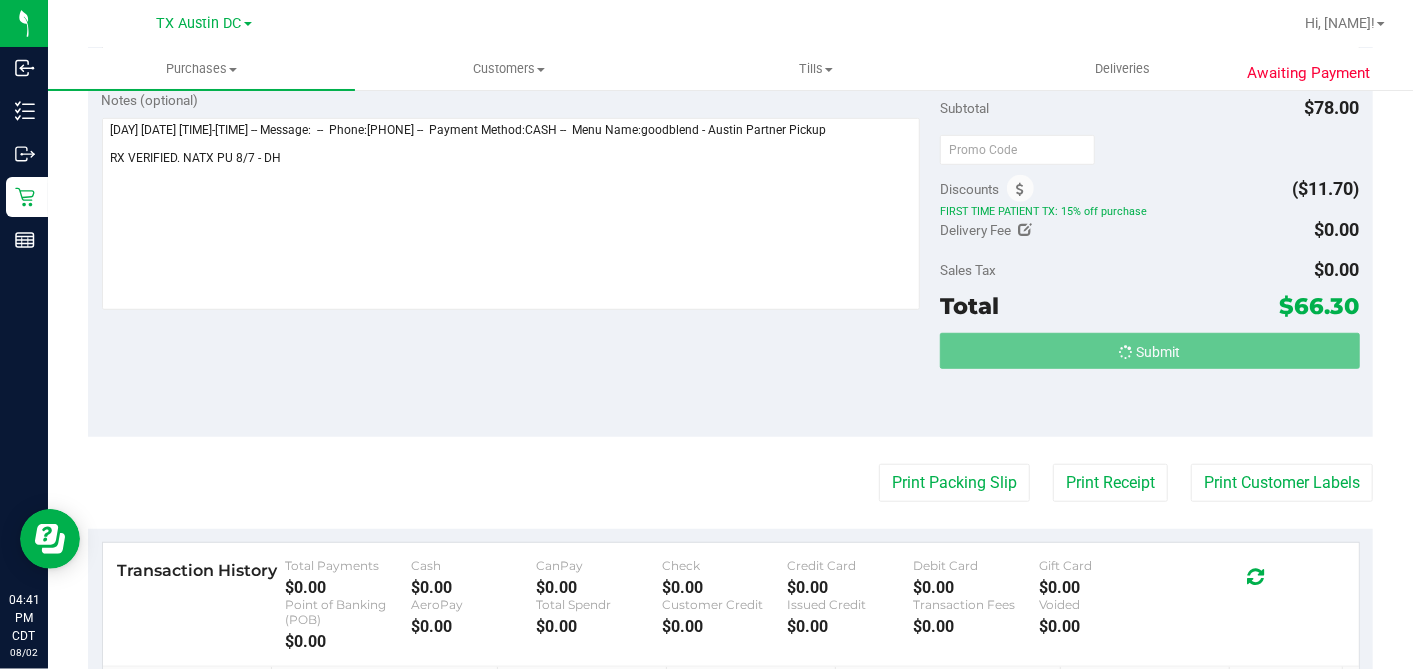 scroll, scrollTop: 0, scrollLeft: 0, axis: both 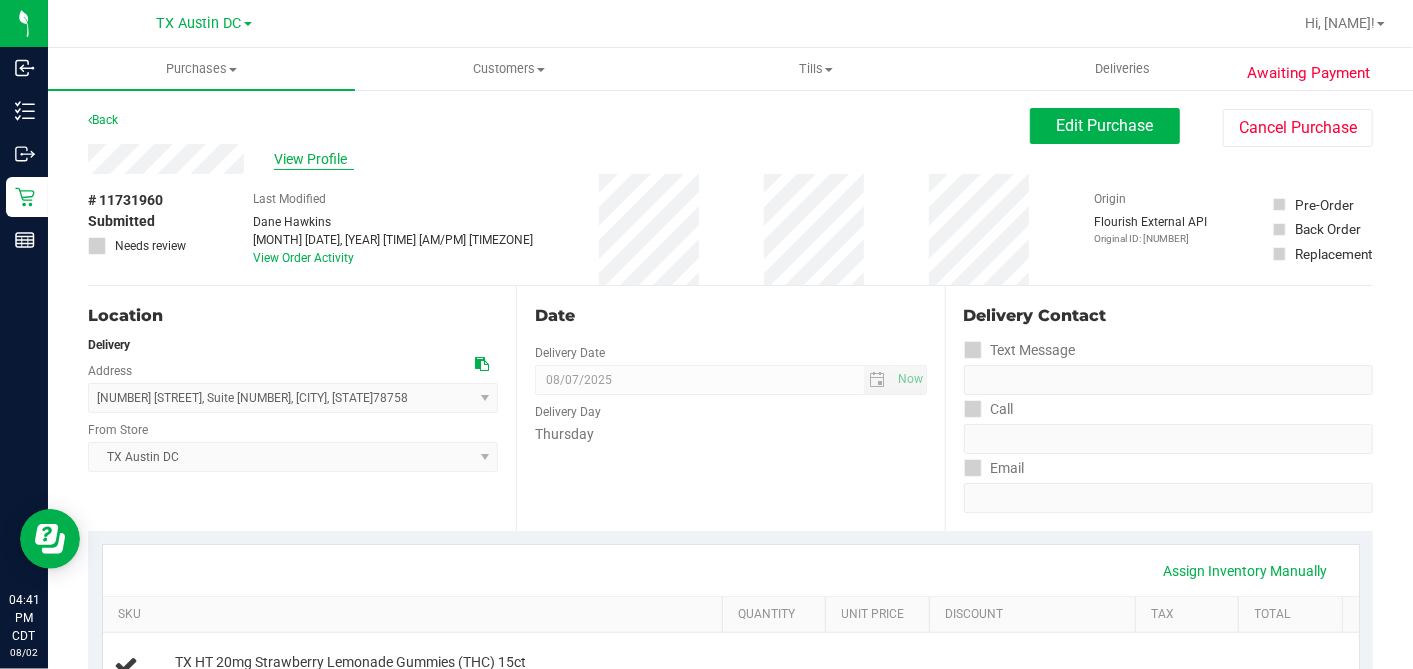 click on "View Profile" at bounding box center (314, 159) 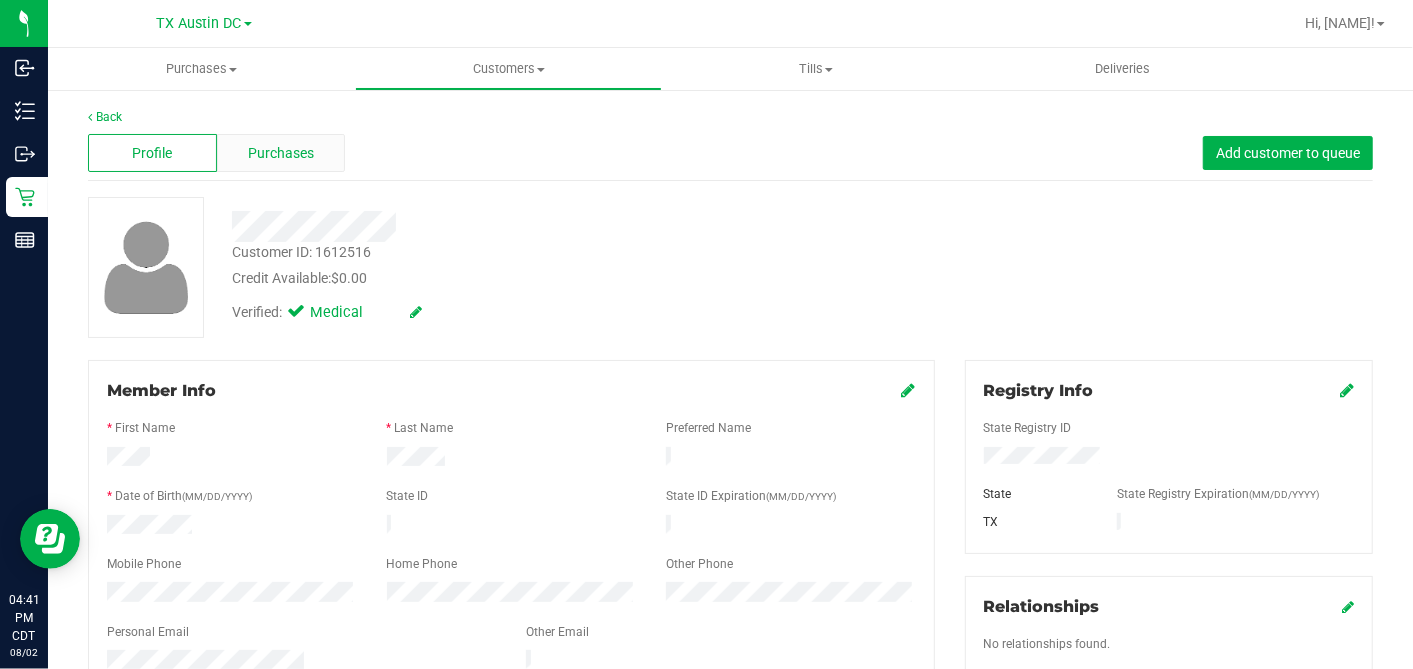 click on "Purchases" at bounding box center [281, 153] 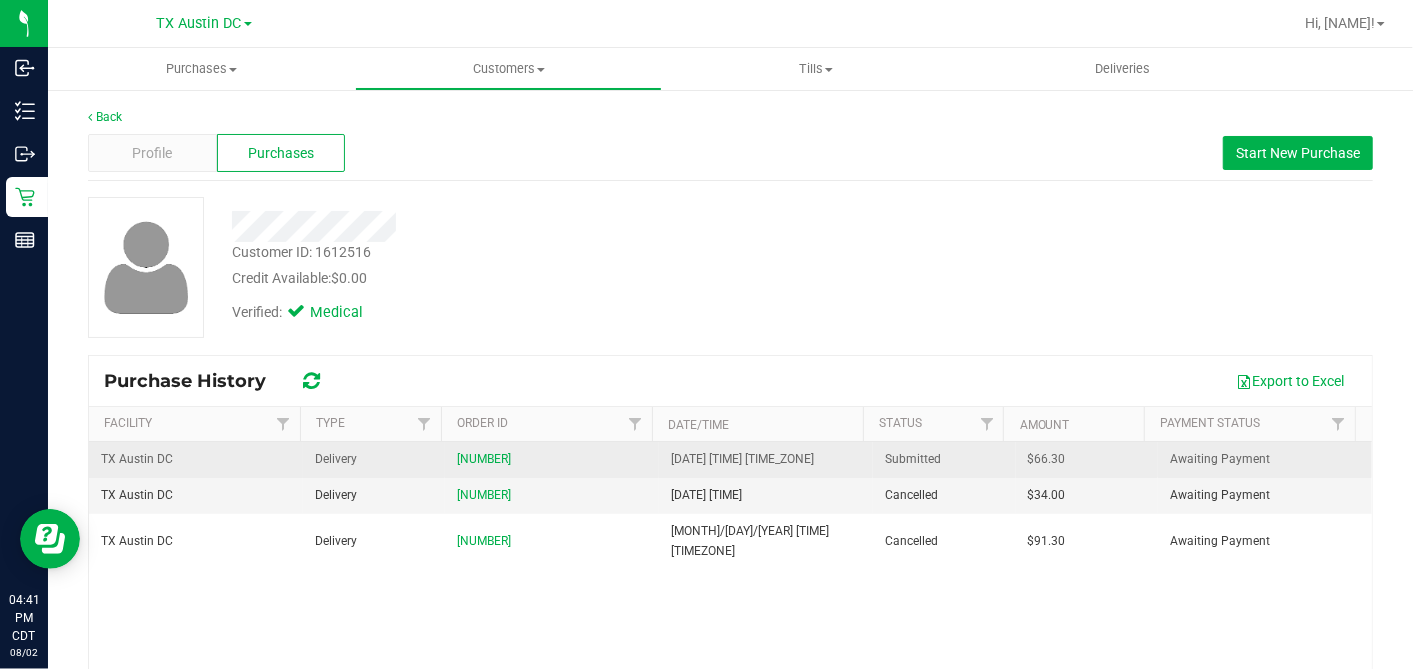 click on "$66.30" at bounding box center (1047, 459) 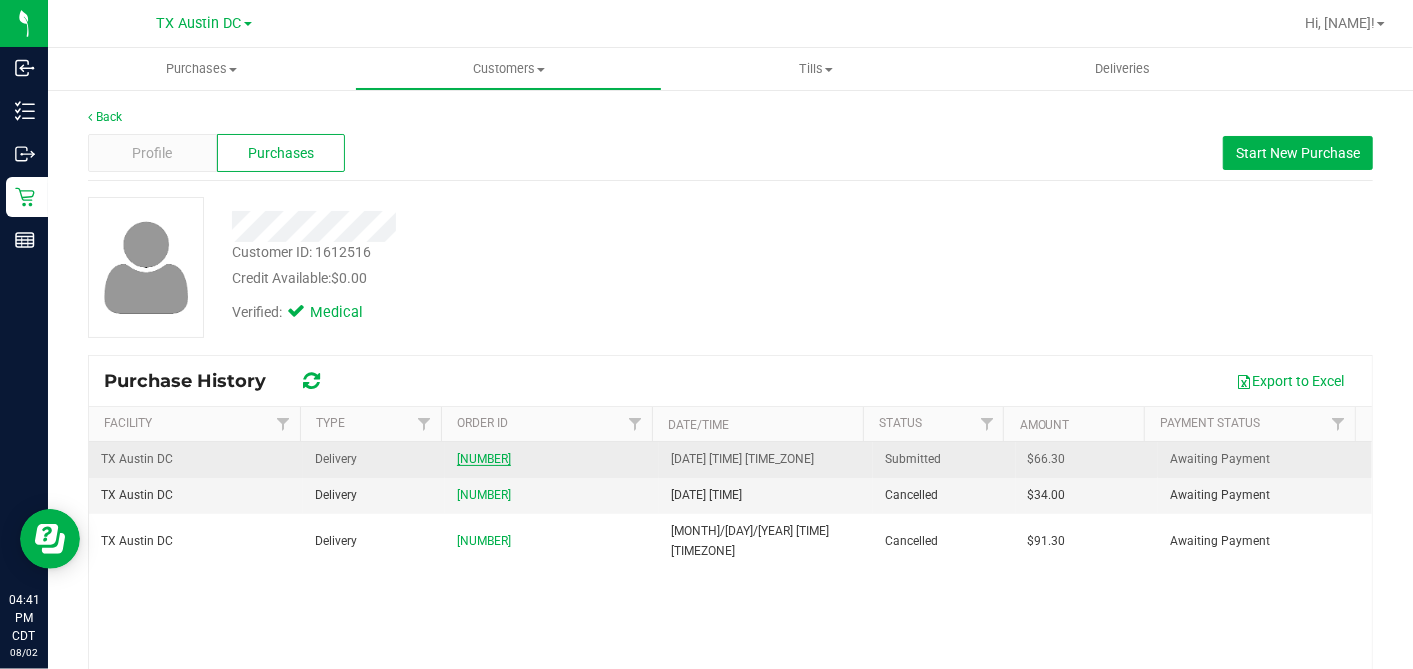 click on "11731960" at bounding box center (484, 459) 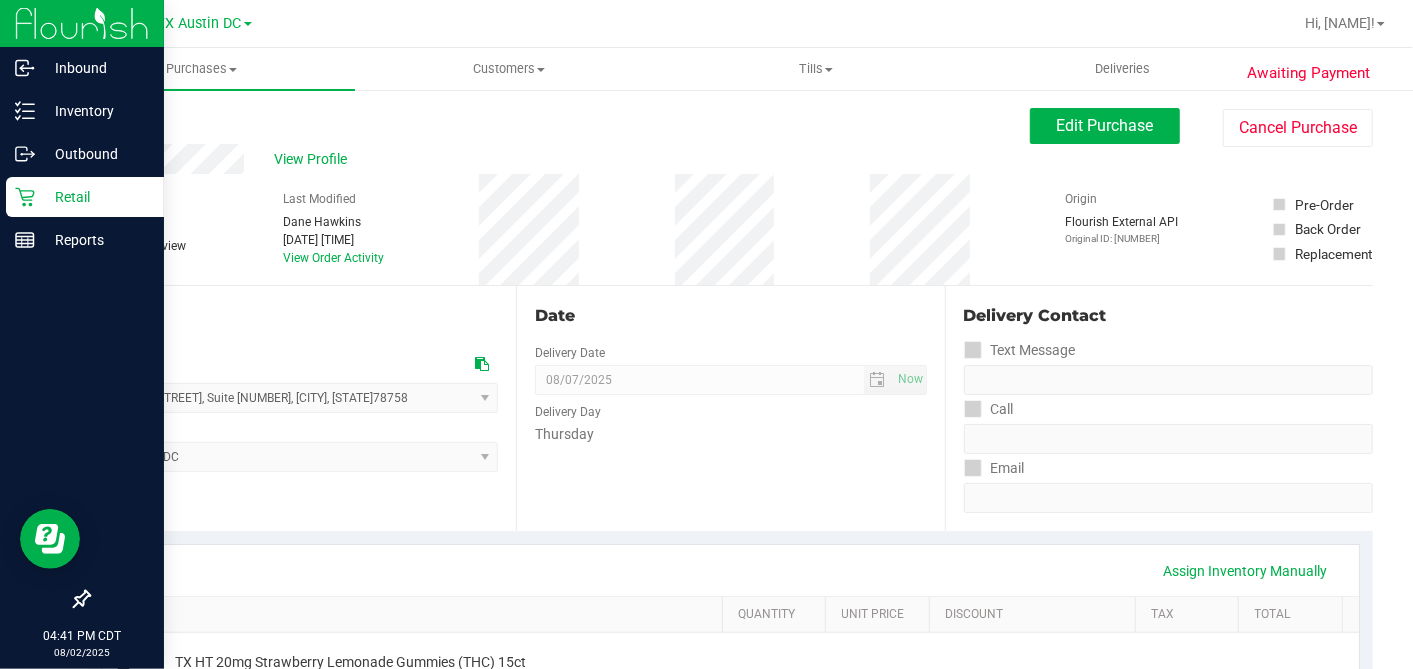drag, startPoint x: 32, startPoint y: 200, endPoint x: 60, endPoint y: 200, distance: 28 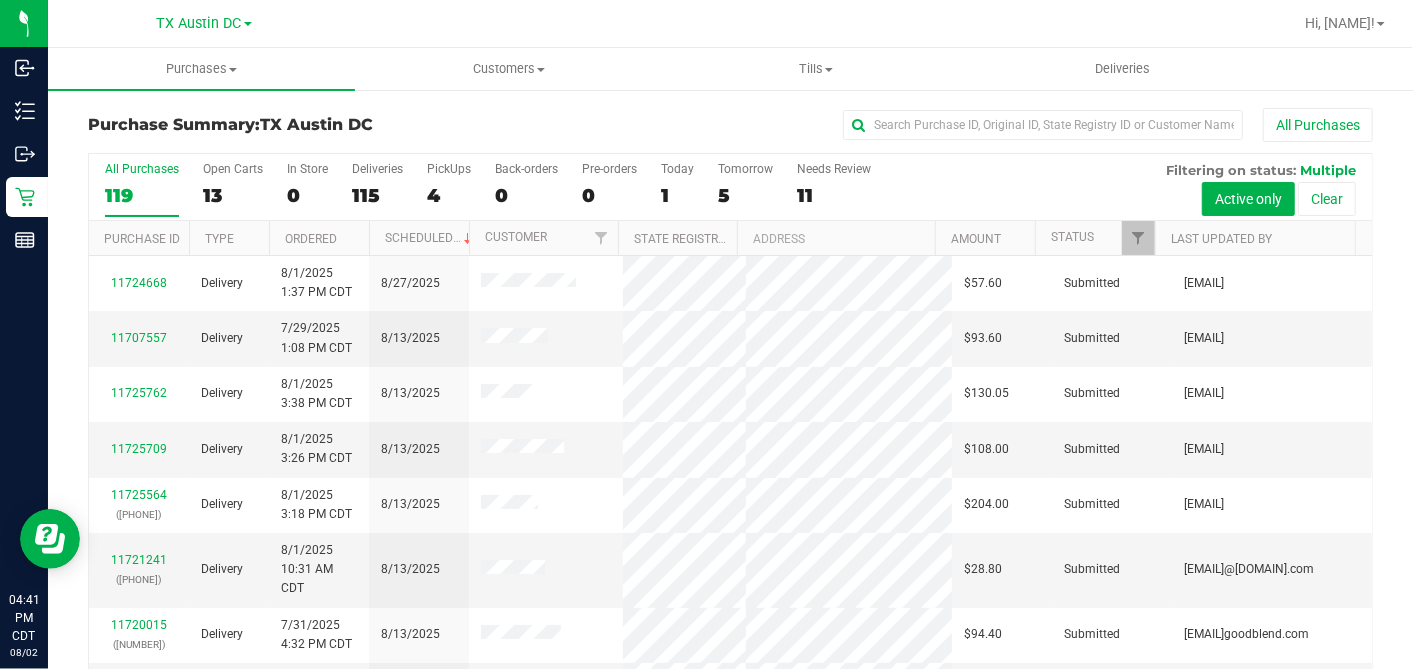 click on "13" at bounding box center (233, 195) 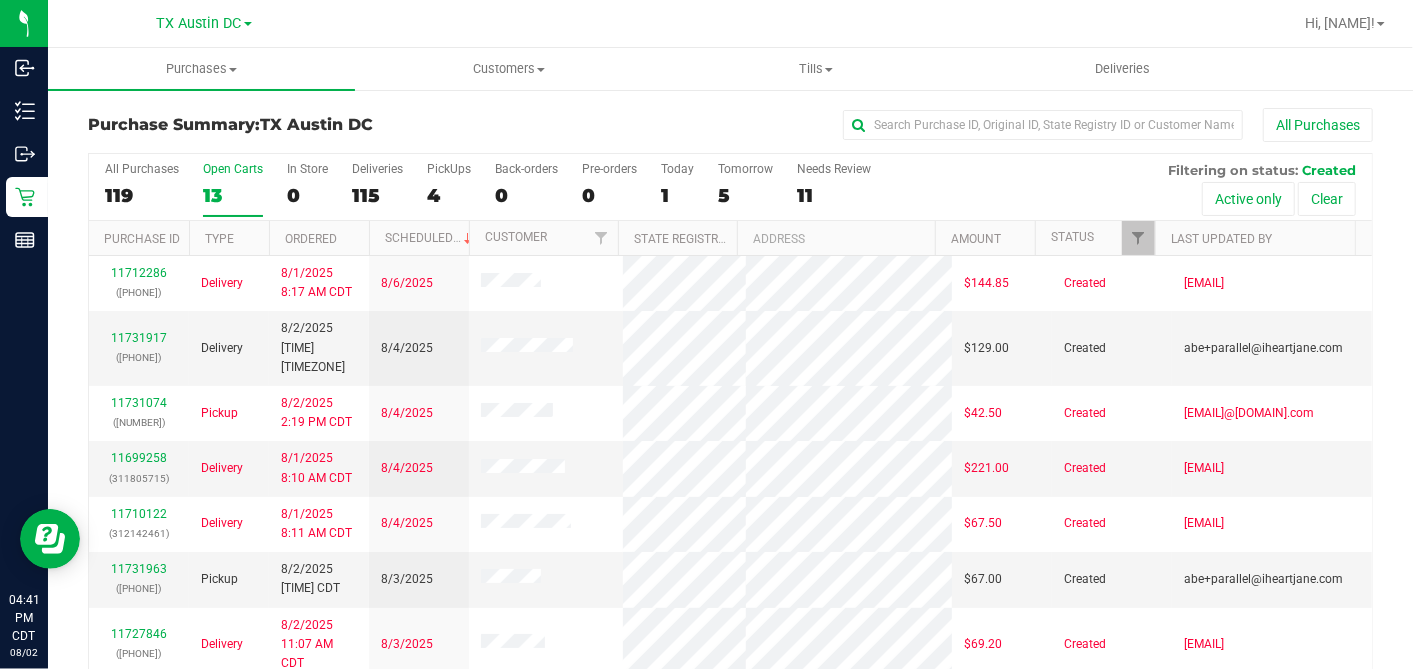 click on "Ordered" at bounding box center [319, 238] 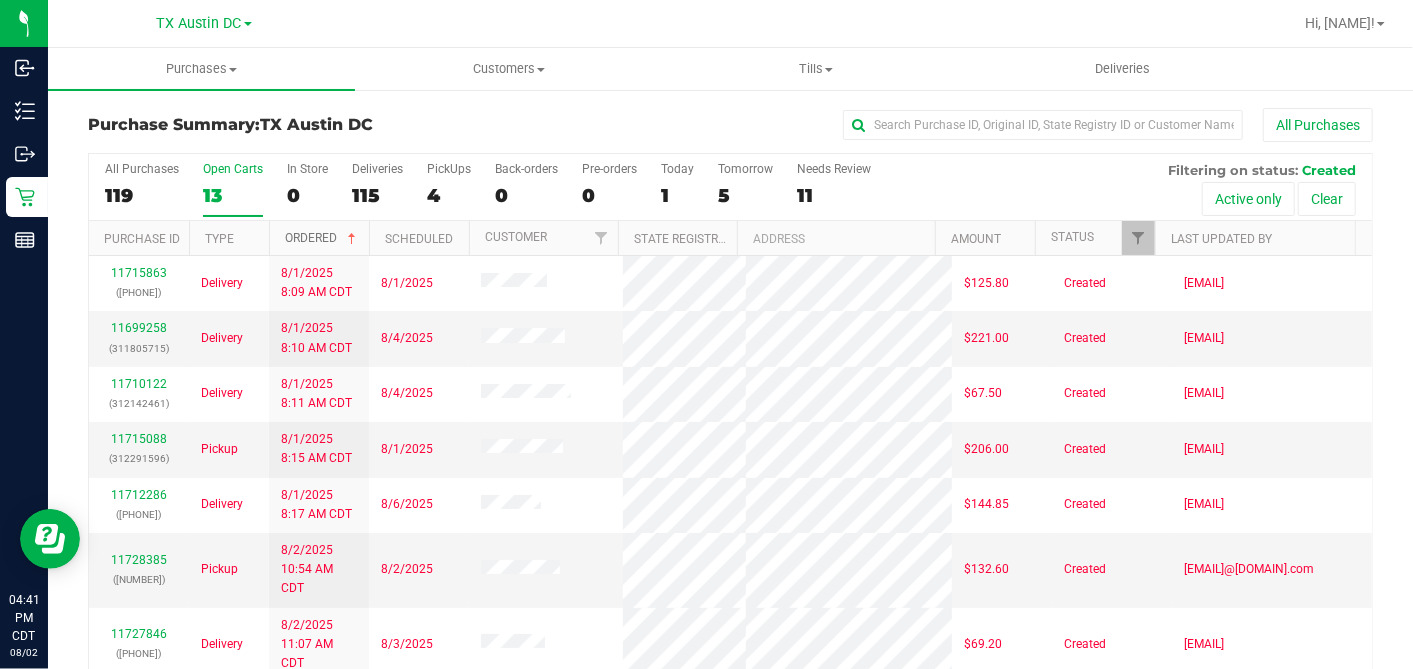 click at bounding box center [352, 239] 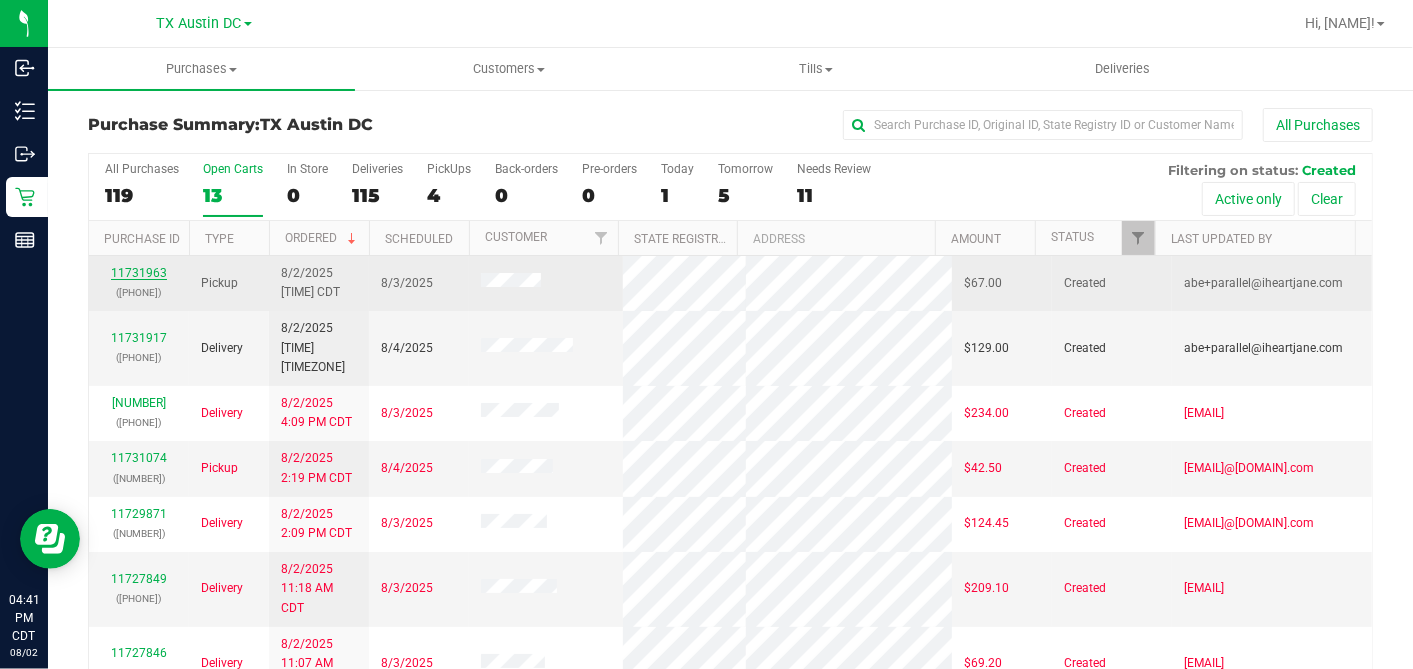 click on "11731963" at bounding box center [139, 273] 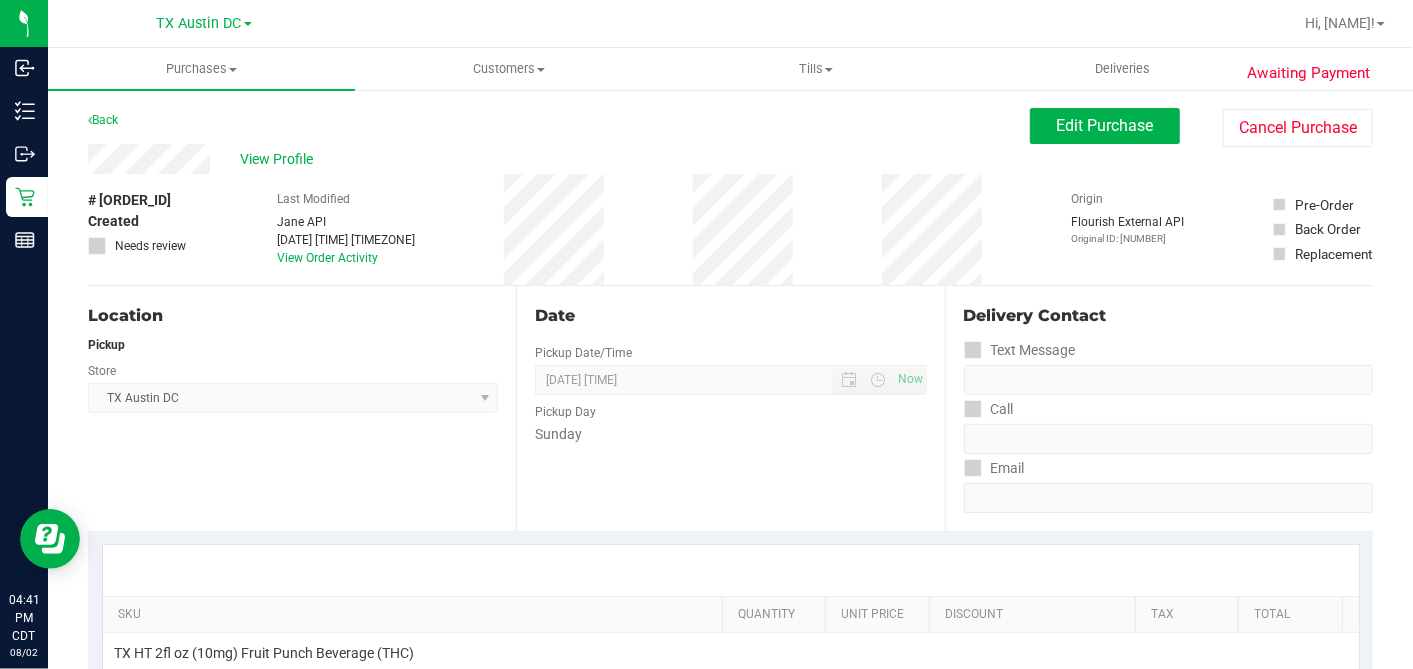 click on "# 11731963
Created
Needs review" at bounding box center [138, 229] 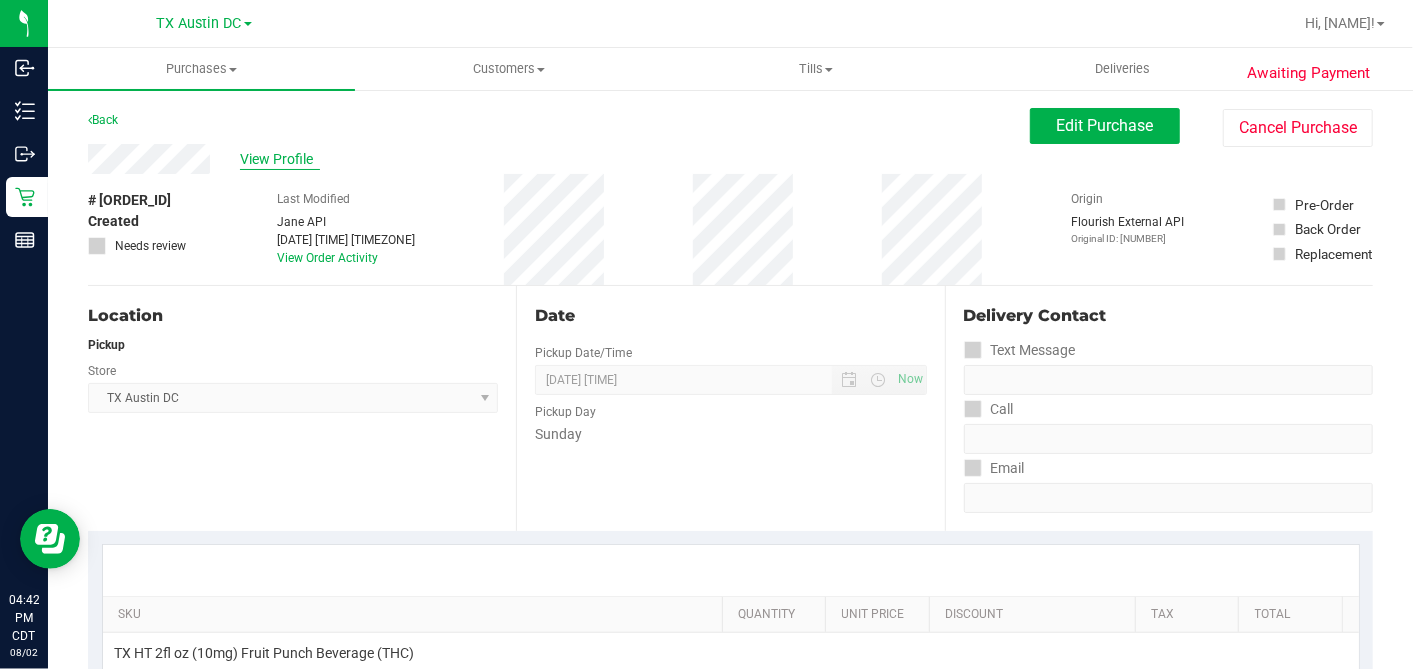 click on "View Profile" at bounding box center [280, 159] 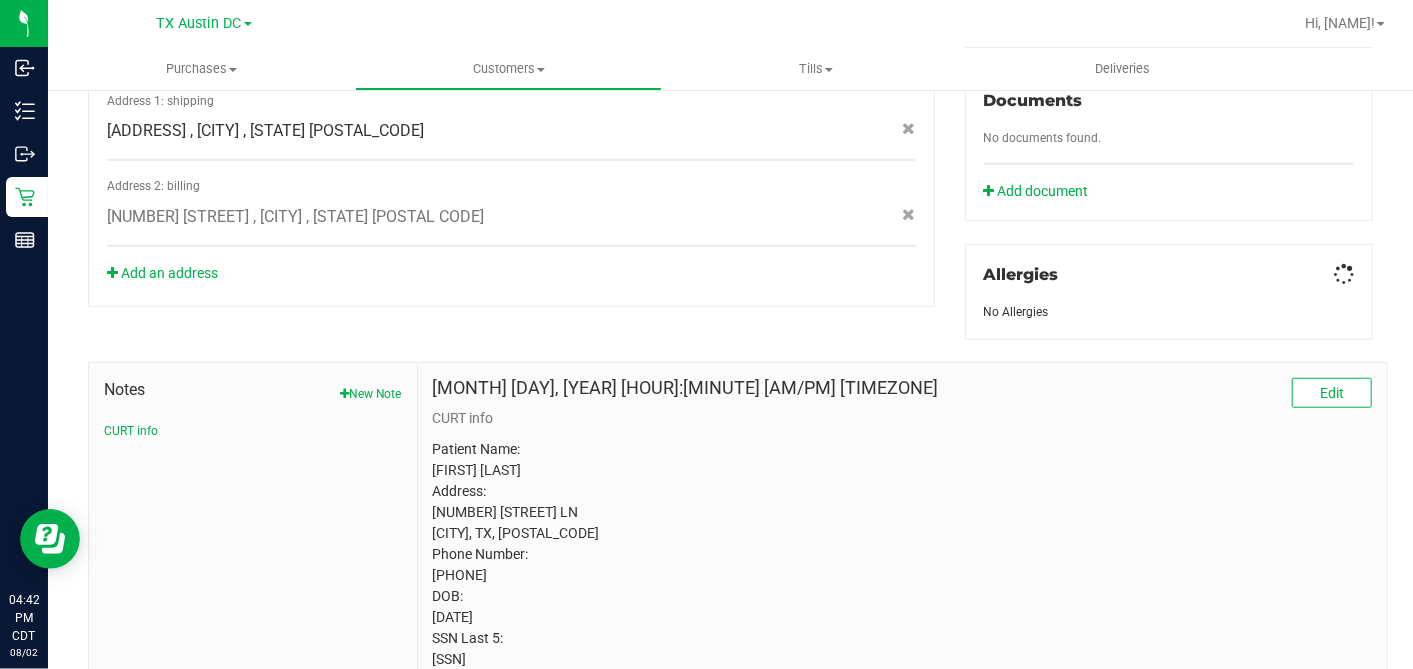 scroll, scrollTop: 826, scrollLeft: 0, axis: vertical 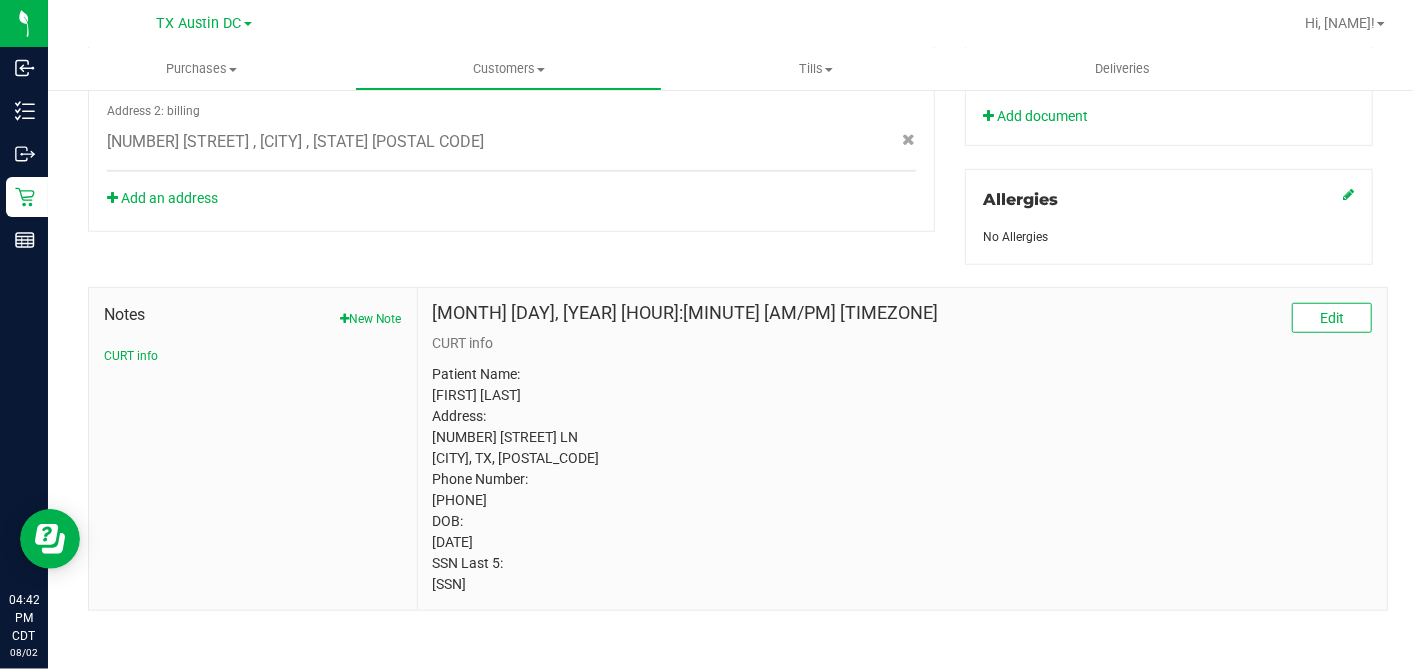 click on "Patient Name:
Philip Hake
Address:
4513 KINGSWAY LN
MCKINNEY, TX, 75070
Phone Number:
(865) 385-7006
DOB:
12/01/1985
SSN Last 5:
11111" at bounding box center [902, 479] 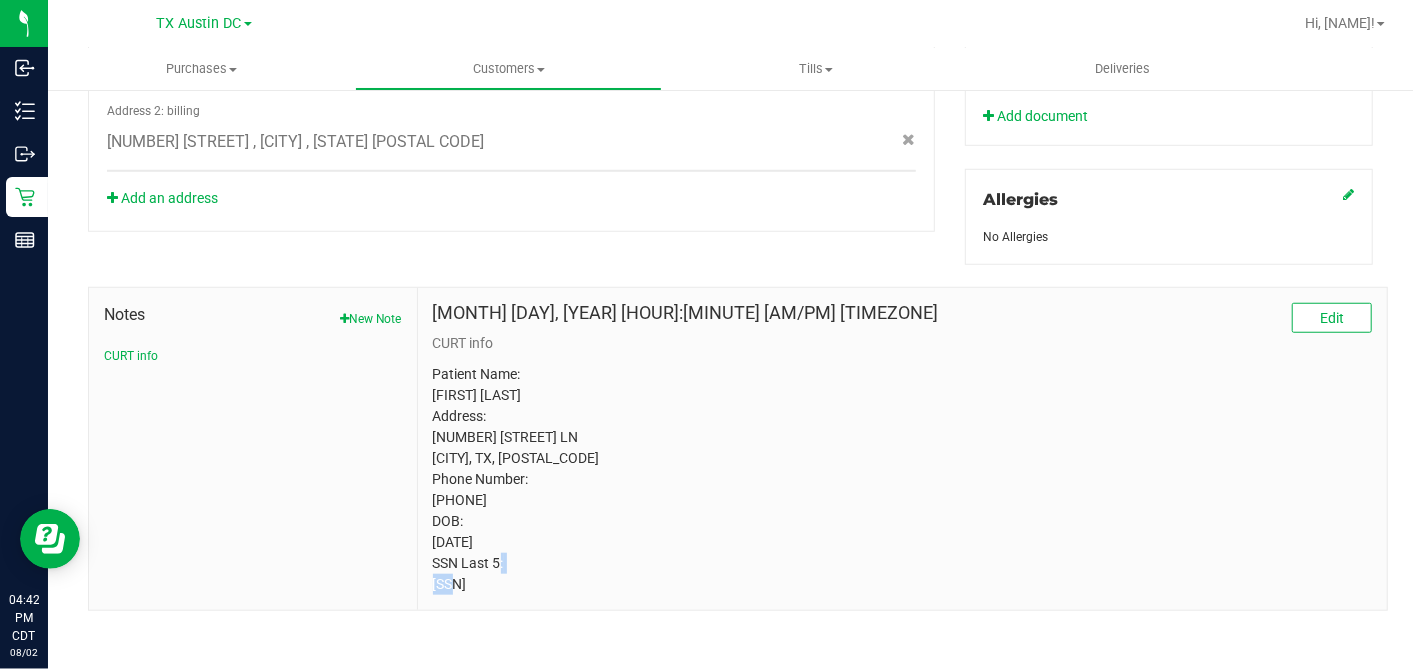 click on "Patient Name:
Philip Hake
Address:
4513 KINGSWAY LN
MCKINNEY, TX, 75070
Phone Number:
(865) 385-7006
DOB:
12/01/1985
SSN Last 5:
11111" at bounding box center [902, 479] 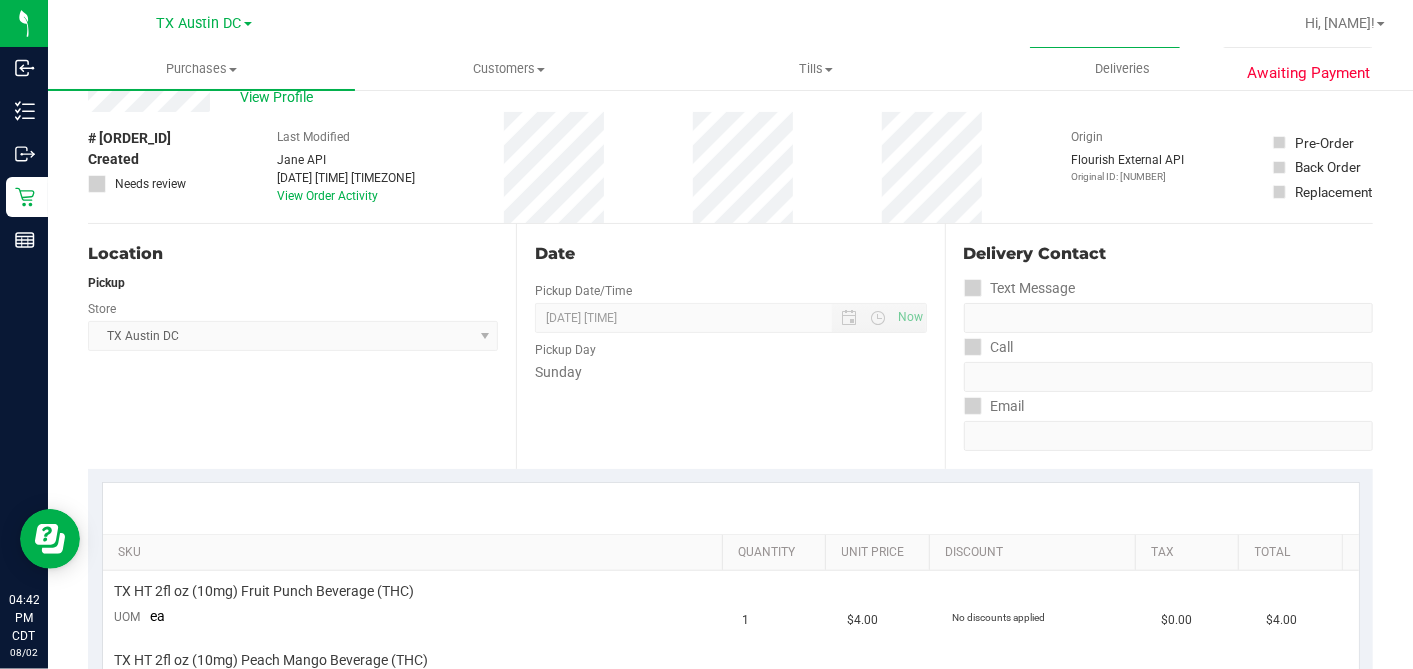 scroll, scrollTop: 0, scrollLeft: 0, axis: both 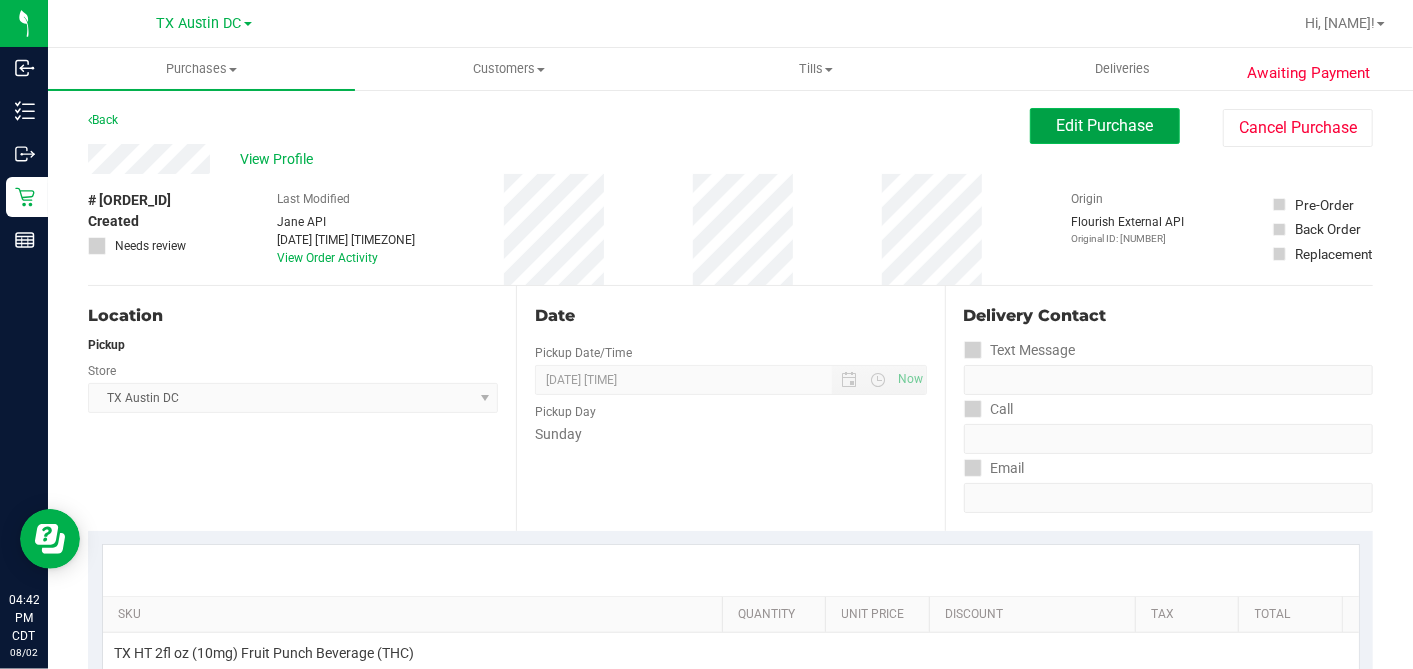 click on "Edit Purchase" at bounding box center [1105, 125] 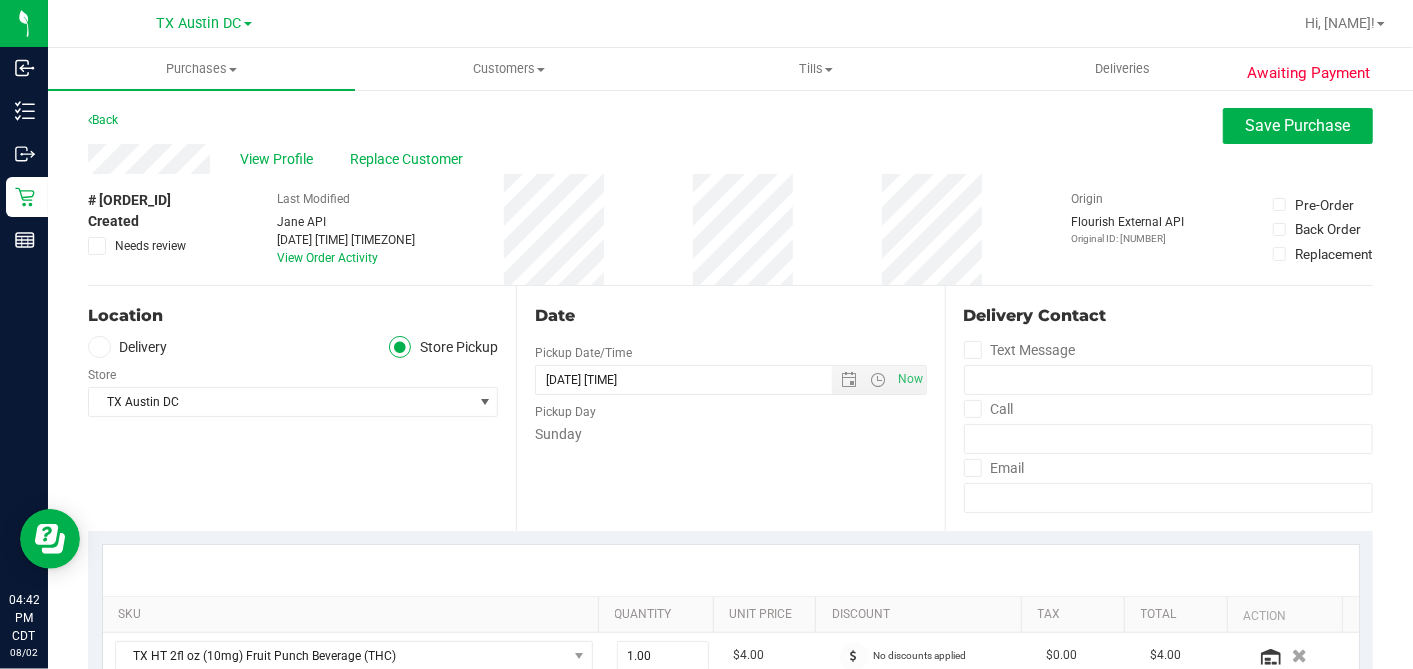 drag, startPoint x: 138, startPoint y: 344, endPoint x: 160, endPoint y: 357, distance: 25.553865 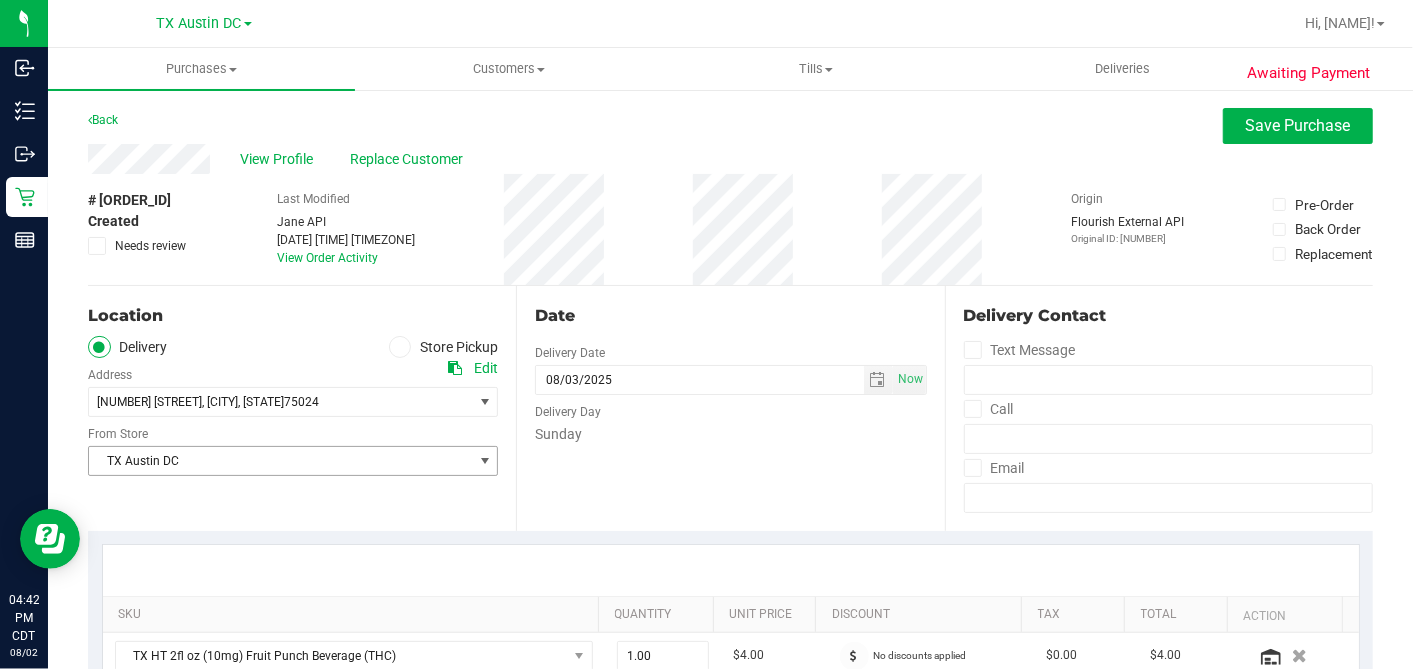 click on "TX Austin DC" at bounding box center [280, 461] 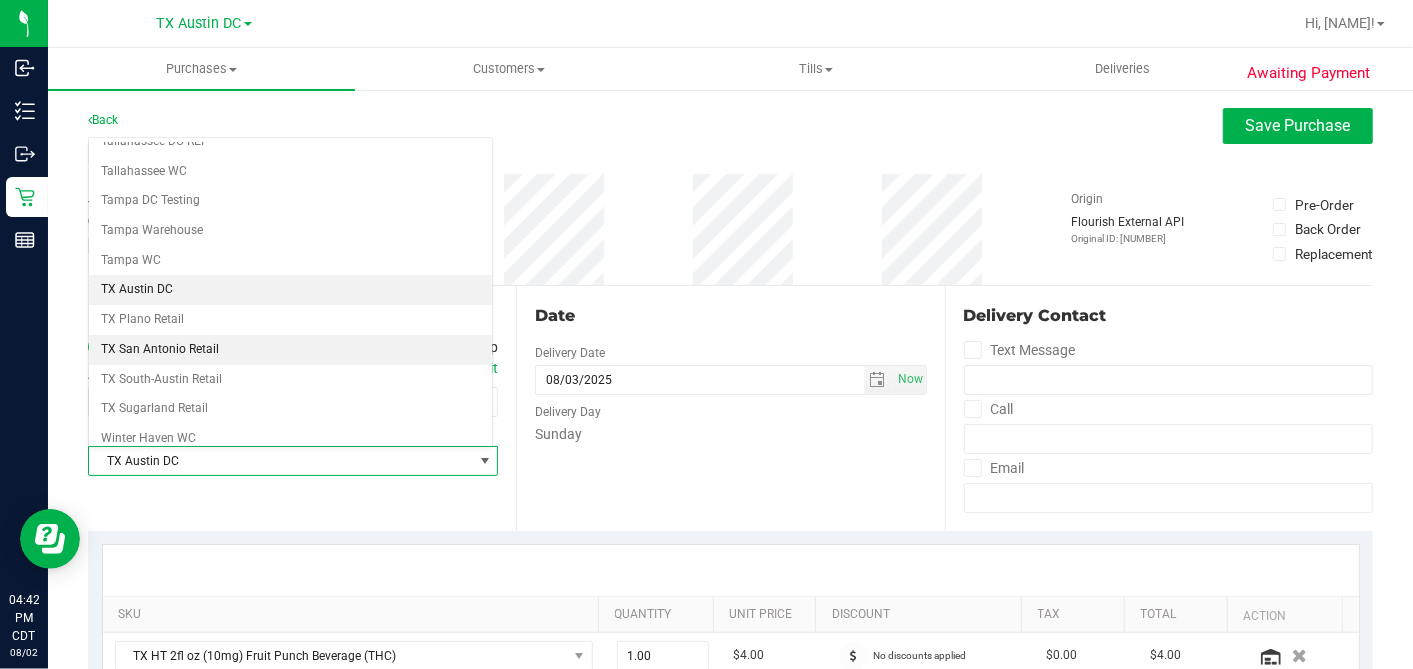 scroll, scrollTop: 1422, scrollLeft: 0, axis: vertical 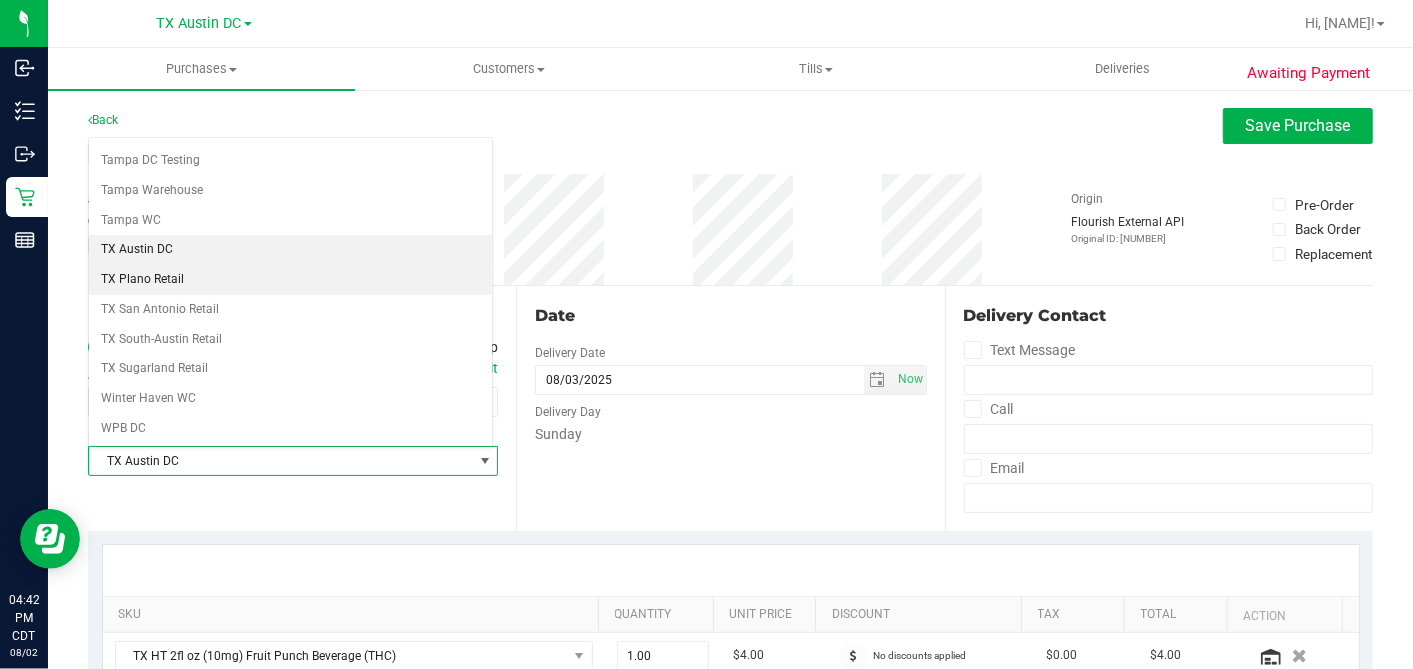 click on "TX Plano Retail" at bounding box center (290, 280) 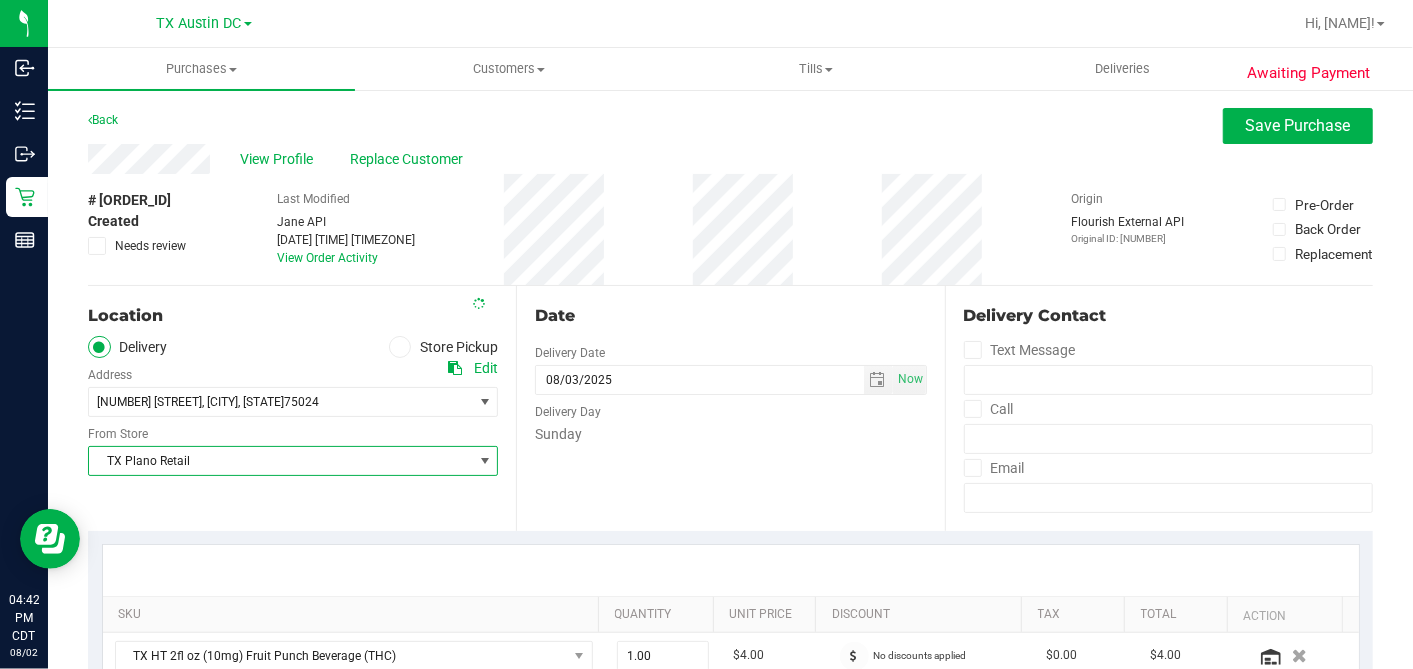 click on "Date
Delivery Date
08/03/2025
Now
08/03/2025 05:00 PM
Now
Delivery Day
Sunday" at bounding box center (730, 408) 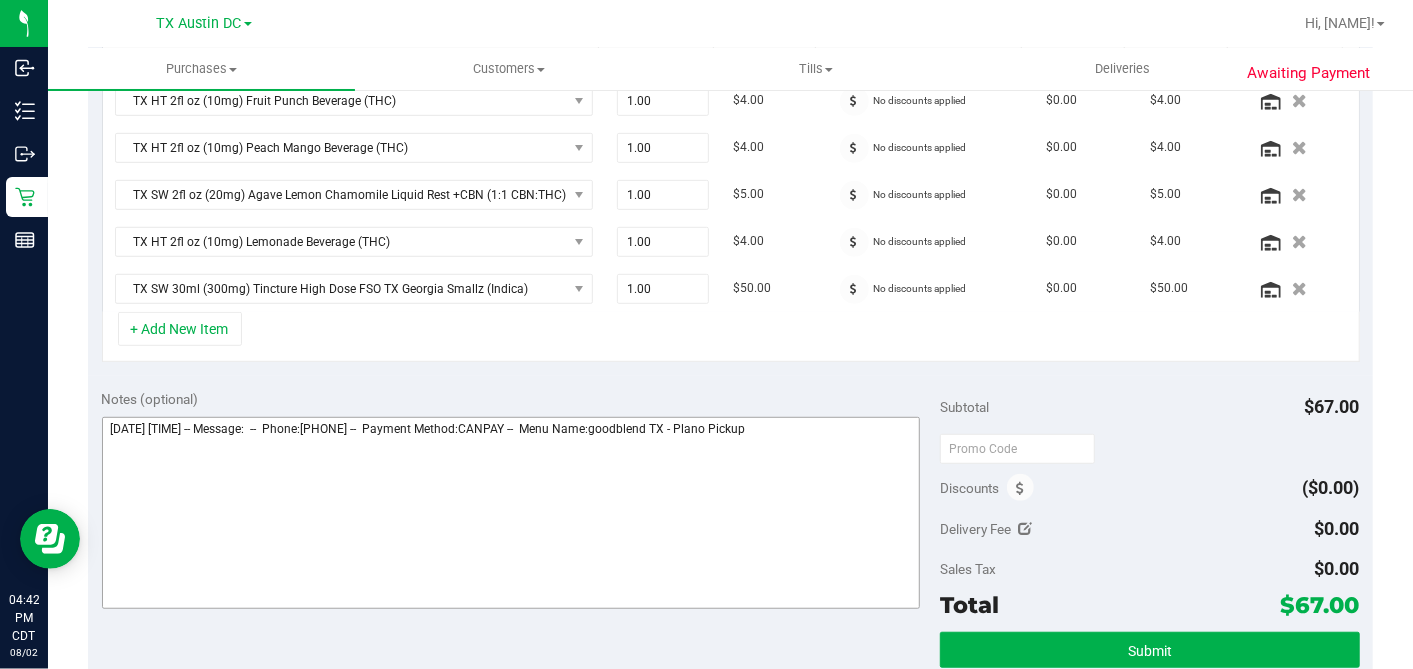 scroll, scrollTop: 559, scrollLeft: 0, axis: vertical 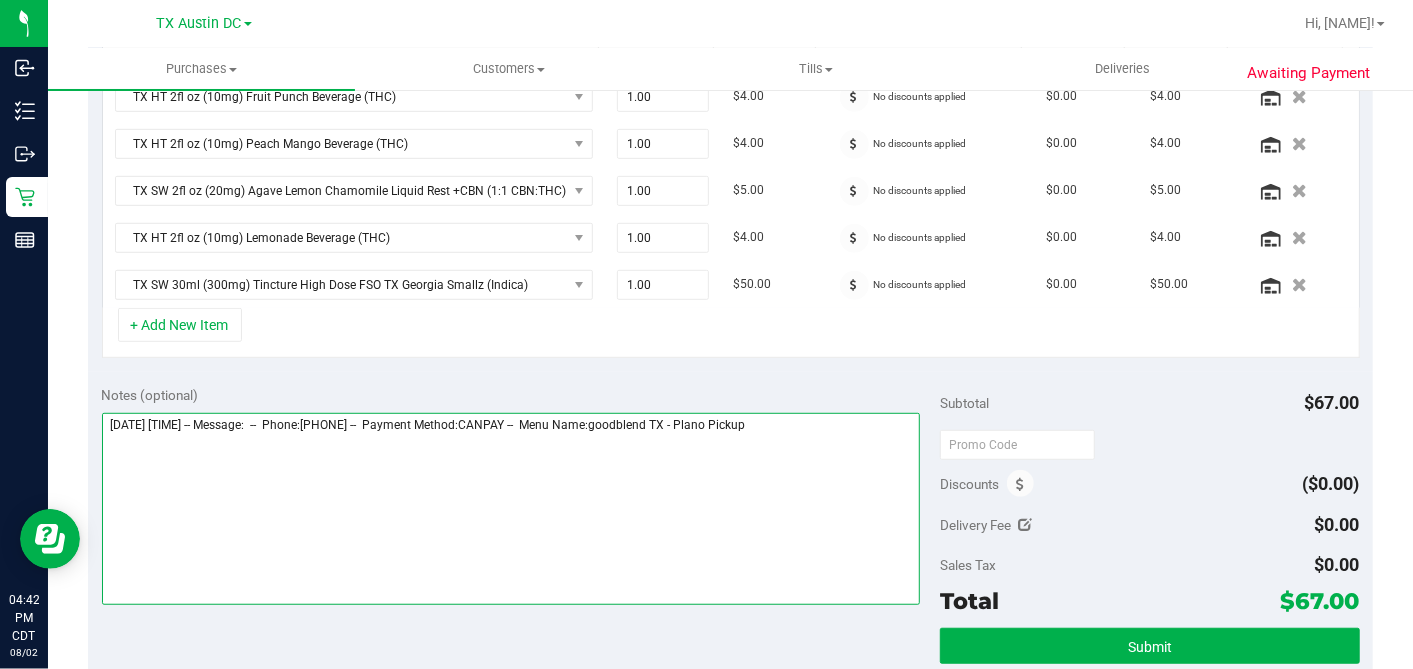 click at bounding box center [511, 509] 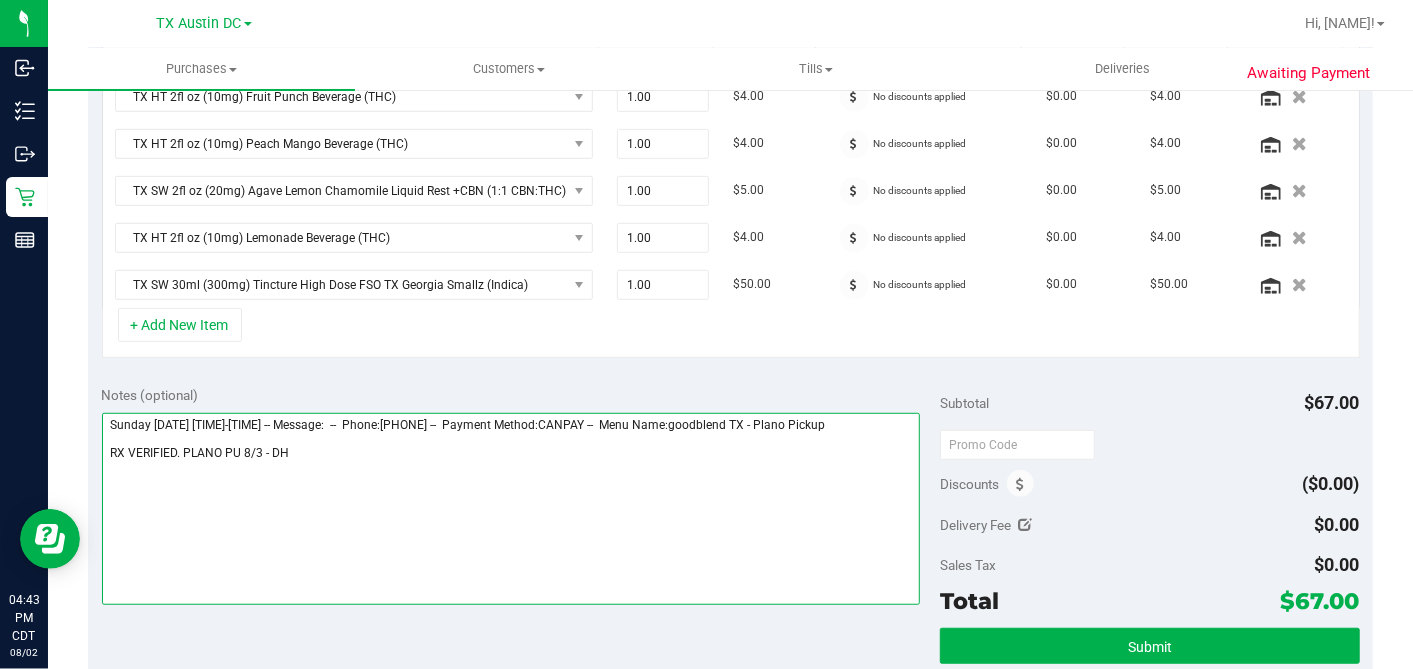 type on "Sunday 08/03/2025 11:00-17:00 -- Message:  --  Phone:8653857006 --  Payment Method:CANPAY --  Menu Name:goodblend TX - Plano Pickup
RX VERIFIED. PLANO PU 8/3 - DH" 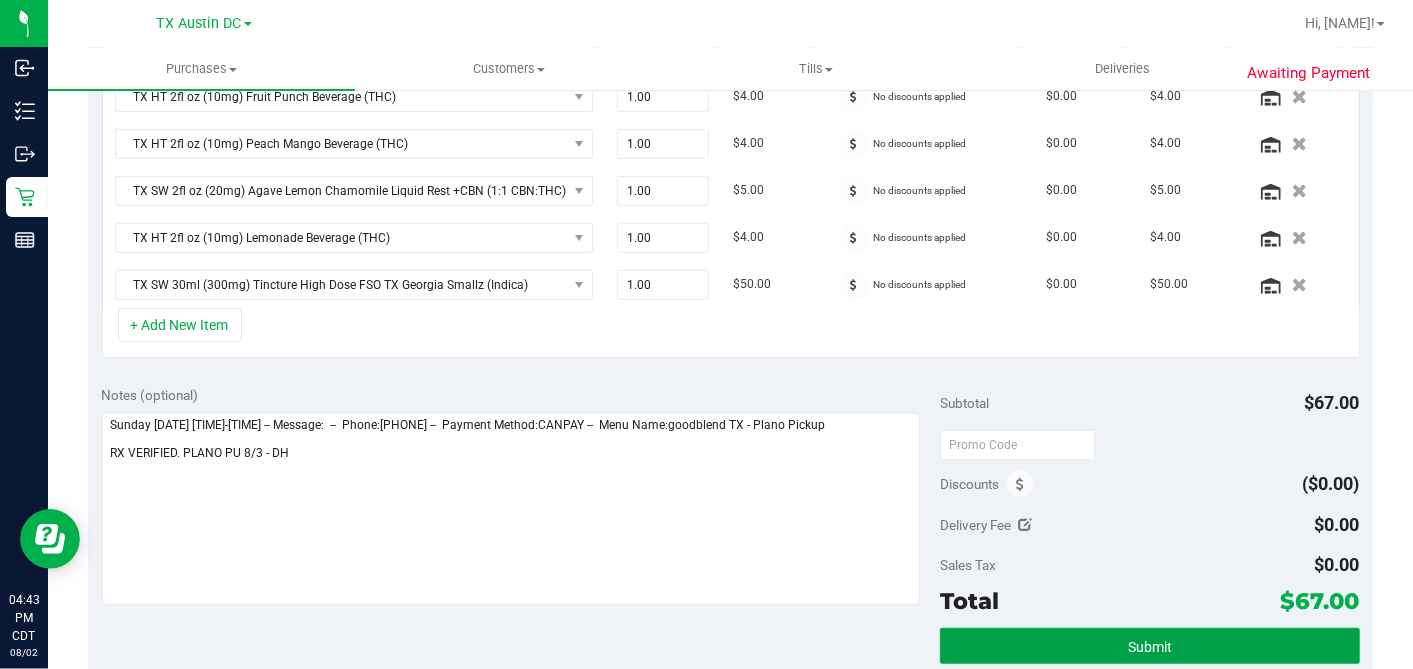 click on "Submit" at bounding box center (1149, 646) 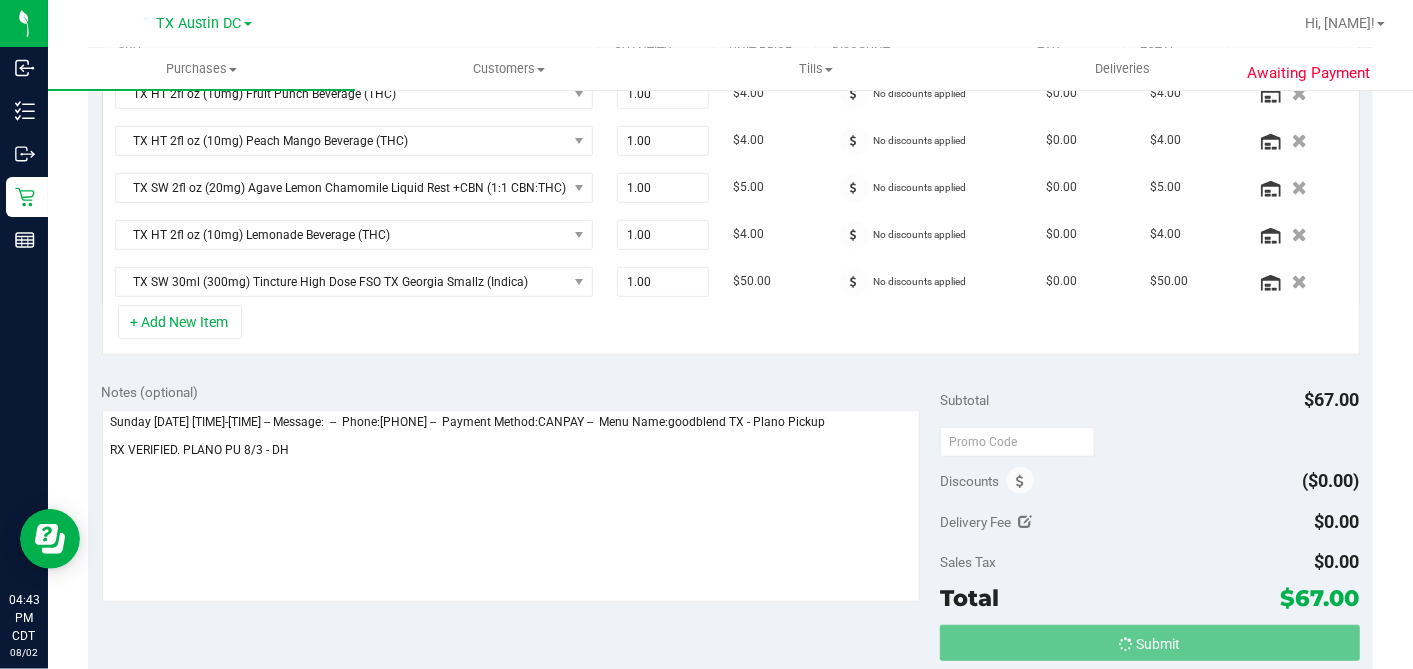 scroll, scrollTop: 0, scrollLeft: 0, axis: both 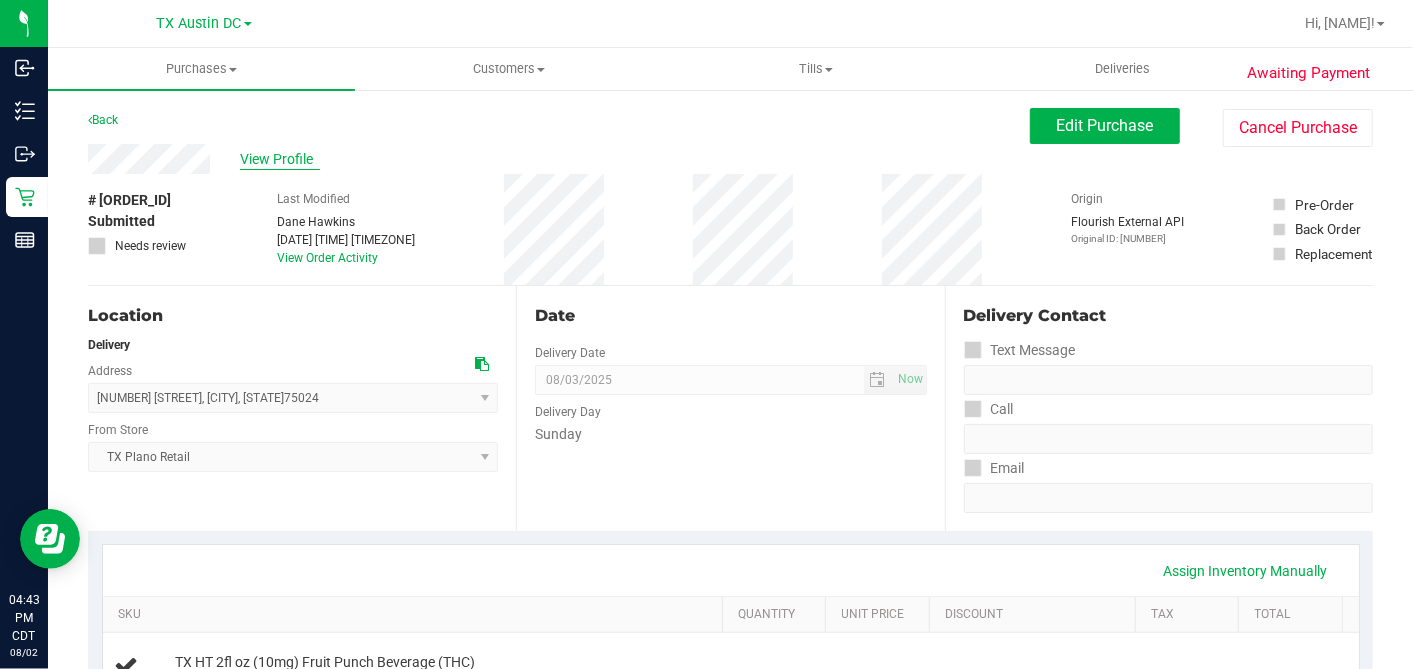click on "View Profile" at bounding box center (280, 159) 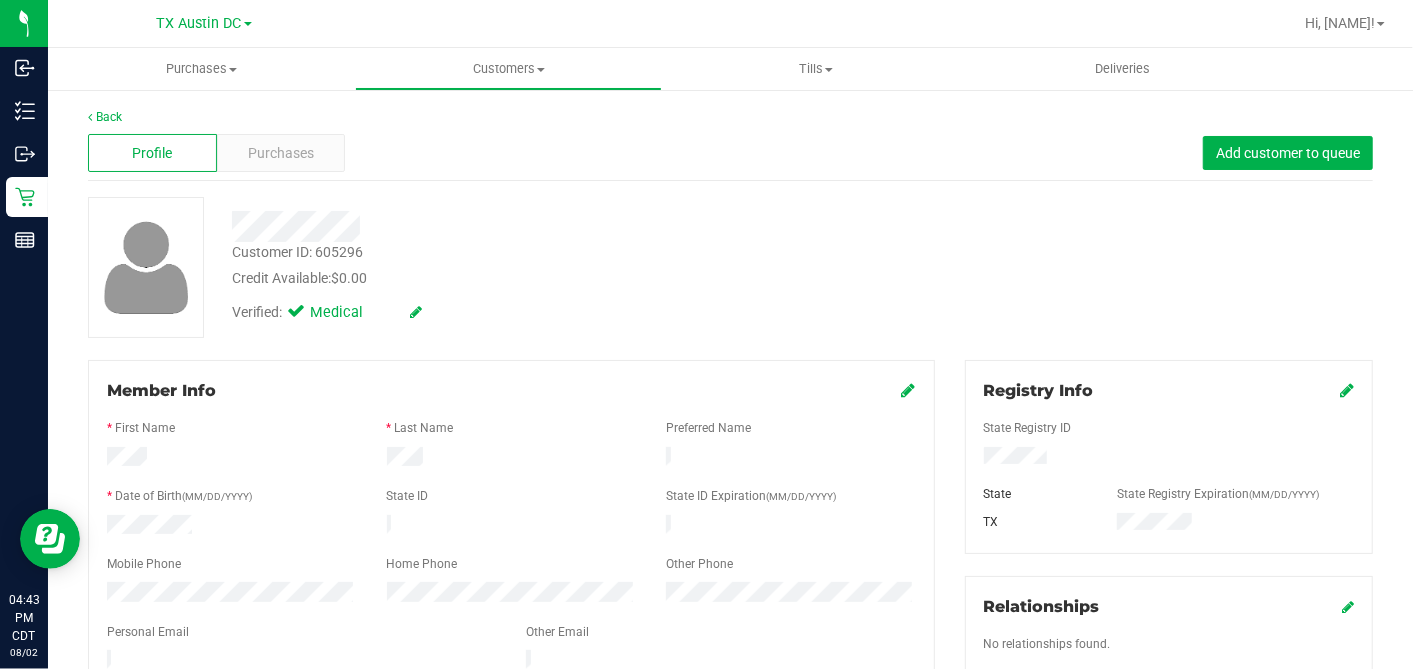 click at bounding box center [1347, 390] 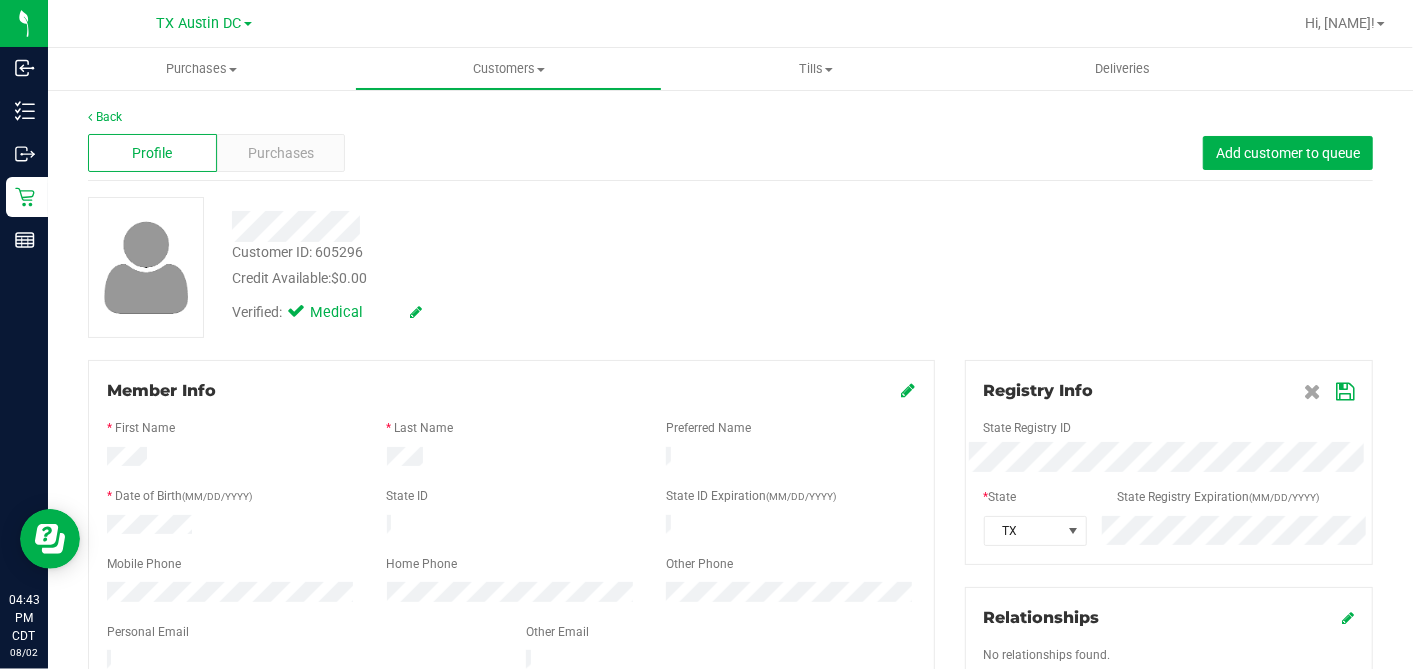 click on "Member Info
*
First Name
*
Last Name
Preferred Name
*
Date of Birth
(MM/DD/YYYY)
State ID
State ID Expiration
(MM/DD/YYYY)" at bounding box center (730, 904) 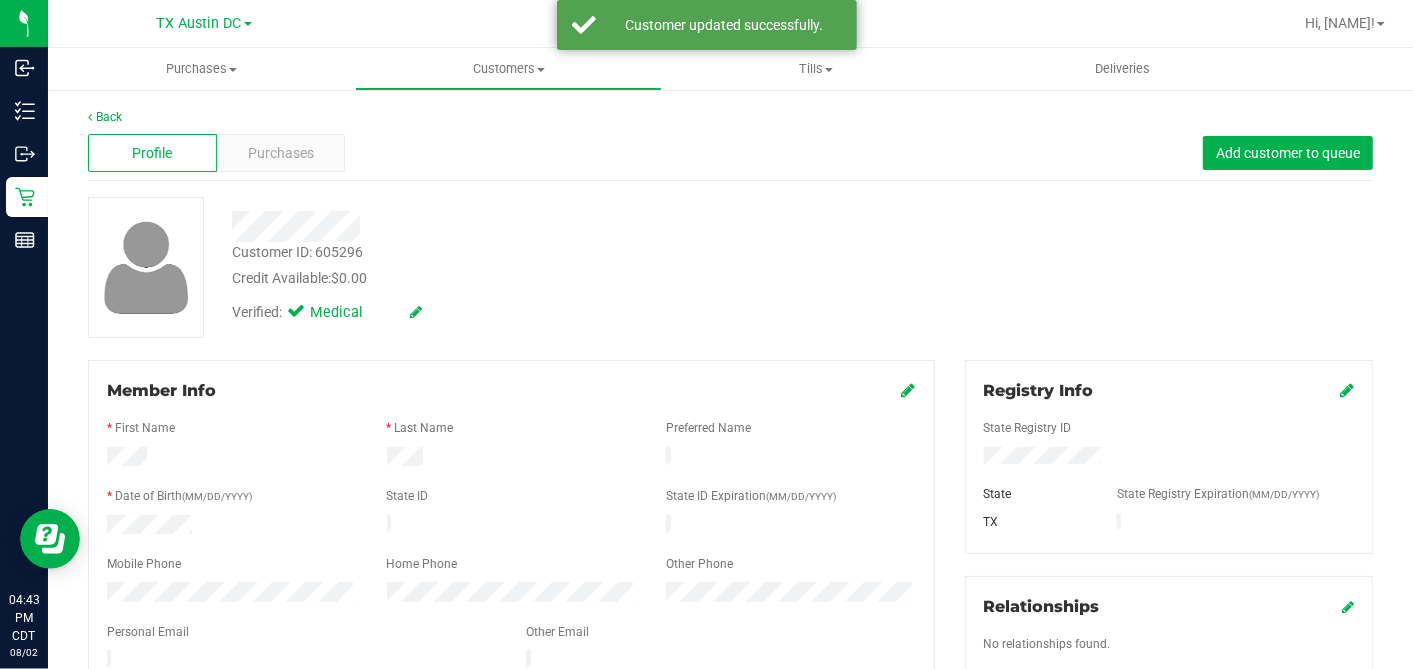 click on "Member Info
*
First Name
*
Last Name
Preferred Name
*
Date of Birth
(MM/DD/YYYY)
State ID
State ID Expiration
(MM/DD/YYYY)" at bounding box center [511, 560] 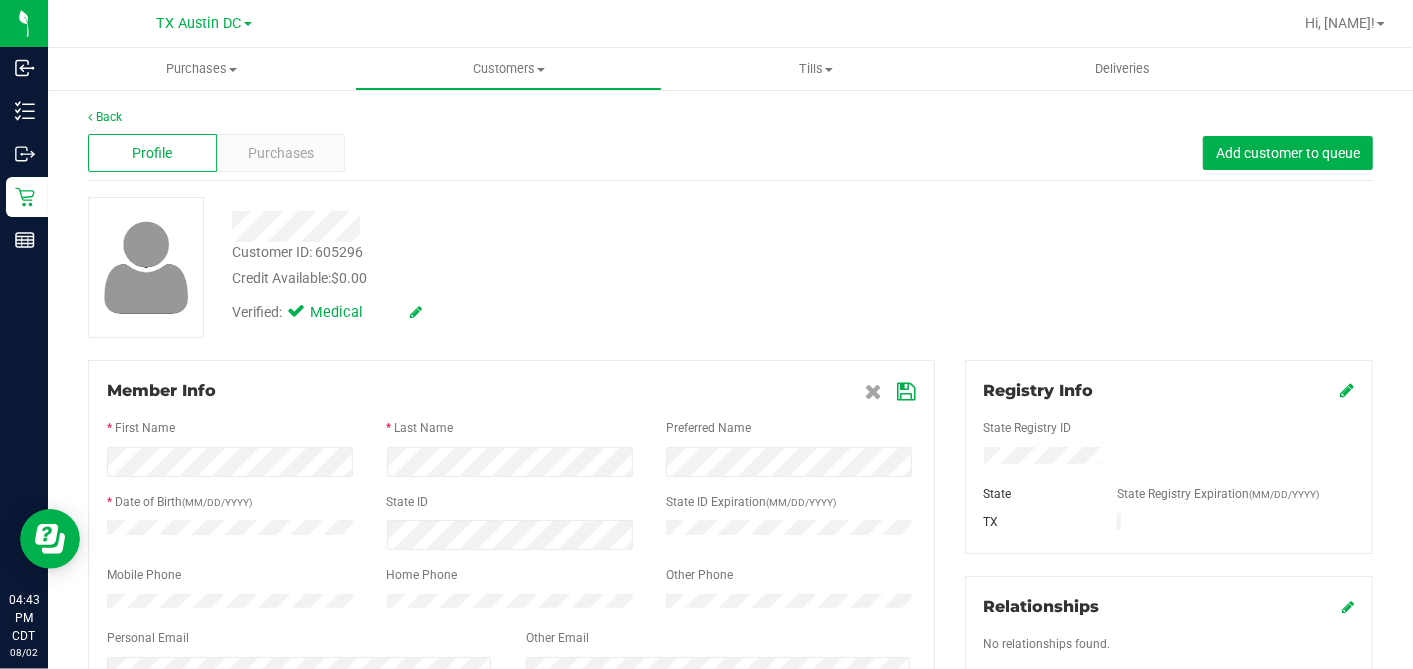 click on "Customer ID: 605296
Credit Available:
$0.00
Verified:
Medical" at bounding box center [730, 267] 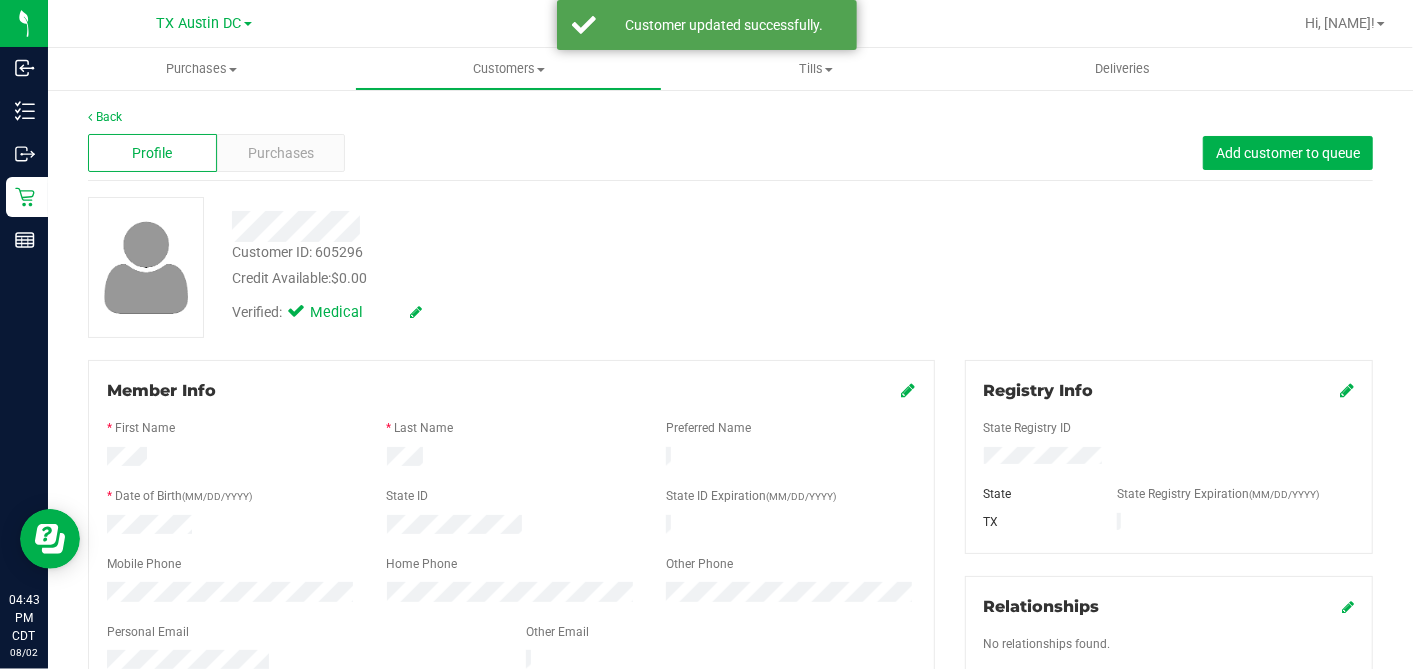 click on "Customer ID: 605296
Credit Available:
$0.00" at bounding box center [546, 265] 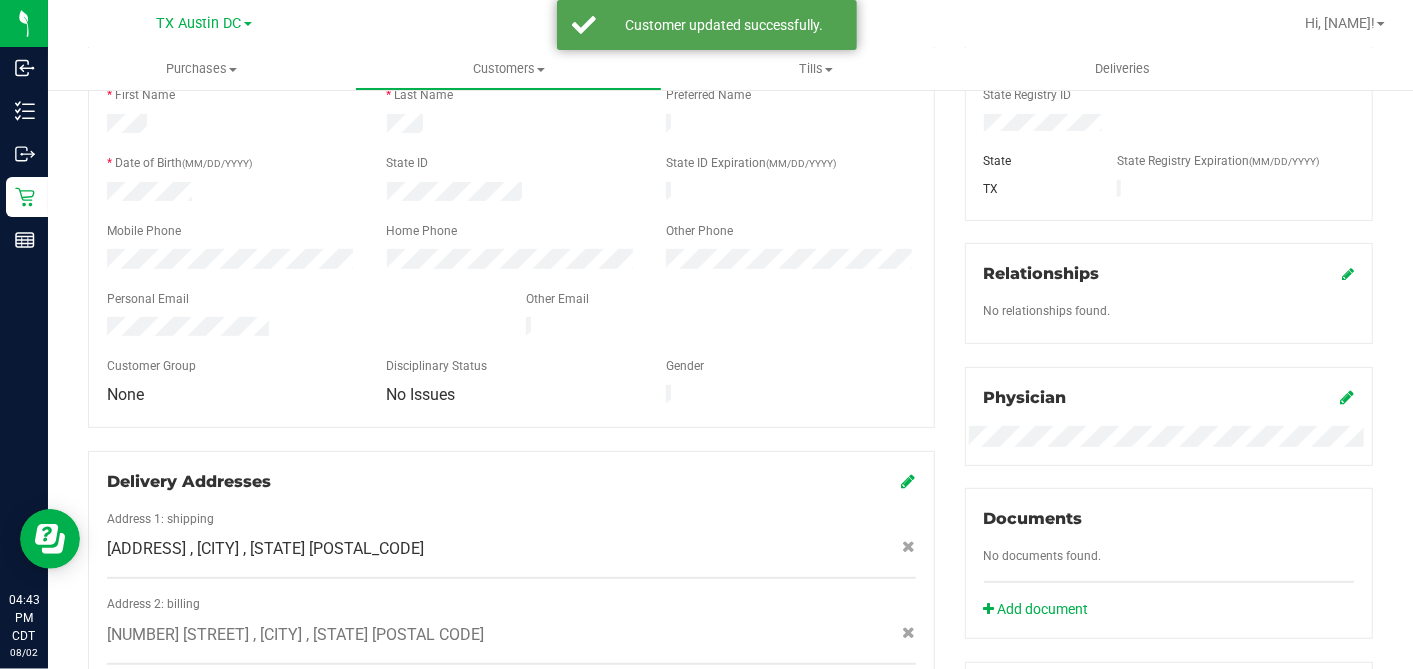 scroll, scrollTop: 0, scrollLeft: 0, axis: both 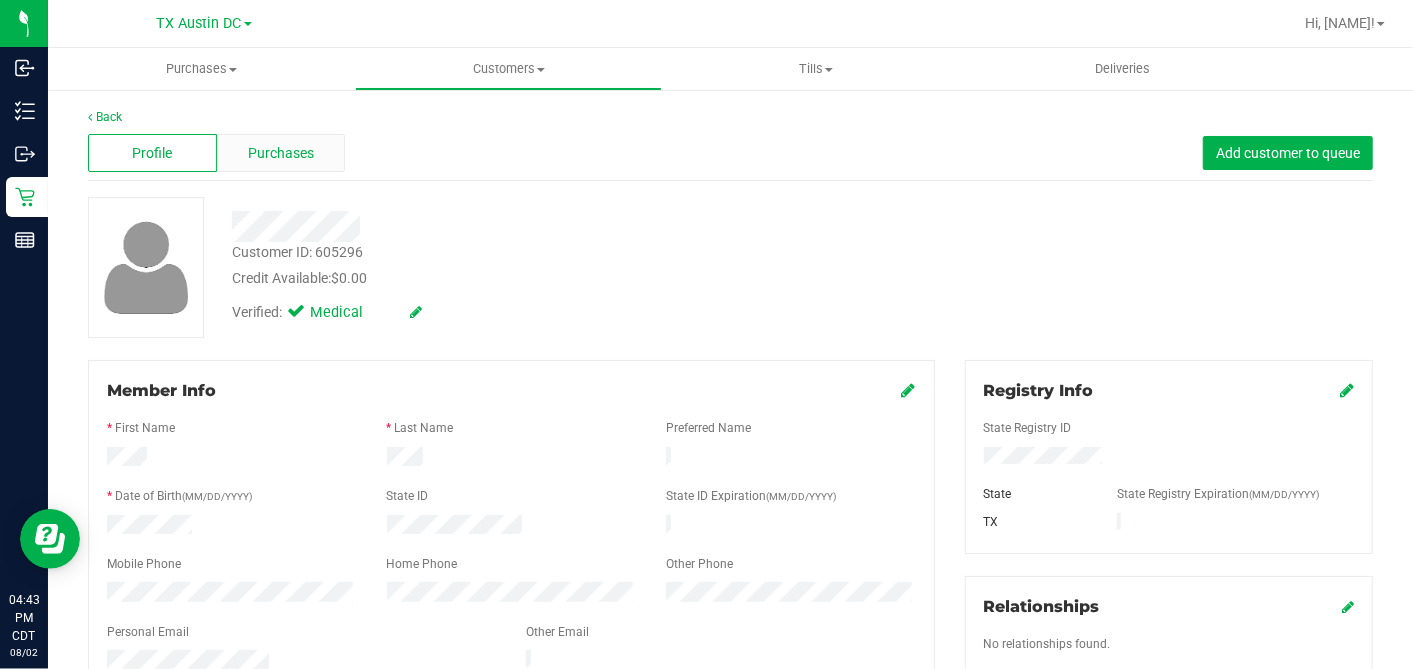 click on "Purchases" at bounding box center (281, 153) 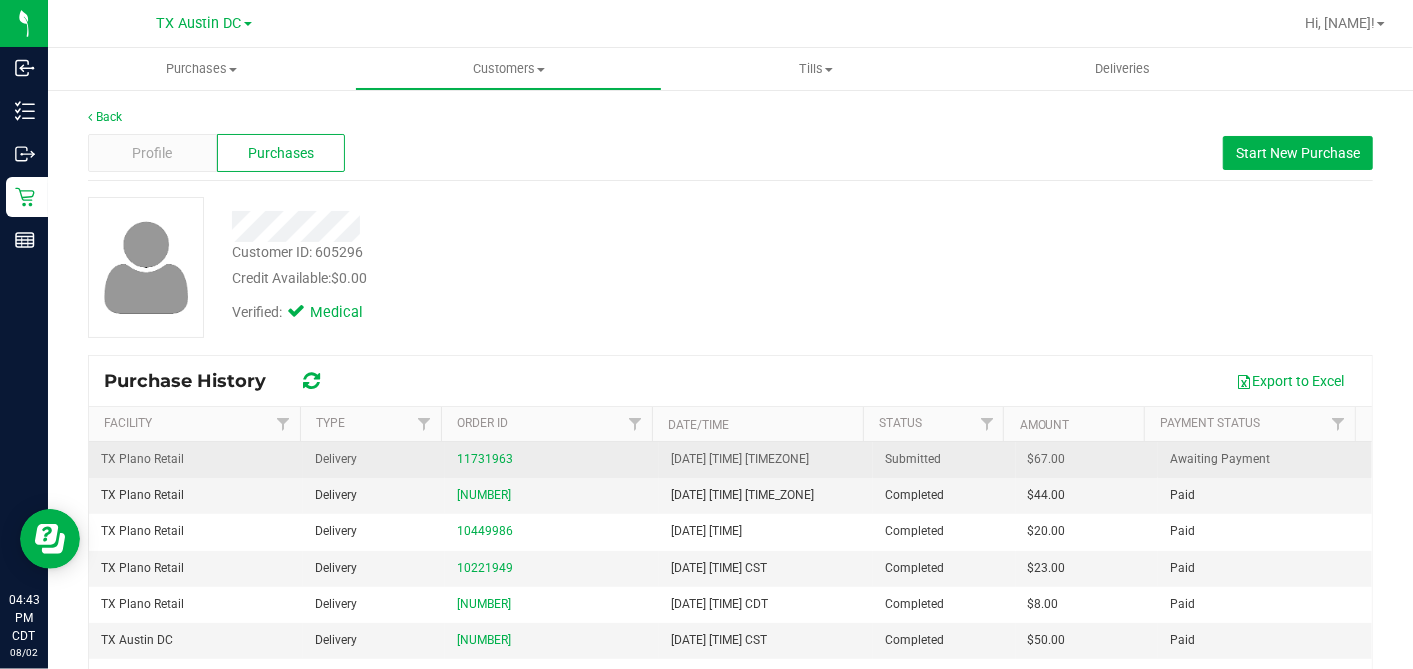 click on "$67.00" at bounding box center [1047, 459] 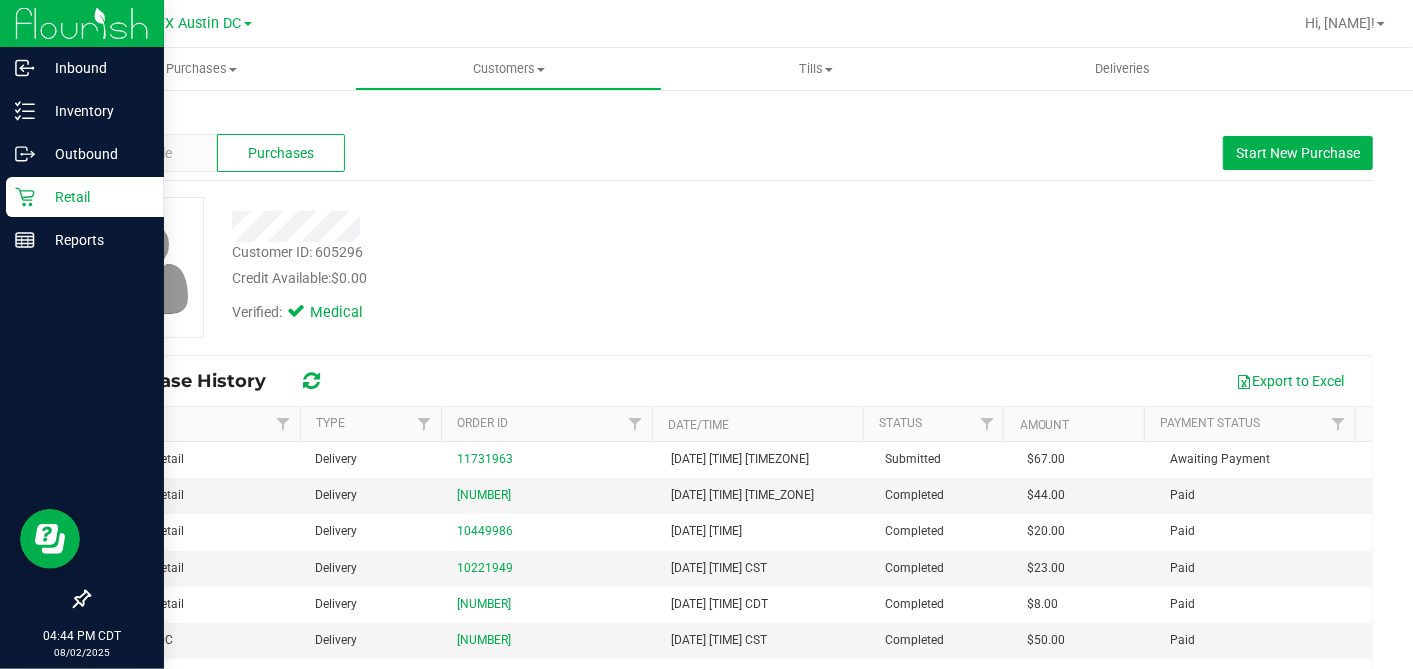 click 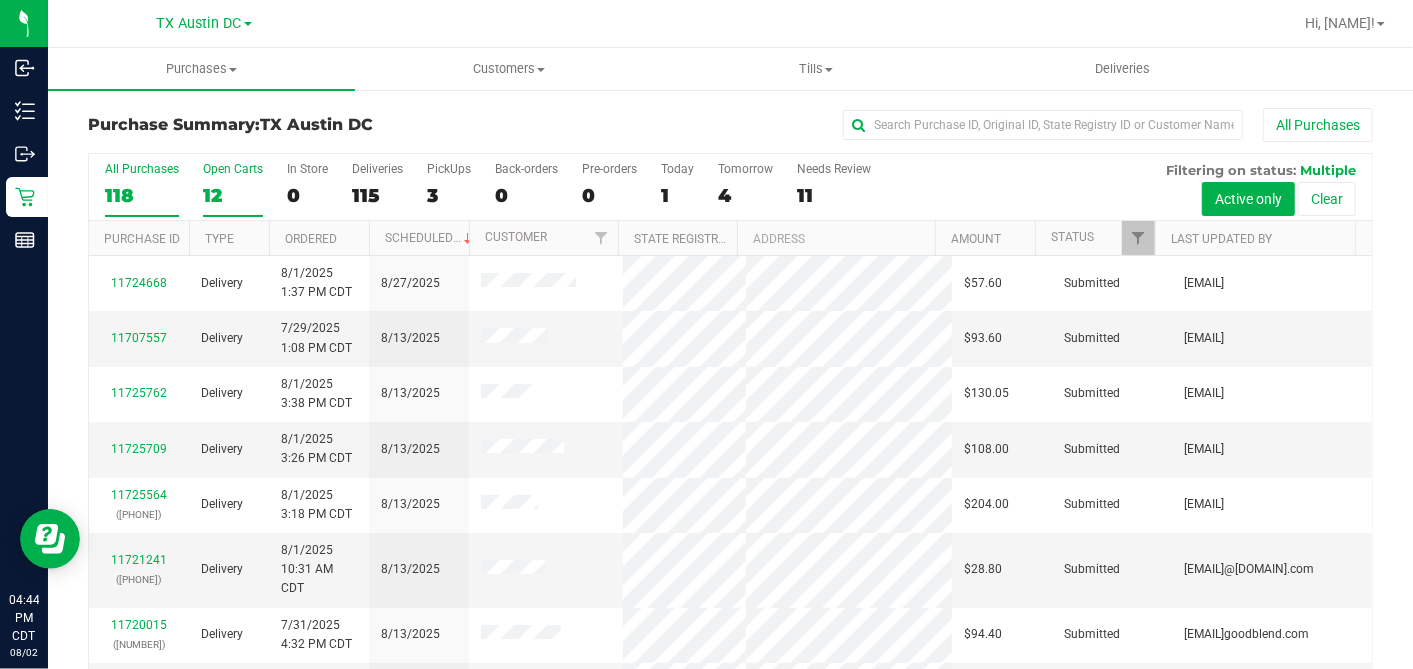 click on "12" at bounding box center (233, 195) 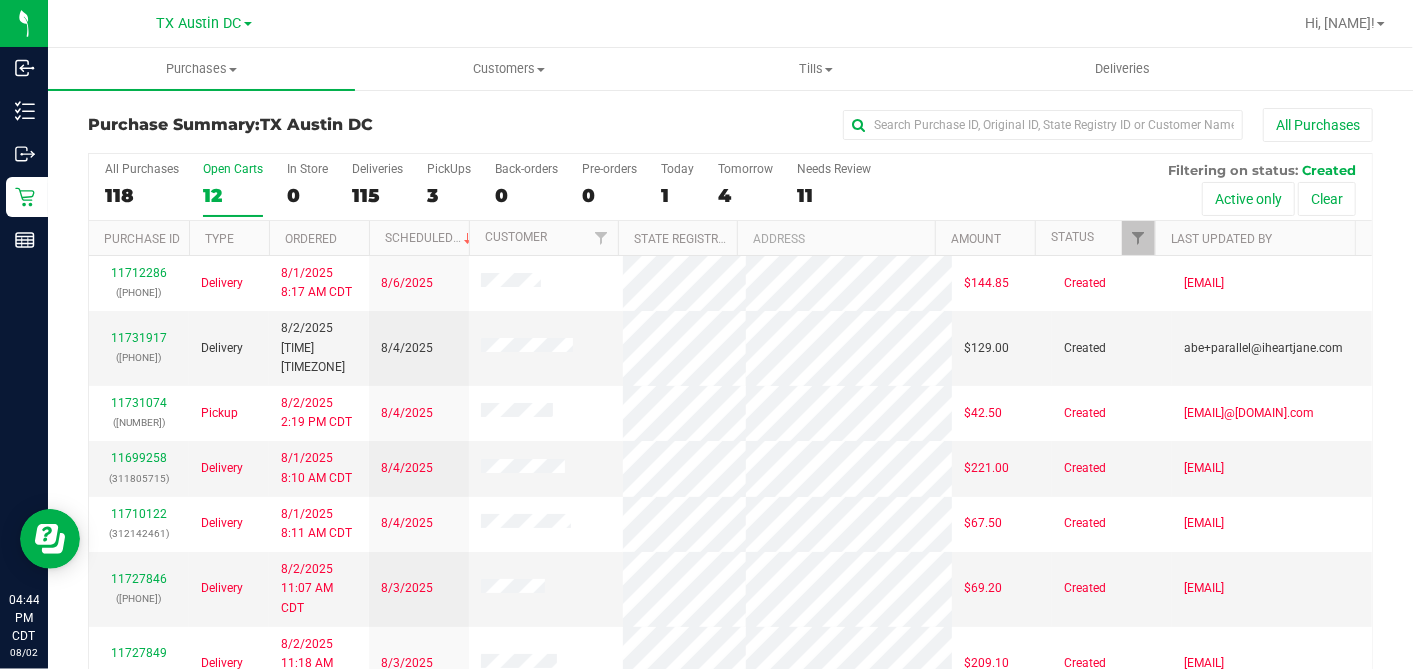 click on "Ordered" at bounding box center (319, 238) 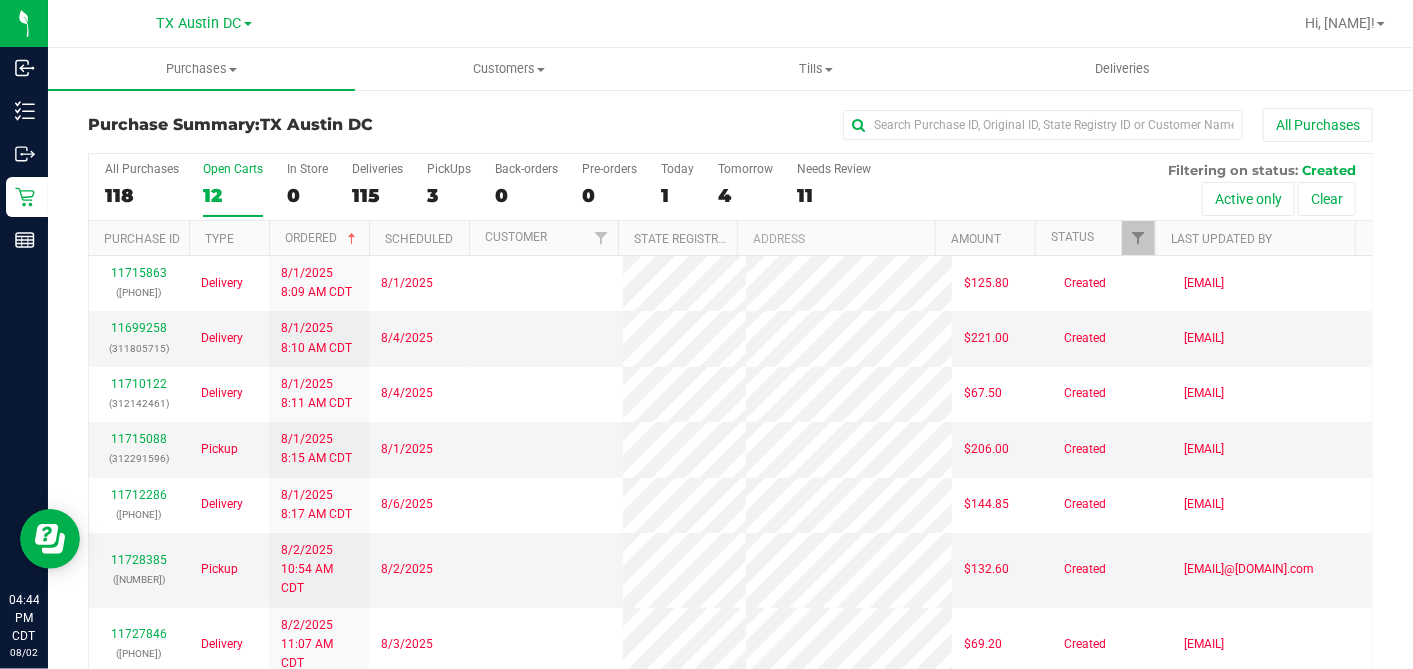 click on "Ordered" at bounding box center (319, 238) 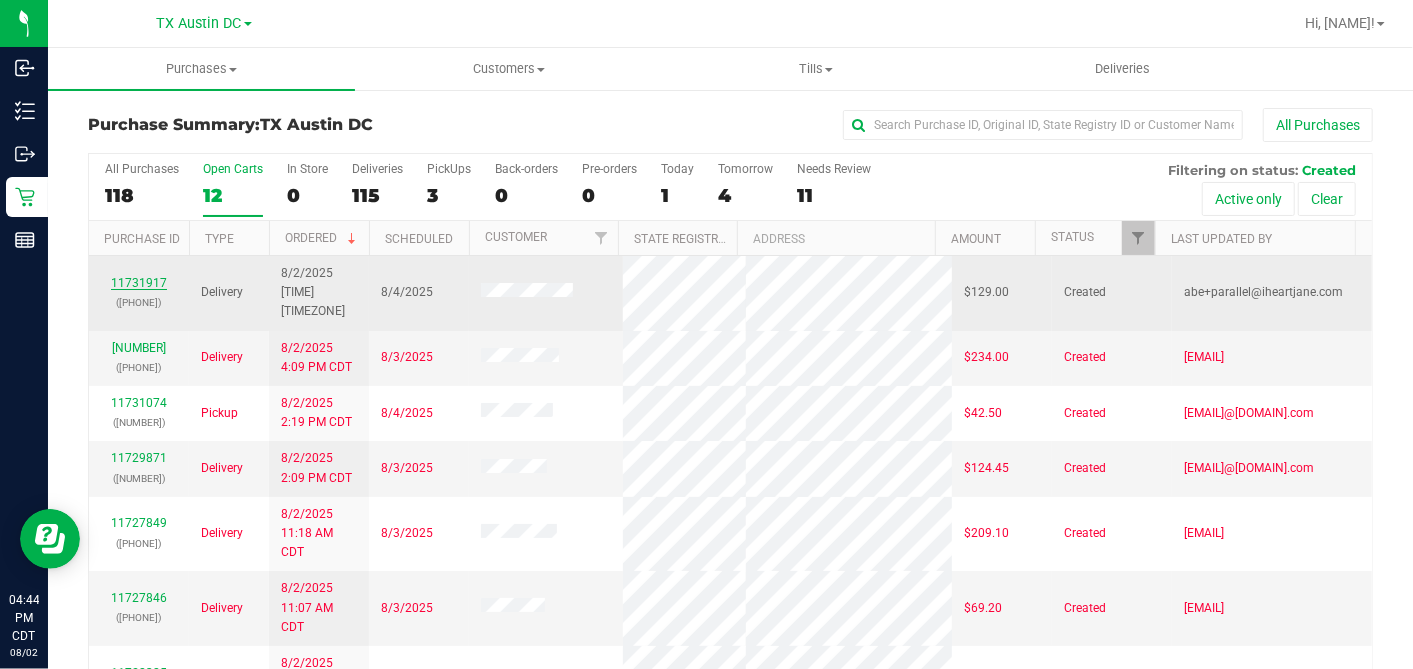 click on "11731917" at bounding box center (139, 283) 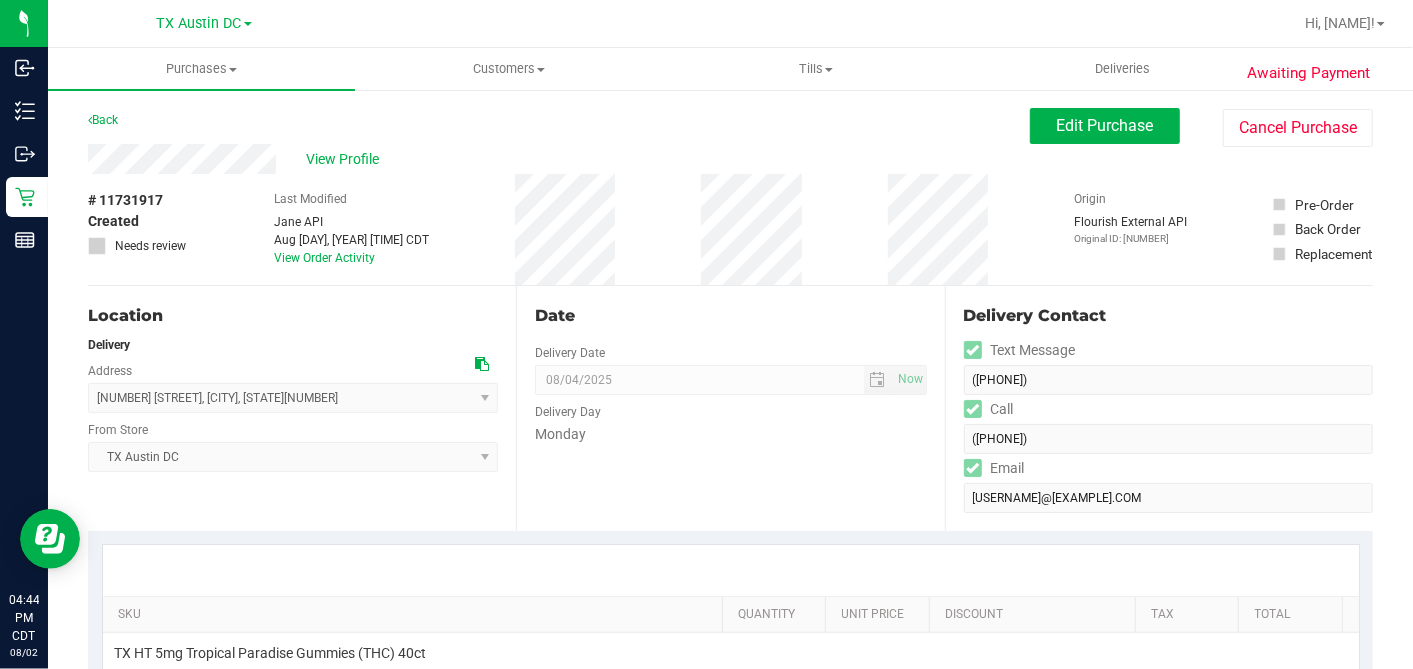 click on "# 11731917
Created
Needs review
Last Modified
Jane API
Aug 2, 2025 4:19:44 PM CDT
View Order Activity
Origin
Flourish External API
Original ID: 312885764
Pre-Order
Back Order" at bounding box center (730, 229) 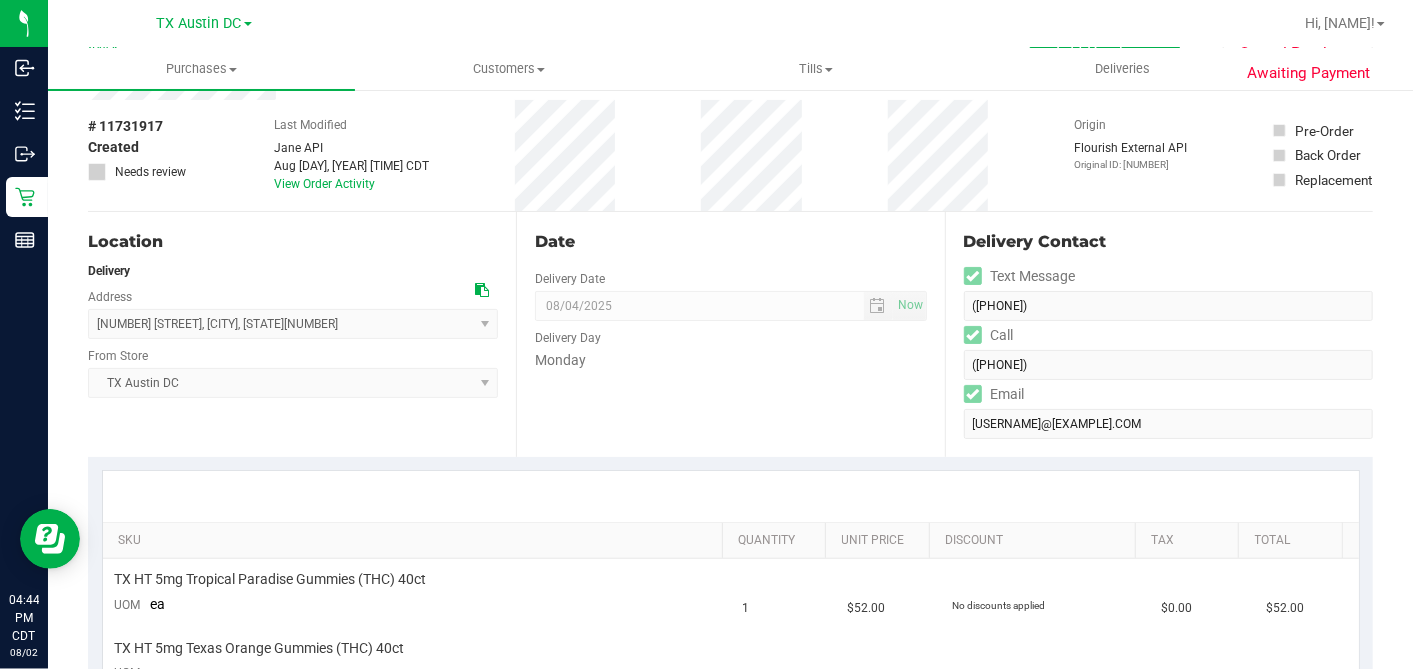 scroll, scrollTop: 0, scrollLeft: 0, axis: both 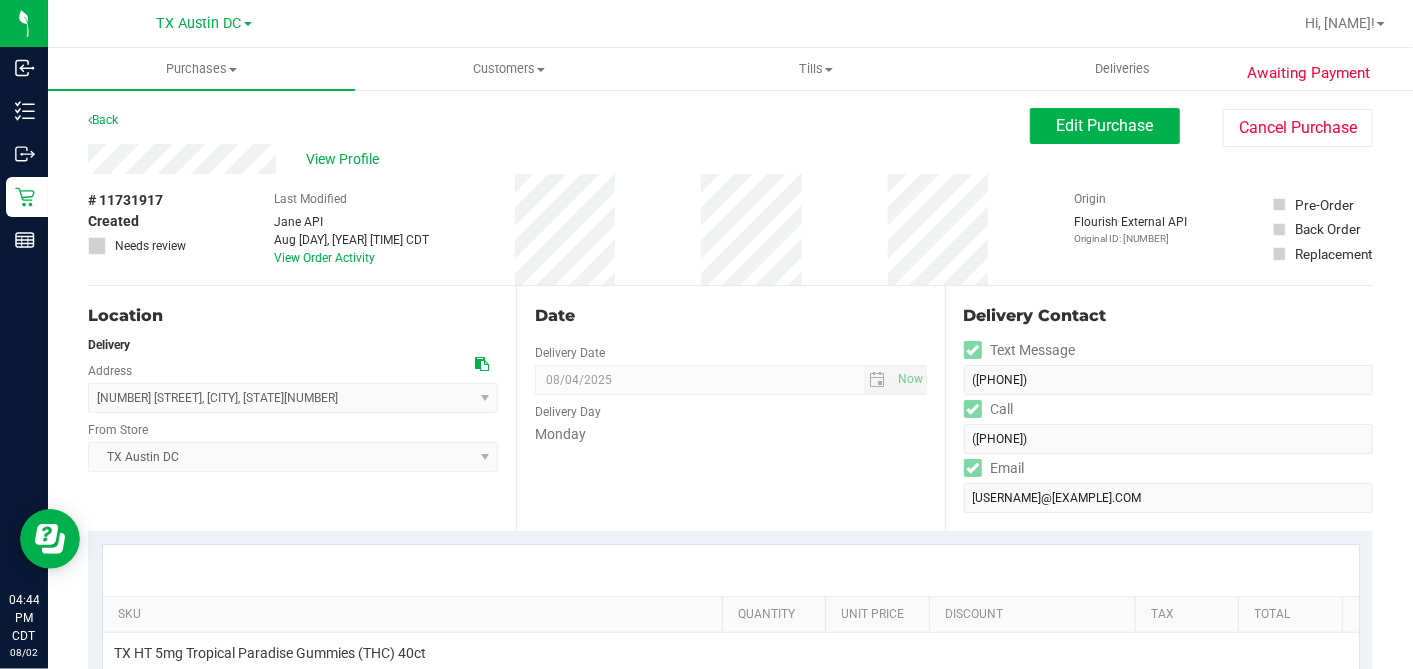 click at bounding box center [482, 364] 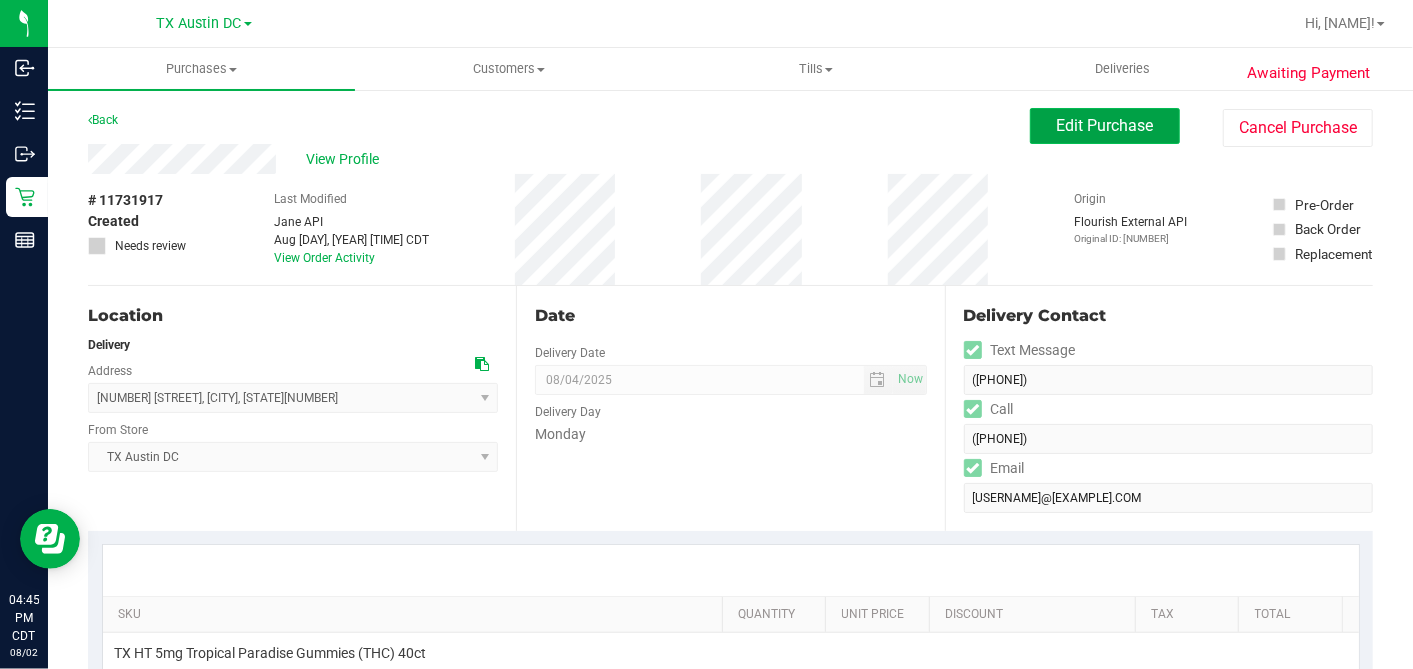 click on "Edit Purchase" at bounding box center [1105, 125] 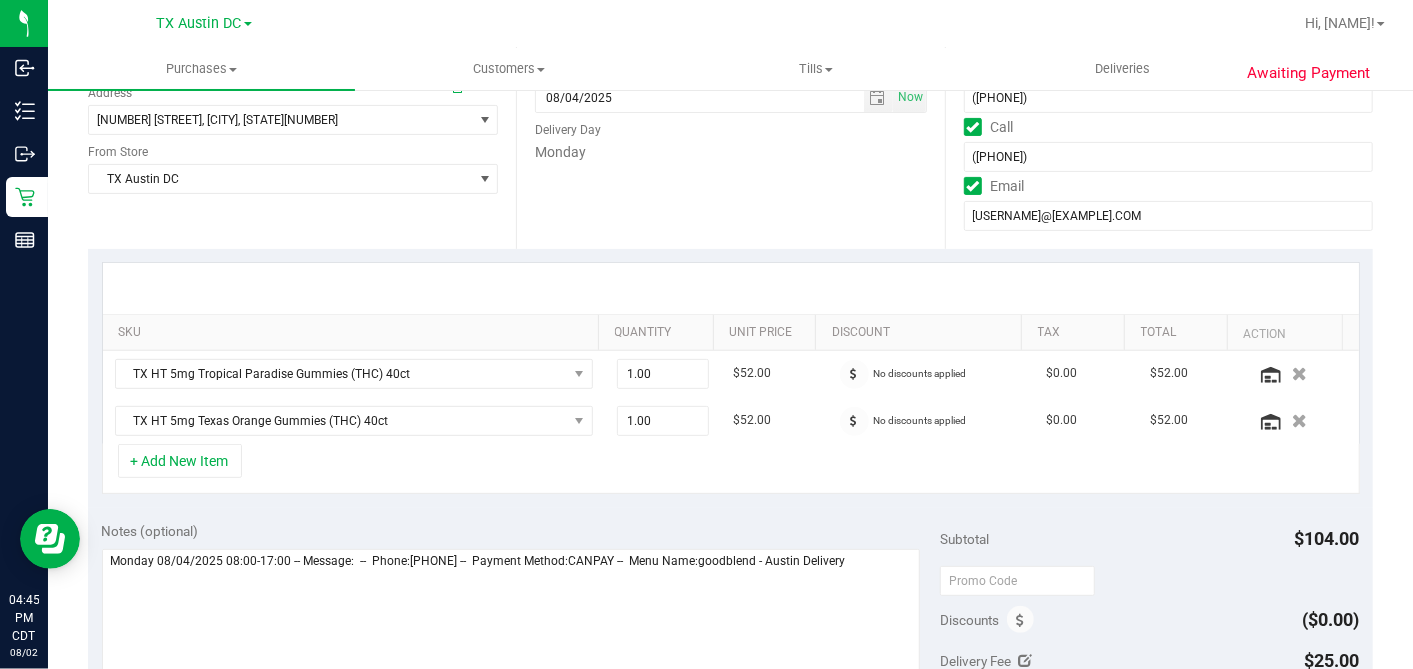 scroll, scrollTop: 444, scrollLeft: 0, axis: vertical 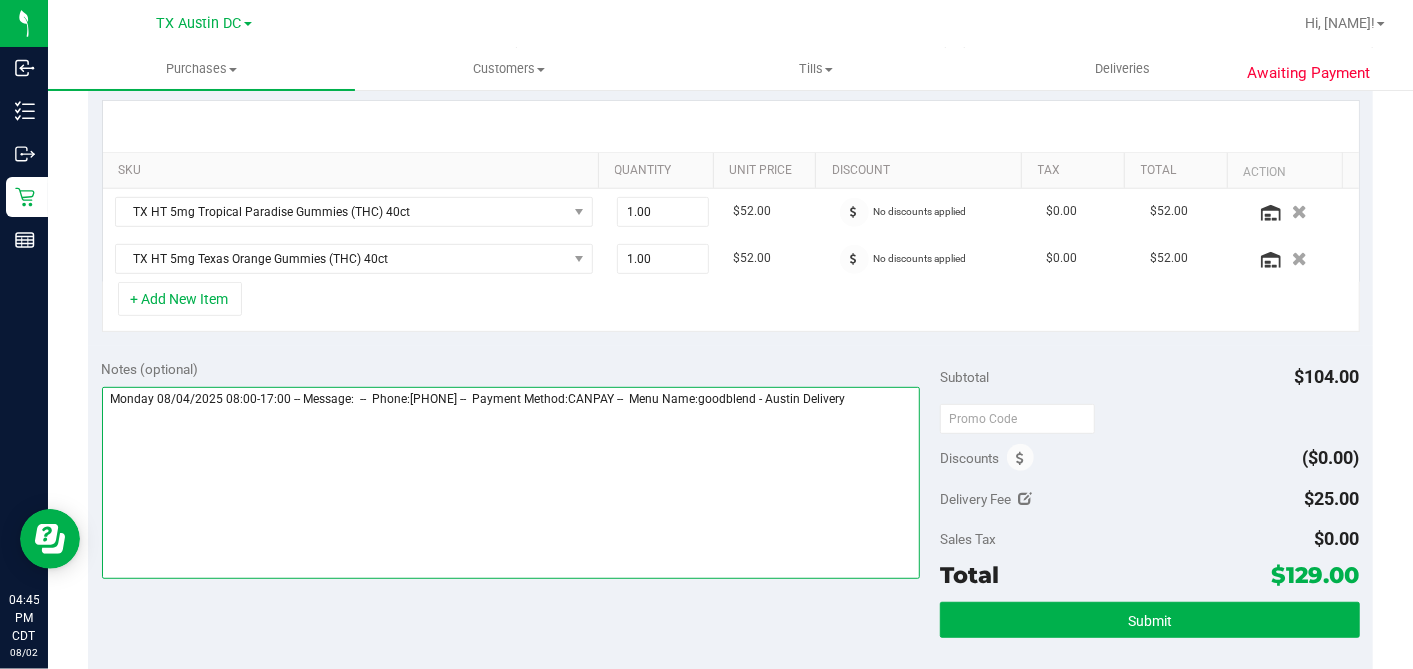 click at bounding box center (511, 483) 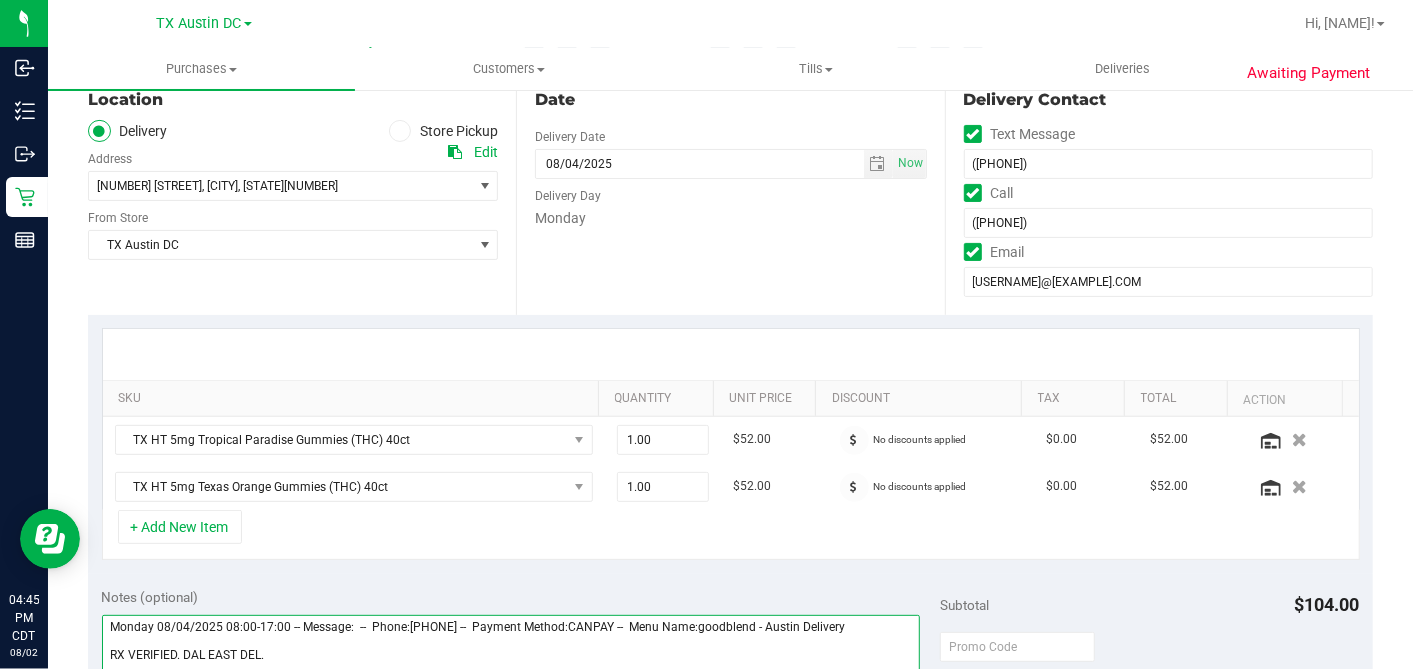 scroll, scrollTop: 444, scrollLeft: 0, axis: vertical 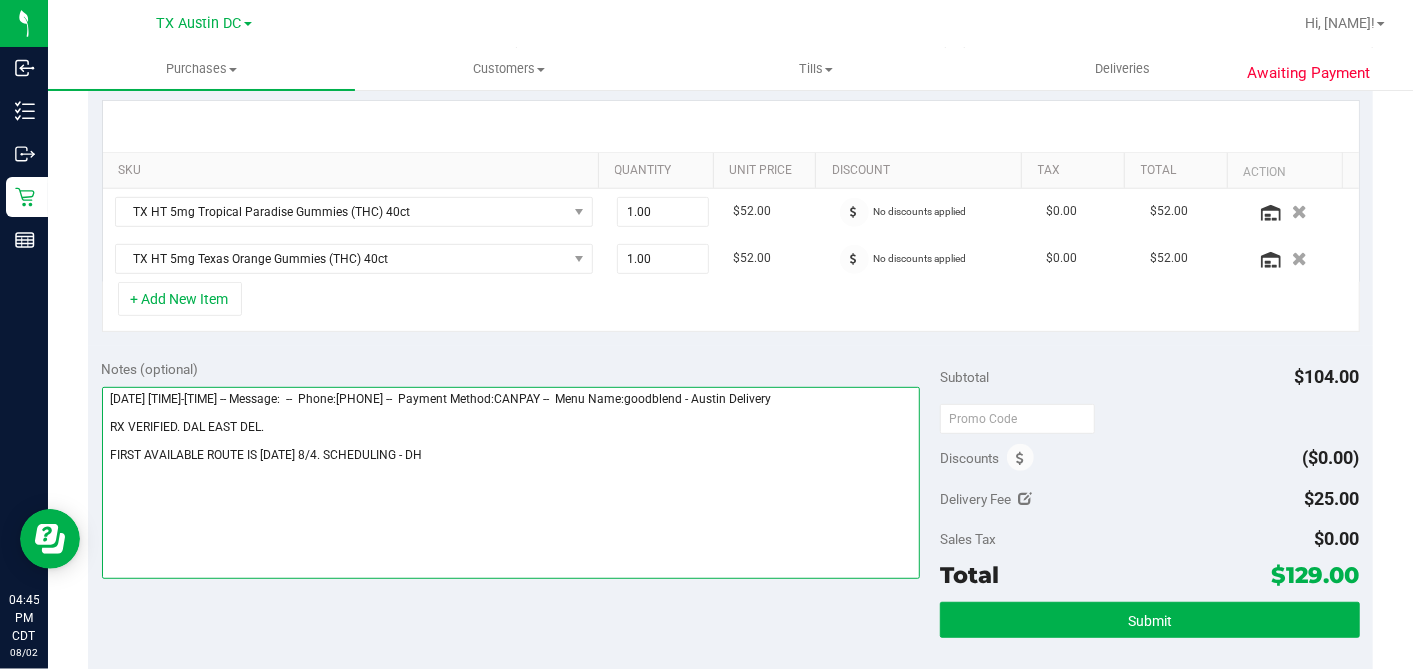 click at bounding box center (511, 483) 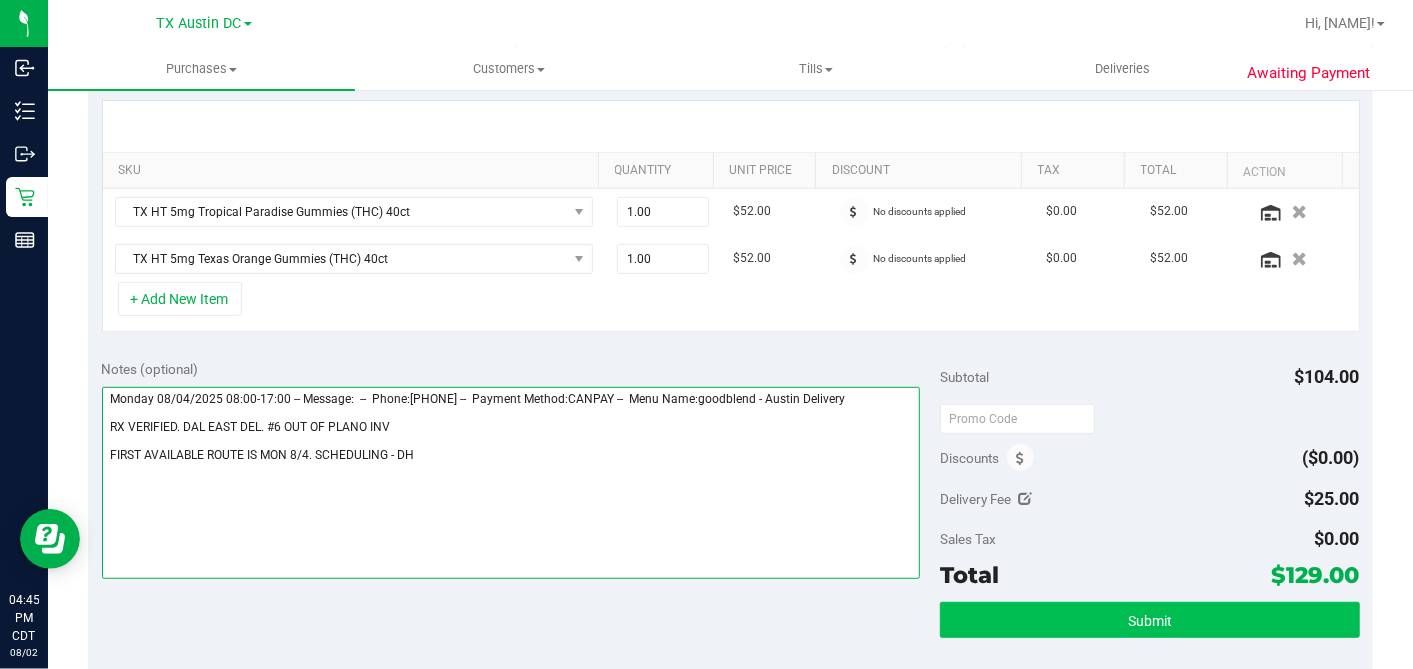 type on "Monday 08/04/2025 08:00-17:00 -- Message:  --  Phone:9724671078 --  Payment Method:CANPAY --  Menu Name:goodblend - Austin Delivery
RX VERIFIED. DAL EAST DEL. #6 OUT OF PLANO INV
FIRST AVAILABLE ROUTE IS MON 8/4. SCHEDULING - DH" 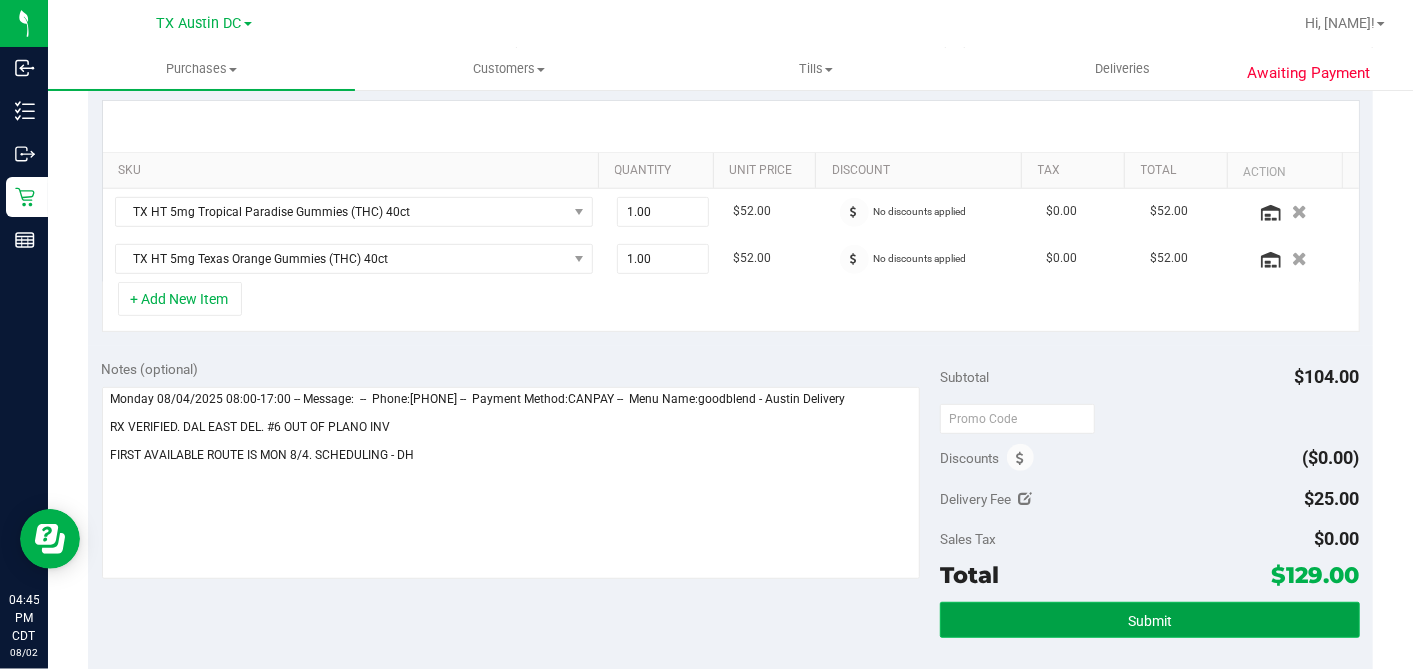 click on "Submit" at bounding box center [1149, 620] 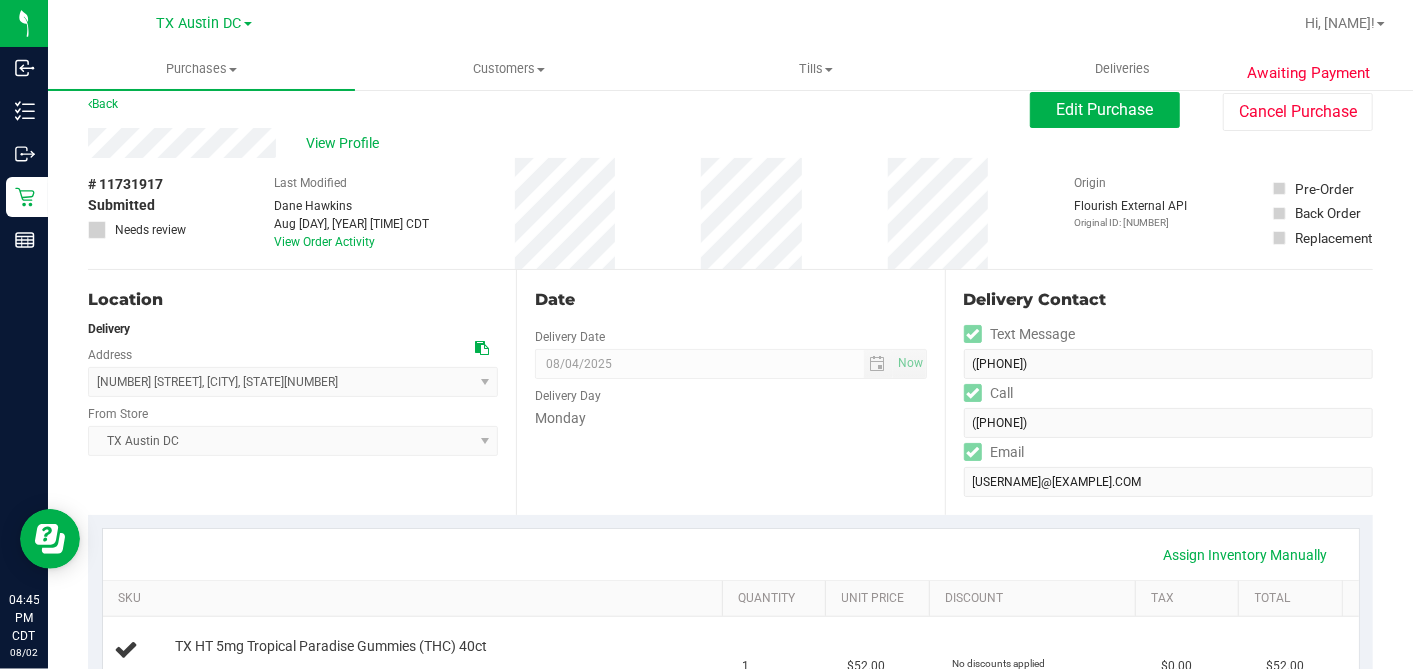 scroll, scrollTop: 0, scrollLeft: 0, axis: both 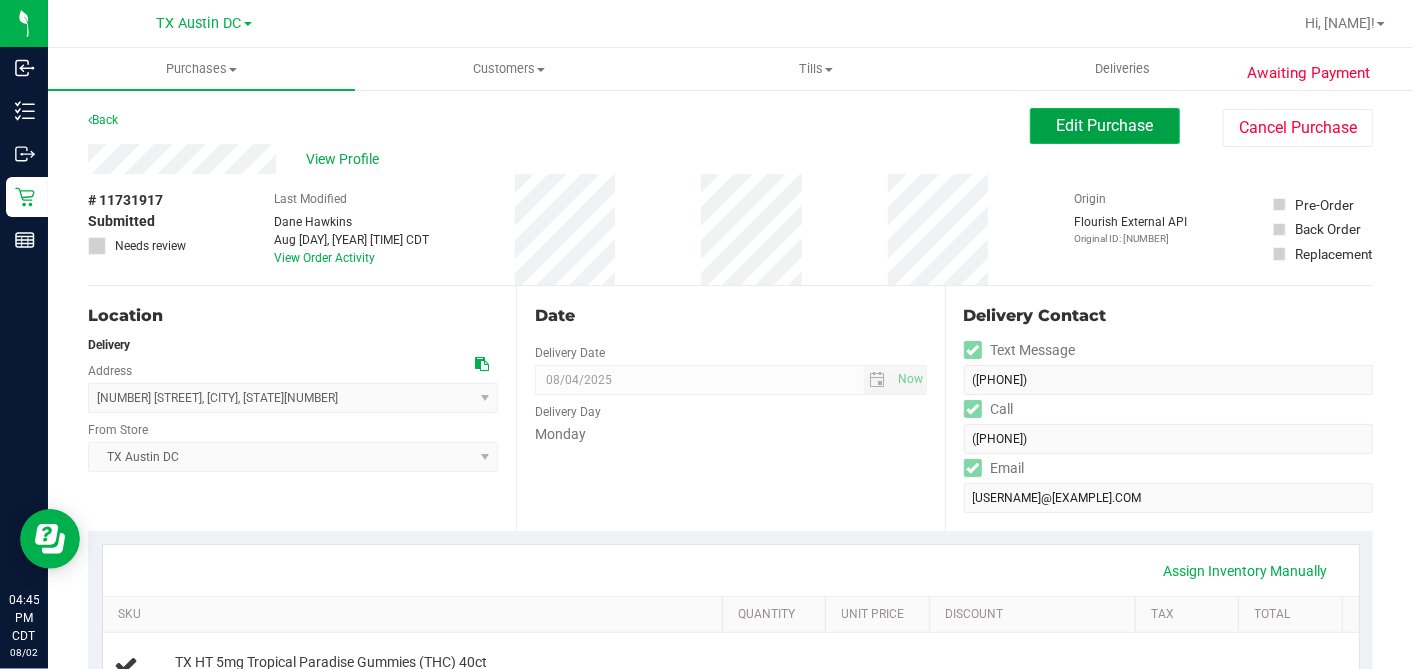 click on "Edit Purchase" at bounding box center [1105, 125] 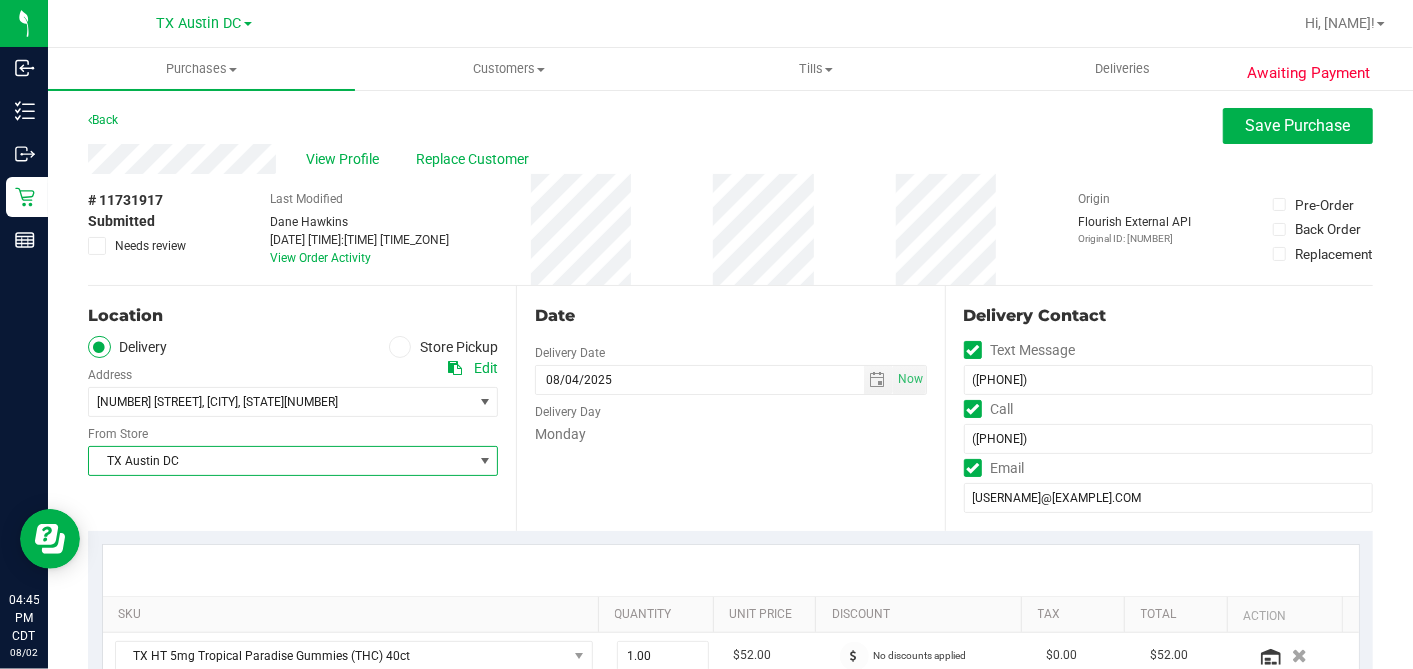 click on "TX Austin DC" at bounding box center (280, 461) 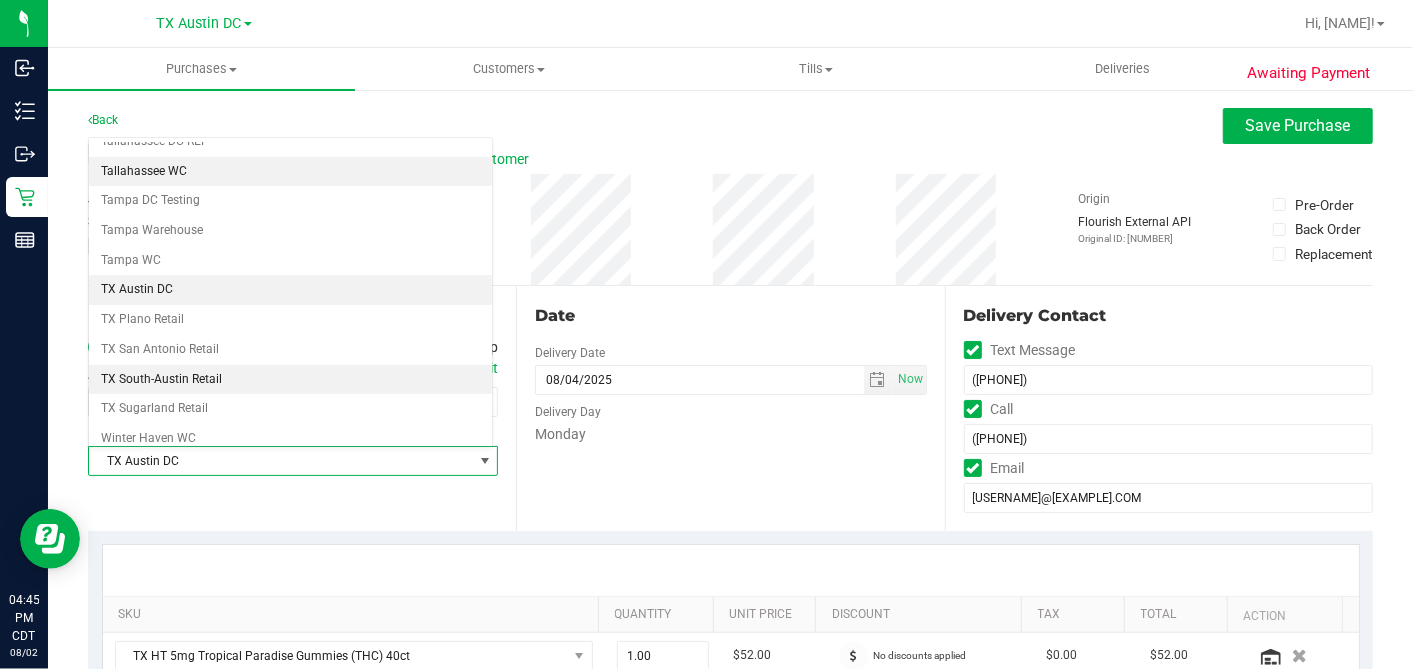 scroll, scrollTop: 1422, scrollLeft: 0, axis: vertical 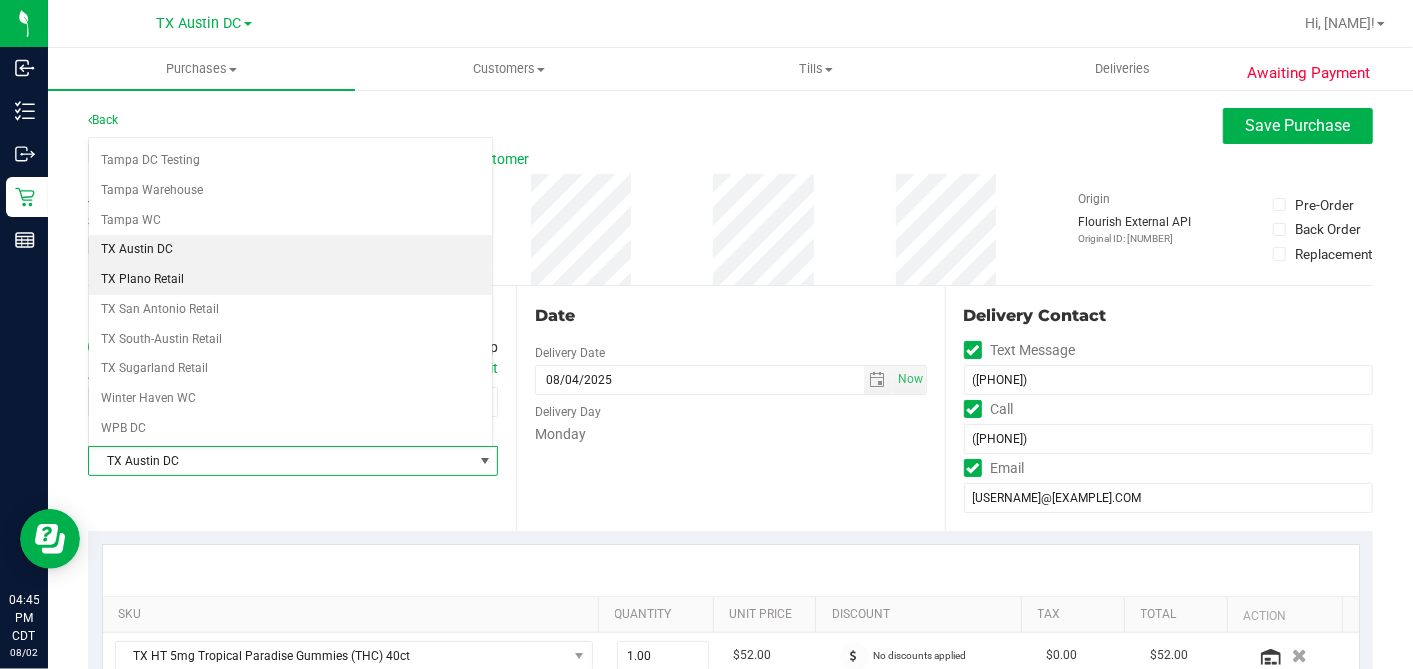 click on "TX Plano Retail" at bounding box center [290, 280] 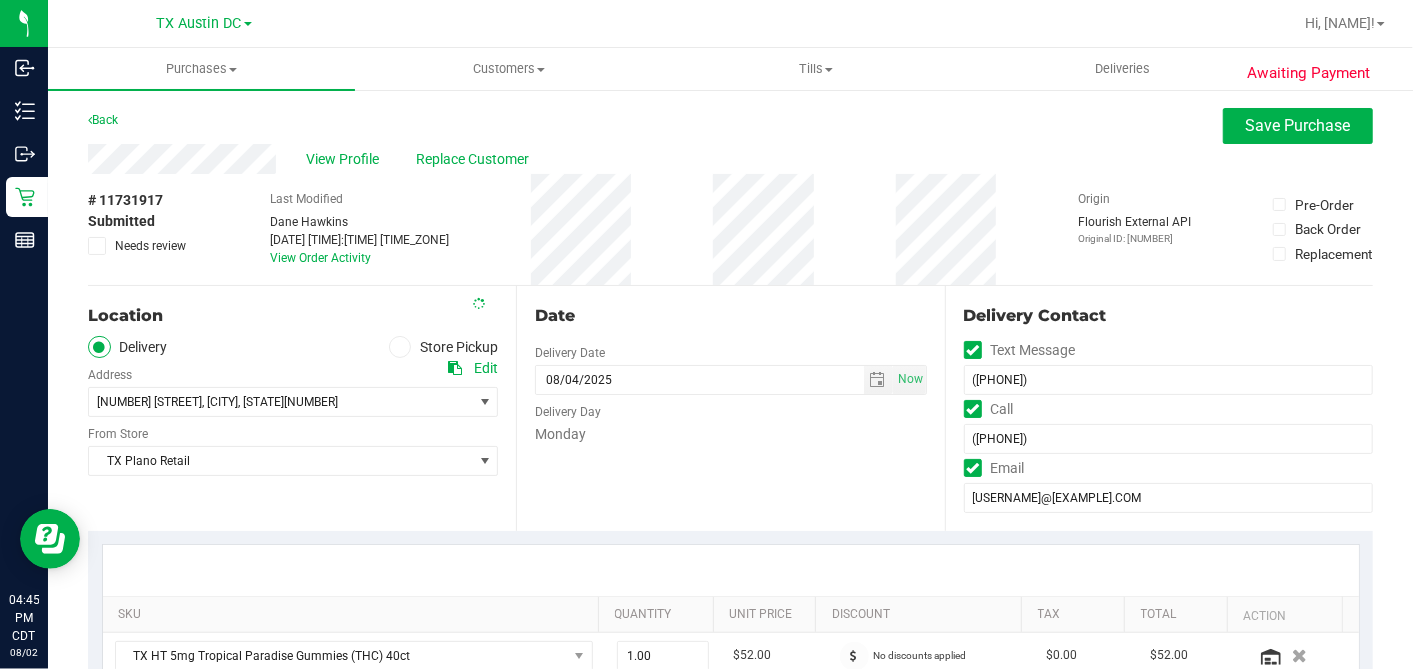 drag, startPoint x: 682, startPoint y: 271, endPoint x: 1200, endPoint y: 207, distance: 521.9387 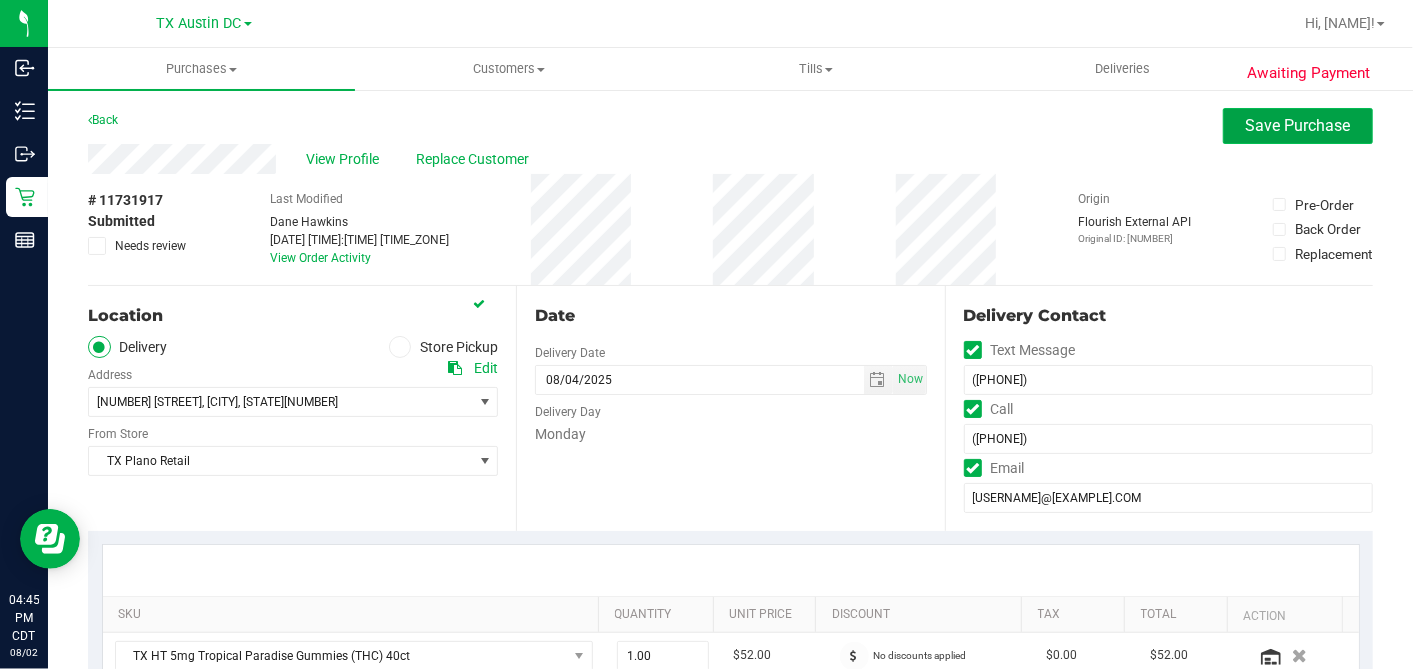 click on "Save Purchase" at bounding box center [1298, 126] 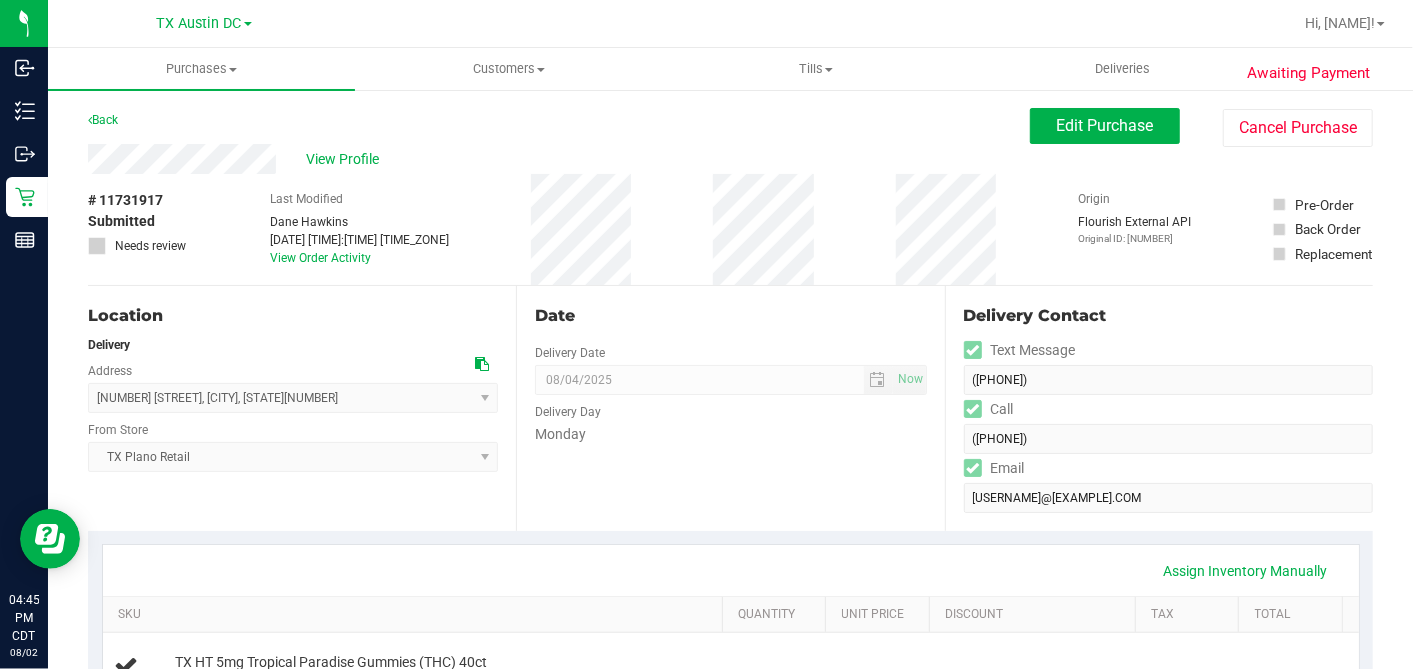 click on "View Profile" at bounding box center (346, 159) 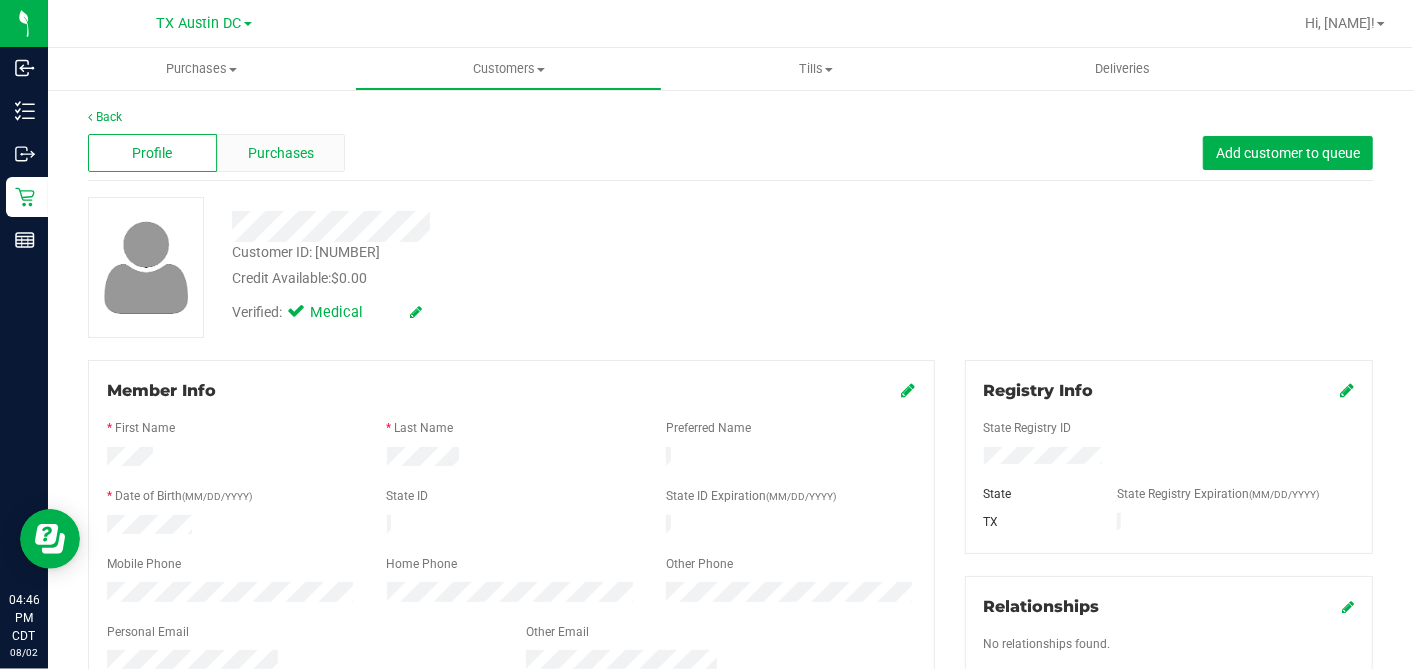 click on "Purchases" at bounding box center [281, 153] 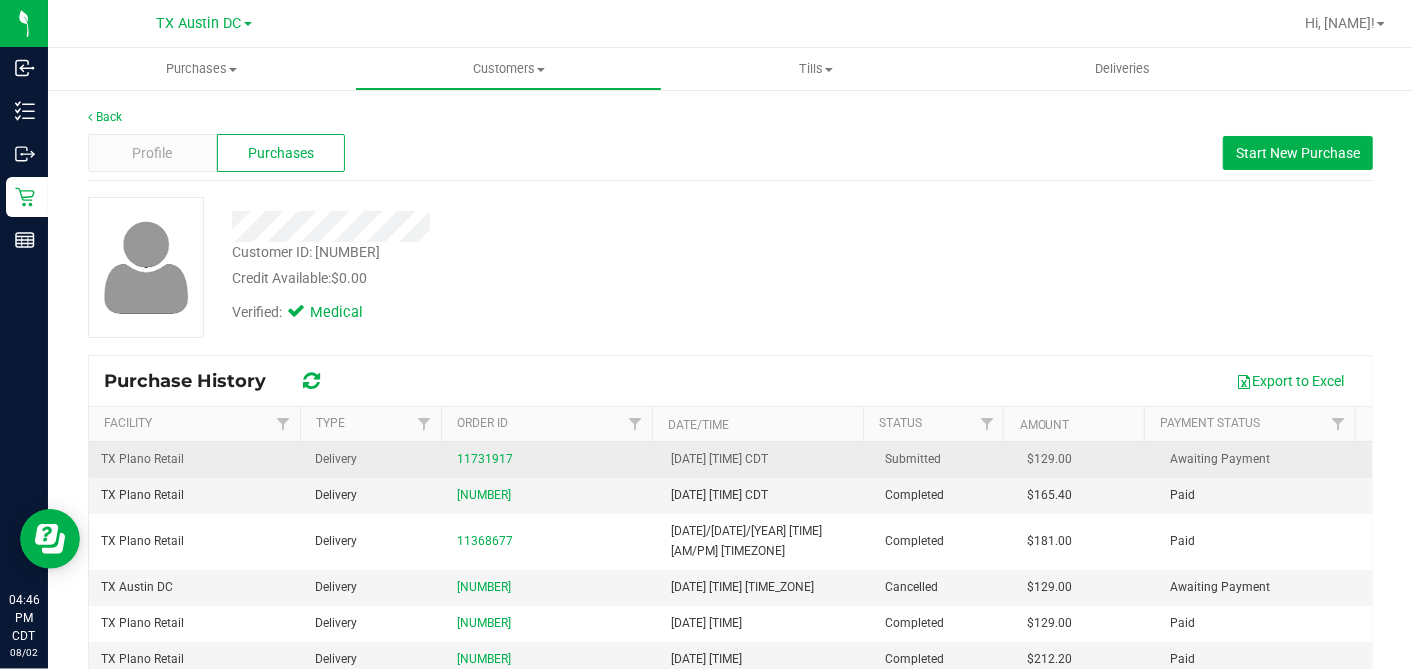 click on "$129.00" at bounding box center [1050, 459] 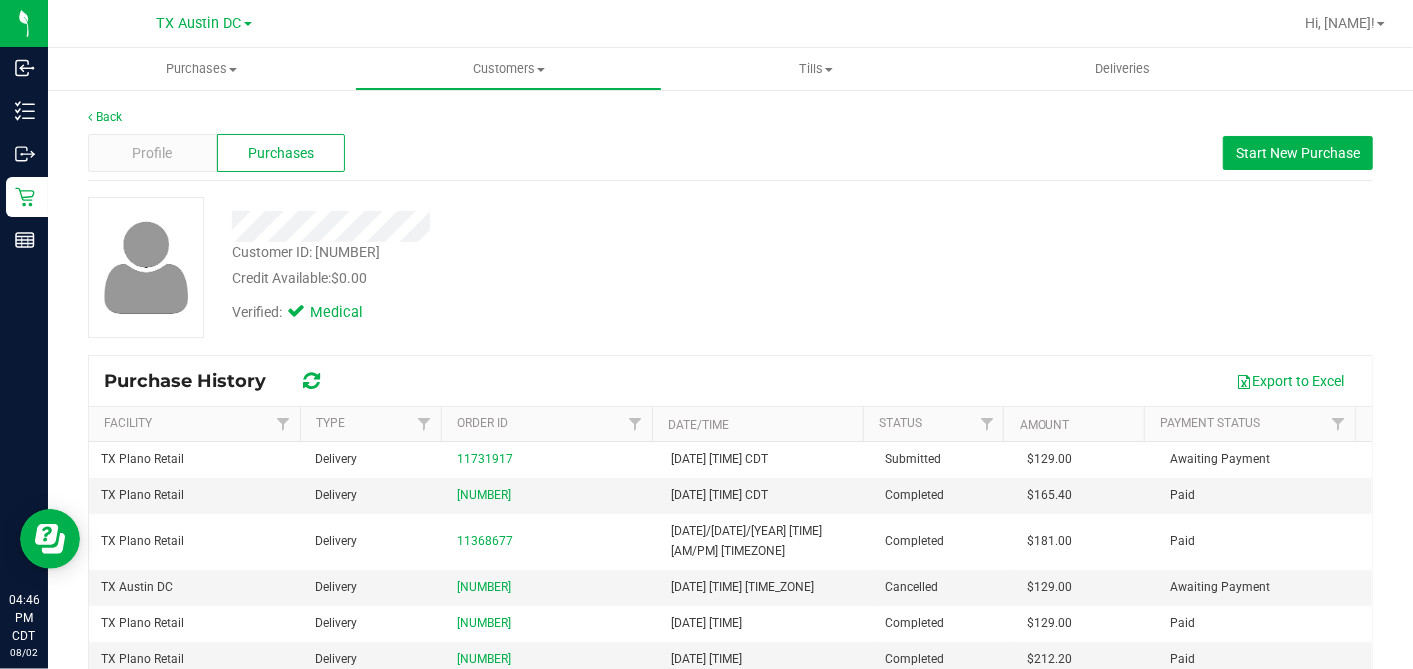 copy on "129.00" 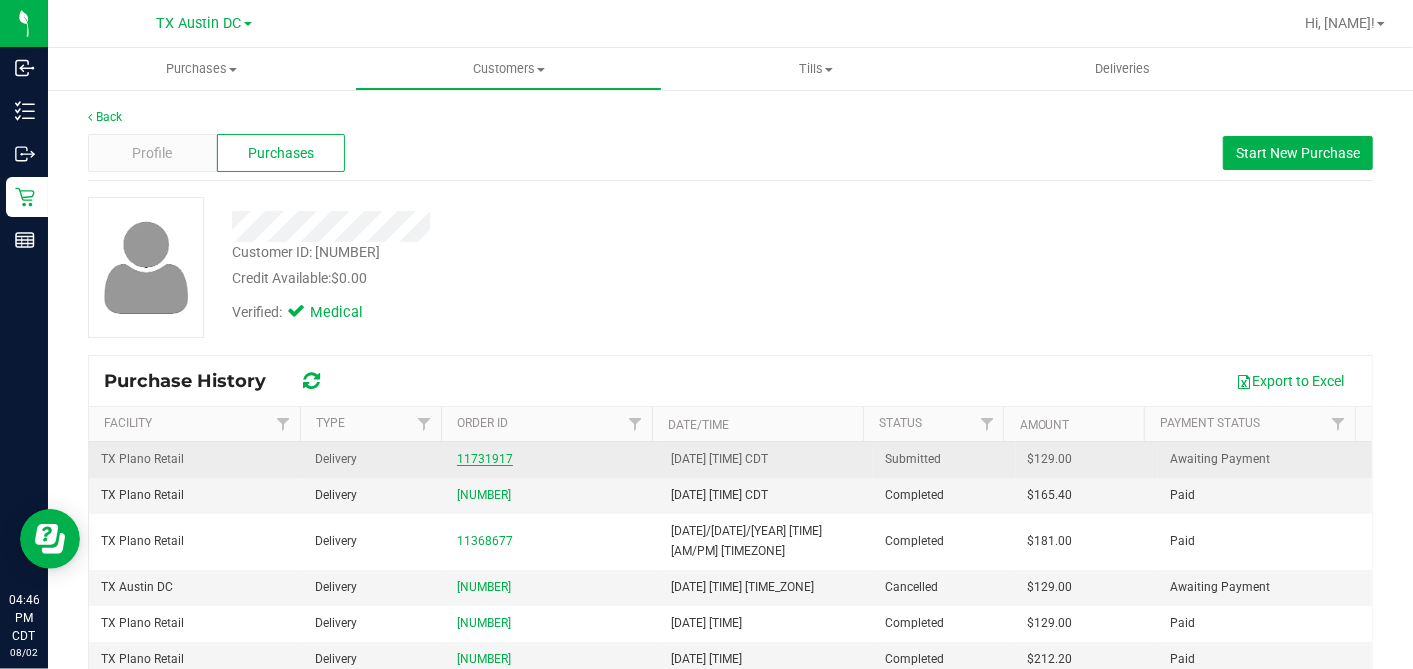 click on "11731917" at bounding box center (485, 459) 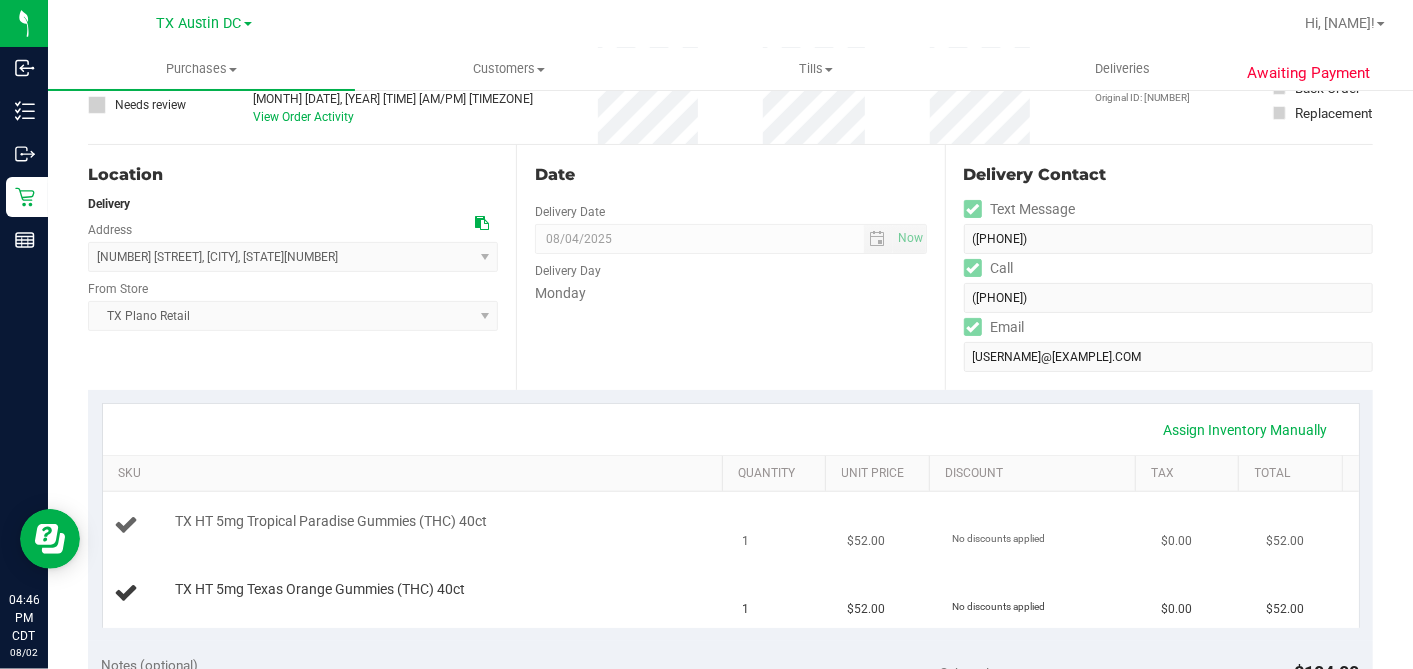 scroll, scrollTop: 0, scrollLeft: 0, axis: both 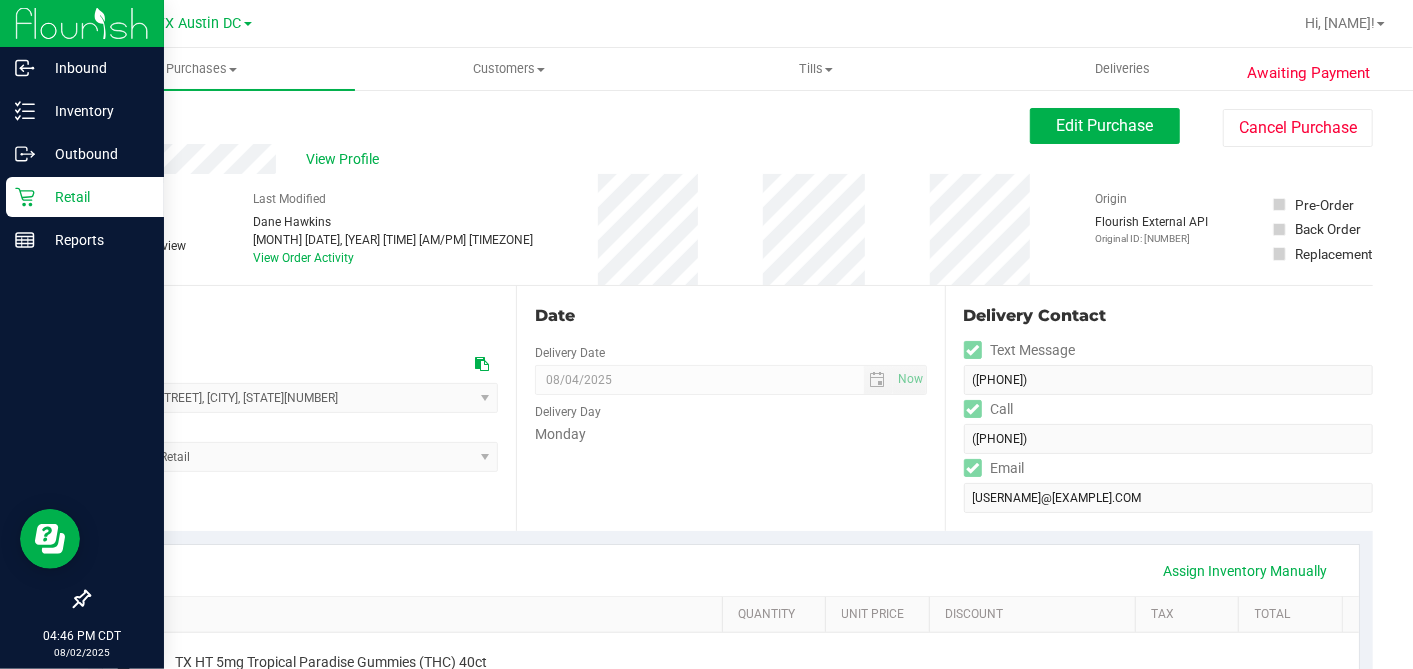 click on "Retail" at bounding box center (95, 197) 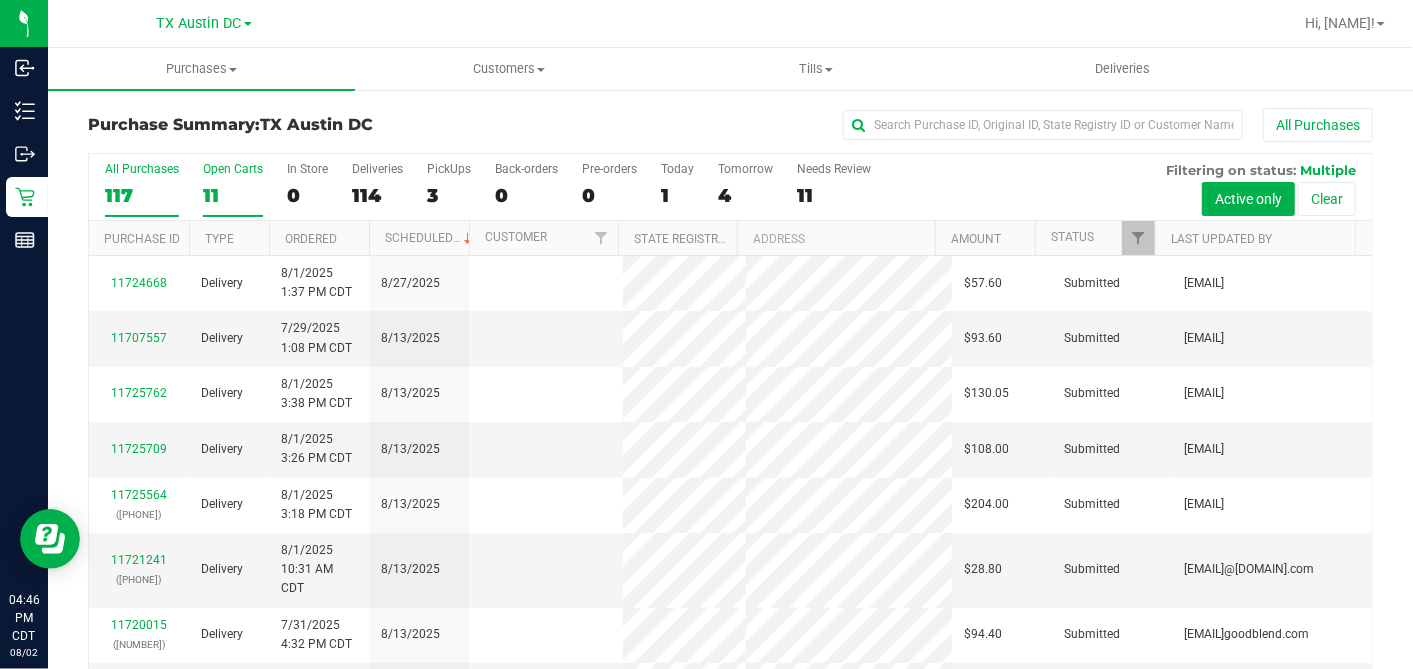 click on "11" at bounding box center [233, 195] 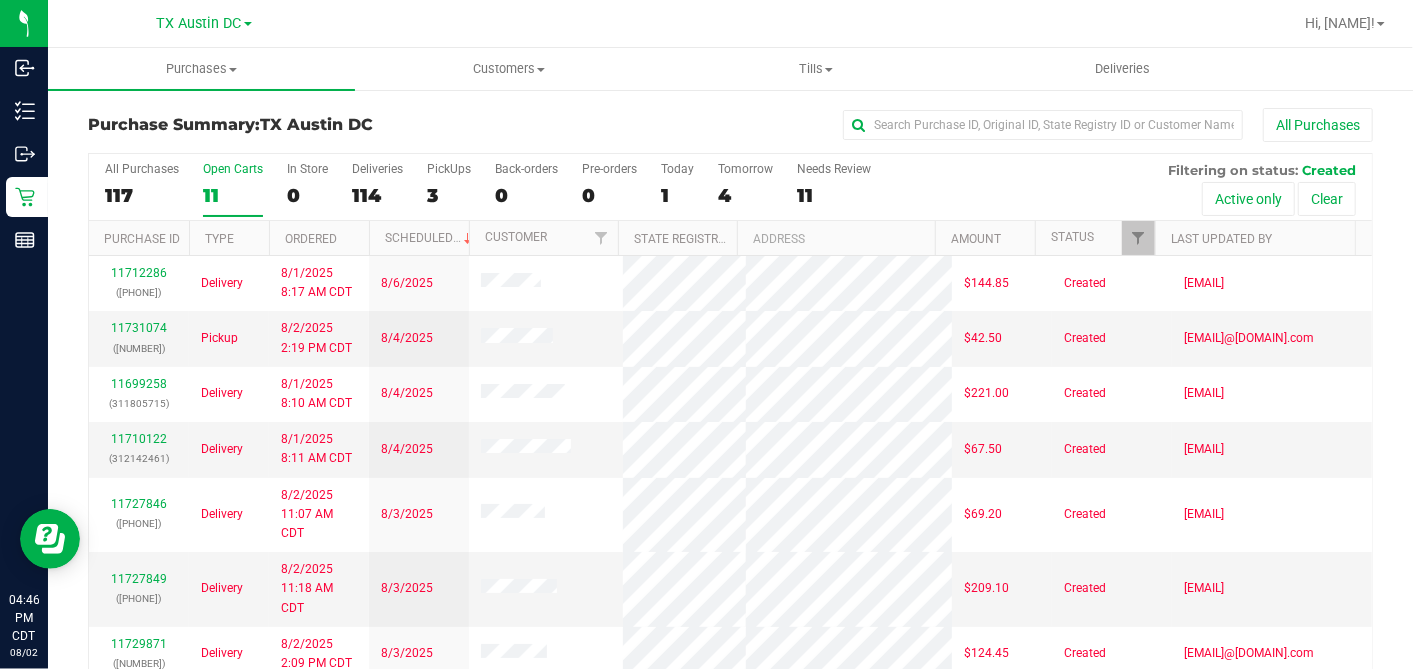 click on "Ordered" at bounding box center (319, 238) 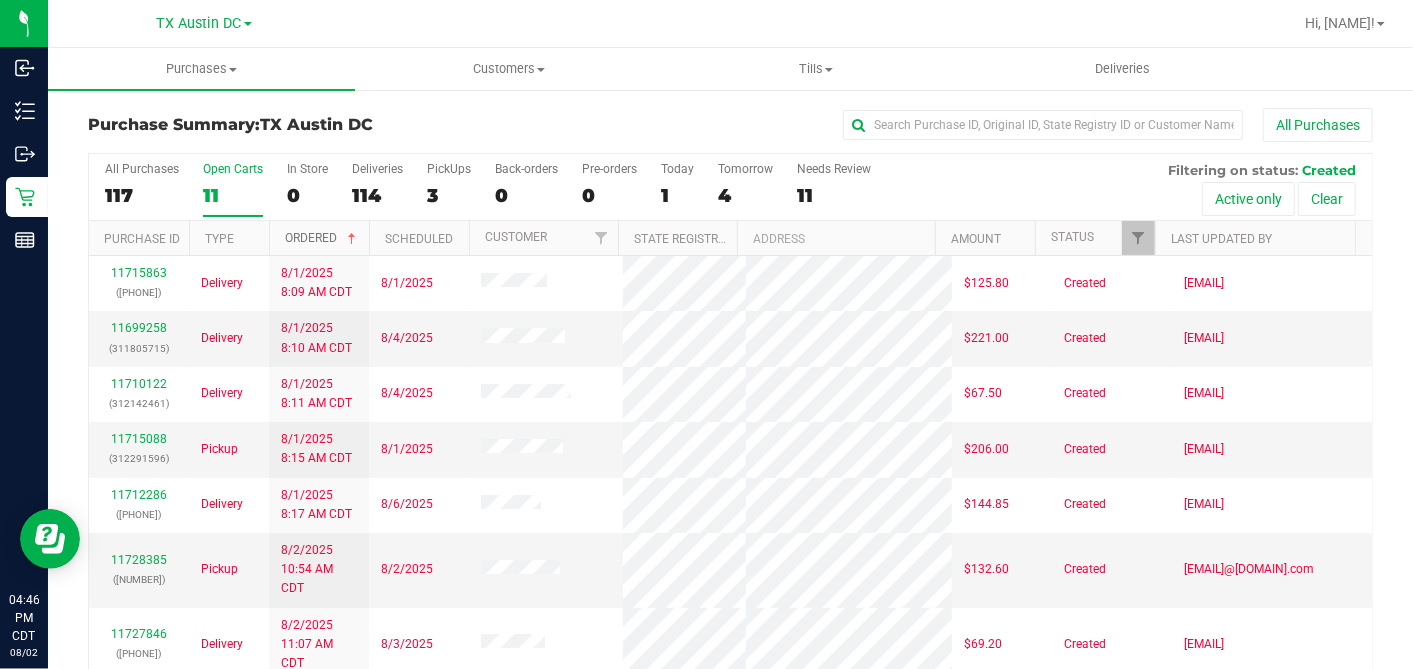 click at bounding box center (352, 239) 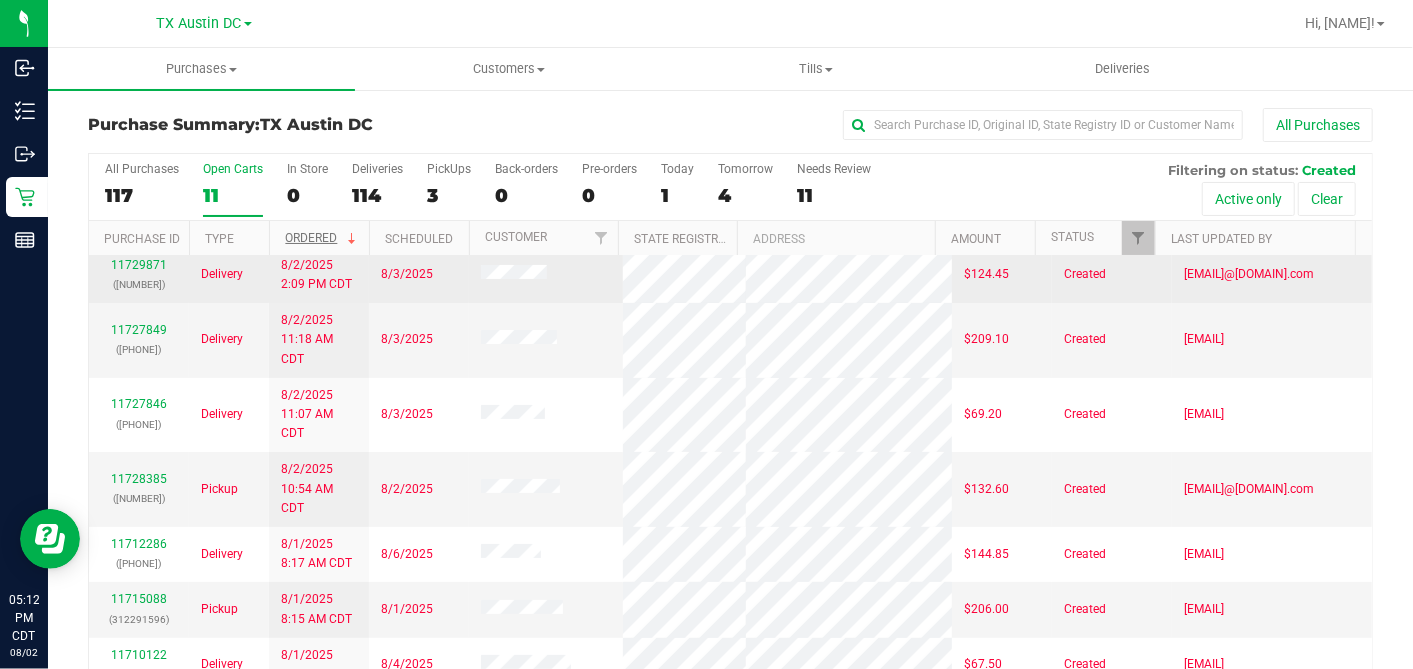 scroll, scrollTop: 0, scrollLeft: 0, axis: both 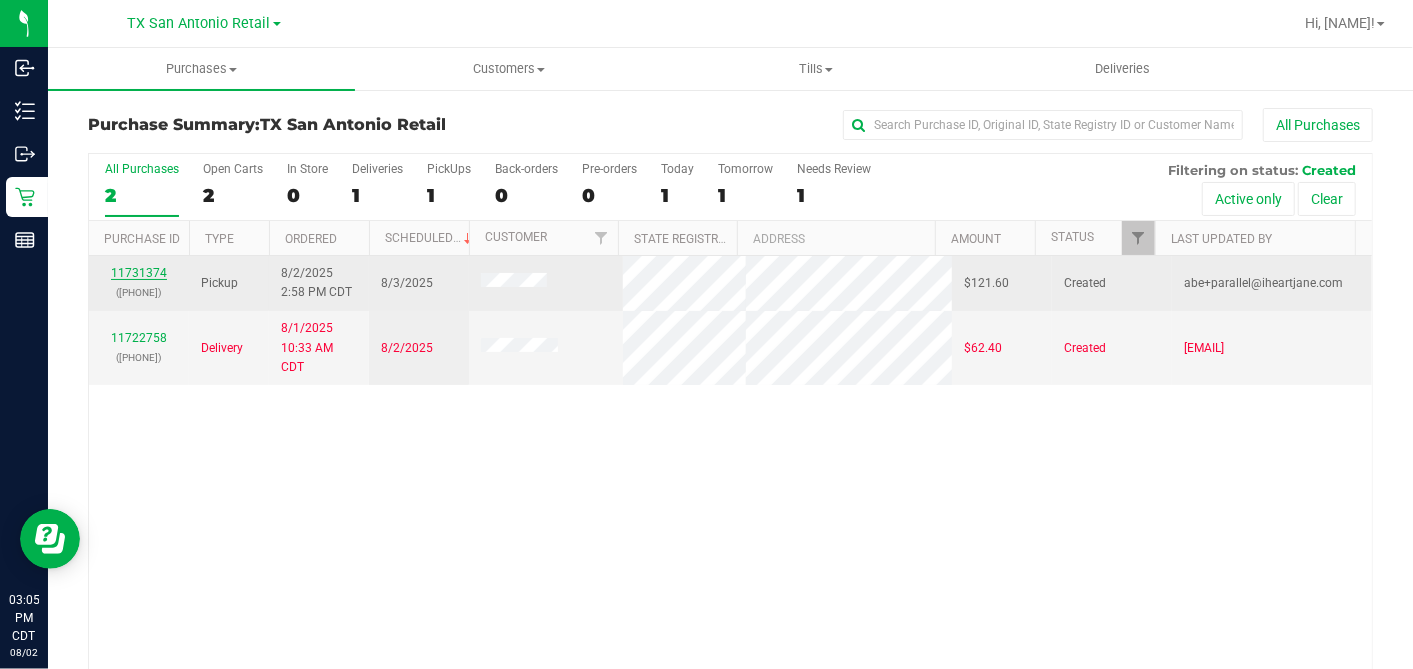 click on "11731374" at bounding box center [139, 273] 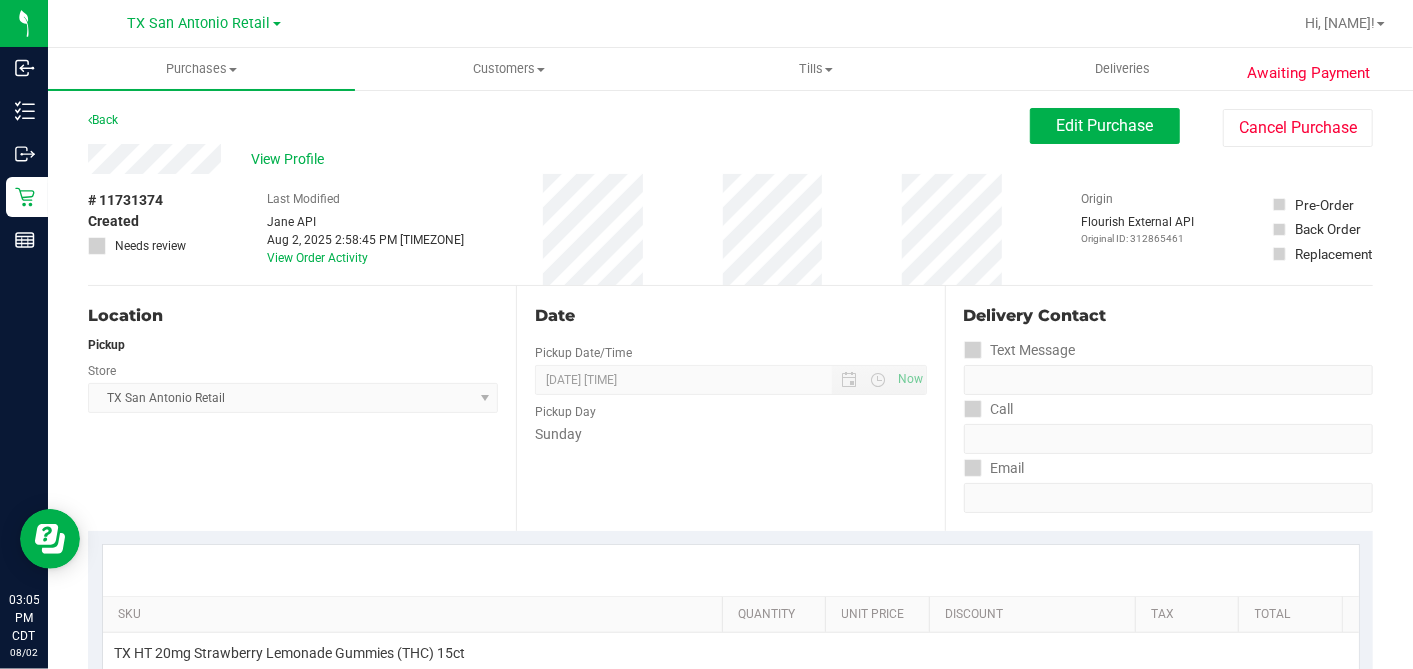 click on "# 11731374
Created
Needs review
Last Modified
Jane API
Aug 2, 2025 2:58:45 PM CDT
View Order Activity
Origin
Flourish External API
Original ID: 312865461
Pre-Order
Back Order" at bounding box center (730, 229) 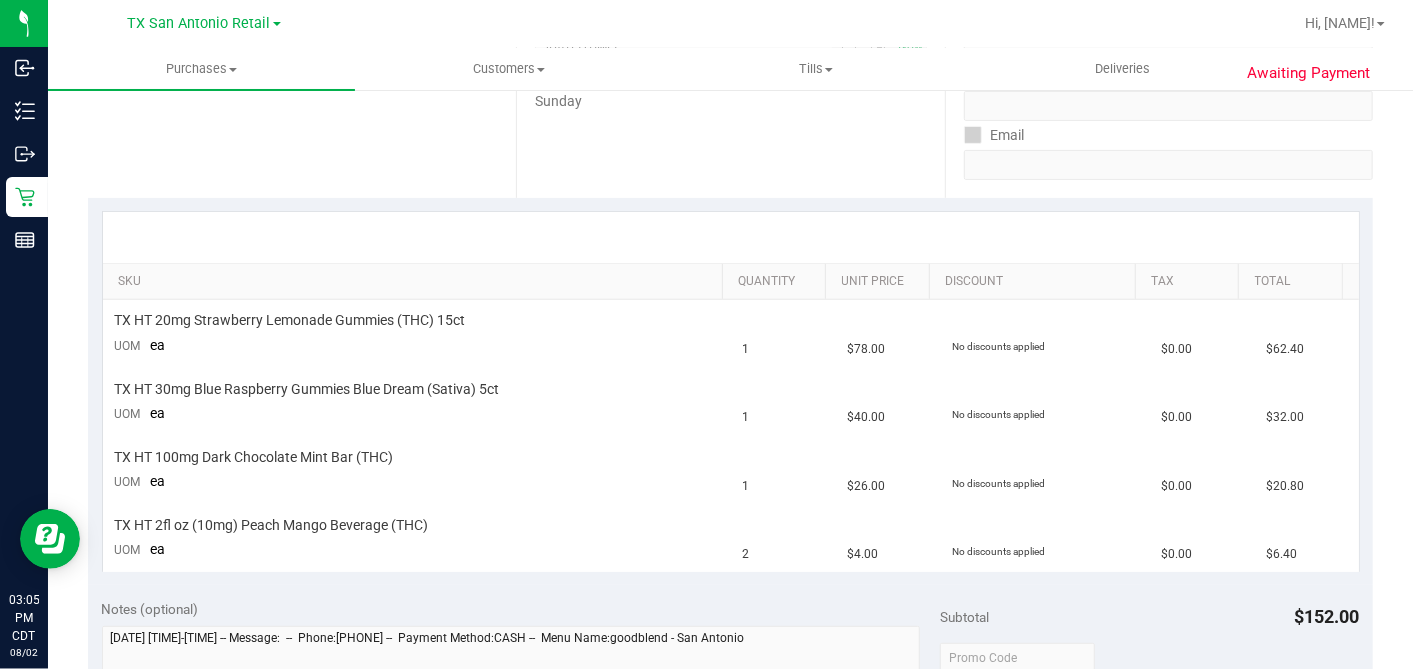 scroll, scrollTop: 0, scrollLeft: 0, axis: both 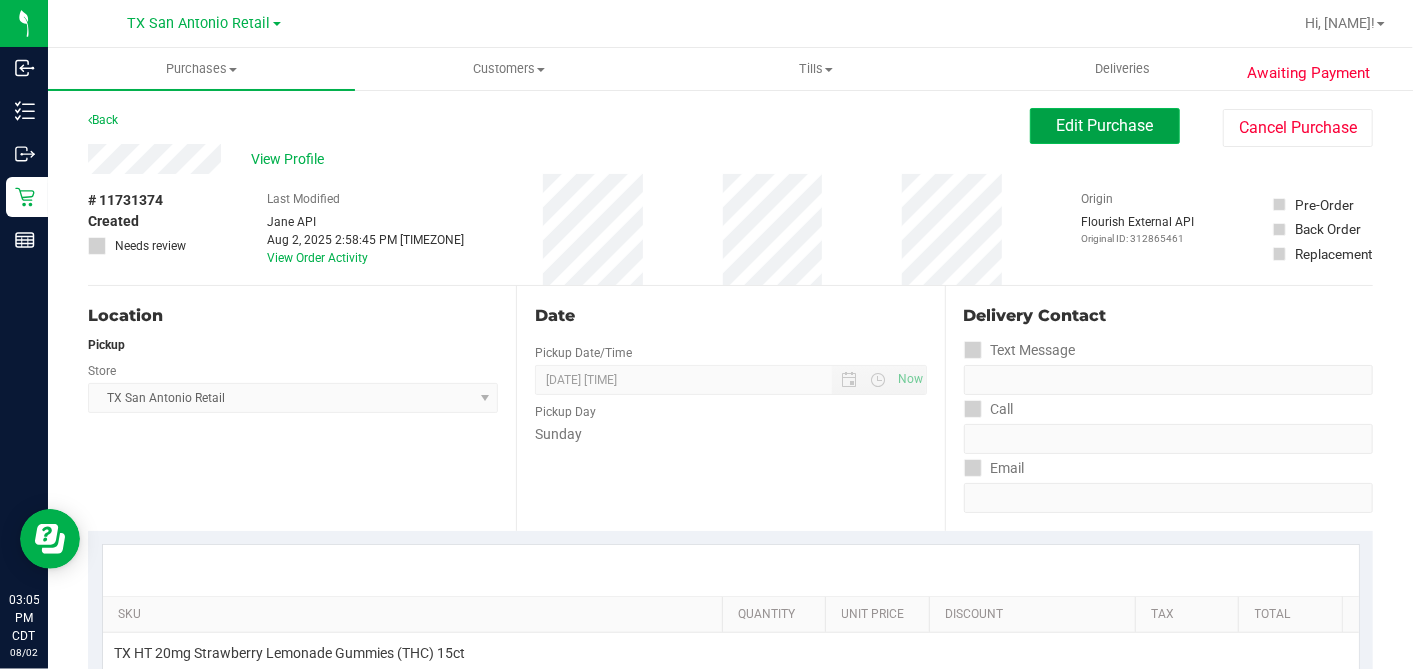 click on "Edit Purchase" at bounding box center [1105, 126] 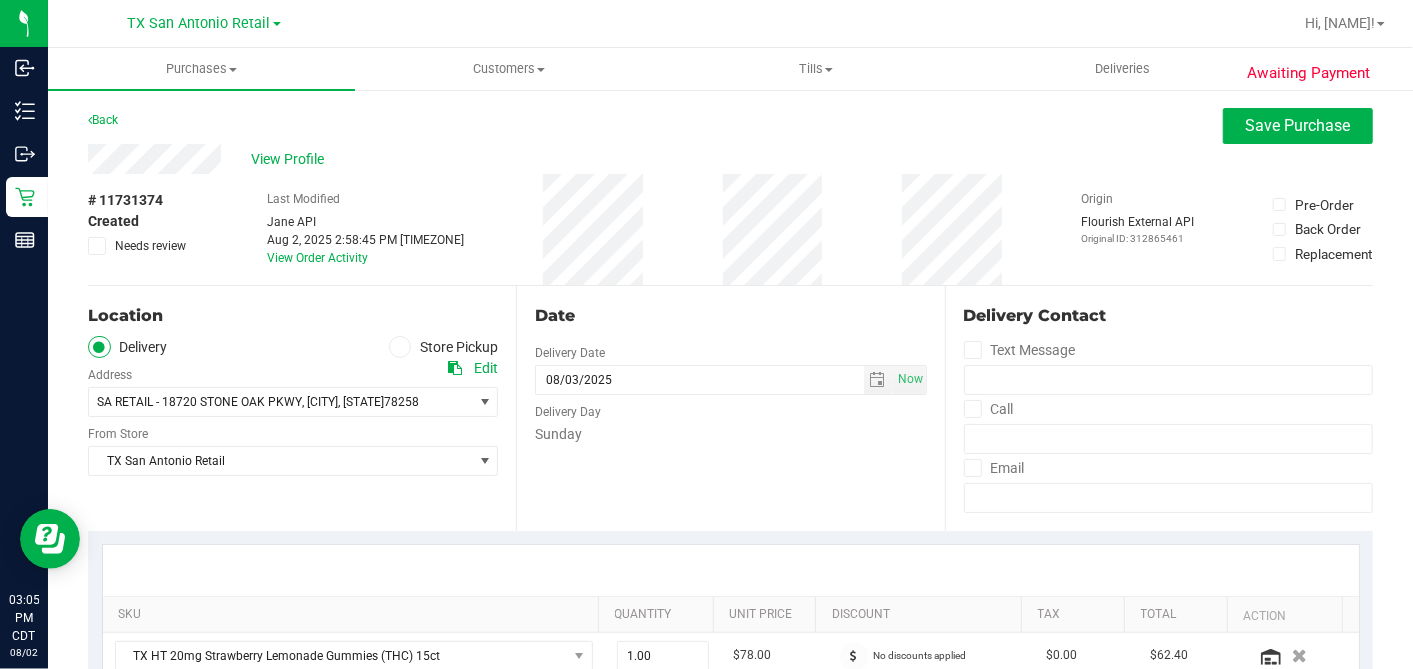 click on "Date
Delivery Date
[DATE]
Now
[DATE] [TIME]
Now
Delivery Day
Sunday" at bounding box center [730, 408] 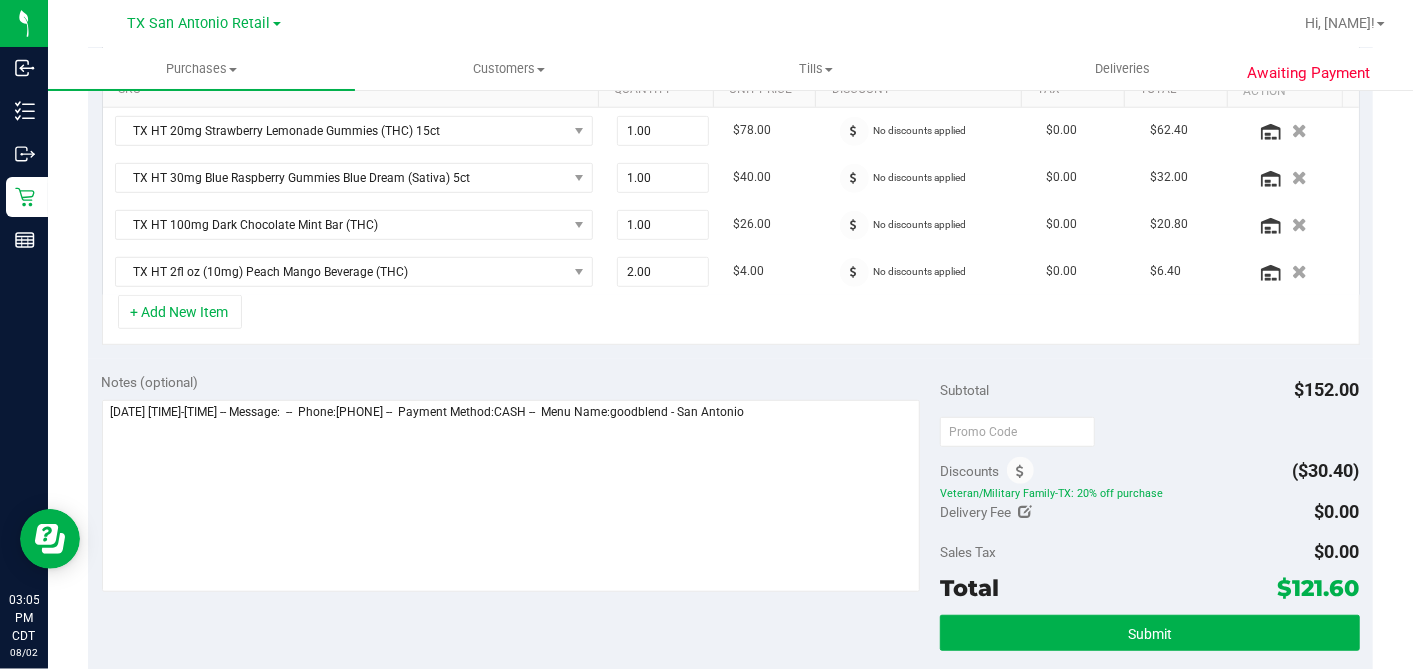 scroll, scrollTop: 666, scrollLeft: 0, axis: vertical 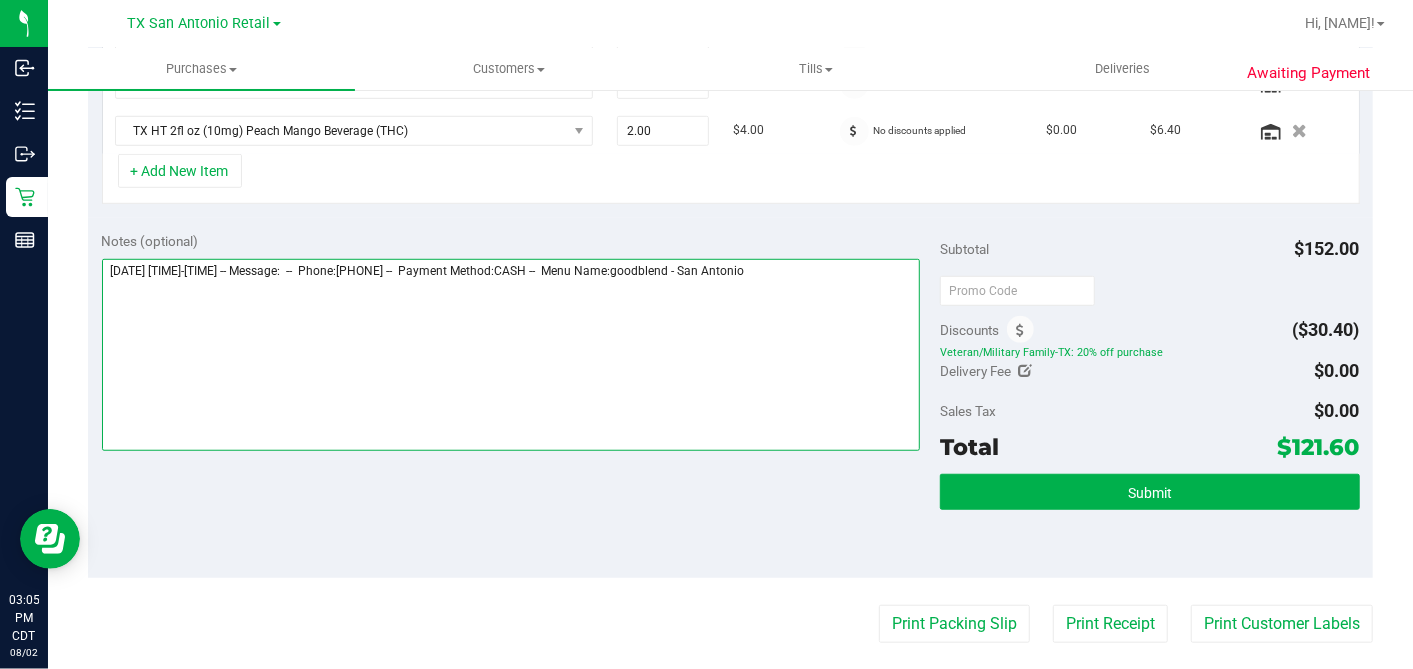 click at bounding box center (511, 355) 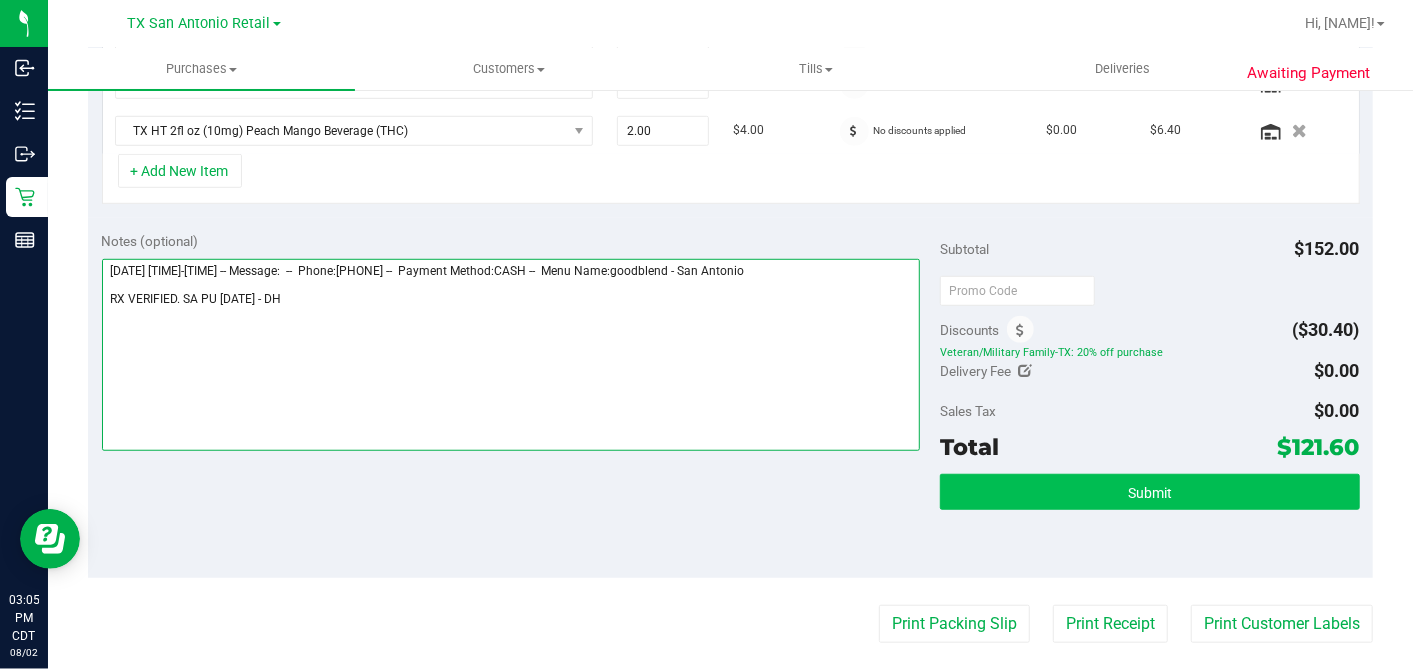 type on "[DATE] [TIME]-[TIME] -- Message:  --  Phone:[PHONE] --  Payment Method:CASH --  Menu Name:goodblend - San Antonio
RX VERIFIED. SA PU [DATE] - DH" 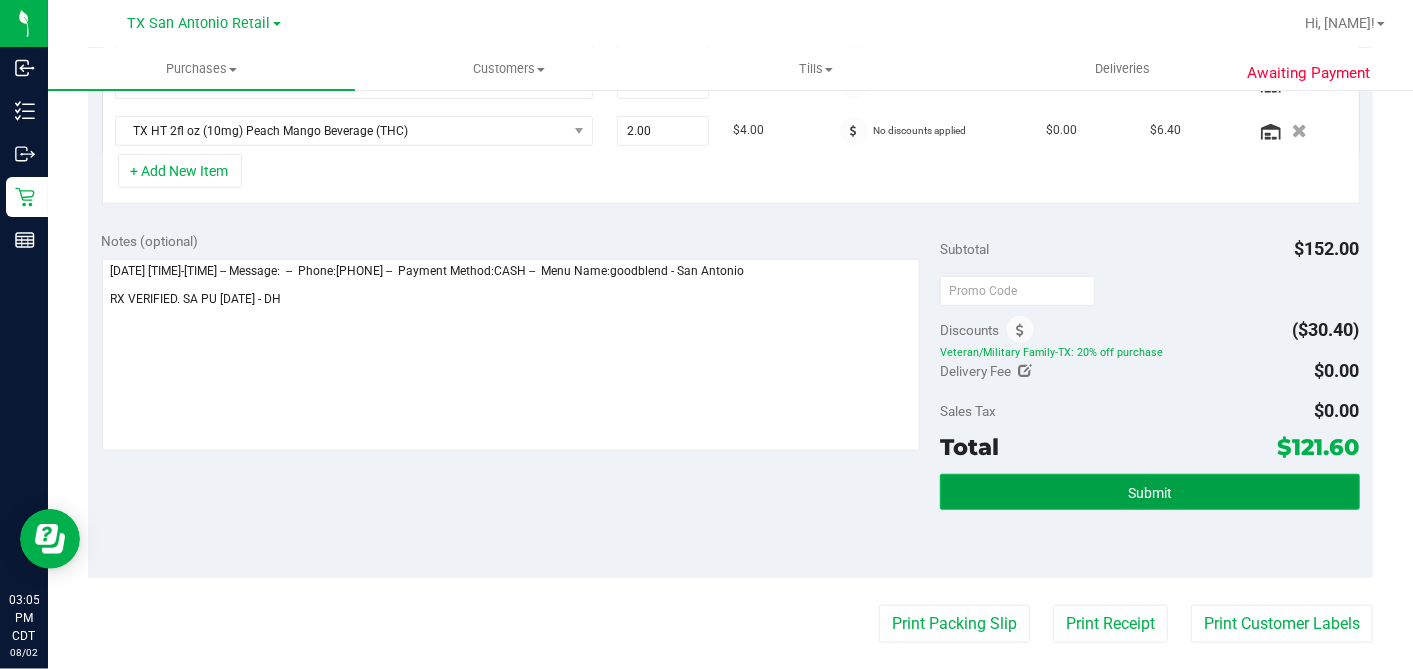 click on "Submit" at bounding box center (1149, 492) 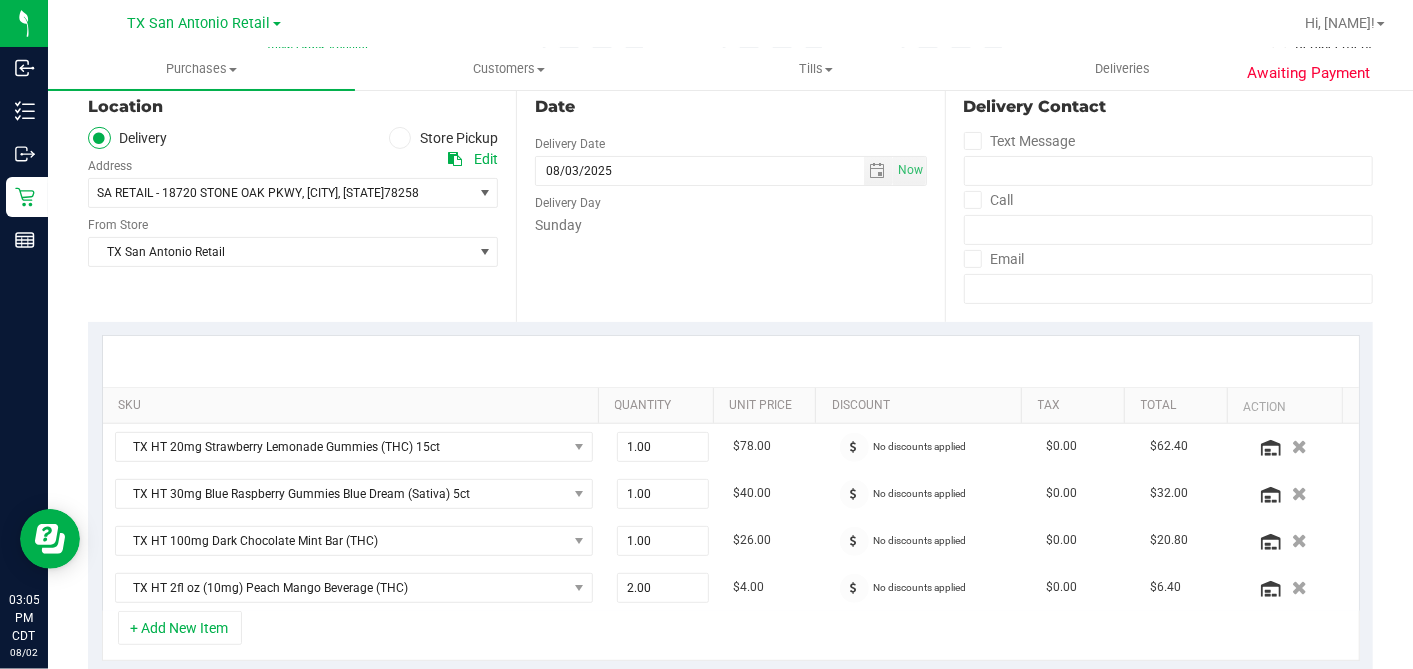 scroll, scrollTop: 0, scrollLeft: 0, axis: both 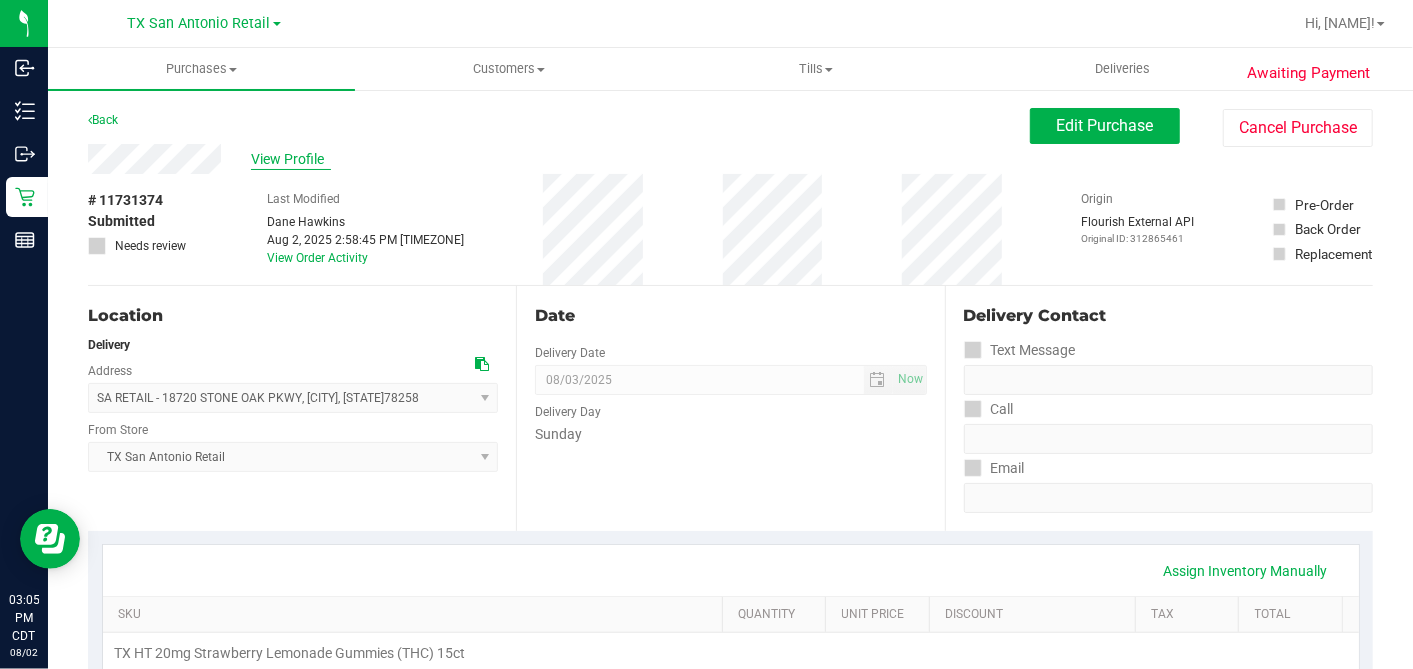 drag, startPoint x: 312, startPoint y: 162, endPoint x: 302, endPoint y: 160, distance: 10.198039 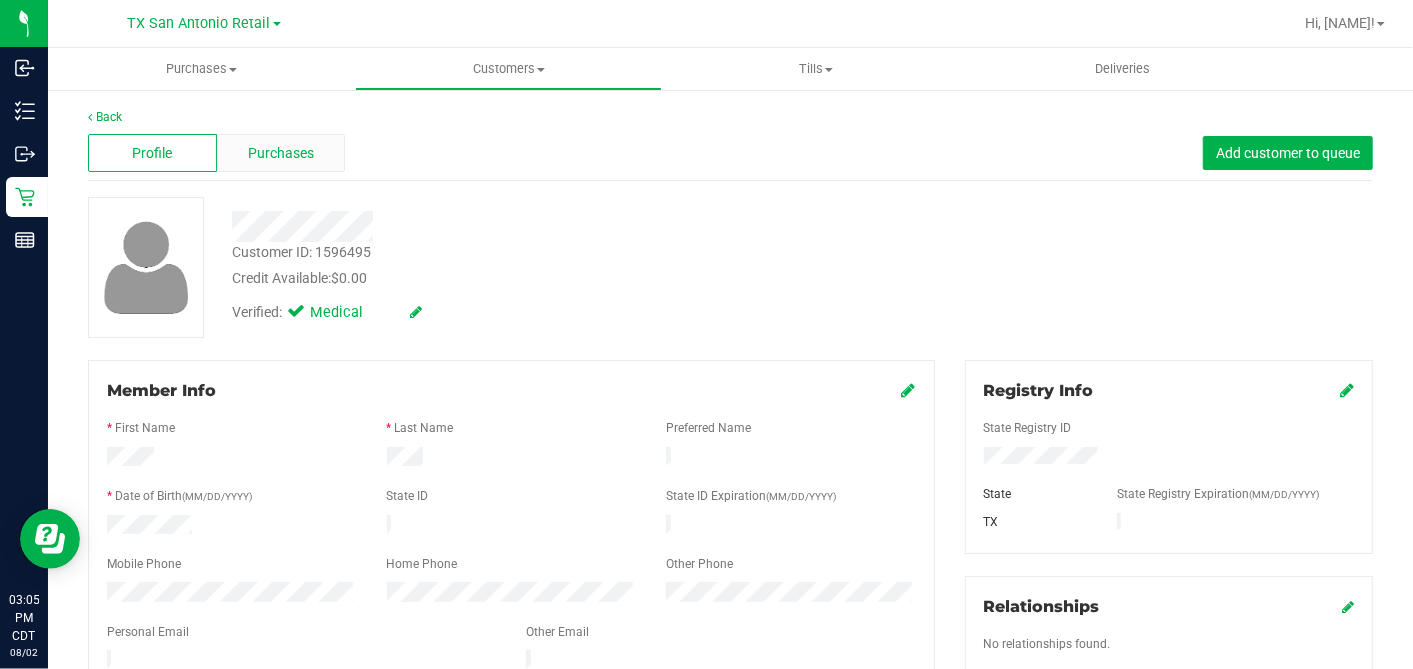 click on "Purchases" at bounding box center (281, 153) 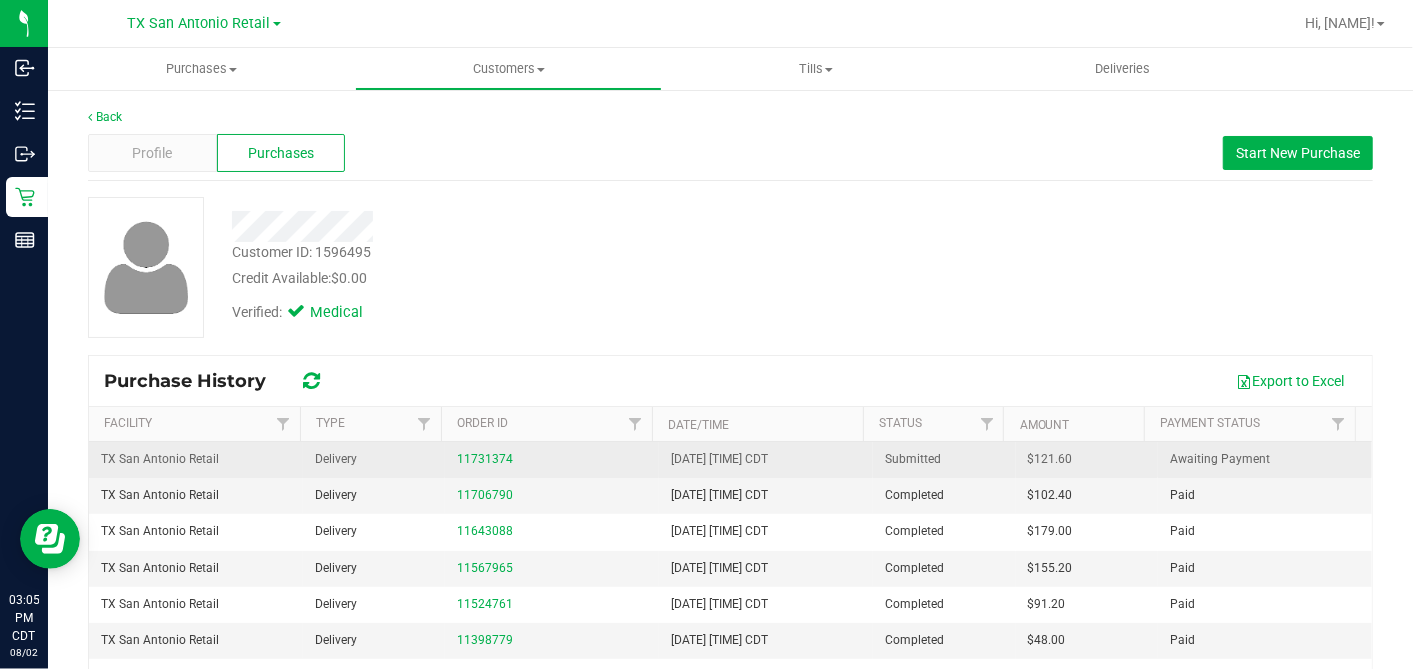click on "$121.60" at bounding box center (1050, 459) 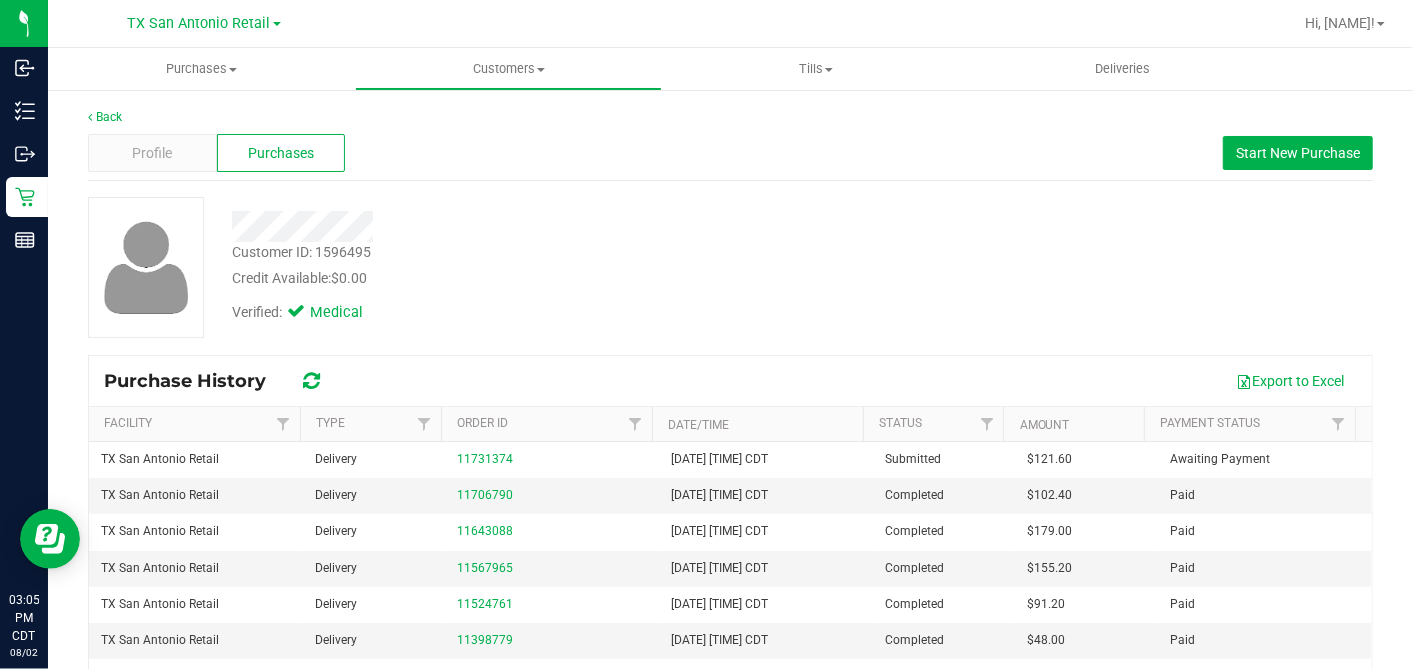 copy on "121.60" 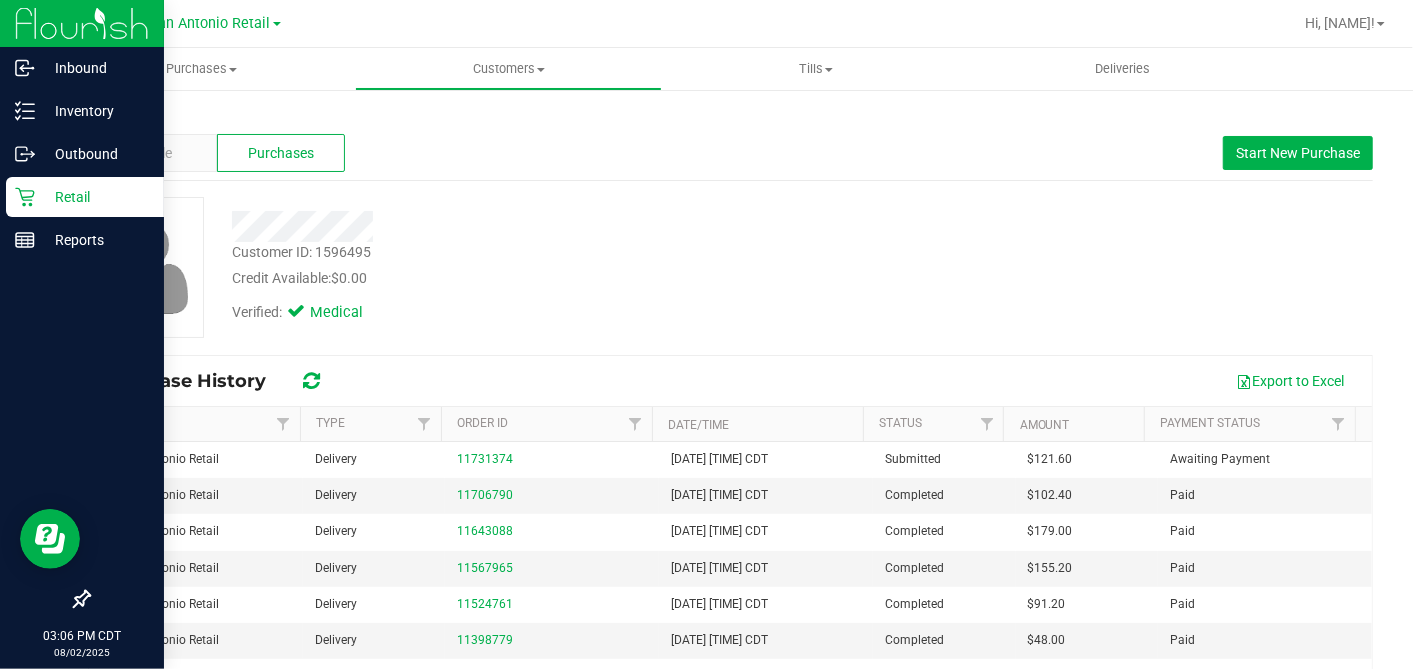 click 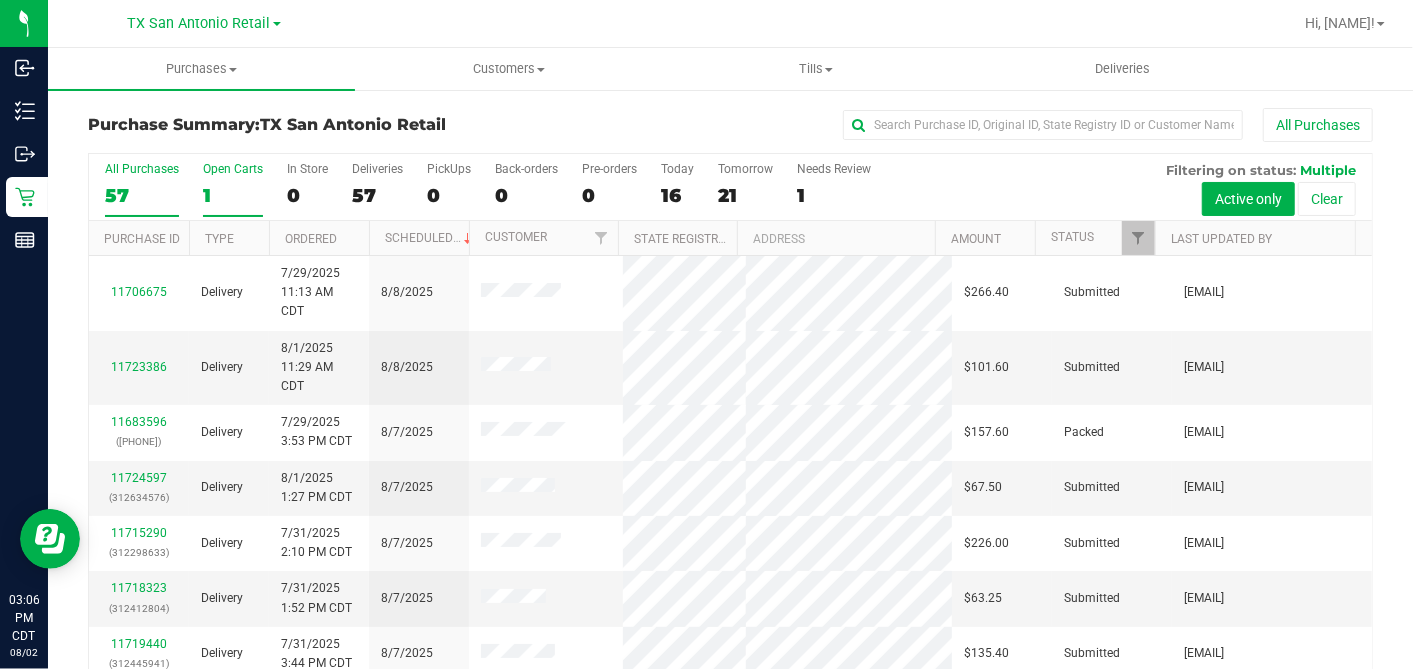 click on "1" at bounding box center [233, 195] 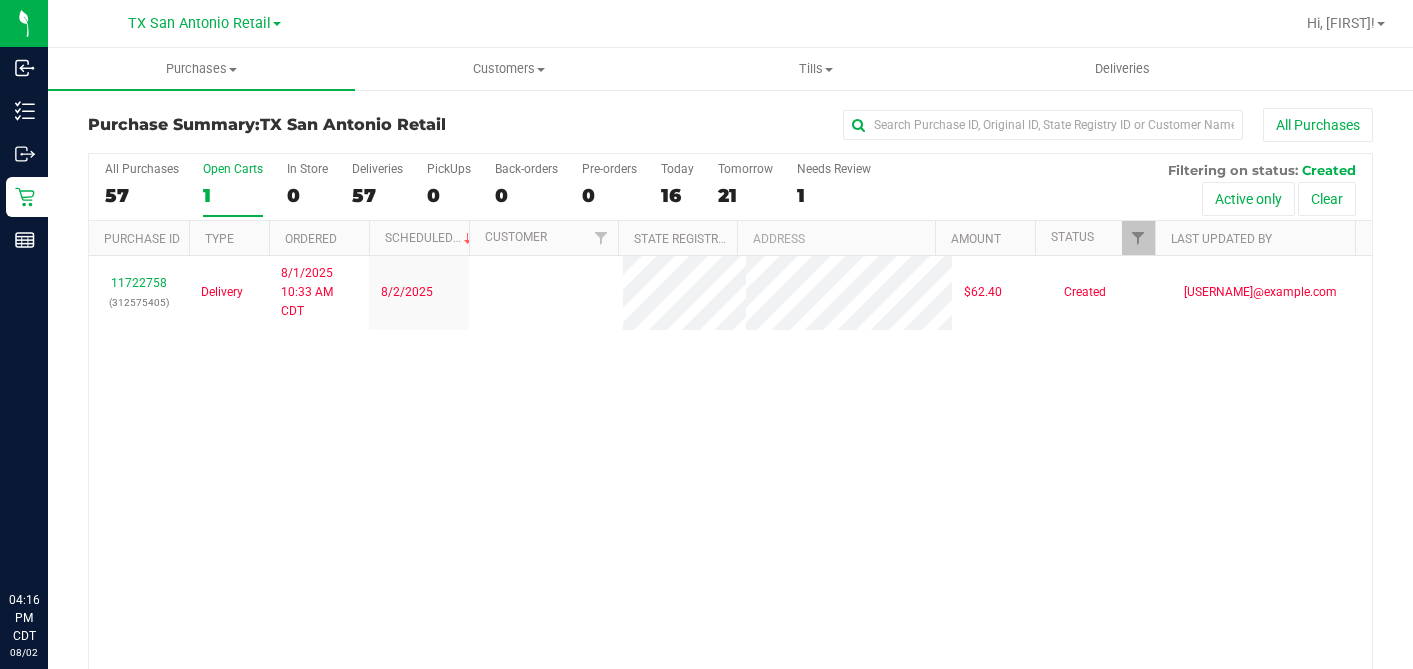 scroll, scrollTop: 0, scrollLeft: 0, axis: both 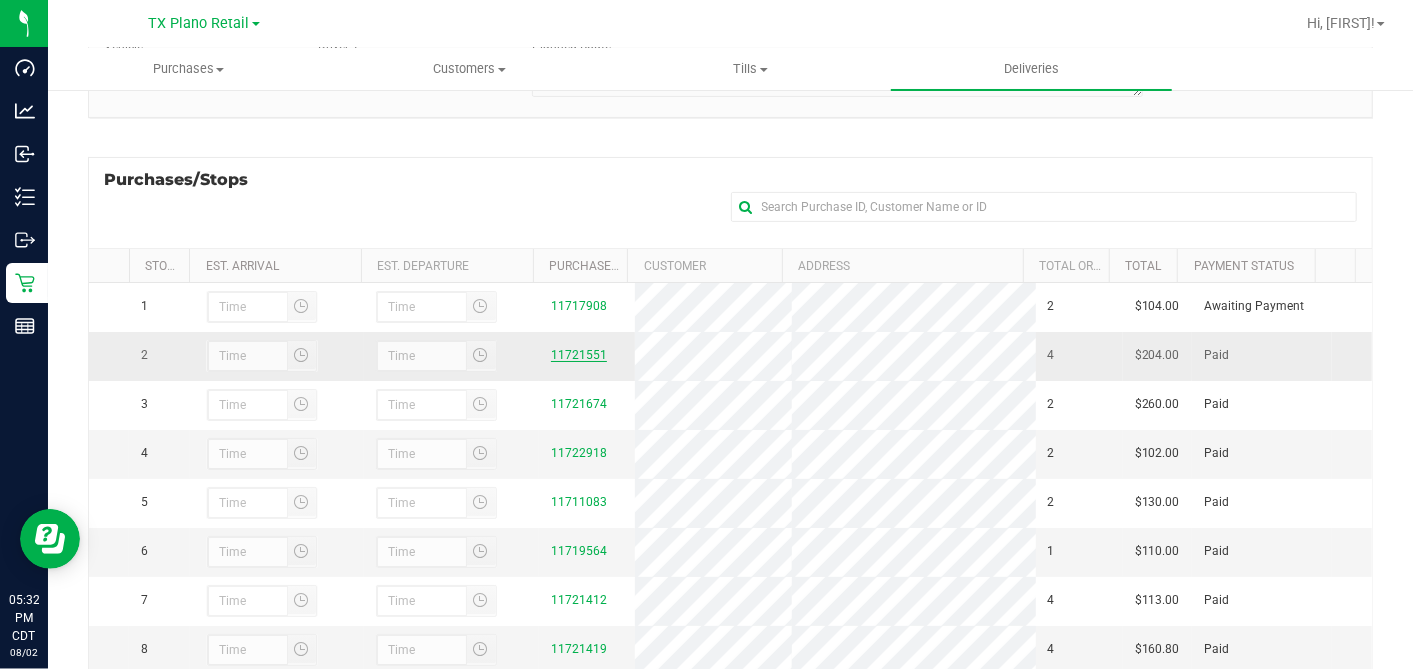 click on "11721551" at bounding box center [579, 355] 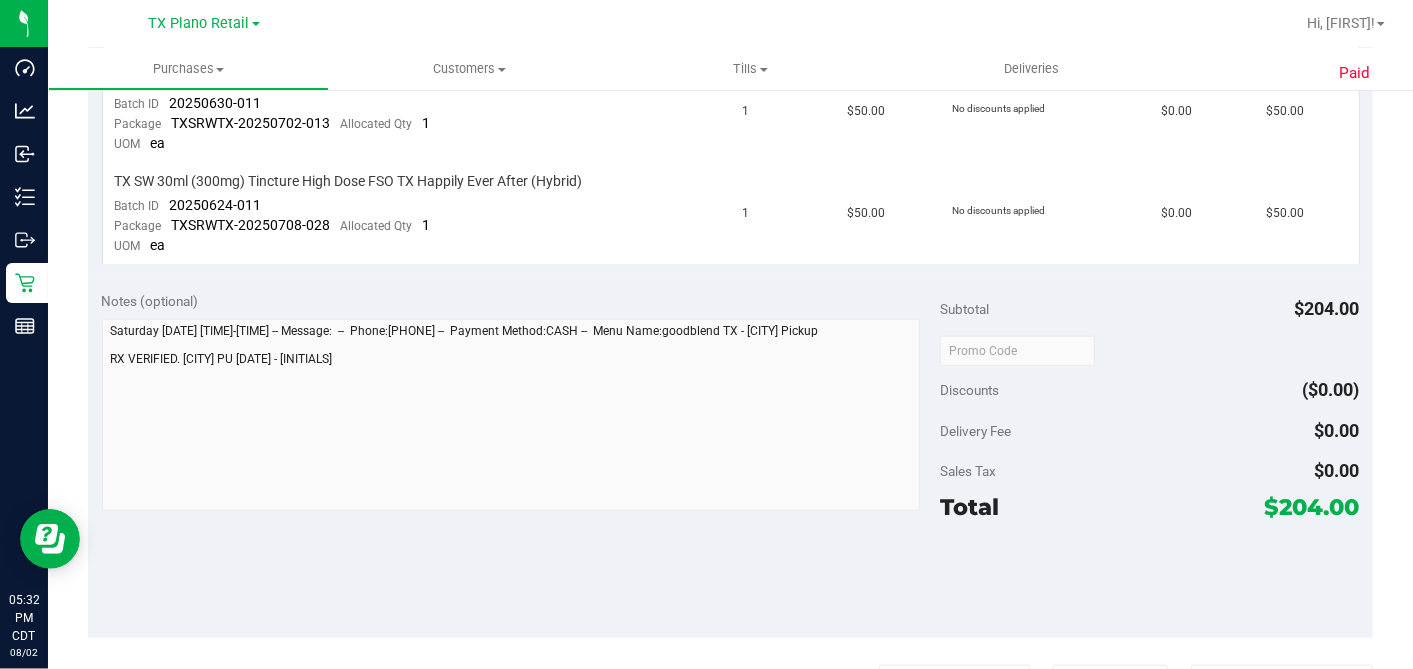 scroll, scrollTop: 1221, scrollLeft: 0, axis: vertical 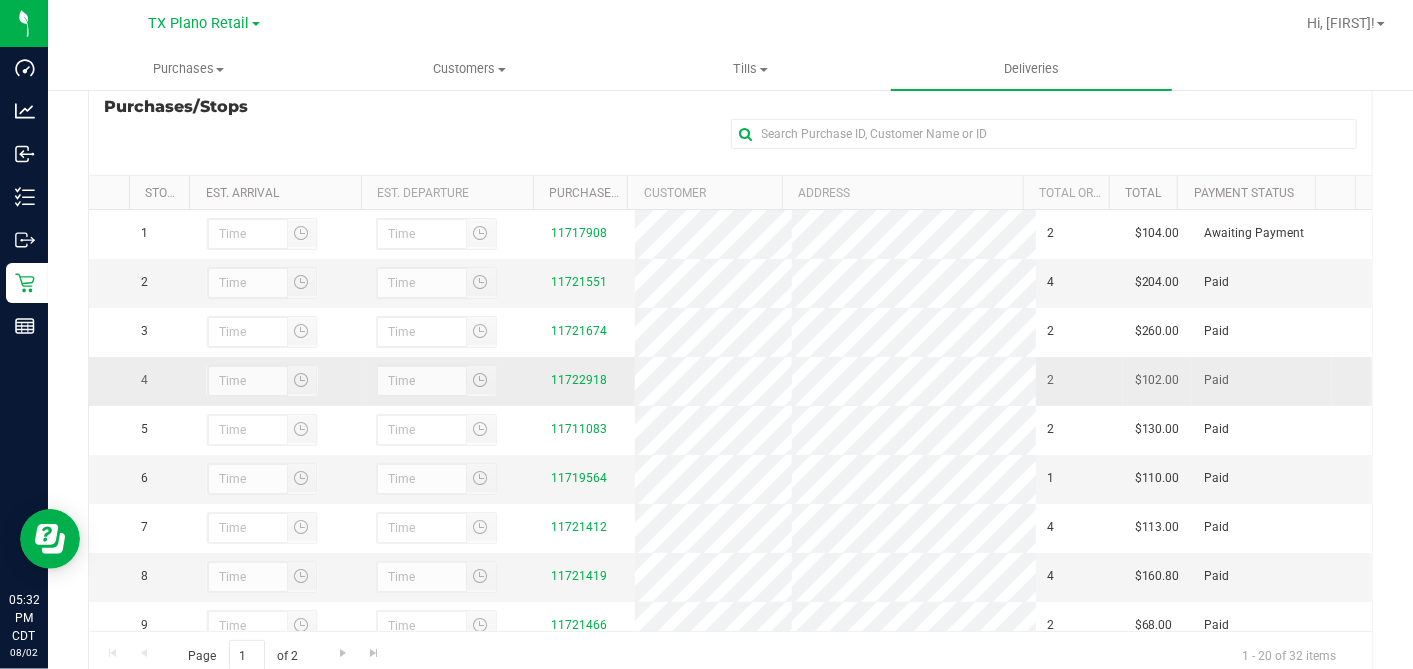 click on "11722918" at bounding box center [587, 380] 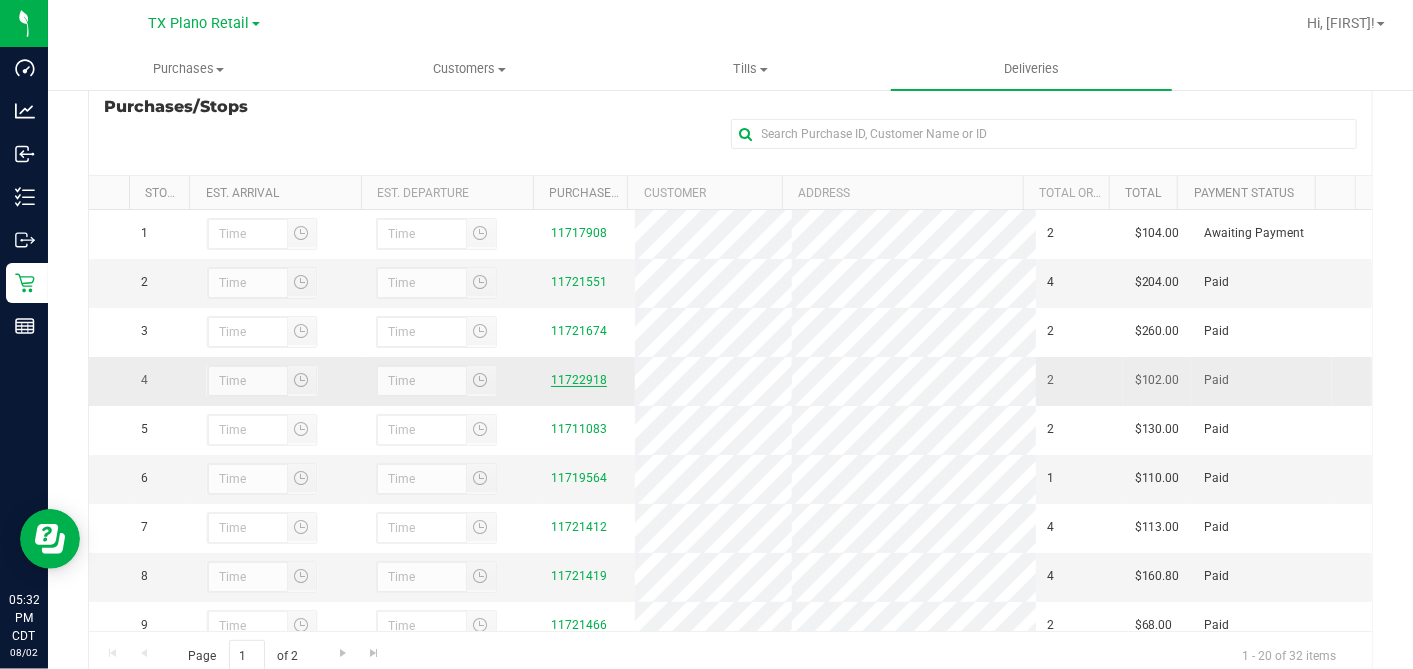 click on "11722918" at bounding box center [579, 380] 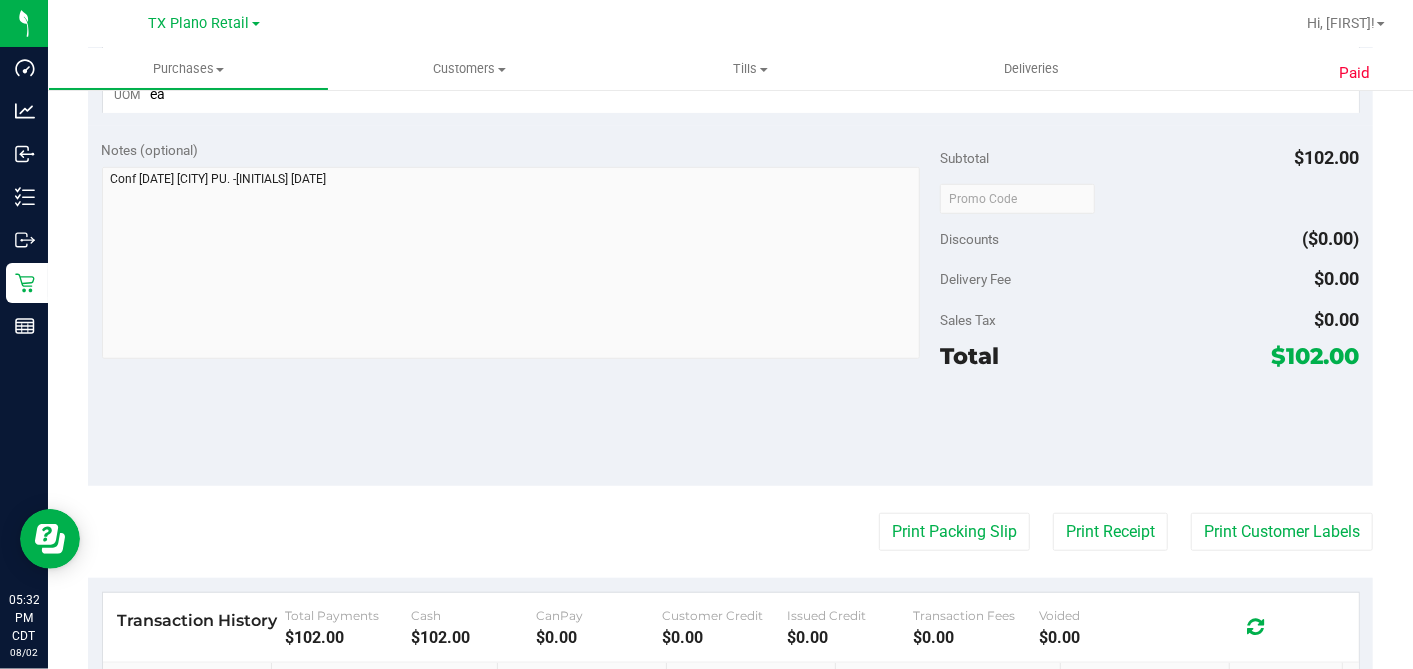 scroll, scrollTop: 1020, scrollLeft: 0, axis: vertical 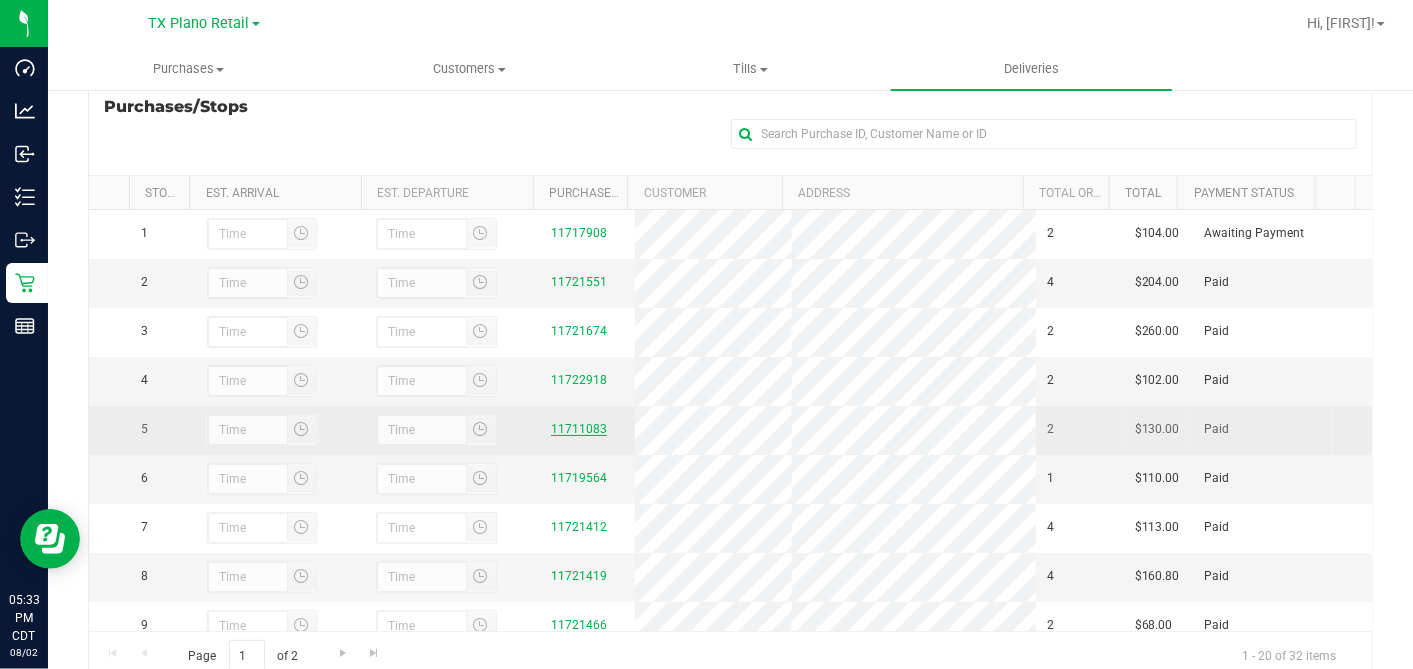 click on "11711083" at bounding box center [579, 429] 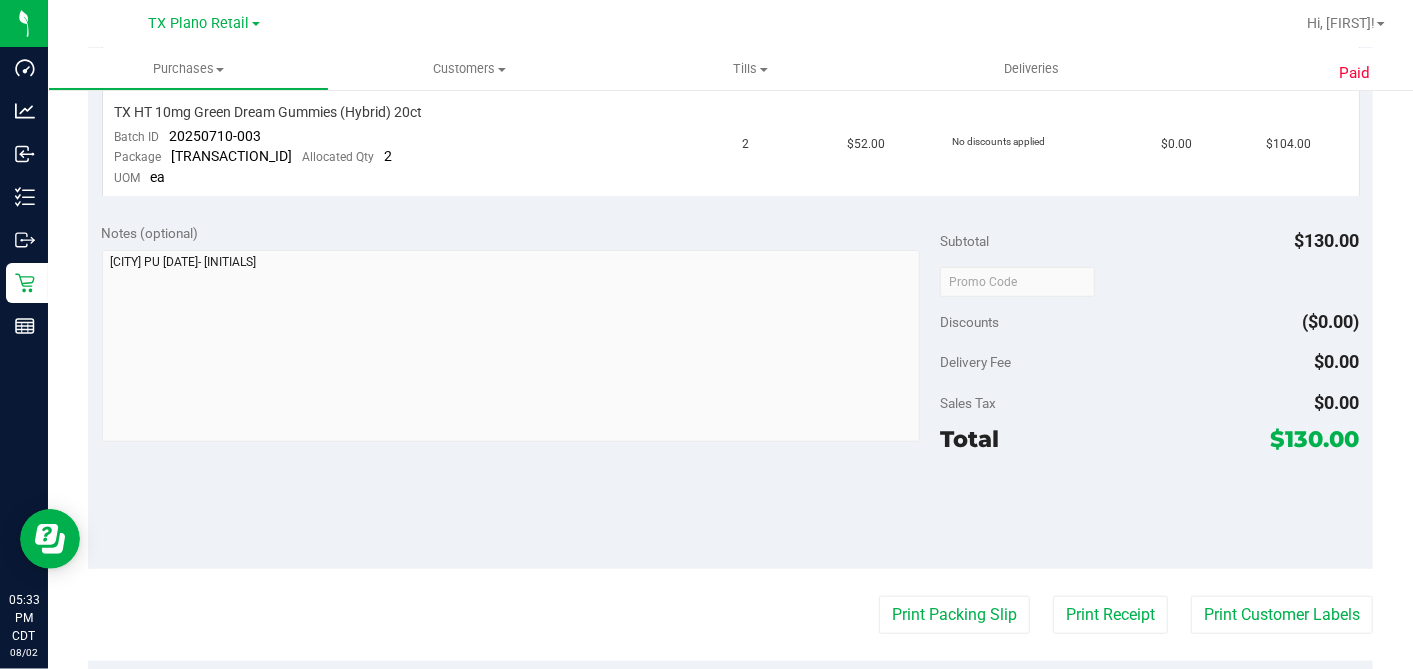 scroll, scrollTop: 1020, scrollLeft: 0, axis: vertical 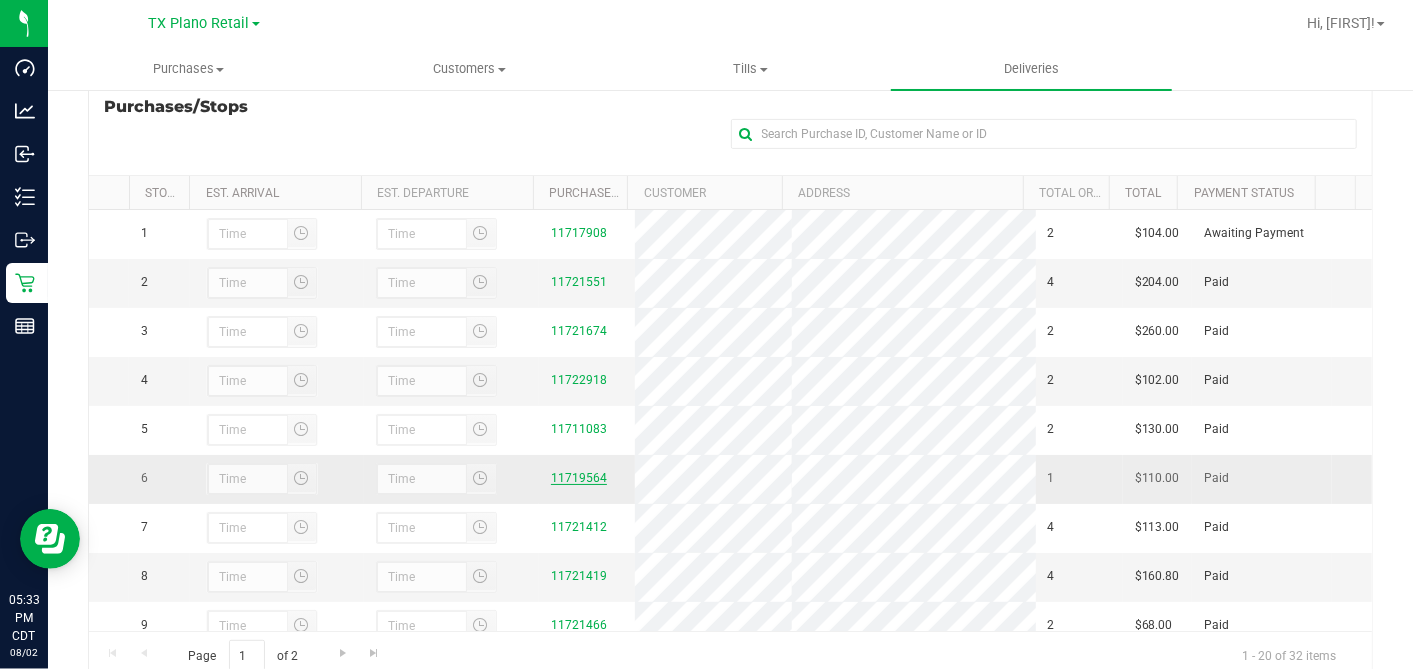click on "11719564" at bounding box center (579, 478) 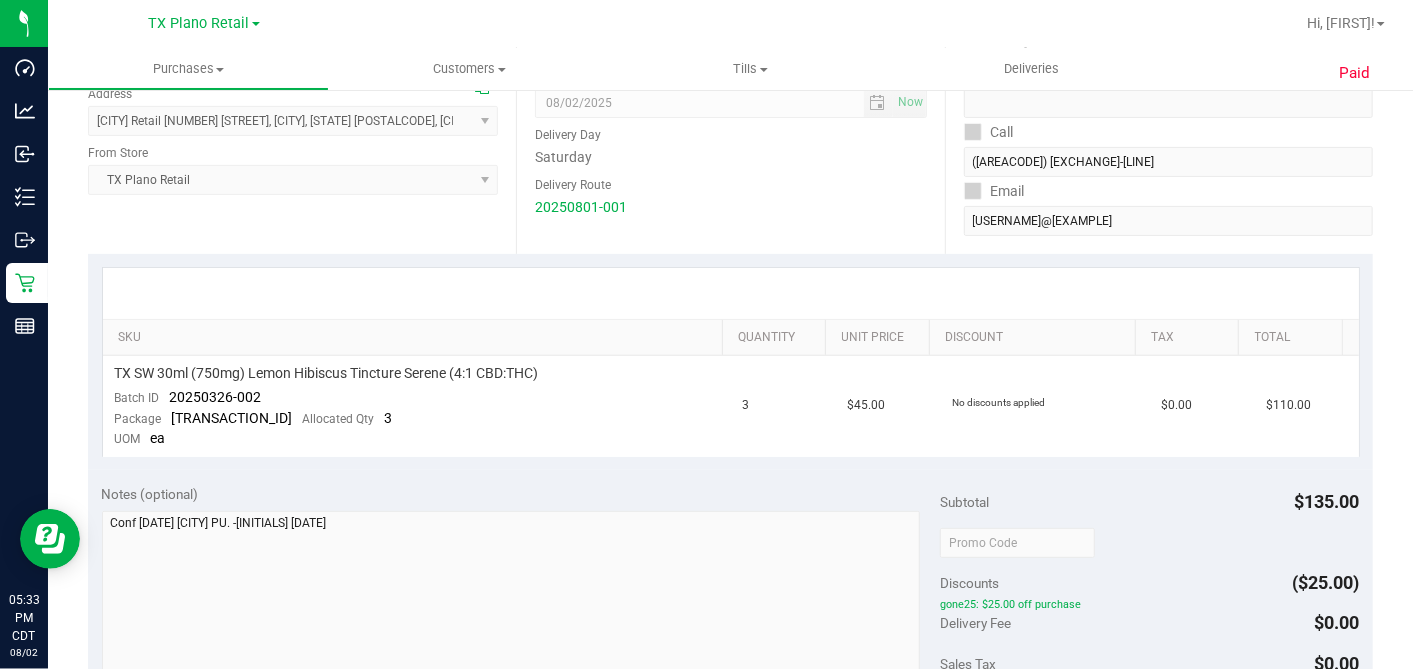 scroll, scrollTop: 919, scrollLeft: 0, axis: vertical 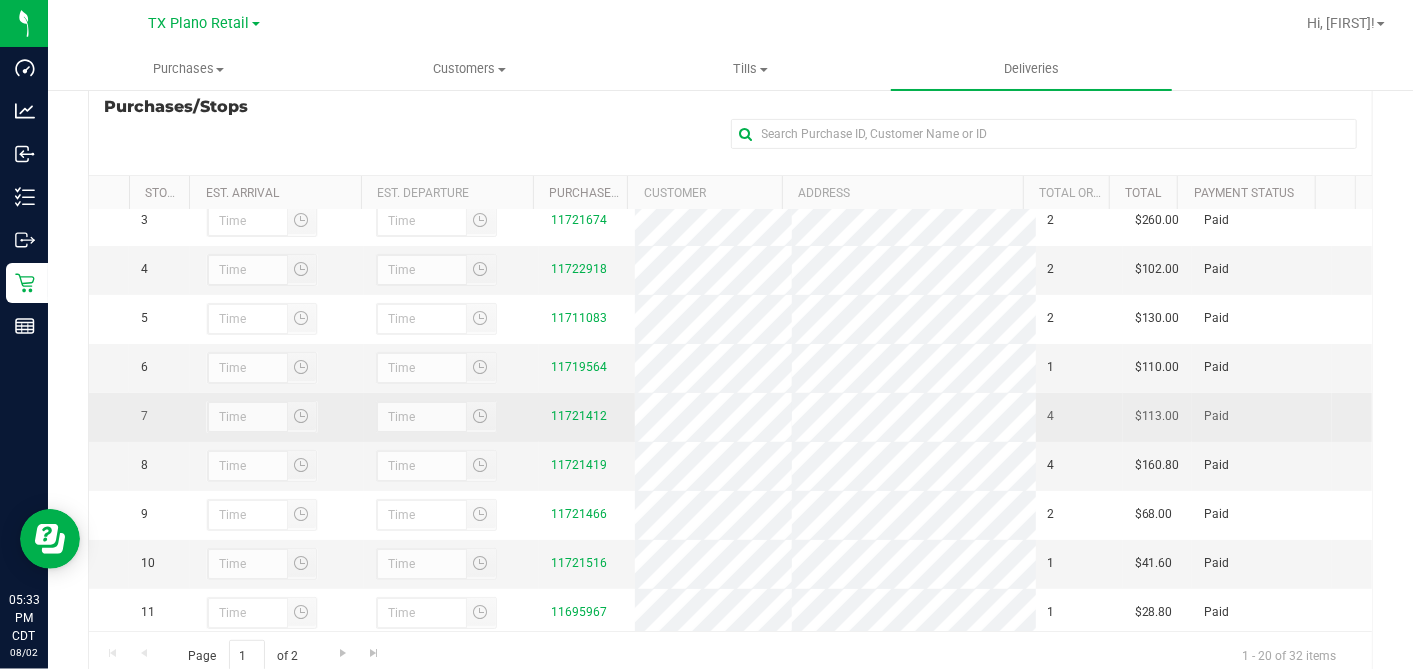 click on "11721412" at bounding box center (587, 417) 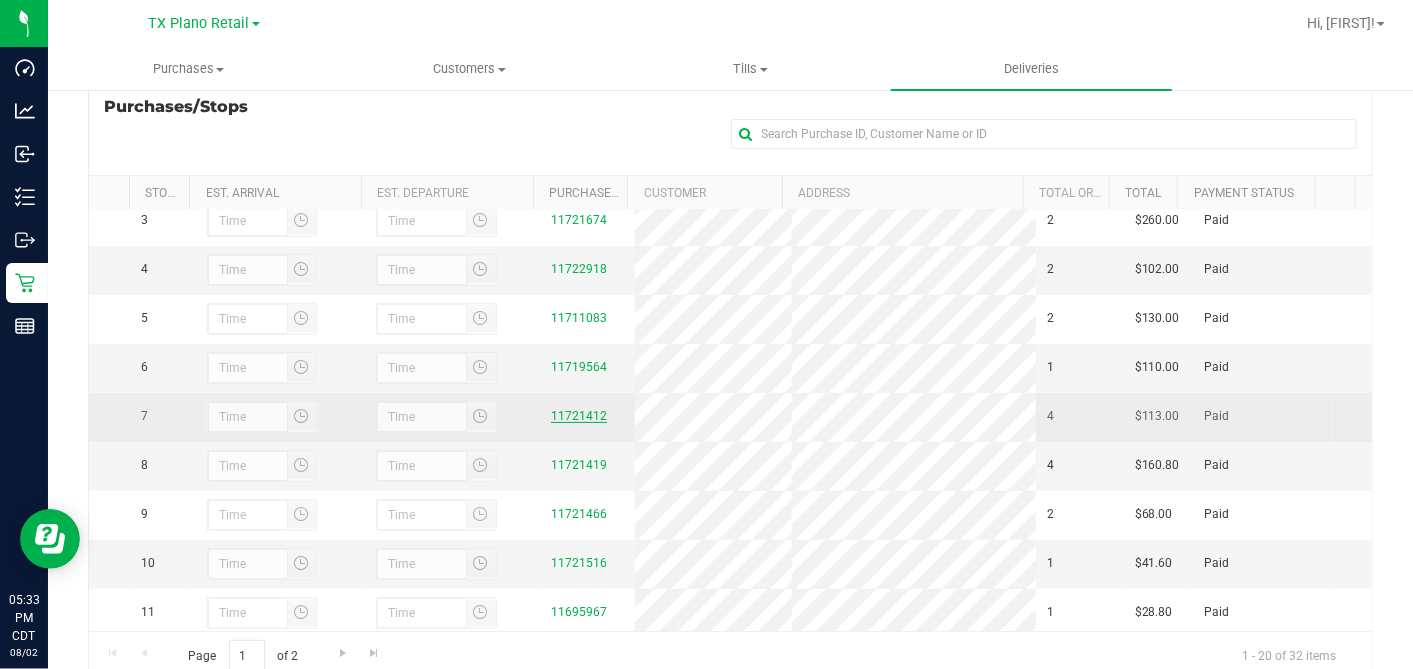 click on "11721412" at bounding box center (579, 416) 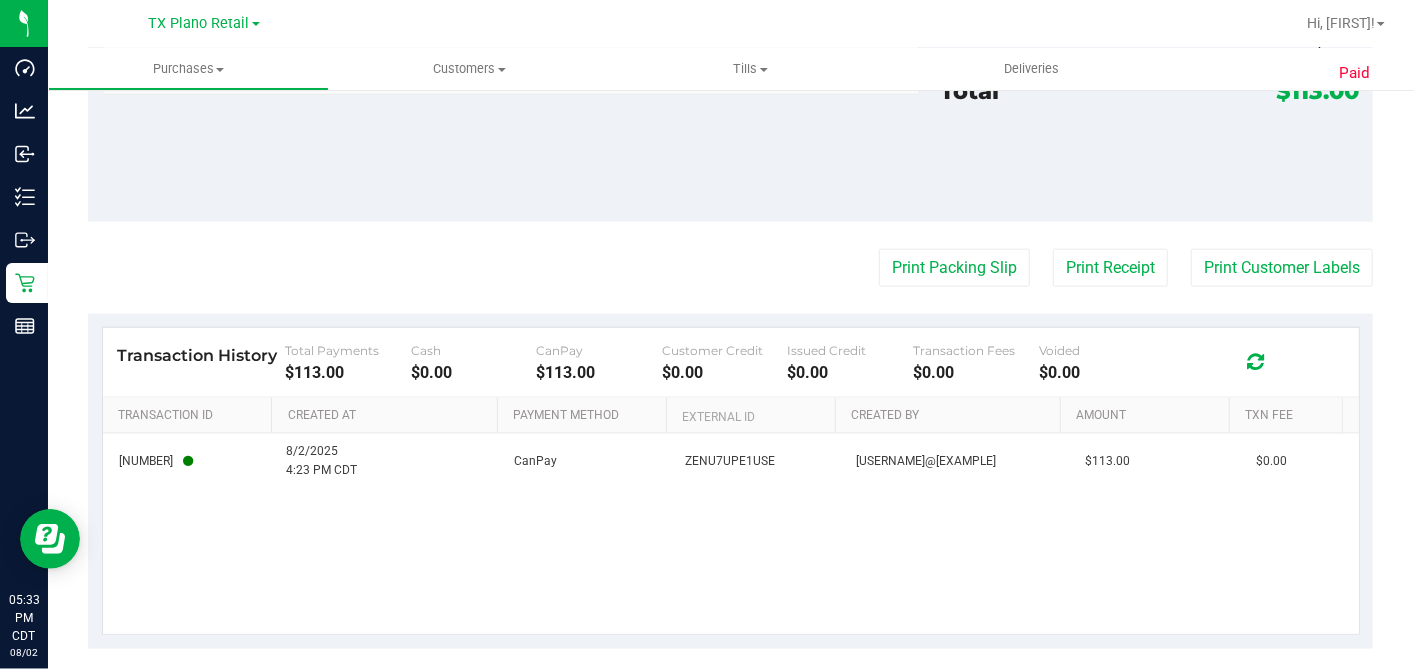 scroll, scrollTop: 1221, scrollLeft: 0, axis: vertical 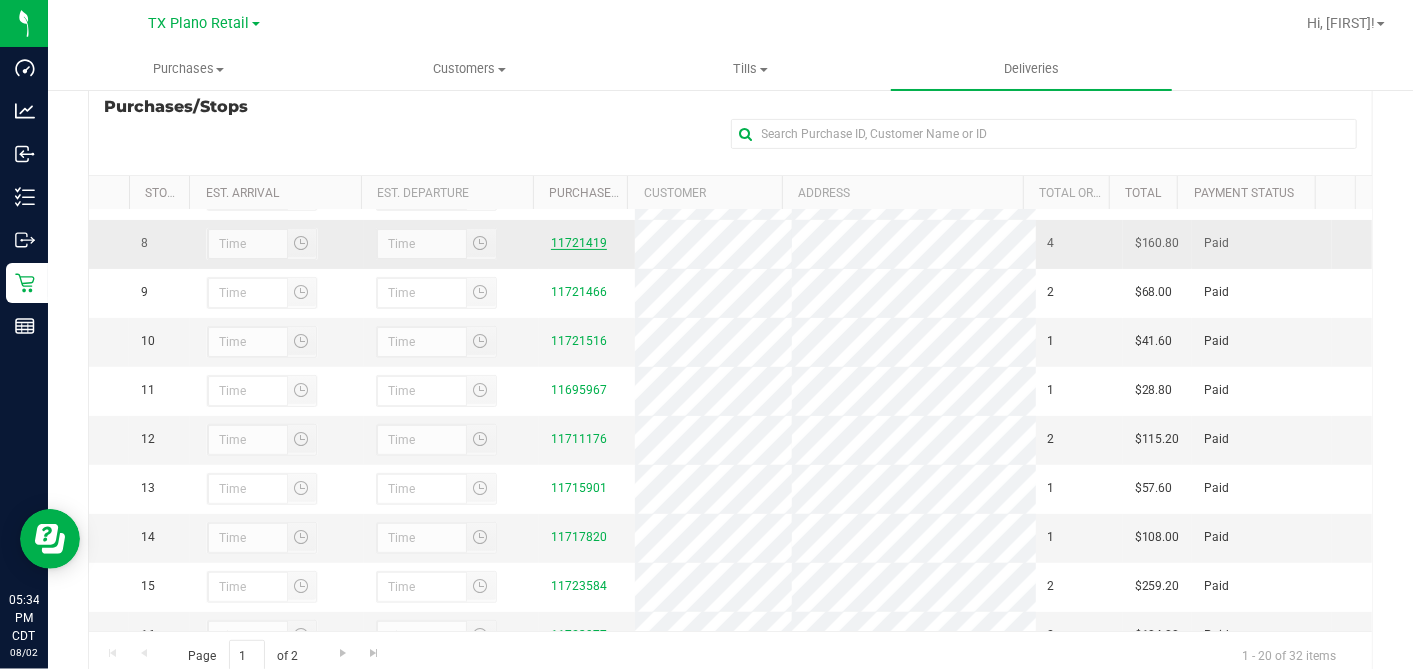 click on "11721419" at bounding box center (579, 243) 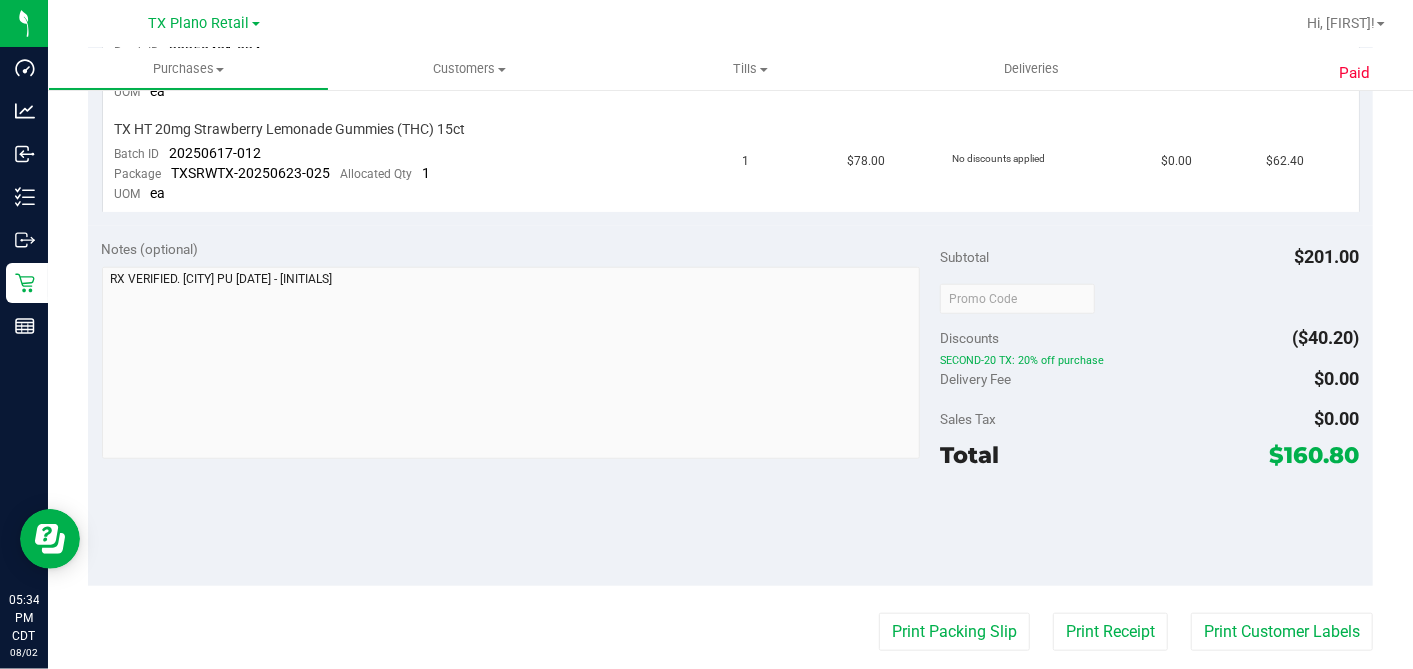 scroll, scrollTop: 1221, scrollLeft: 0, axis: vertical 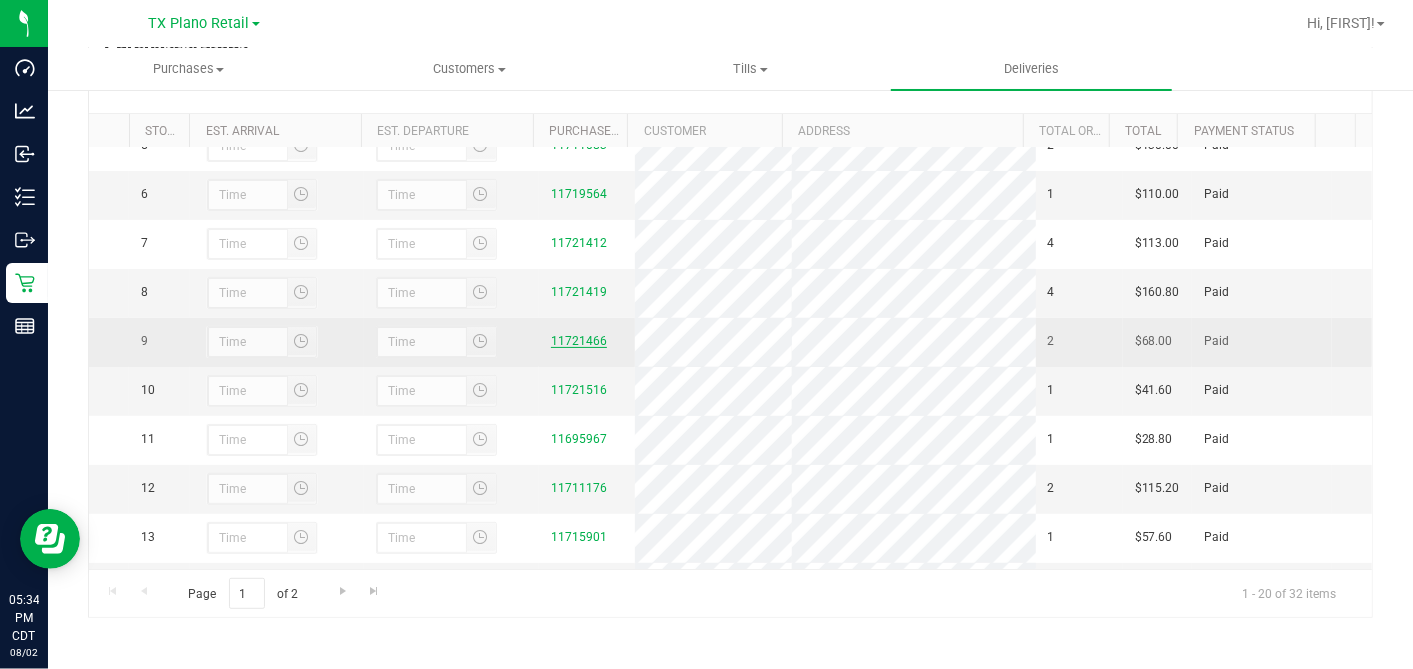 click on "11721466" at bounding box center (579, 341) 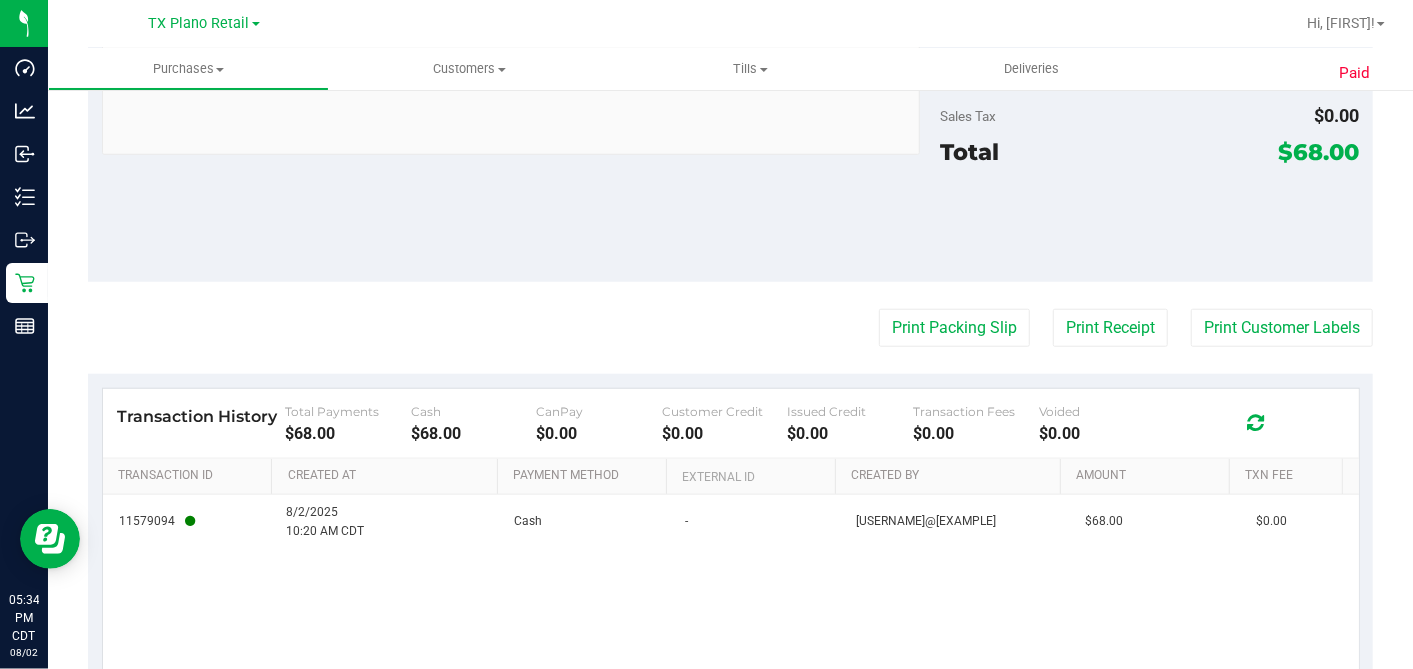 scroll, scrollTop: 1020, scrollLeft: 0, axis: vertical 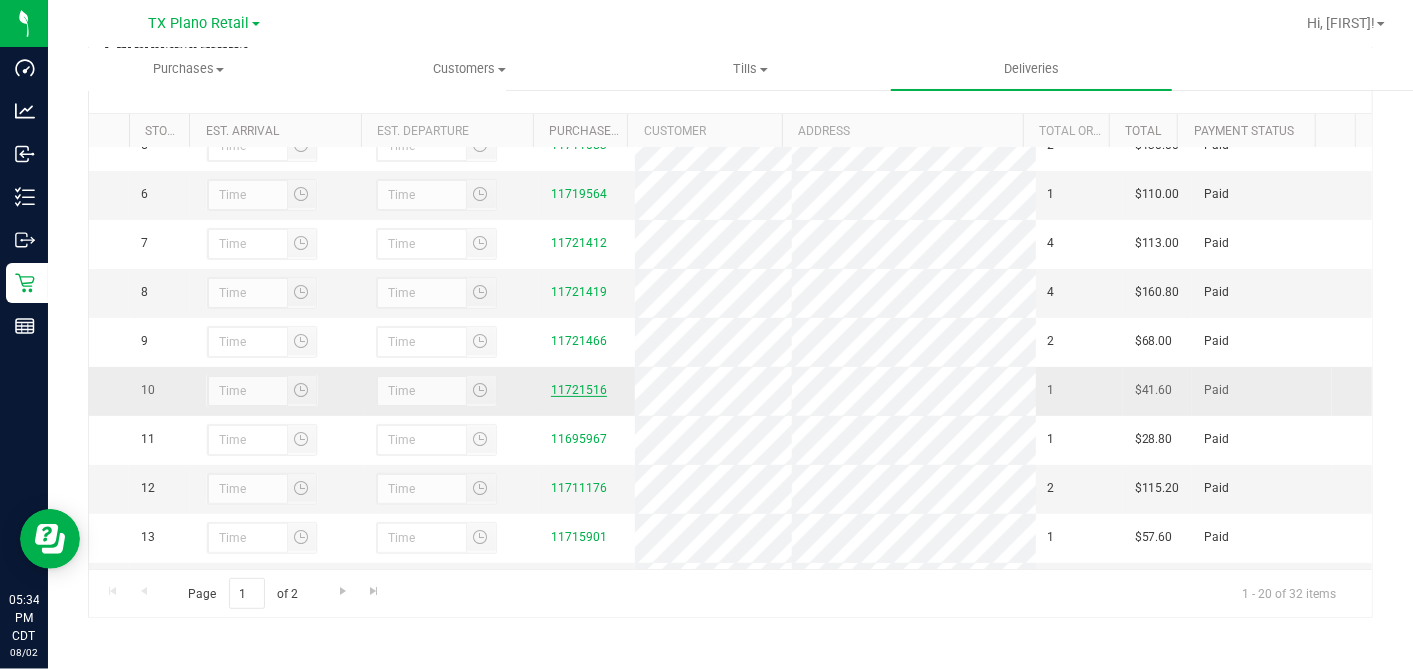 click on "11721516" at bounding box center (579, 390) 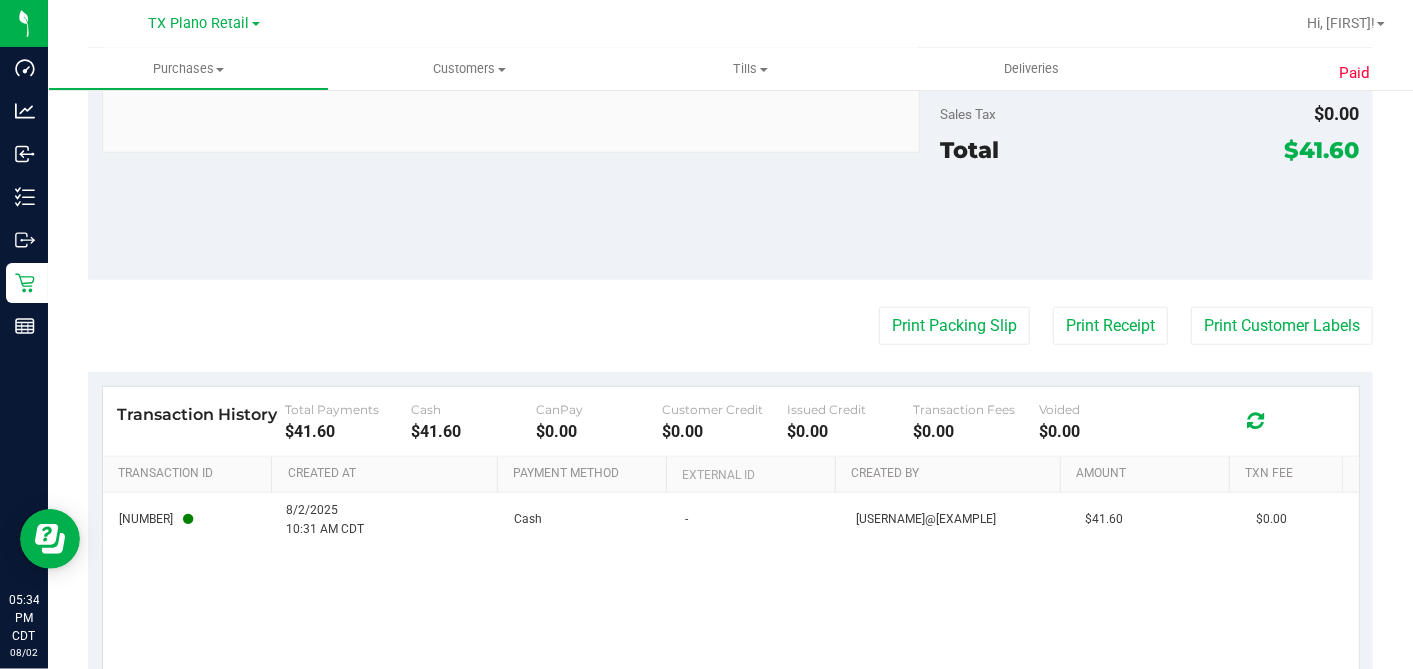scroll, scrollTop: 919, scrollLeft: 0, axis: vertical 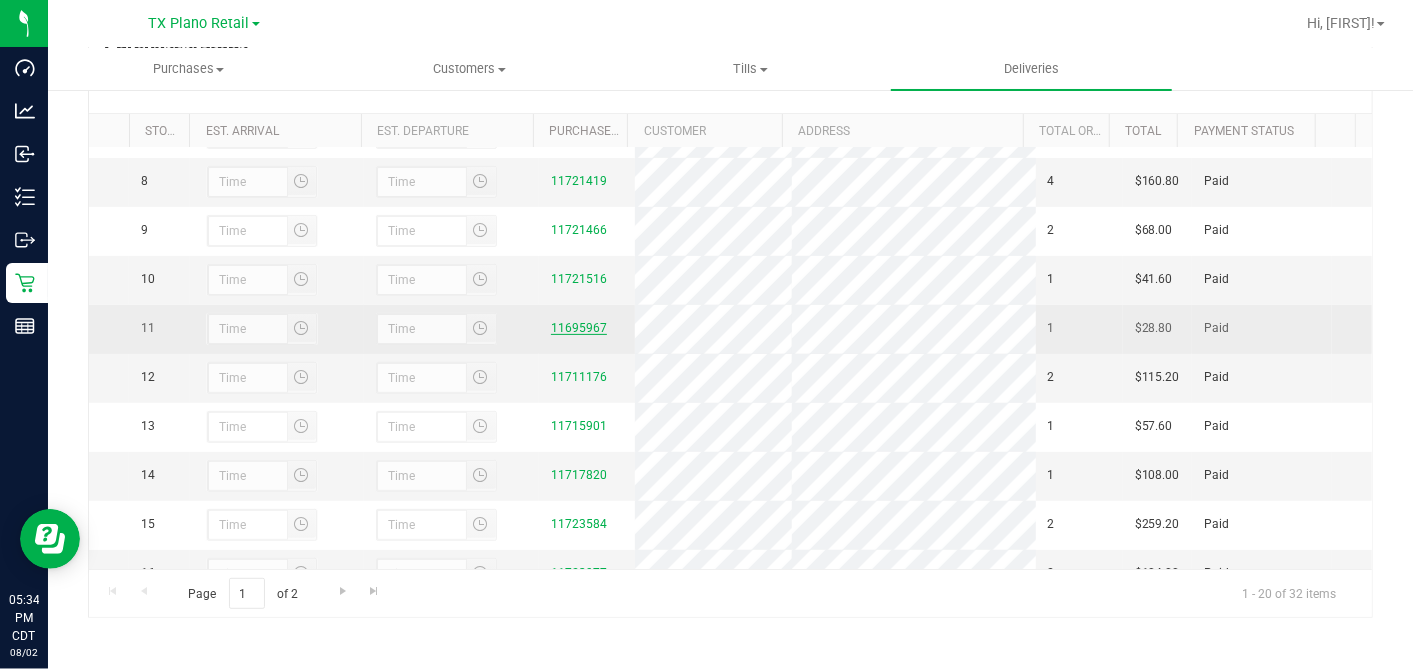 click on "11695967" at bounding box center [579, 328] 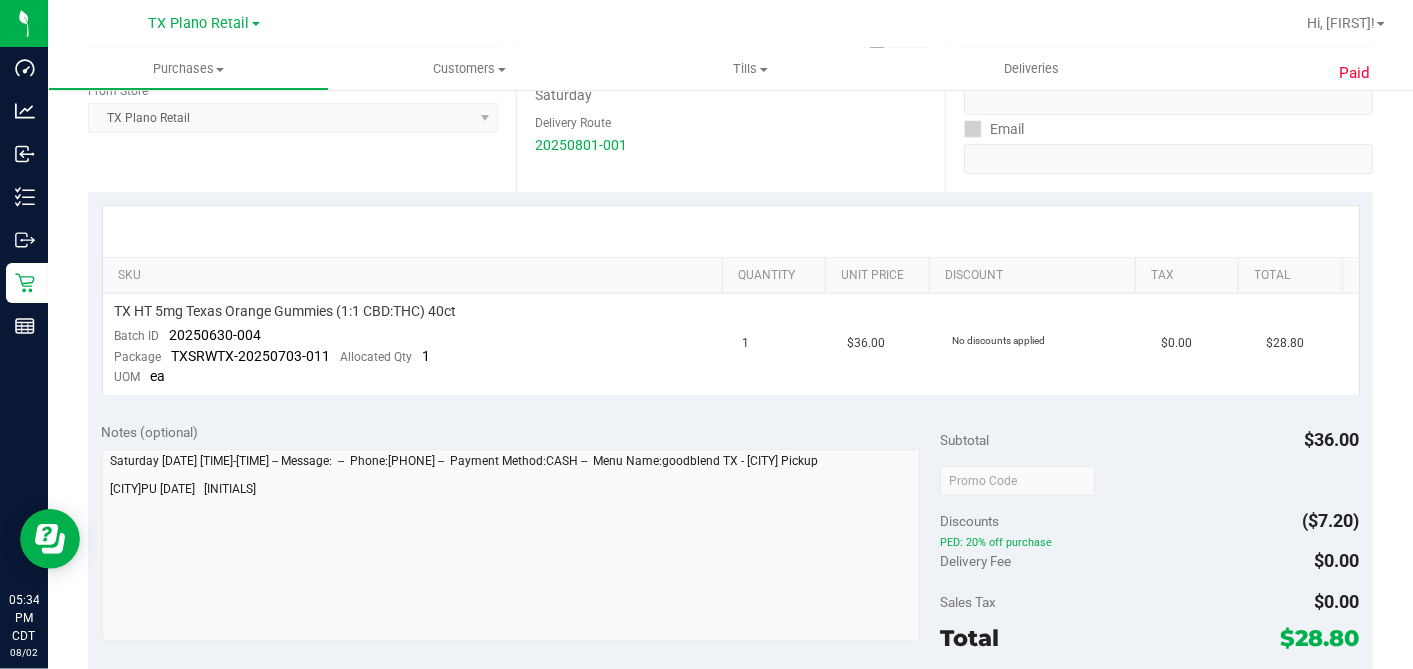 scroll, scrollTop: 919, scrollLeft: 0, axis: vertical 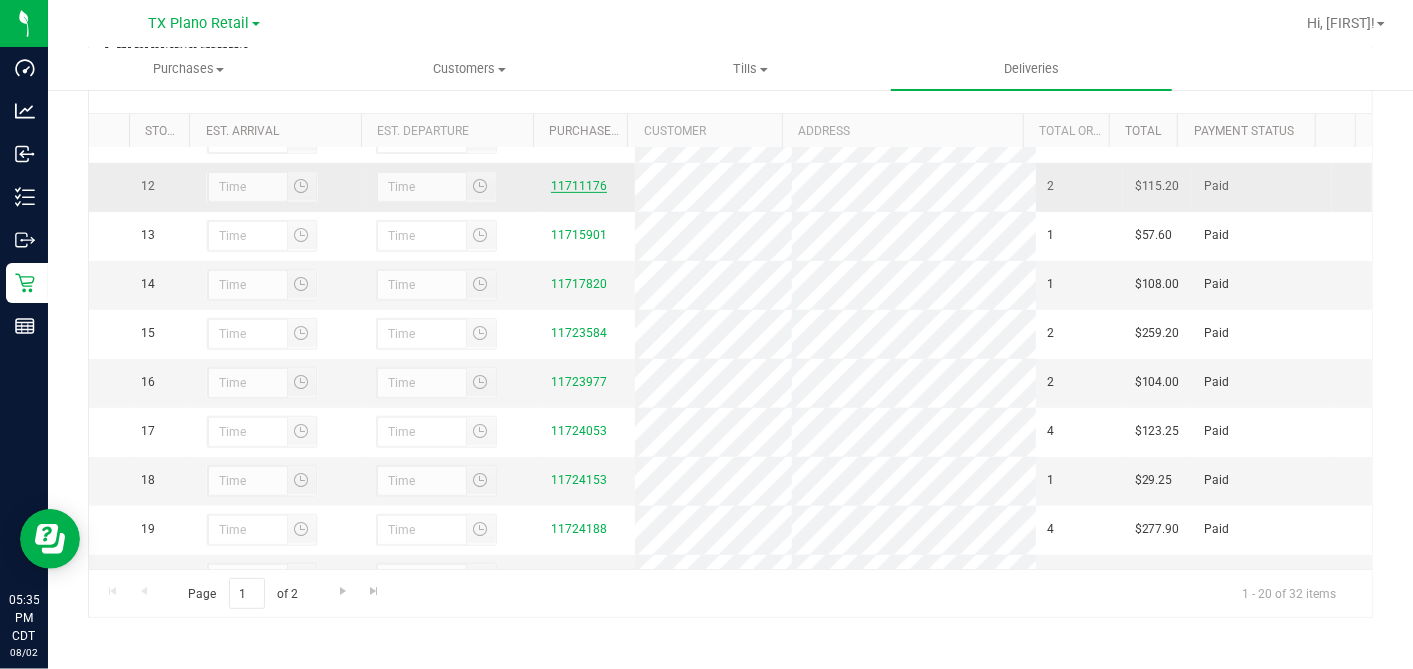 click on "11711176" at bounding box center [579, 186] 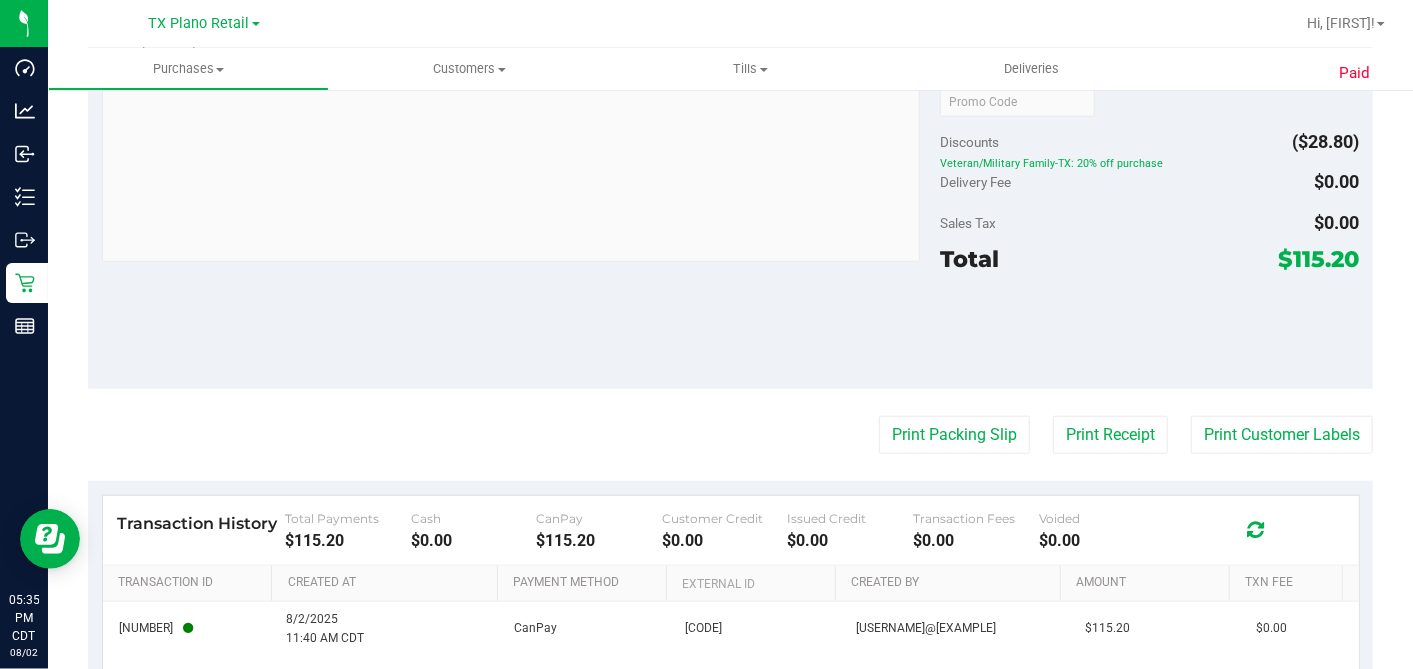 scroll, scrollTop: 1020, scrollLeft: 0, axis: vertical 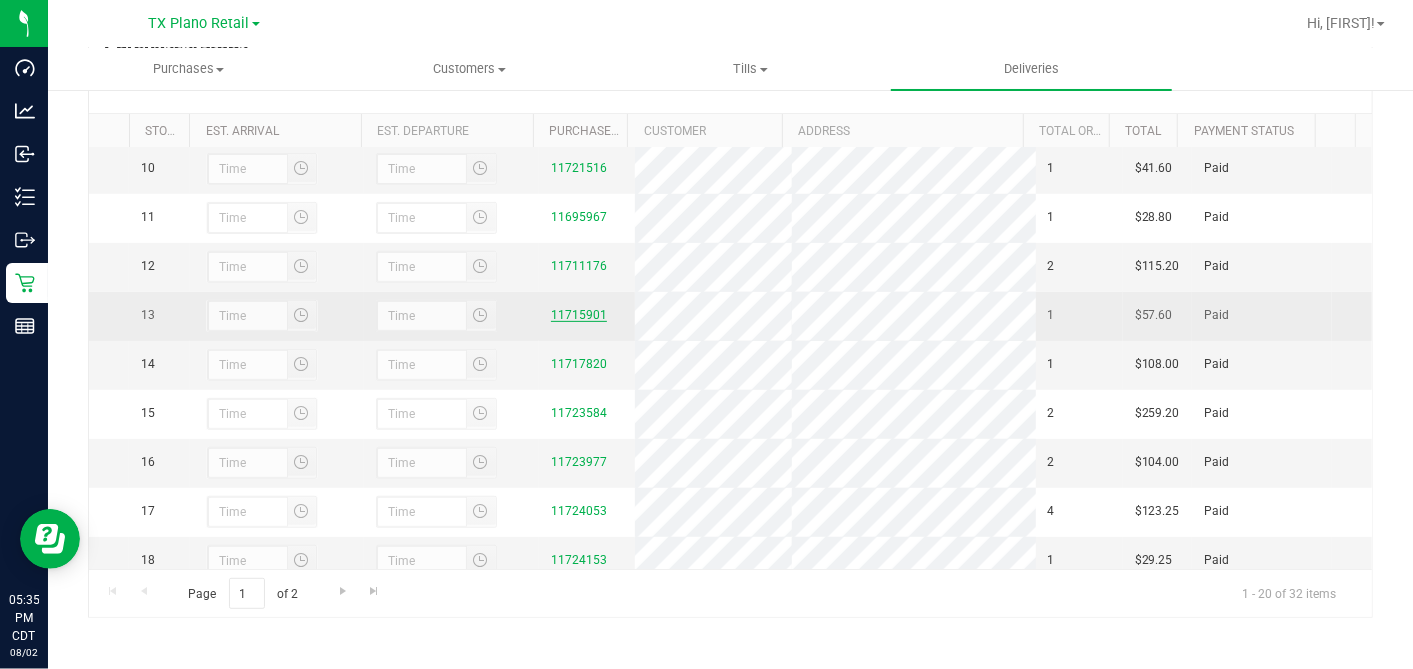 click on "11715901" at bounding box center [579, 315] 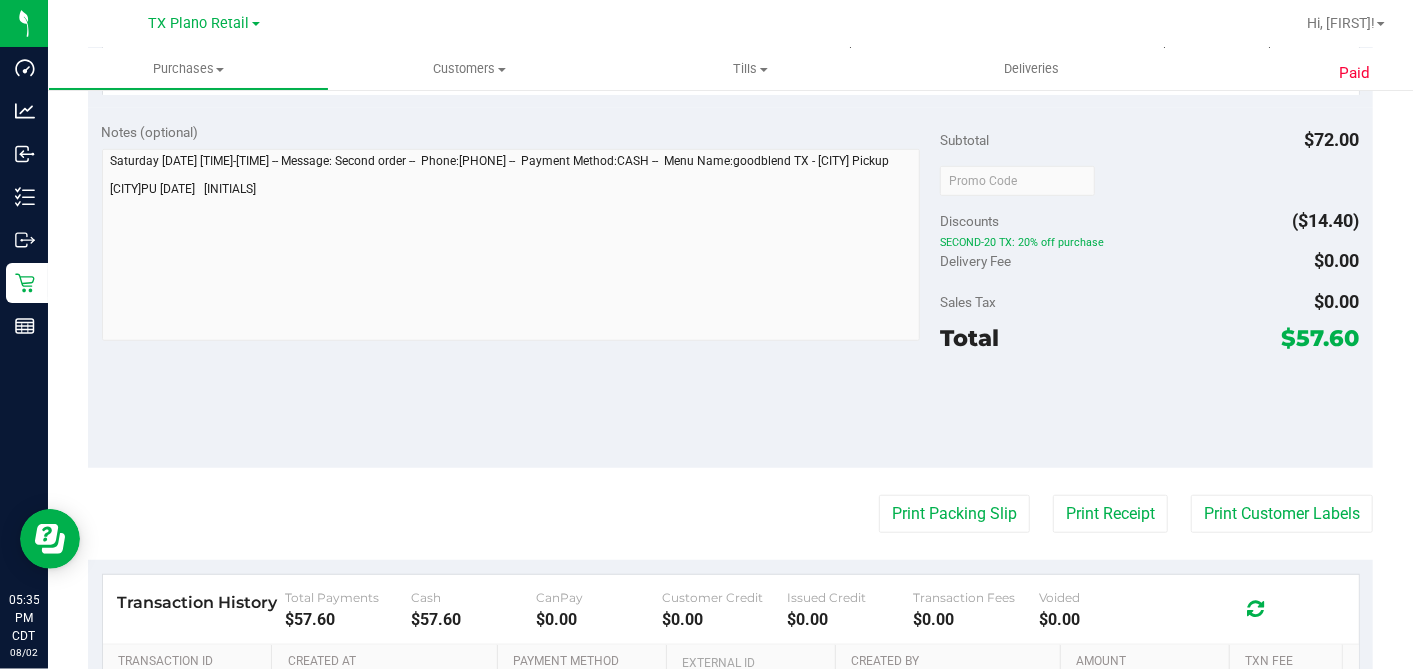 scroll, scrollTop: 919, scrollLeft: 0, axis: vertical 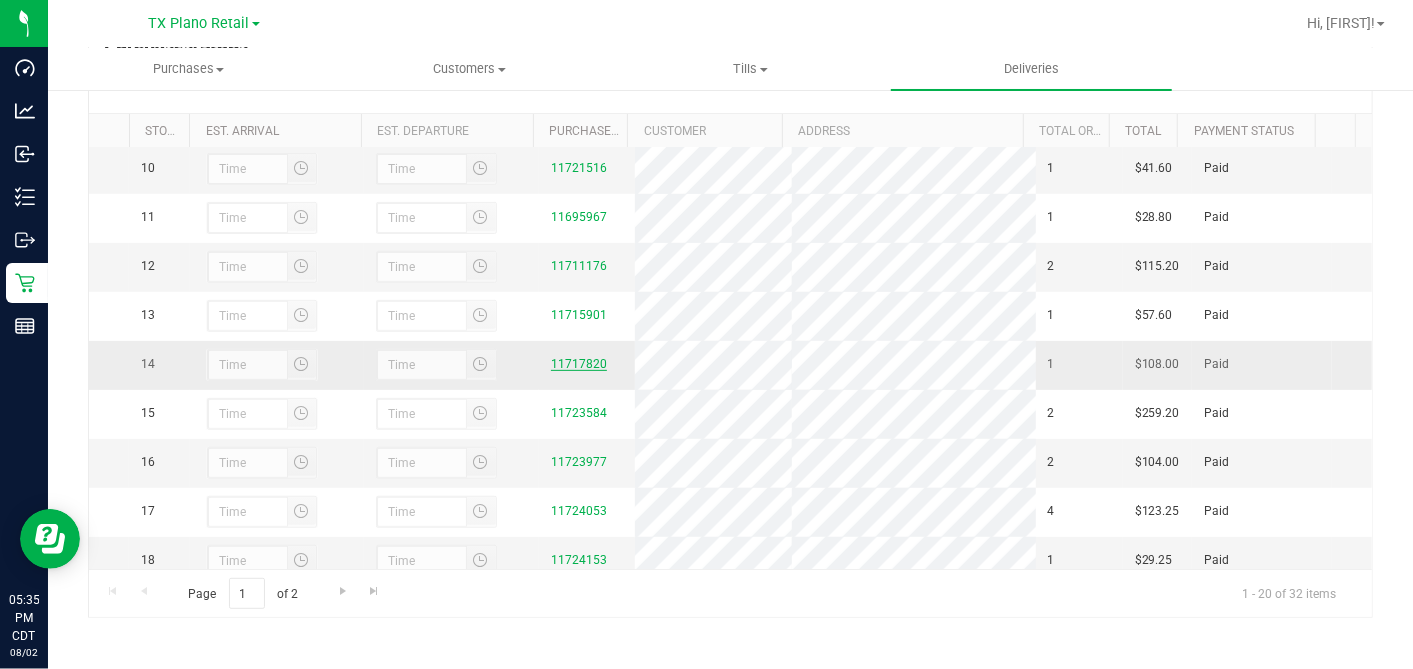 click on "11717820" at bounding box center (579, 364) 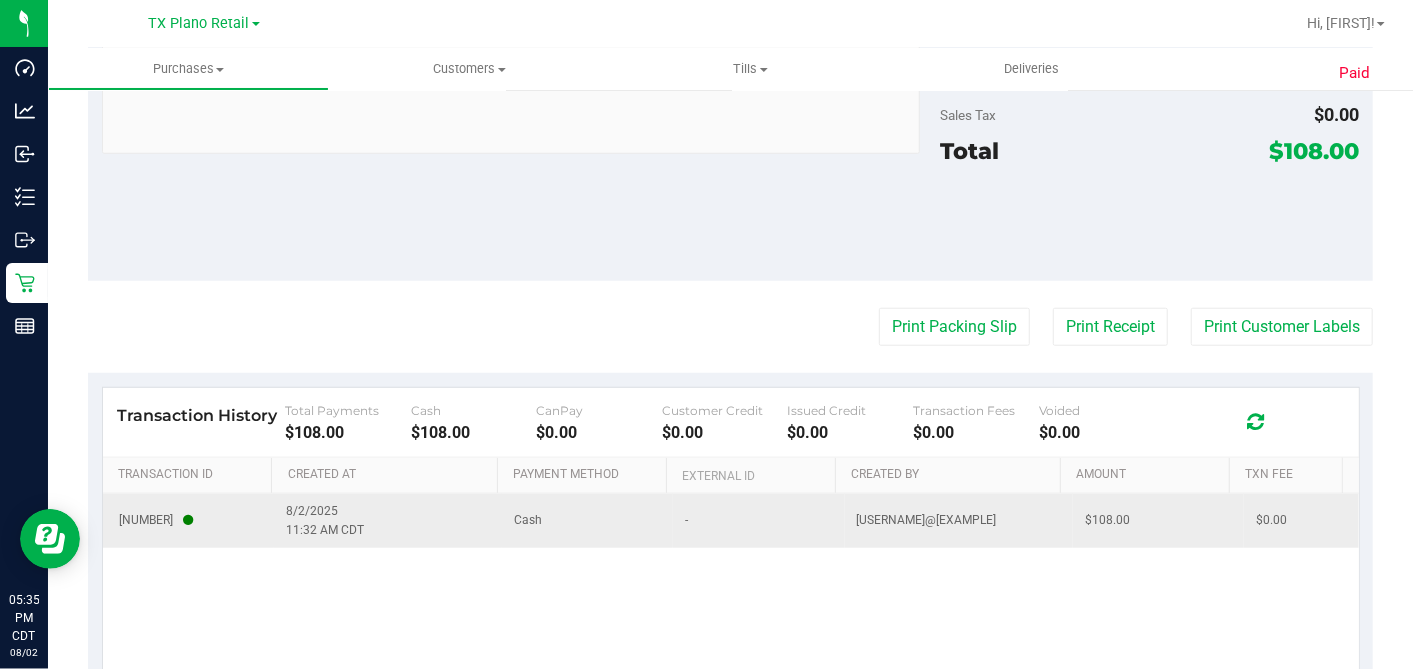 scroll, scrollTop: 919, scrollLeft: 0, axis: vertical 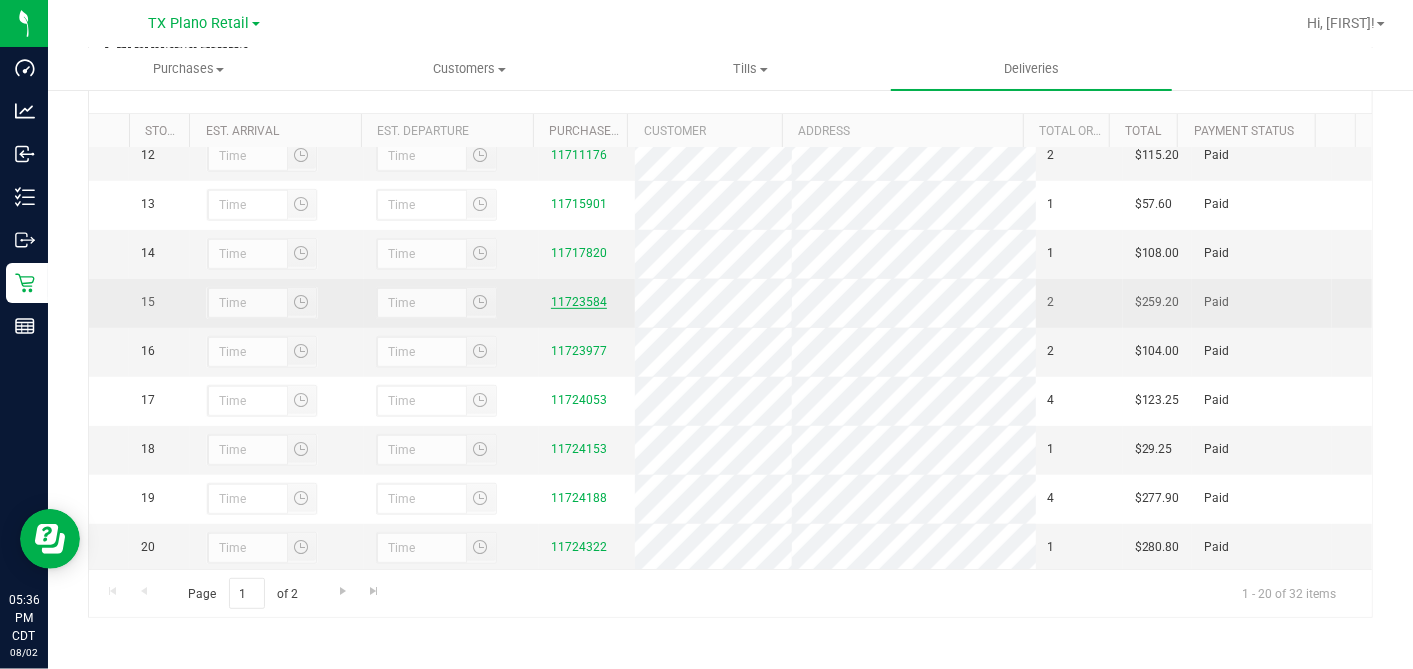 click on "11723584" at bounding box center [579, 302] 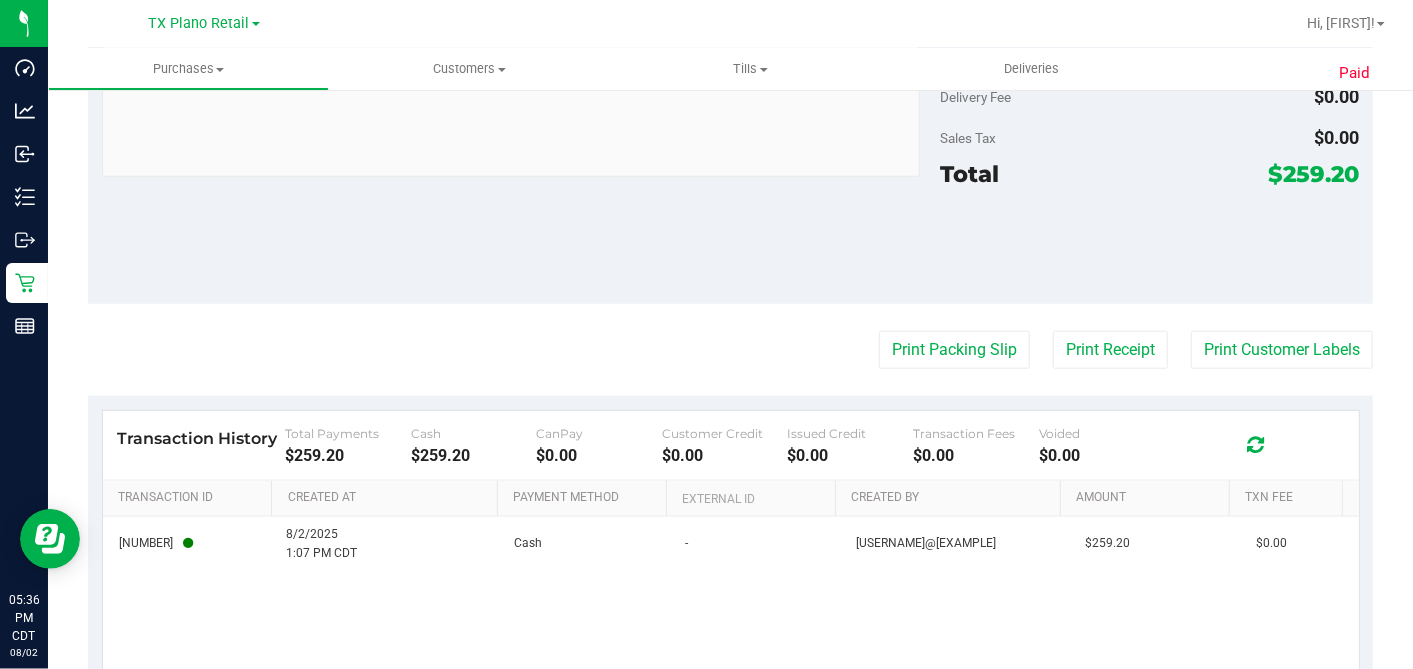 scroll, scrollTop: 1020, scrollLeft: 0, axis: vertical 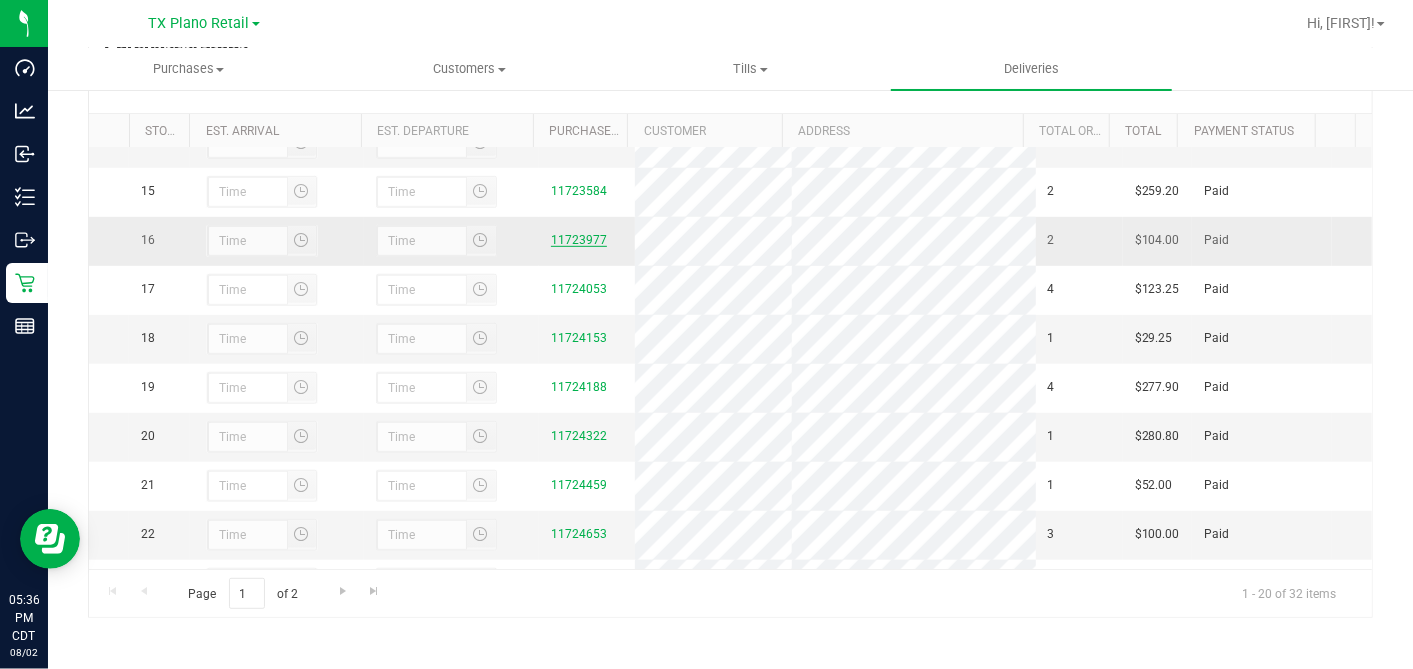 click on "11723977" at bounding box center (579, 240) 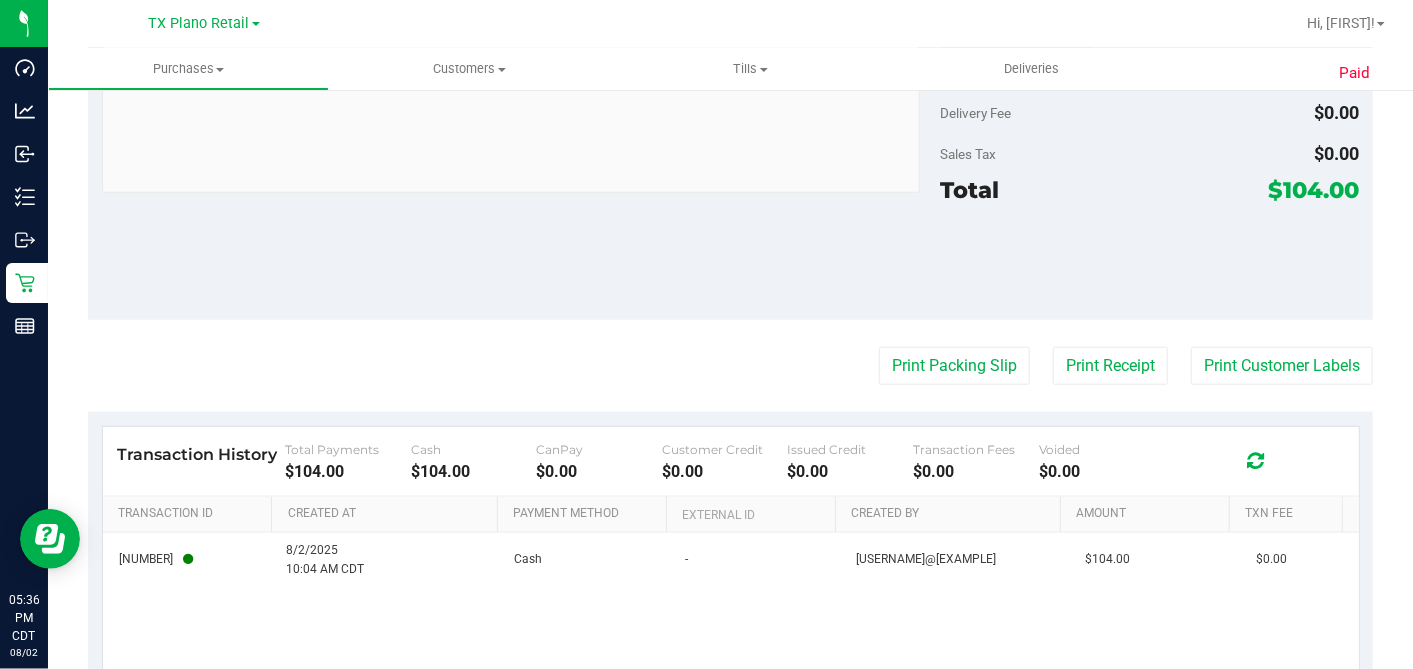 scroll, scrollTop: 1020, scrollLeft: 0, axis: vertical 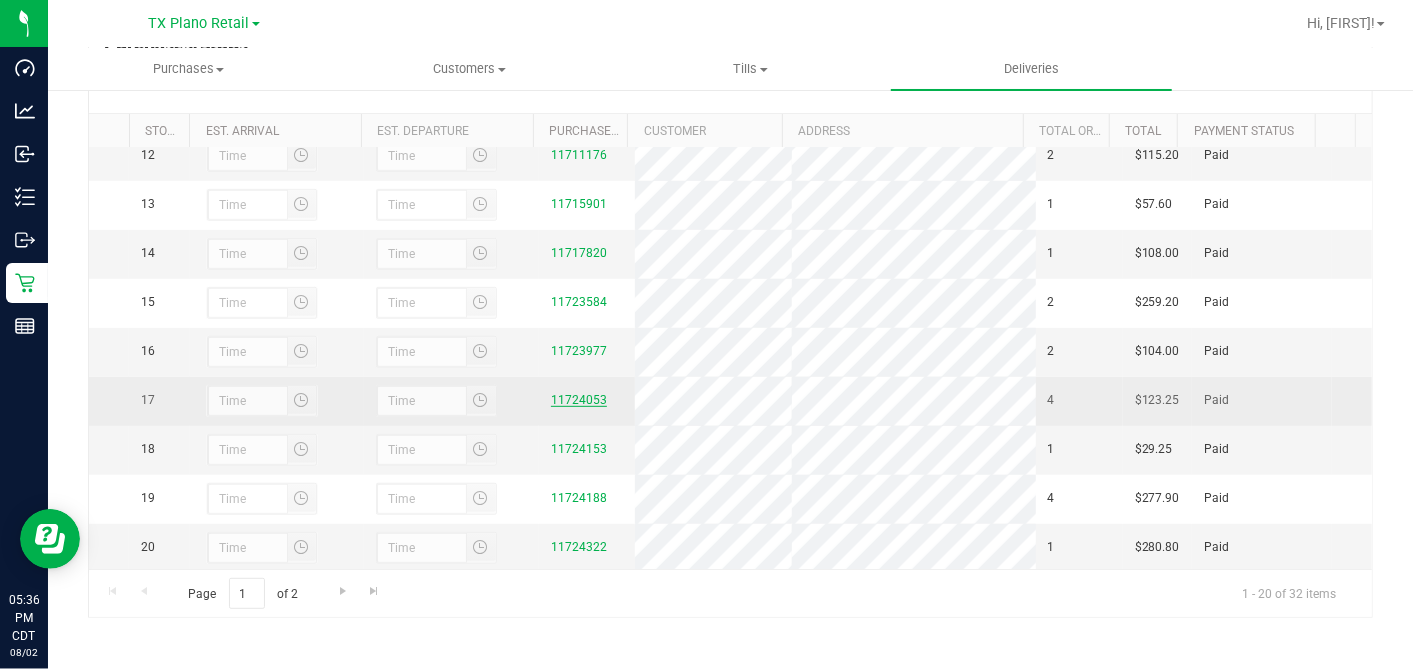 click on "11724053" at bounding box center (579, 400) 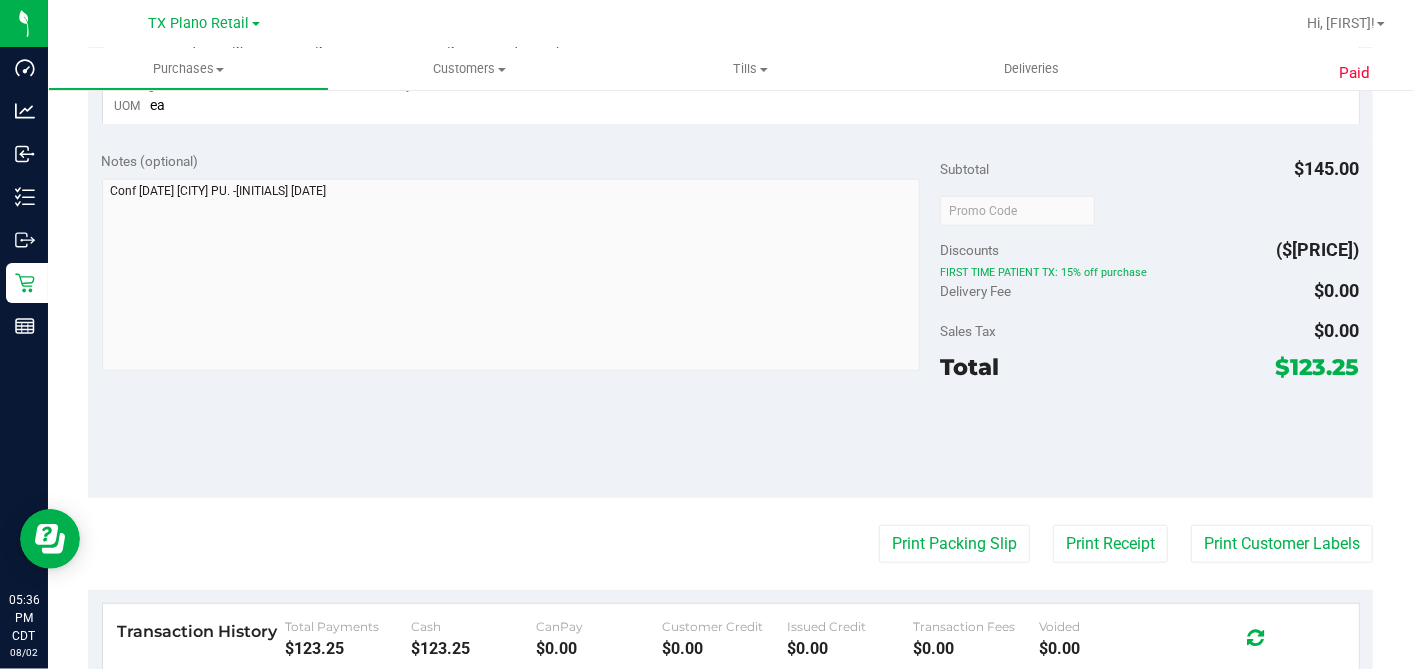 scroll, scrollTop: 1221, scrollLeft: 0, axis: vertical 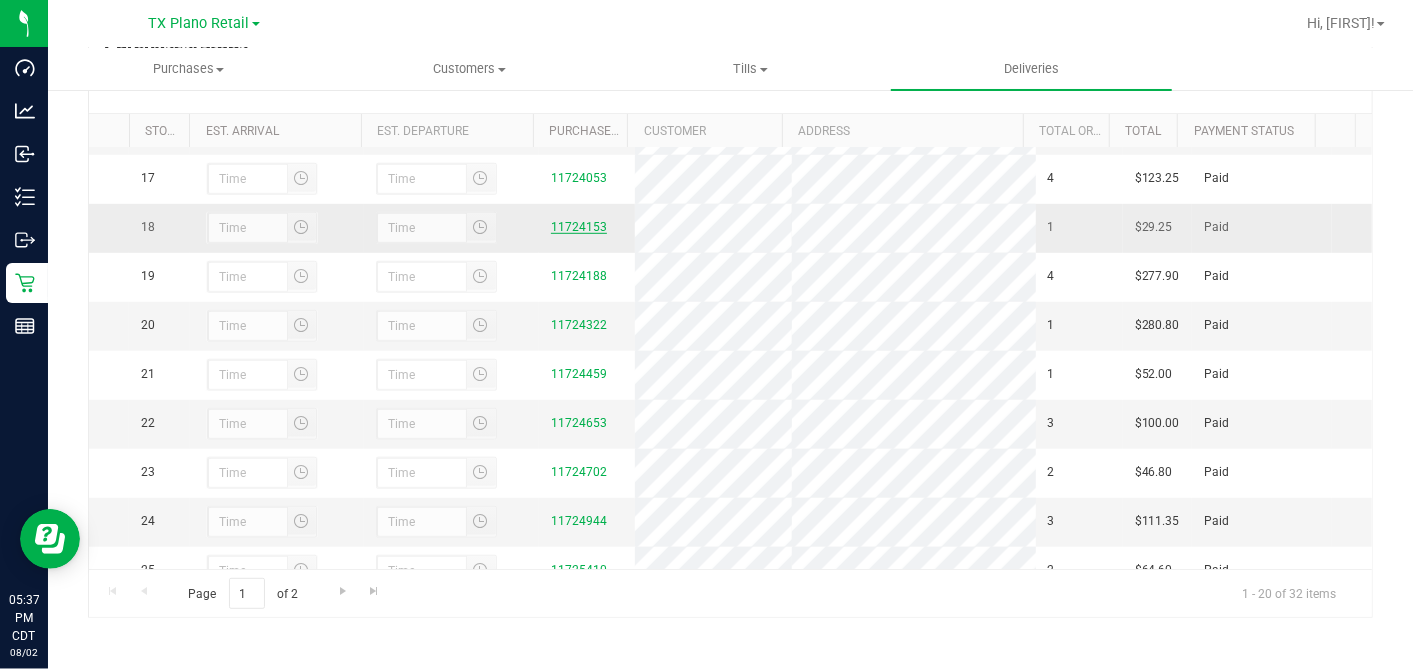 click on "11724153" at bounding box center (579, 227) 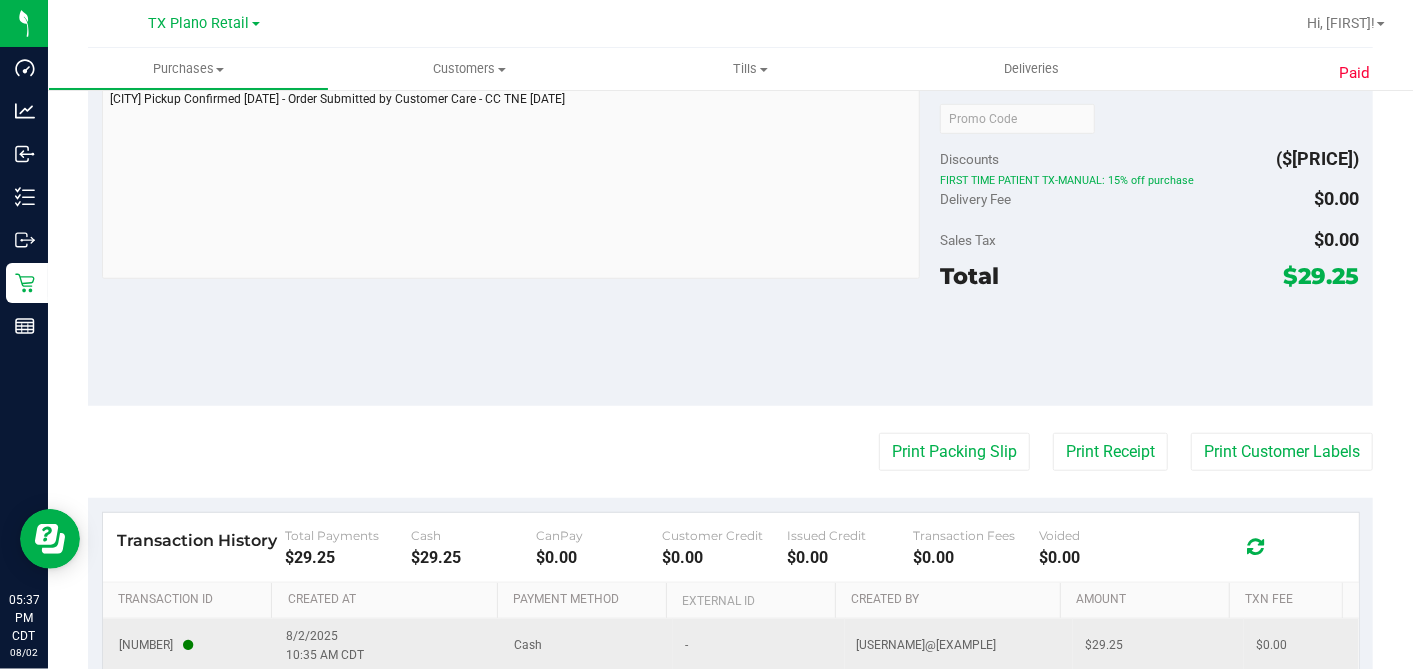 scroll, scrollTop: 919, scrollLeft: 0, axis: vertical 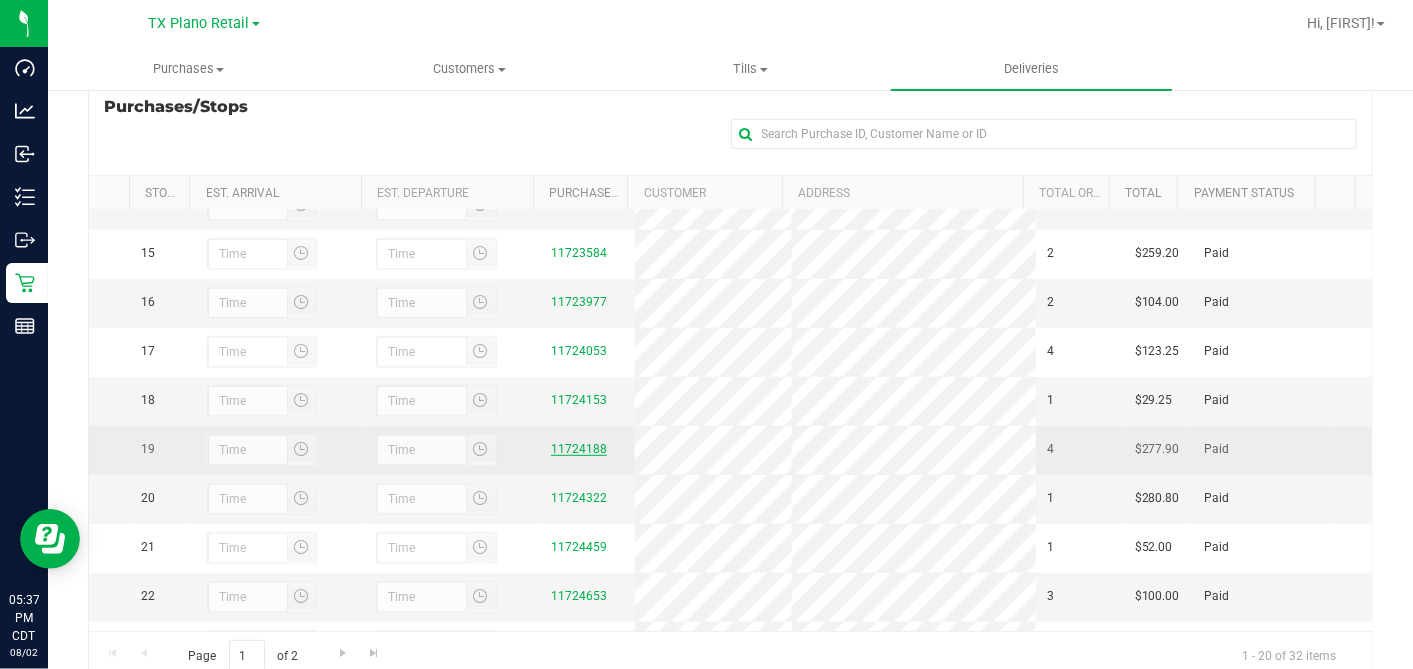 click on "11724188" at bounding box center [579, 449] 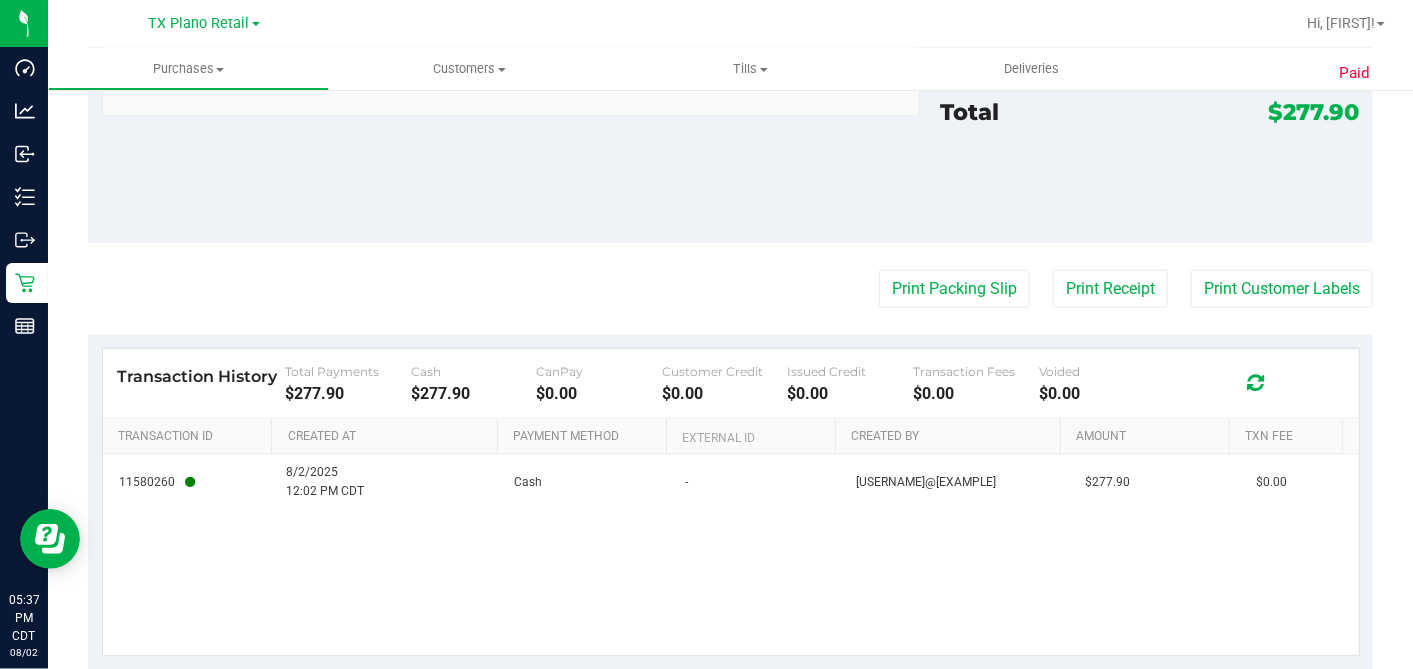 scroll, scrollTop: 1221, scrollLeft: 0, axis: vertical 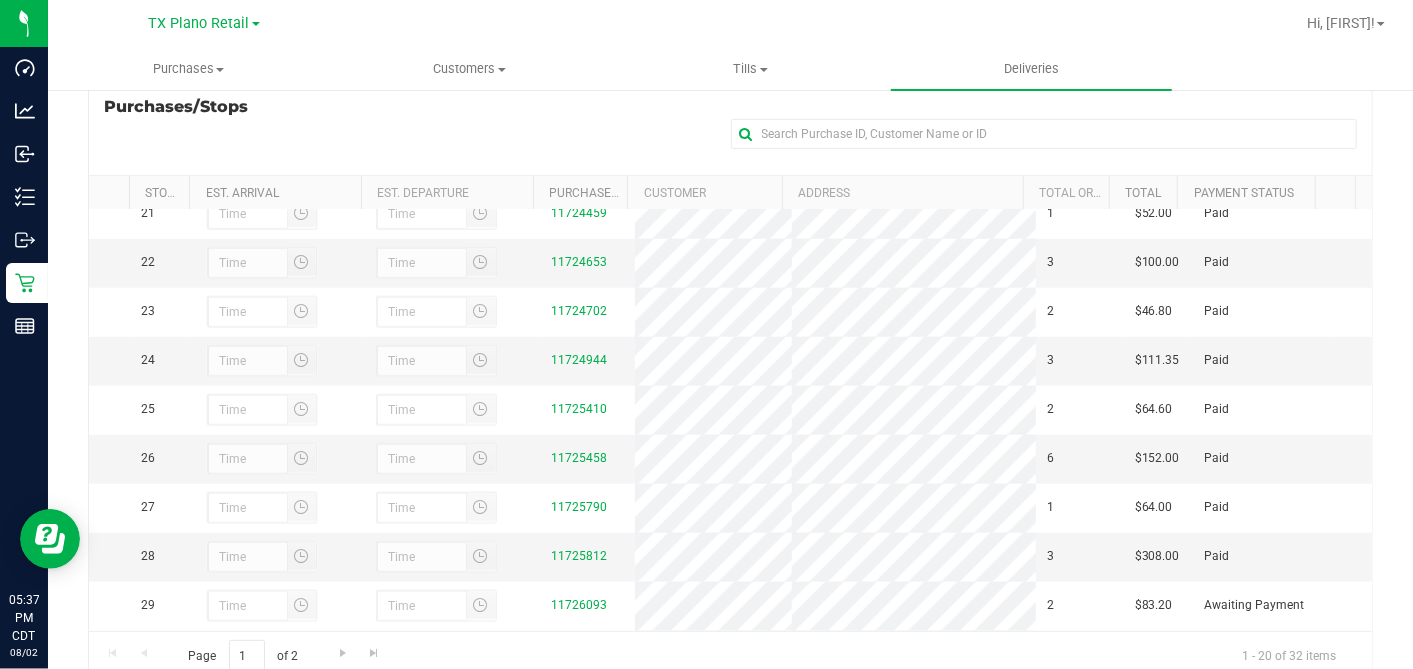click on "11724322" at bounding box center (579, 164) 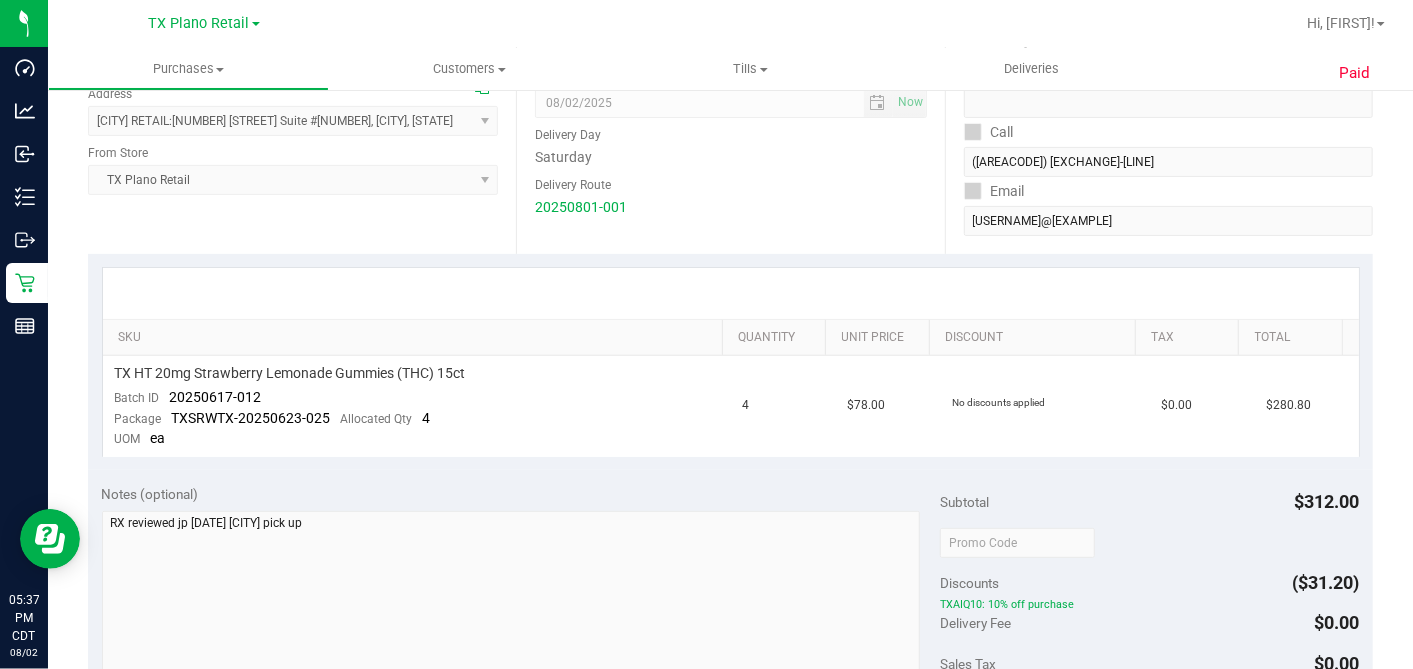 scroll, scrollTop: 919, scrollLeft: 0, axis: vertical 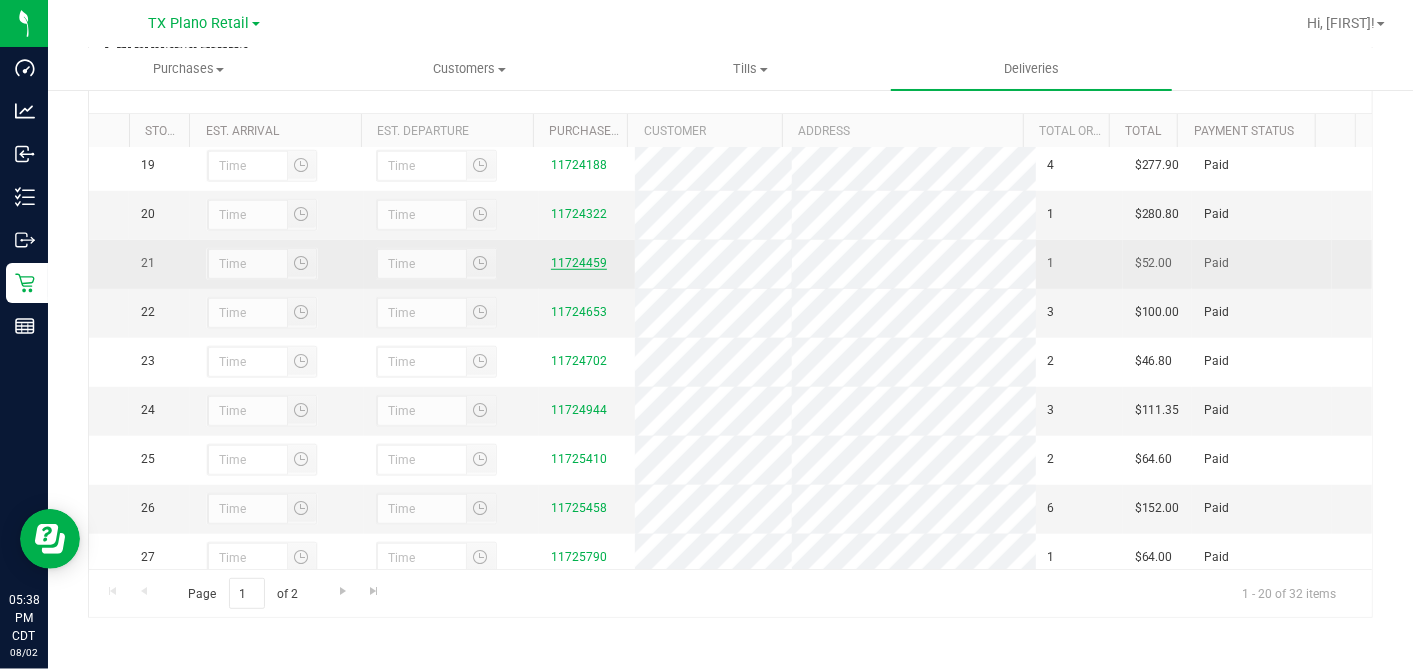 click on "11724459" at bounding box center (579, 263) 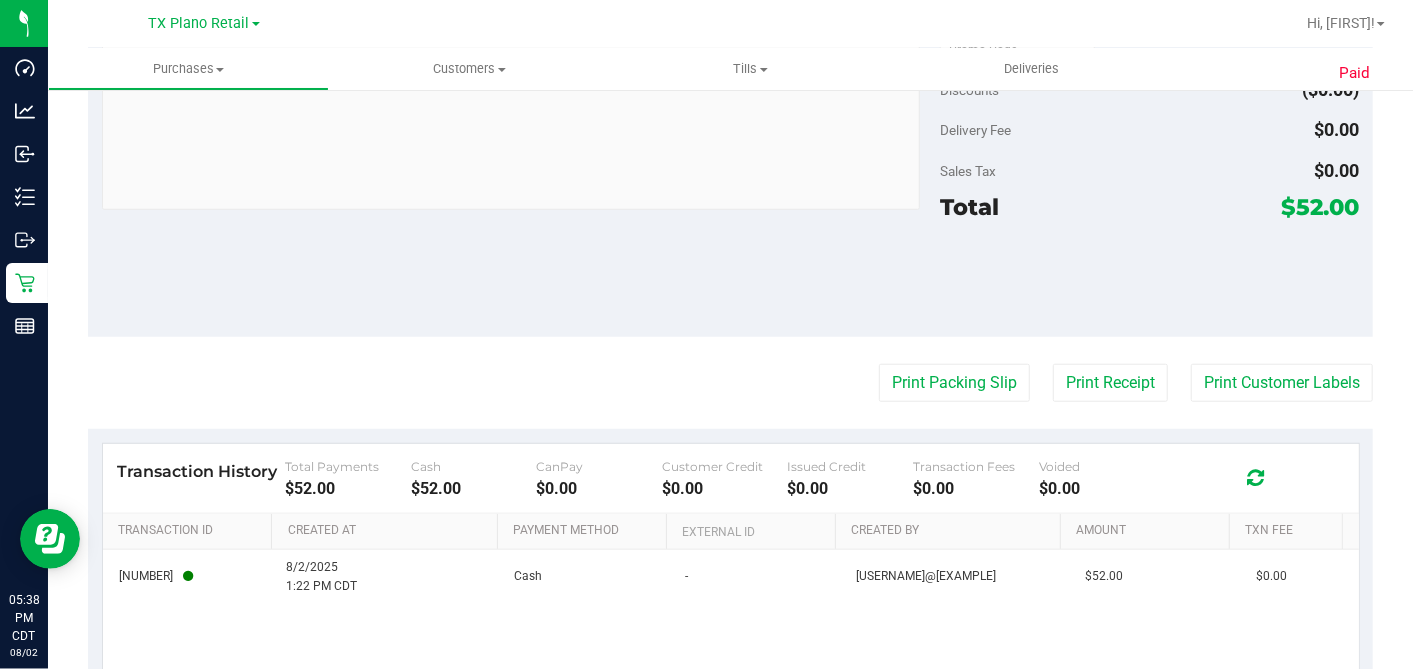 scroll, scrollTop: 919, scrollLeft: 0, axis: vertical 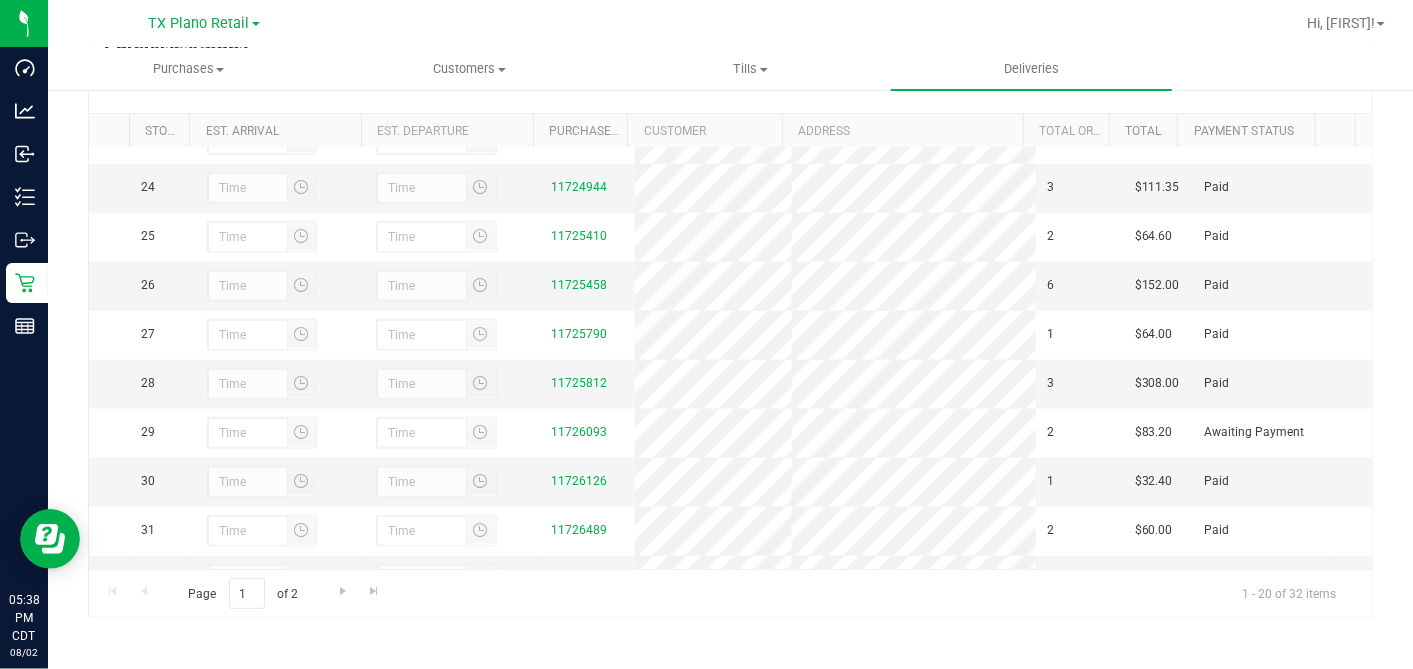 click on "11724653" at bounding box center [579, 89] 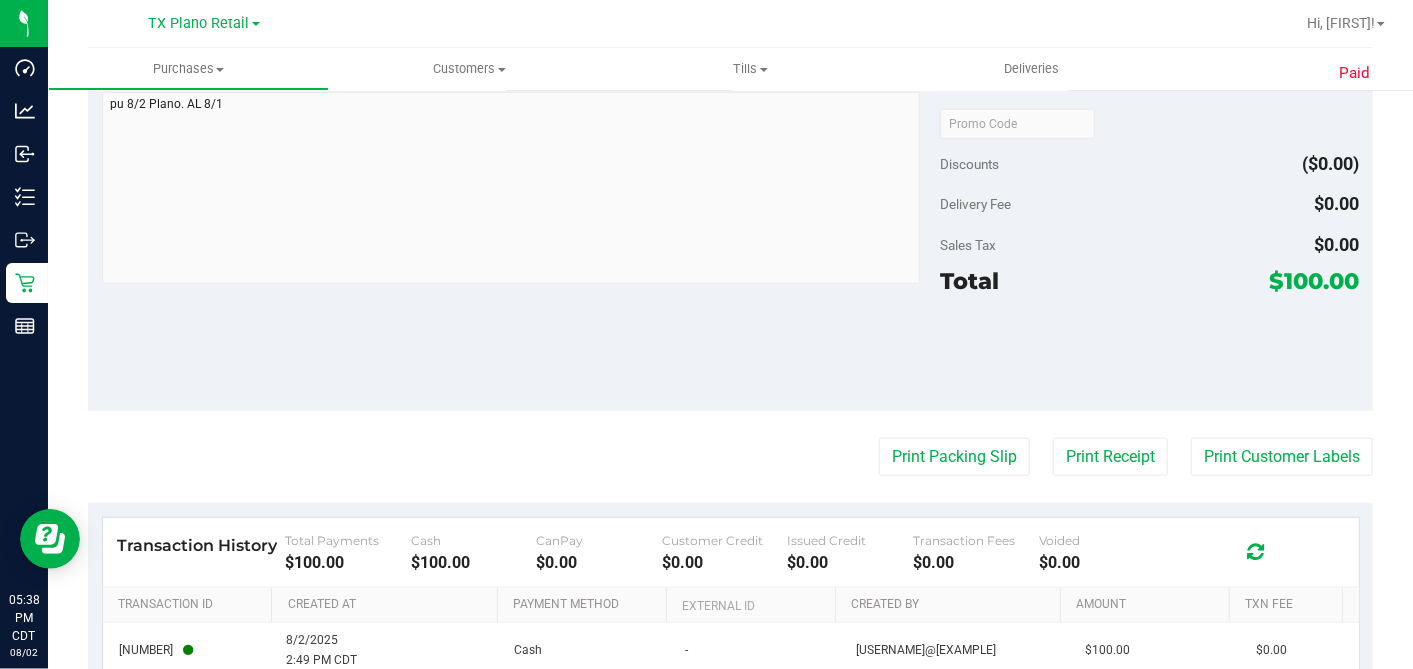 scroll, scrollTop: 1120, scrollLeft: 0, axis: vertical 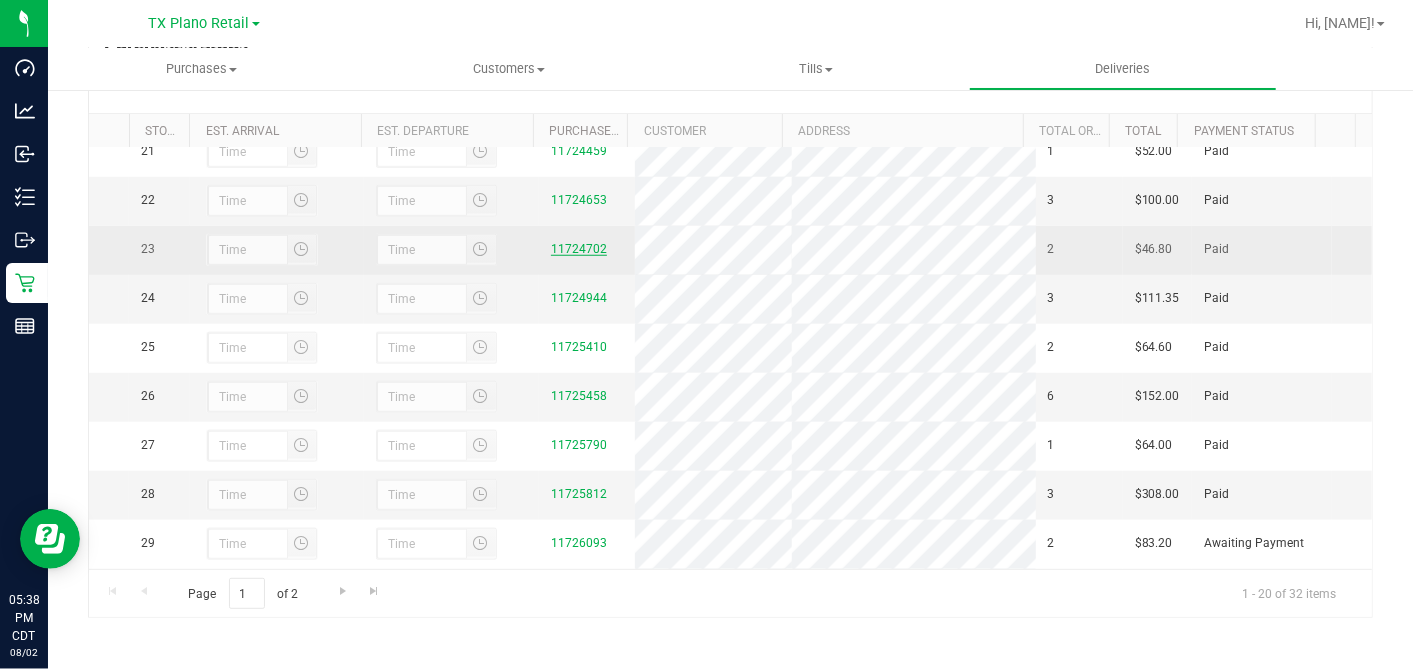 click on "11724702" at bounding box center (579, 249) 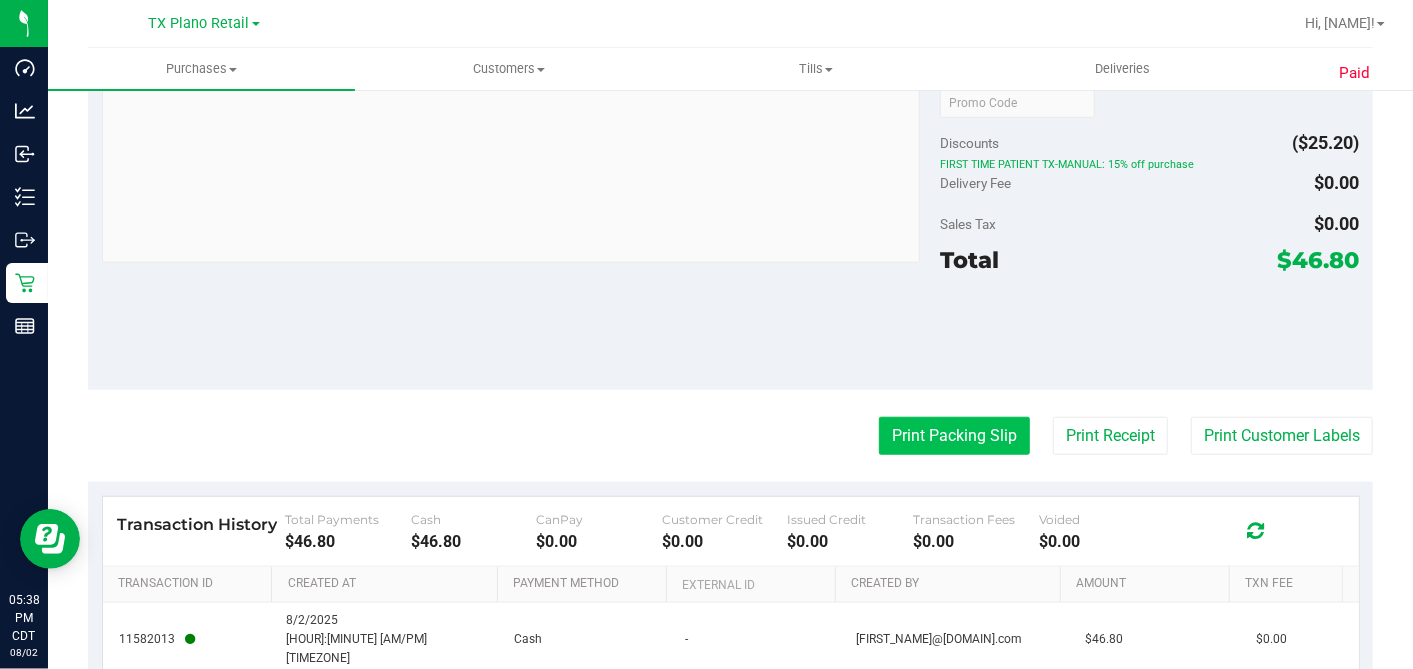 scroll, scrollTop: 1020, scrollLeft: 0, axis: vertical 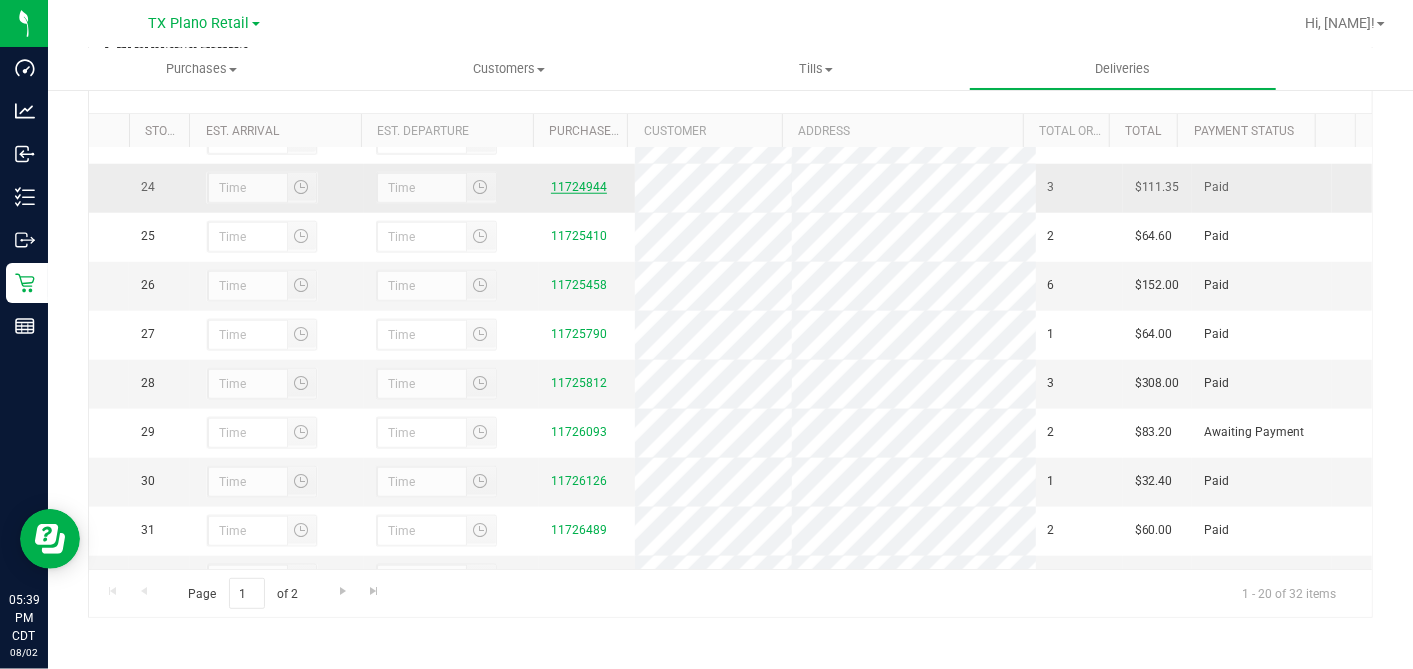click on "11724944" at bounding box center [579, 187] 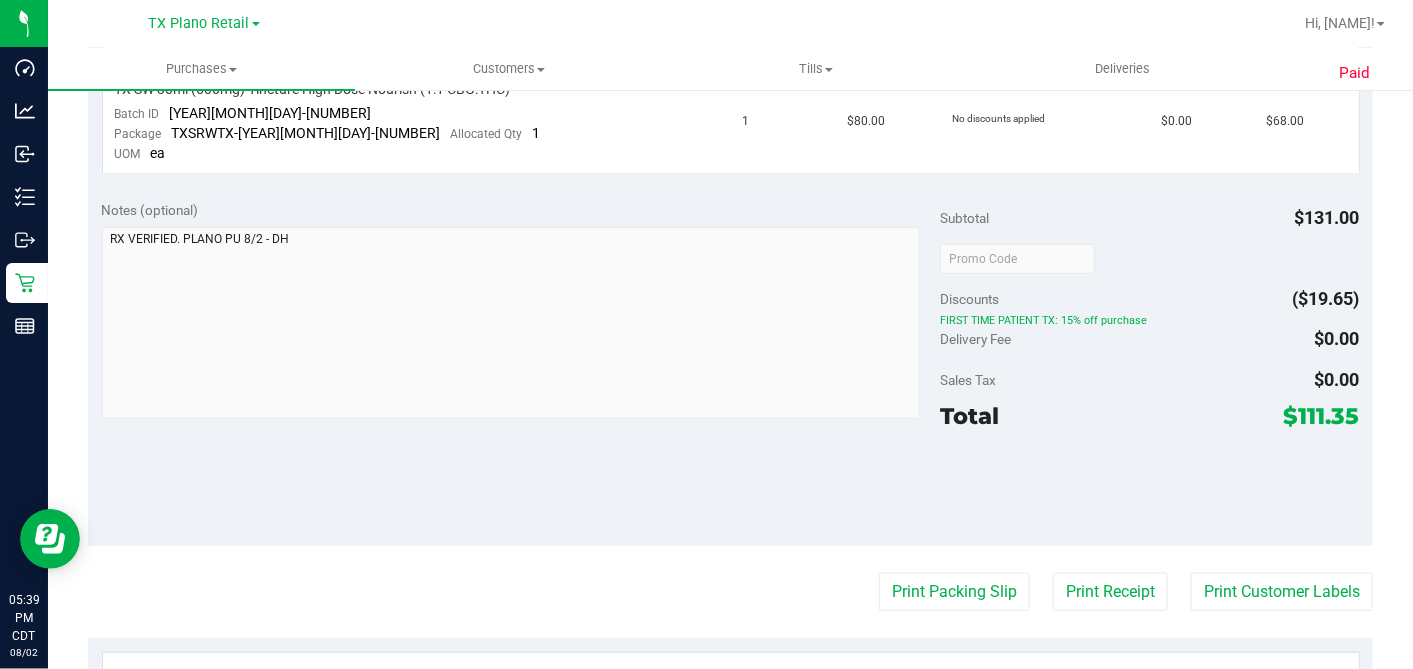scroll, scrollTop: 1120, scrollLeft: 0, axis: vertical 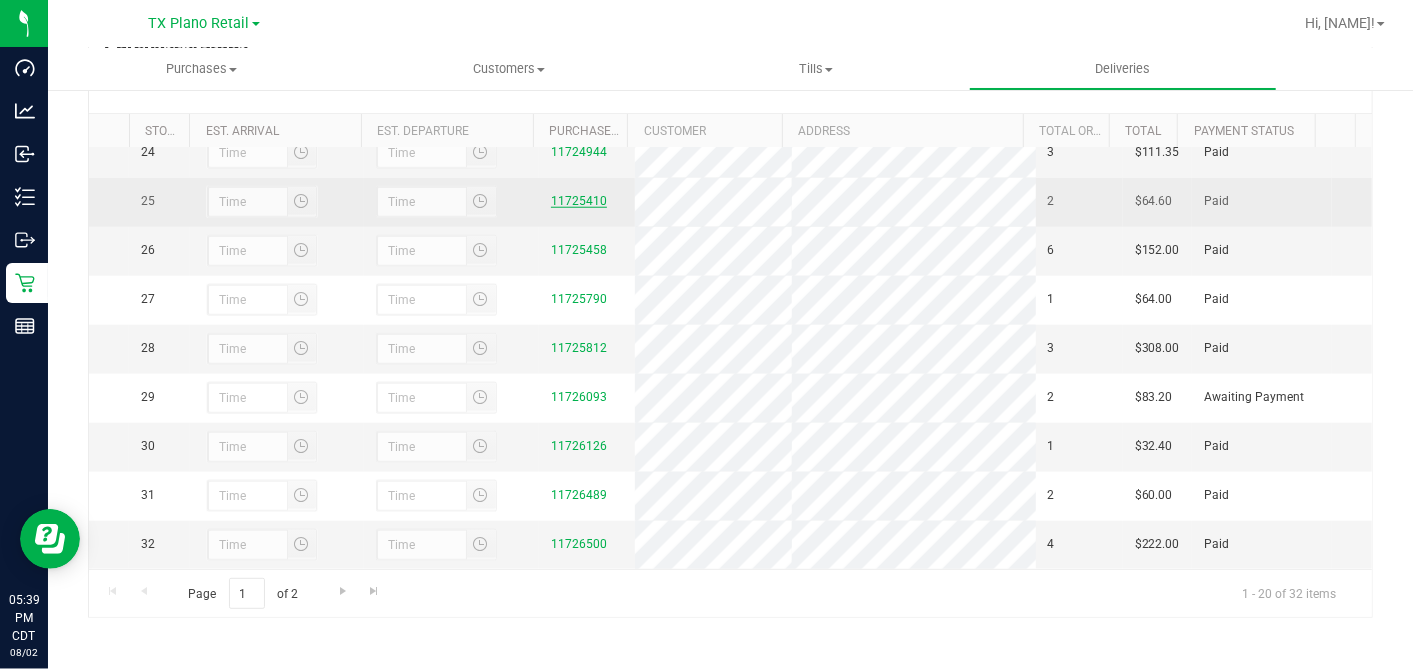 click on "11725410" at bounding box center [579, 201] 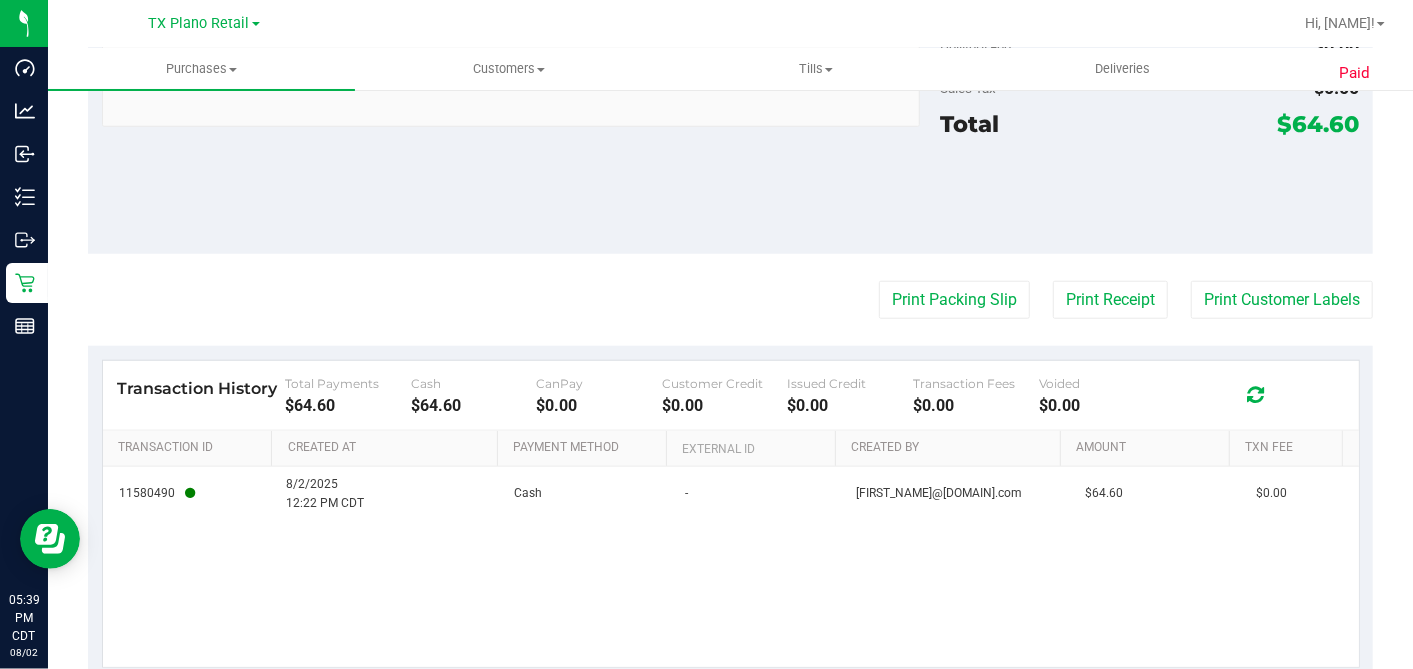 scroll, scrollTop: 1020, scrollLeft: 0, axis: vertical 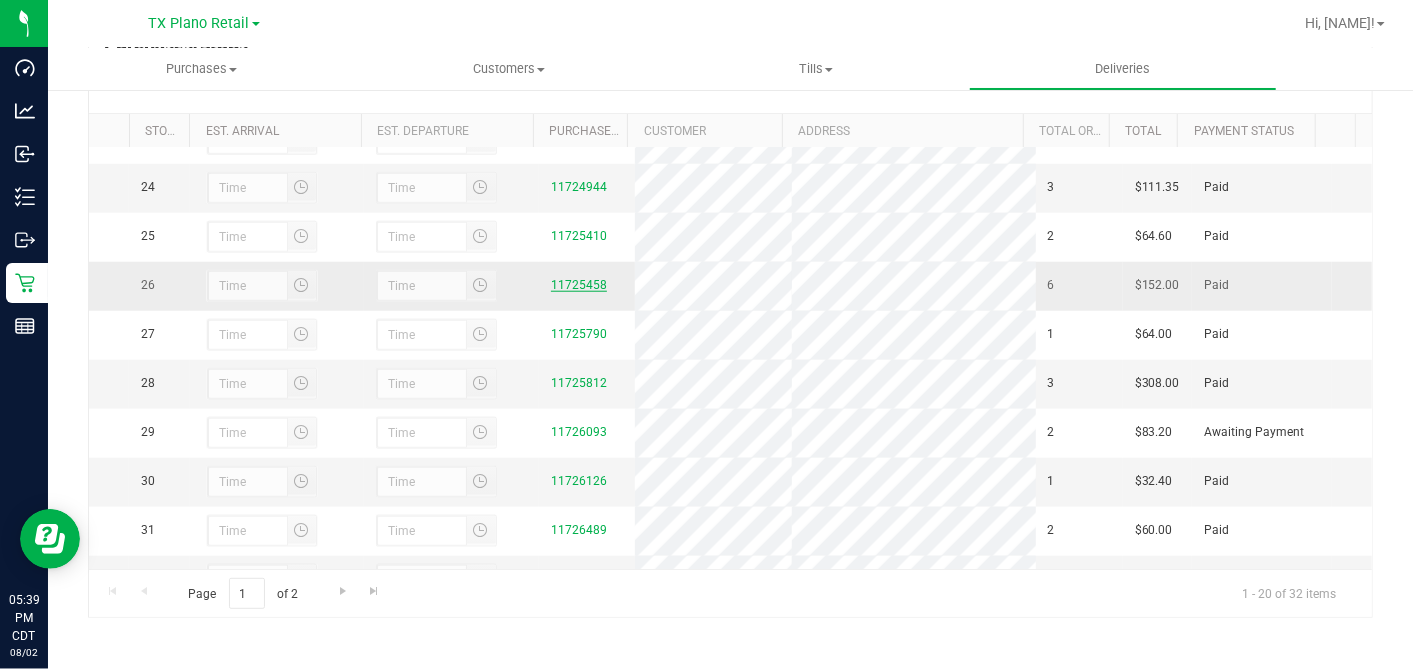 click on "11725458" at bounding box center [579, 285] 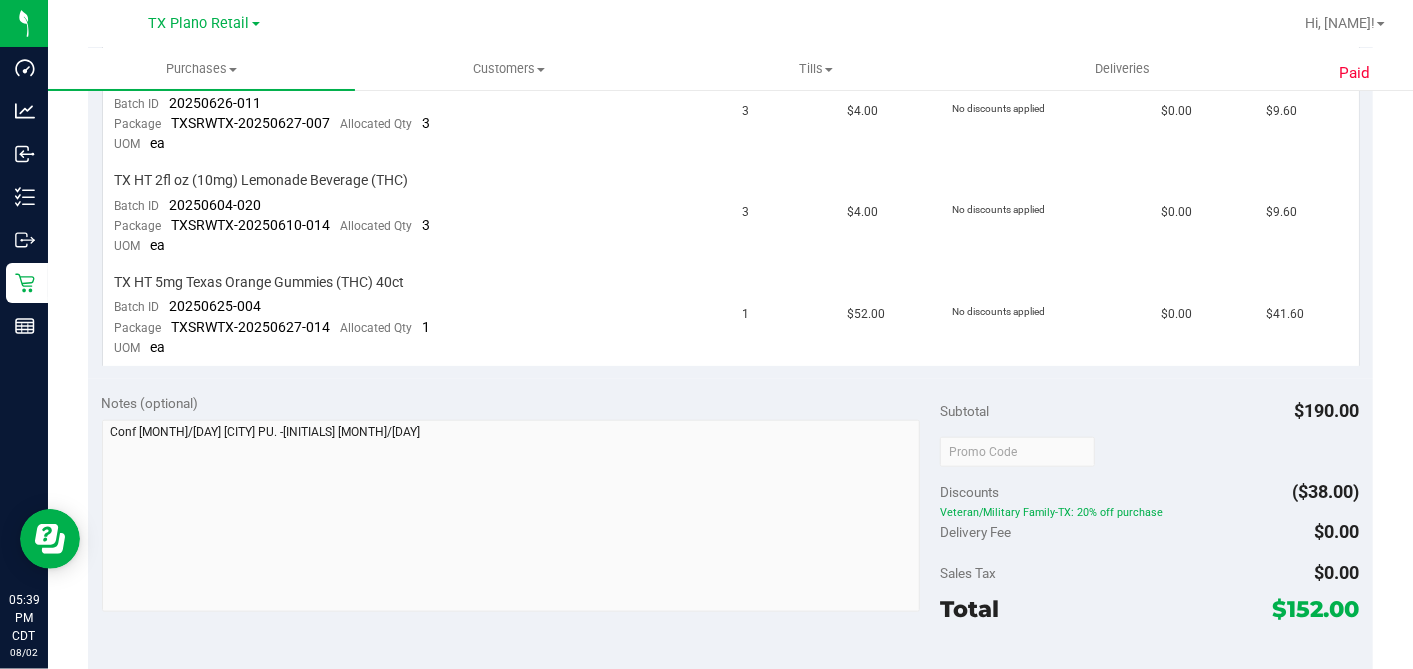 scroll, scrollTop: 1422, scrollLeft: 0, axis: vertical 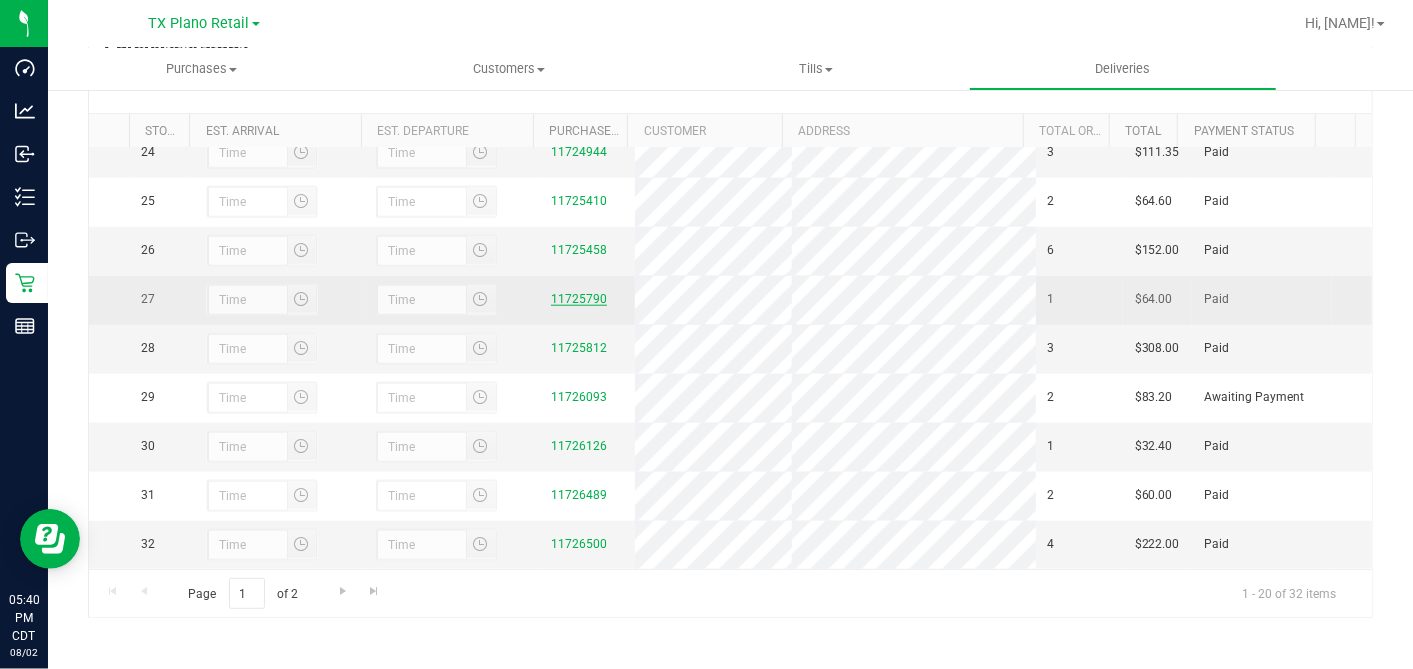 click on "11725790" at bounding box center (579, 299) 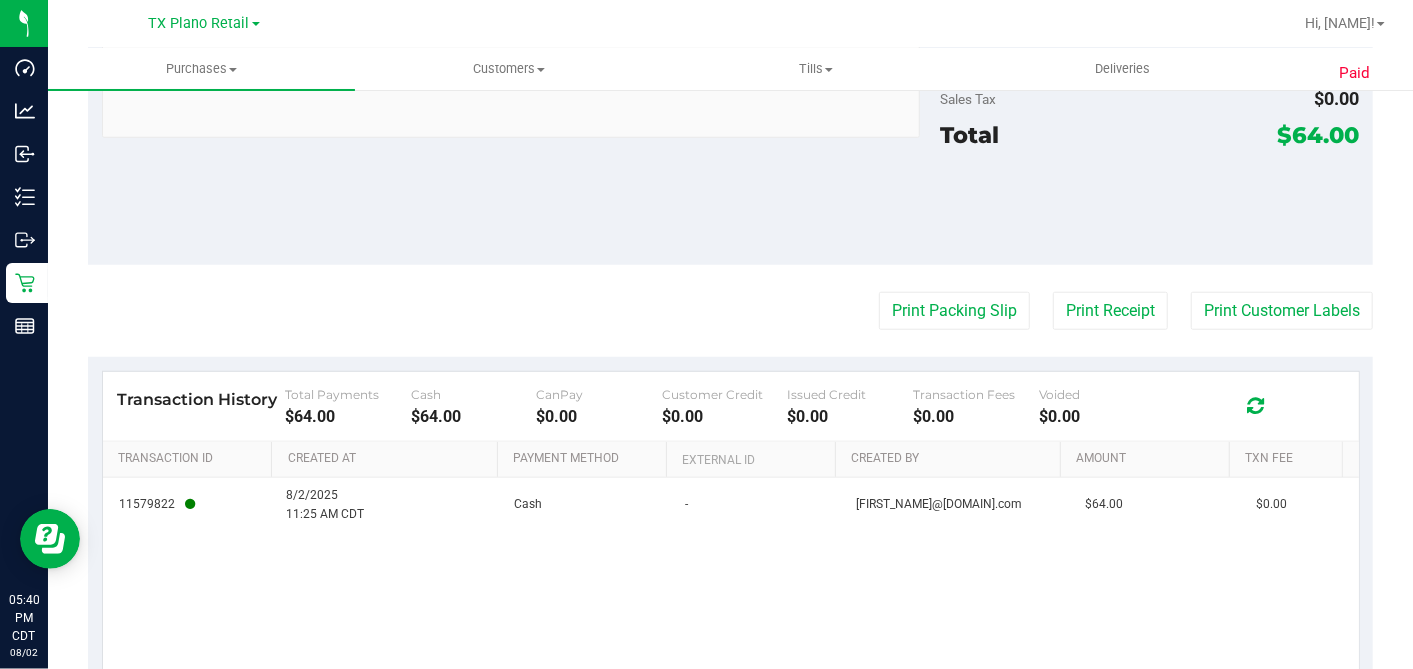 scroll, scrollTop: 919, scrollLeft: 0, axis: vertical 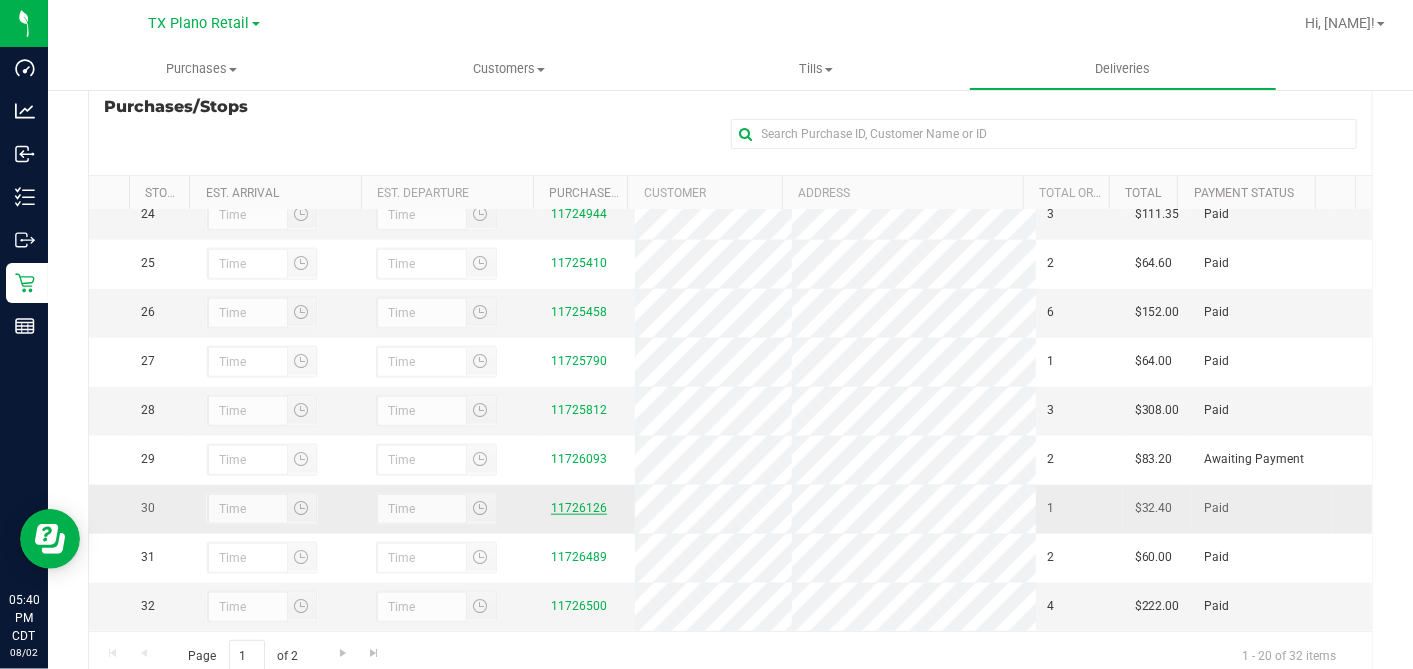 click on "11726126" at bounding box center [579, 508] 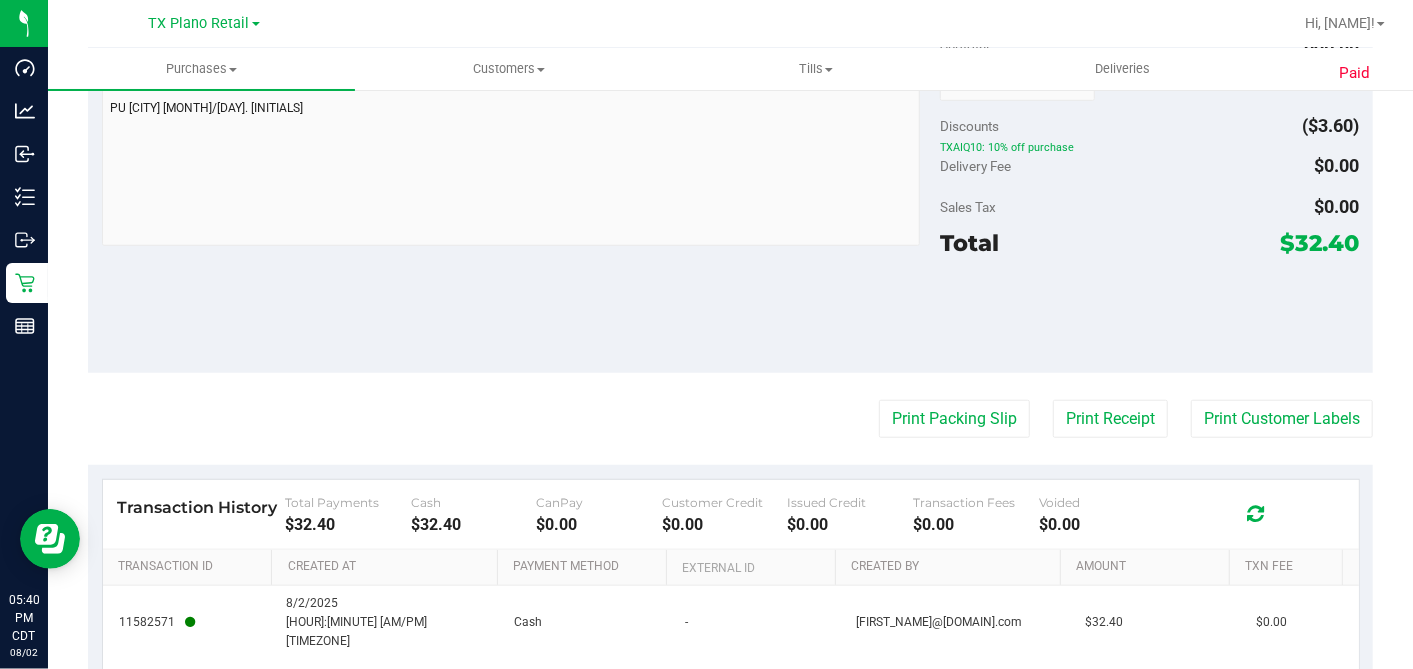 scroll, scrollTop: 919, scrollLeft: 0, axis: vertical 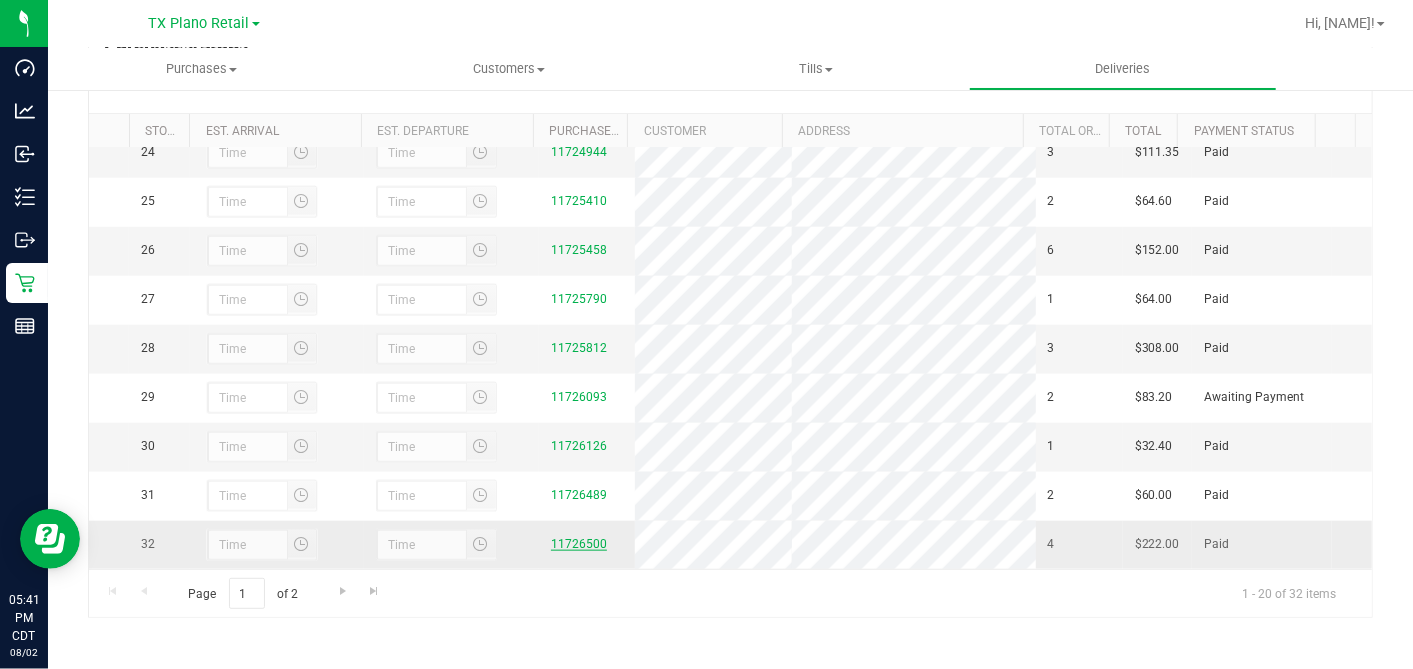 click on "11726500" at bounding box center (579, 544) 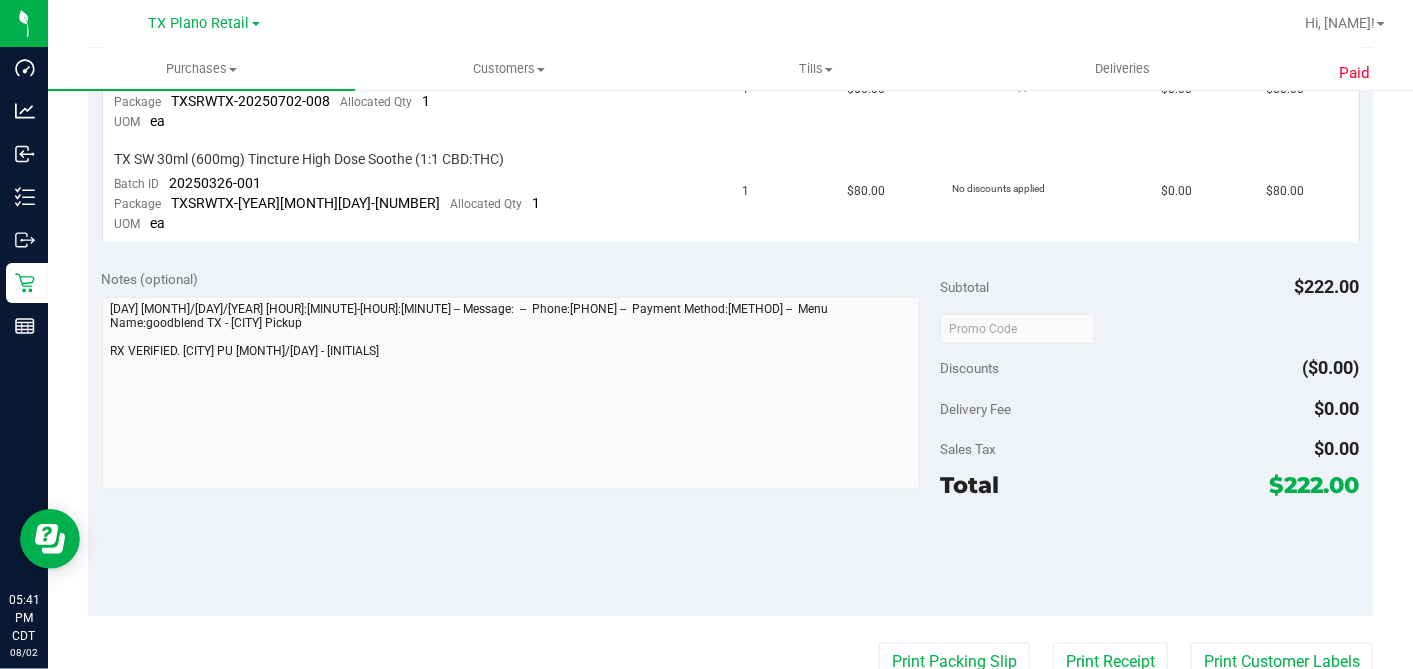 scroll, scrollTop: 1221, scrollLeft: 0, axis: vertical 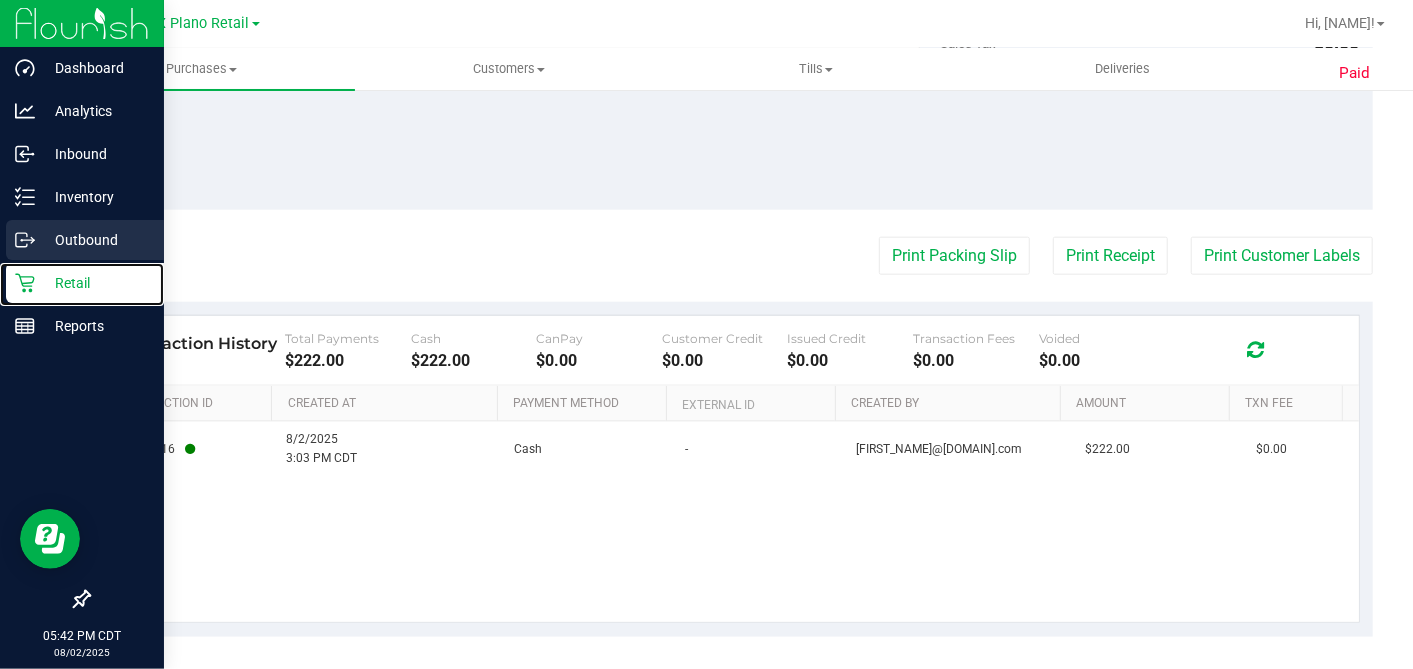 drag, startPoint x: 35, startPoint y: 279, endPoint x: 102, endPoint y: 247, distance: 74.24958 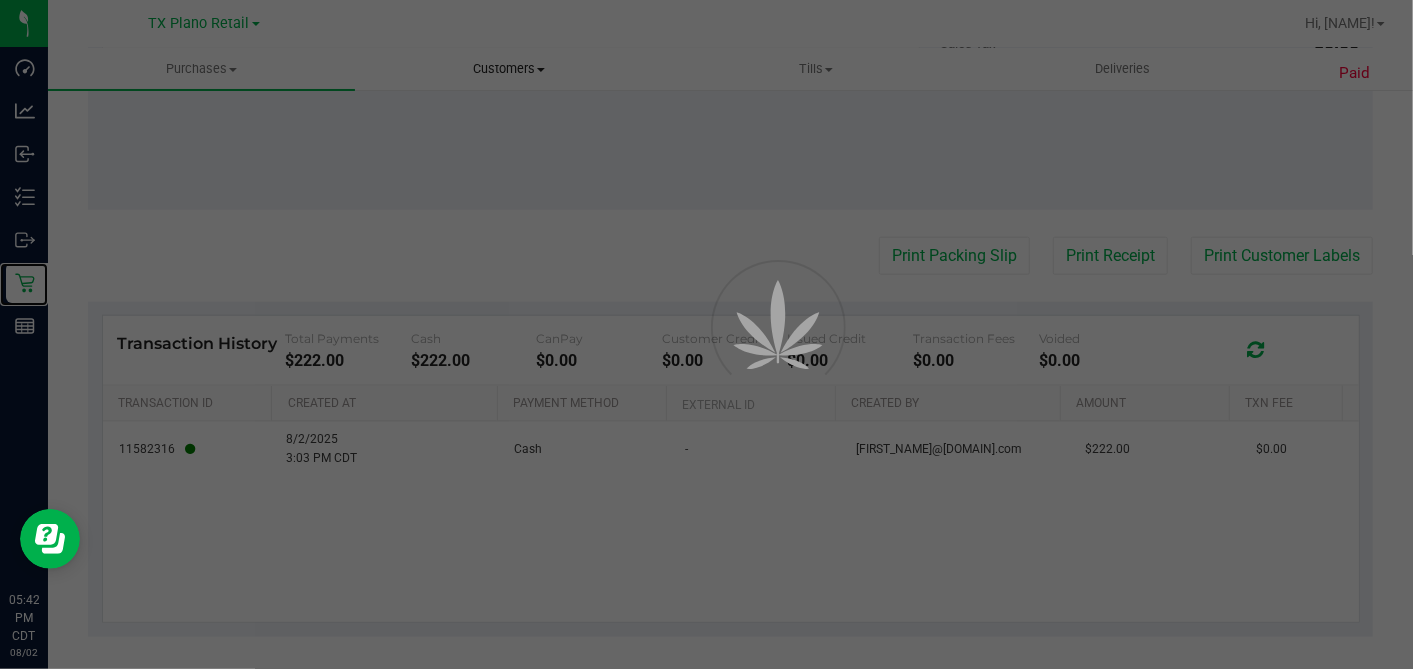 scroll, scrollTop: 0, scrollLeft: 0, axis: both 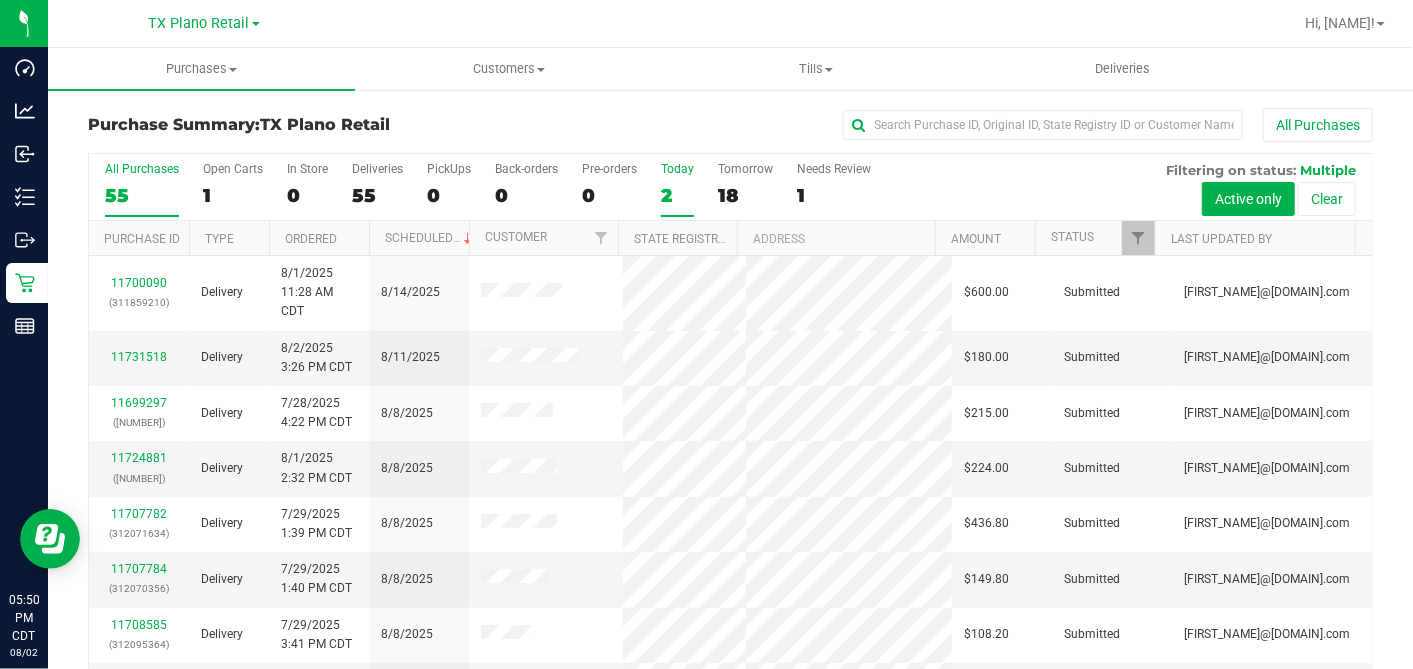 click on "2" at bounding box center (677, 195) 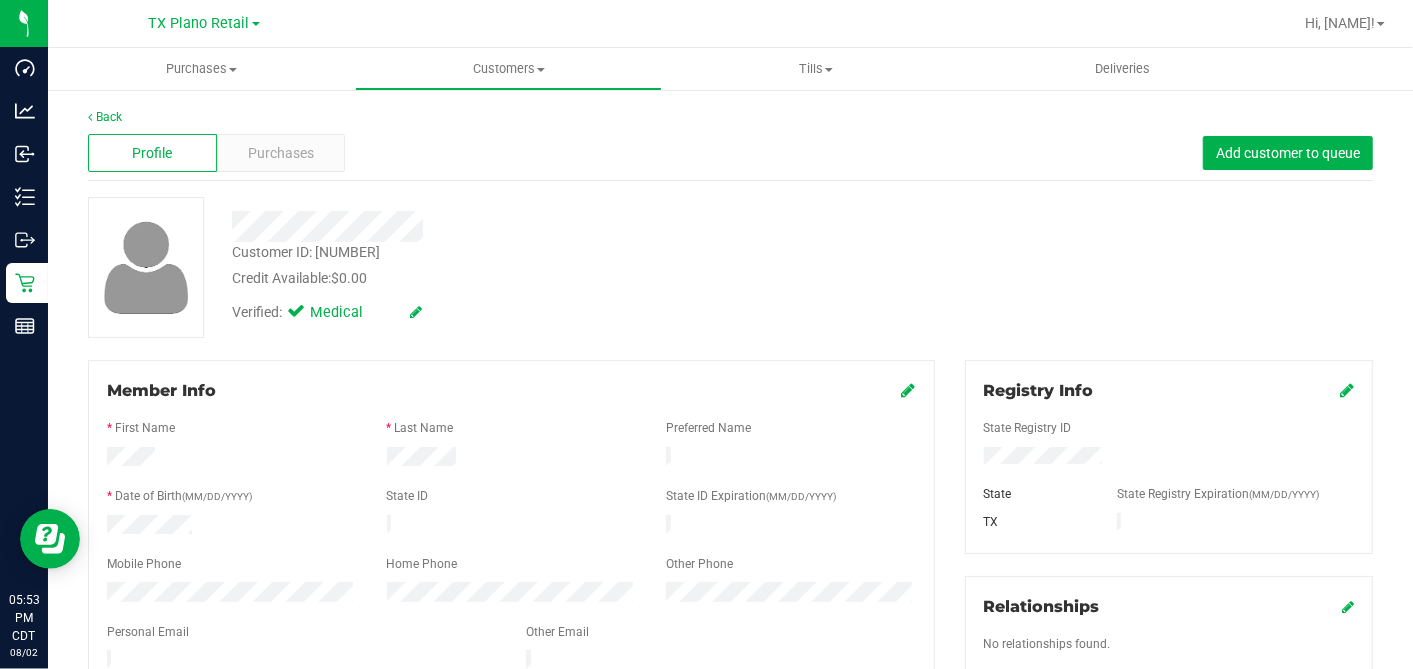 click on "Customer ID: [NUMBER]
Credit Available:
[PRICE]" at bounding box center [546, 265] 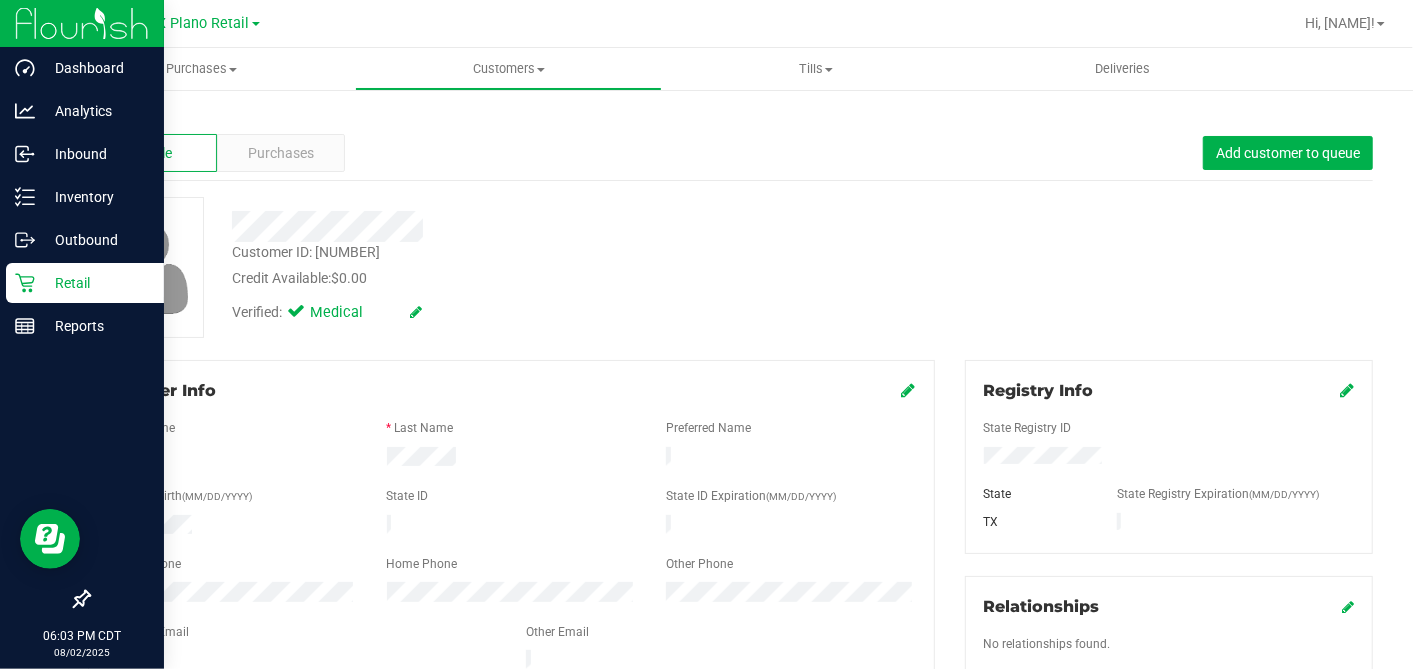 drag, startPoint x: 37, startPoint y: 282, endPoint x: 60, endPoint y: 285, distance: 23.194826 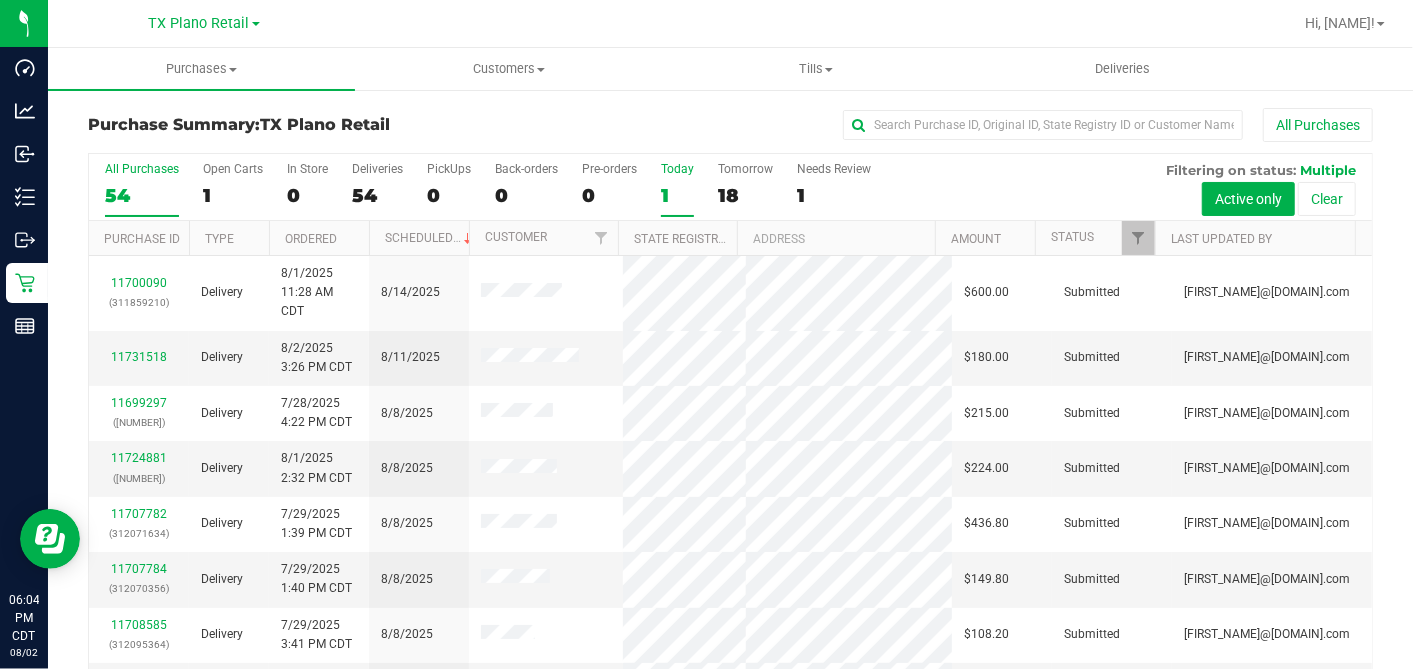 click on "1" at bounding box center [677, 195] 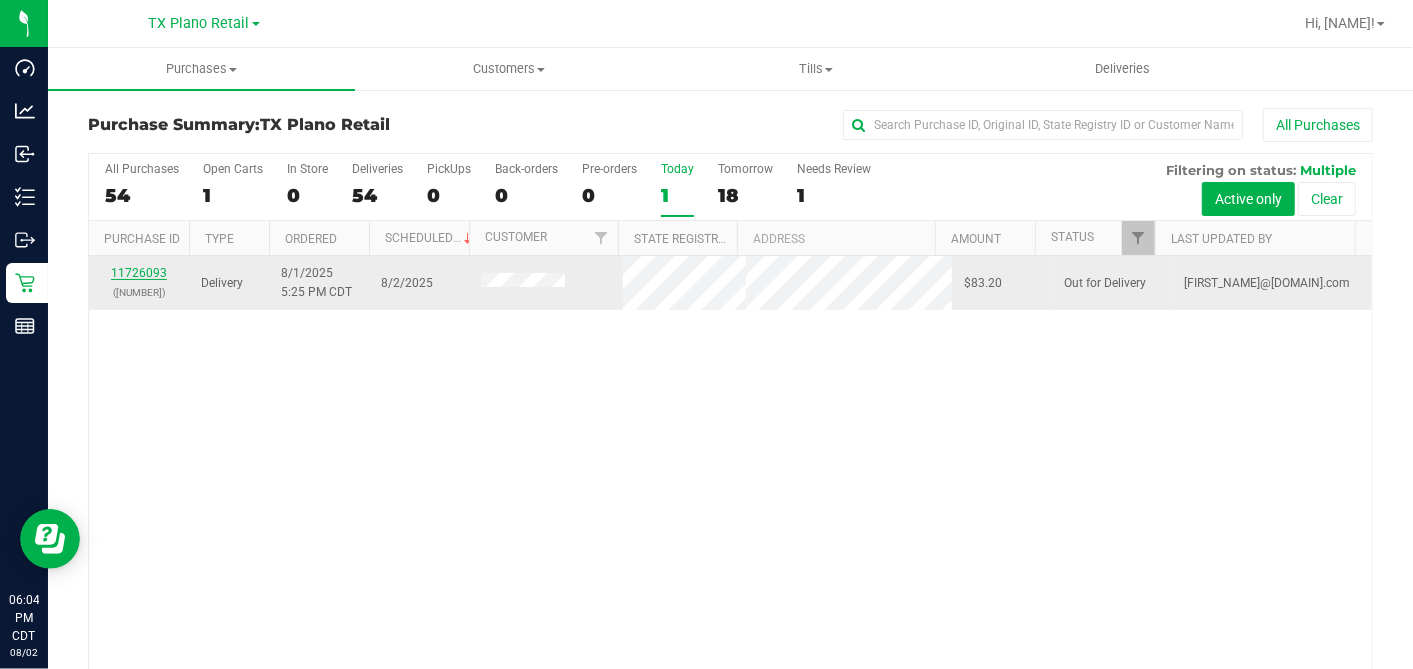 click on "11726093" at bounding box center (139, 273) 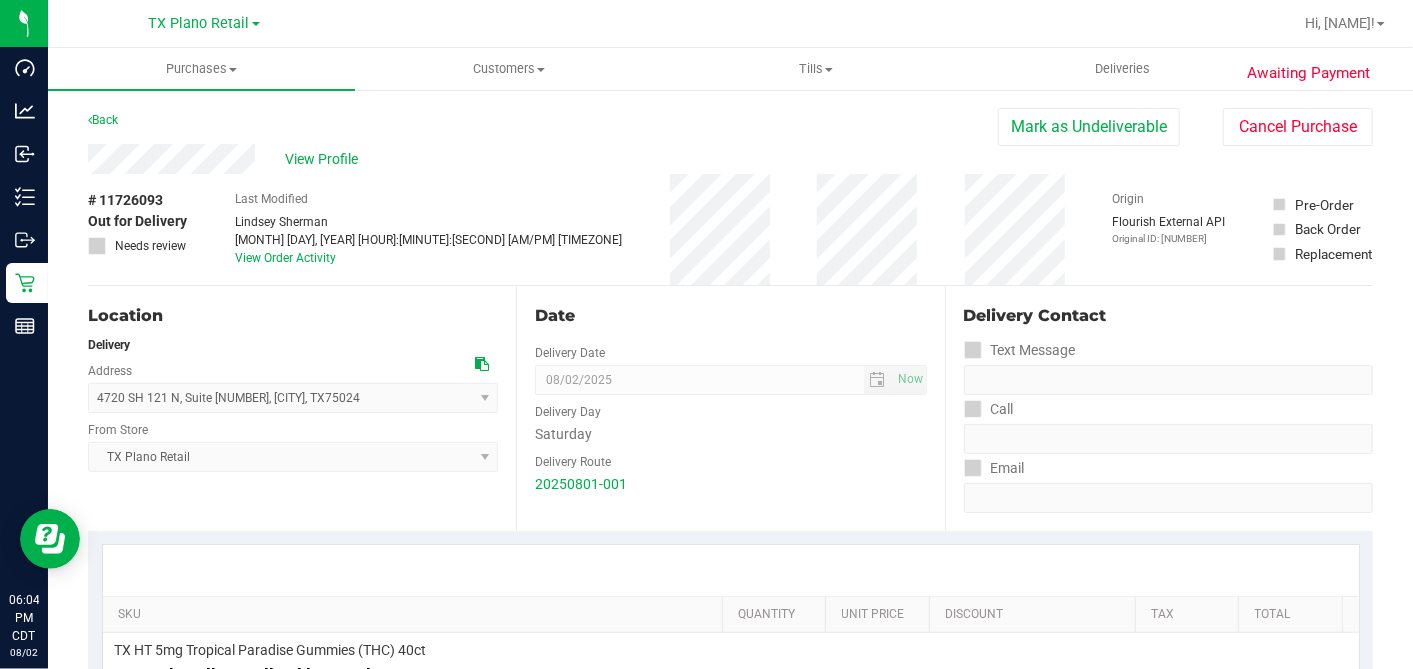 click on "# 11726093" at bounding box center [125, 200] 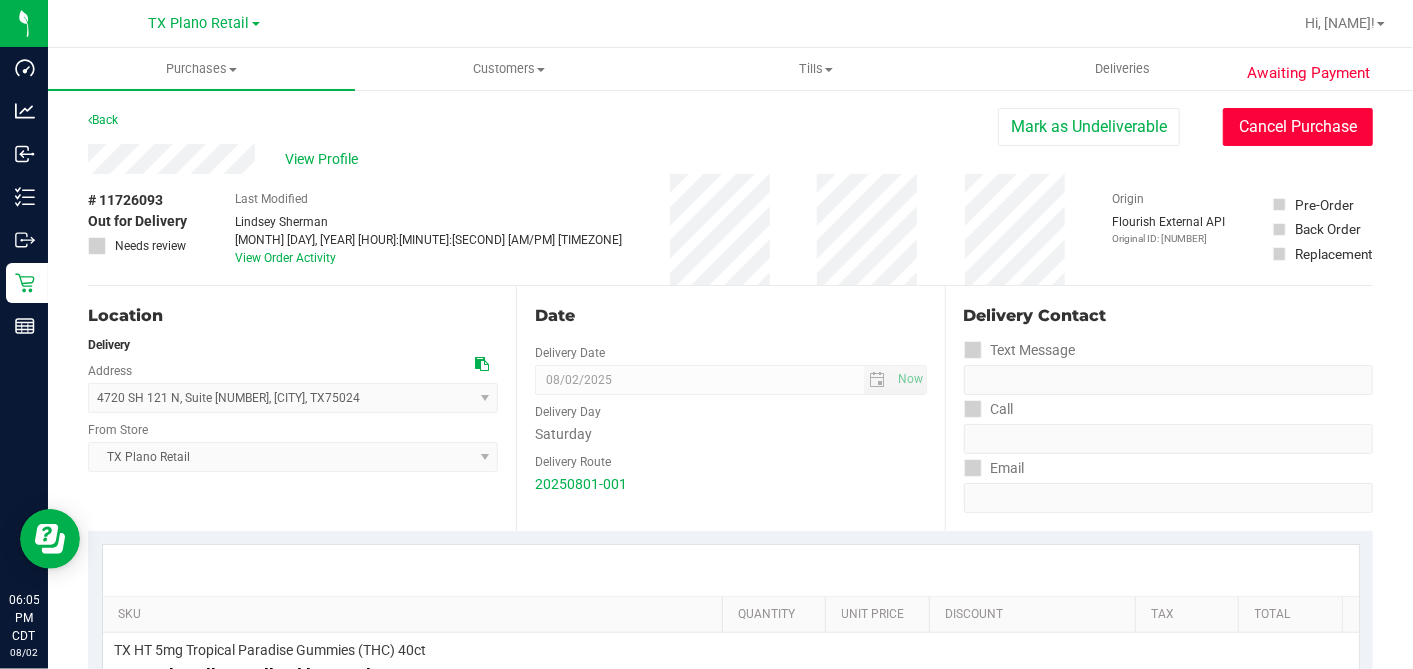 click on "Cancel Purchase" at bounding box center [1298, 127] 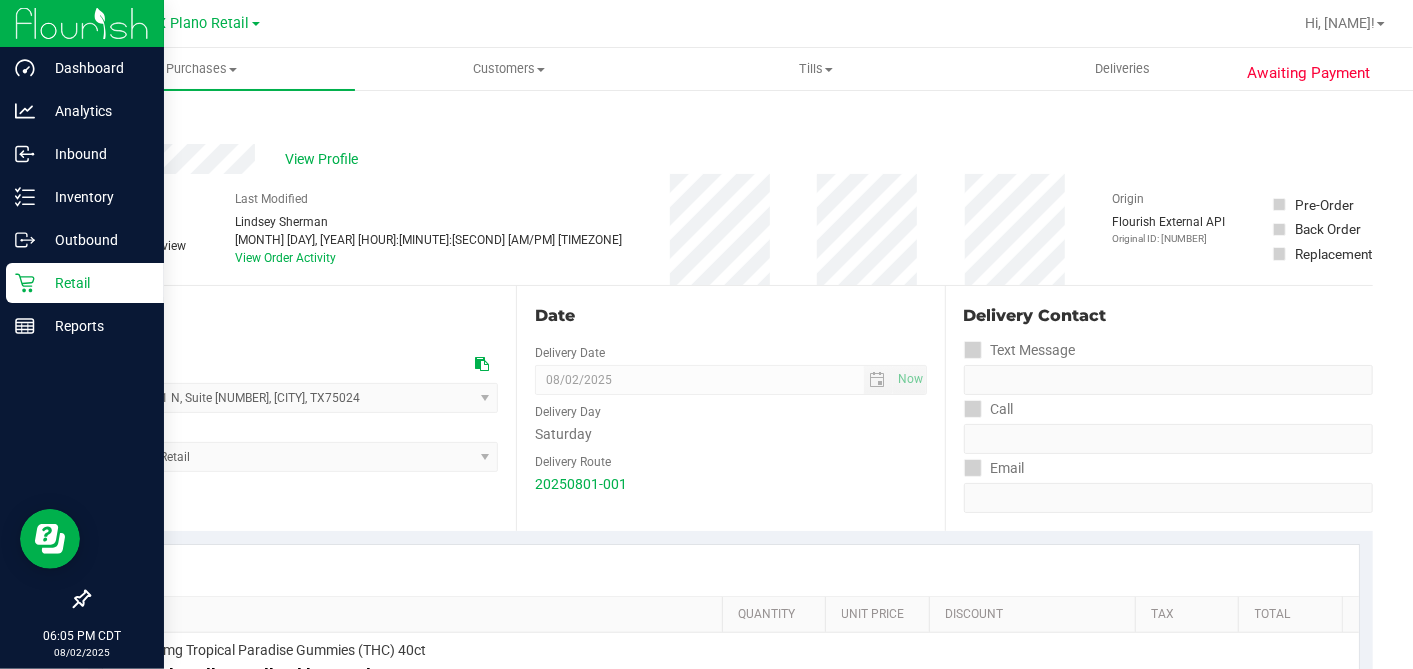 drag, startPoint x: 48, startPoint y: 283, endPoint x: 67, endPoint y: 288, distance: 19.646883 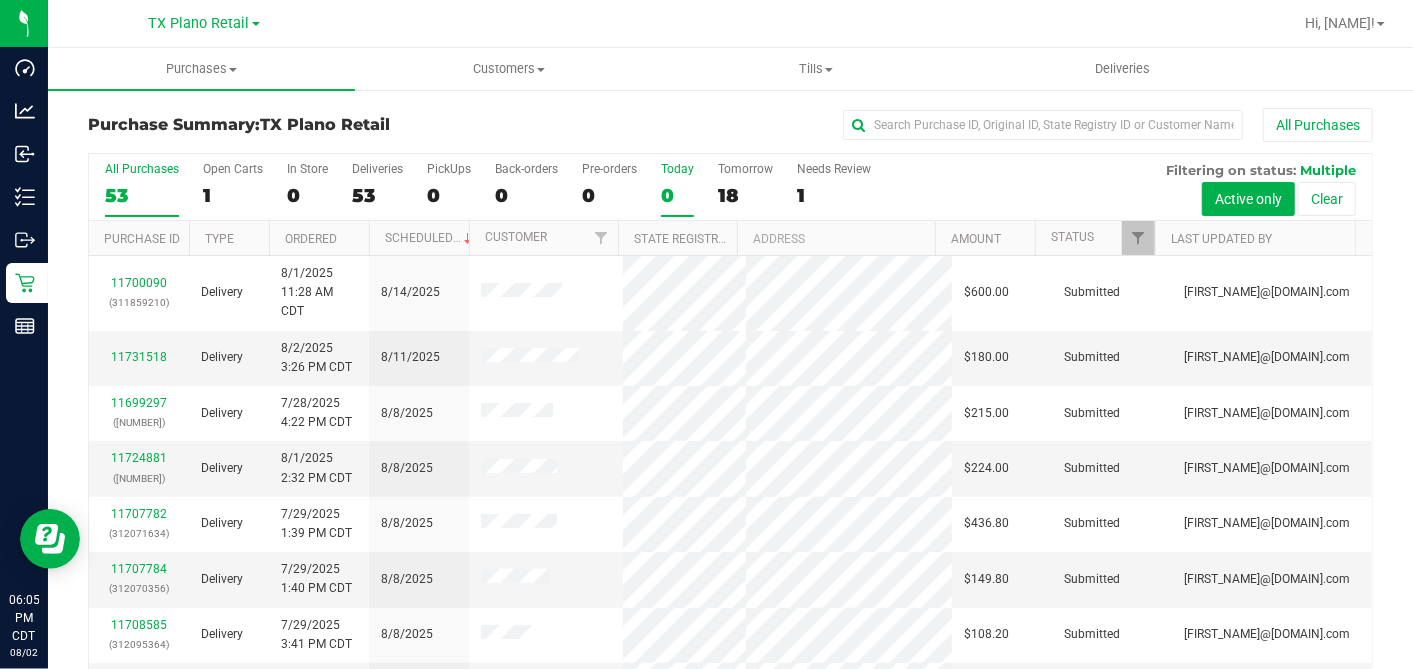 click on "0" at bounding box center (677, 195) 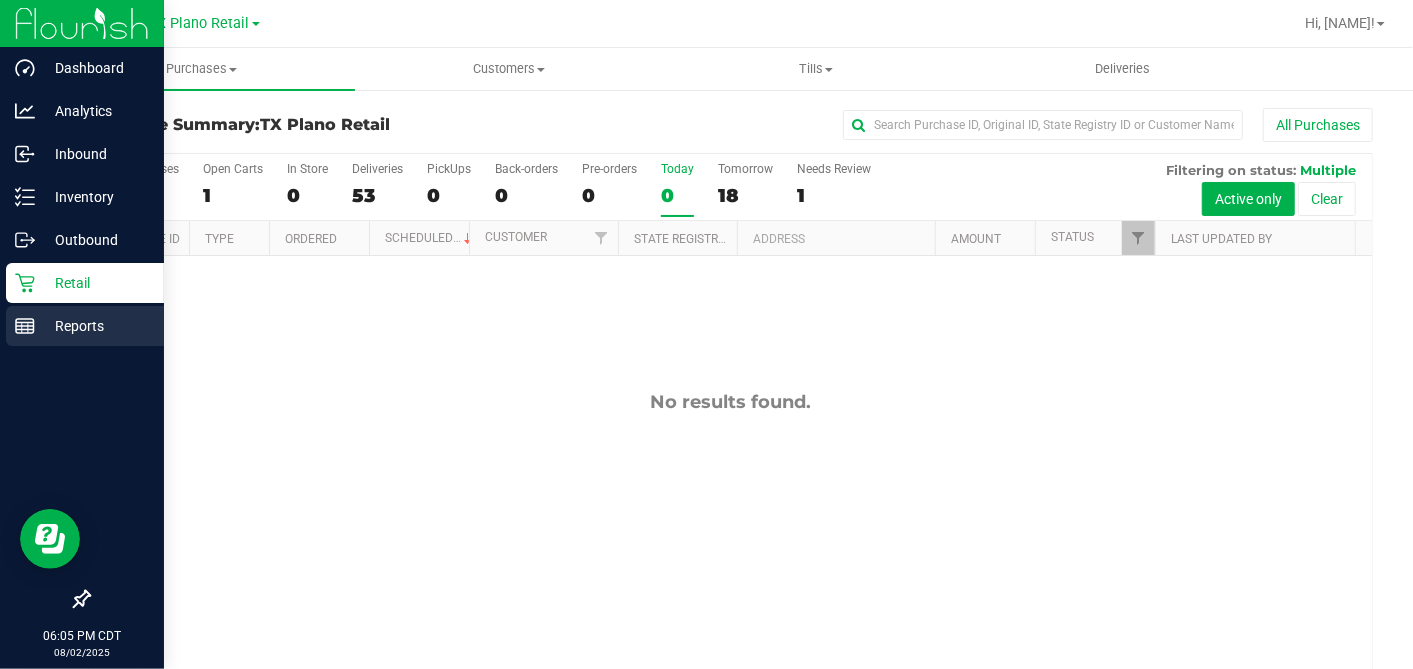 click on "Reports" at bounding box center (95, 326) 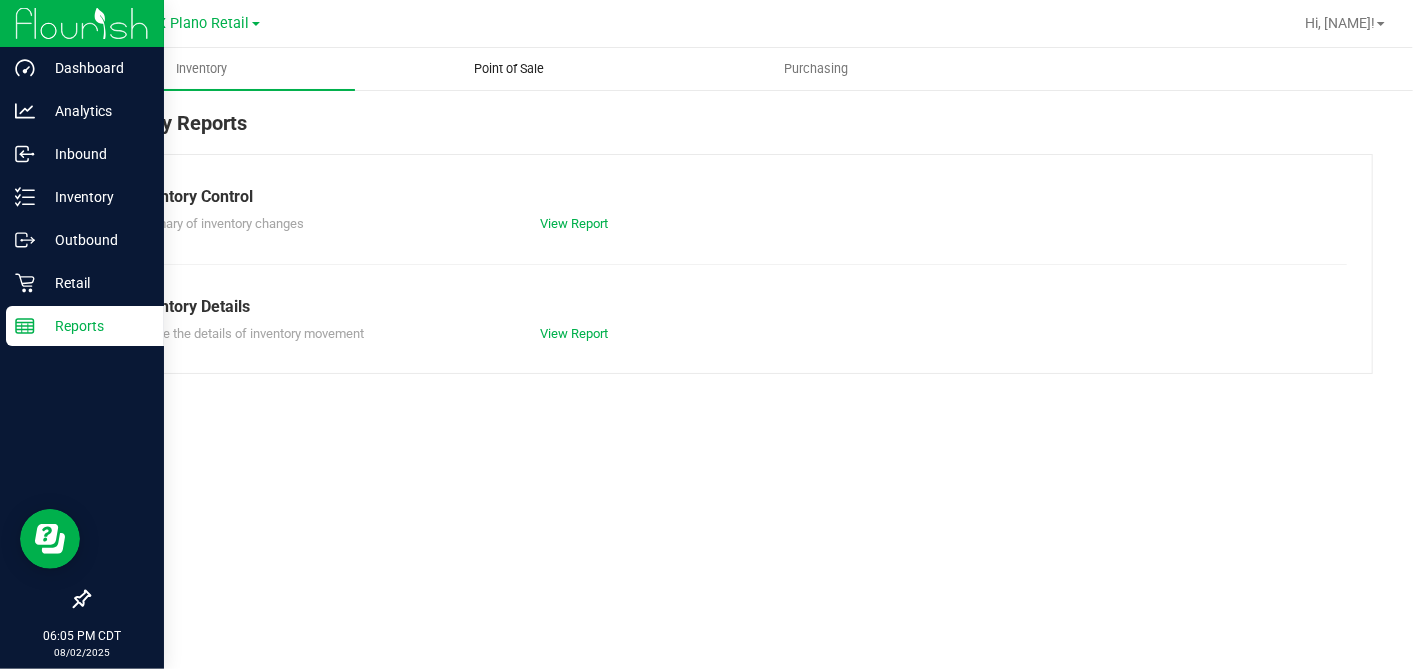 click on "Point of Sale" at bounding box center (509, 69) 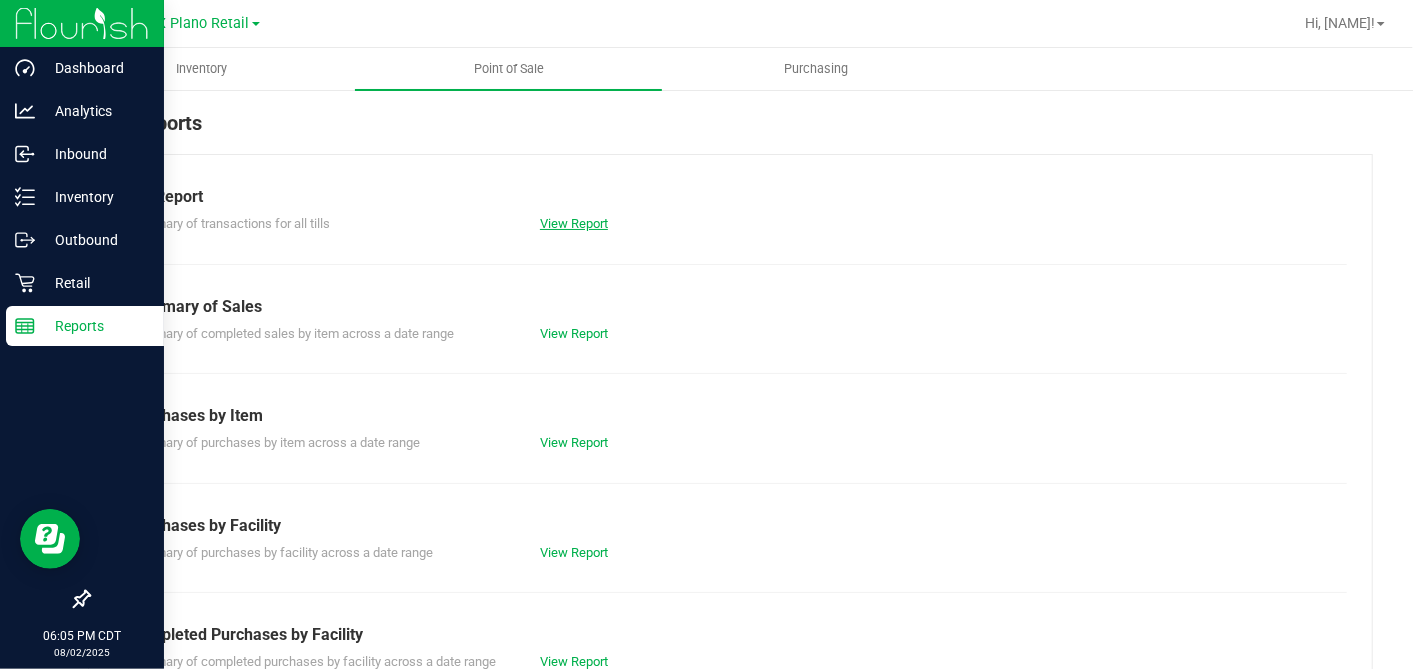 click on "View Report" at bounding box center (574, 223) 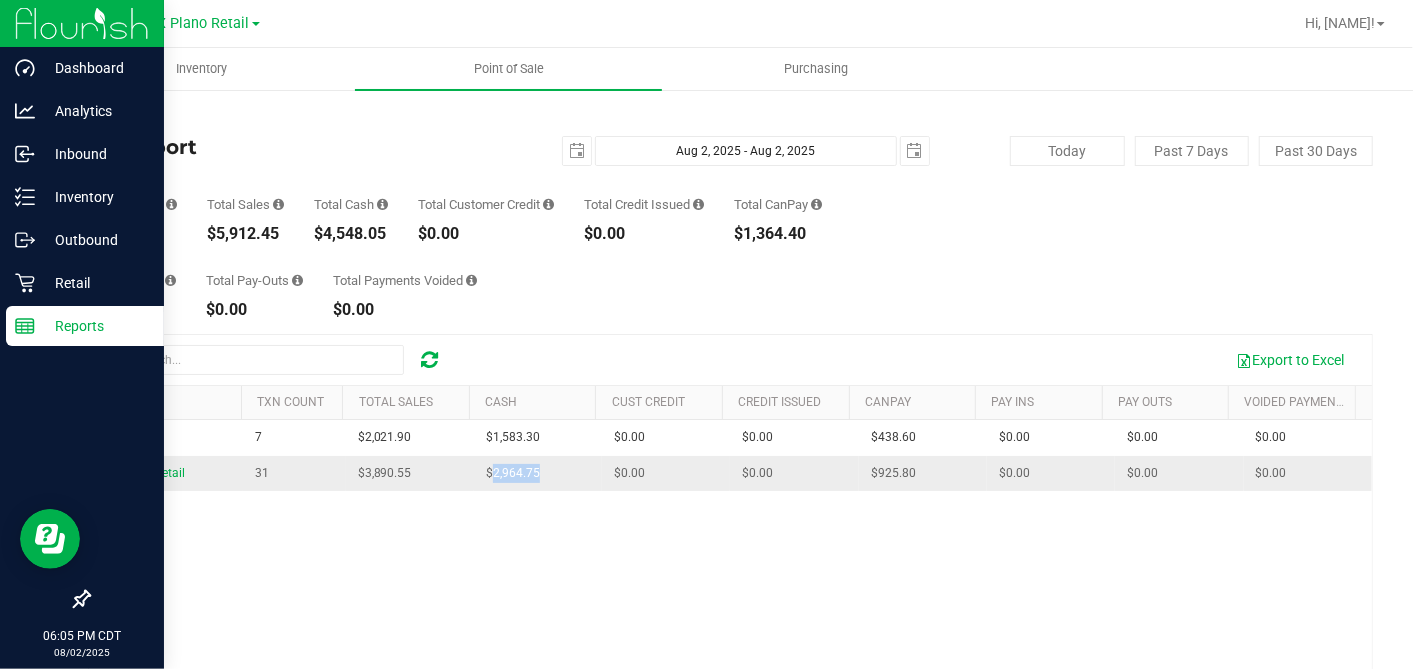 drag, startPoint x: 531, startPoint y: 474, endPoint x: 480, endPoint y: 472, distance: 51.0392 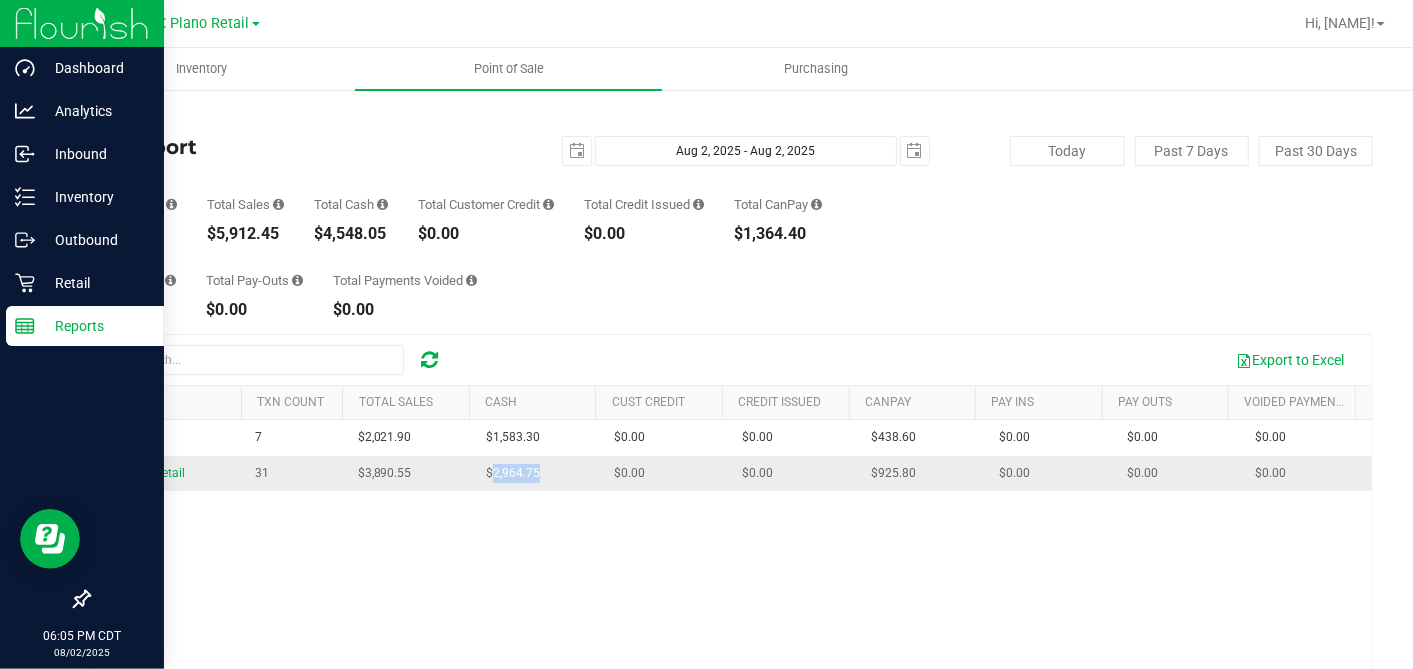 click on "$2,964.75" at bounding box center [538, 473] 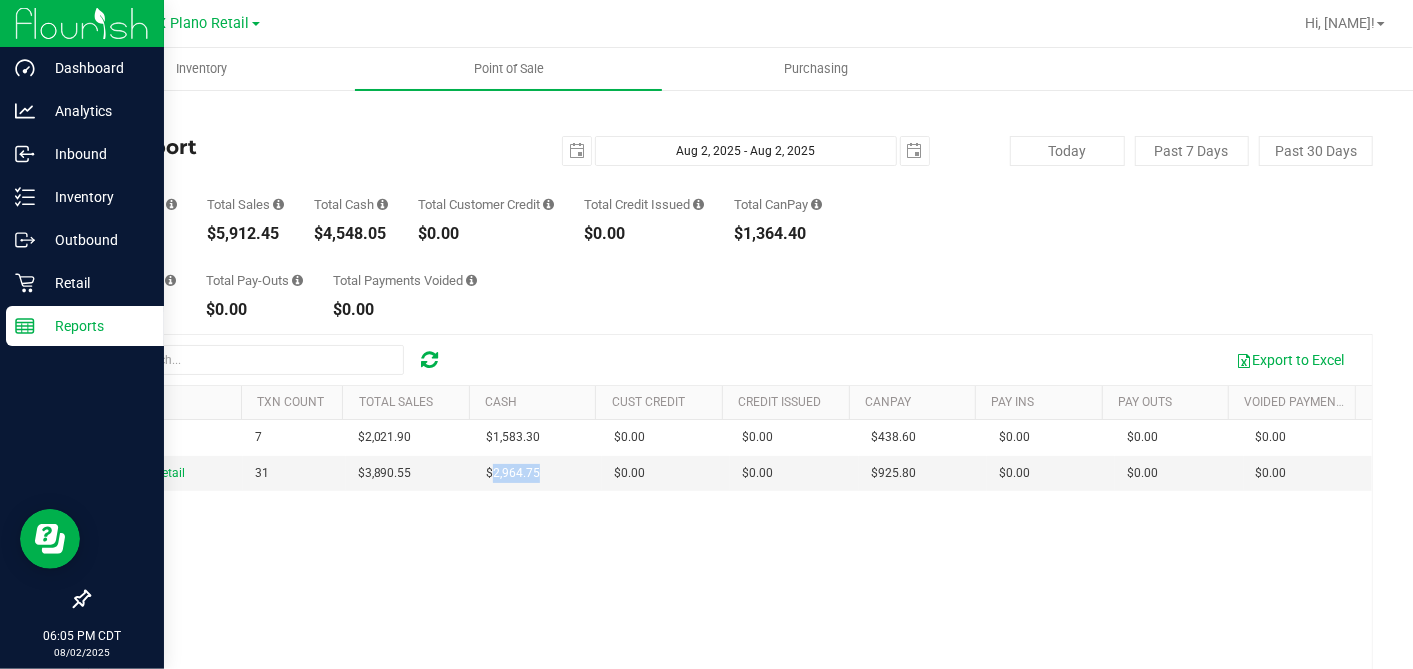 copy on "2,964.75" 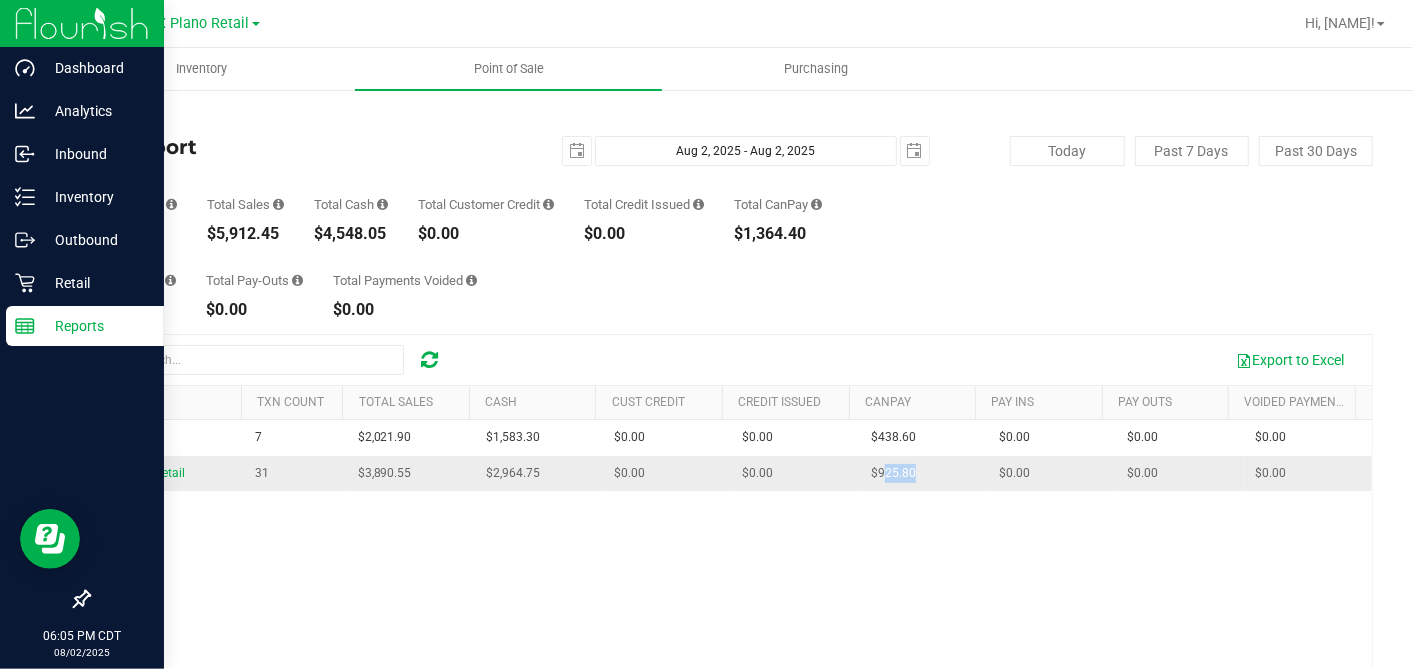 drag, startPoint x: 894, startPoint y: 467, endPoint x: 861, endPoint y: 468, distance: 33.01515 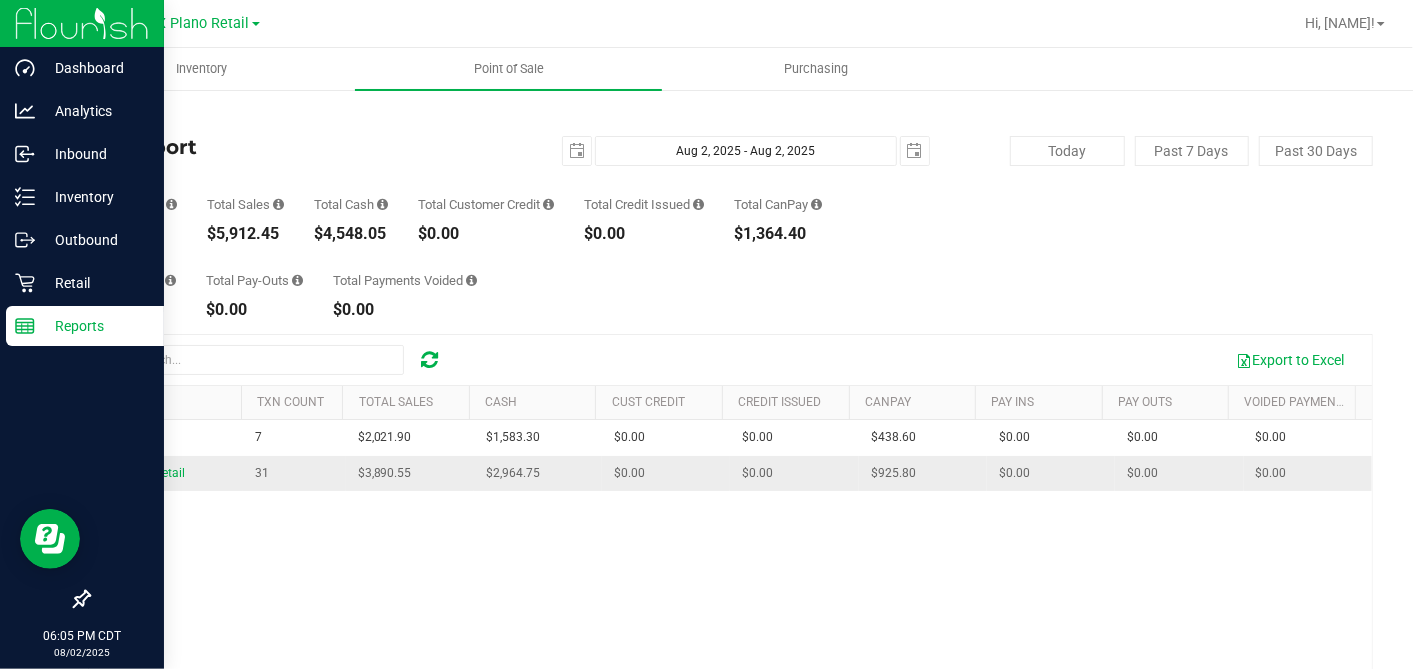 click on "$925.80" at bounding box center [923, 473] 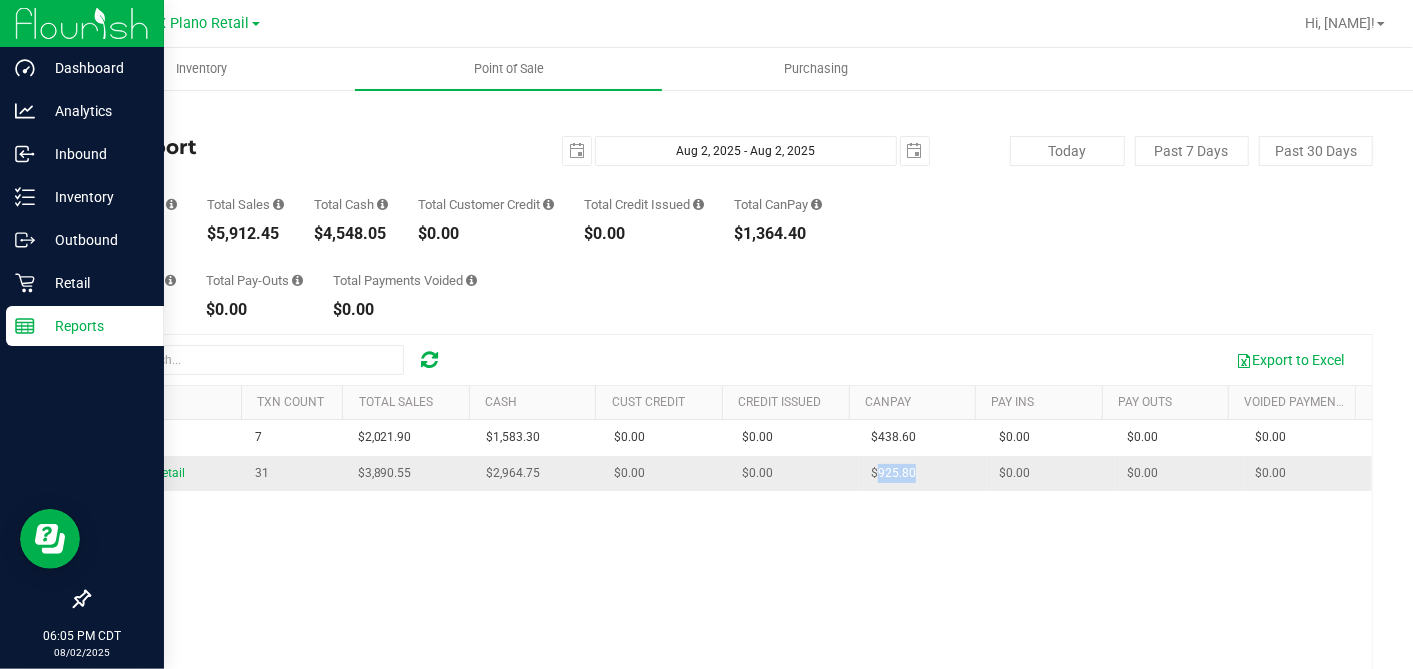 drag, startPoint x: 907, startPoint y: 472, endPoint x: 857, endPoint y: 476, distance: 50.159744 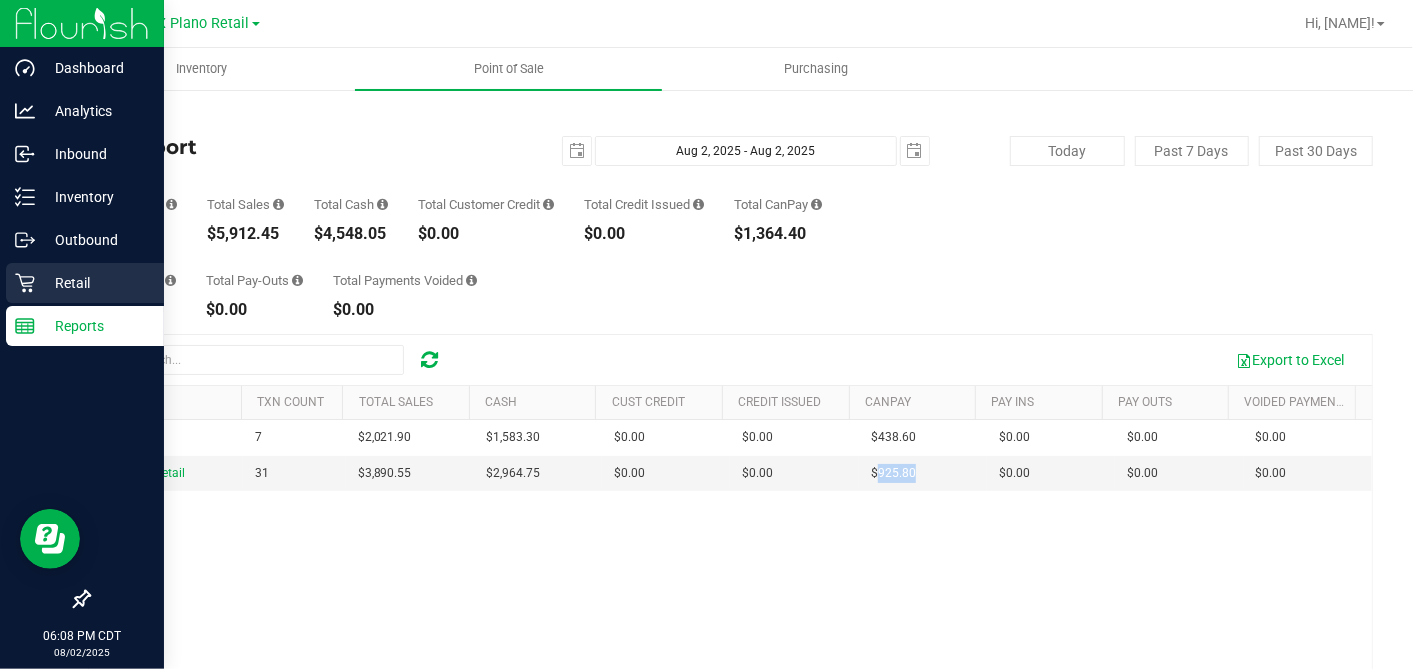 click 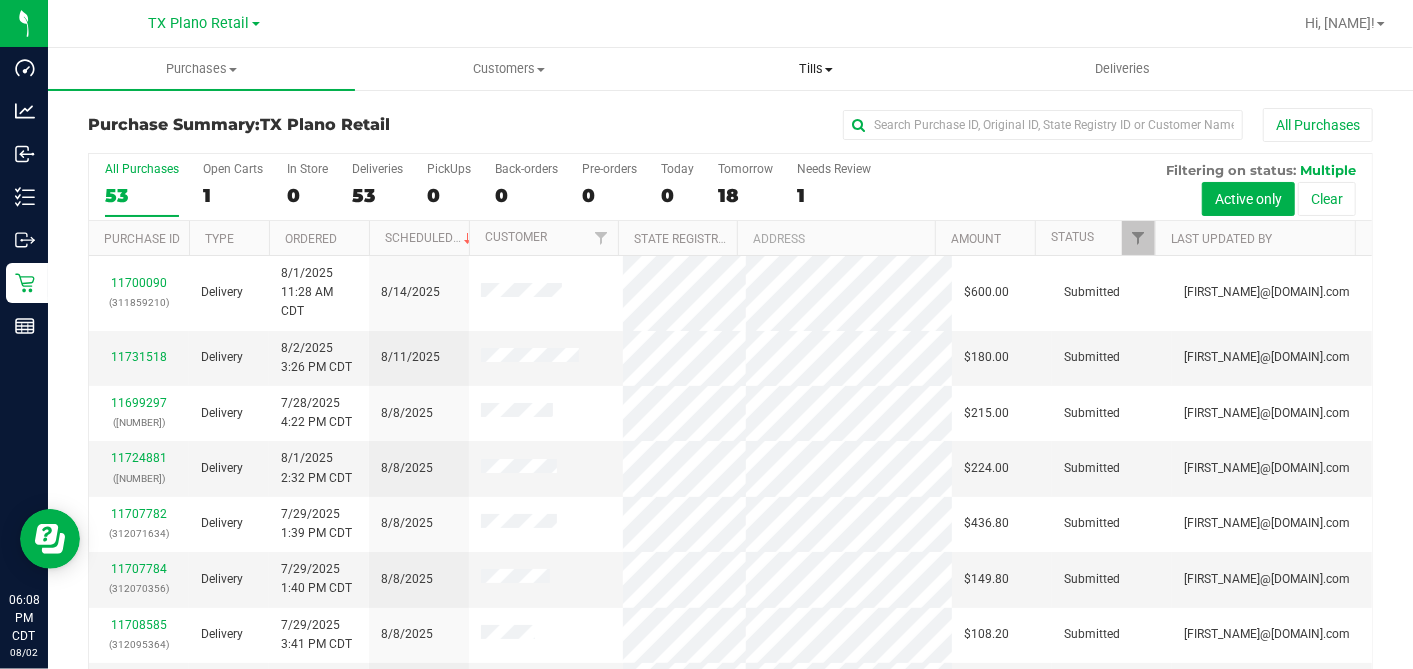 click on "Tills" at bounding box center [815, 69] 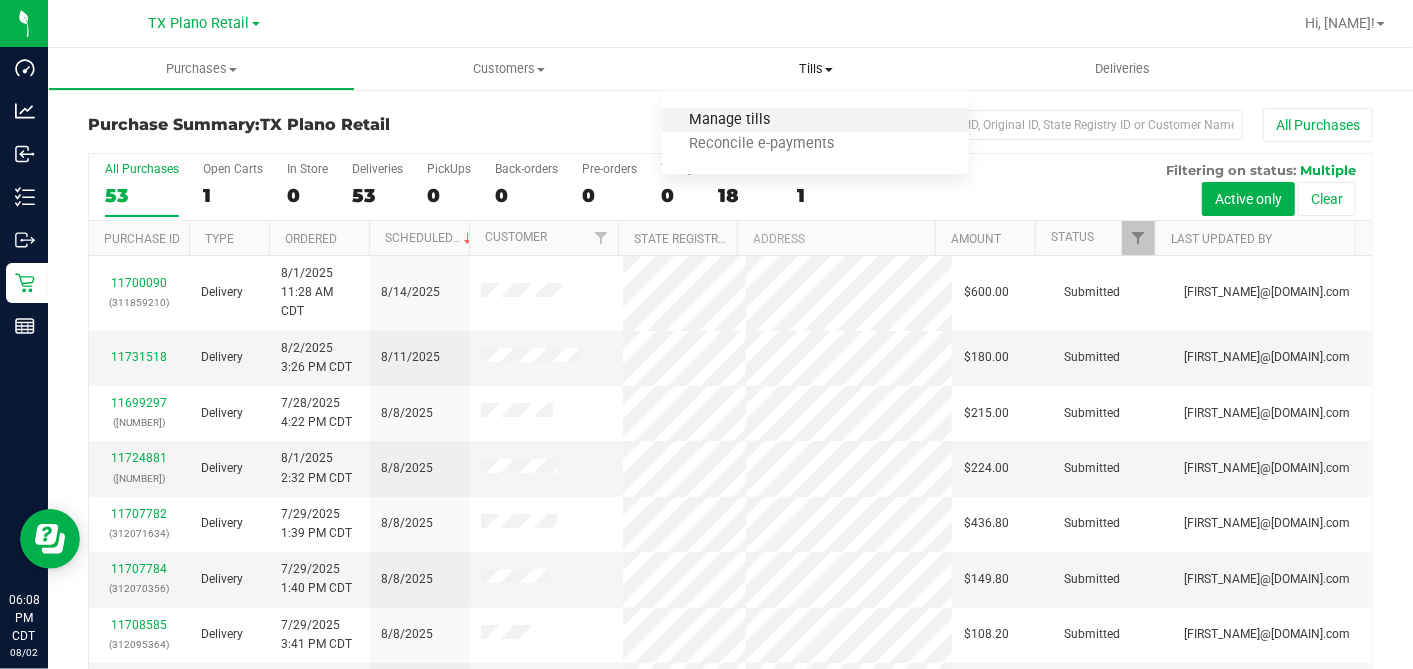 click on "Manage tills" at bounding box center [729, 120] 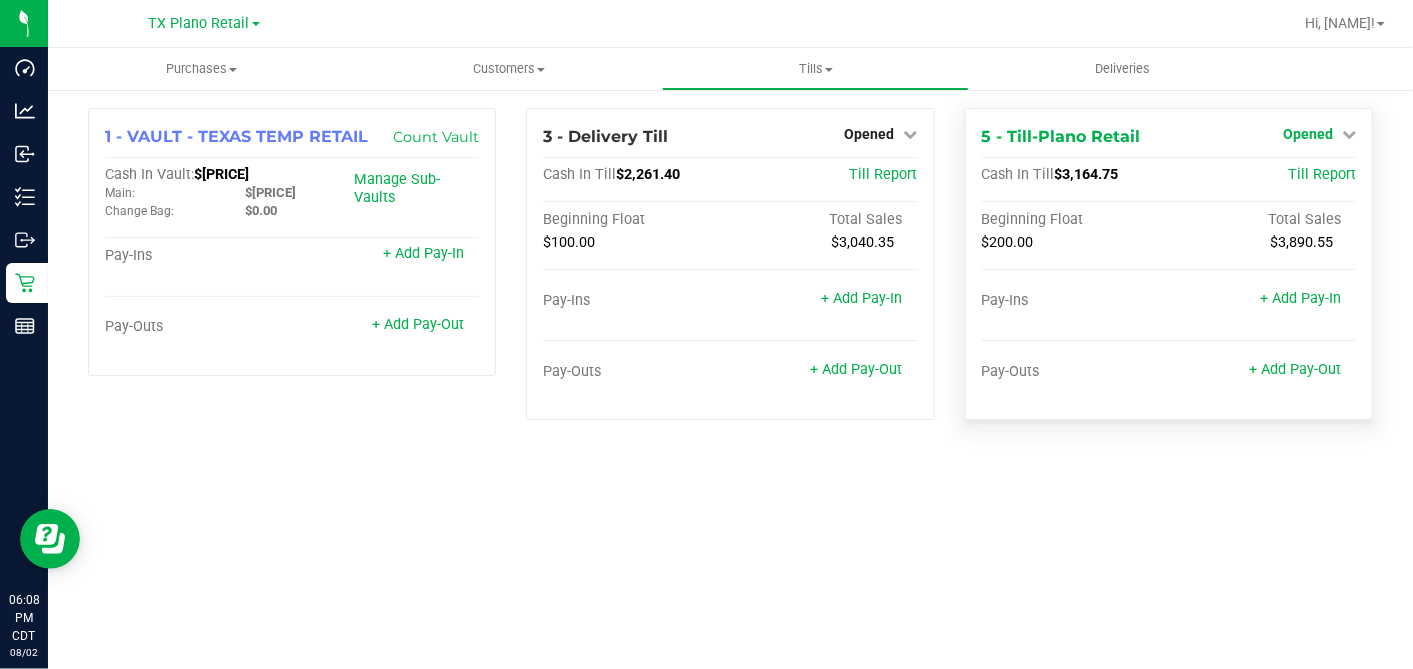 click on "Opened" at bounding box center [1308, 134] 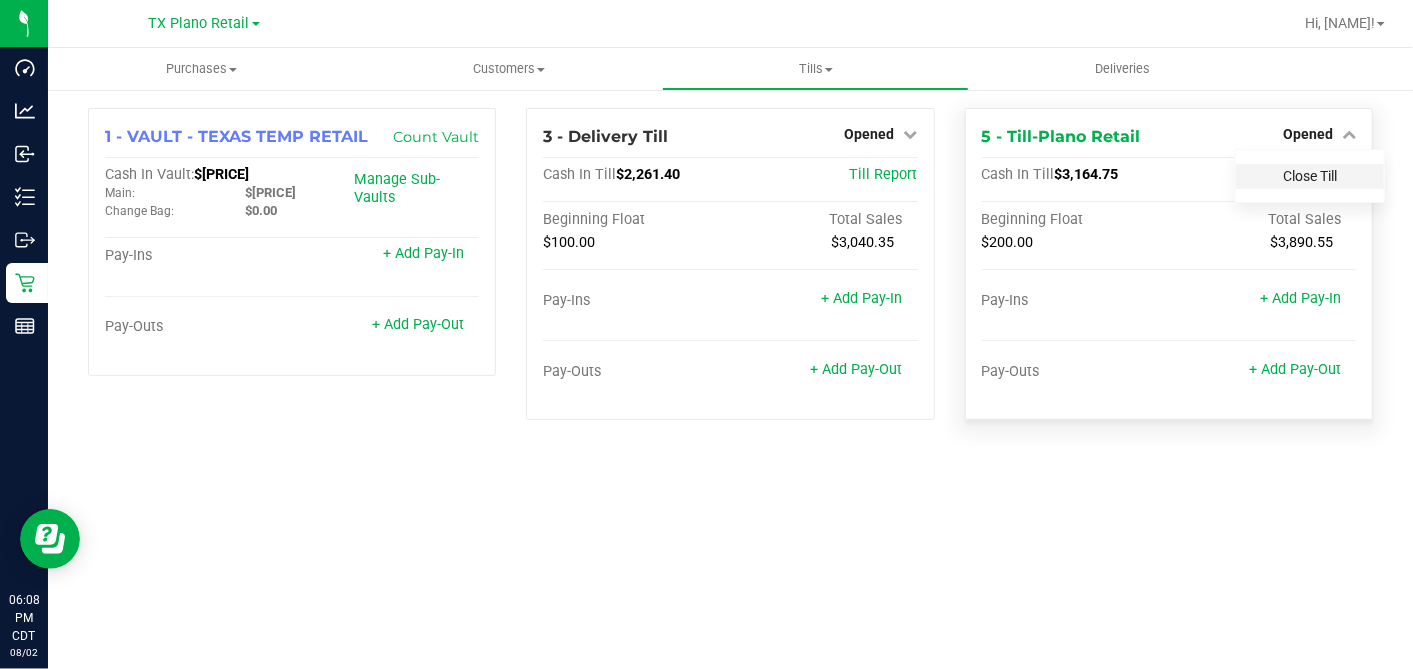click on "Close Till" at bounding box center [1310, 176] 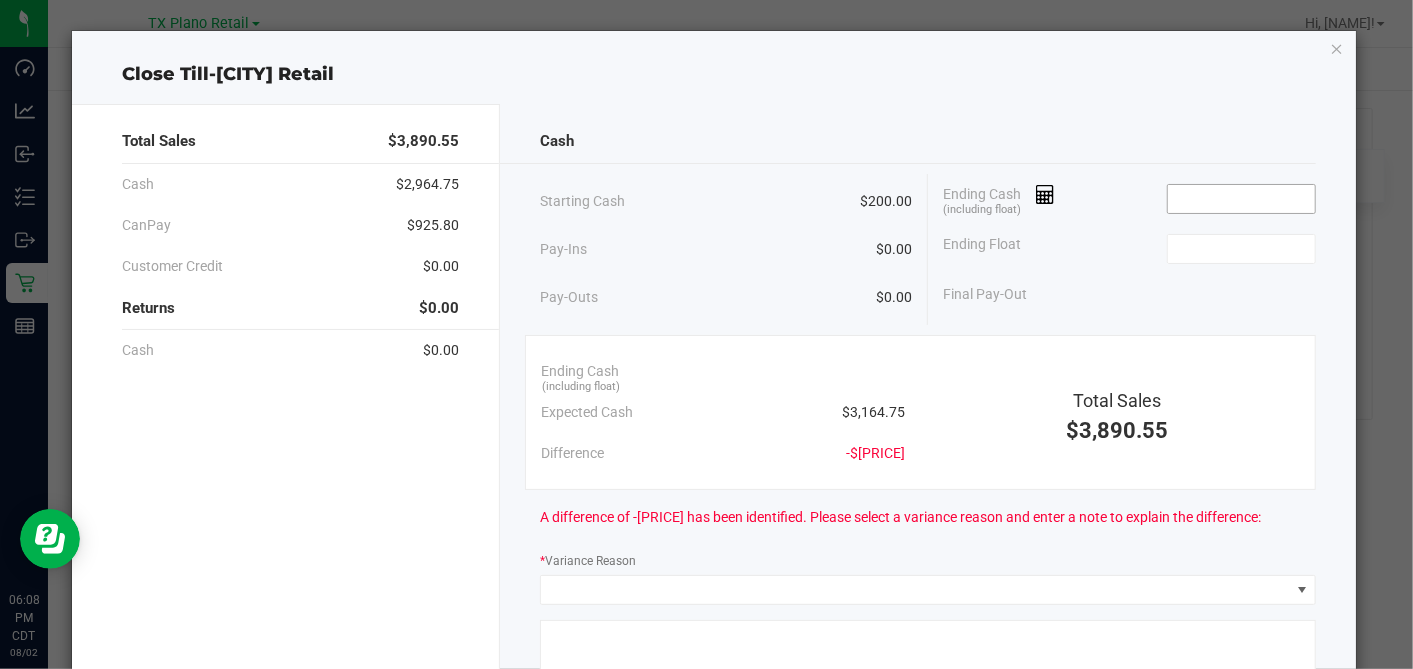 click at bounding box center (1241, 199) 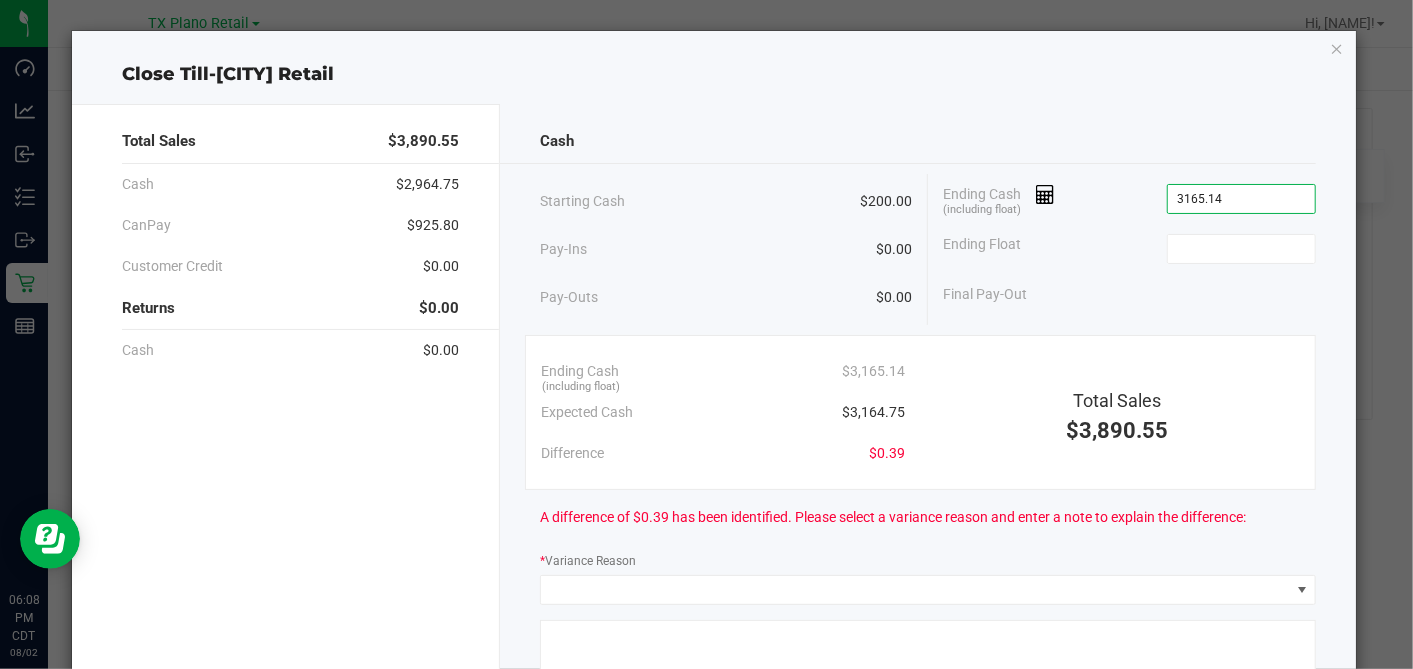 type on "$3,165.14" 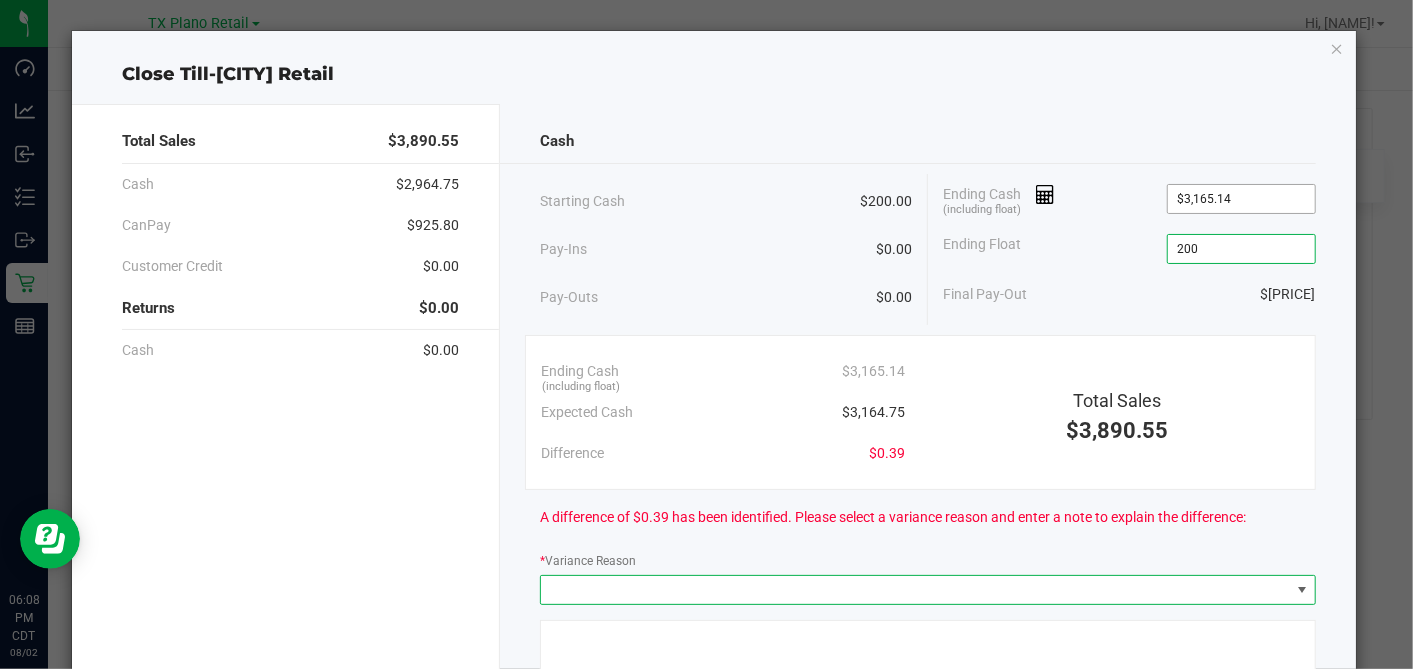 type on "$200.00" 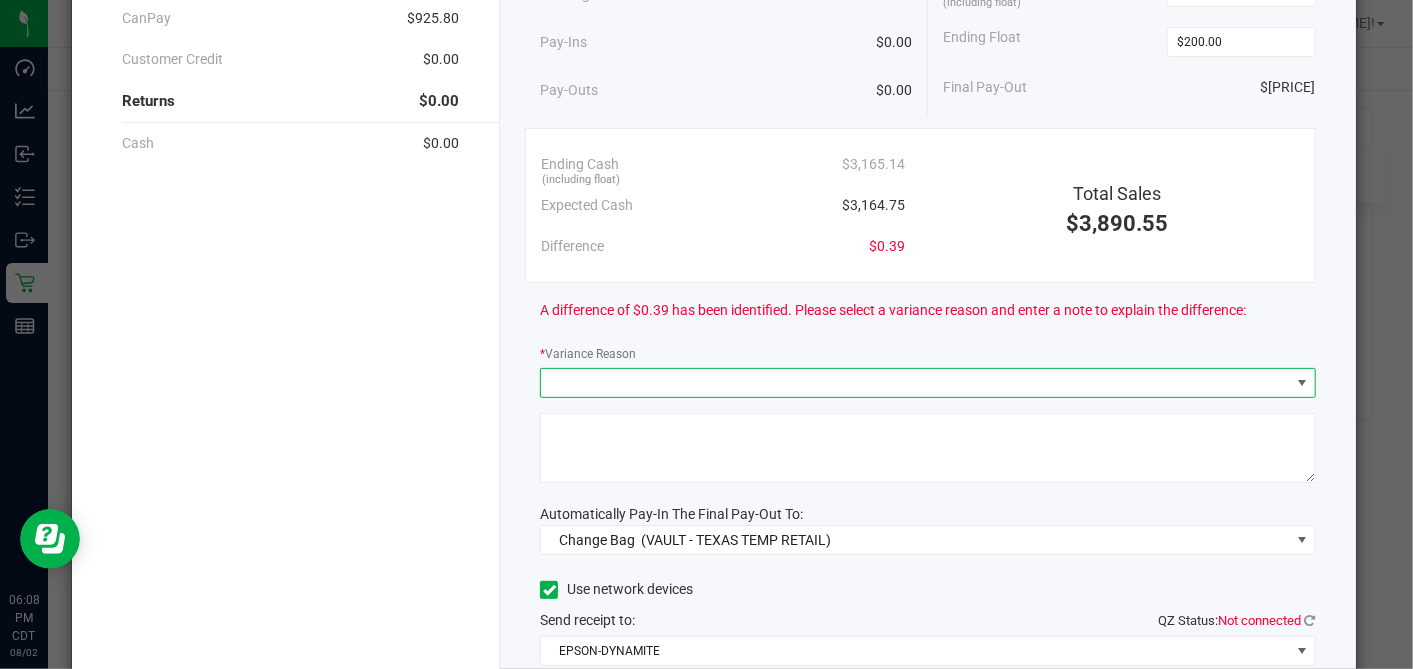 scroll, scrollTop: 222, scrollLeft: 0, axis: vertical 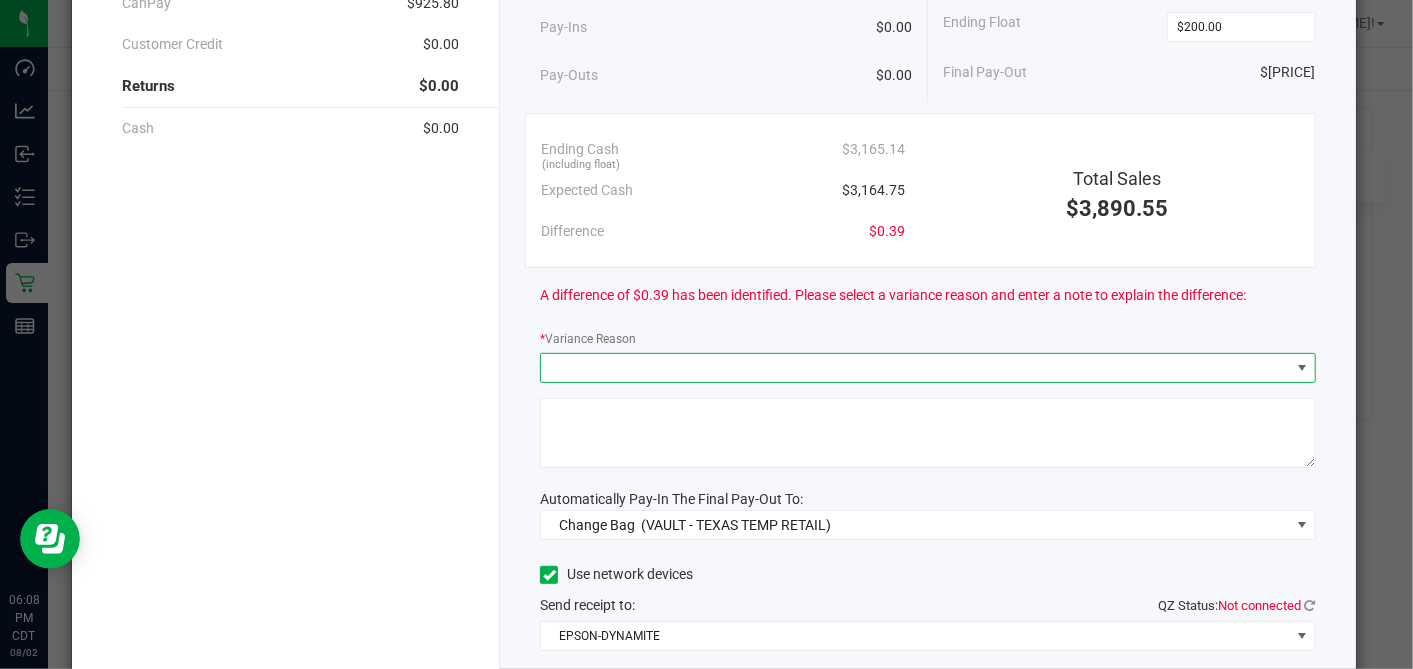 click at bounding box center (915, 368) 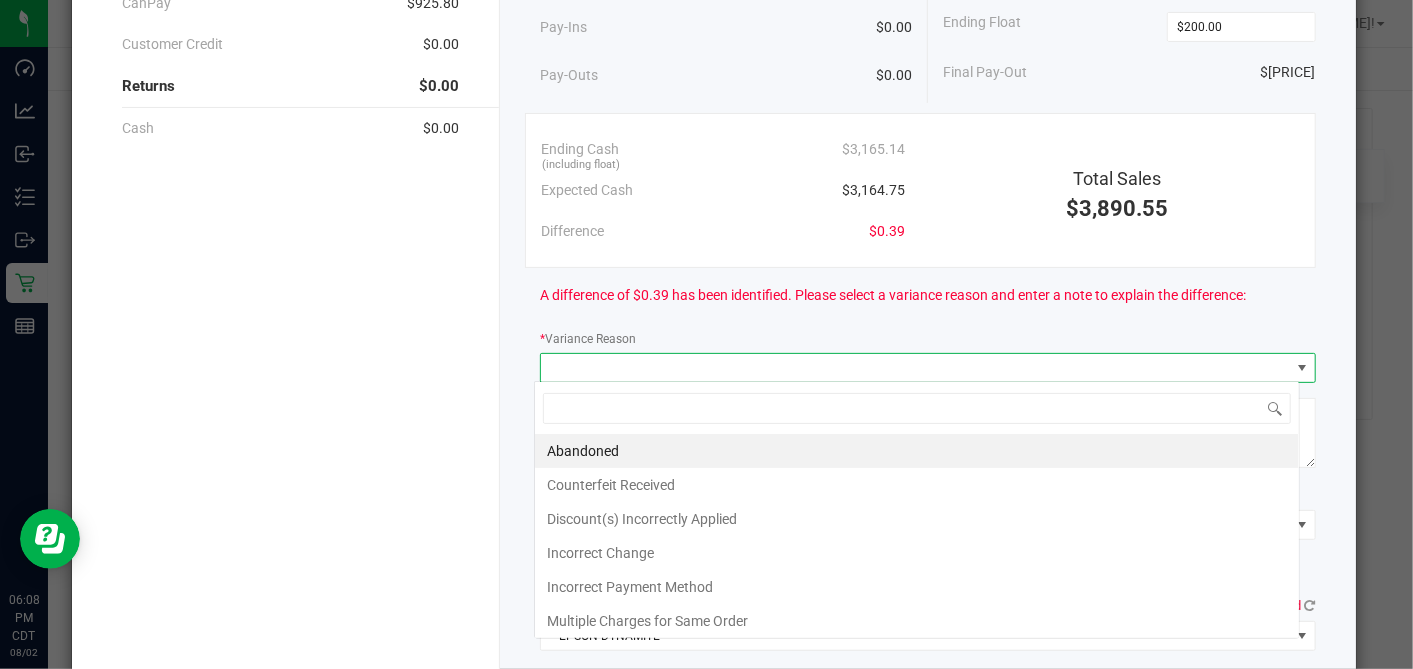 scroll, scrollTop: 99970, scrollLeft: 99234, axis: both 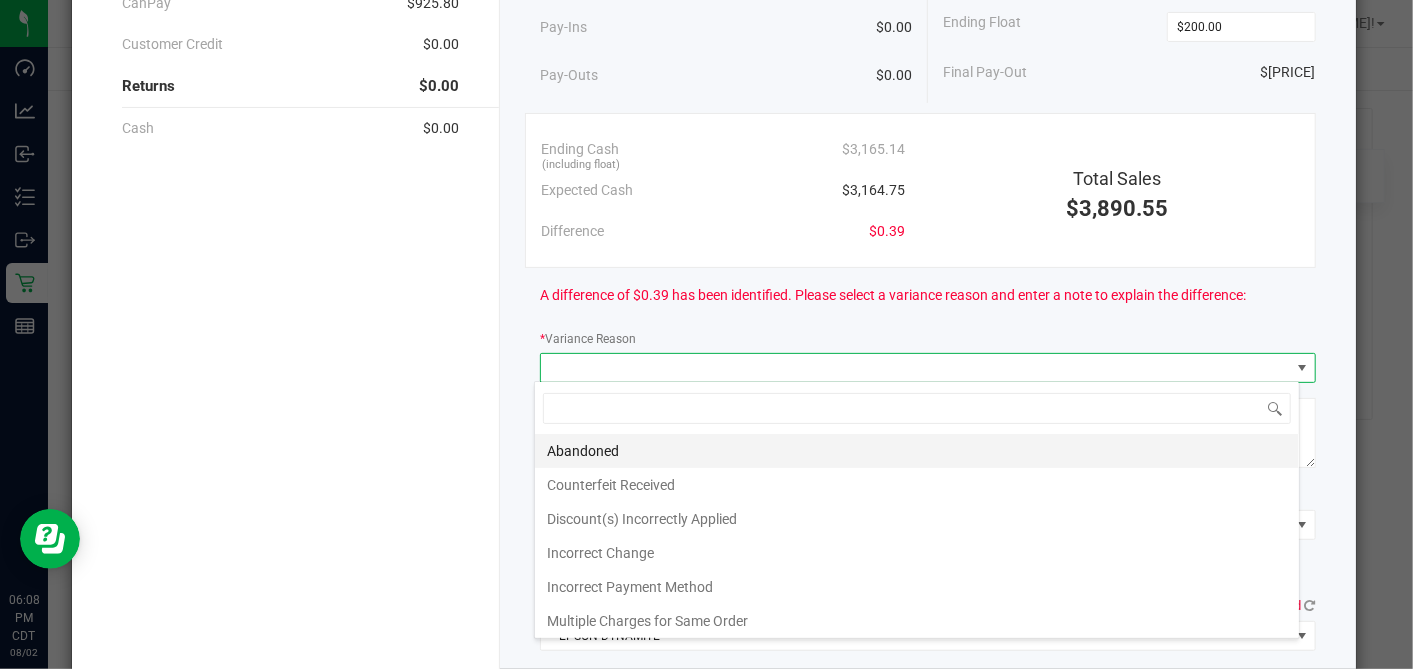 click on "Abandoned" at bounding box center [917, 451] 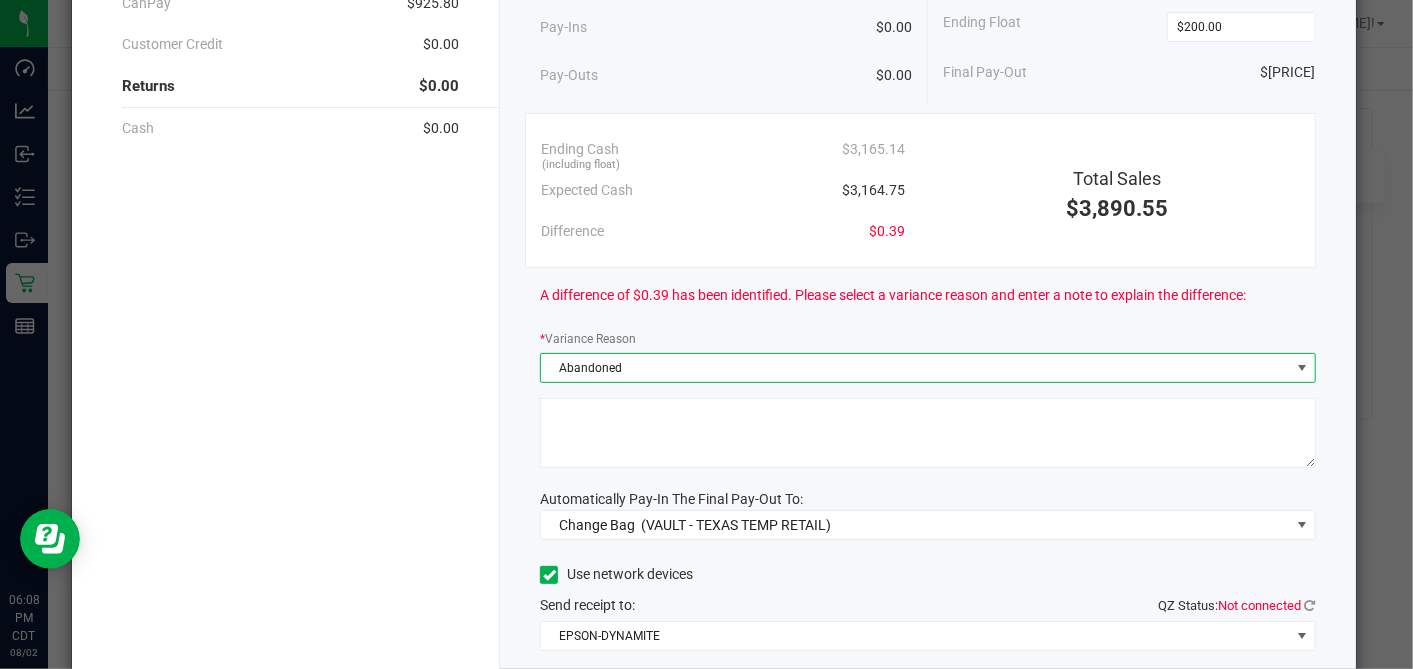 click 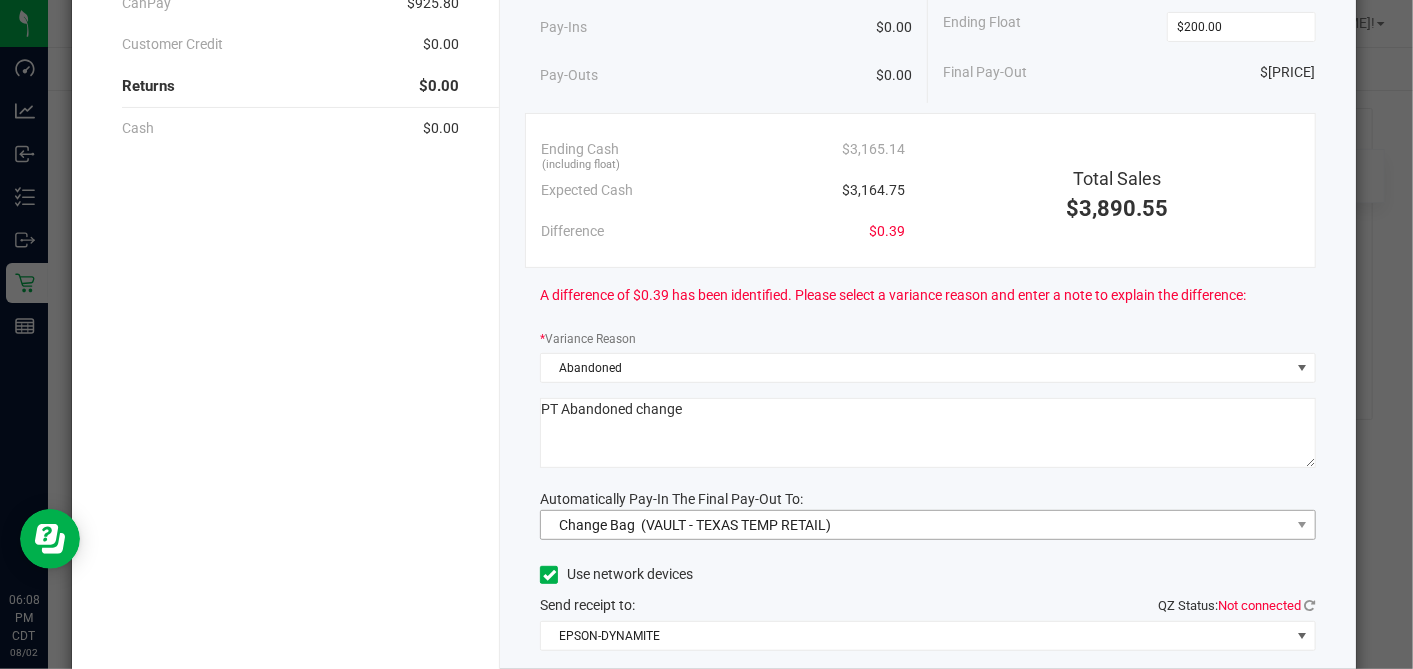 type on "PT Abandoned change" 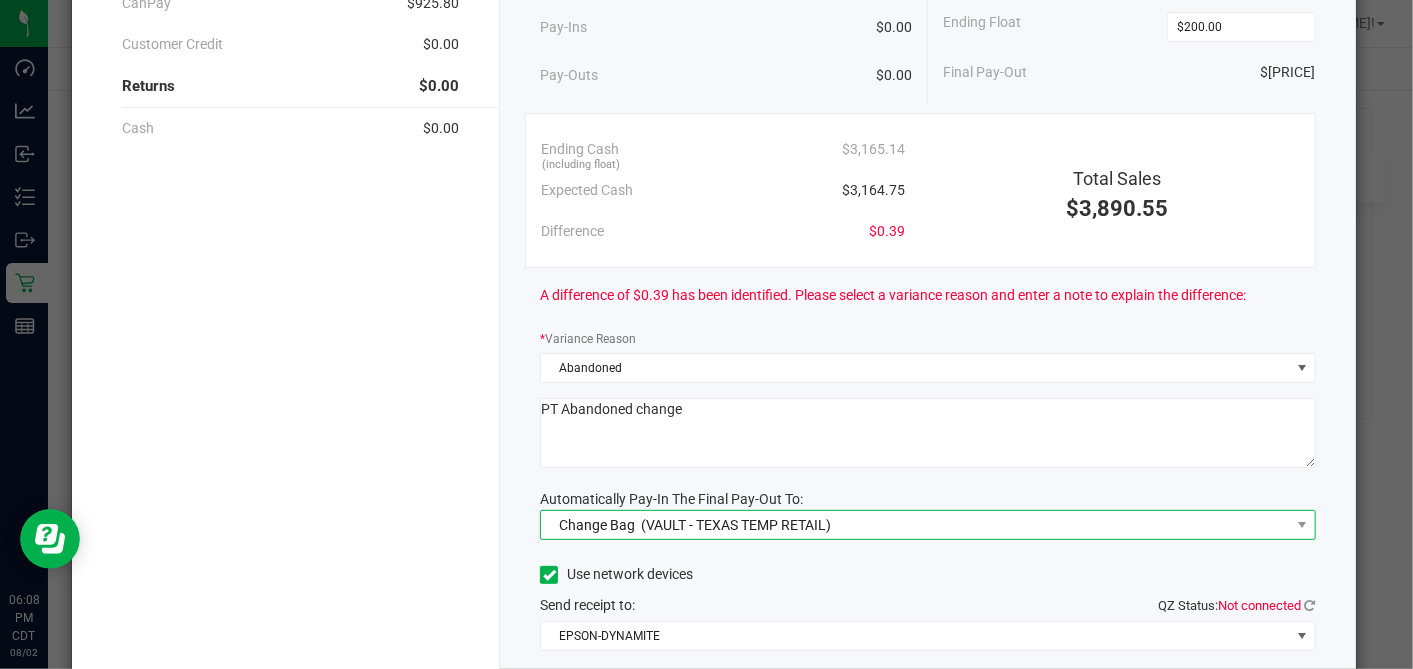 click on "Change Bag    (VAULT - [STATE] TEMP RETAIL)" at bounding box center (690, 525) 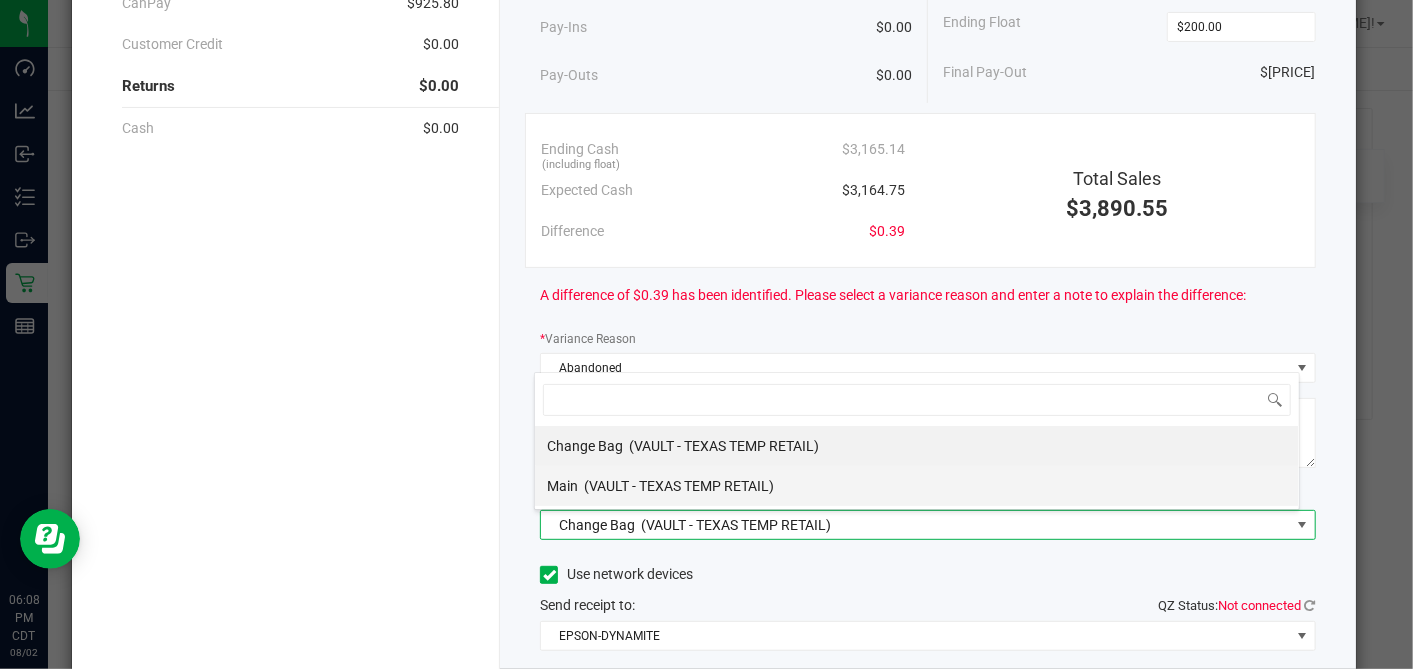 scroll, scrollTop: 99970, scrollLeft: 99234, axis: both 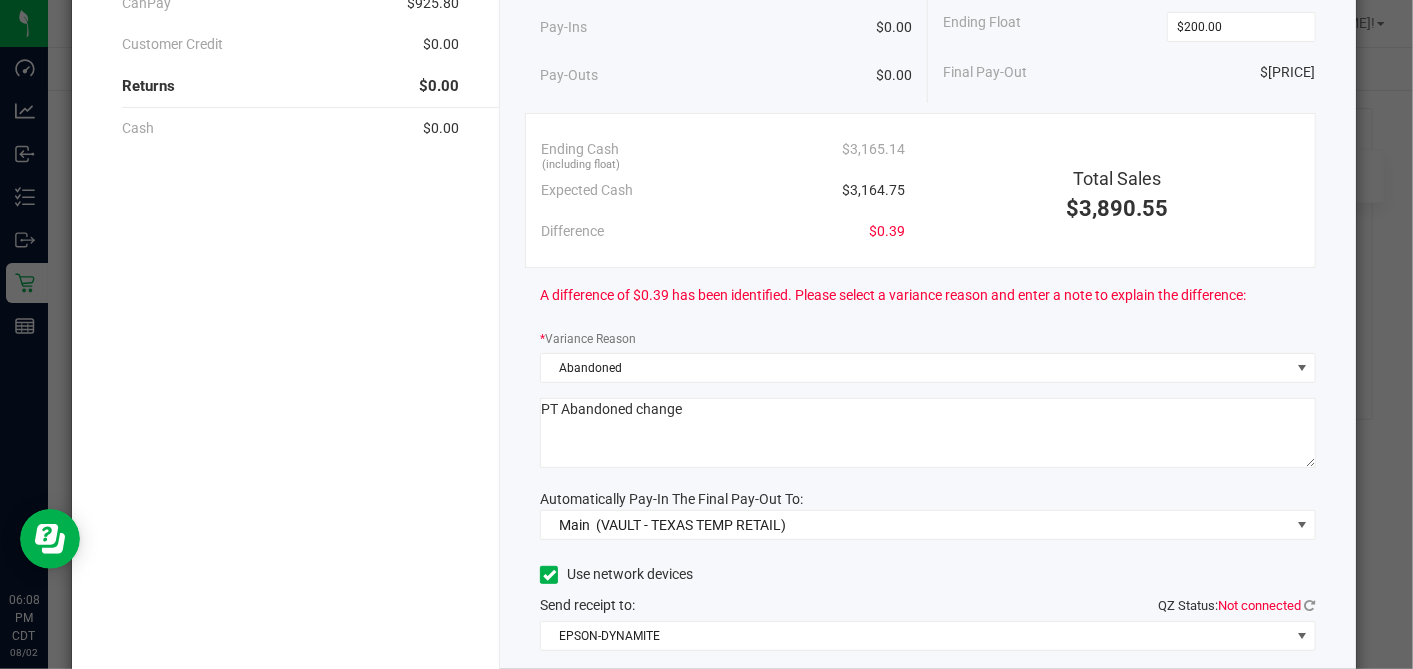 click 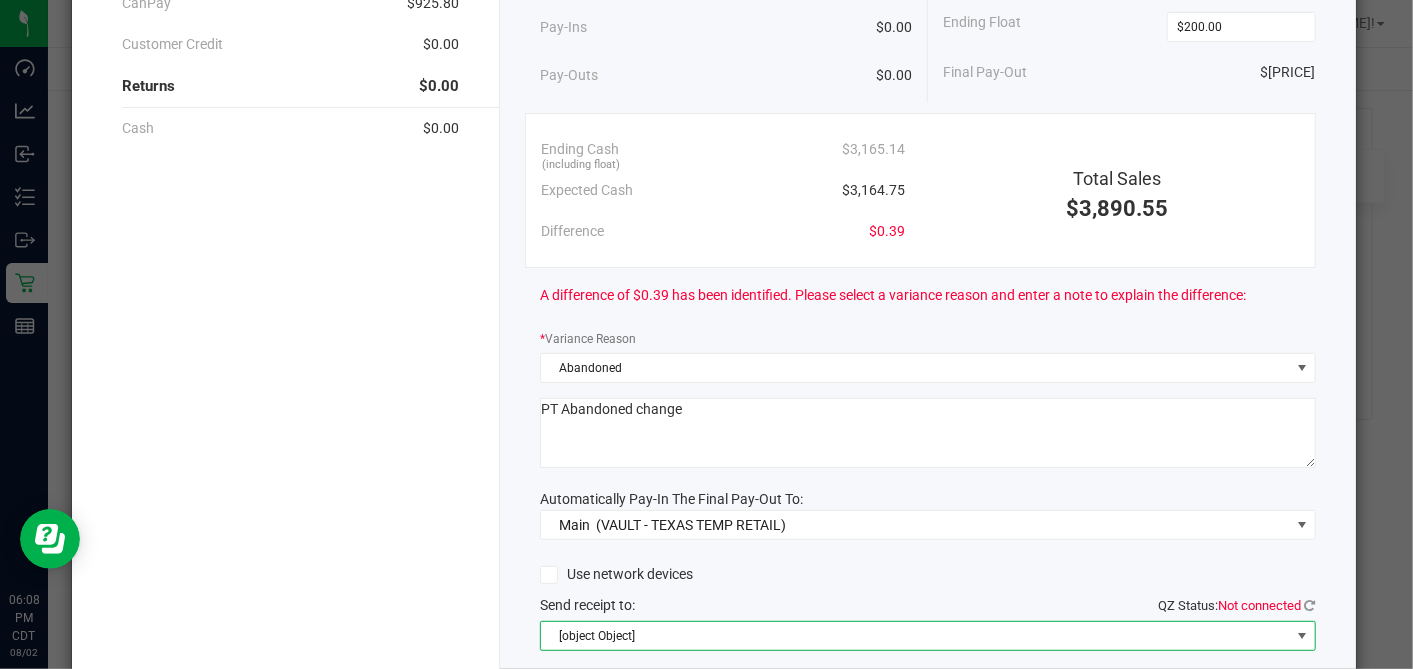 click on "[object Object]" at bounding box center [915, 636] 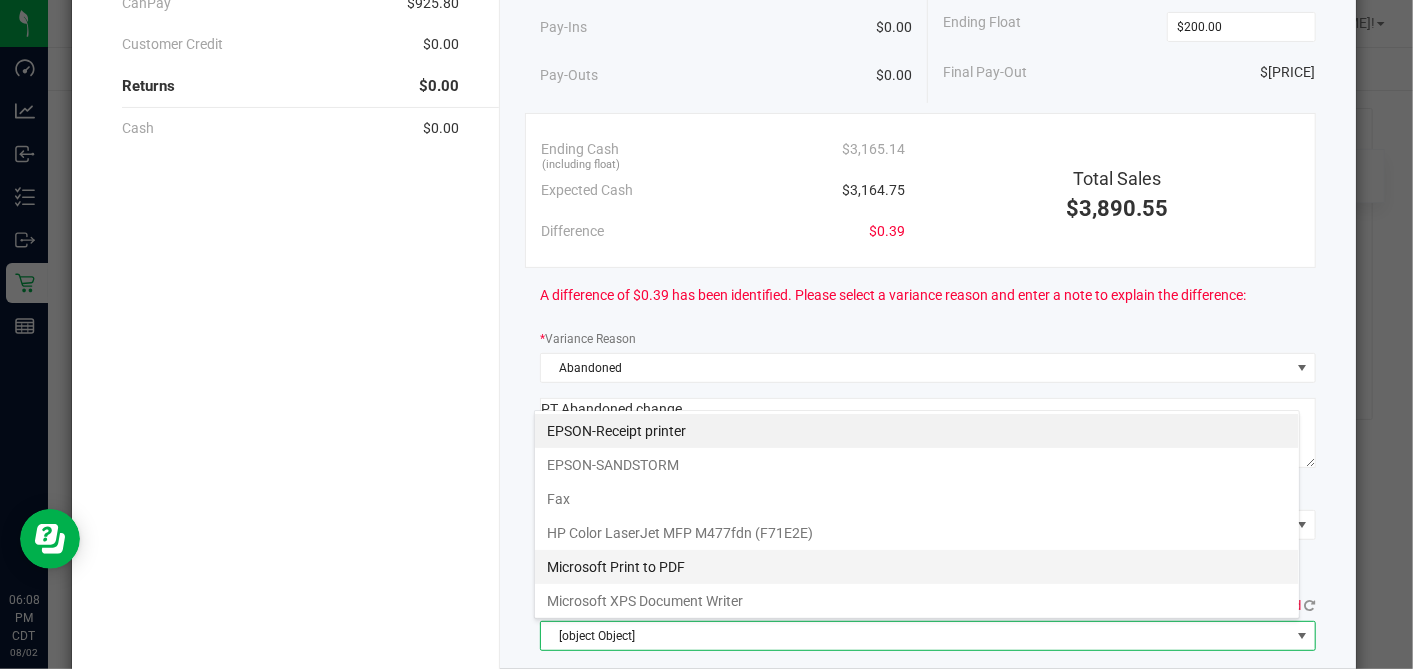 scroll, scrollTop: 99970, scrollLeft: 99234, axis: both 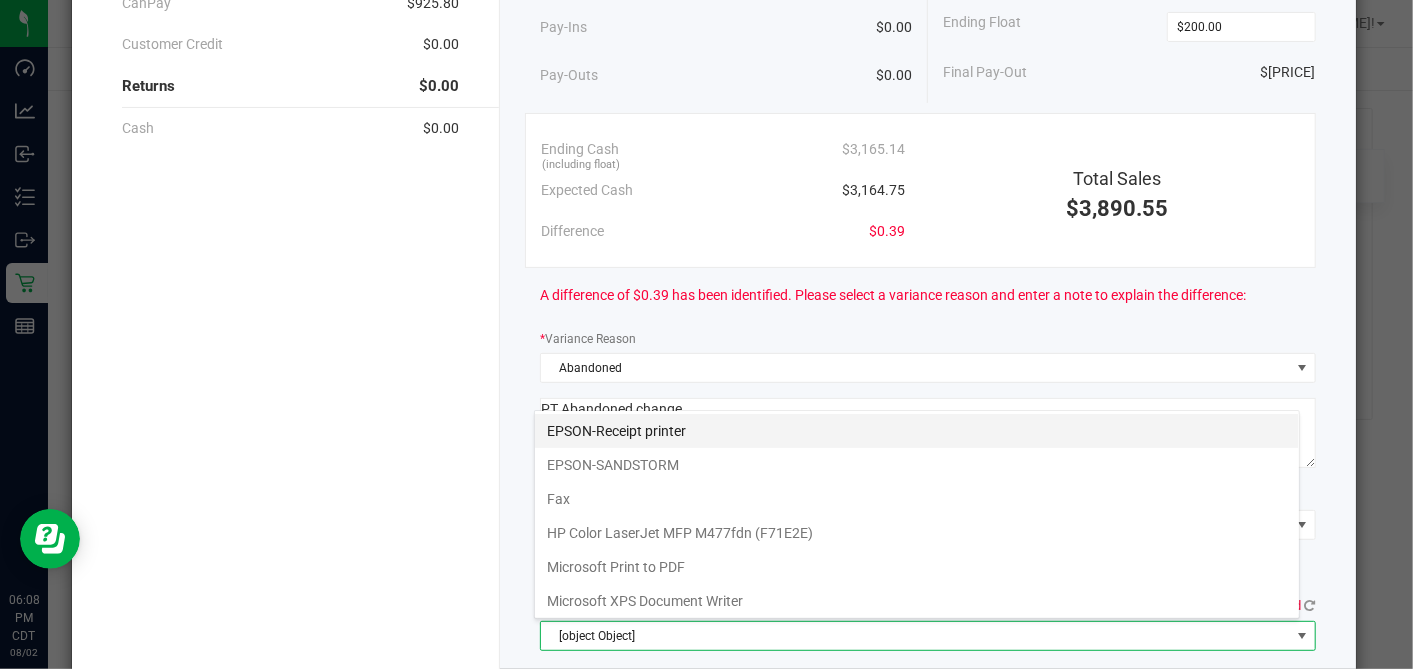 click on "EPSON-Receipt printer" at bounding box center [917, 431] 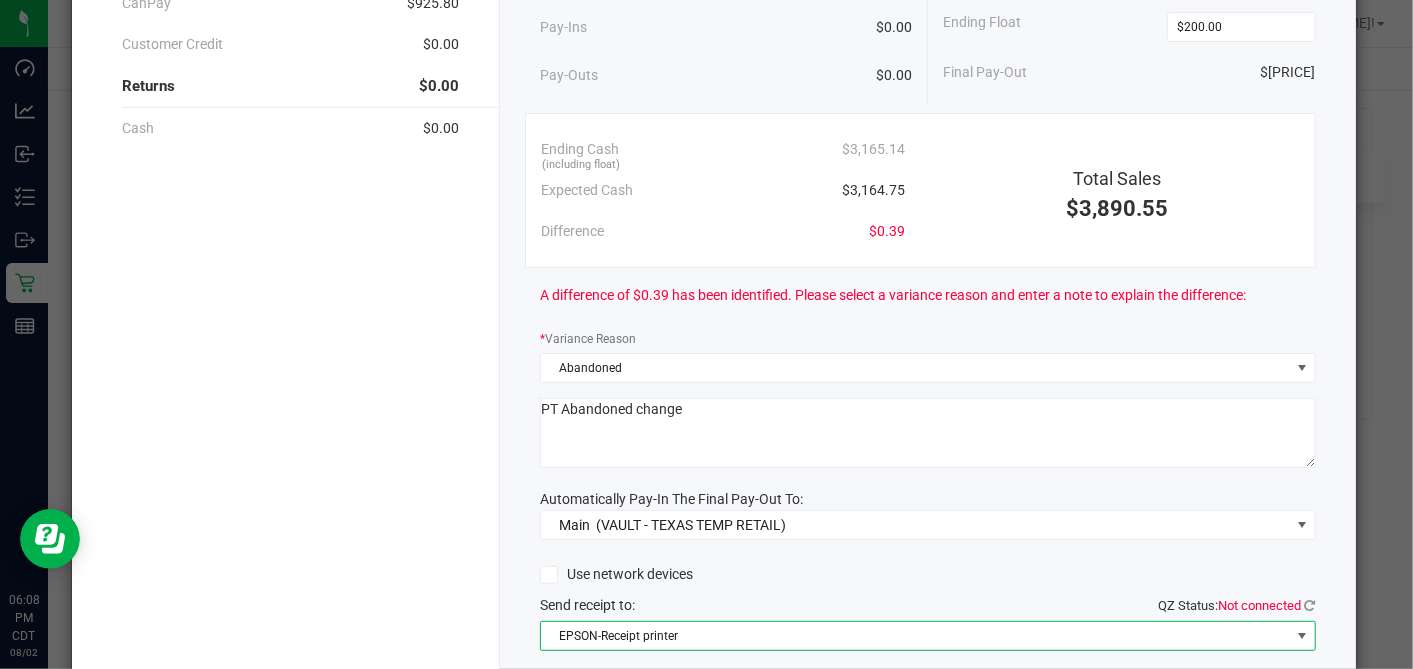 click on "Use network devices" 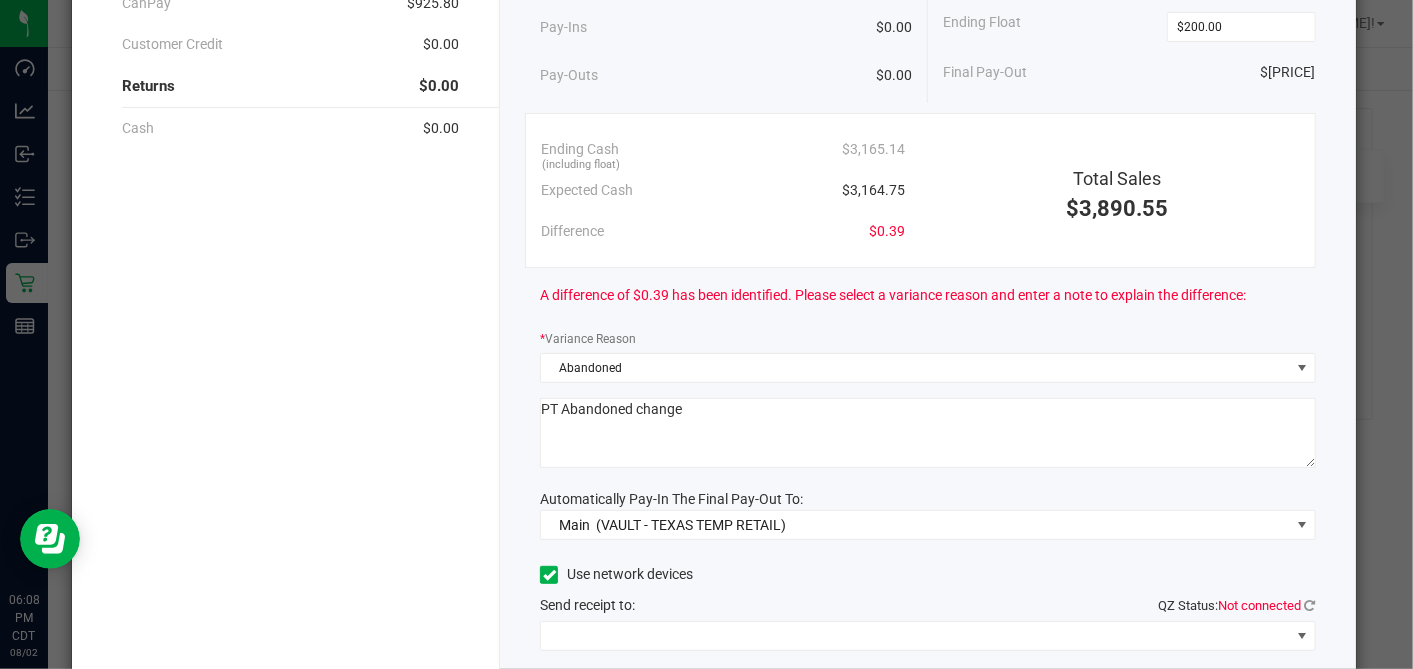 click on "Use network devices" 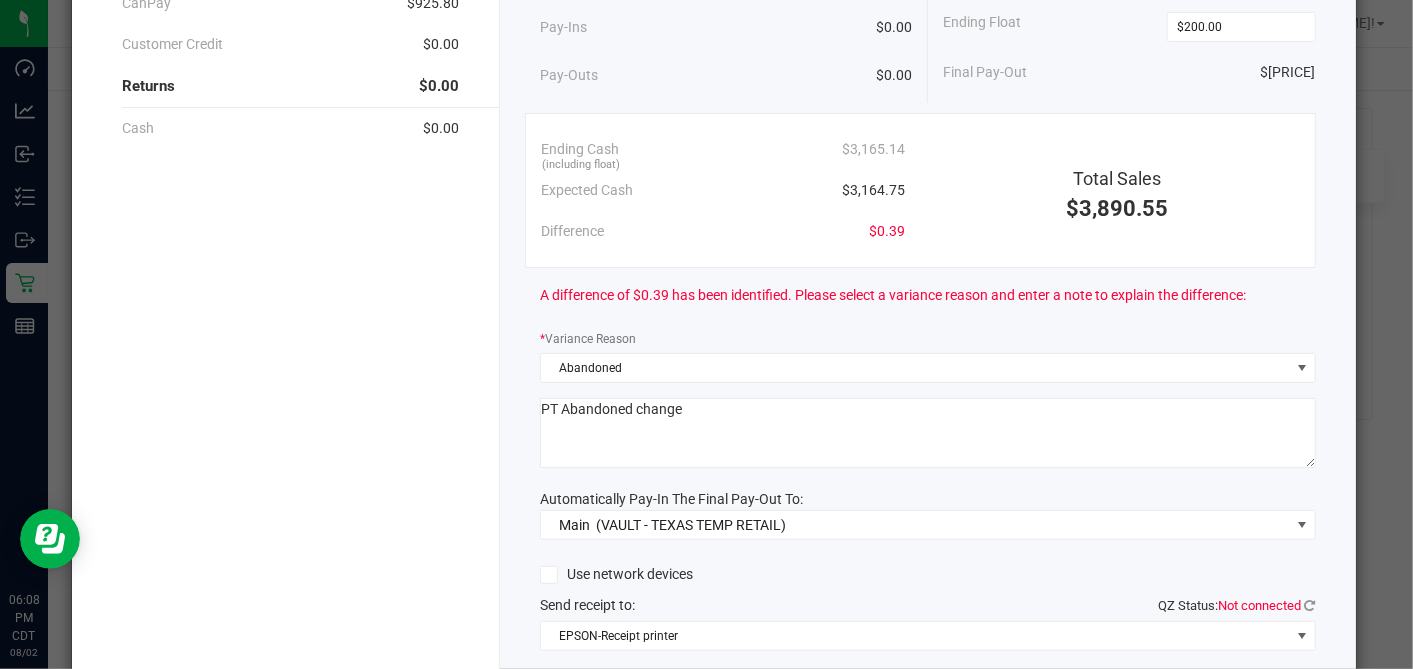 click on "Use network devices" 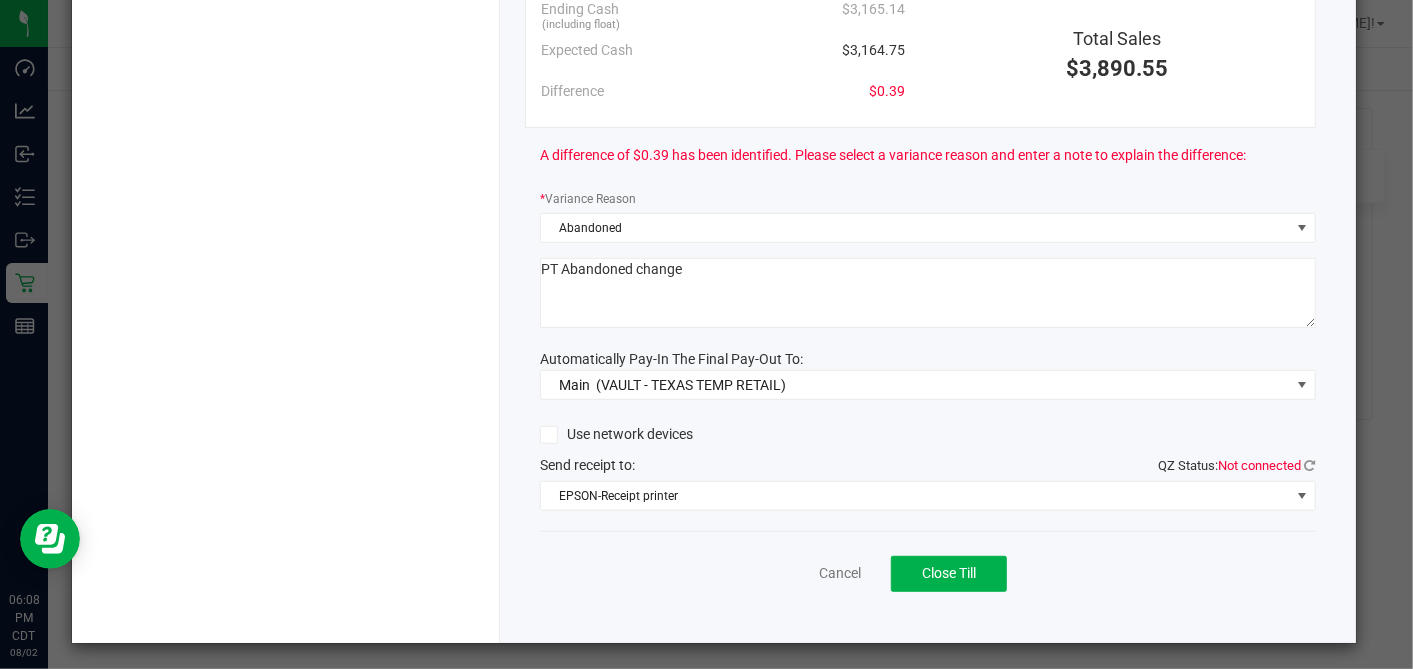 scroll, scrollTop: 363, scrollLeft: 0, axis: vertical 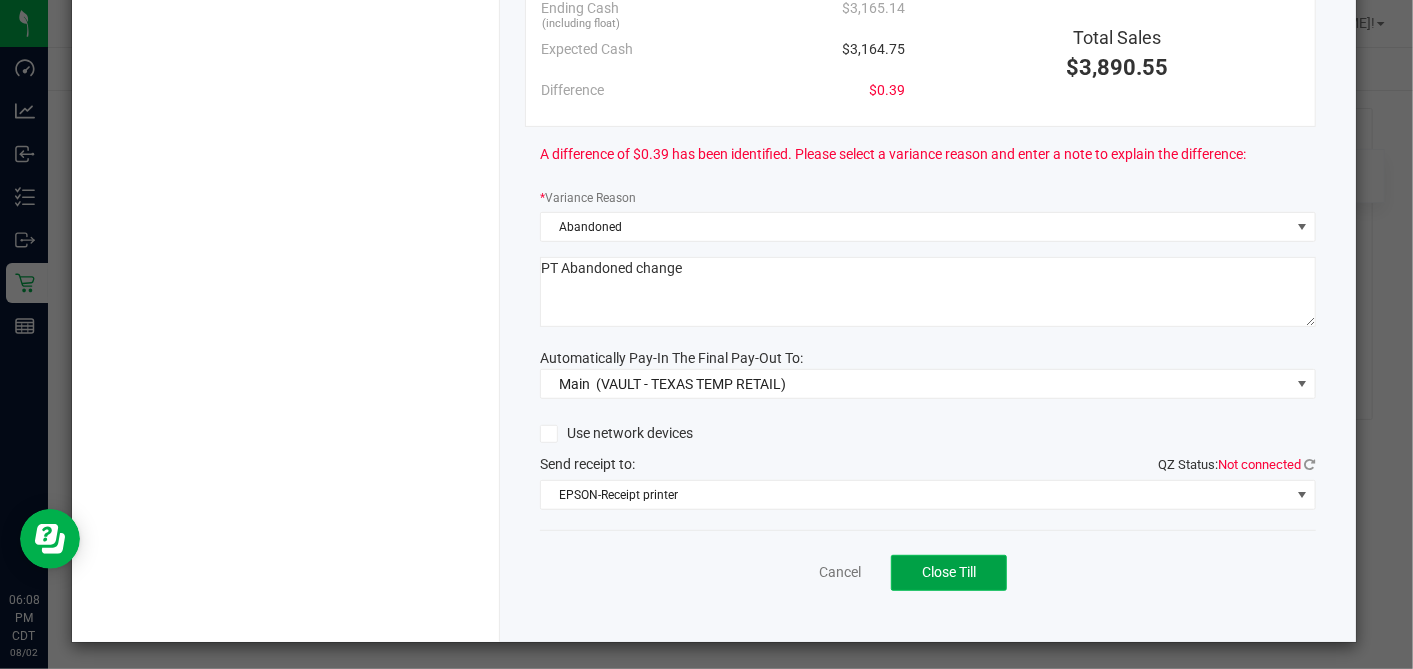 click on "Close Till" 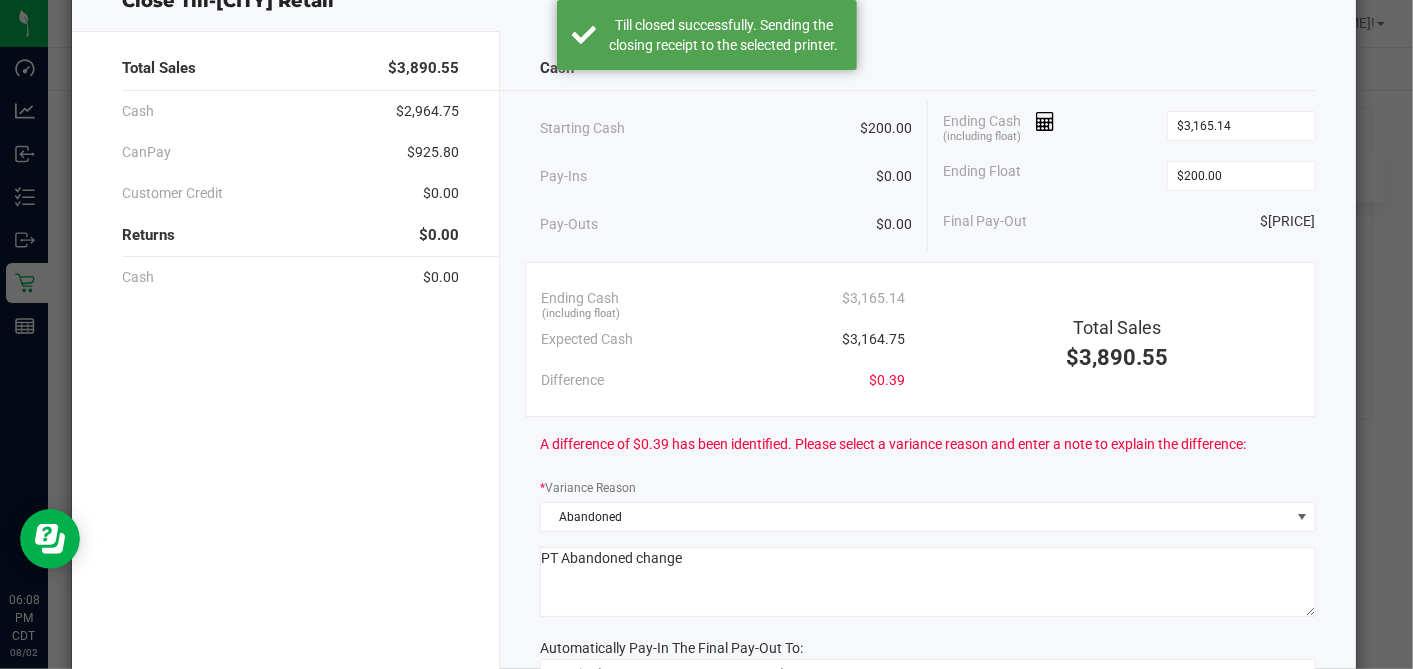 scroll, scrollTop: 0, scrollLeft: 0, axis: both 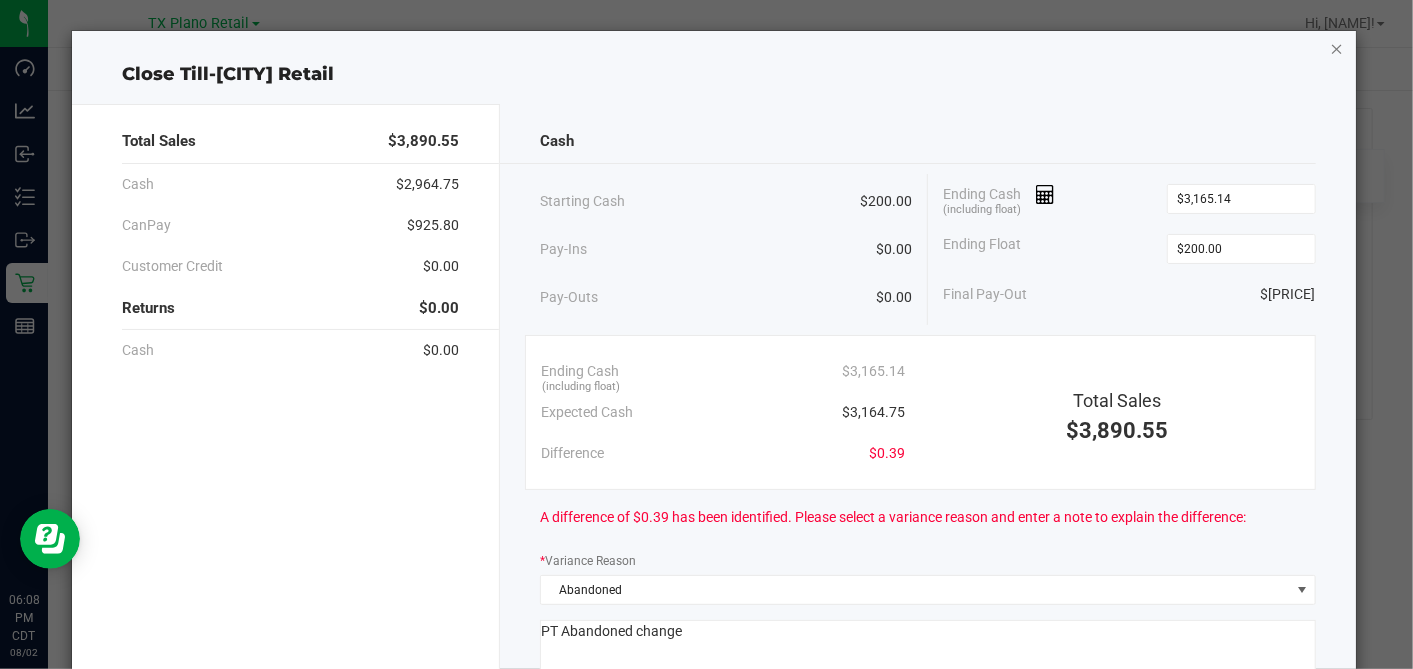 click 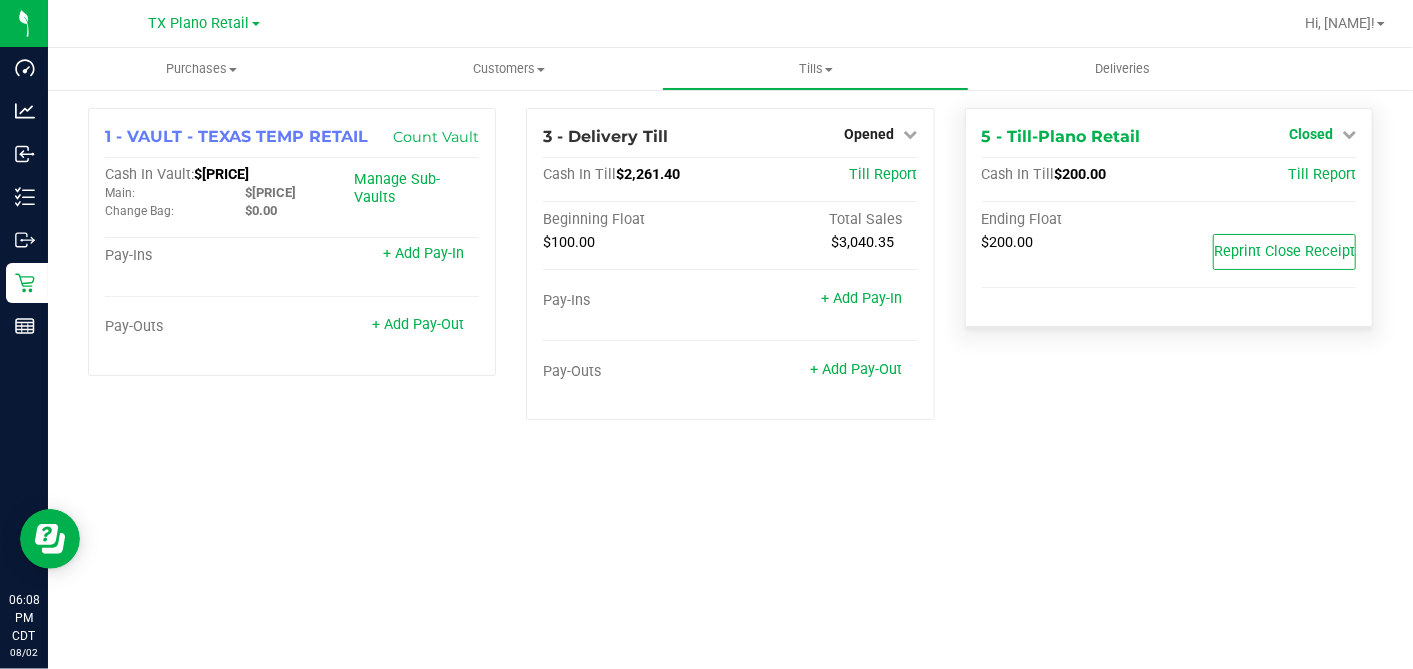 click on "Closed" at bounding box center [1311, 134] 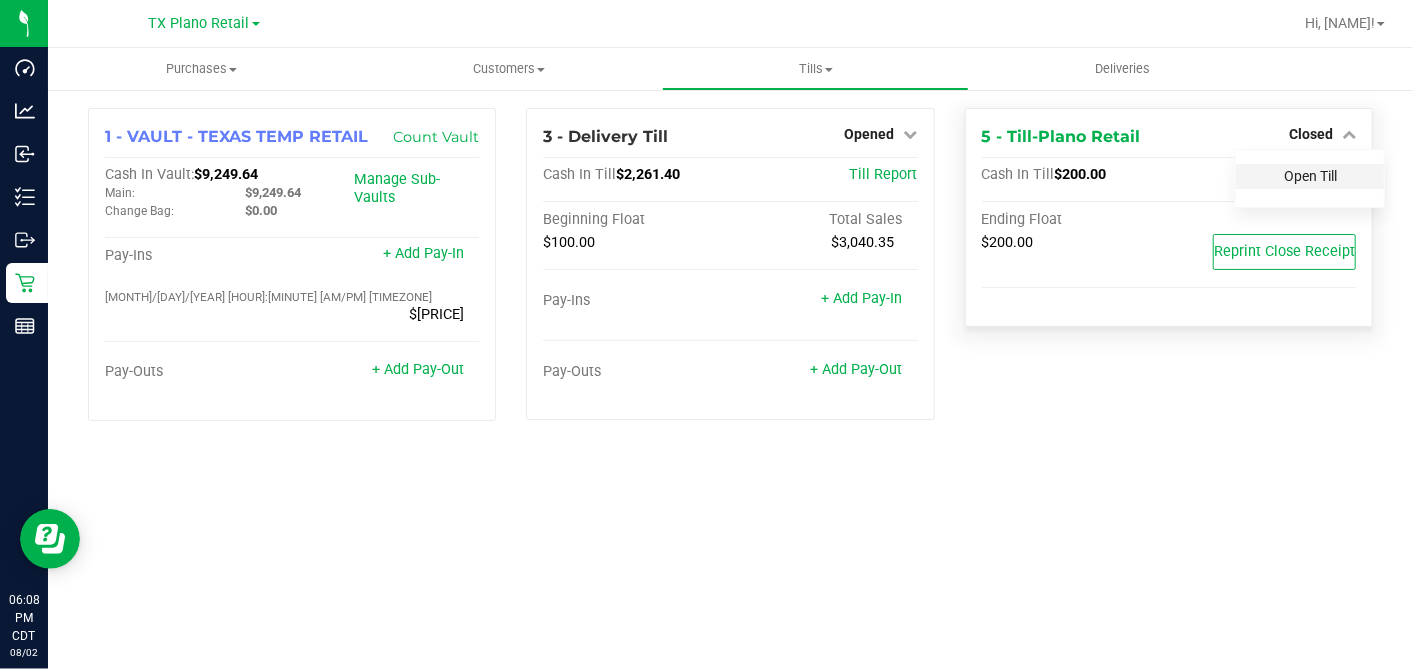 click on "Open Till" at bounding box center (1310, 176) 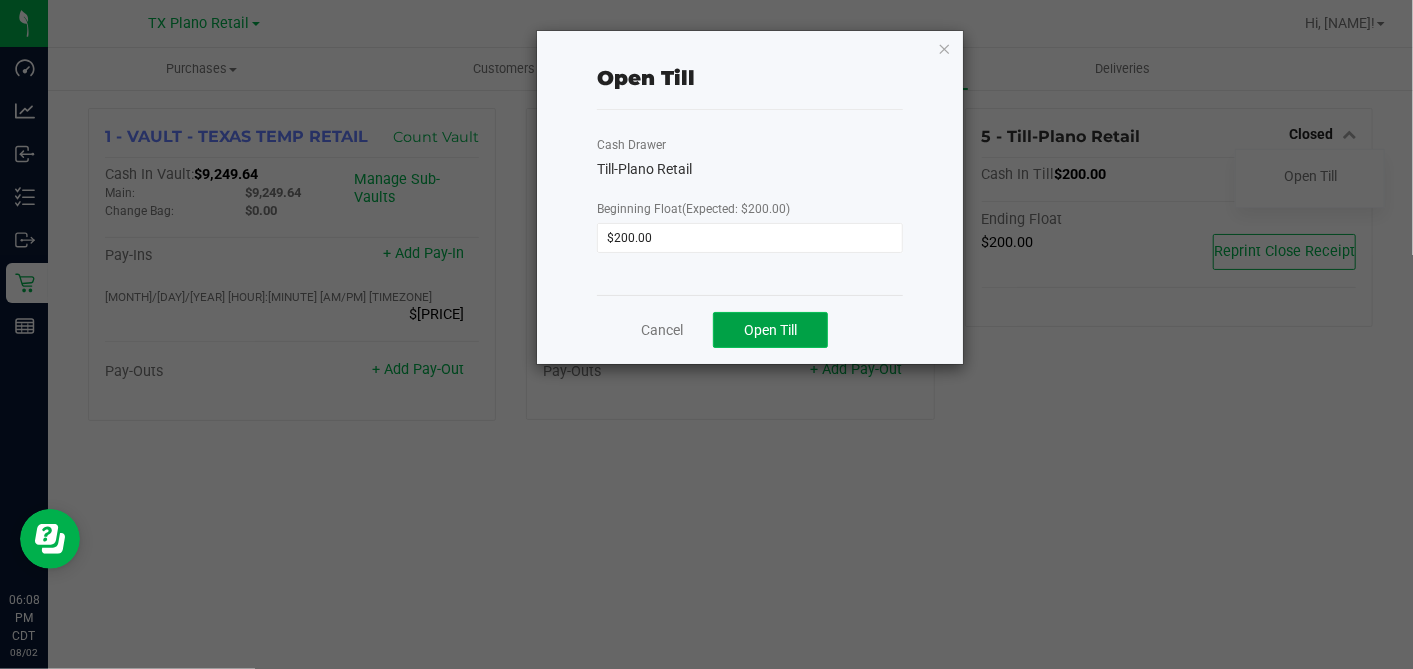 click on "Open Till" 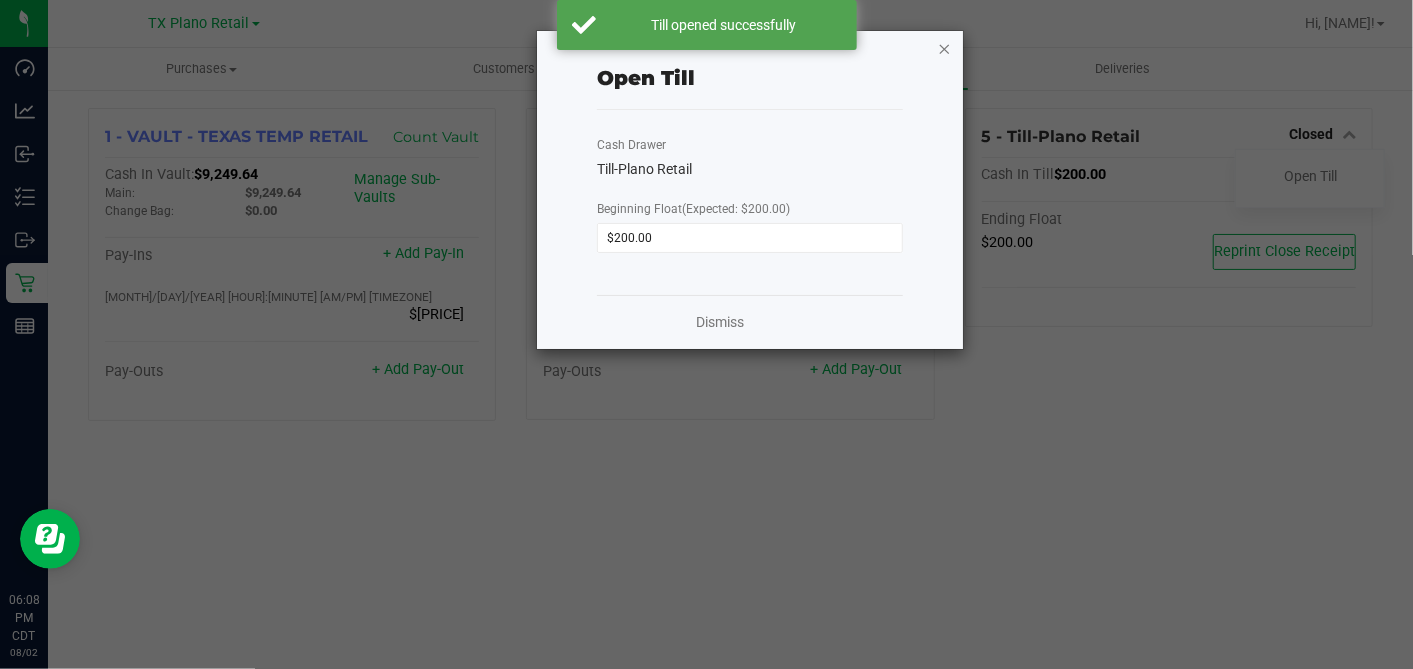 click 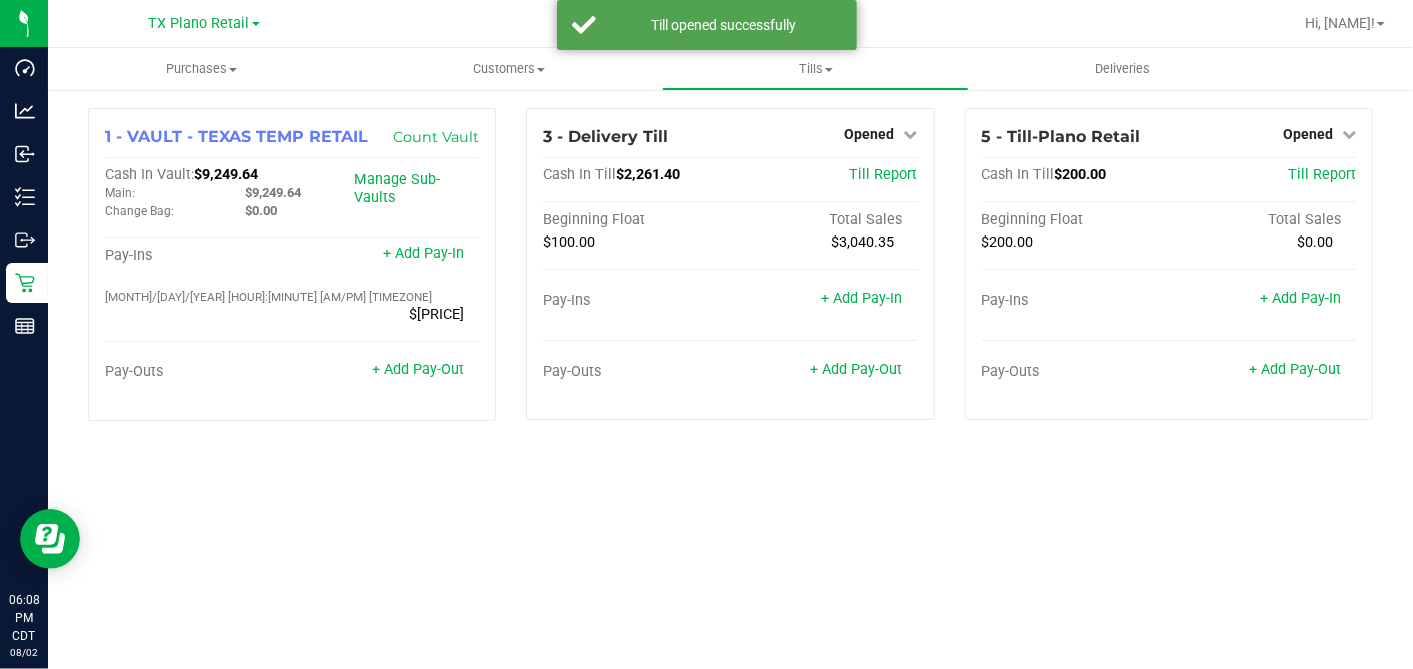 click on "[NUMBER] - Till-[CITY] Retail  Opened  Close Till   Cash In Till   [PRICE]   Till Report   Beginning Float   Total Sales   [PRICE]       [PRICE]       Pay-Ins   + Add Pay-In   Pay-Outs   + Add Pay-Out" at bounding box center [1169, 272] 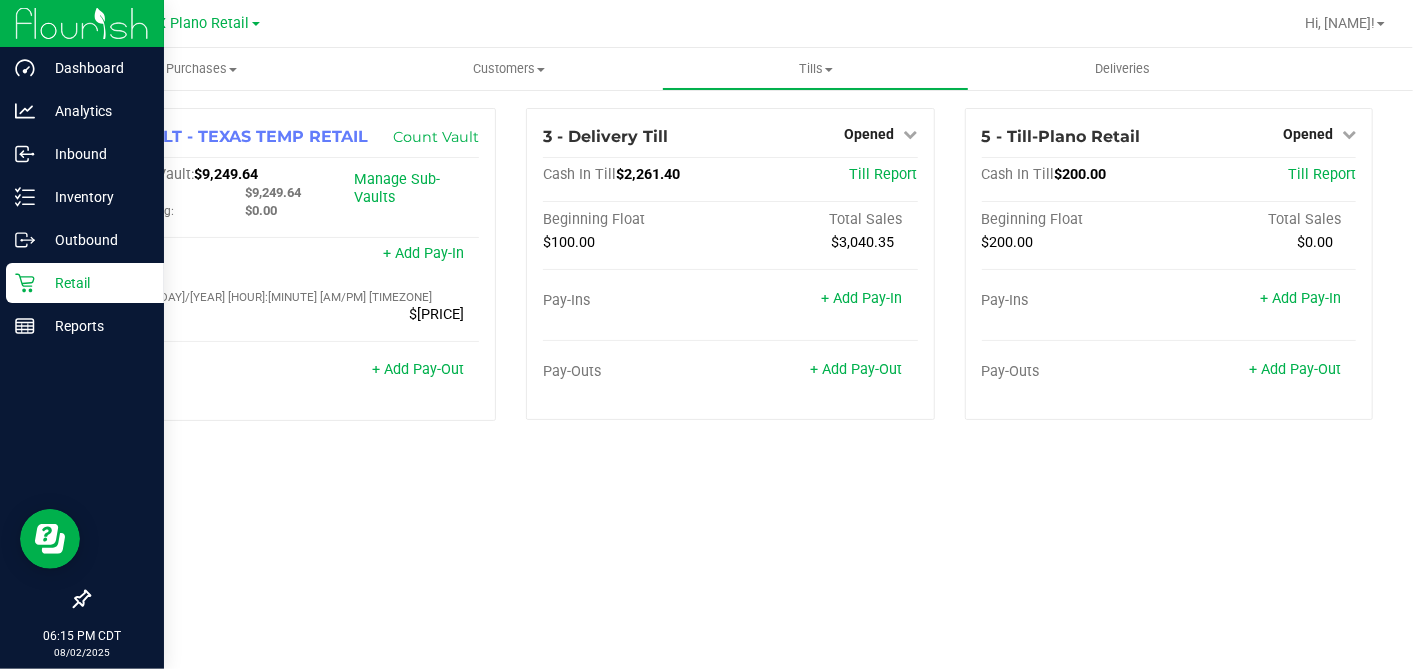 click 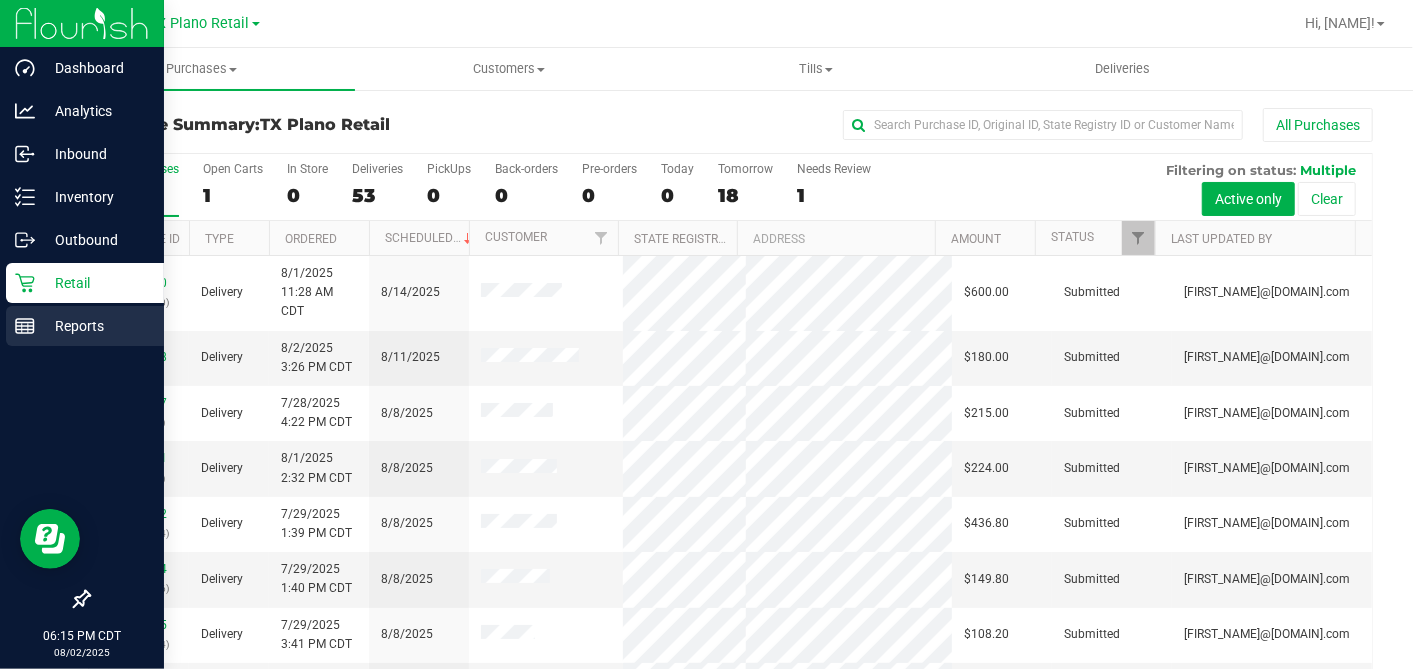 click 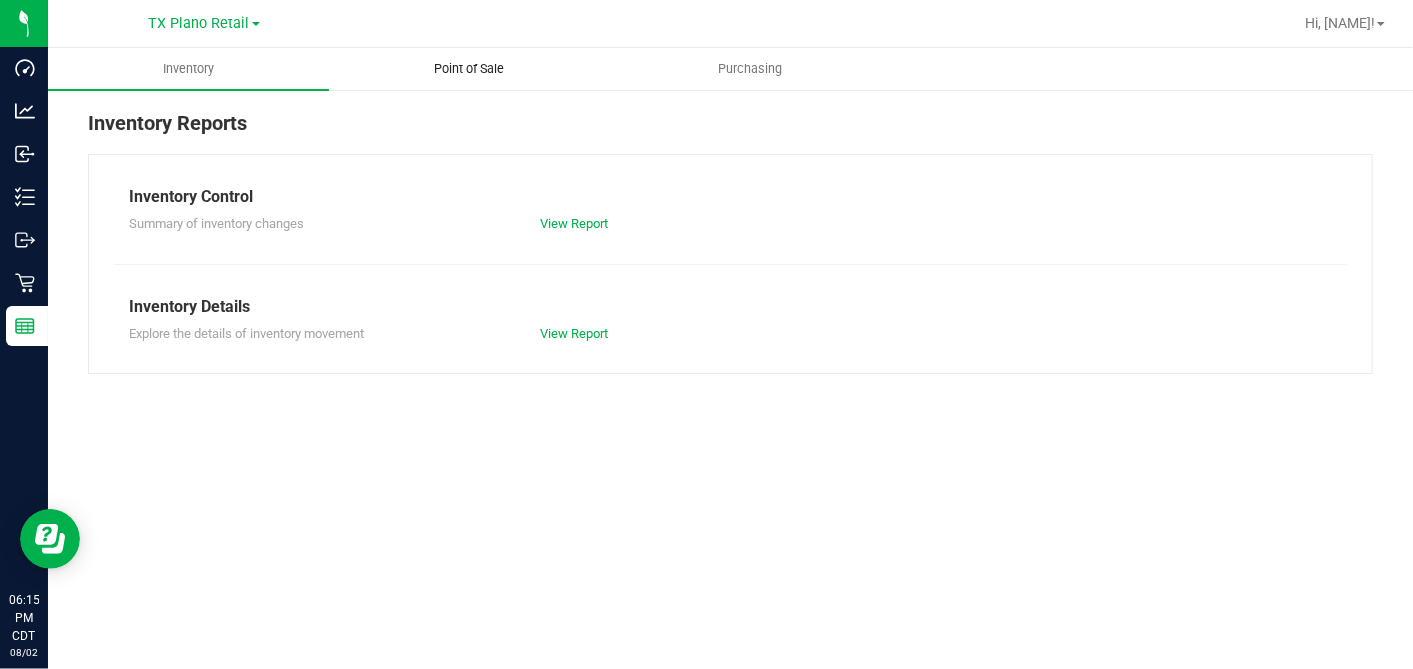 click on "Point of Sale" at bounding box center (470, 69) 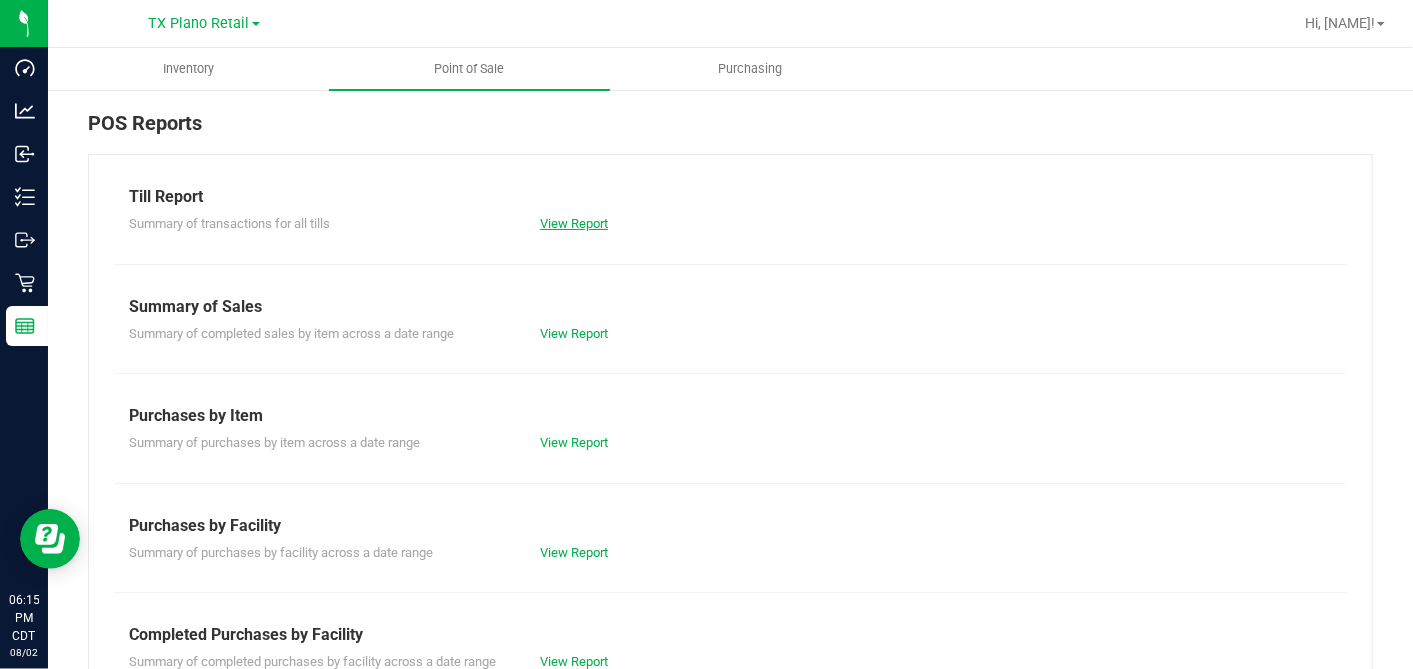 click on "View Report" at bounding box center [574, 223] 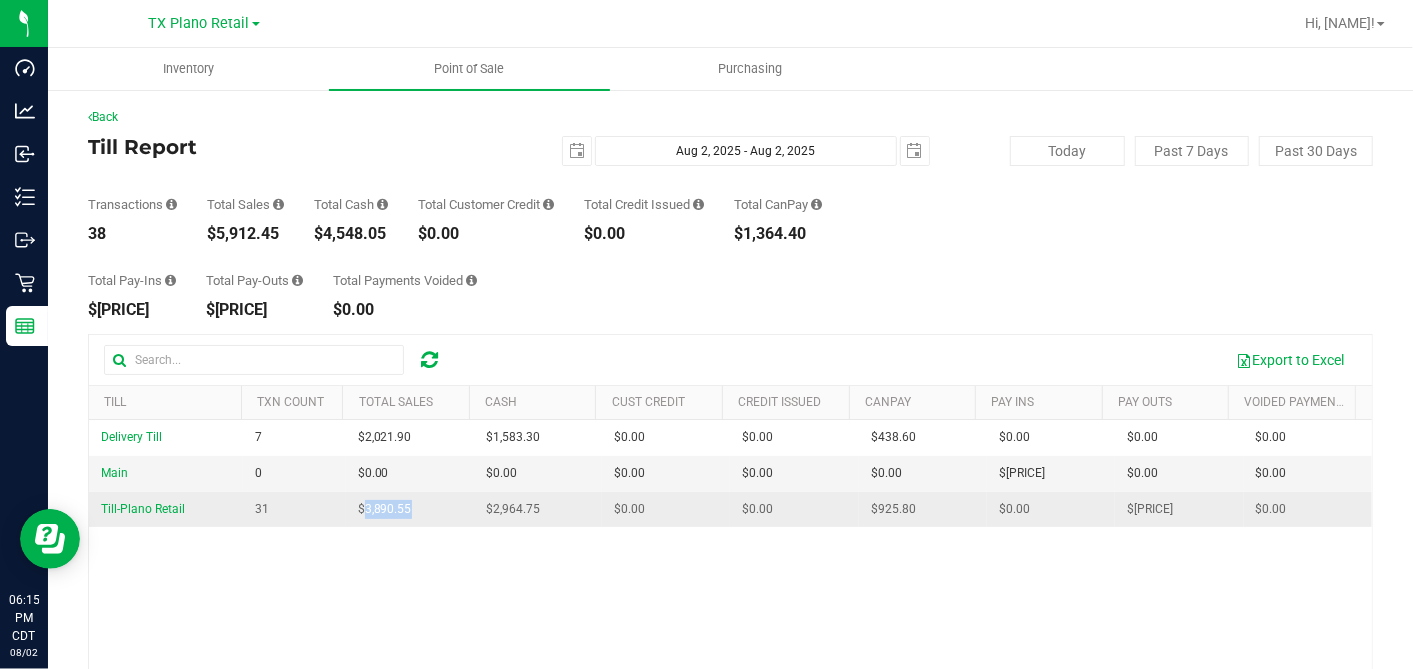 drag, startPoint x: 406, startPoint y: 509, endPoint x: 359, endPoint y: 513, distance: 47.169907 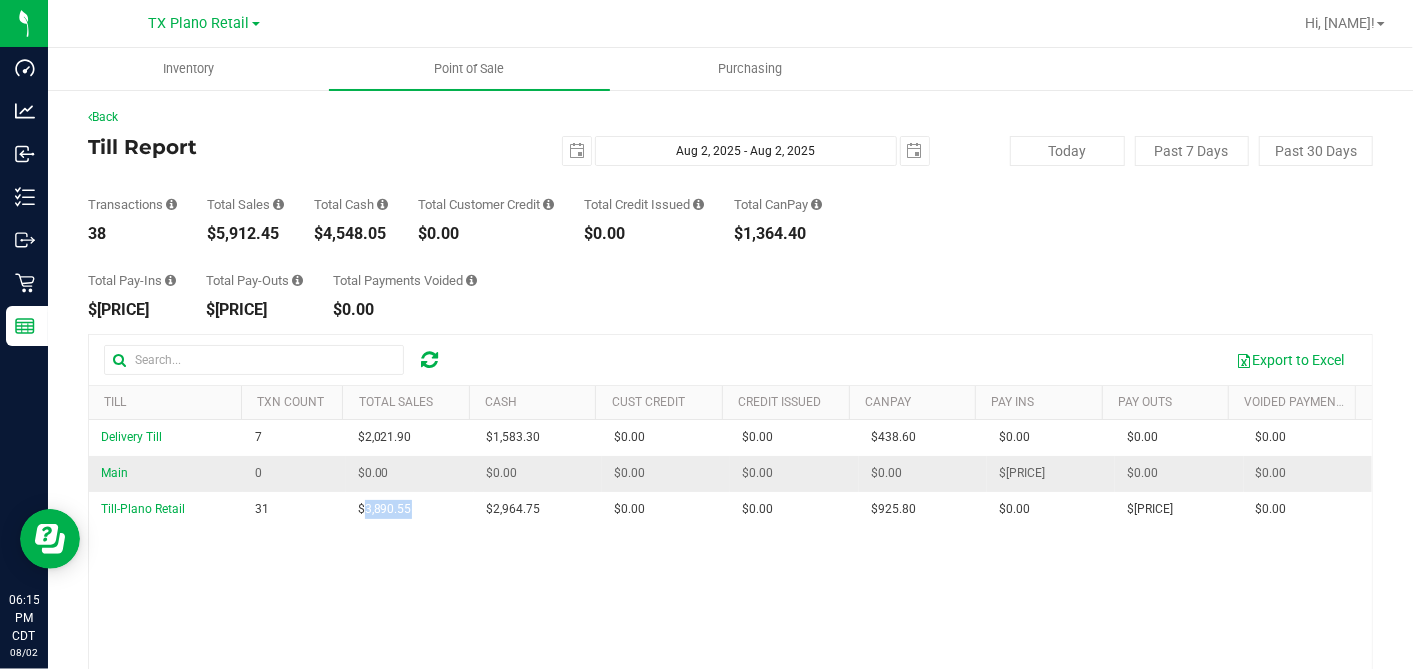 copy on "3,890.55" 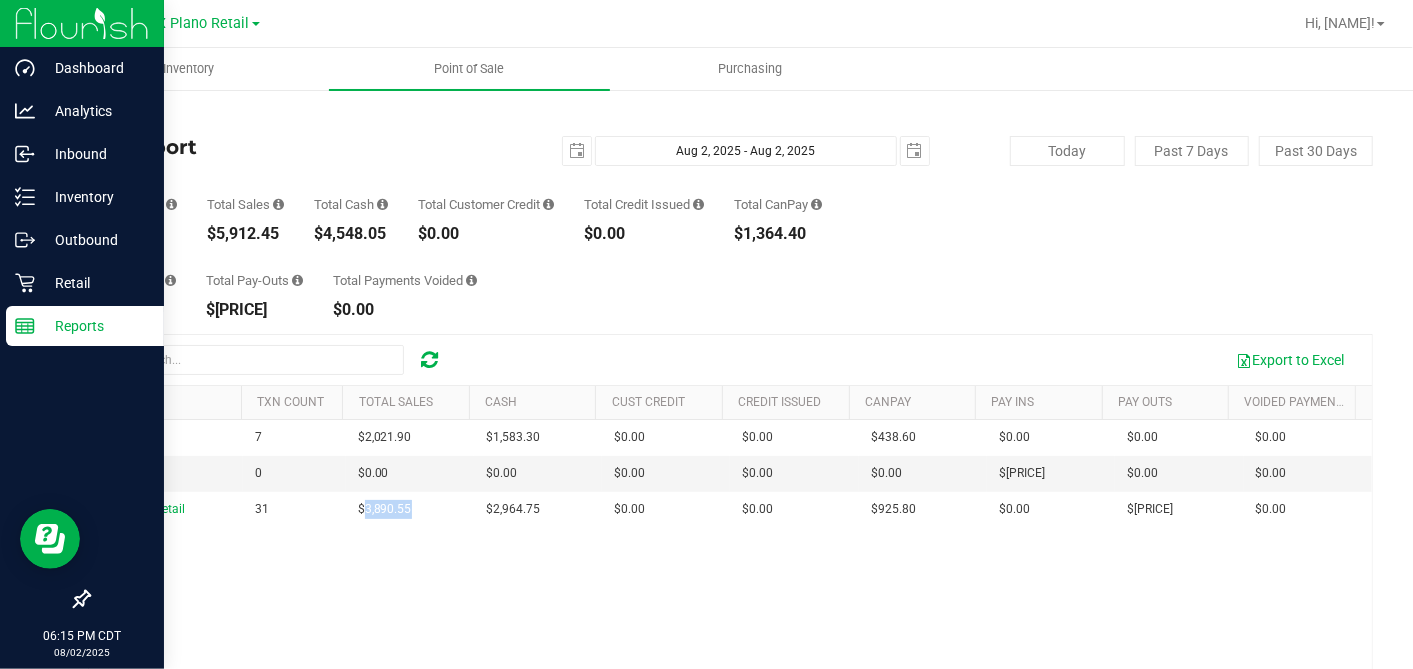 click 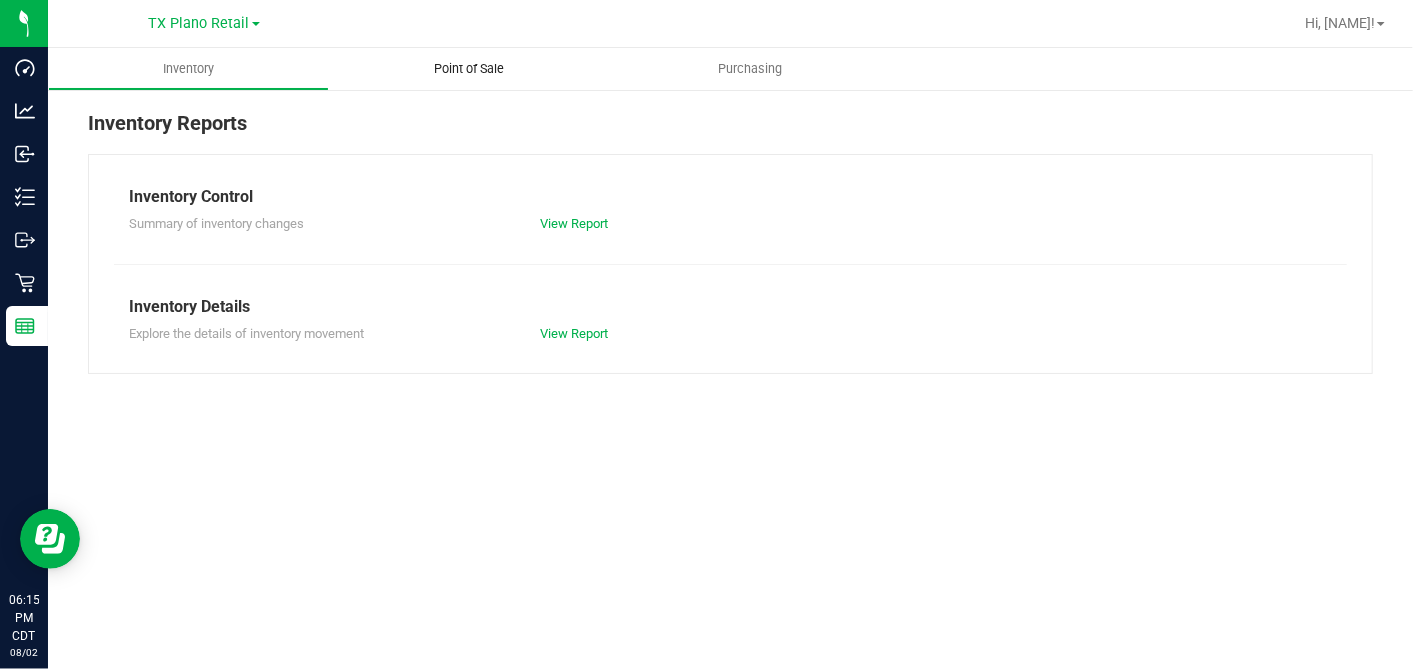 click on "Point of Sale" at bounding box center [469, 69] 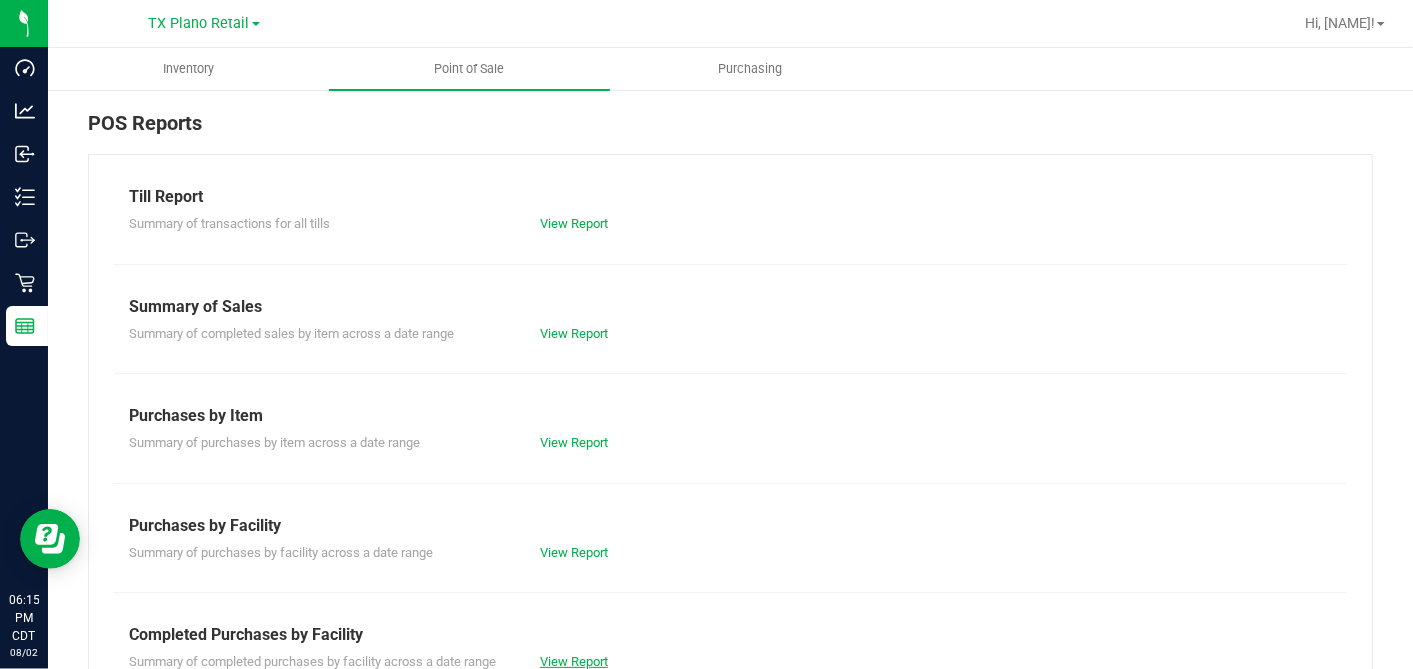 click on "View Report" at bounding box center [574, 661] 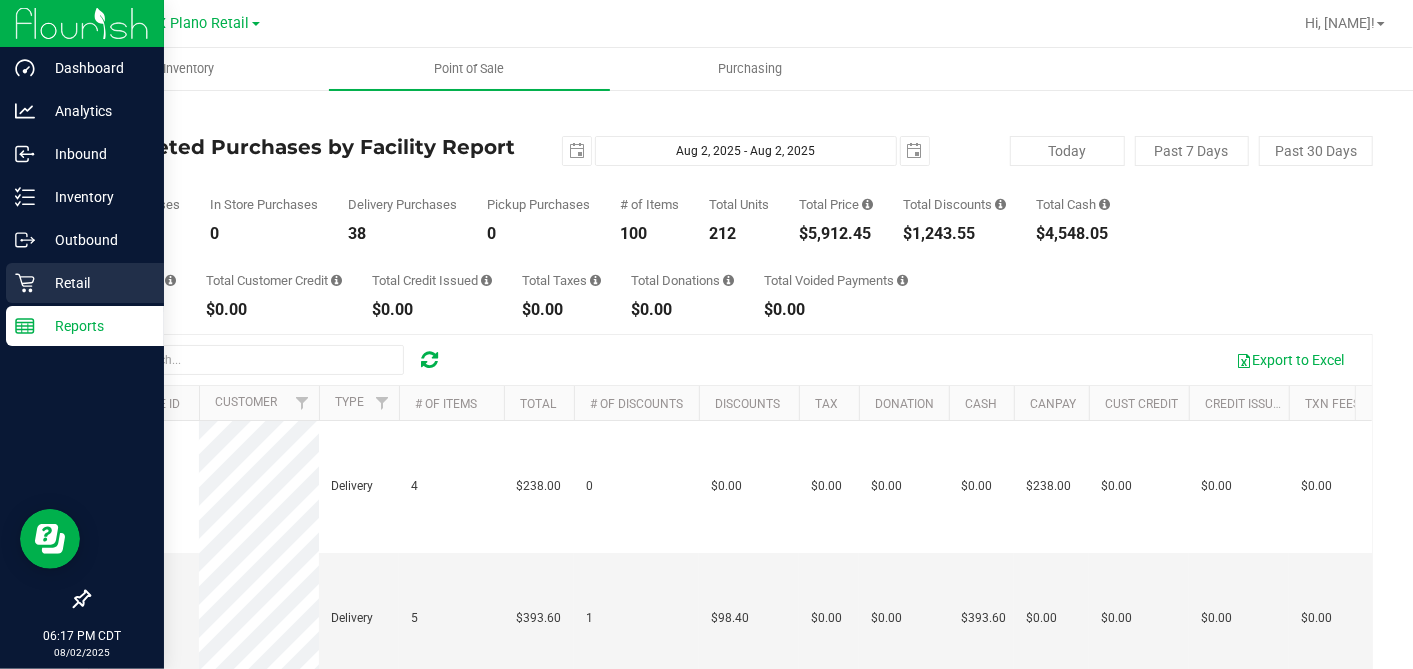 click on "Retail" at bounding box center [95, 283] 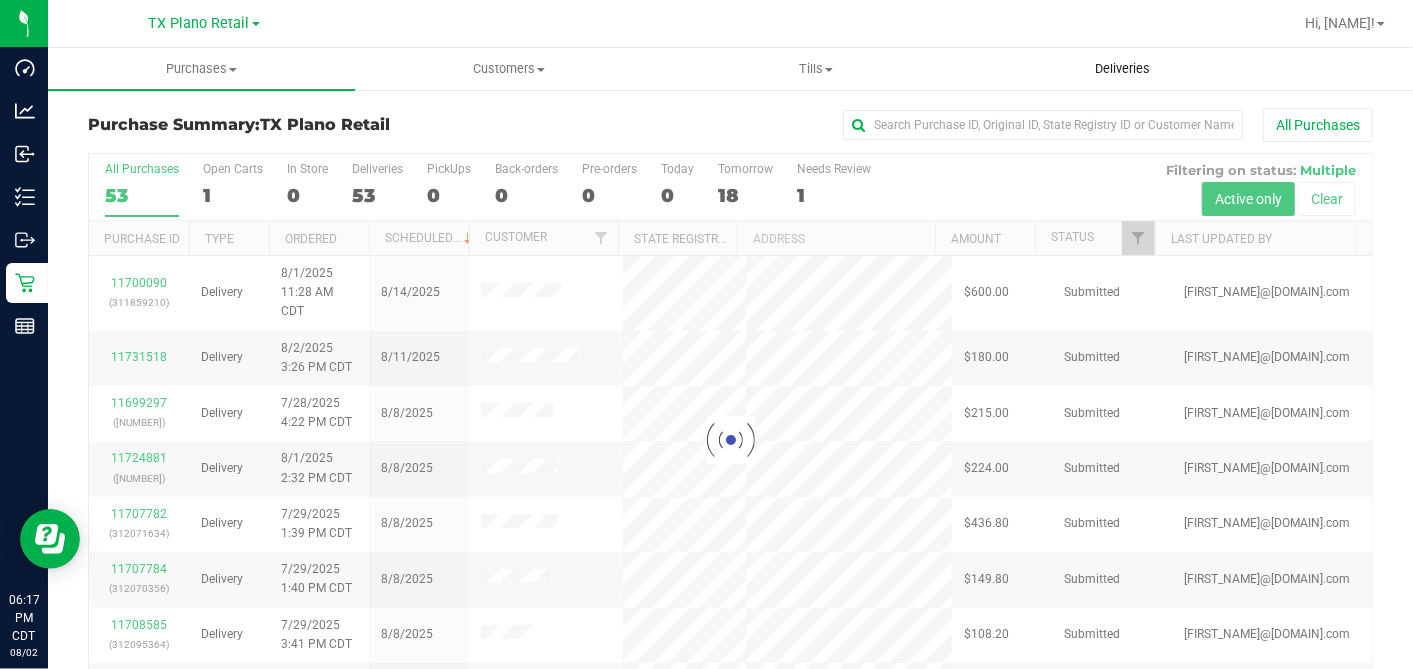 click on "Deliveries" at bounding box center [1122, 69] 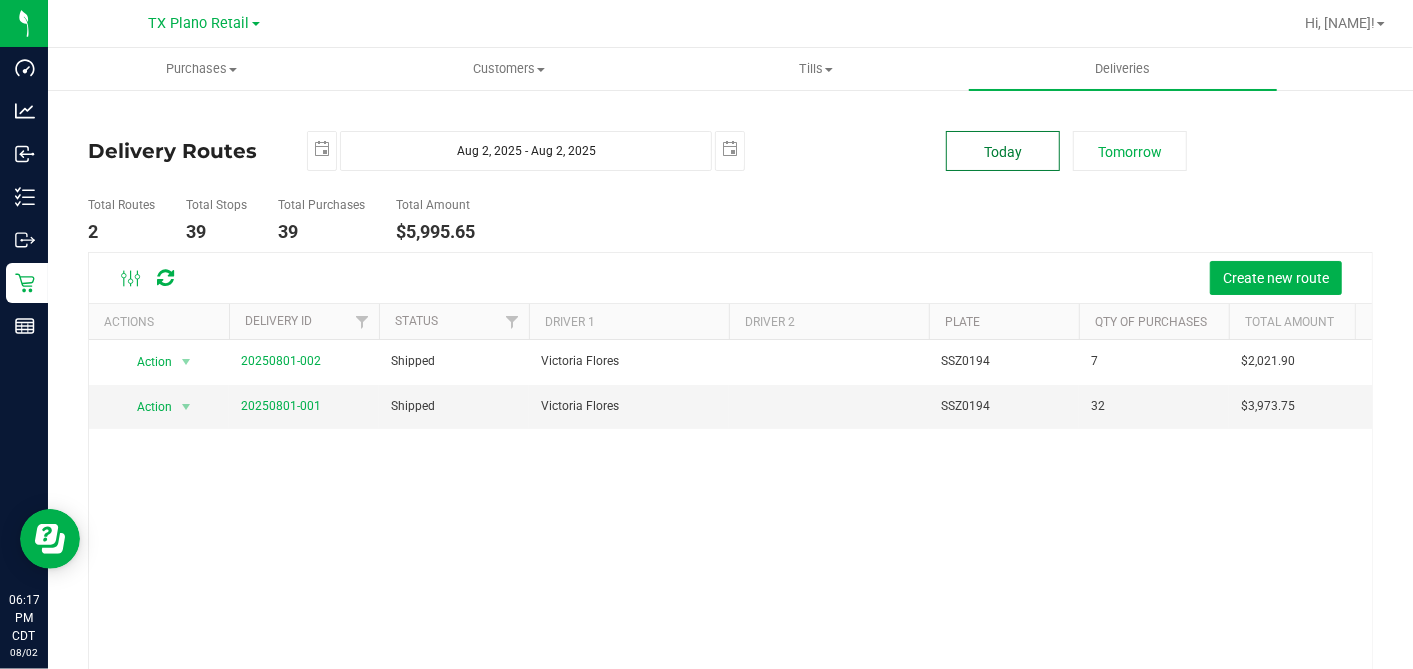 click on "Today" at bounding box center [1003, 151] 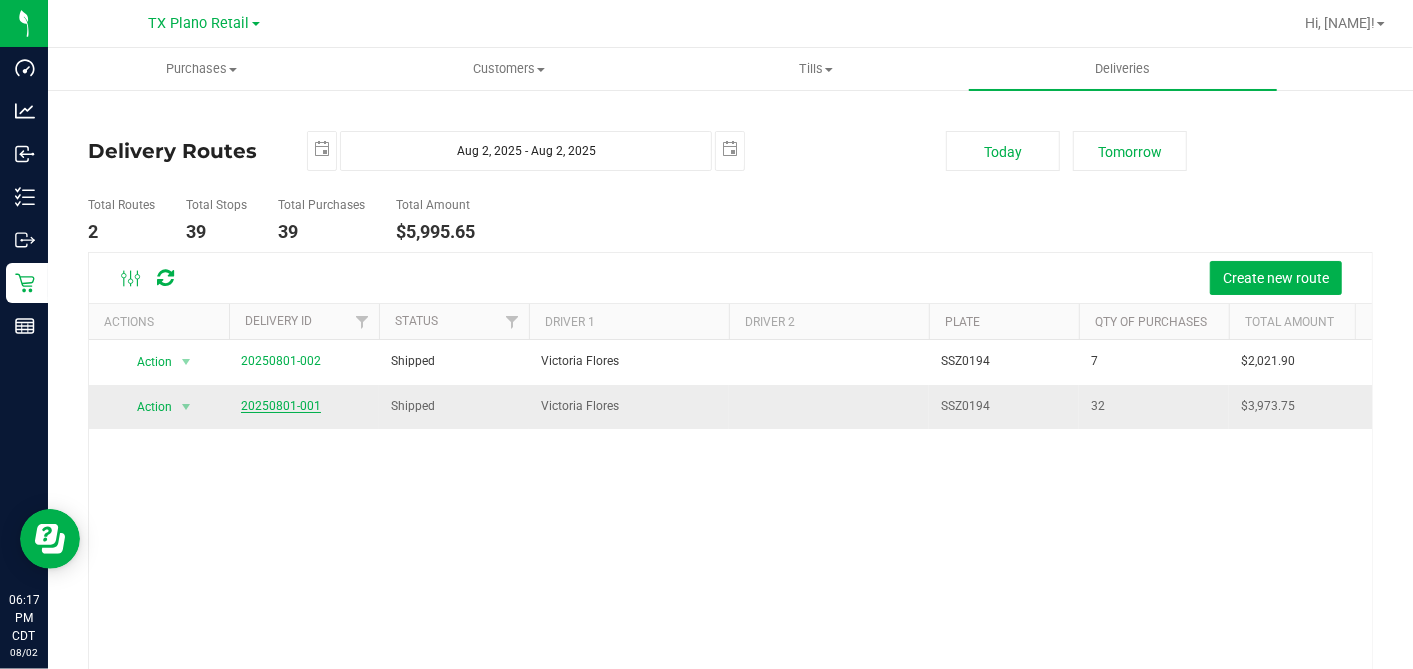 click on "20250801-001" at bounding box center (281, 406) 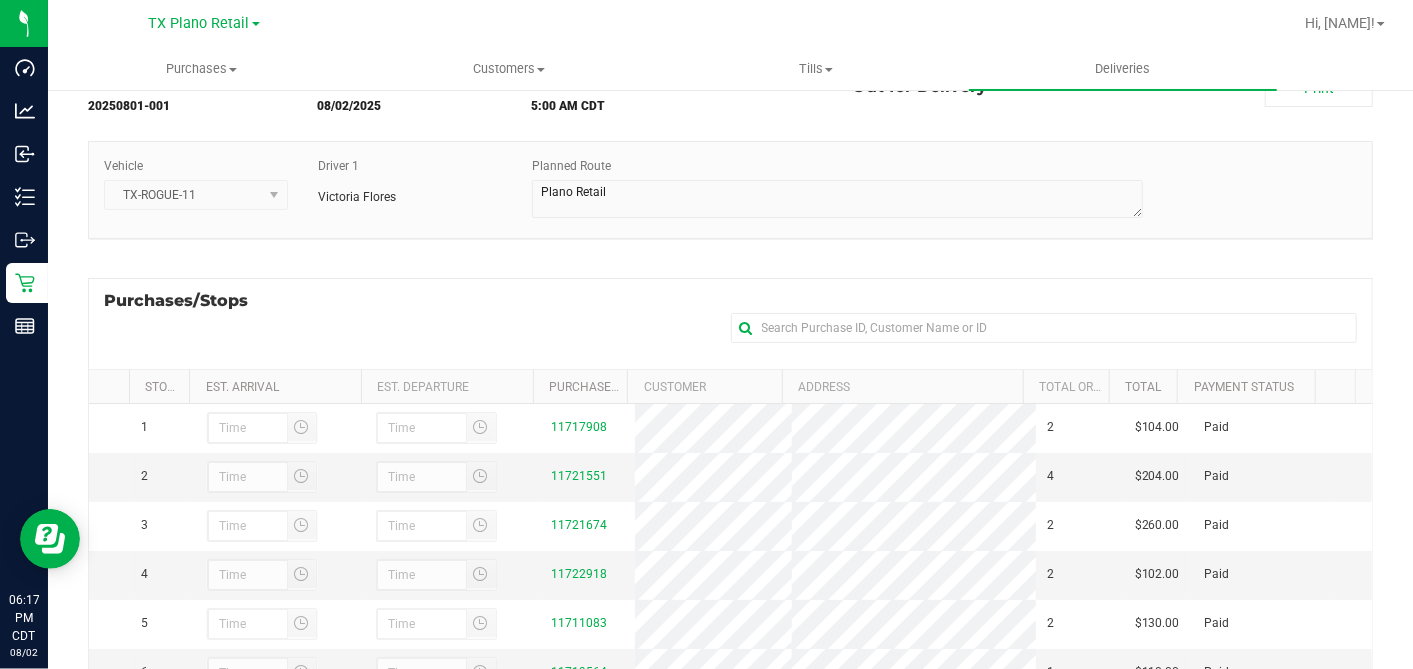 scroll, scrollTop: 357, scrollLeft: 0, axis: vertical 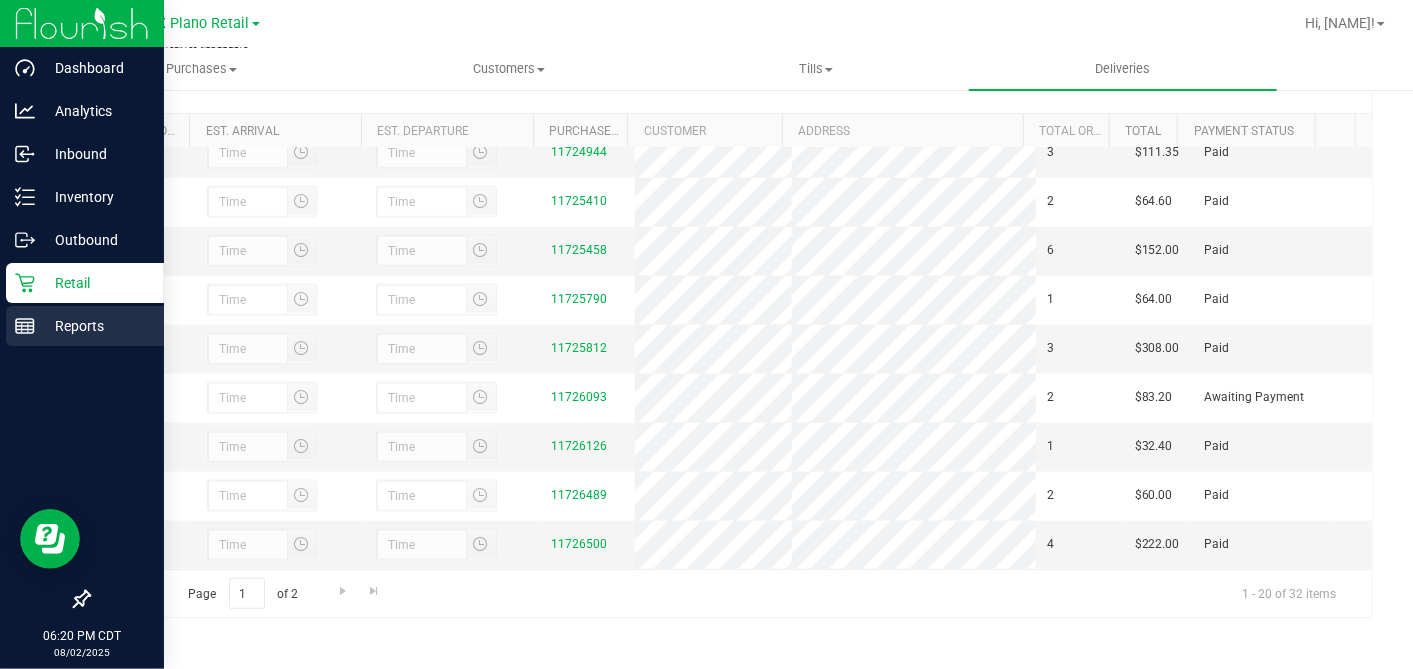 click on "Reports" at bounding box center [95, 326] 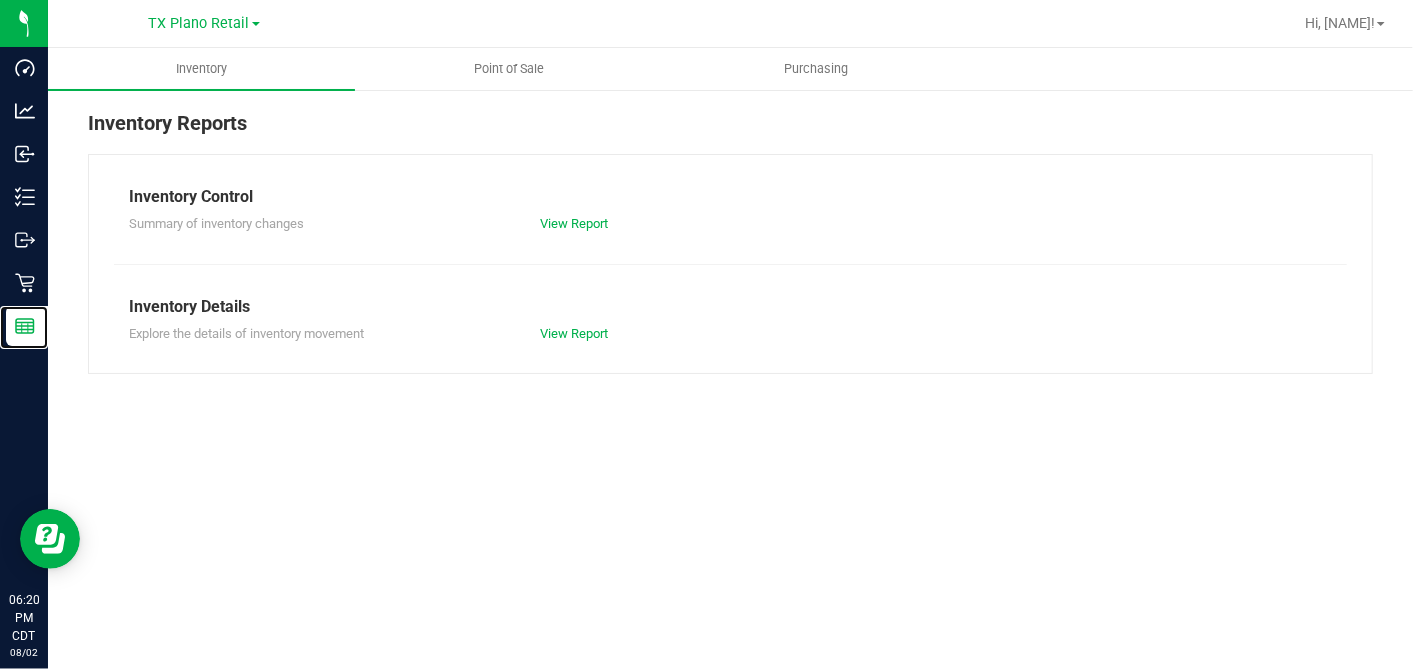 scroll, scrollTop: 0, scrollLeft: 0, axis: both 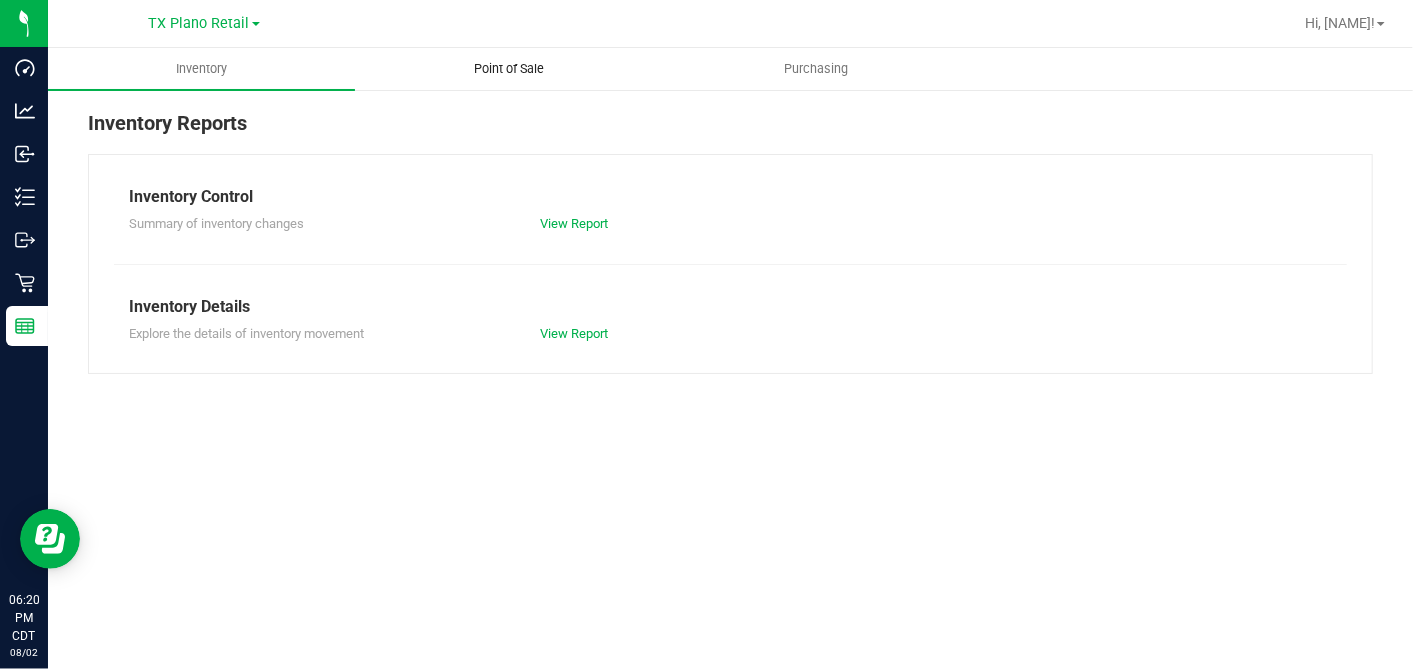 click on "Point of Sale" at bounding box center (509, 69) 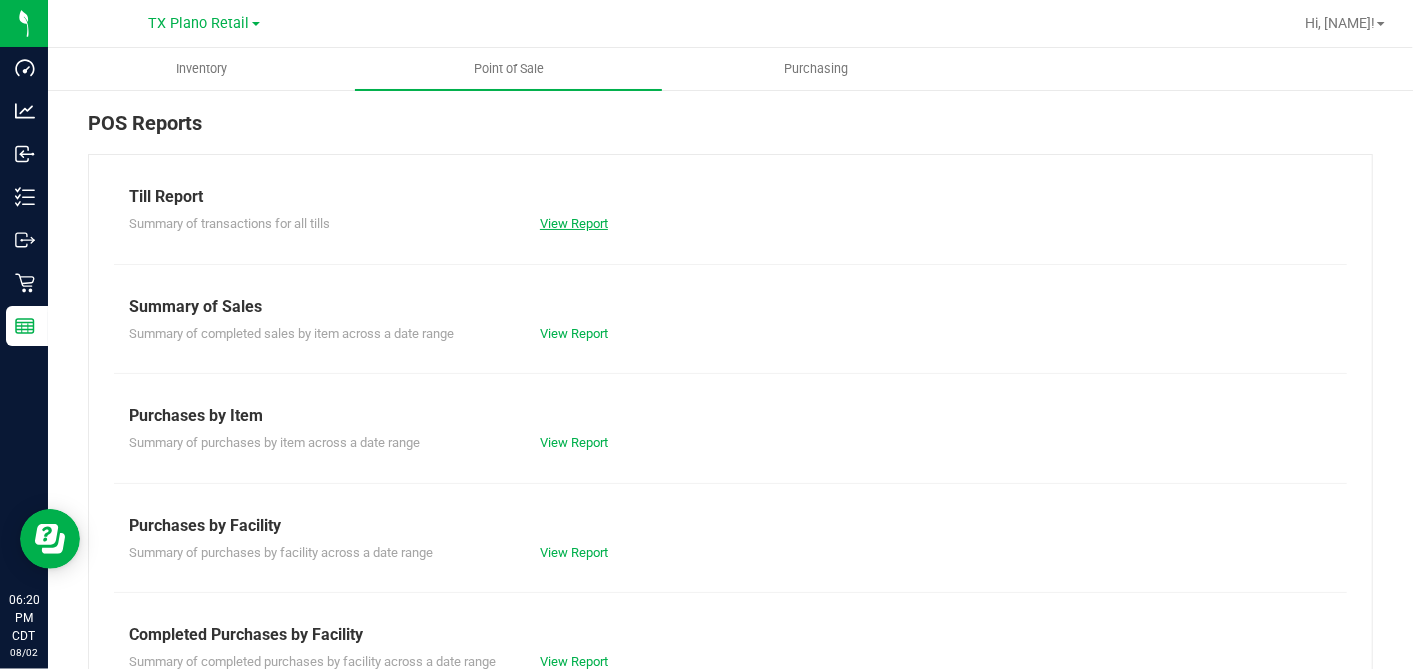 click on "View Report" at bounding box center (574, 223) 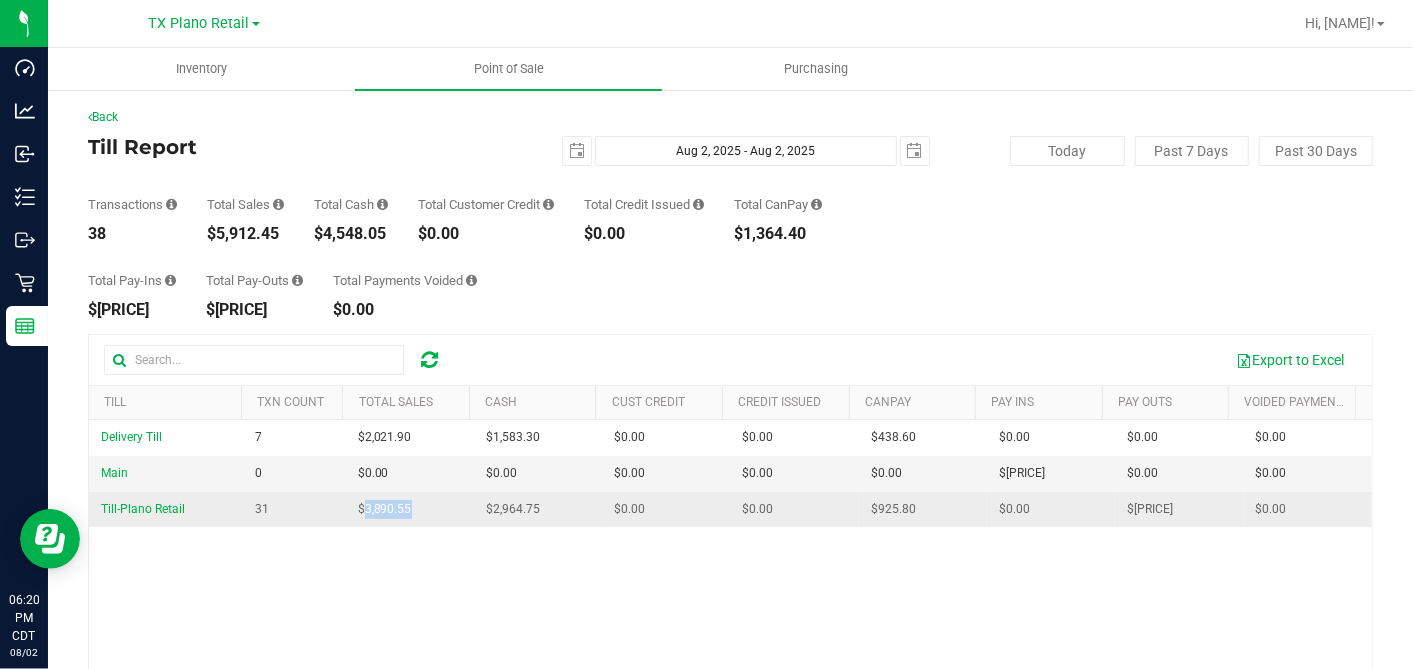 drag, startPoint x: 400, startPoint y: 504, endPoint x: 358, endPoint y: 507, distance: 42.107006 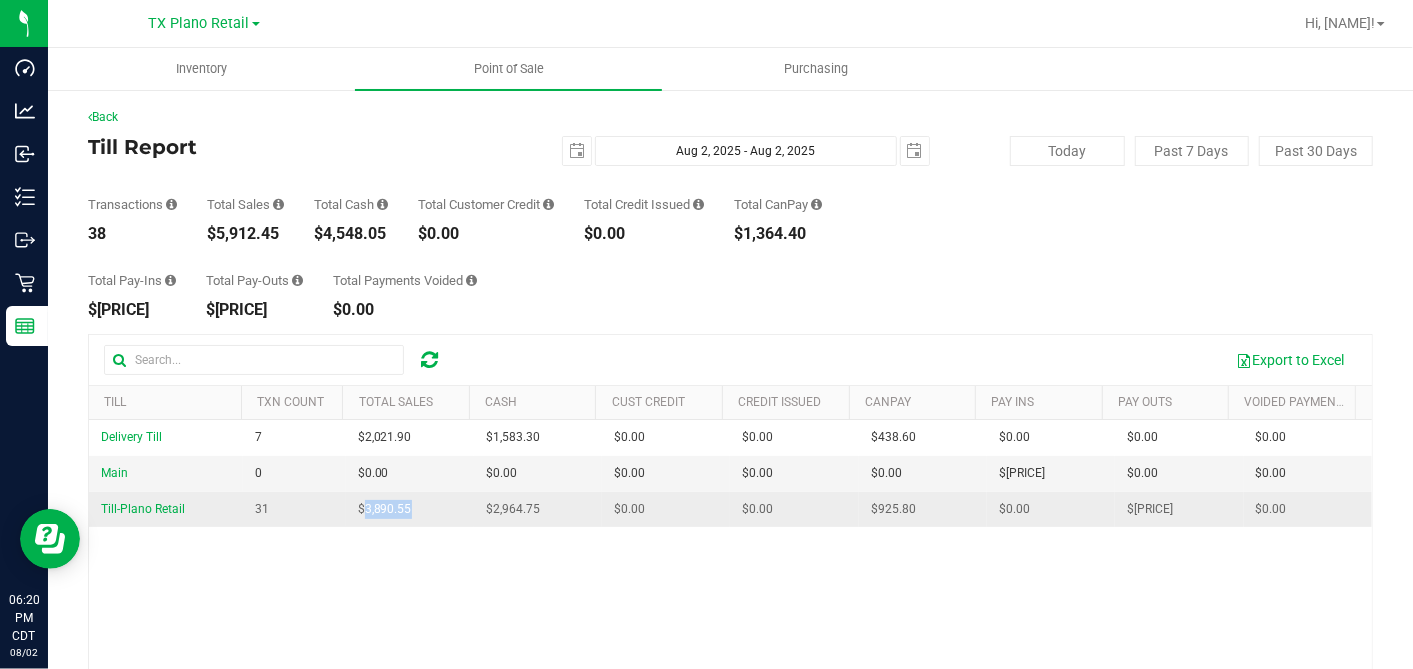 click on "$3,890.55" at bounding box center [410, 509] 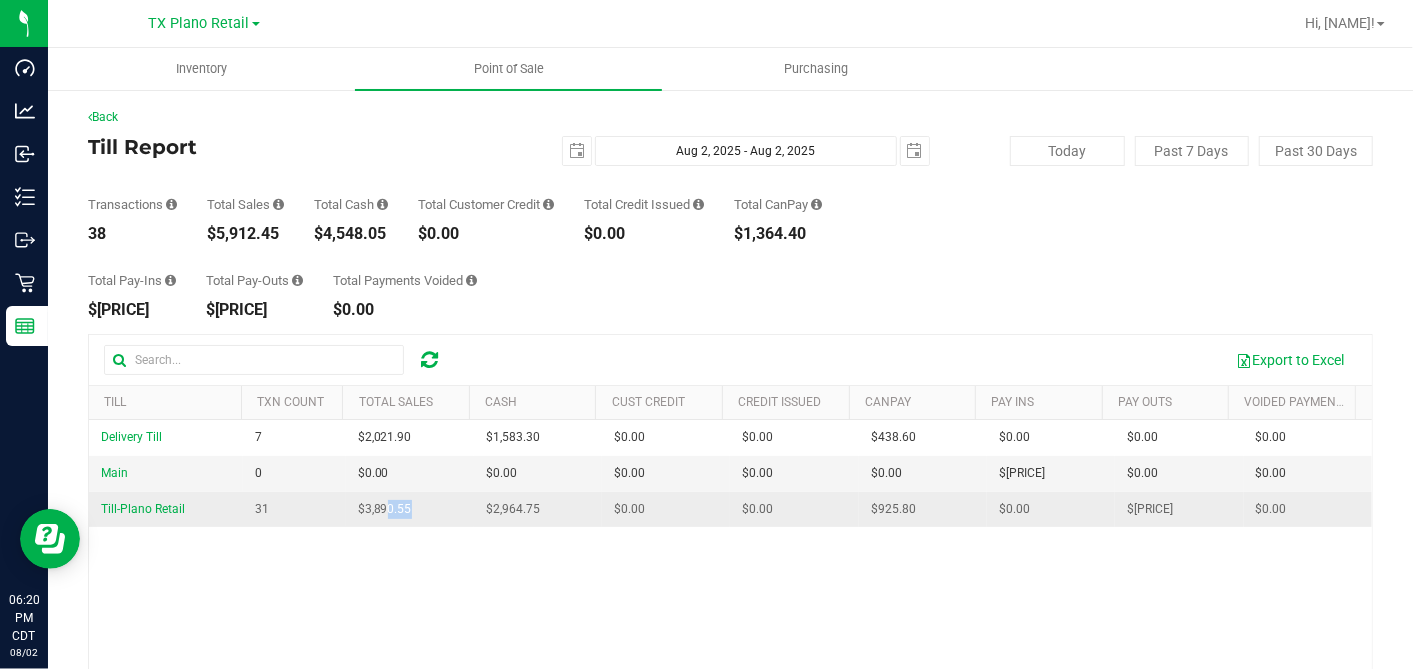 click on "$3,890.55" at bounding box center [385, 509] 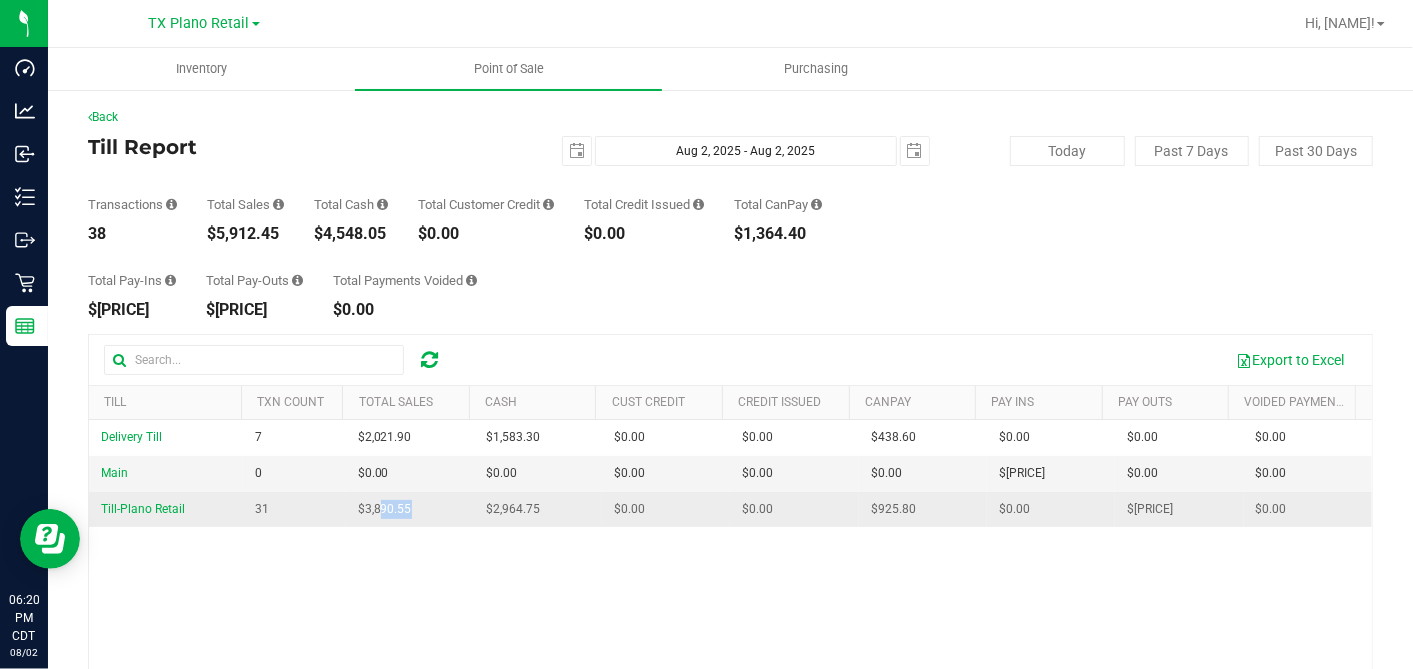 click on "$3,890.55" at bounding box center (410, 509) 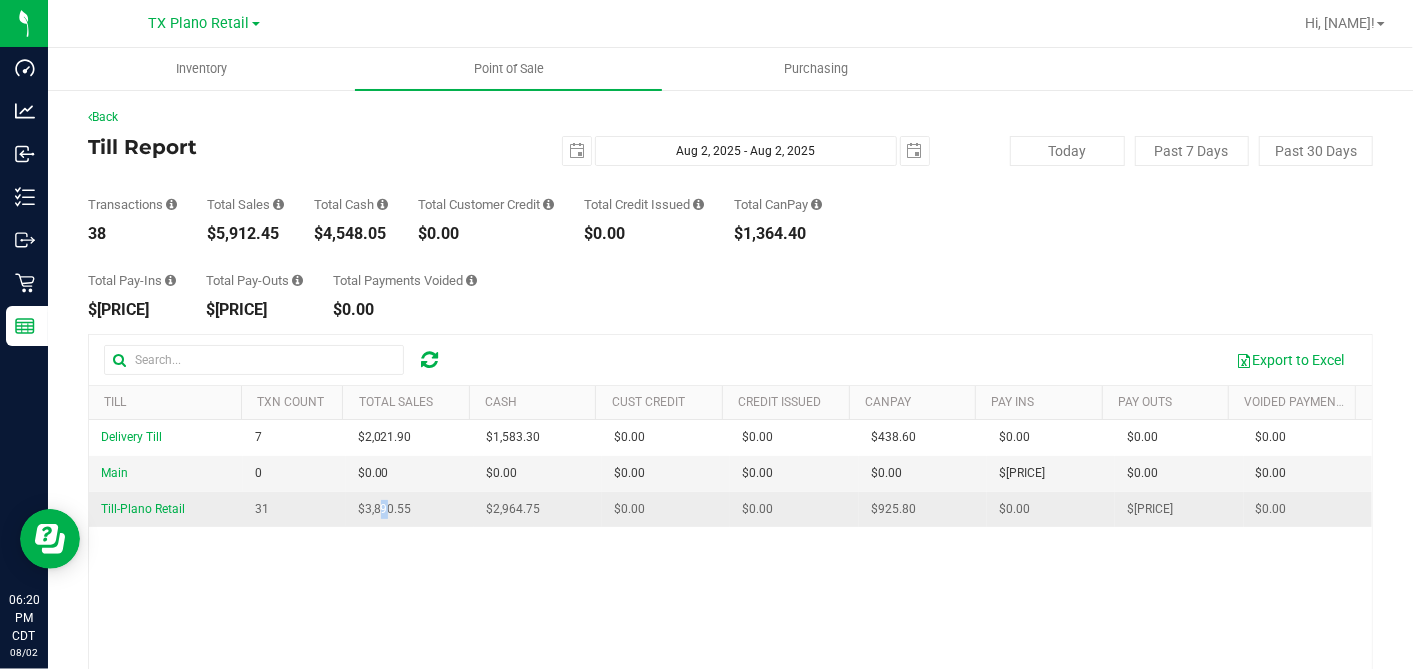 click on "$3,890.55" at bounding box center [385, 509] 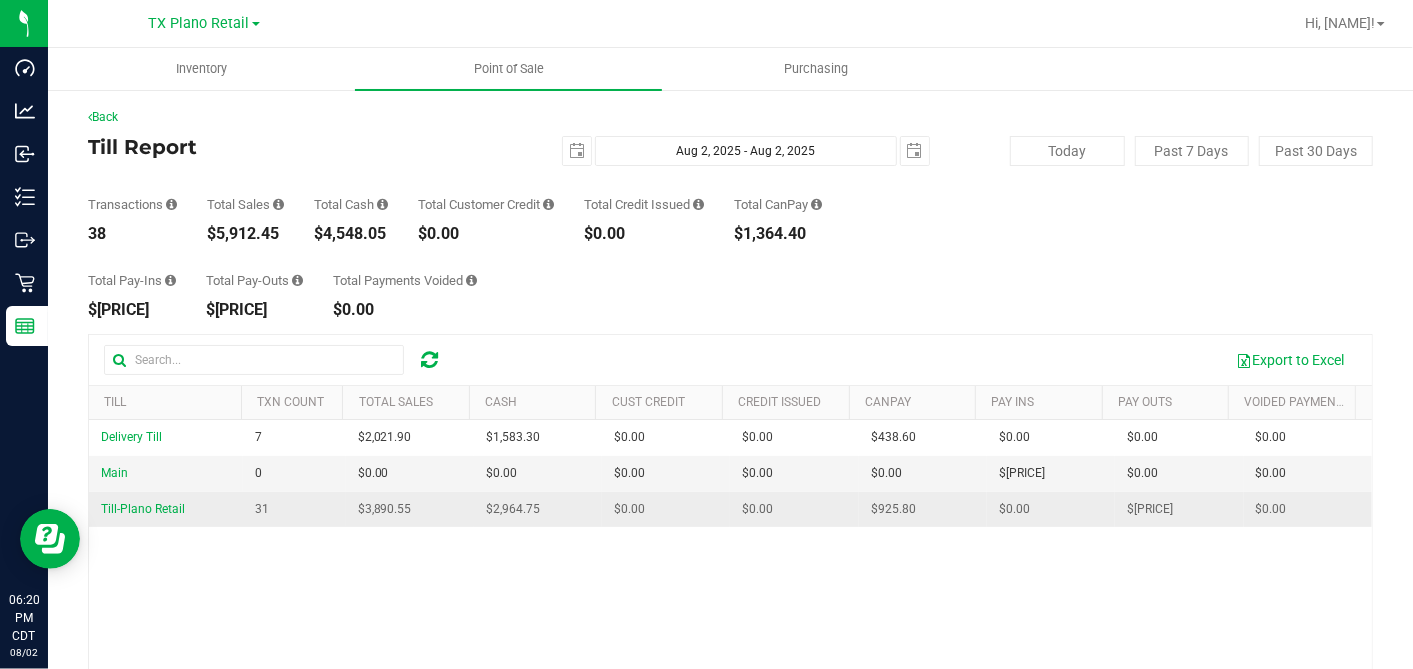 click on "$3,890.55" at bounding box center (385, 509) 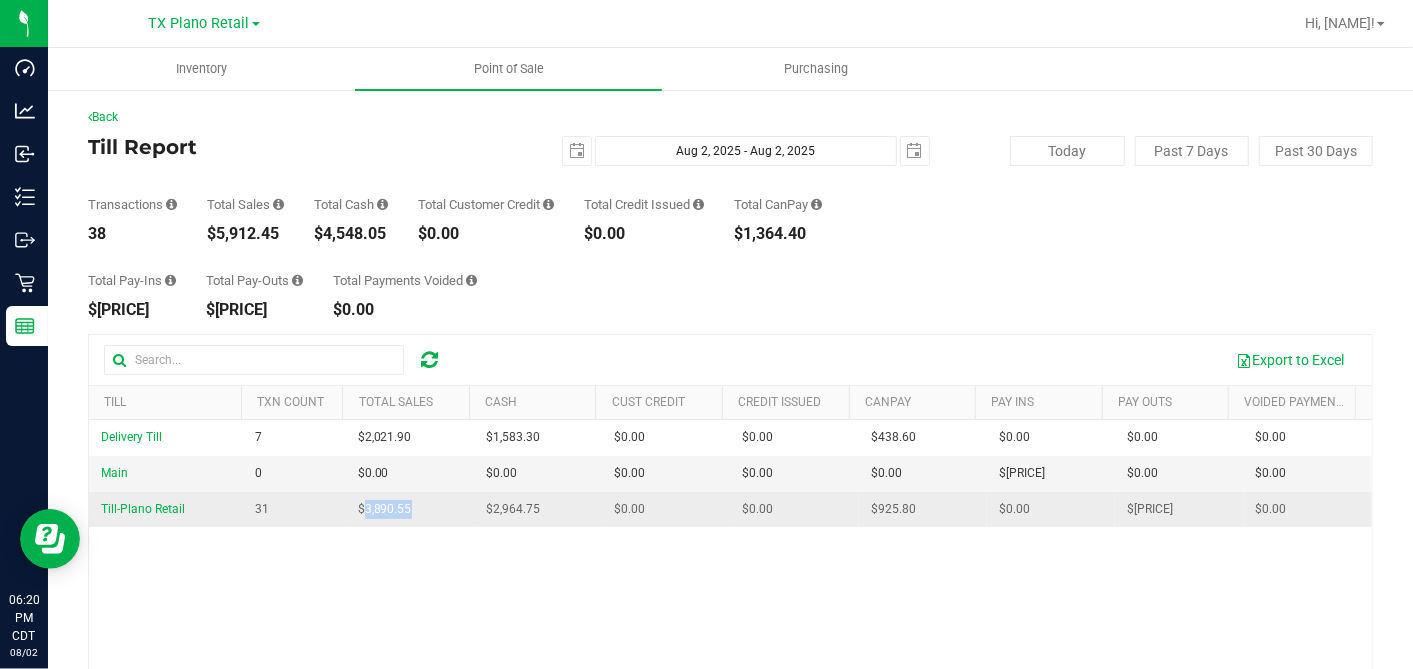 click on "$3,890.55" at bounding box center [385, 509] 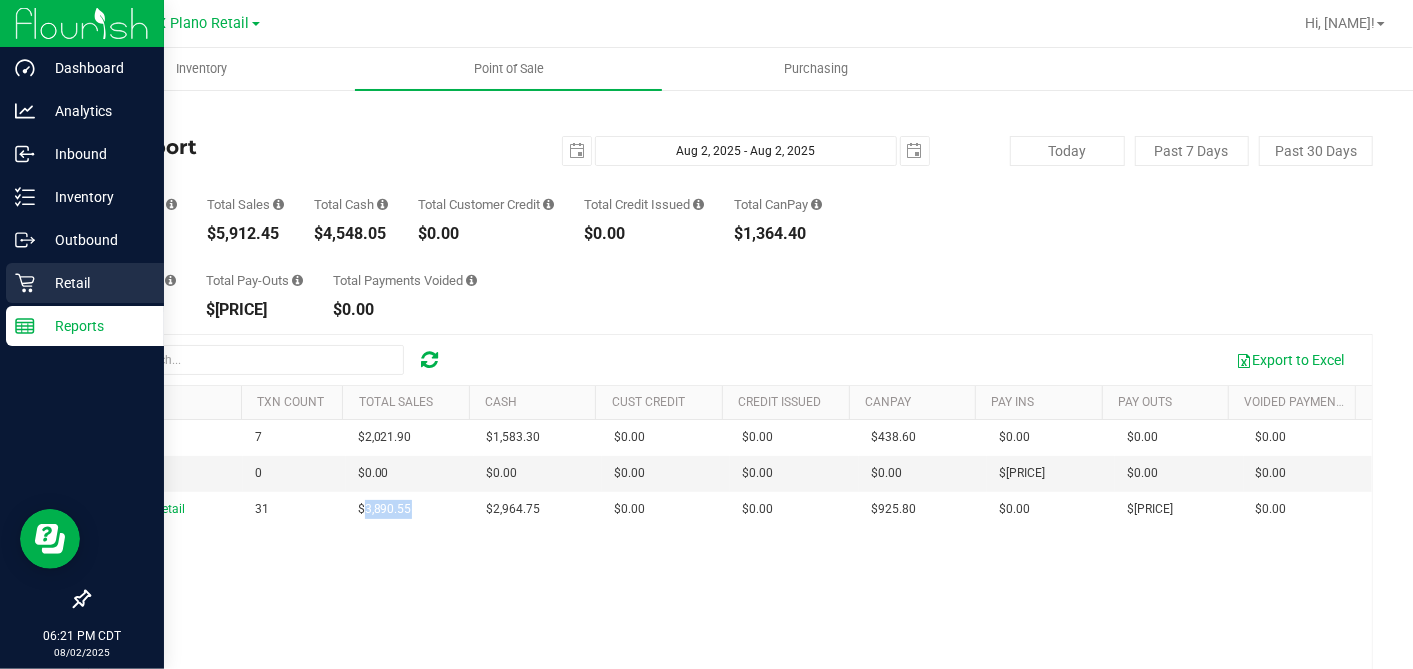 click on "Retail" at bounding box center [85, 283] 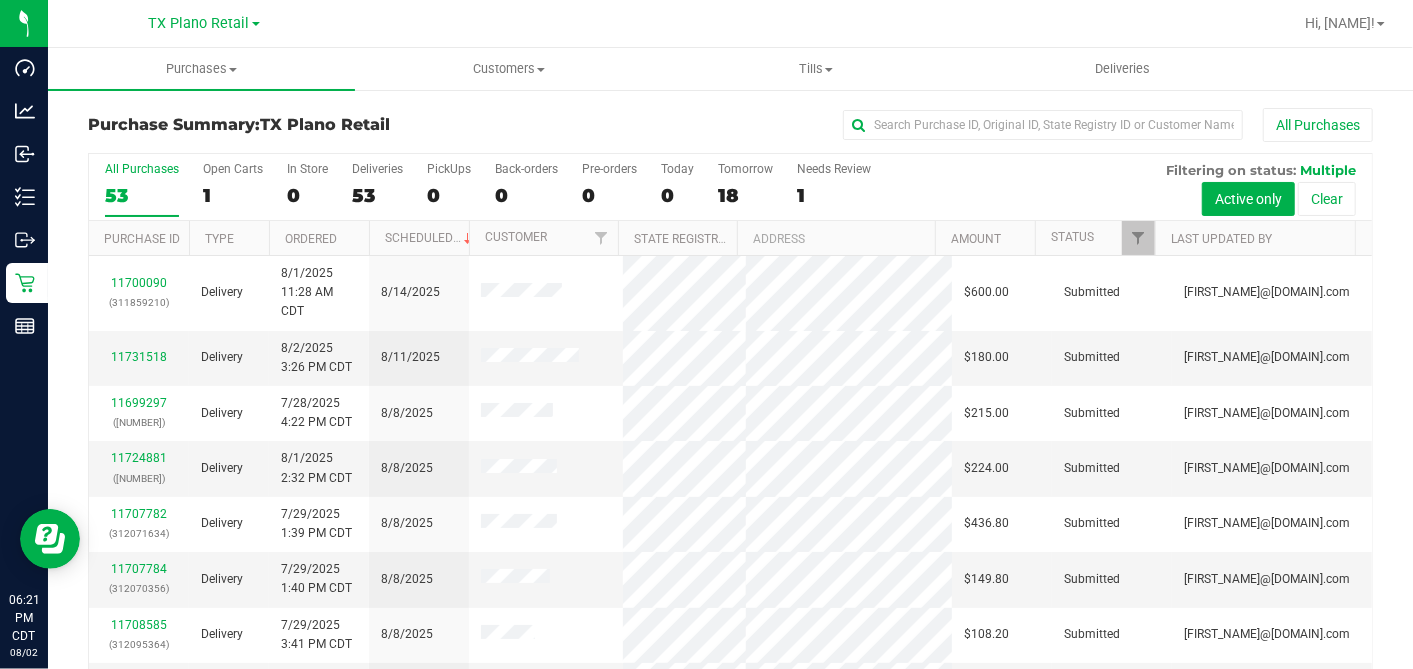 click on "All Purchases" at bounding box center [944, 125] 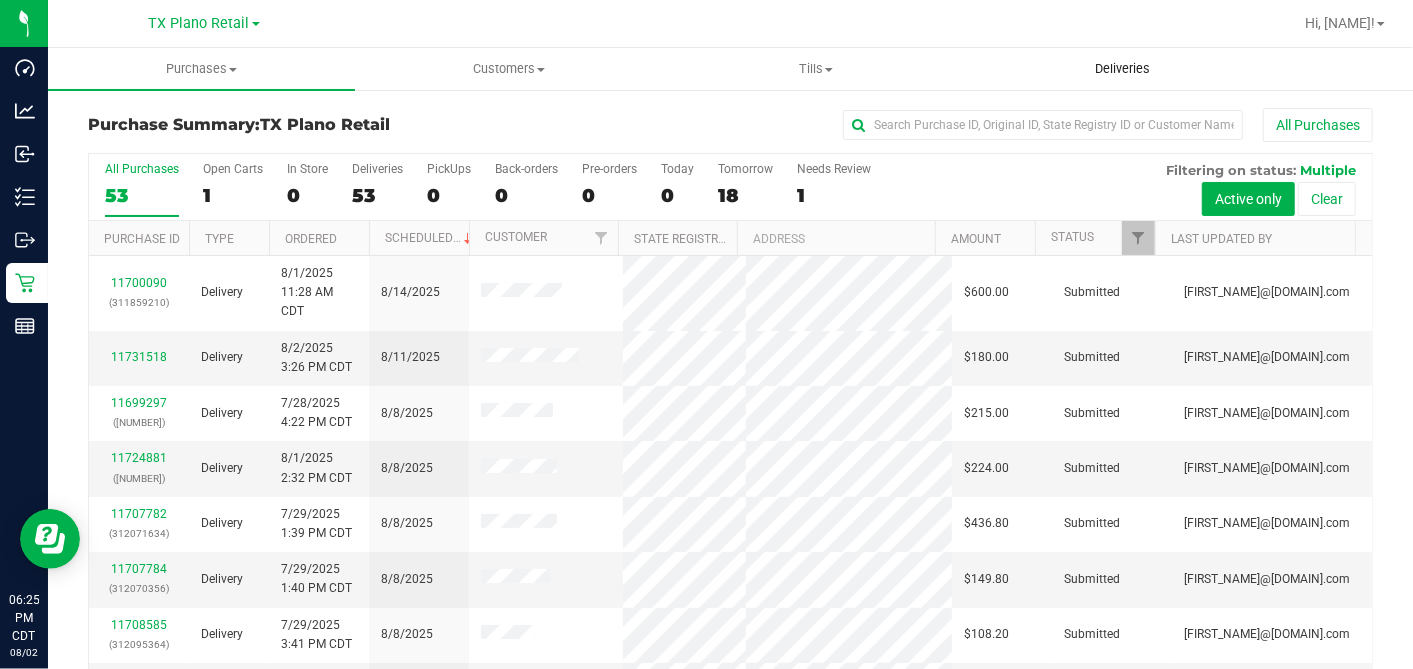 click on "Deliveries" at bounding box center (1122, 69) 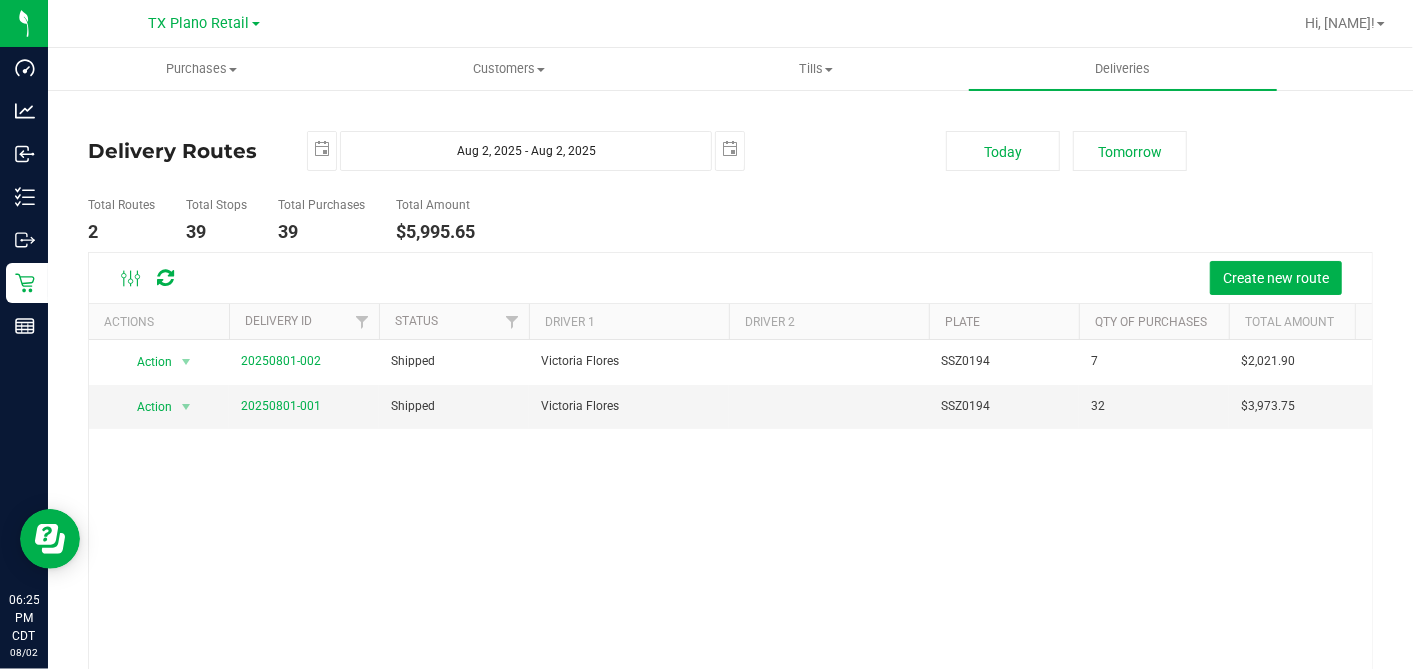 click on "Delivery Routes
2025-08-02
Aug 2, 2025 - Aug 2, 2025
2025-08-02
Today
Tomorrow
Total Routes
2
Total Stops
39
Total Purchases
39
Total Amount
$5,995.65
Create new route" at bounding box center [730, 459] 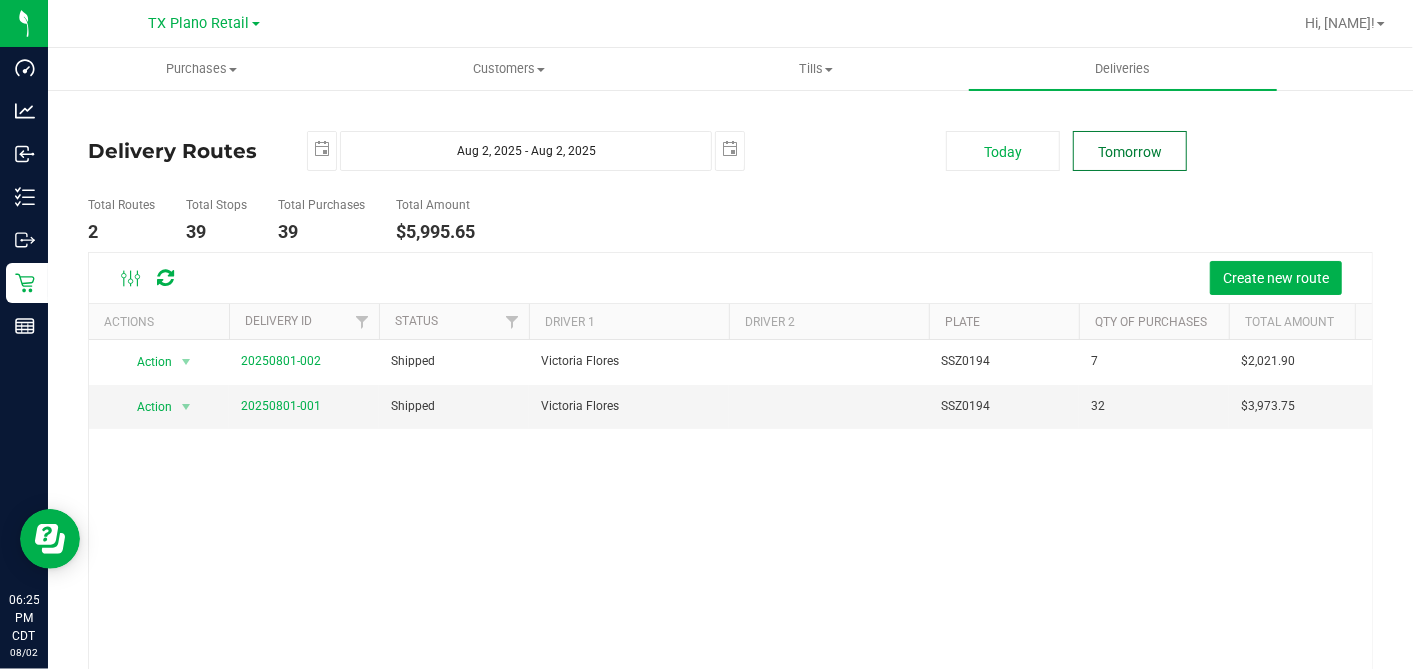 click on "Tomorrow" at bounding box center (1130, 151) 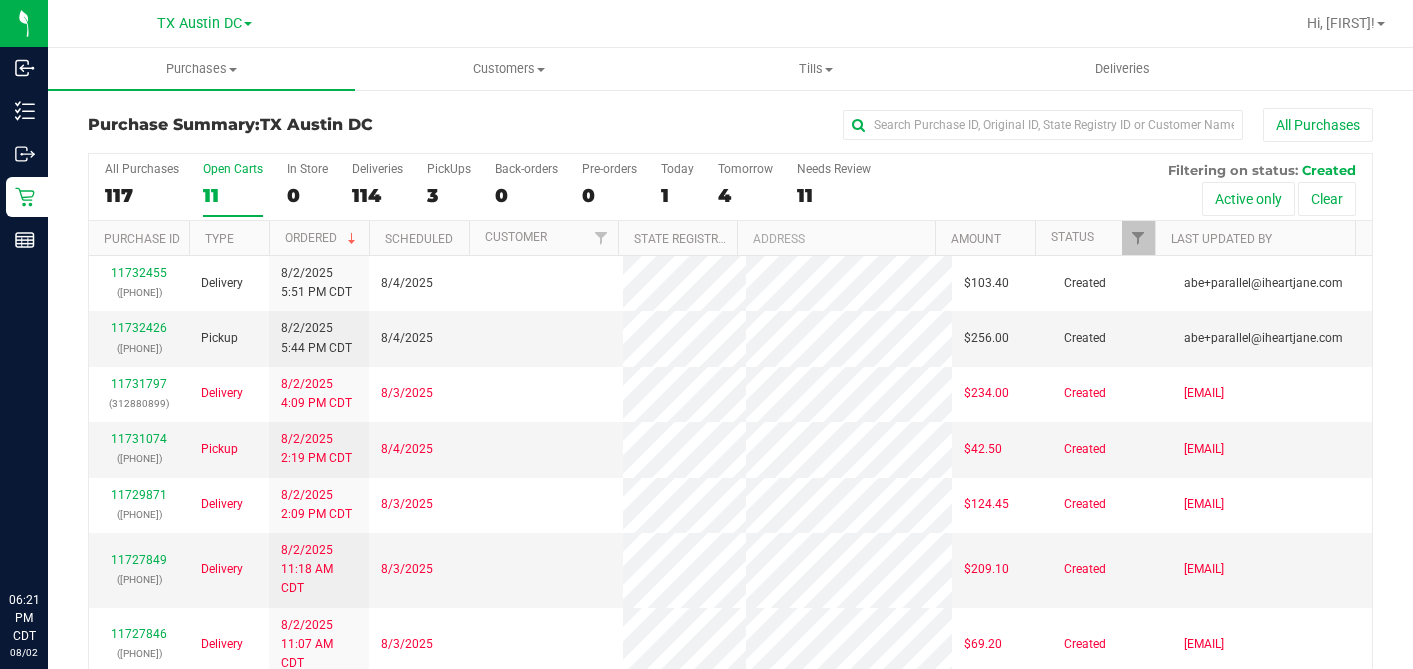 scroll, scrollTop: 0, scrollLeft: 0, axis: both 